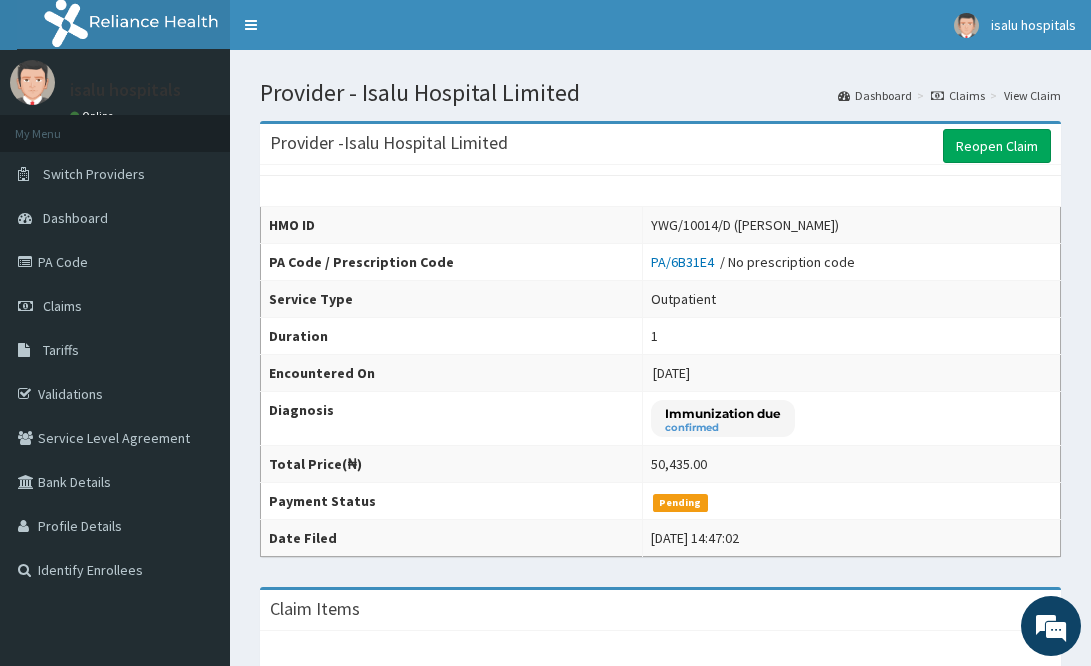 scroll, scrollTop: 511, scrollLeft: 0, axis: vertical 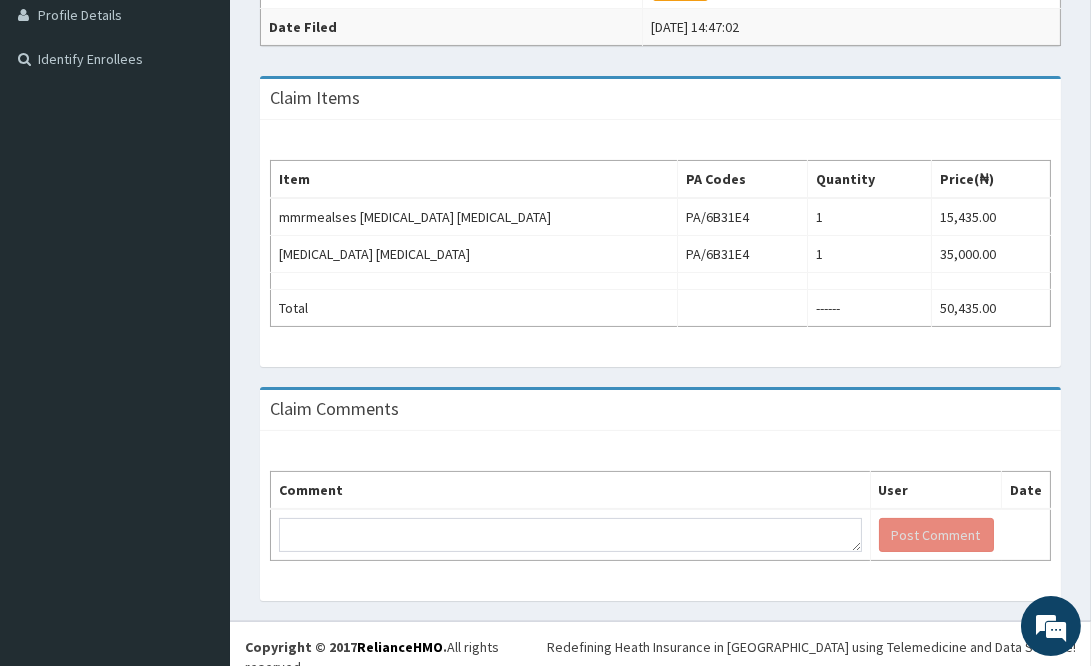 click on "Claim Items Item PA Codes Quantity Price(₦) mmrmealses mumps rubella PA/6B31E4 1 15,435.00 chicken pox varicella PA/6B31E4 1 35,000.00 Total ------ 50,435.00" at bounding box center (660, 231) 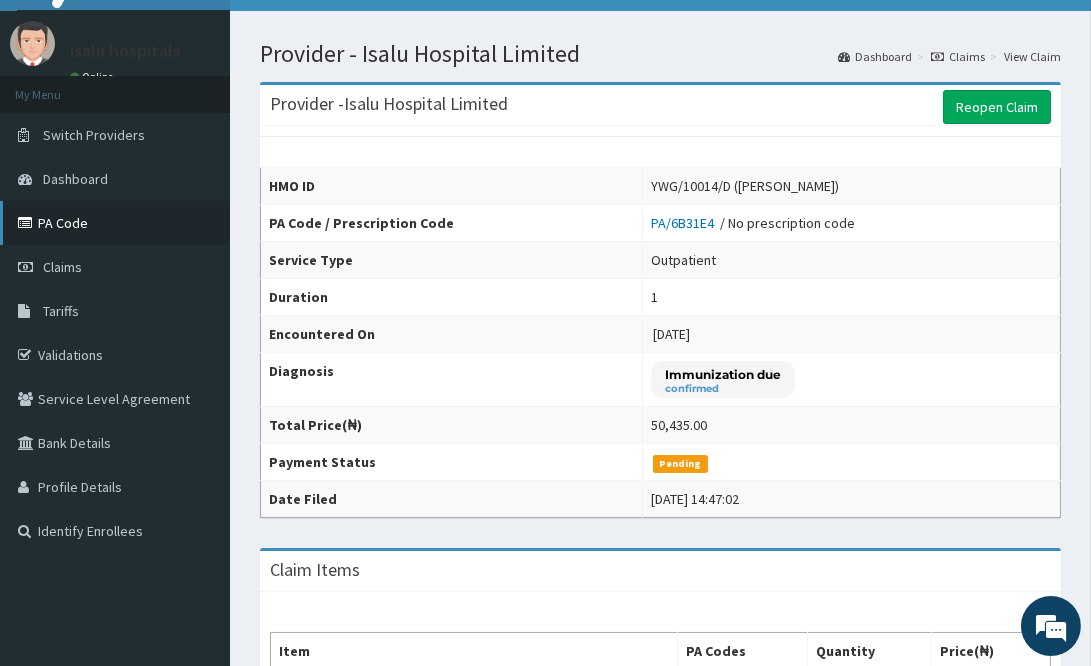 scroll, scrollTop: 0, scrollLeft: 0, axis: both 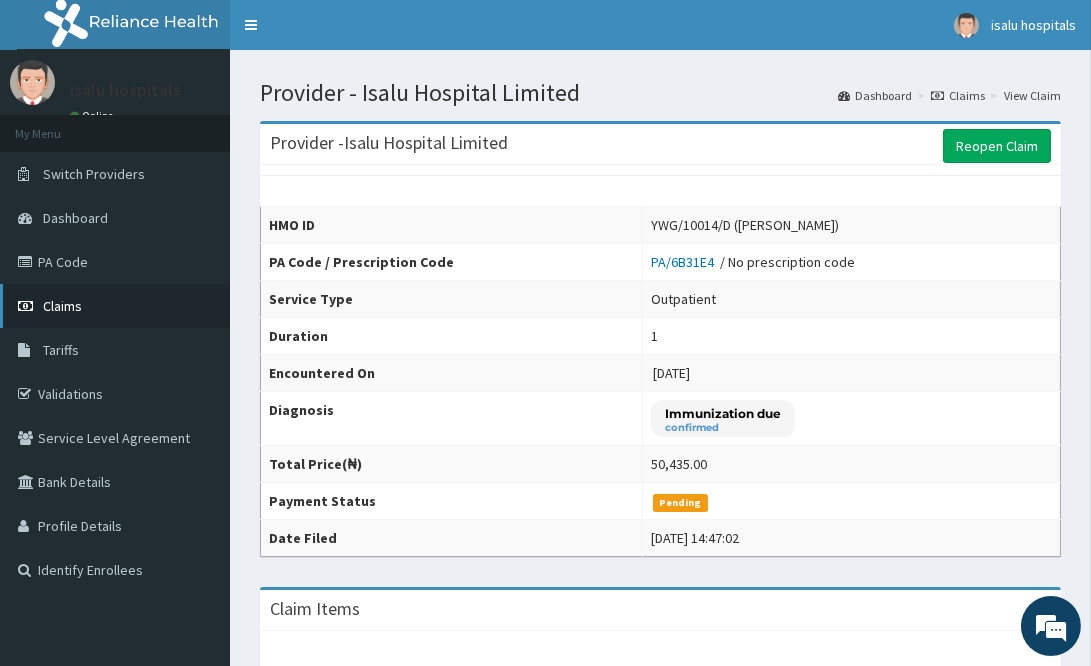 click on "Claims" at bounding box center (62, 306) 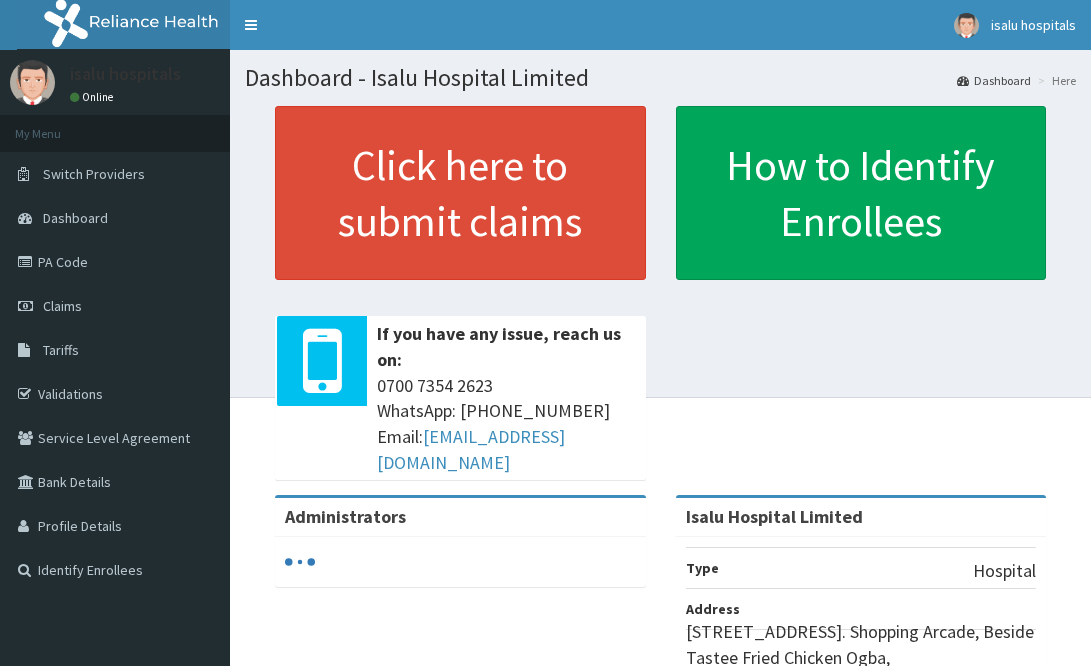 scroll, scrollTop: 0, scrollLeft: 0, axis: both 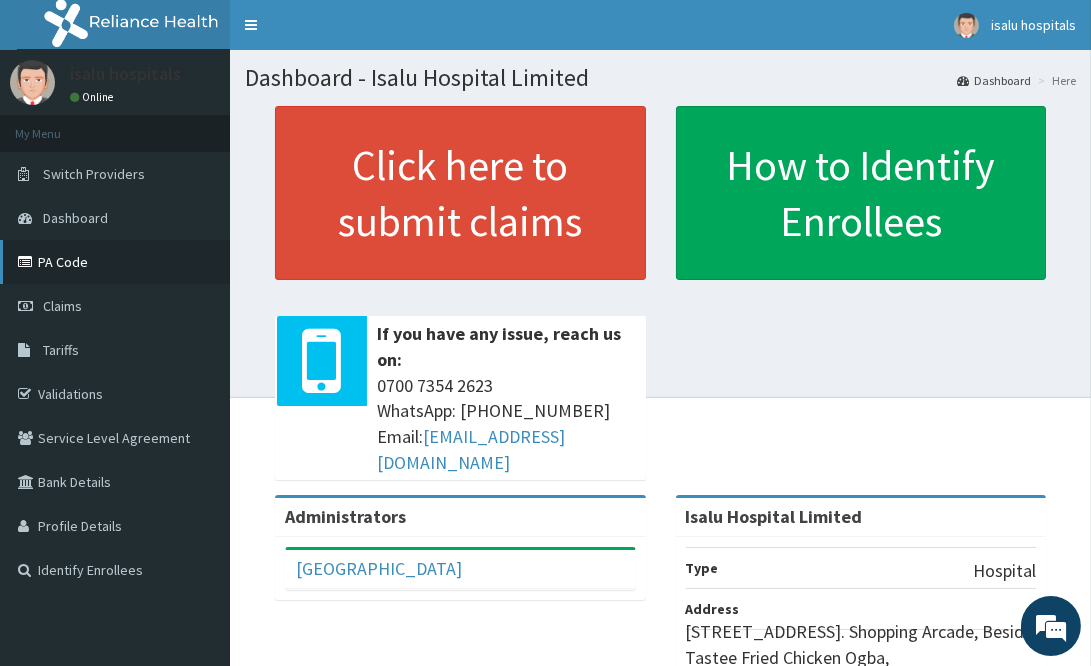 click on "PA Code" at bounding box center (115, 262) 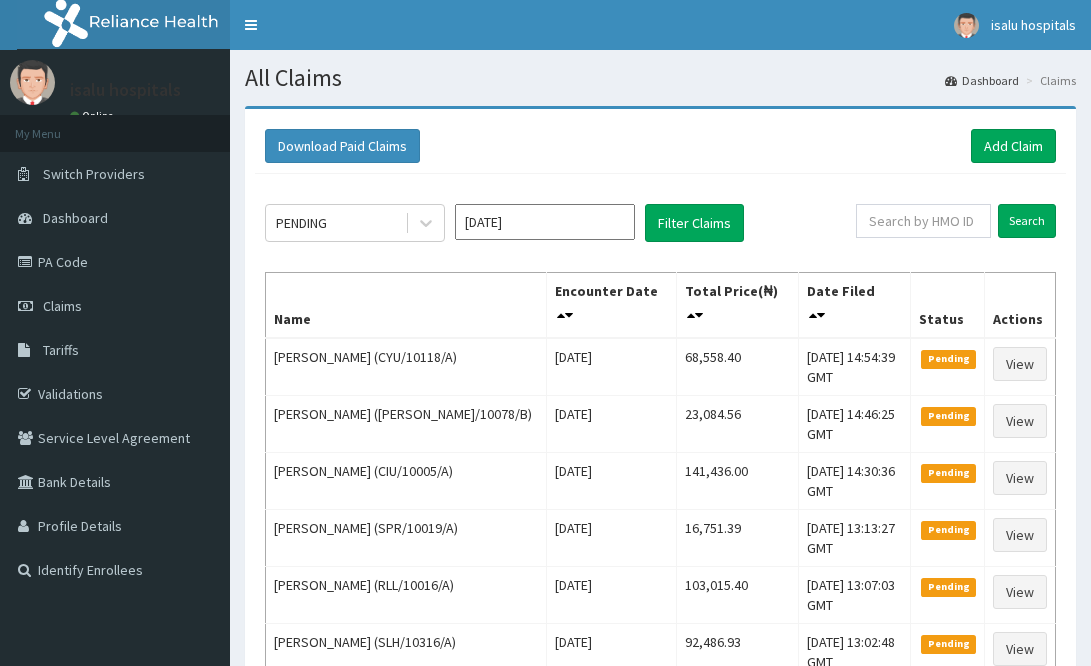 scroll, scrollTop: 0, scrollLeft: 0, axis: both 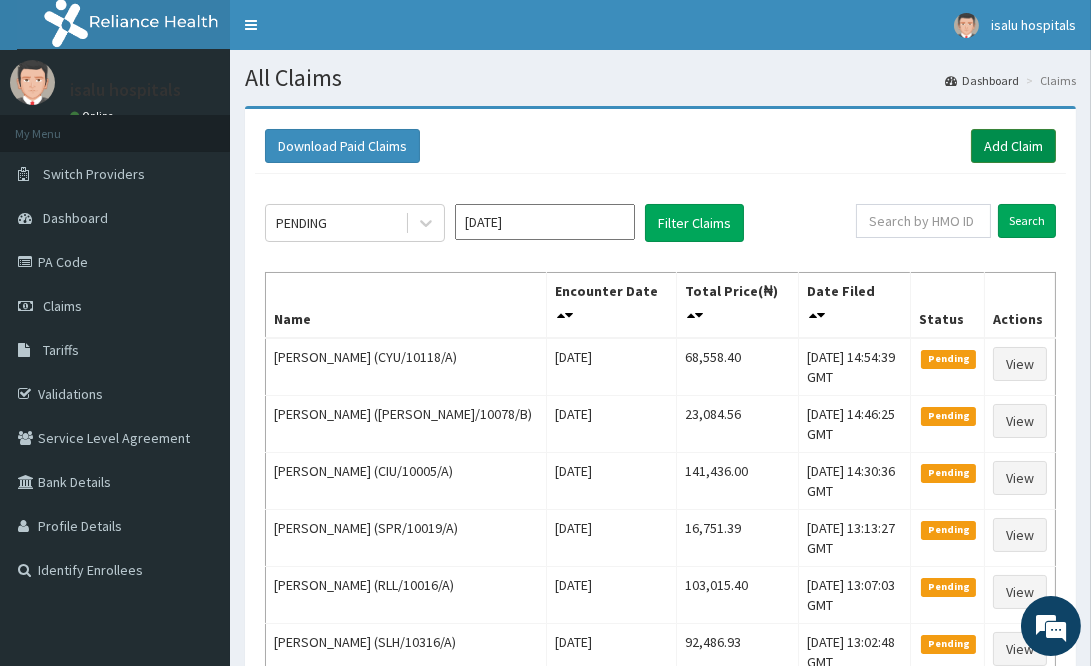 click on "Add Claim" at bounding box center (1013, 146) 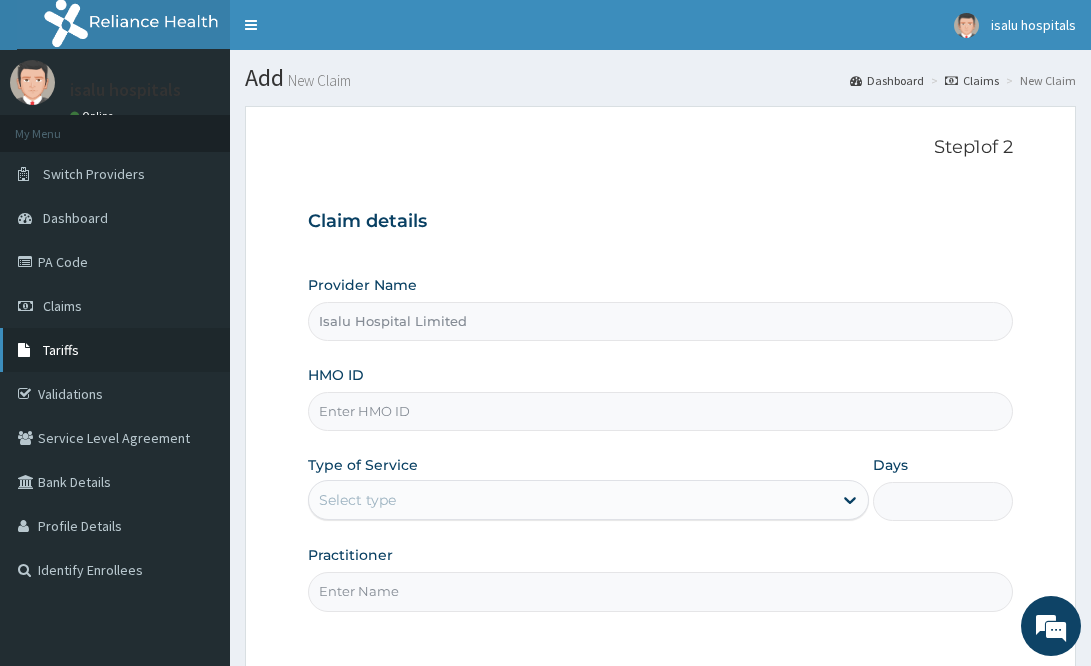 scroll, scrollTop: 0, scrollLeft: 0, axis: both 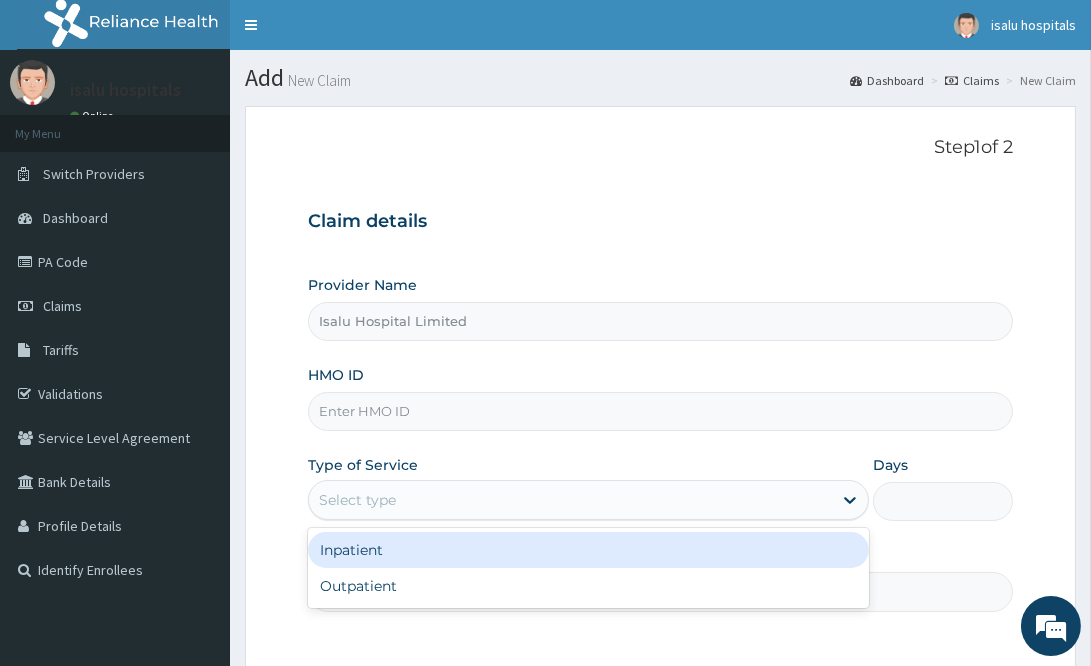 click on "Select type" at bounding box center (570, 500) 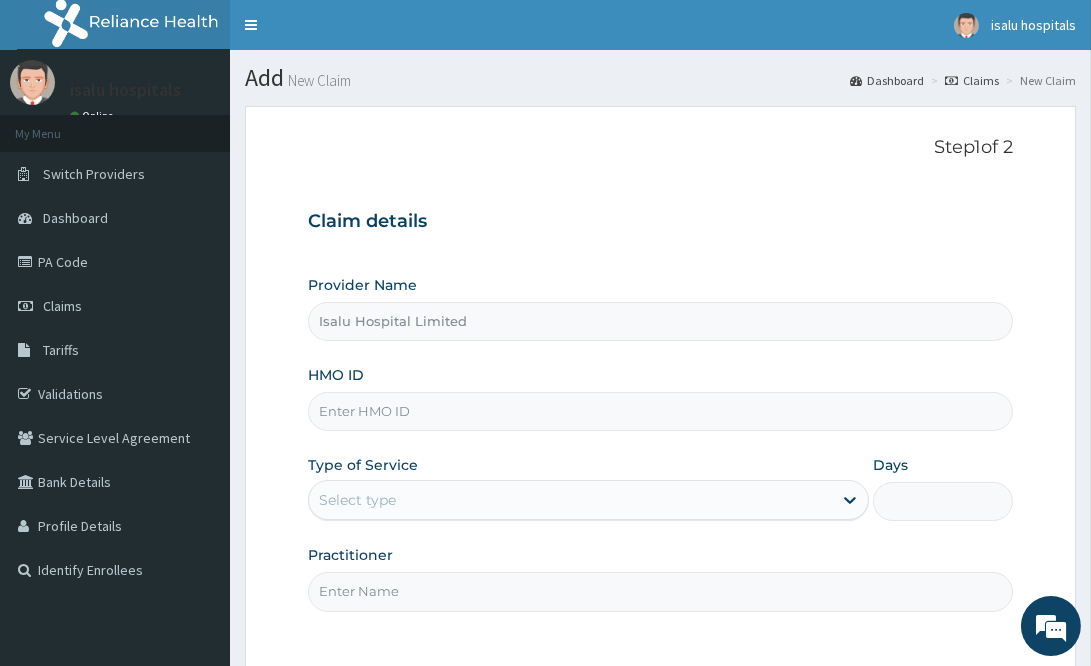 paste on "ACH/10416/A" 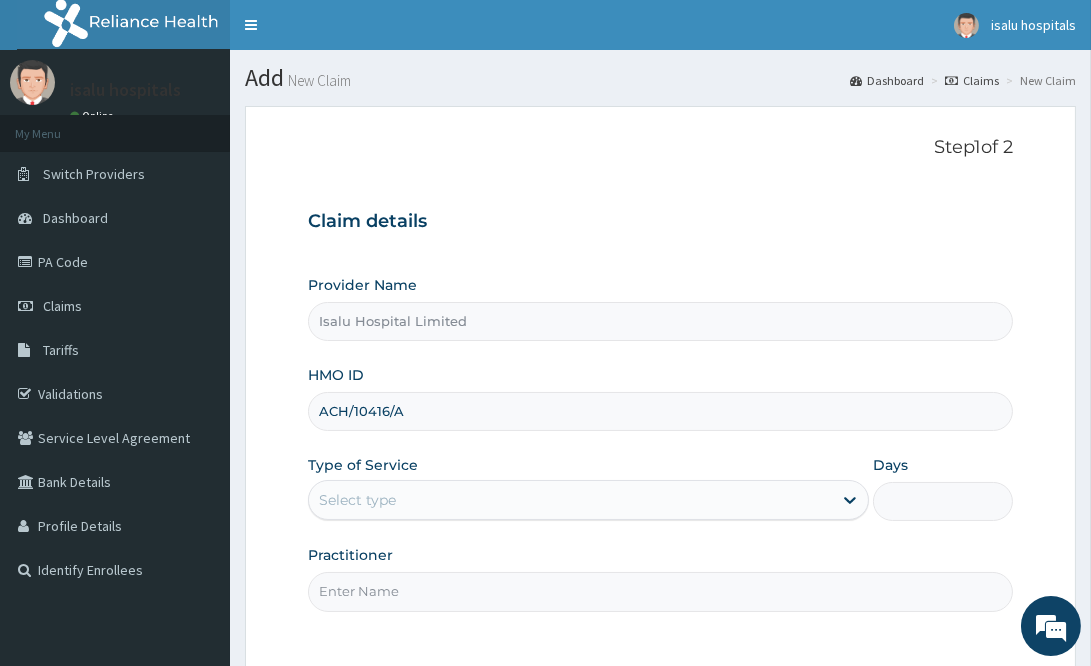 type on "ACH/10416/A" 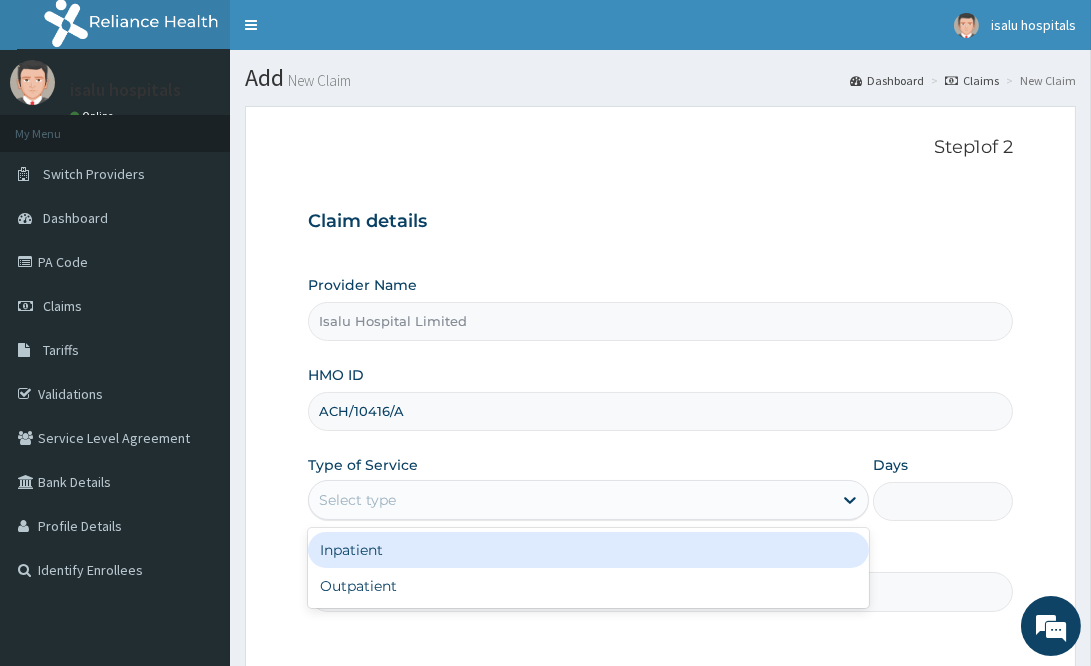 scroll, scrollTop: 0, scrollLeft: 0, axis: both 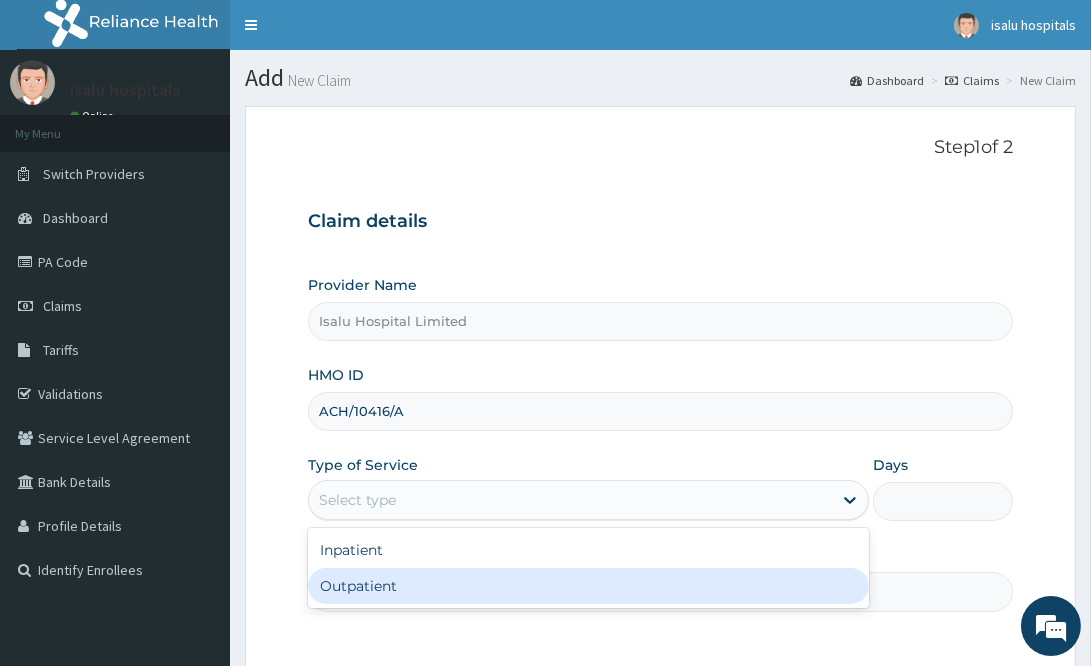 click on "Outpatient" at bounding box center [588, 586] 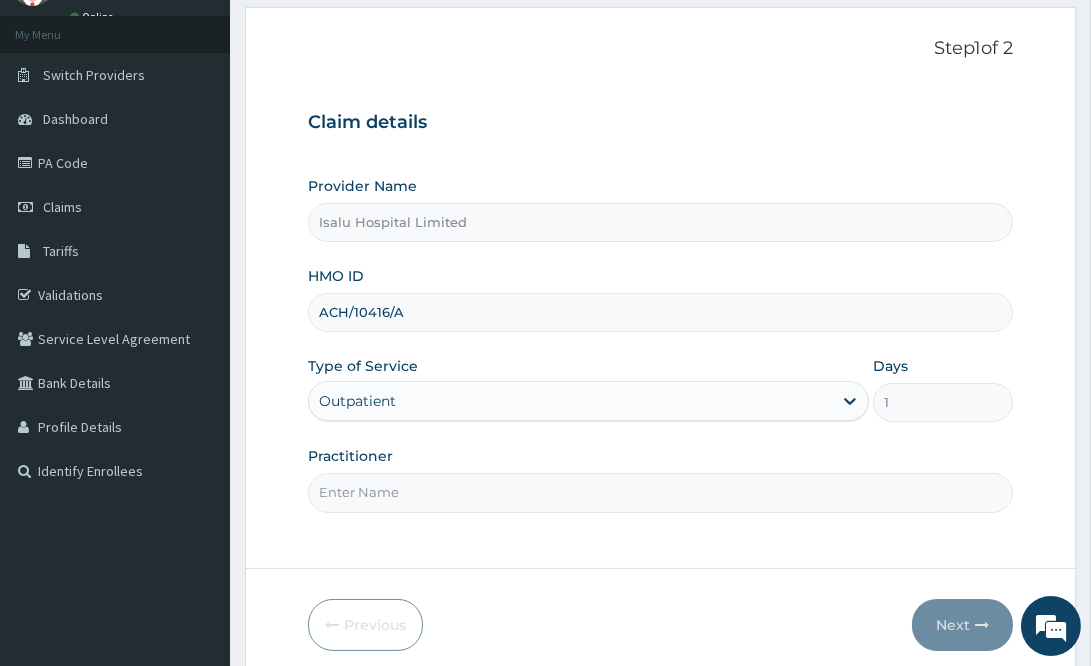 scroll, scrollTop: 180, scrollLeft: 0, axis: vertical 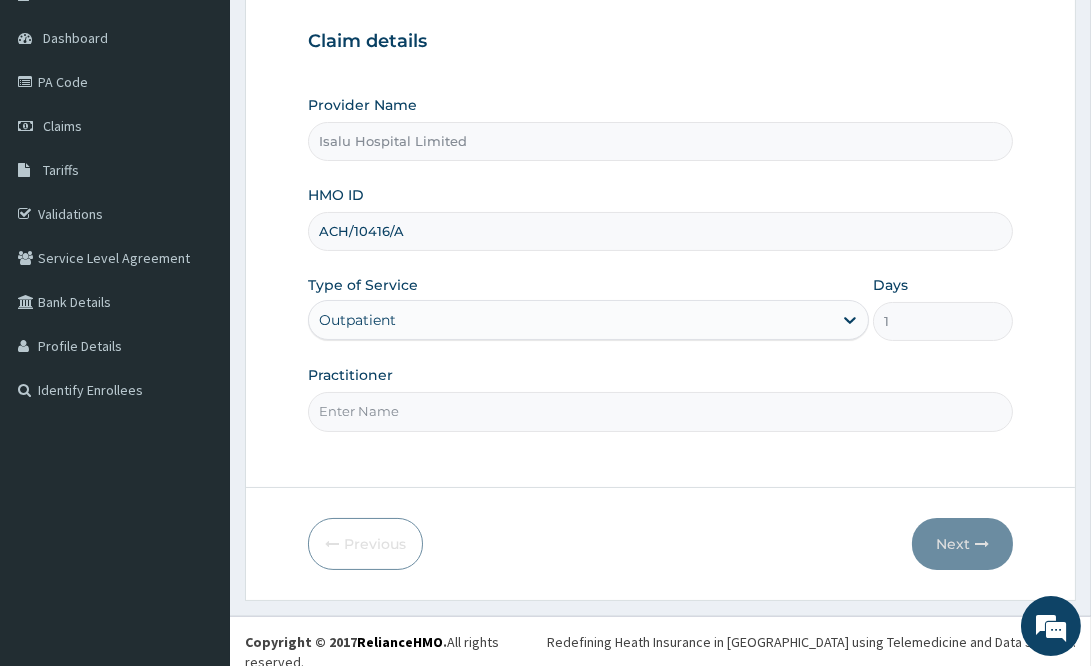 click on "Step  1  of 2 Claim details Provider Name Isalu Hospital Limited HMO ID ACH/10416/A Type of Service Outpatient Days 1 Practitioner     Previous   Next" at bounding box center (660, 263) 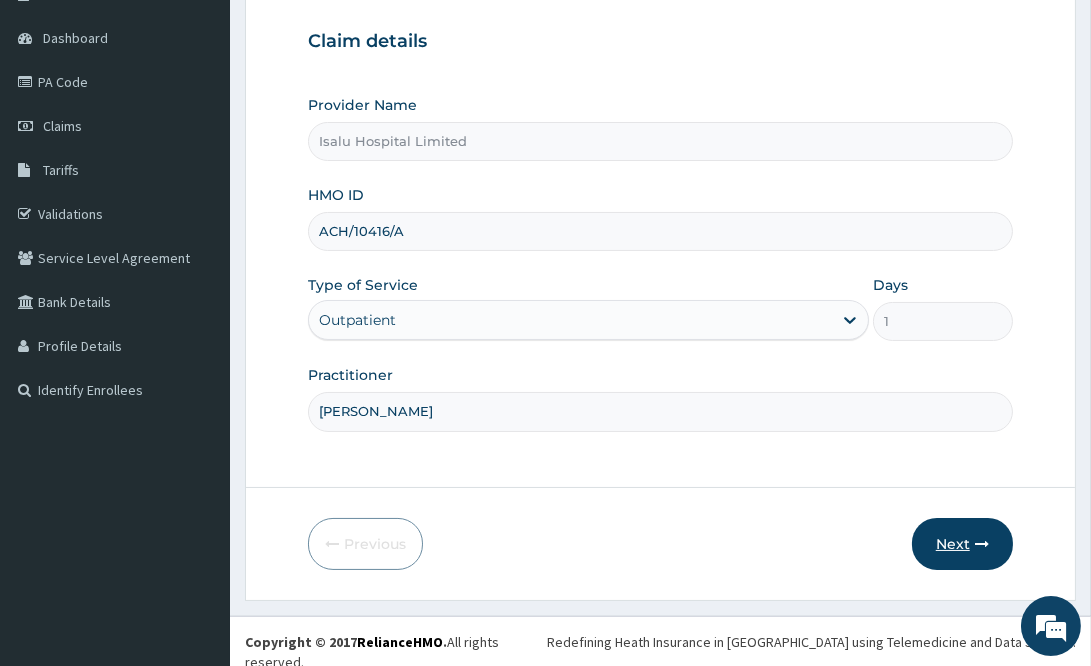 type on "Alo Demilade" 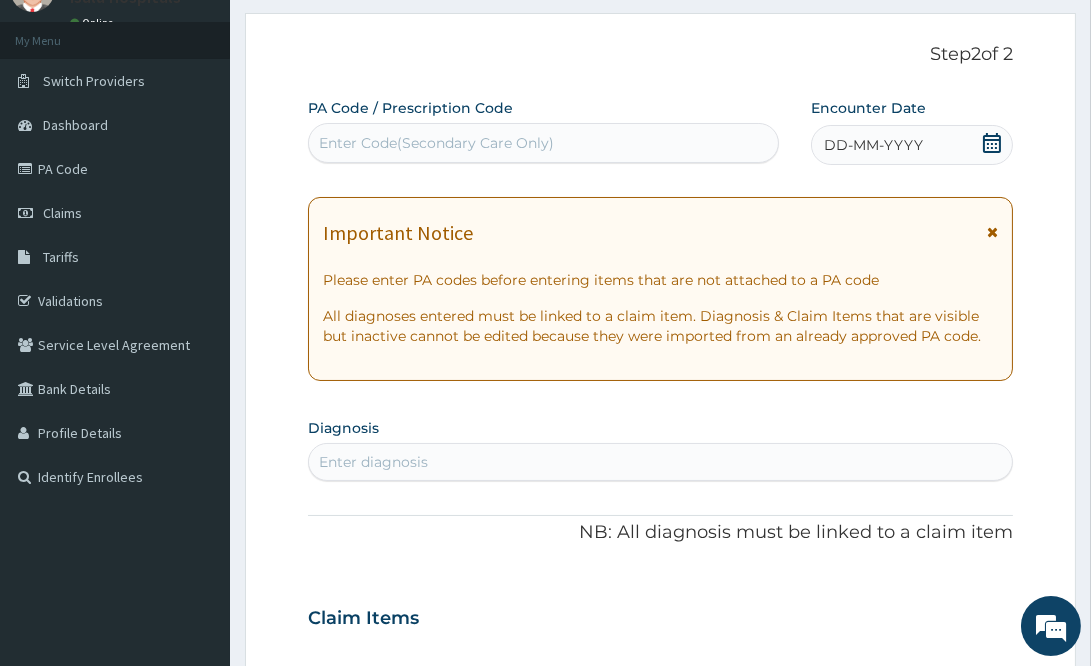 scroll, scrollTop: 0, scrollLeft: 0, axis: both 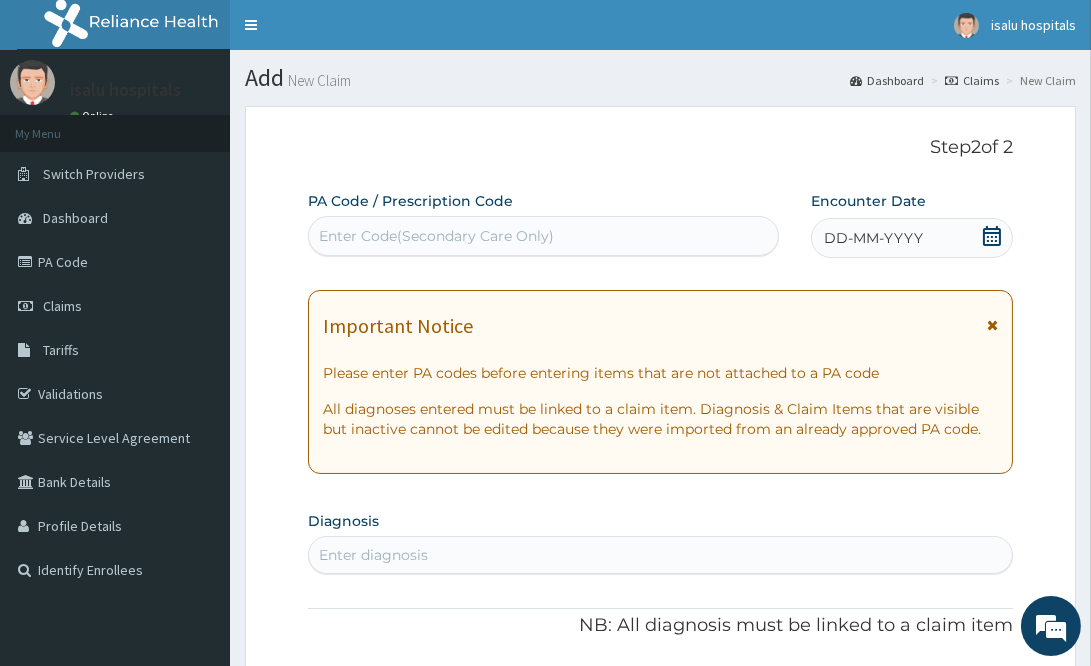 click on "Enter Code(Secondary Care Only)" at bounding box center [436, 236] 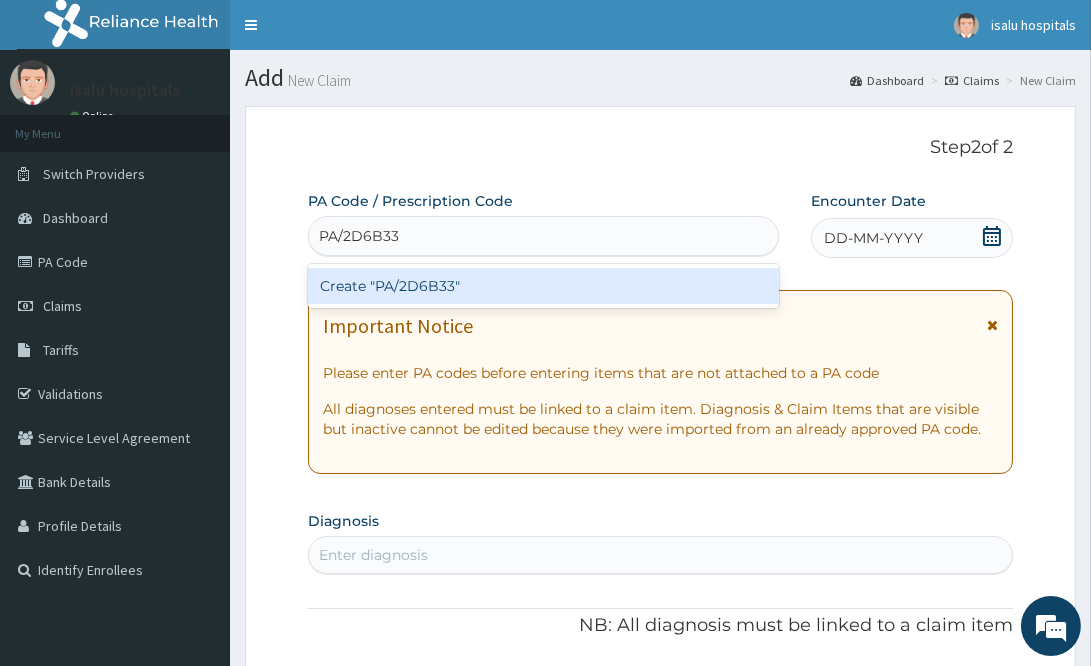 click on "Create "PA/2D6B33"" at bounding box center (543, 286) 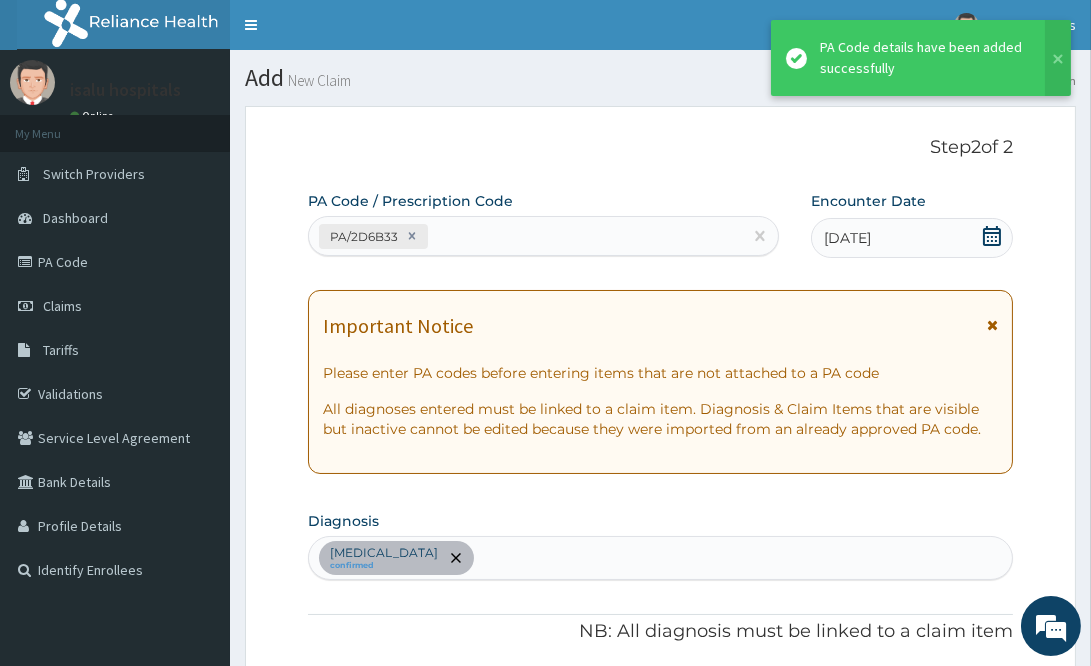 scroll, scrollTop: 705, scrollLeft: 0, axis: vertical 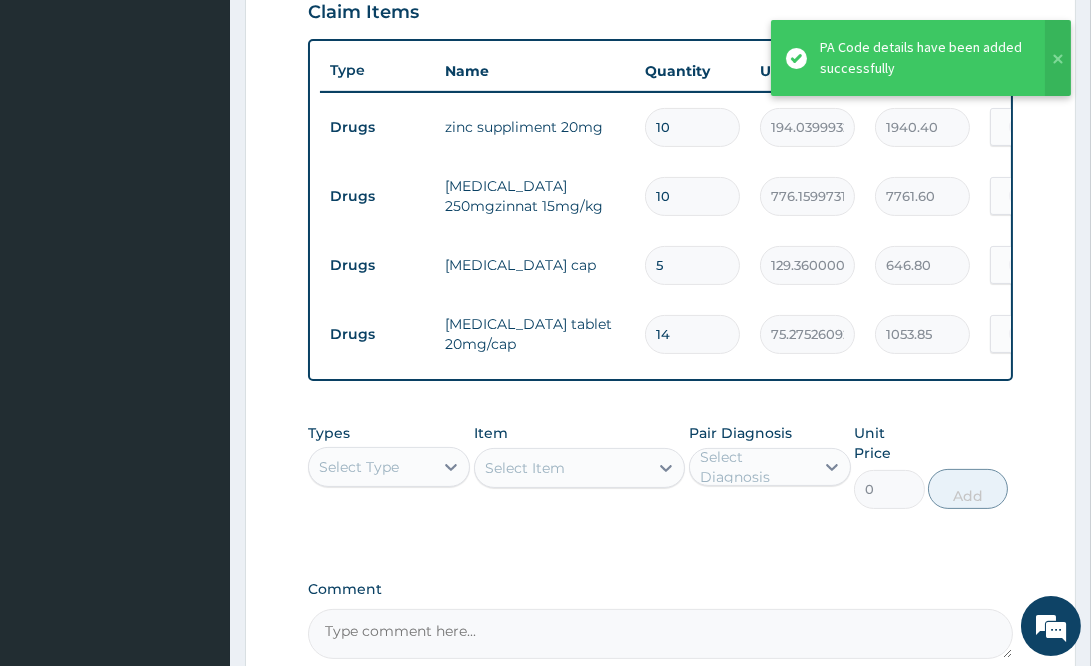 click on "PA Code / Prescription Code PA/2D6B33 Encounter Date 07-07-2025 Important Notice Please enter PA codes before entering items that are not attached to a PA code   All diagnoses entered must be linked to a claim item. Diagnosis & Claim Items that are visible but inactive cannot be edited because they were imported from an already approved PA code. Diagnosis Gastroenteritis confirmed NB: All diagnosis must be linked to a claim item Claim Items Type Name Quantity Unit Price Total Price Pair Diagnosis Actions Drugs zinc suppliment 20mg 10 194.0399932861328 1940.40 Gastroenteritis Delete Drugs cefuroxime 250mgzinnat 15mg/kg 10 776.1599731445312 7761.60 Gastroenteritis Delete Drugs imodium cap 5 129.3600006103516 646.80 Gastroenteritis Delete Drugs omeprazole tablet 20mg/cap 14 75.27526092529297 1053.85 Gastroenteritis Delete Types Select Type Item Select Item Pair Diagnosis Select Diagnosis Unit Price 0 Add Comment" at bounding box center [660, 72] 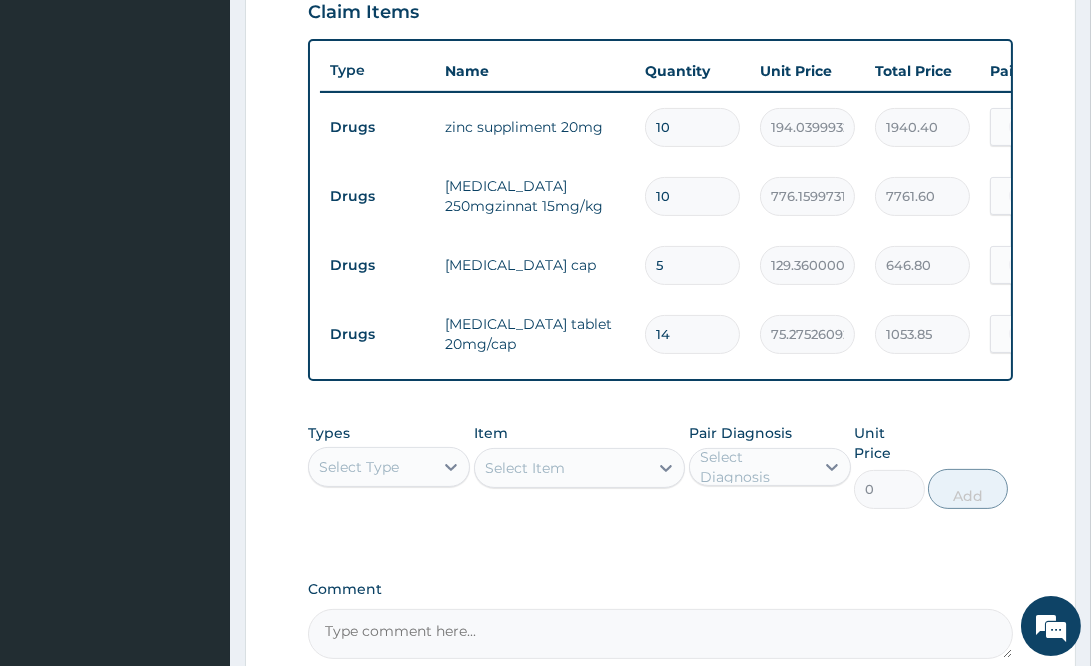 click on "Comment" at bounding box center [660, 634] 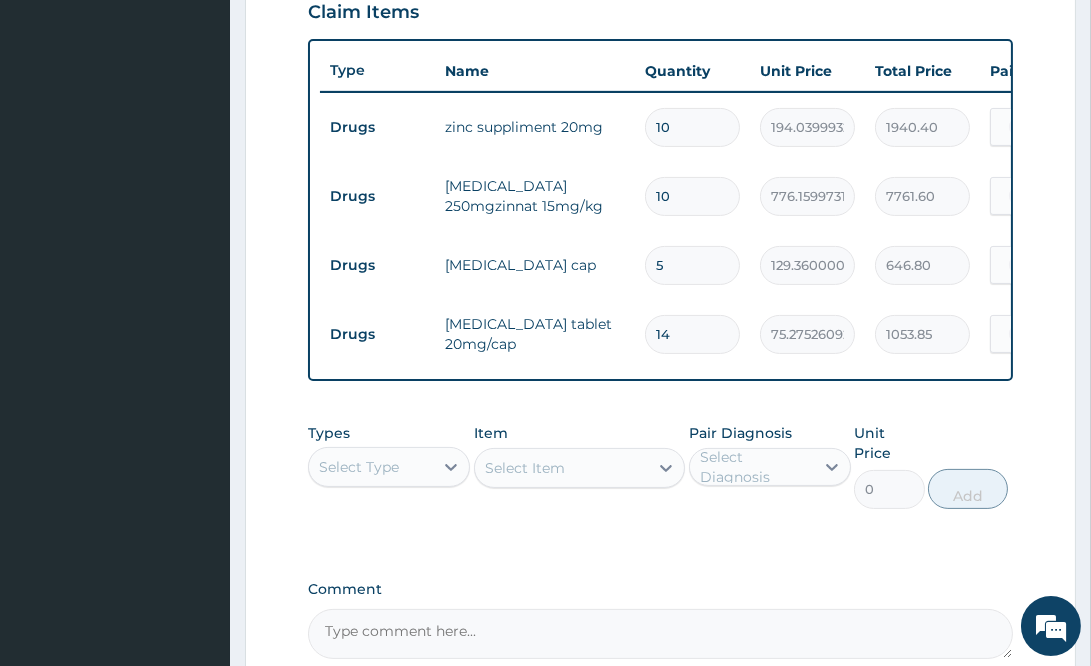 click on "10" at bounding box center (692, 196) 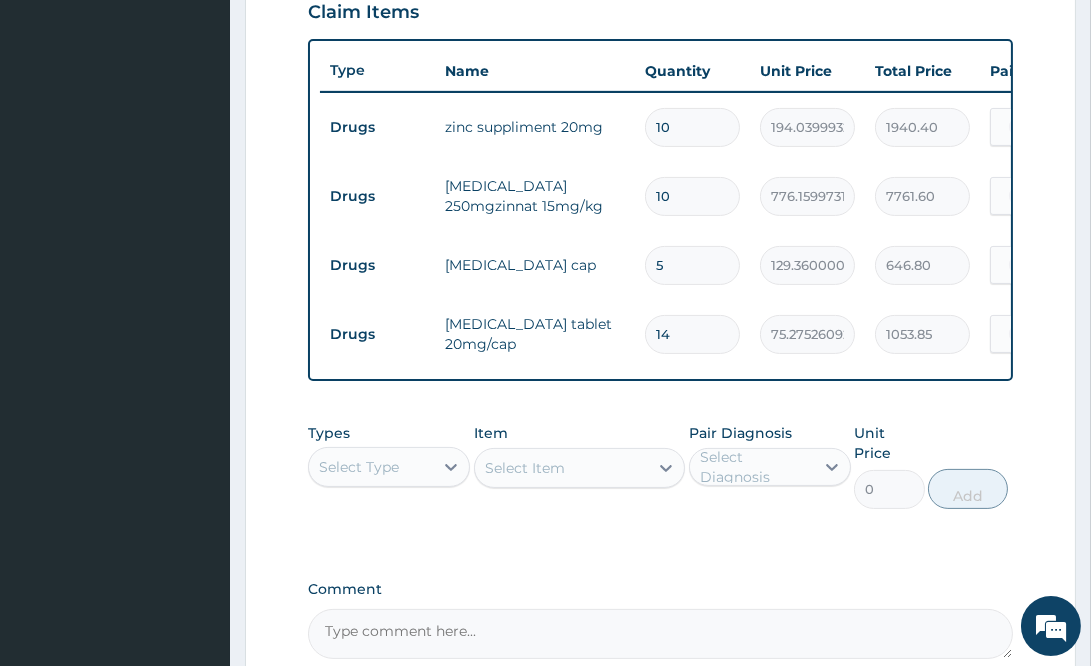 click on "PA Code / Prescription Code PA/2D6B33 Encounter Date 07-07-2025 Important Notice Please enter PA codes before entering items that are not attached to a PA code   All diagnoses entered must be linked to a claim item. Diagnosis & Claim Items that are visible but inactive cannot be edited because they were imported from an already approved PA code. Diagnosis Gastroenteritis confirmed NB: All diagnosis must be linked to a claim item Claim Items Type Name Quantity Unit Price Total Price Pair Diagnosis Actions Drugs zinc suppliment 20mg 10 194.0399932861328 1940.40 Gastroenteritis Delete Drugs cefuroxime 250mgzinnat 15mg/kg 10 776.1599731445312 7761.60 Gastroenteritis Delete Drugs imodium cap 5 129.3600006103516 646.80 Gastroenteritis Delete Drugs omeprazole tablet 20mg/cap 14 75.27526092529297 1053.85 Gastroenteritis Delete Types Select Type Item Select Item Pair Diagnosis Select Diagnosis Unit Price 0 Add Comment" at bounding box center [660, 72] 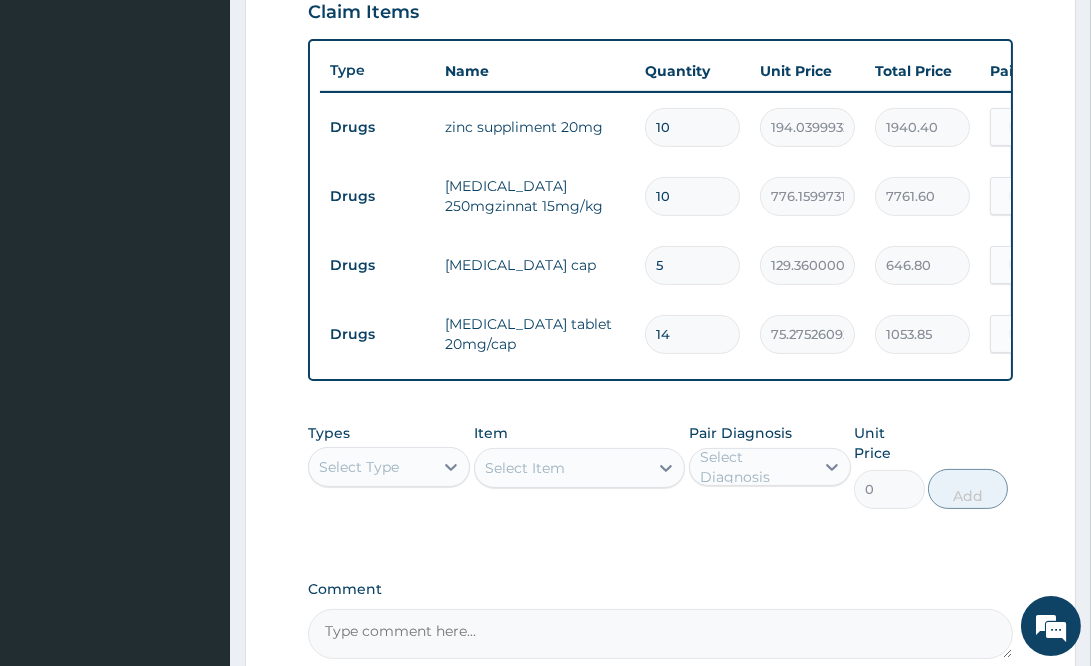 scroll, scrollTop: 908, scrollLeft: 0, axis: vertical 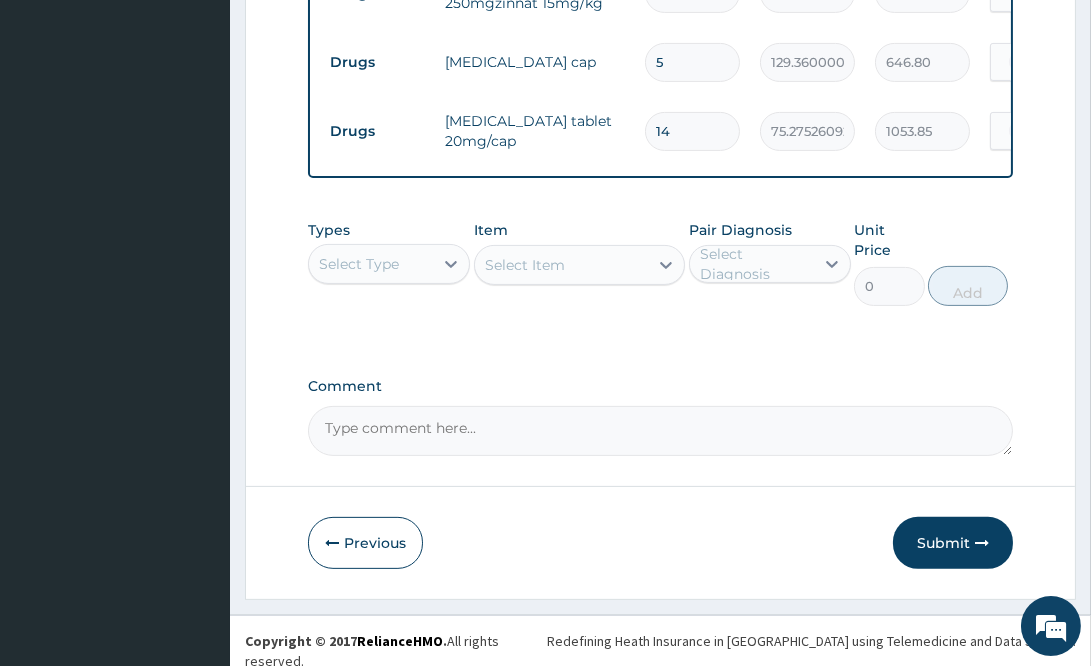 click on "Comment" at bounding box center (660, 386) 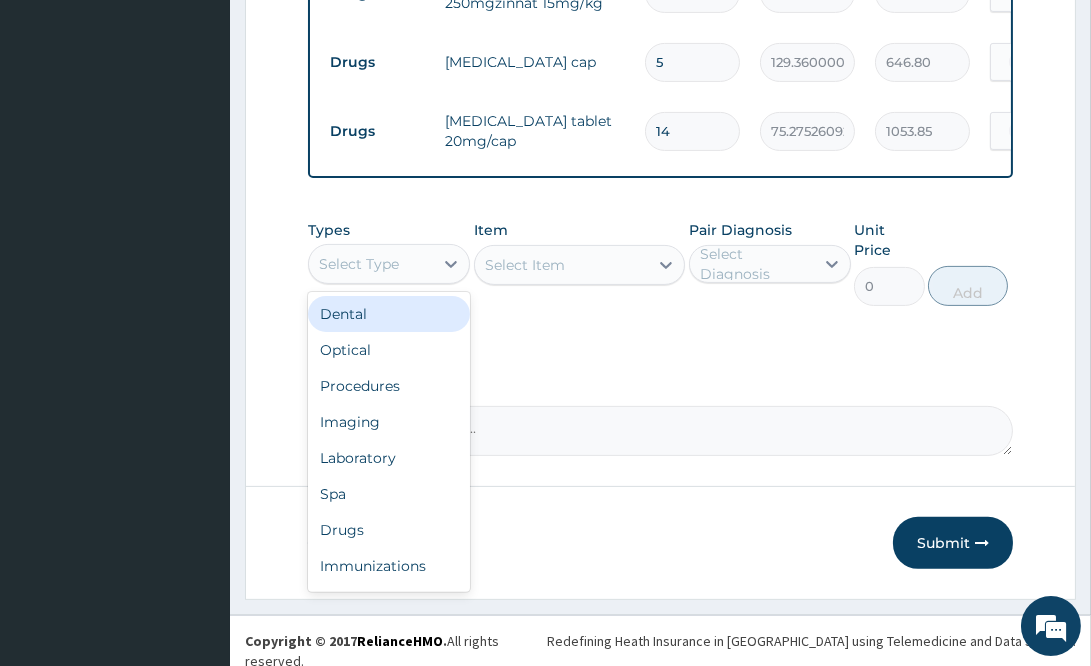 click on "Select Type" at bounding box center [359, 264] 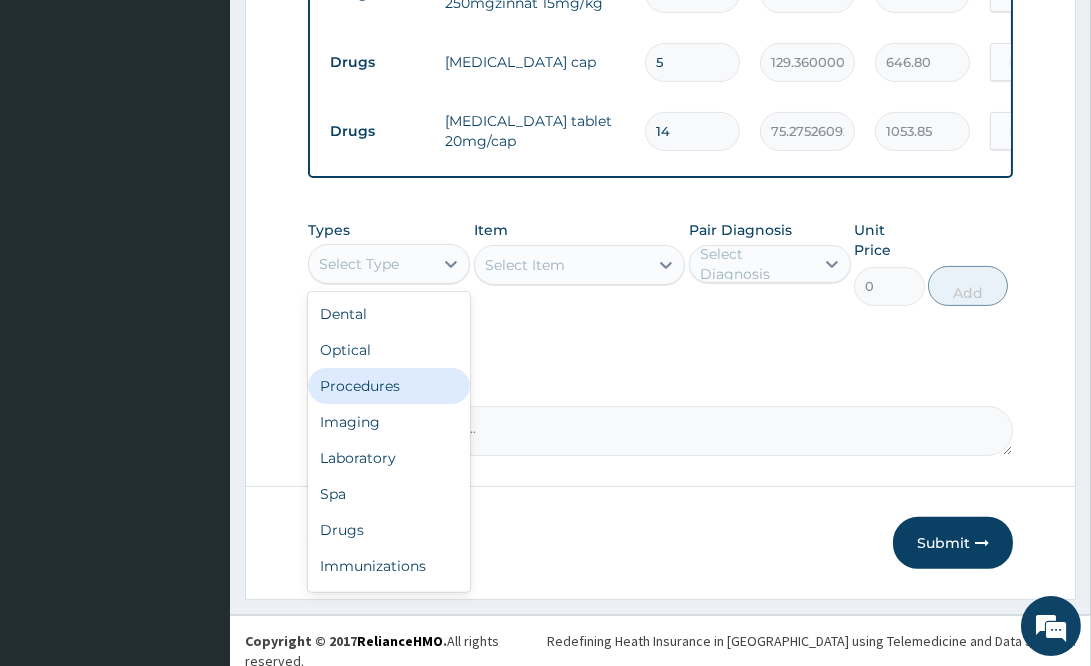 click on "Procedures" at bounding box center (389, 386) 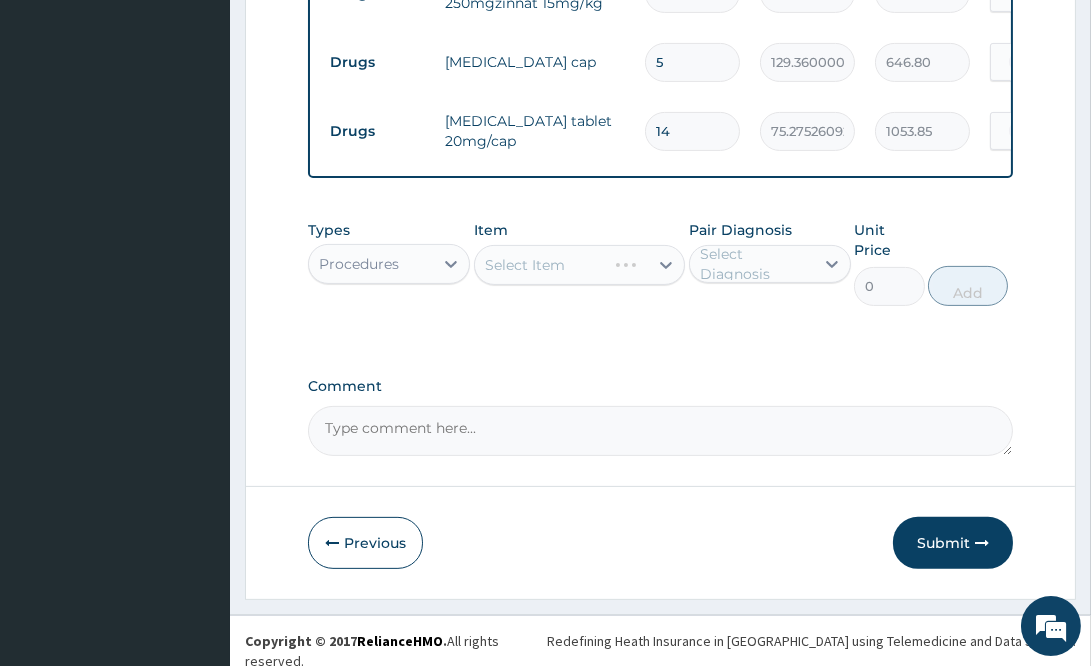 click on "Types option Procedures, selected.   Select is focused ,type to refine list, press Down to open the menu,  Procedures Item Select Item Pair Diagnosis Select Diagnosis Unit Price 0 Add" at bounding box center [660, 278] 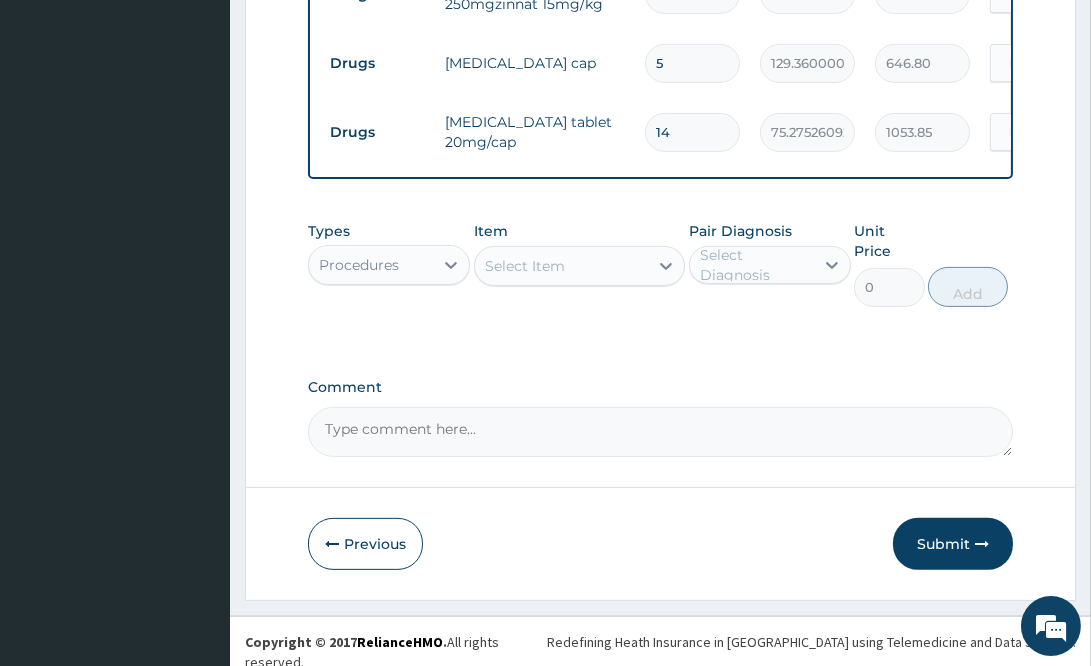 scroll, scrollTop: 908, scrollLeft: 0, axis: vertical 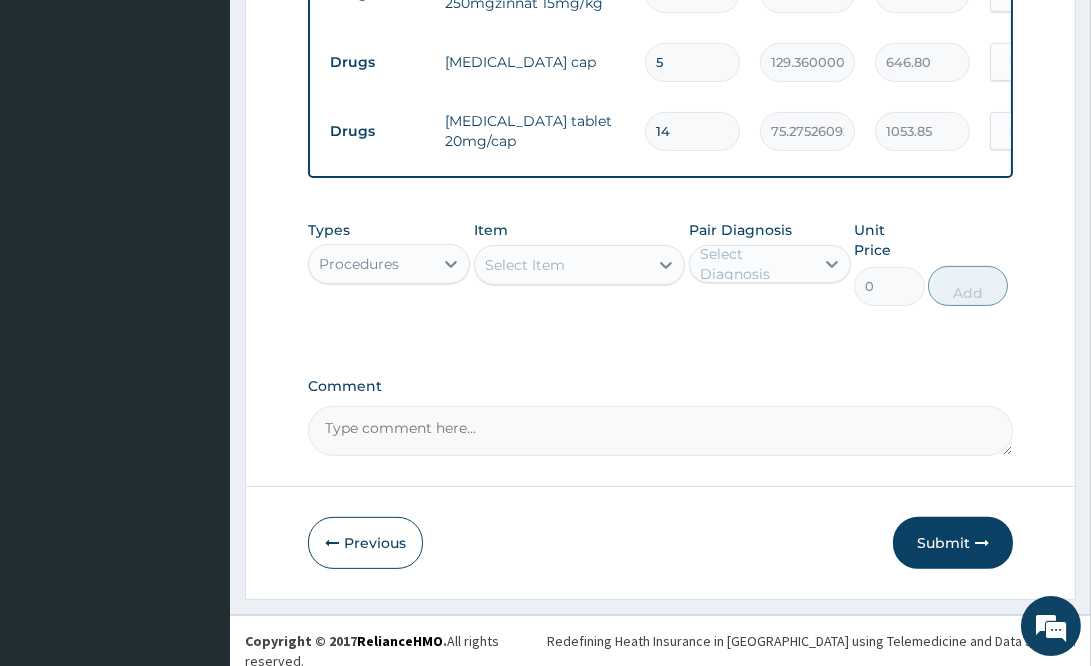 click on "Select Item" at bounding box center (579, 265) 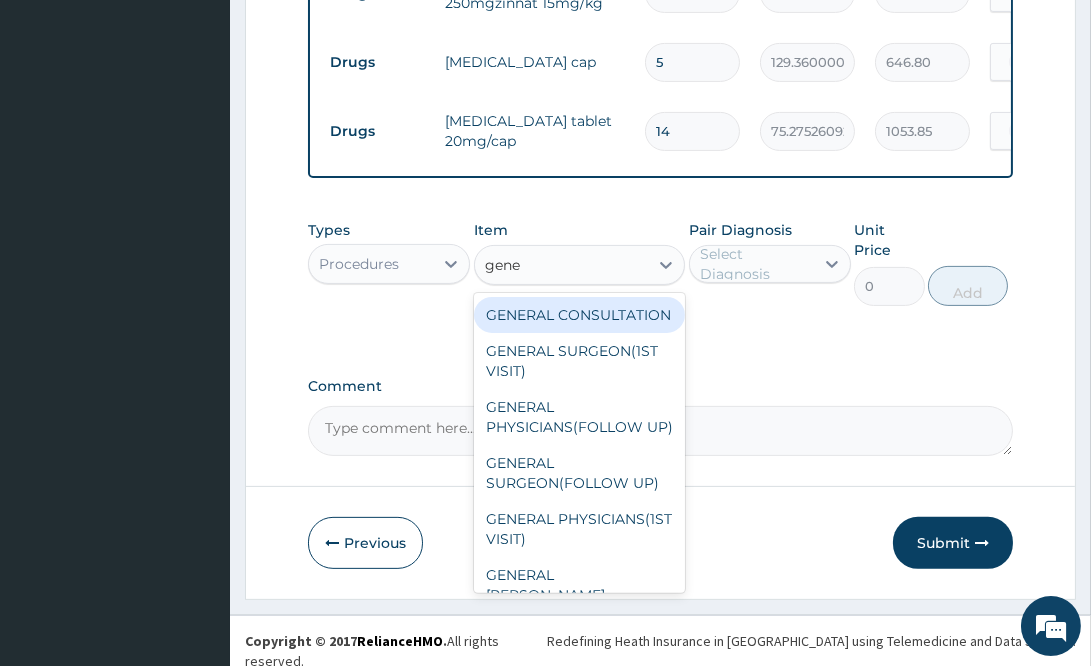 type on "gener" 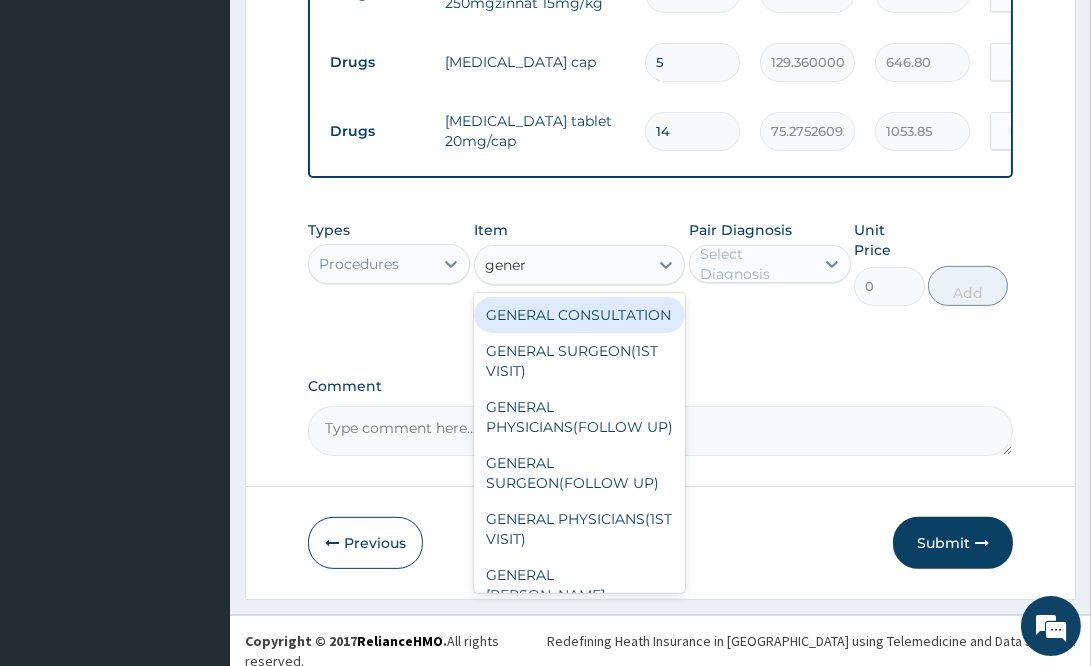 click on "GENERAL CONSULTATION" at bounding box center (579, 315) 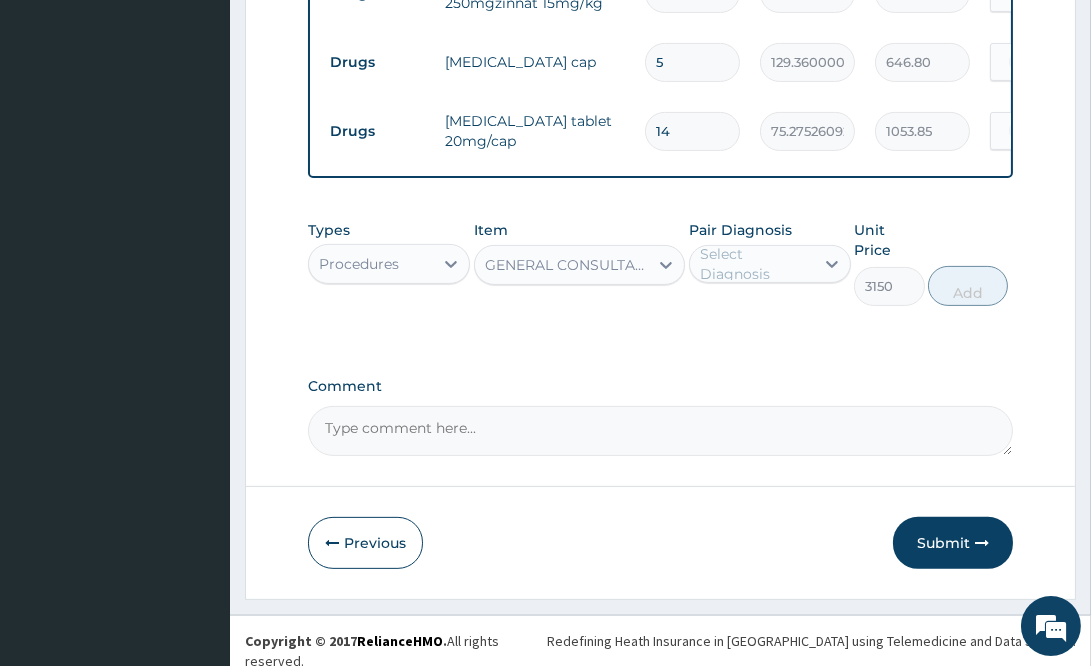 click on "Select Diagnosis" at bounding box center (770, 264) 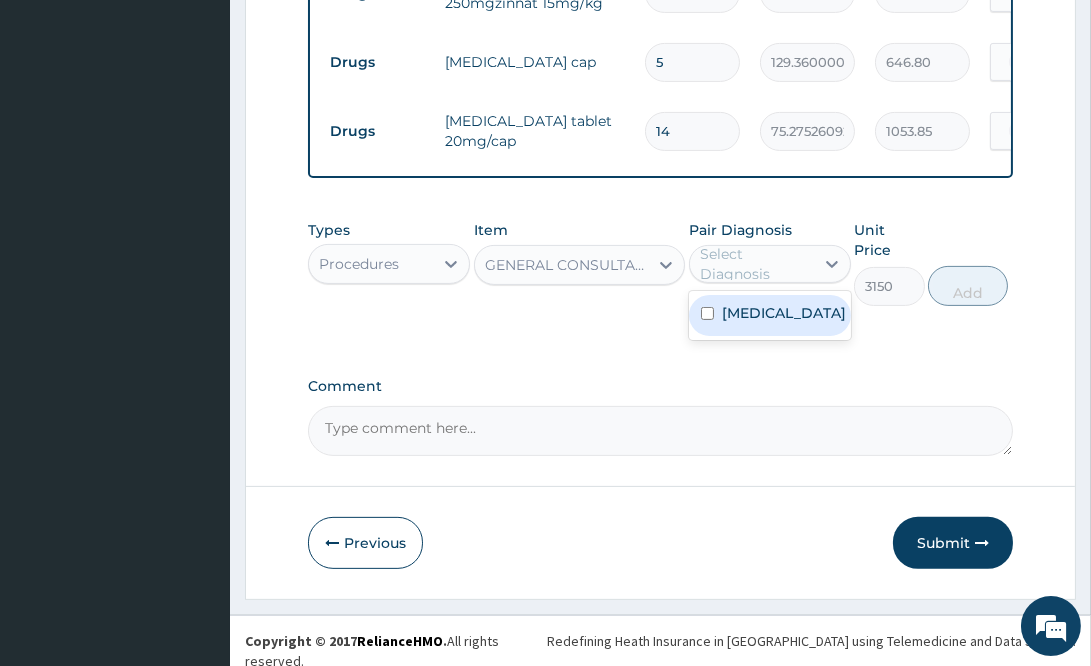 click on "Gastroenteritis" at bounding box center (784, 313) 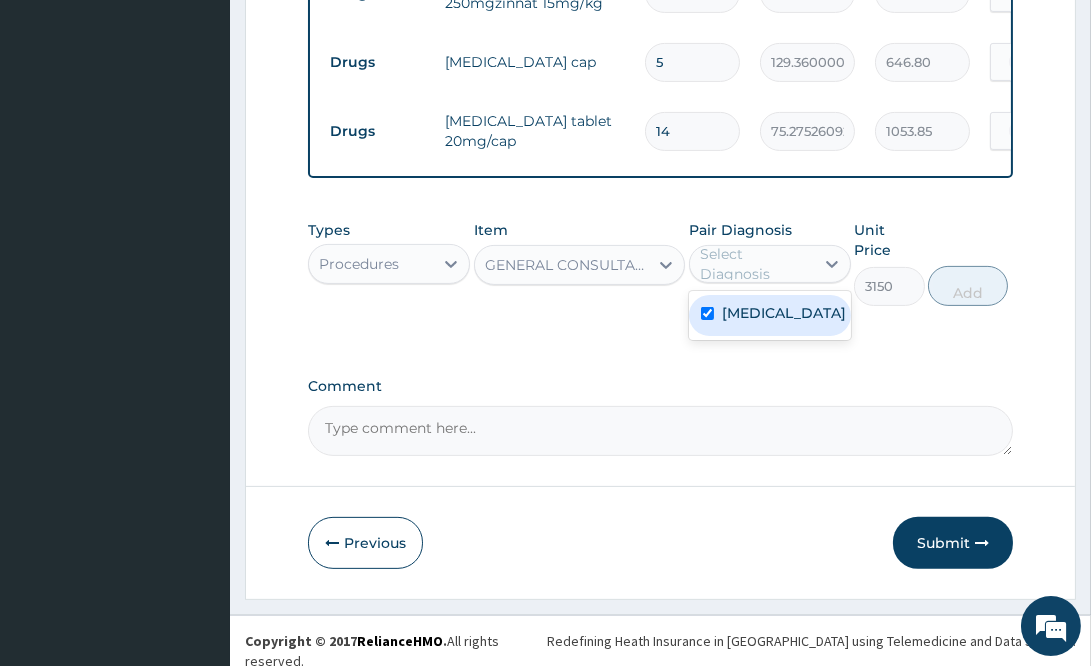checkbox on "true" 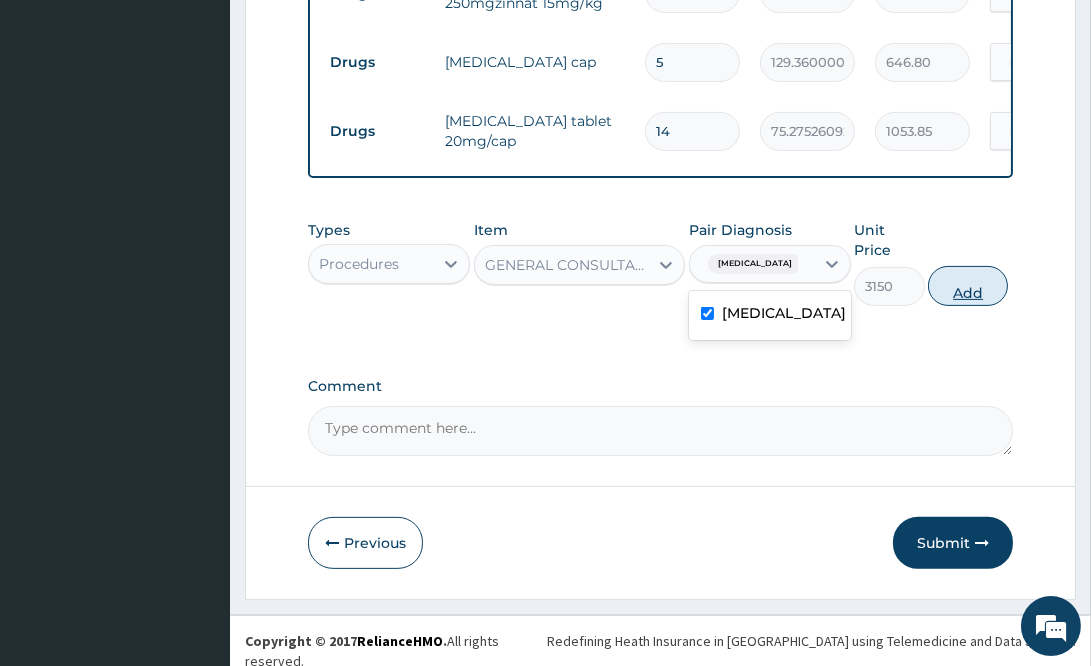 click on "Add" at bounding box center (968, 286) 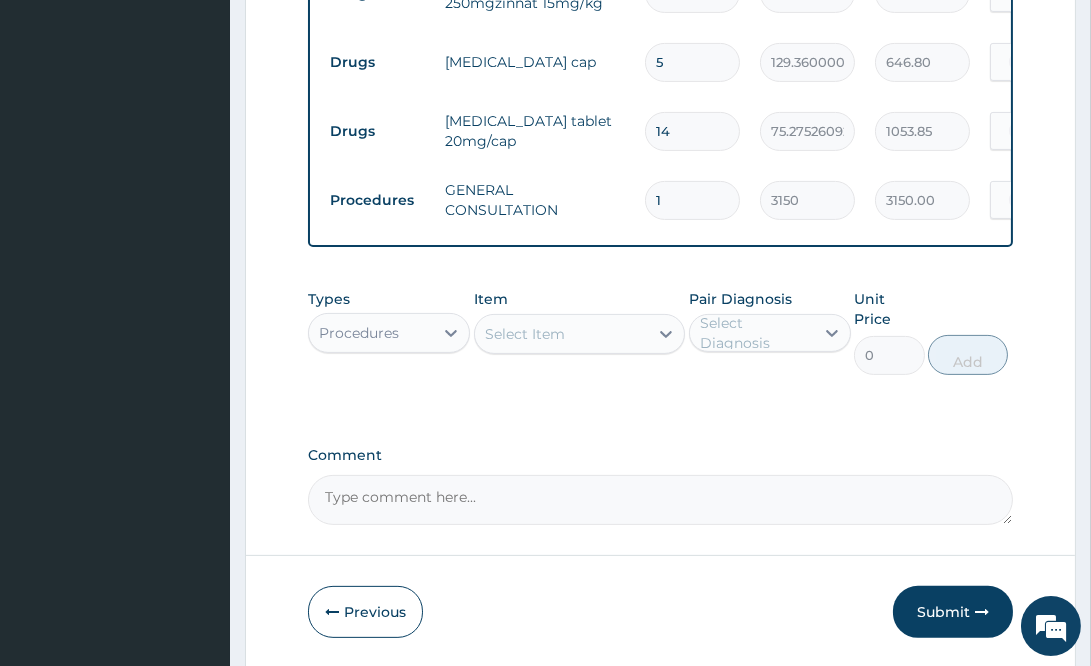 click on "Types Procedures Item Select Item Pair Diagnosis Select Diagnosis Unit Price 0 Add" at bounding box center (660, 332) 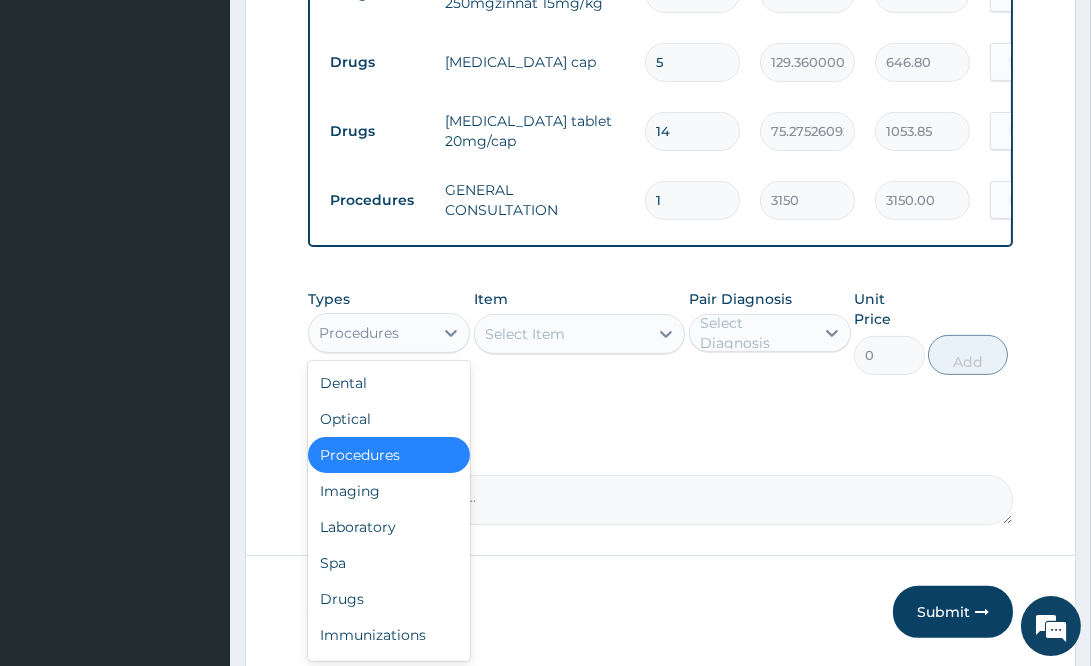 click on "Procedures" at bounding box center (371, 333) 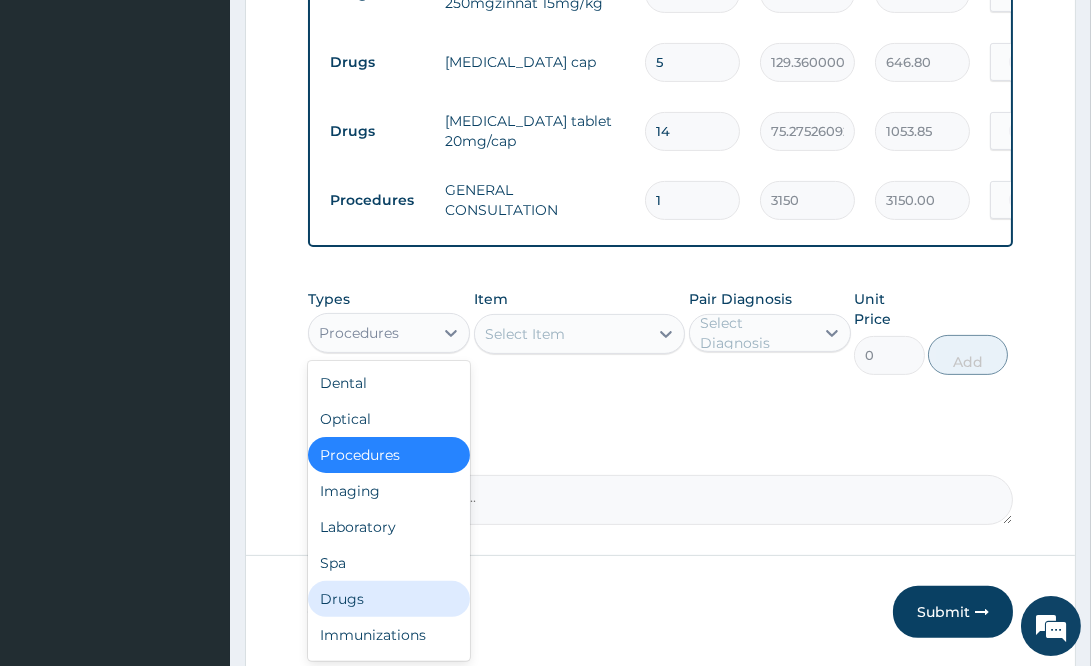 click on "Drugs" at bounding box center (389, 599) 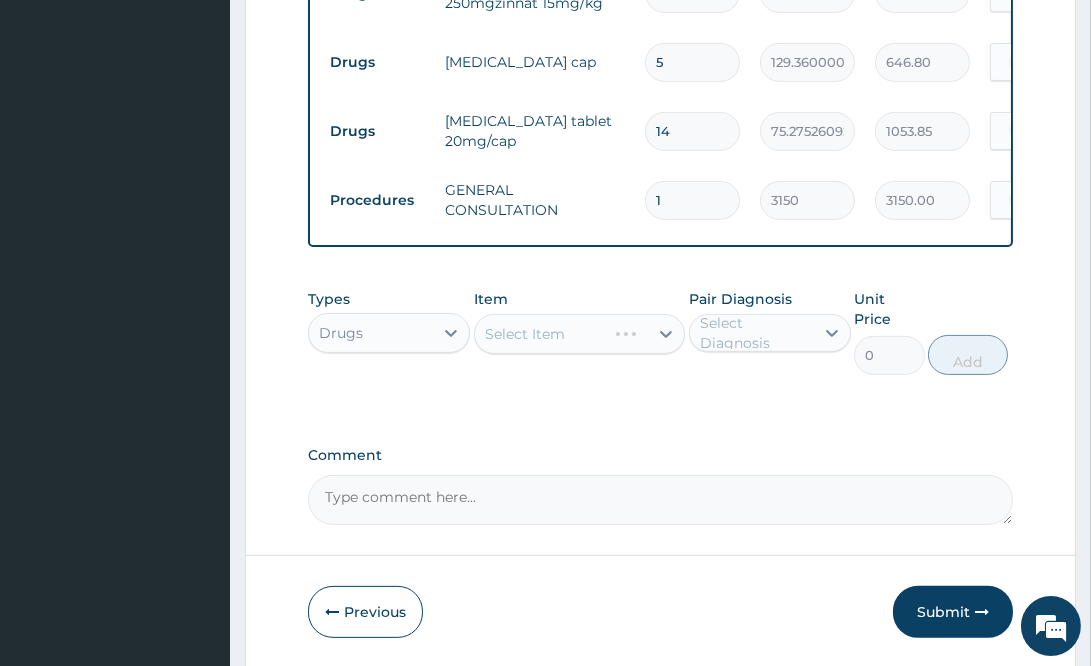 click on "Select Item" at bounding box center [579, 334] 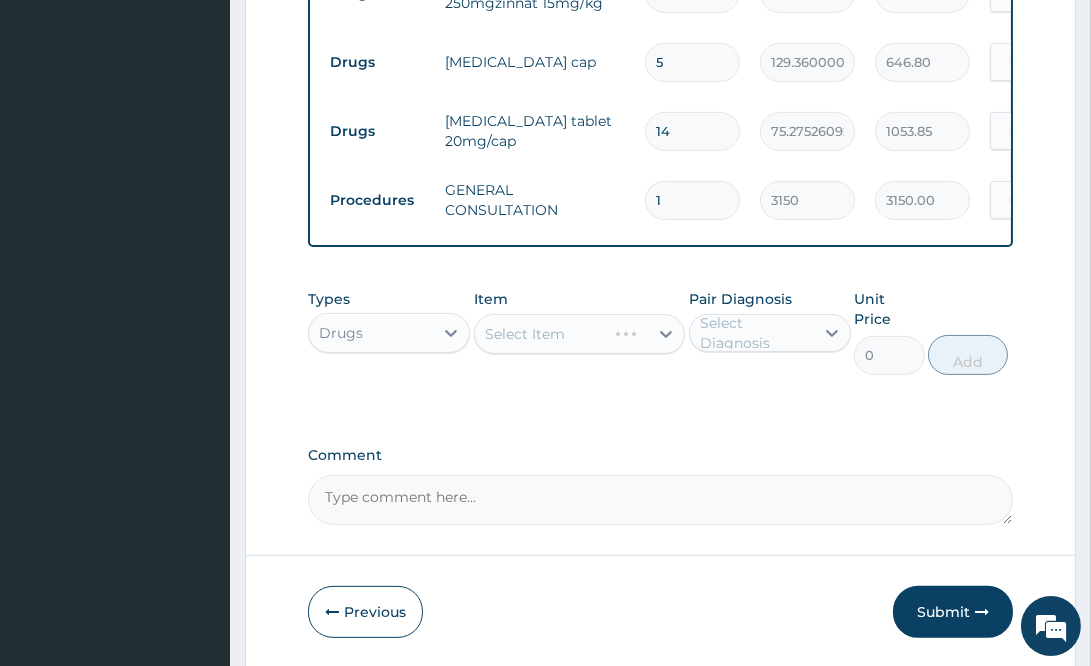 click on "Select Item" at bounding box center [579, 334] 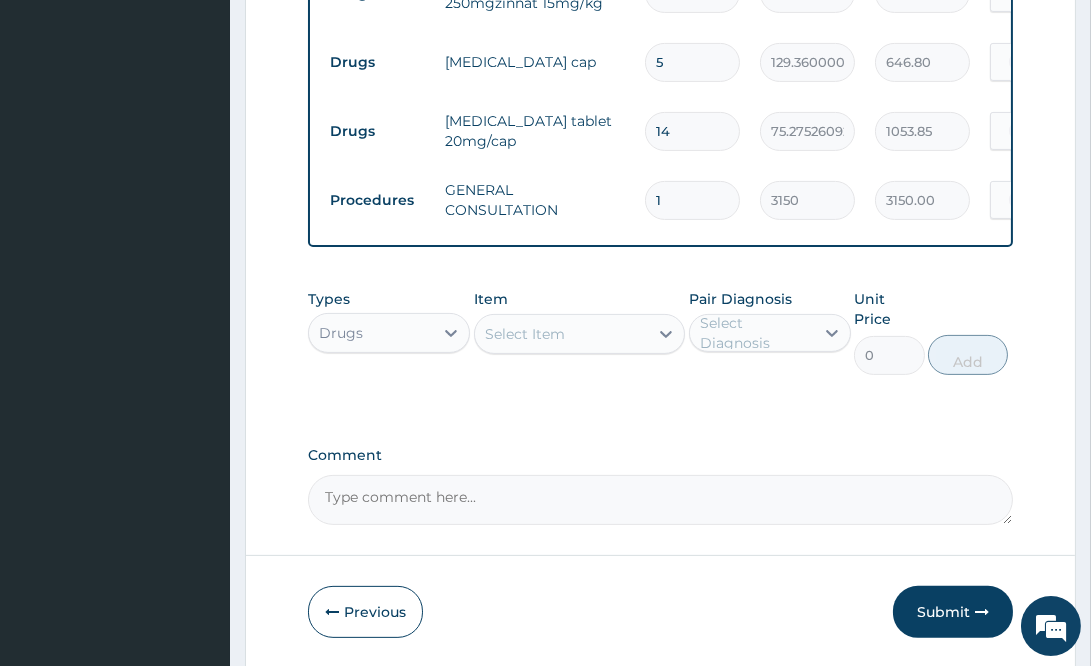 click on "Select Item" at bounding box center [561, 334] 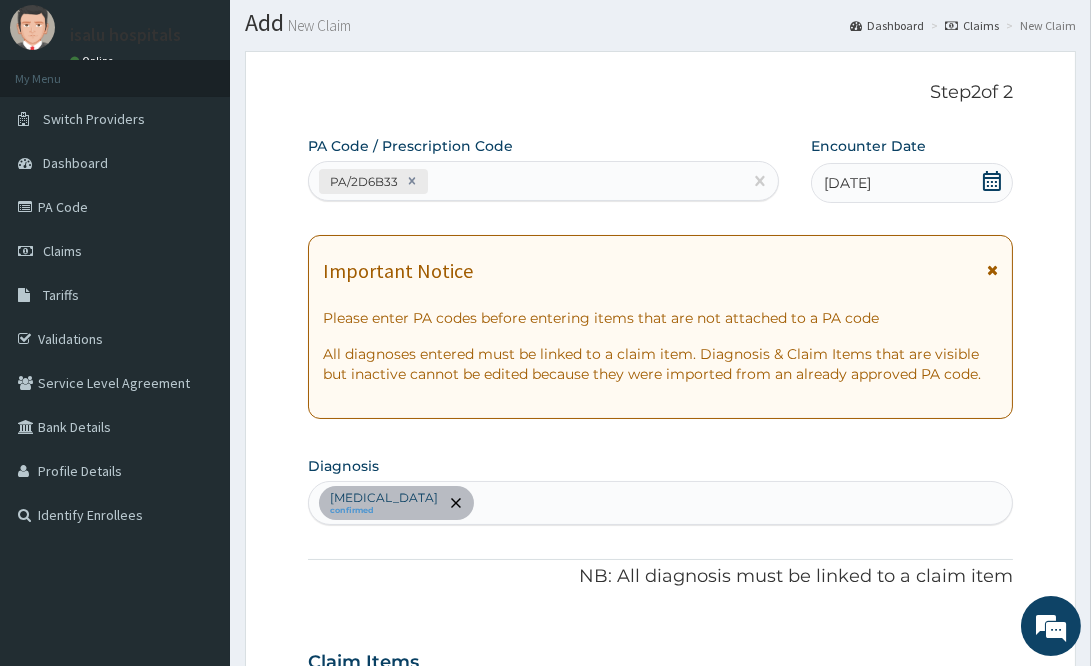 scroll, scrollTop: 8, scrollLeft: 0, axis: vertical 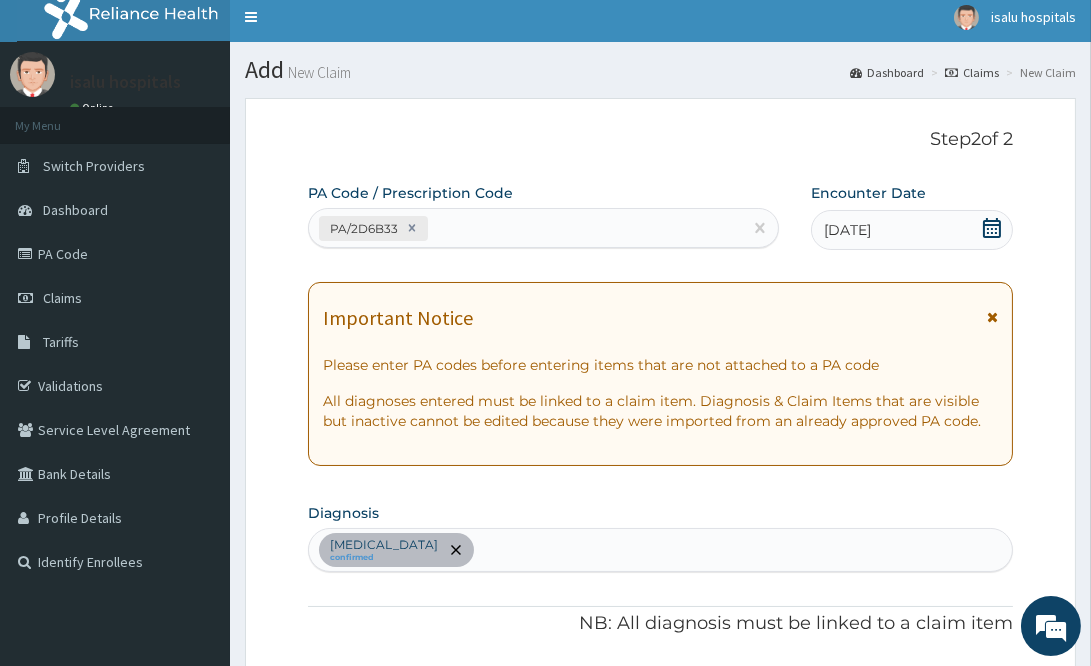click on "Gastroenteritis confirmed" at bounding box center (660, 550) 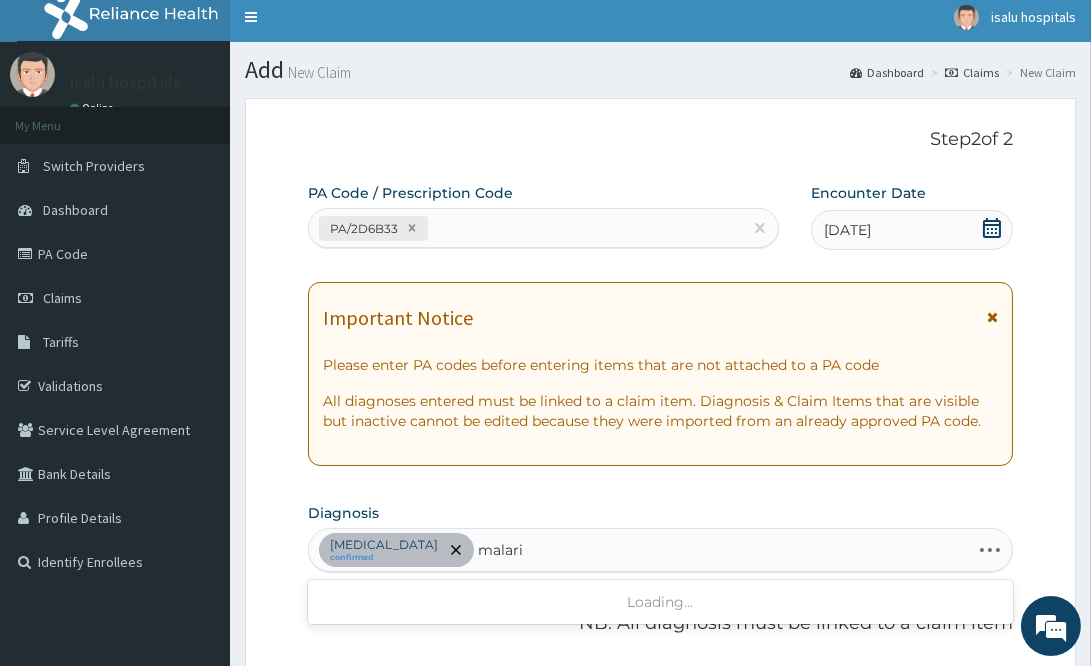 type on "malaria" 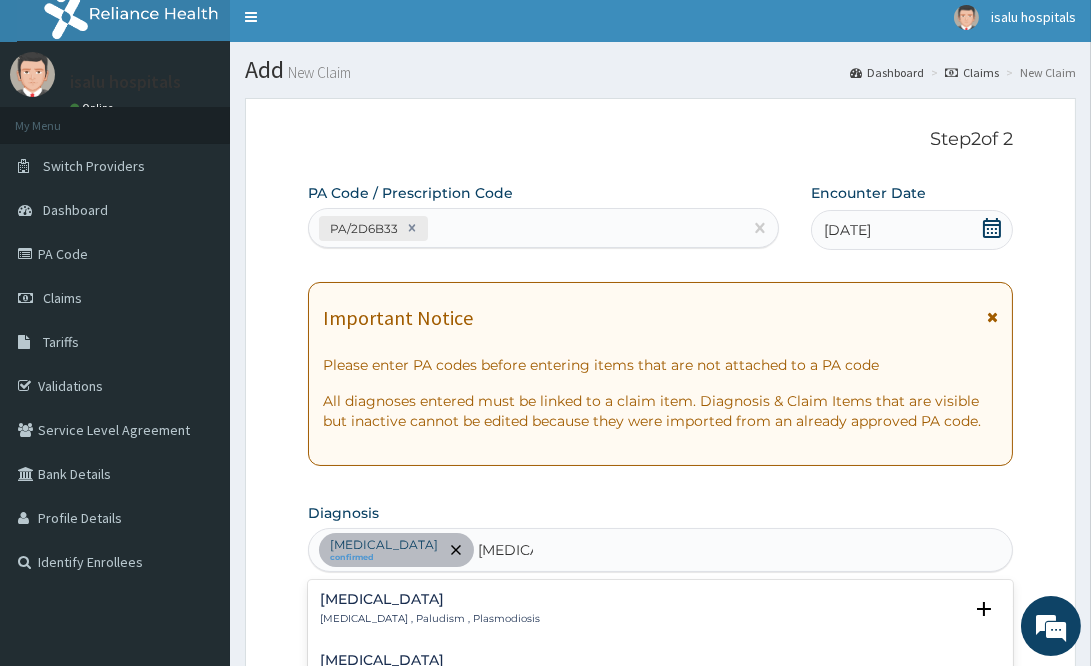 click on "Malaria" at bounding box center (430, 599) 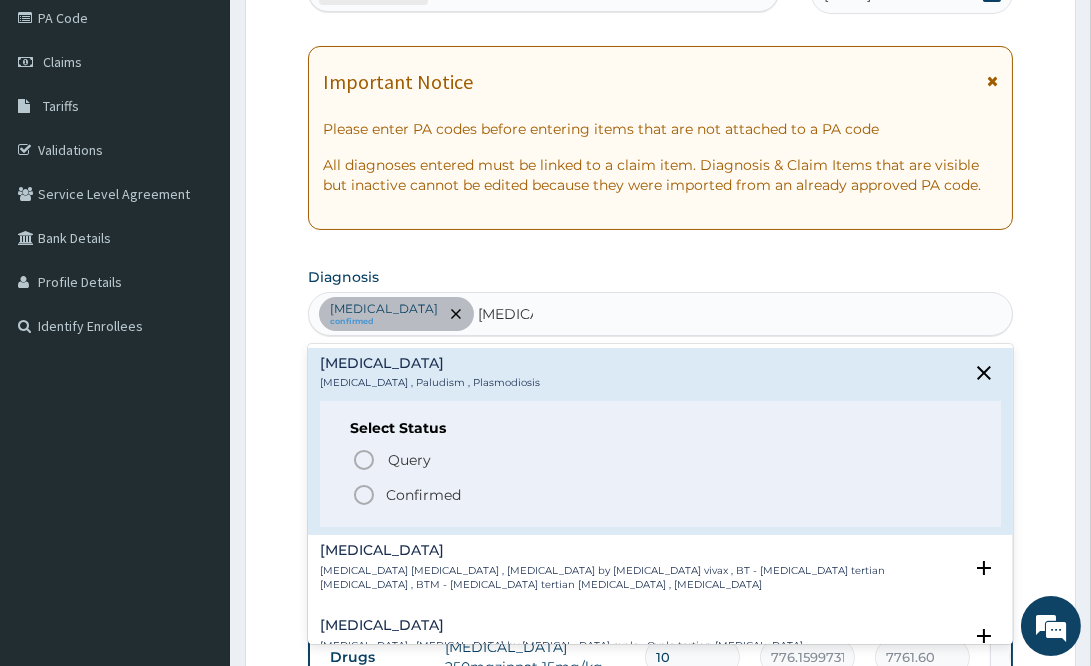 scroll, scrollTop: 458, scrollLeft: 0, axis: vertical 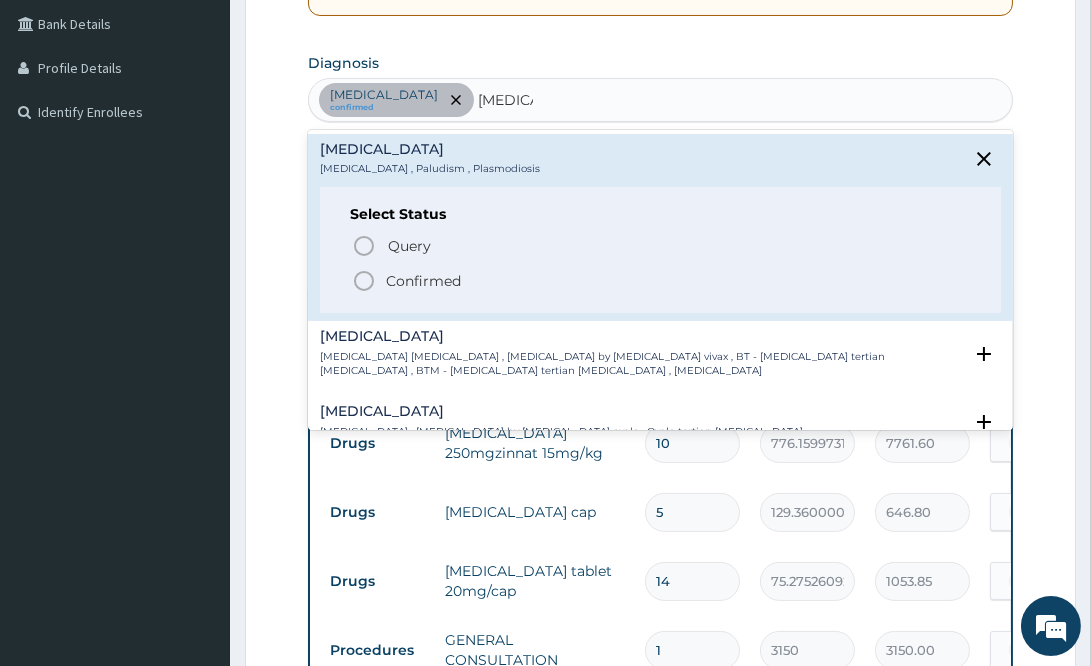 click 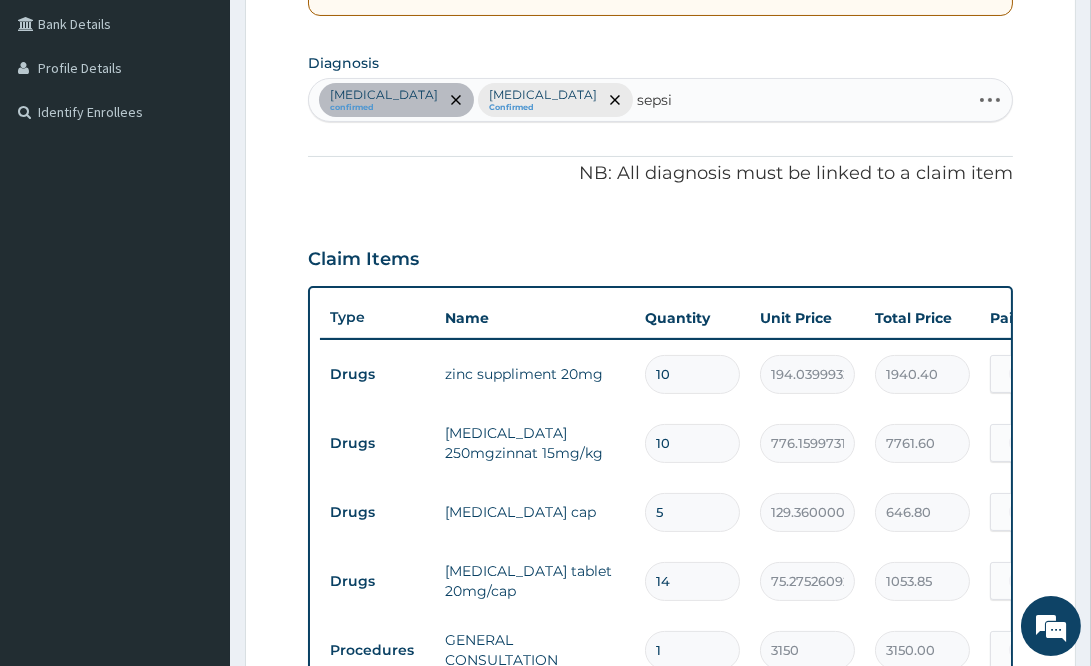 type on "sepsis" 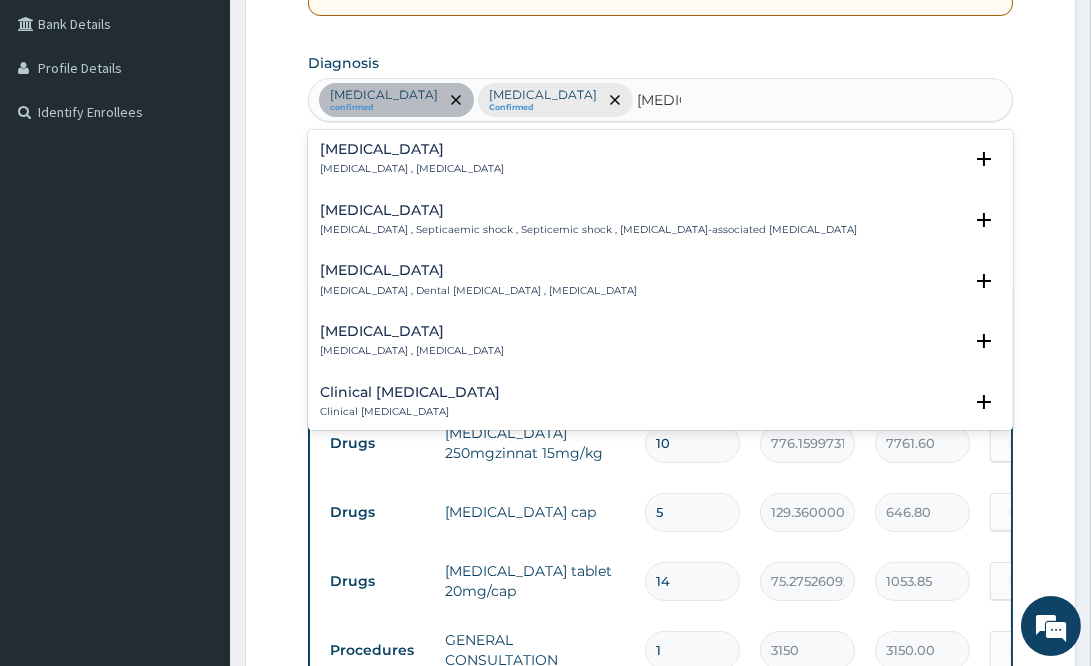 click on "Sepsis Systemic infection , Sepsis" at bounding box center [412, 159] 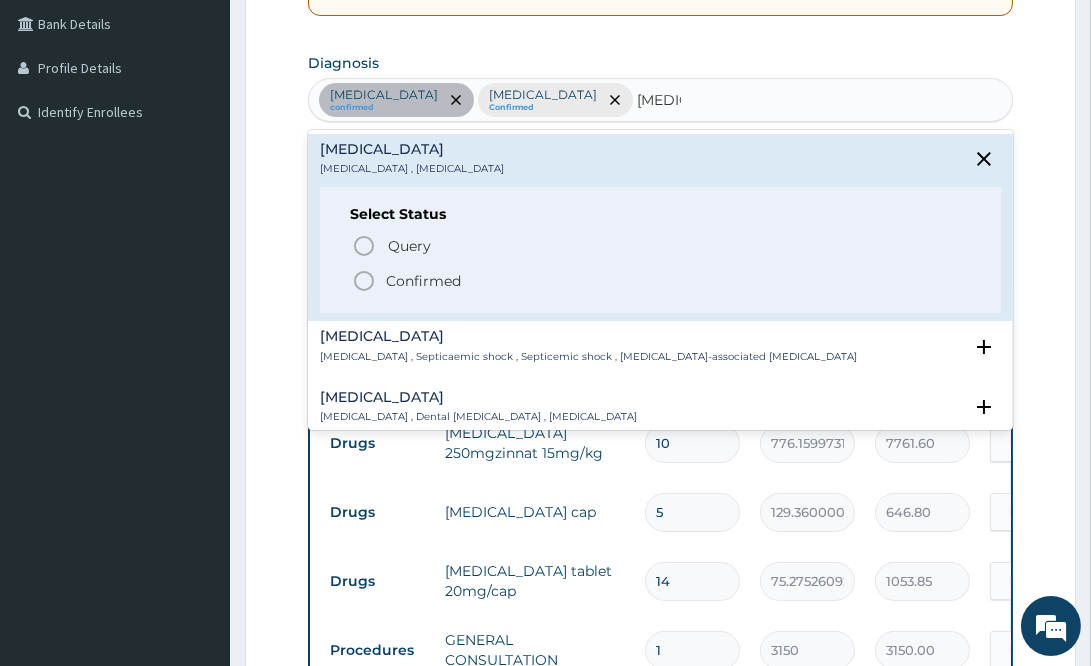 click 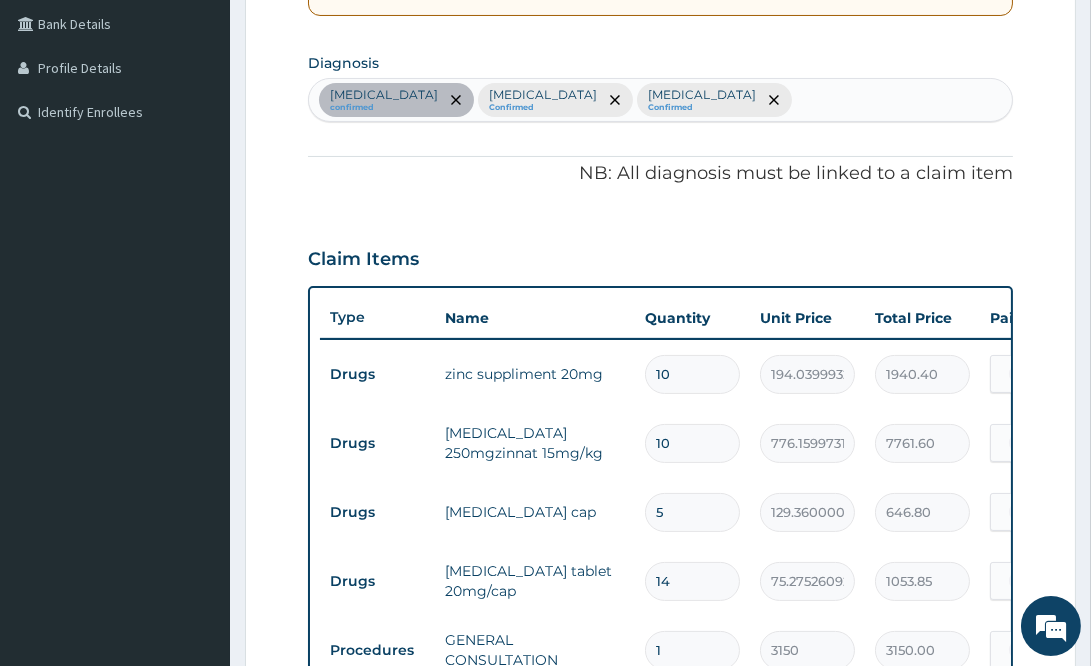click on "PA Code / Prescription Code PA/2D6B33 Encounter Date 07-07-2025 Important Notice Please enter PA codes before entering items that are not attached to a PA code   All diagnoses entered must be linked to a claim item. Diagnosis & Claim Items that are visible but inactive cannot be edited because they were imported from an already approved PA code. Diagnosis Gastroenteritis confirmed Malaria Confirmed Sepsis Confirmed NB: All diagnosis must be linked to a claim item Claim Items Type Name Quantity Unit Price Total Price Pair Diagnosis Actions Drugs zinc suppliment 20mg 10 194.0399932861328 1940.40 Gastroenteritis Delete Drugs cefuroxime 250mgzinnat 15mg/kg 10 776.1599731445312 7761.60 Gastroenteritis Delete Drugs imodium cap 5 129.3600006103516 646.80 Gastroenteritis Delete Drugs omeprazole tablet 20mg/cap 14 75.27526092529297 1053.85 Gastroenteritis Delete Procedures GENERAL CONSULTATION 1 3150 3150.00 Gastroenteritis Delete Types Drugs Item Select Item Pair Diagnosis Select Diagnosis Unit Price 0 Add Comment" at bounding box center (660, 354) 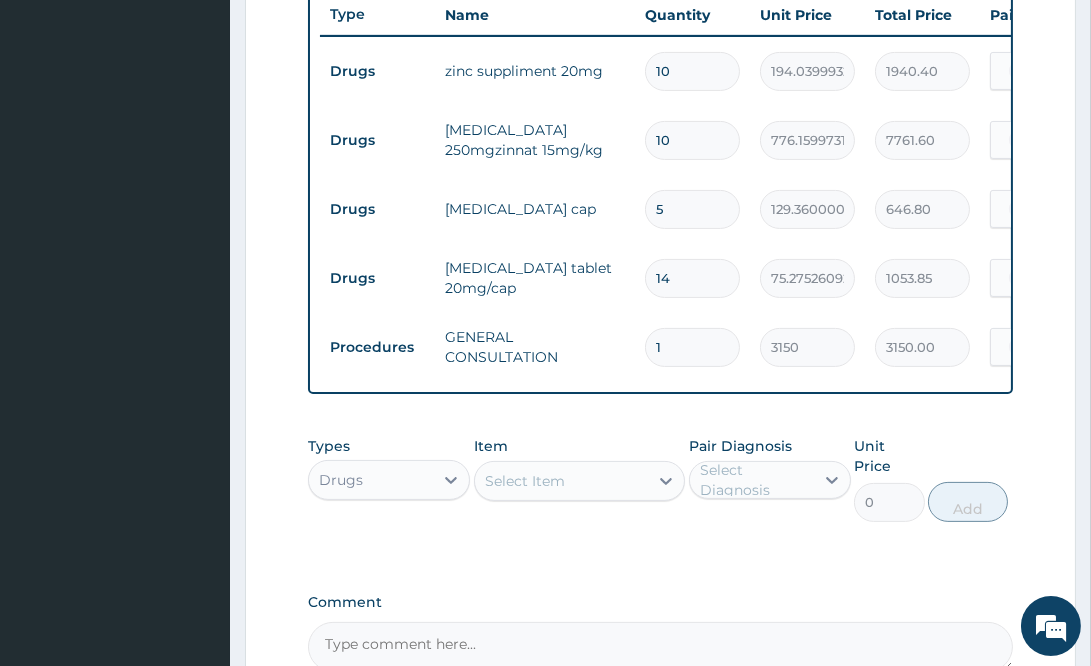 scroll, scrollTop: 978, scrollLeft: 0, axis: vertical 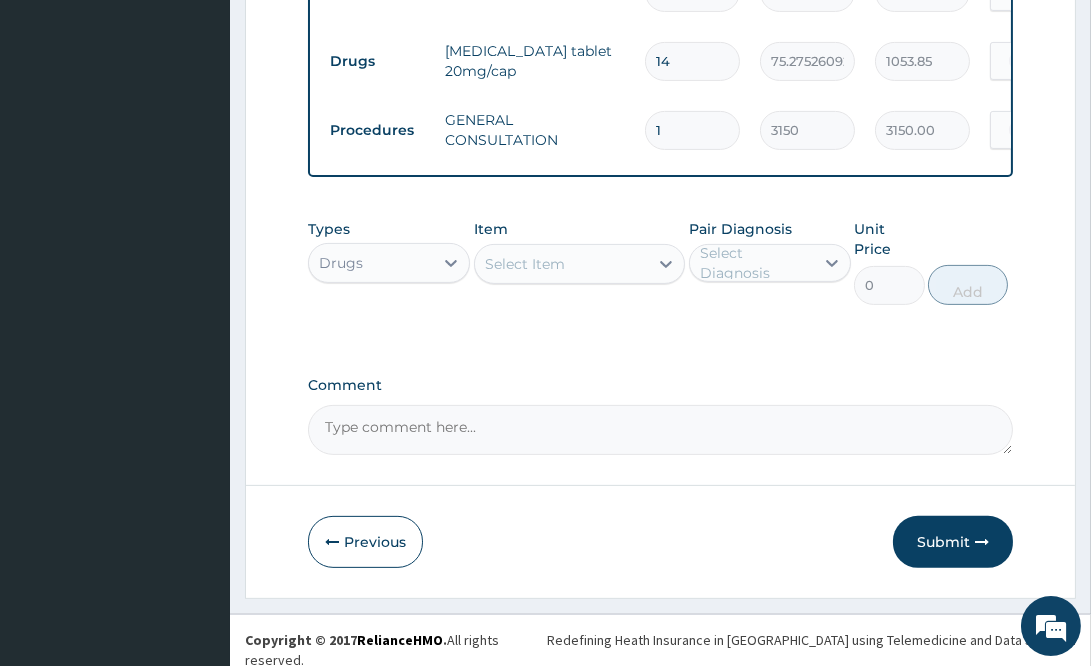 drag, startPoint x: 742, startPoint y: 401, endPoint x: 732, endPoint y: 402, distance: 10.049875 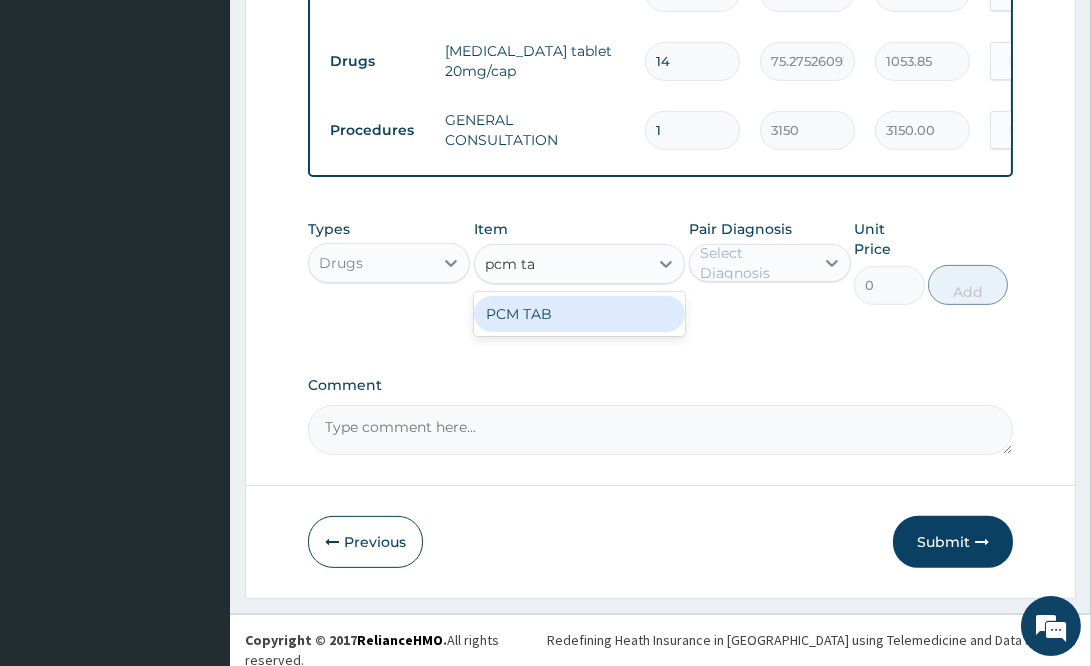 type on "pcm tab" 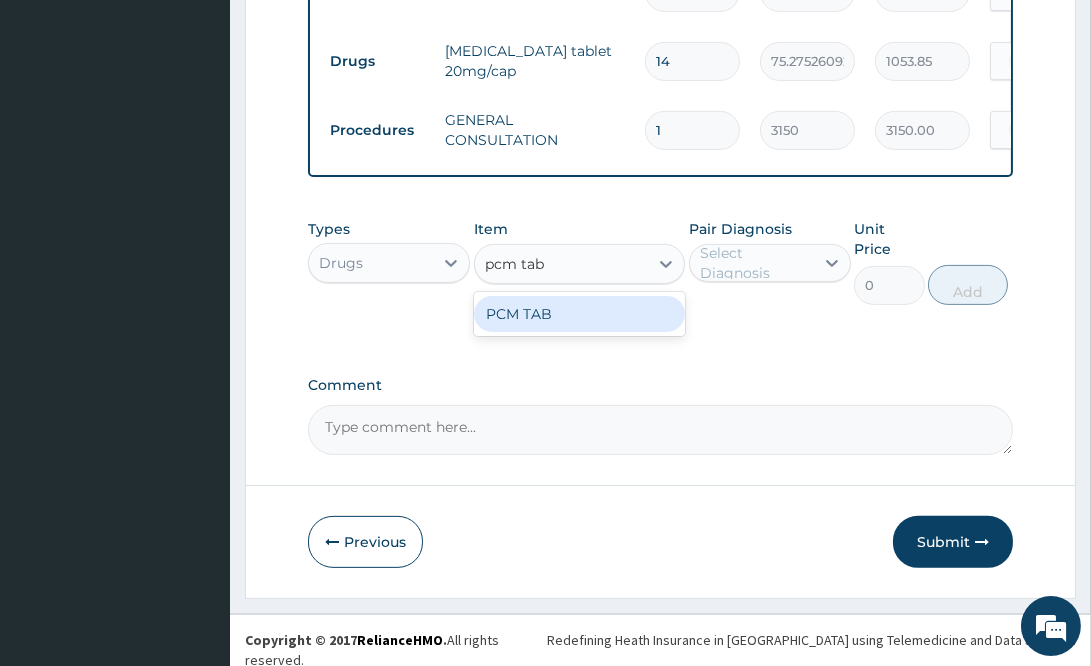 click on "PCM TAB" at bounding box center [579, 314] 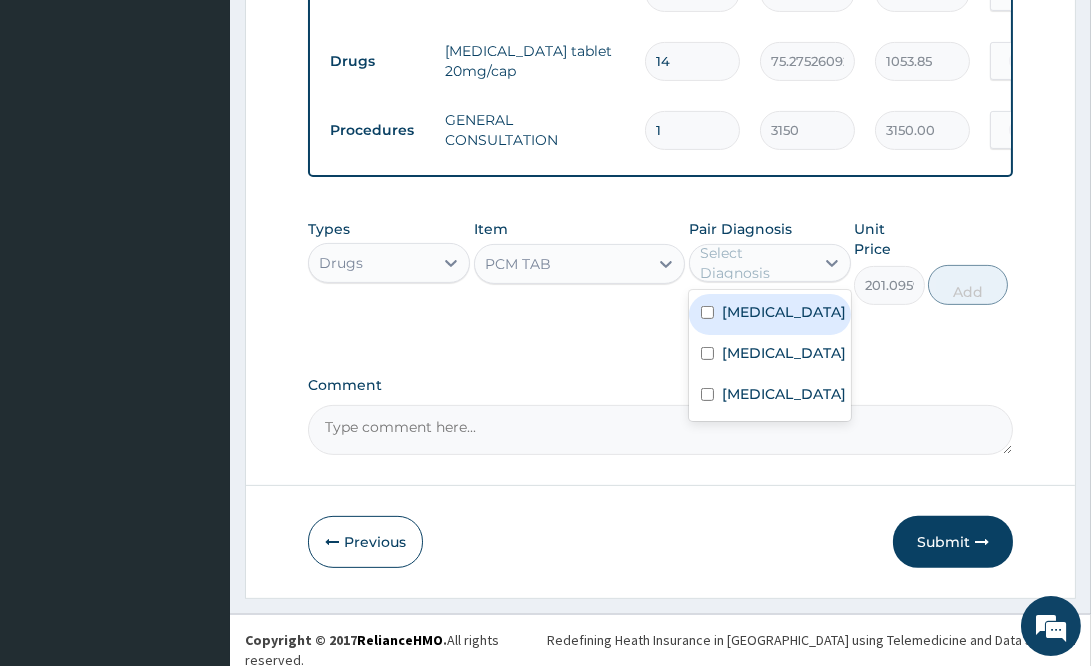 click on "Select Diagnosis" at bounding box center (756, 263) 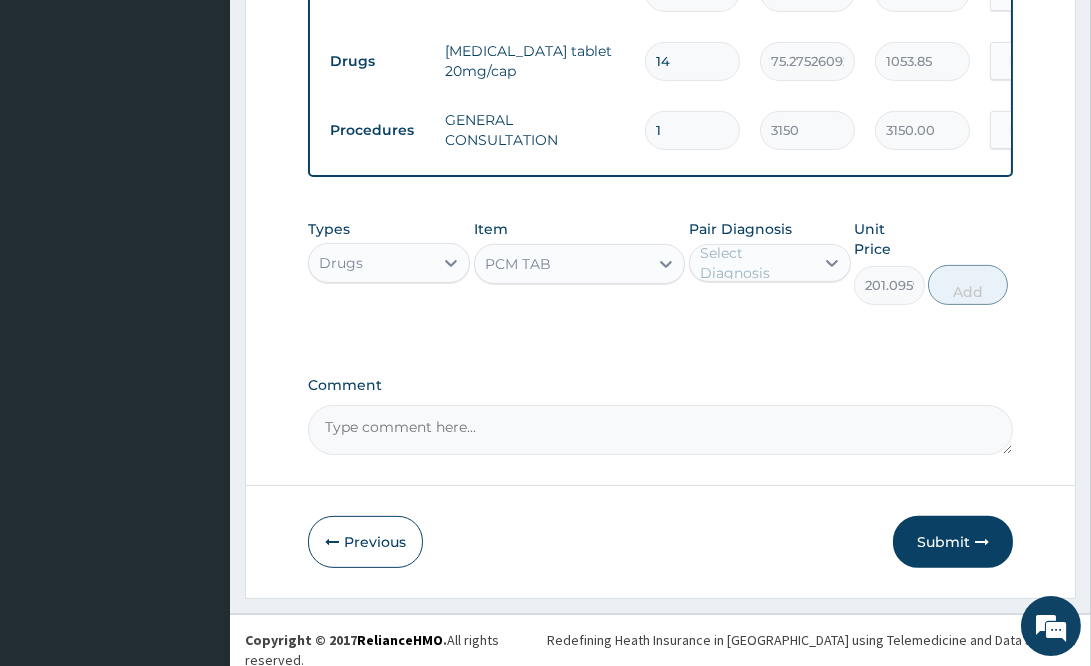 click on "Select Diagnosis" at bounding box center (756, 263) 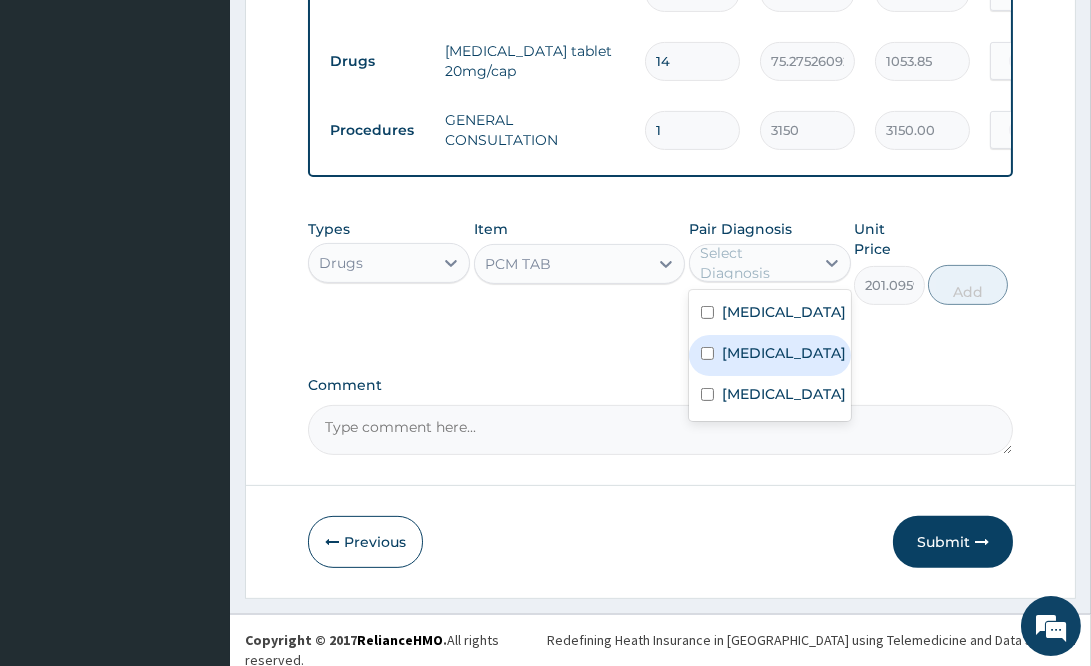 click on "Malaria" at bounding box center (770, 355) 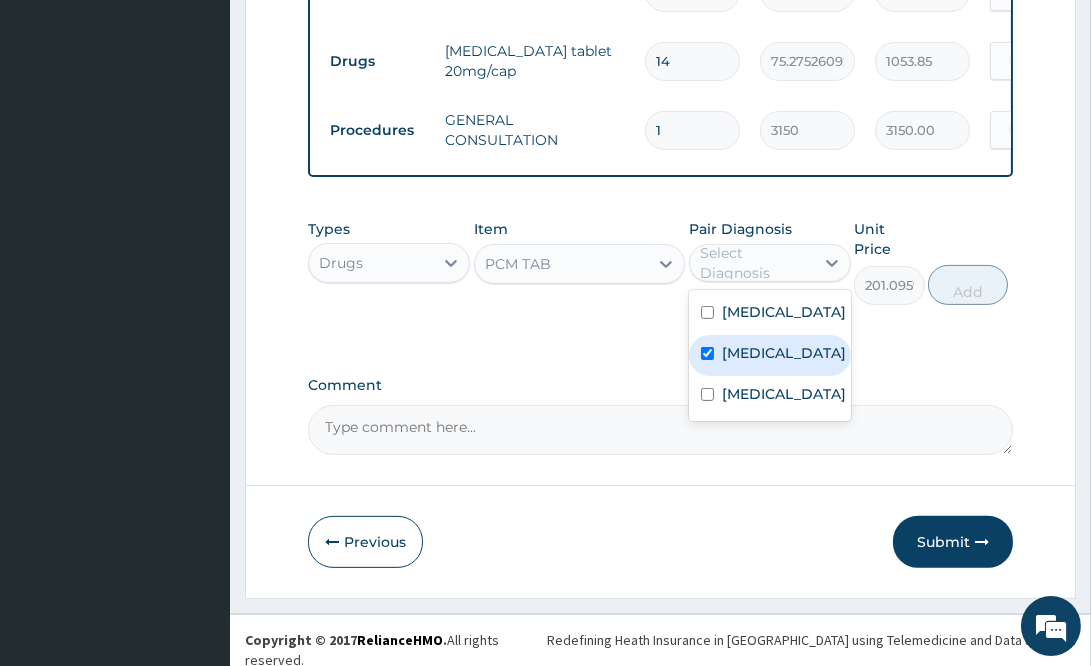 checkbox on "true" 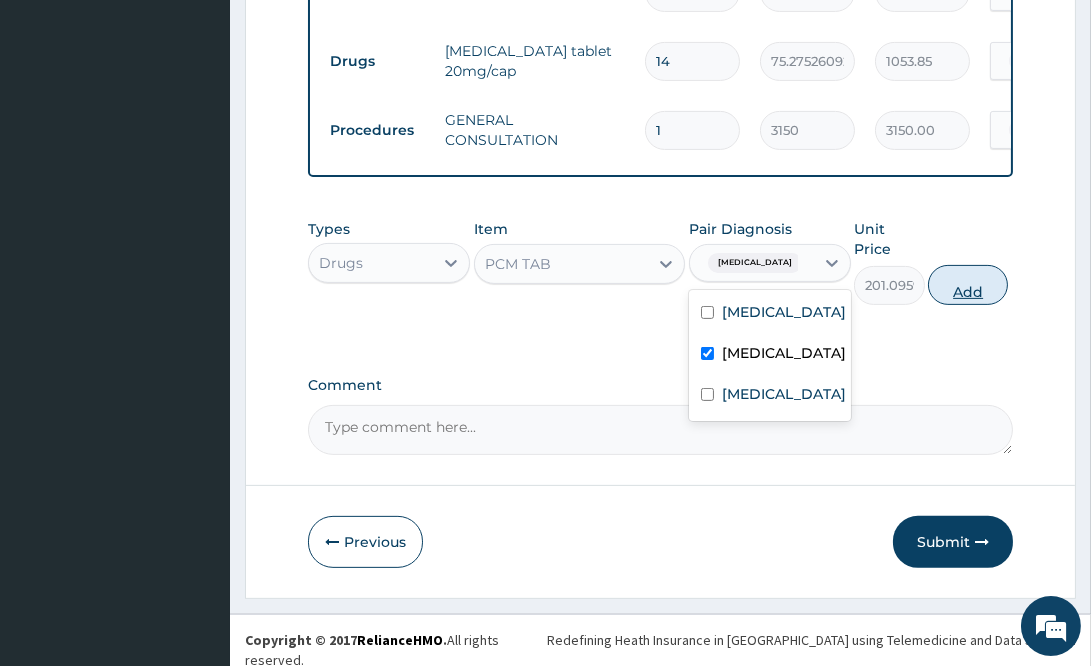 click on "Add" at bounding box center [968, 285] 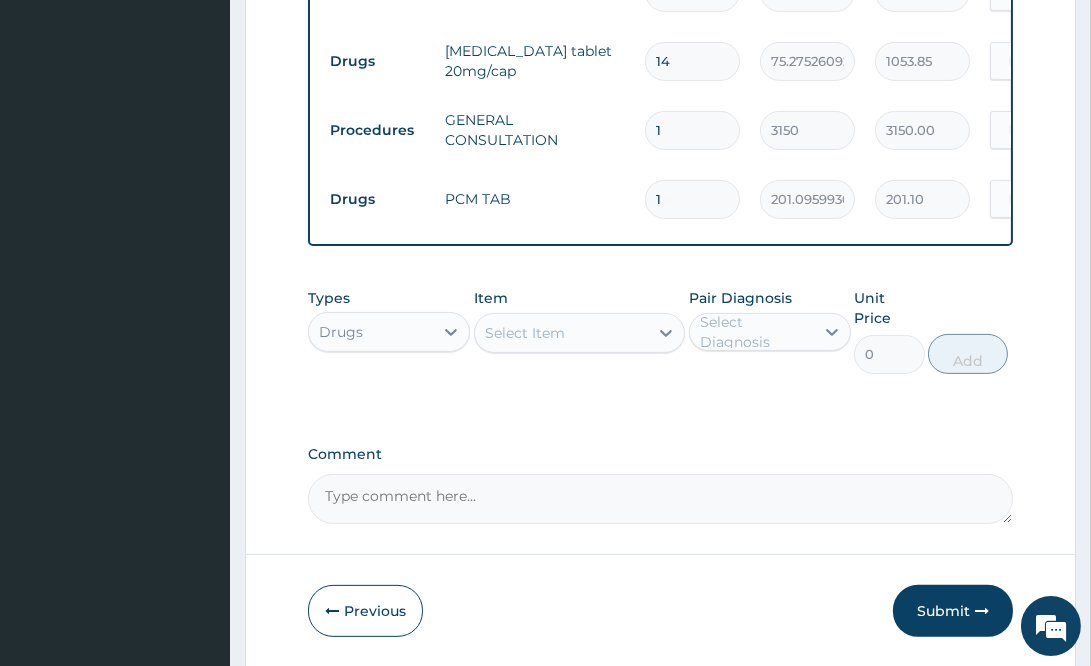 click on "1" at bounding box center (692, 199) 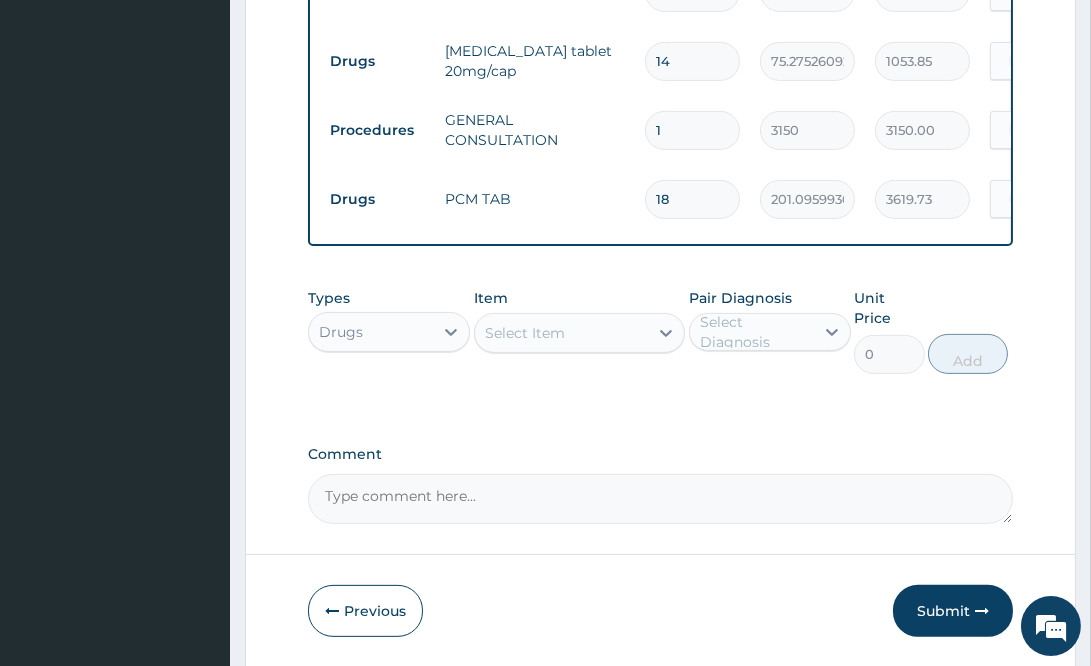 type on "18" 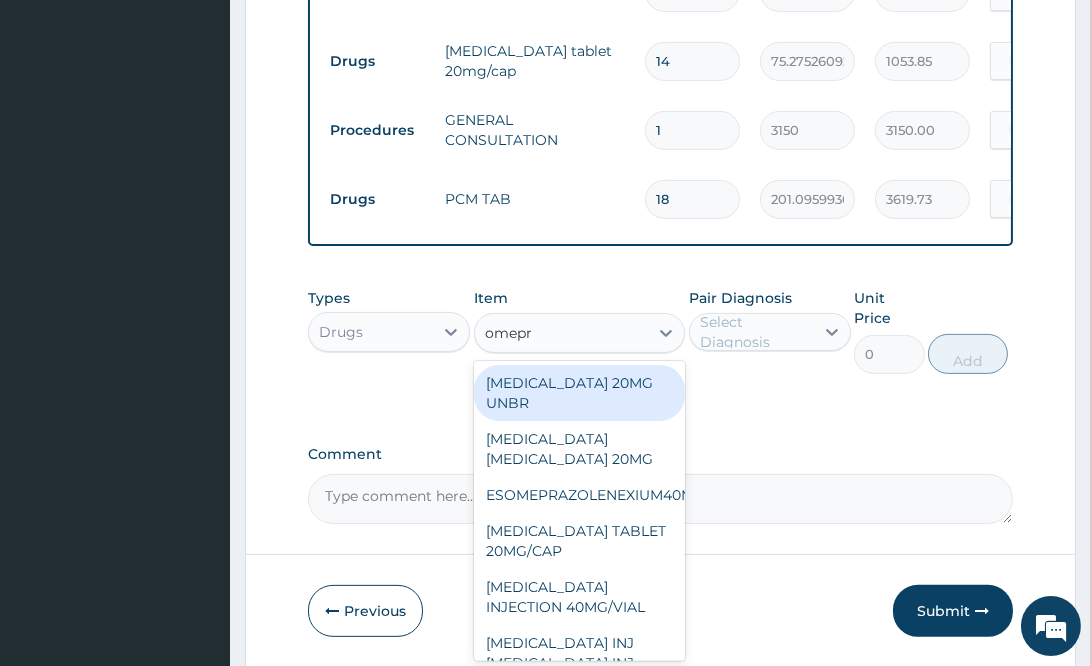 type on "omepra" 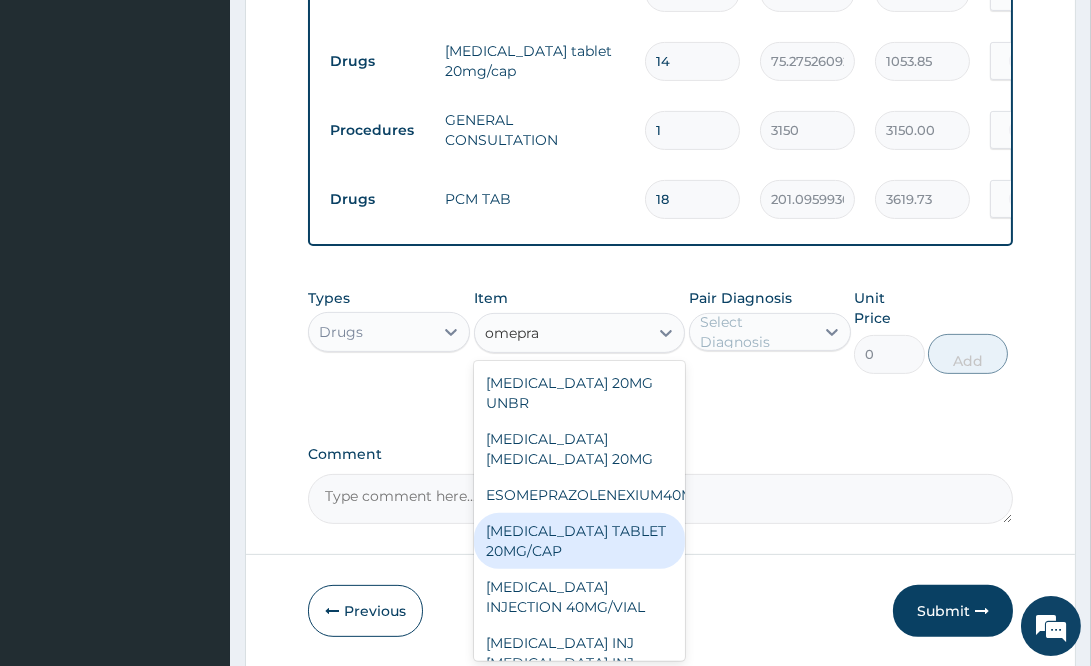 click on "[MEDICAL_DATA] TABLET 20MG/CAP" at bounding box center [579, 541] 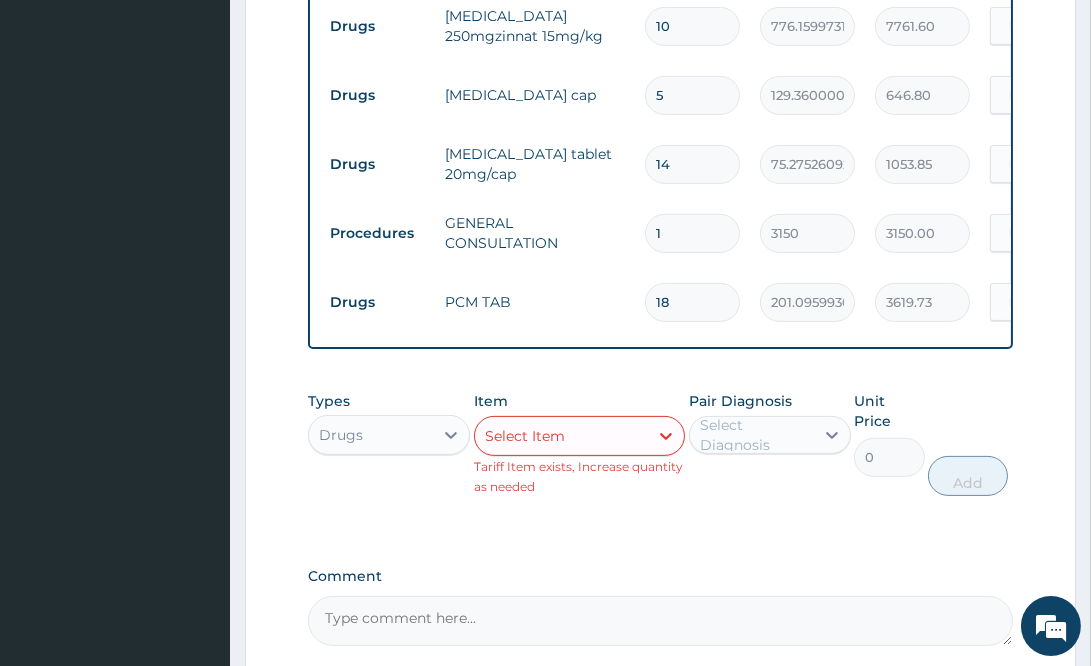 scroll, scrollTop: 828, scrollLeft: 0, axis: vertical 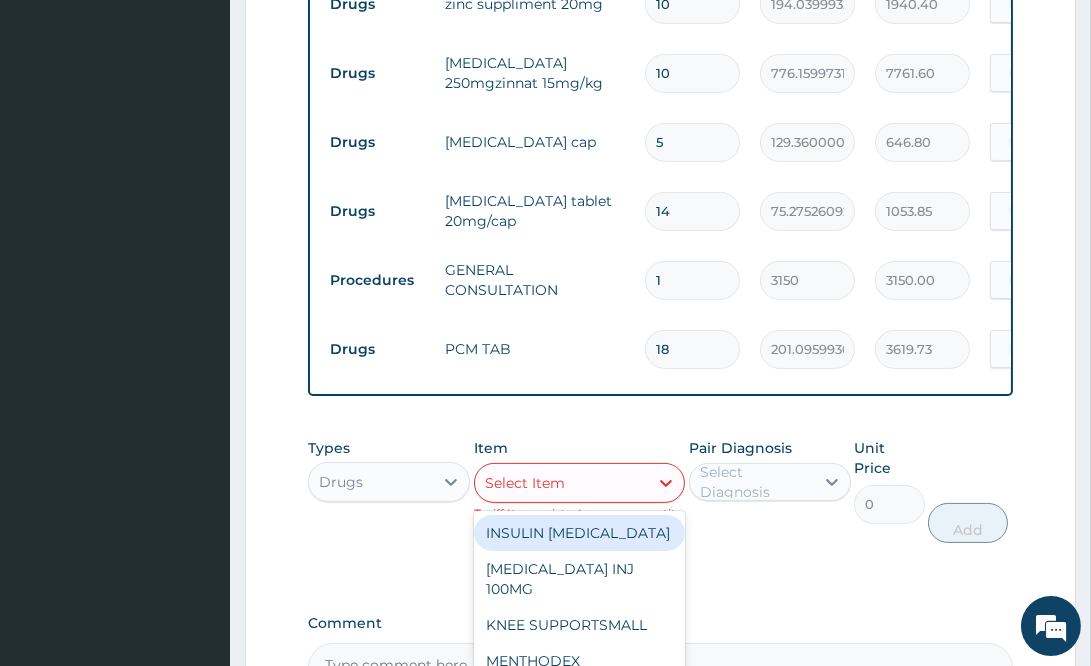 click on "Select Item" at bounding box center [561, 483] 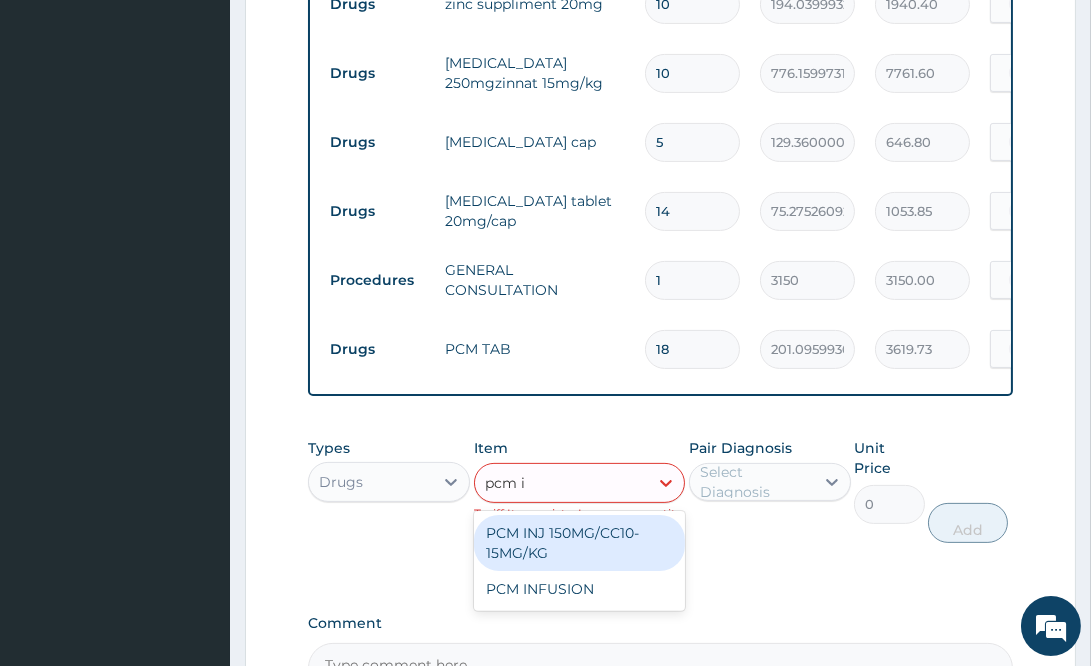 type on "pcm in" 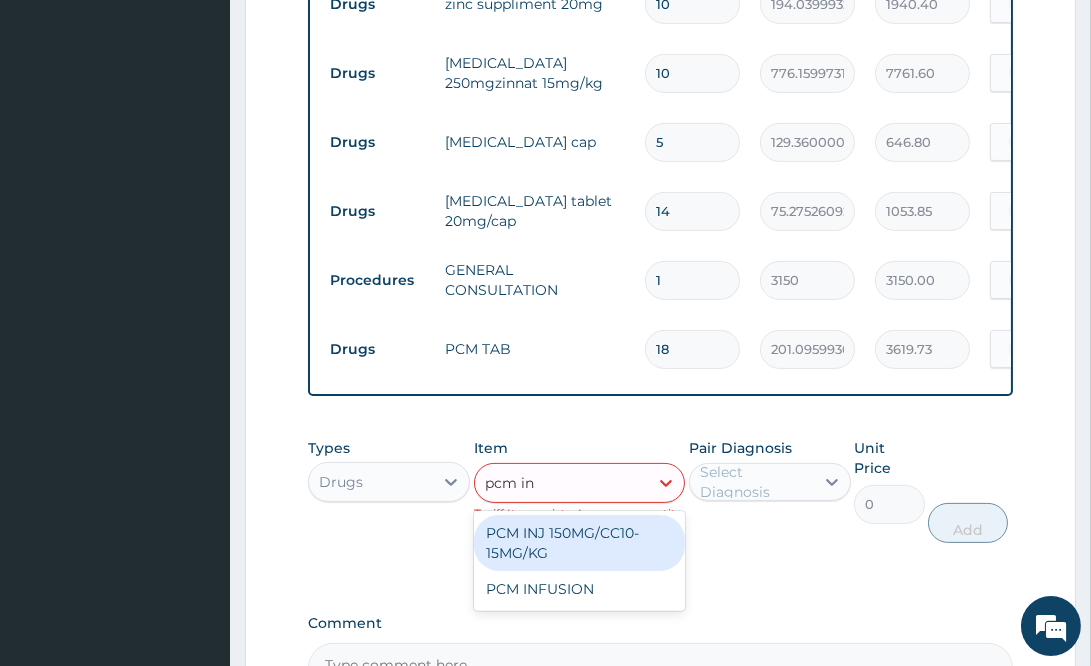click on "PCM INJ 150MG/CC10-15MG/KG" at bounding box center (579, 543) 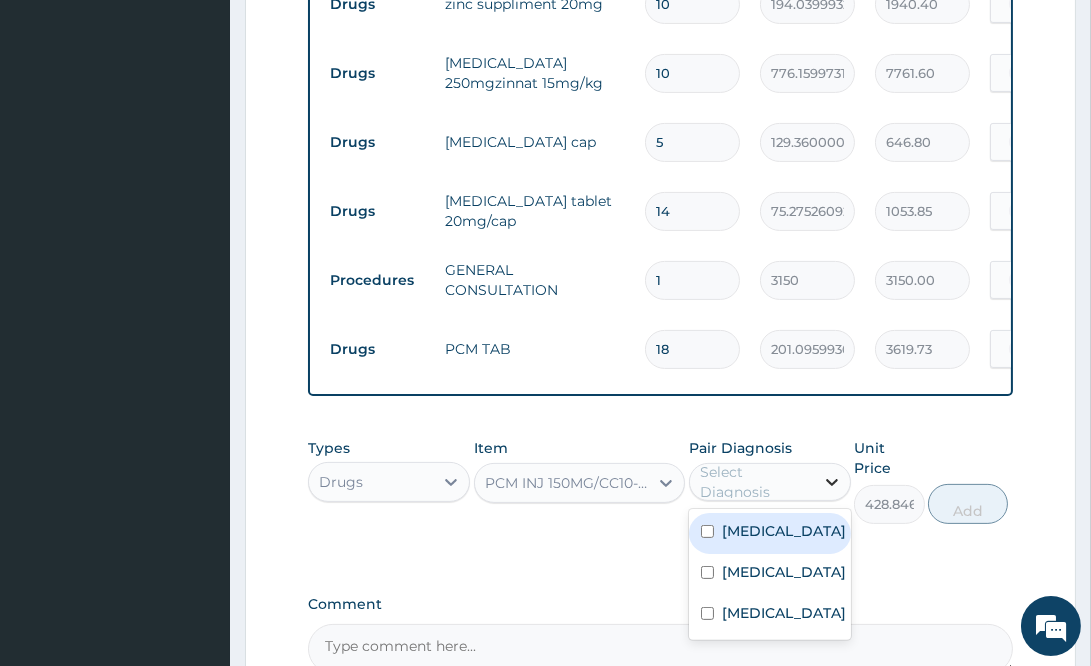 click 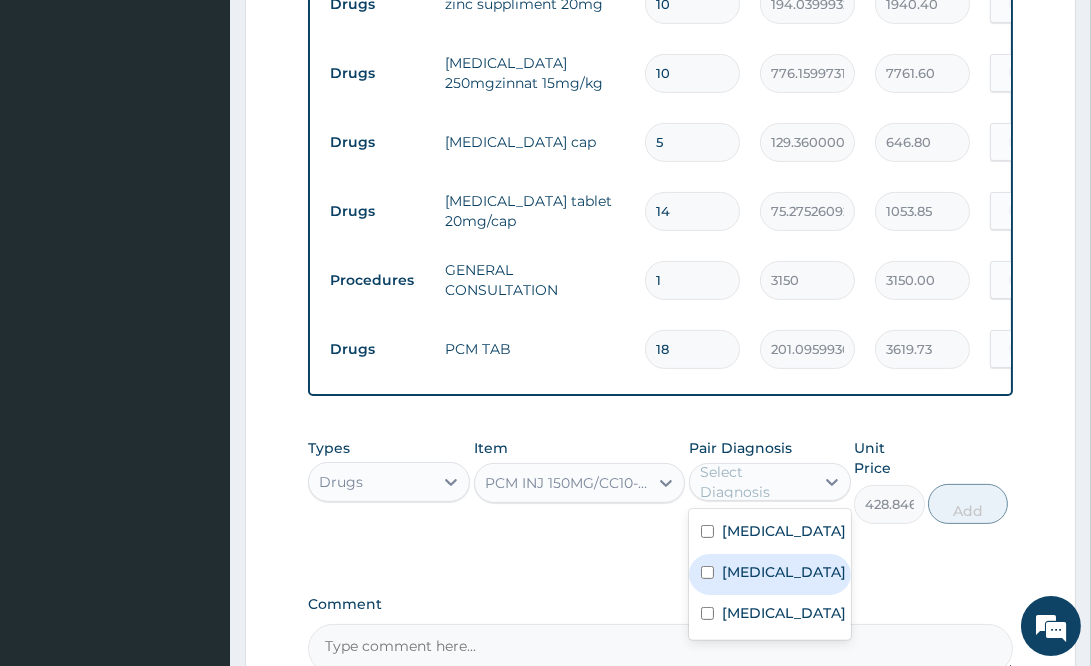 click on "Malaria" at bounding box center (770, 574) 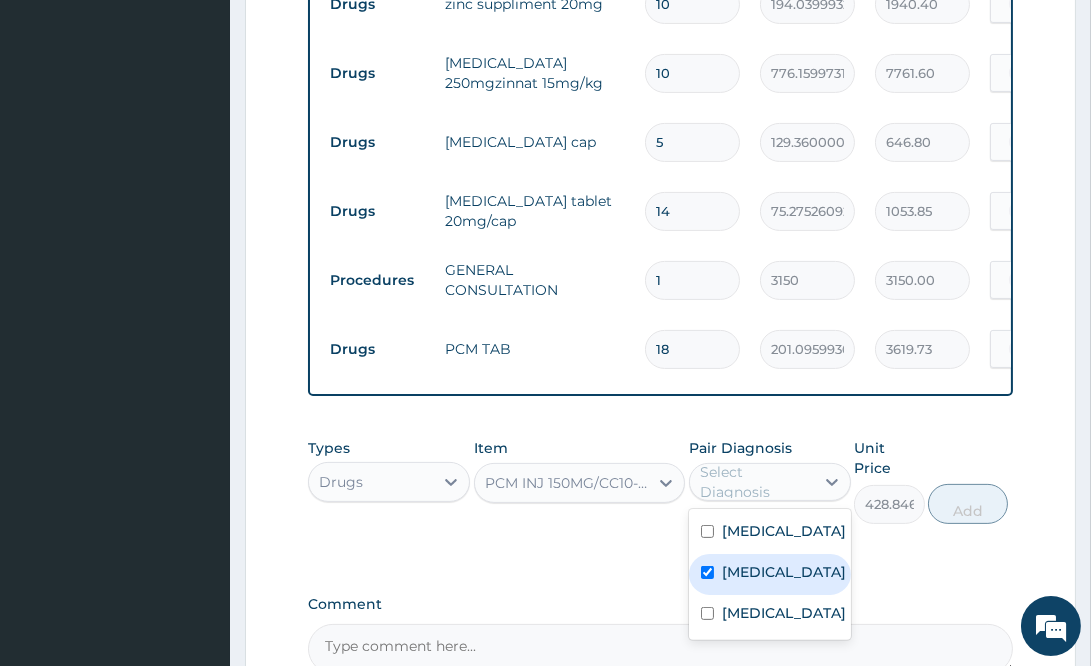 checkbox on "true" 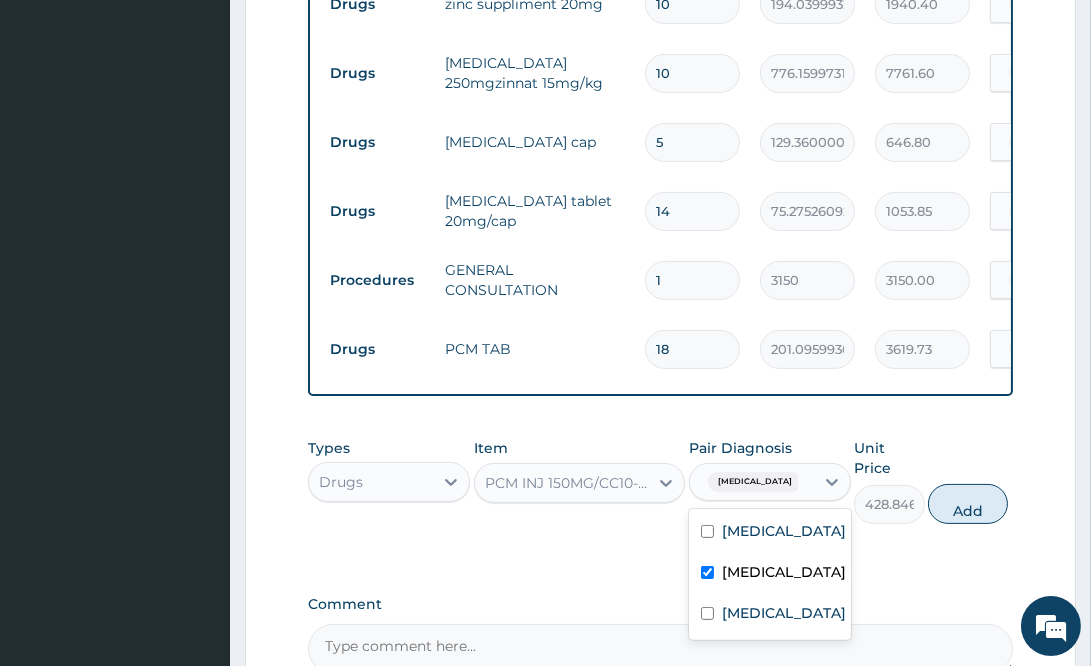 click on "Add" at bounding box center (968, 504) 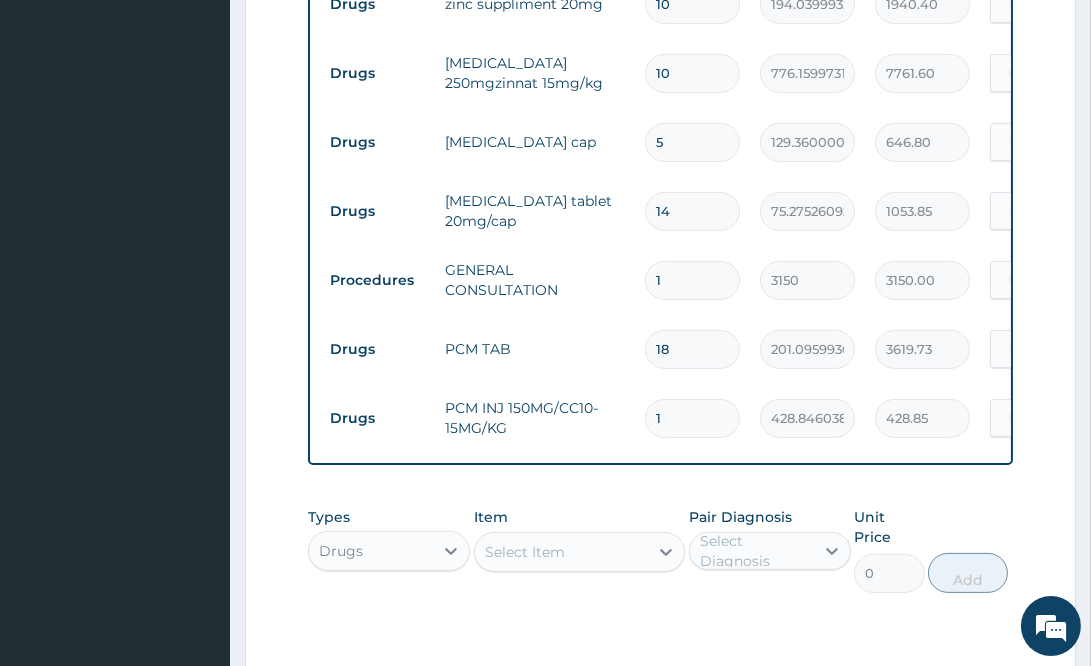 drag, startPoint x: 706, startPoint y: 434, endPoint x: 515, endPoint y: 430, distance: 191.04189 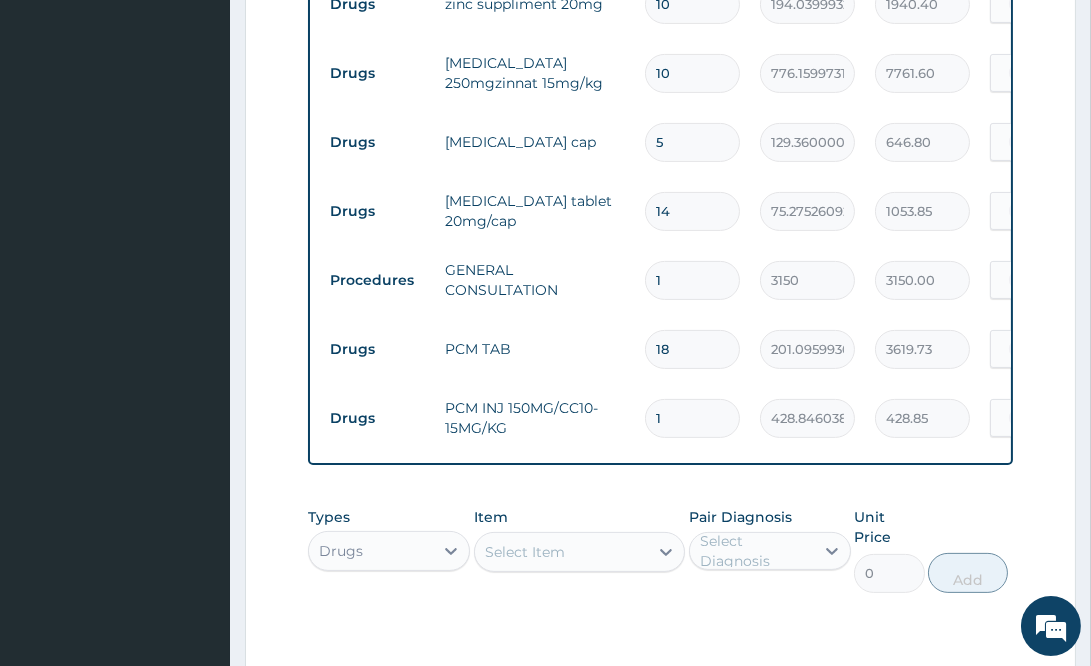 click on "Drugs PCM INJ 150MG/CC10-15MG/KG 1 428.8460388183594 428.85 Malaria Delete" at bounding box center (810, 418) 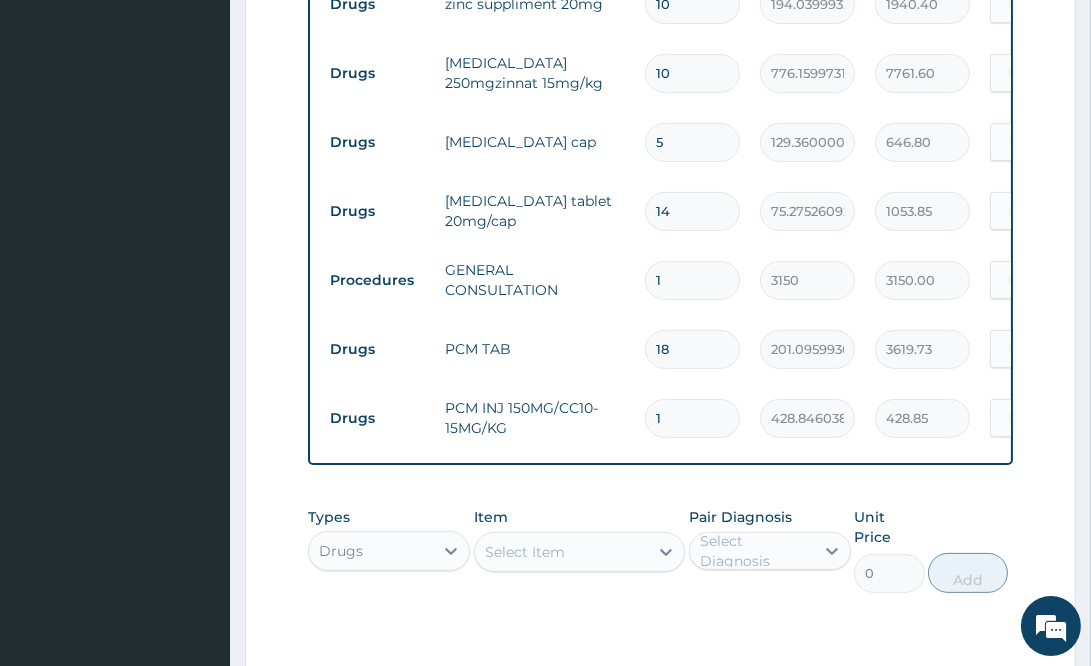 type on "4" 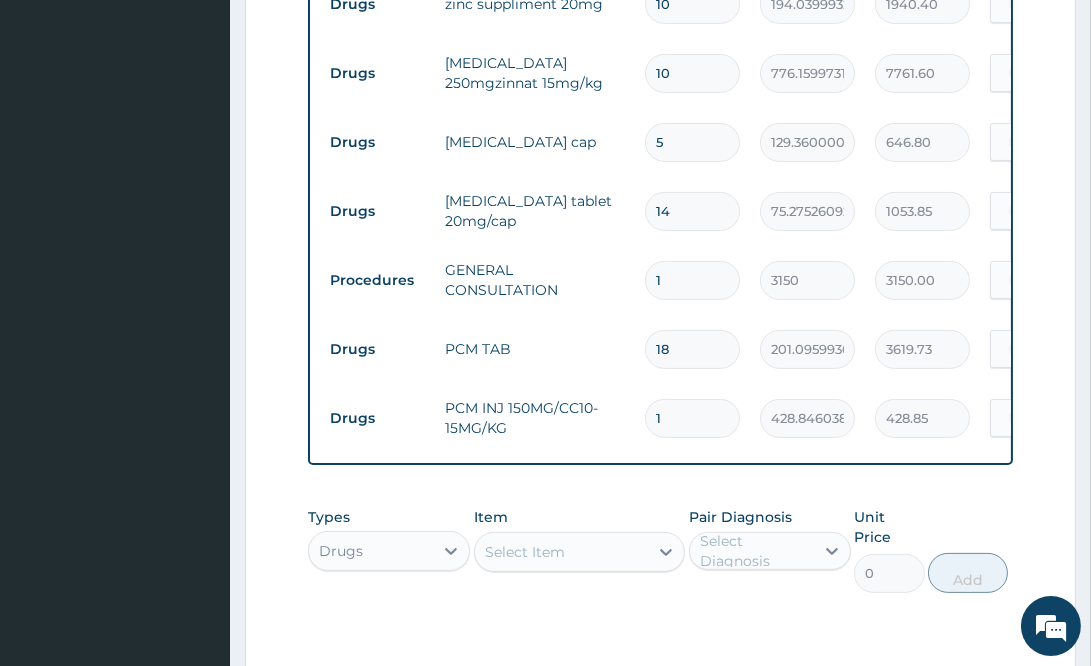 type on "1715.38" 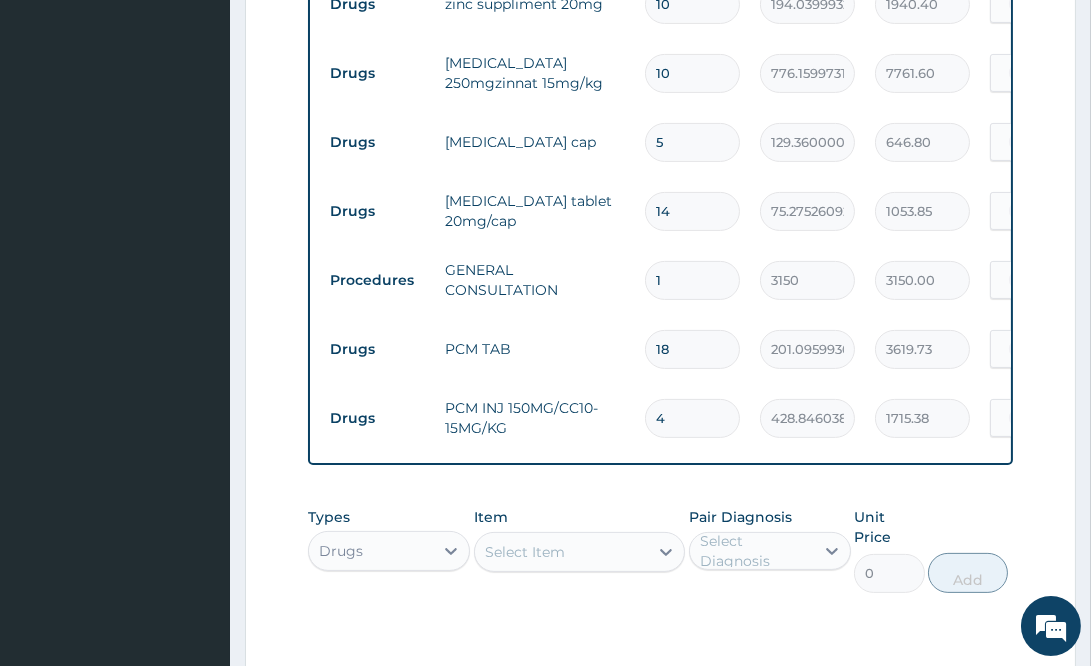 type on "4" 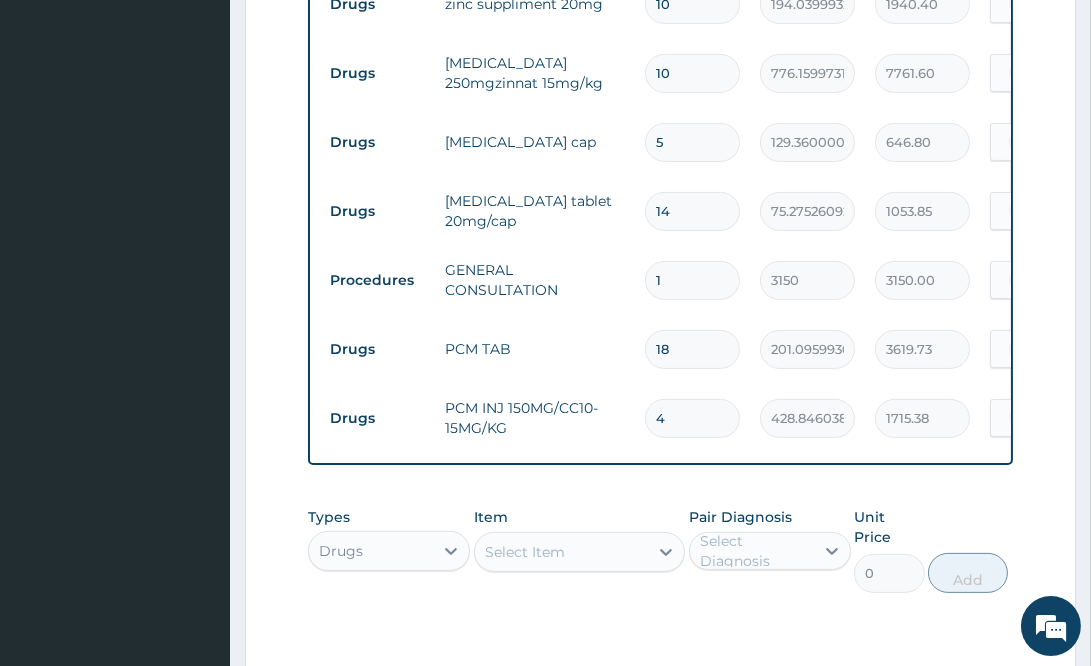 click on "PA Code / Prescription Code PA/2D6B33 Encounter Date 07-07-2025 Important Notice Please enter PA codes before entering items that are not attached to a PA code   All diagnoses entered must be linked to a claim item. Diagnosis & Claim Items that are visible but inactive cannot be edited because they were imported from an already approved PA code. Diagnosis Gastroenteritis confirmed Malaria Confirmed Sepsis Confirmed NB: All diagnosis must be linked to a claim item Claim Items Type Name Quantity Unit Price Total Price Pair Diagnosis Actions Drugs zinc suppliment 20mg 10 194.0399932861328 1940.40 Gastroenteritis Delete Drugs cefuroxime 250mgzinnat 15mg/kg 10 776.1599731445312 7761.60 Gastroenteritis Delete Drugs imodium cap 5 129.3600006103516 646.80 Gastroenteritis Delete Drugs omeprazole tablet 20mg/cap 14 75.27526092529297 1053.85 Gastroenteritis Delete Procedures GENERAL CONSULTATION 1 3150 3150.00 Gastroenteritis Delete Drugs PCM TAB 18 201.0959930419922 3619.73 Malaria Delete Drugs 4 428.8460388183594 Item" at bounding box center [660, 53] 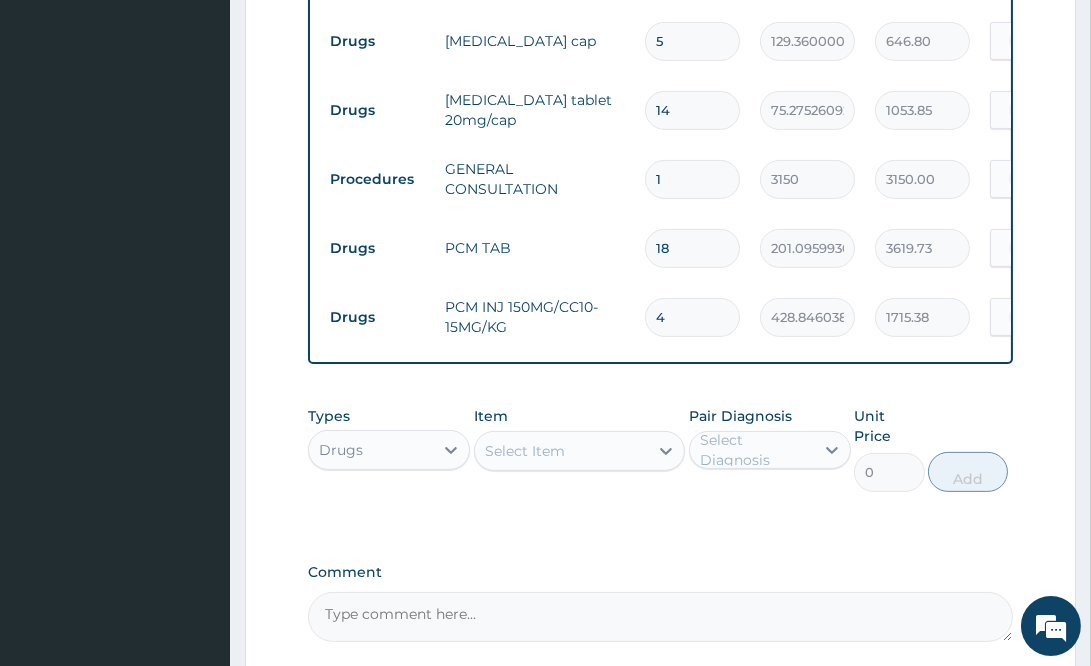 scroll, scrollTop: 978, scrollLeft: 0, axis: vertical 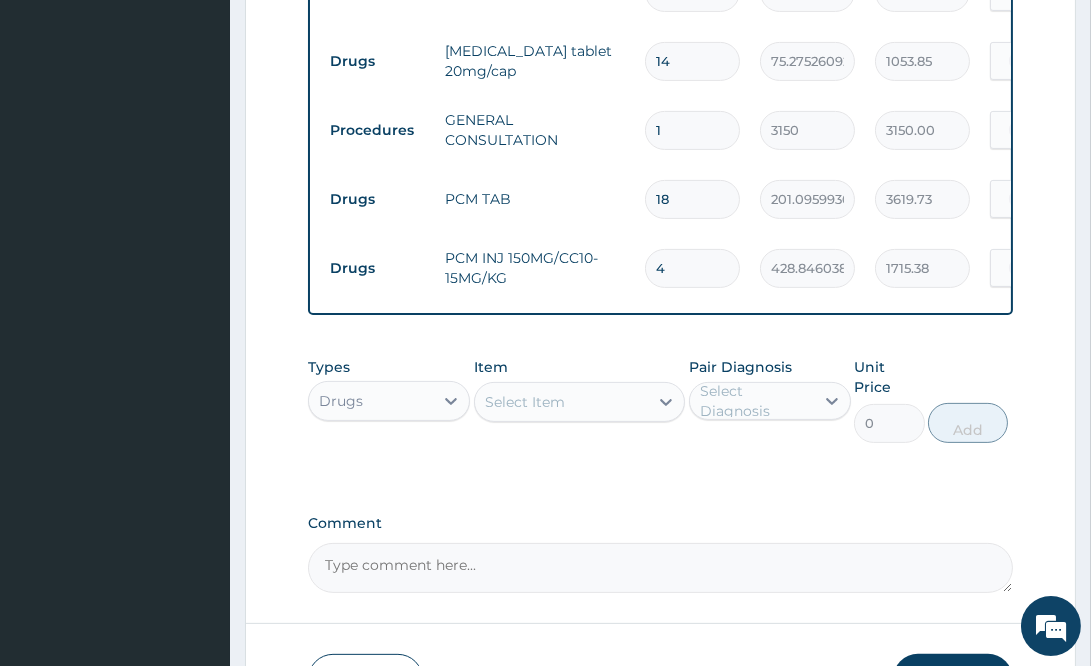 click on "Select Item" at bounding box center (561, 402) 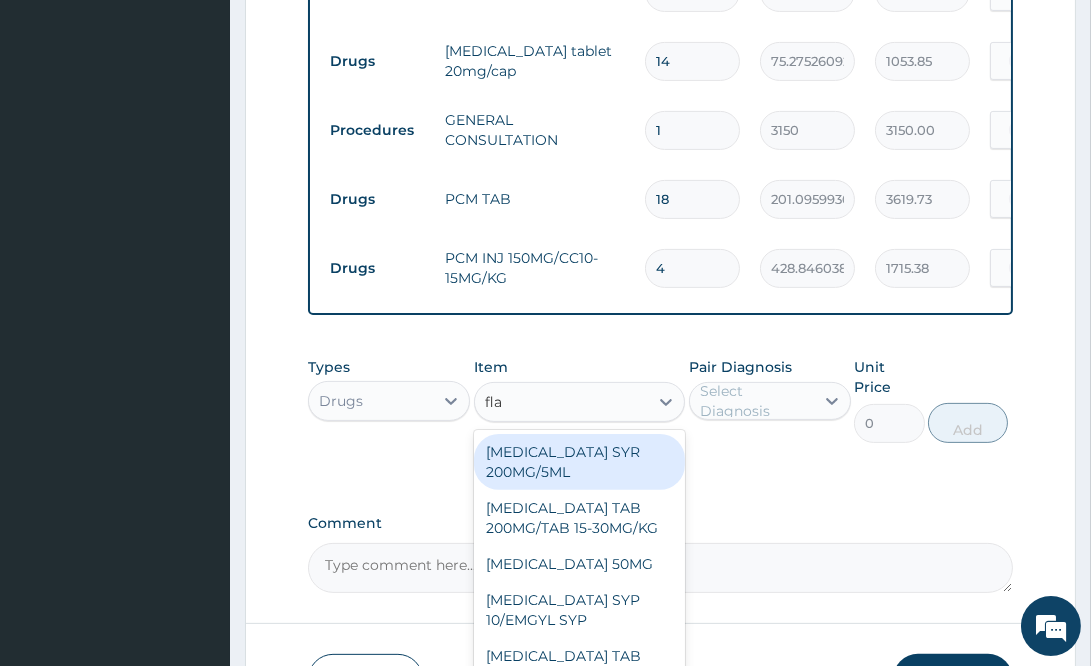 type on "fla" 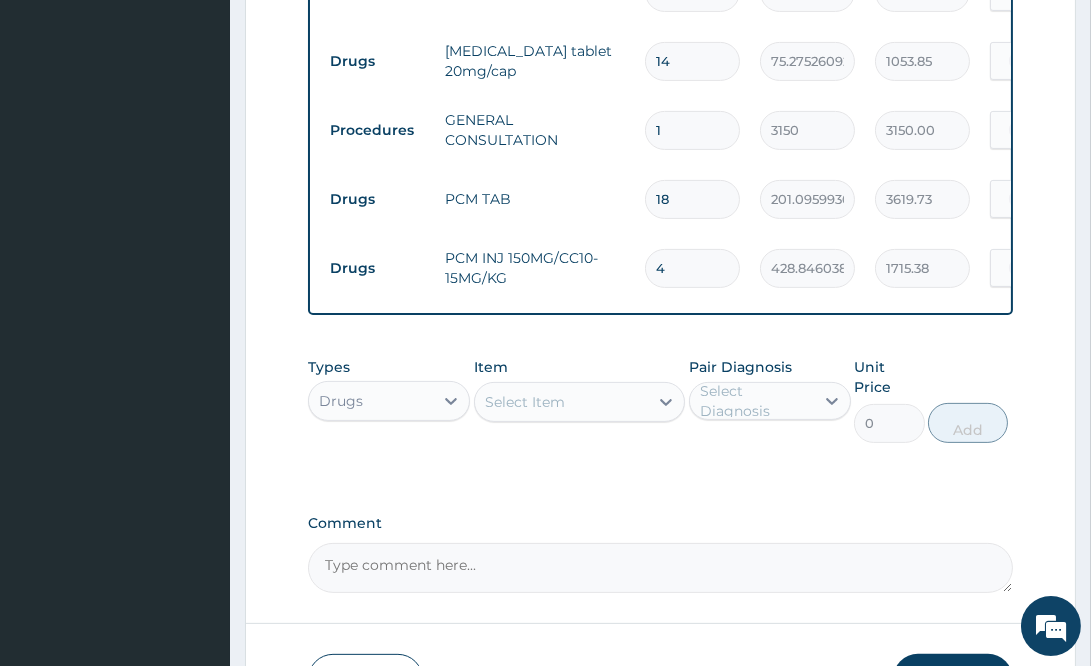 click on "PA Code / Prescription Code PA/2D6B33 Encounter Date 07-07-2025 Important Notice Please enter PA codes before entering items that are not attached to a PA code   All diagnoses entered must be linked to a claim item. Diagnosis & Claim Items that are visible but inactive cannot be edited because they were imported from an already approved PA code. Diagnosis Gastroenteritis confirmed Malaria Confirmed Sepsis Confirmed NB: All diagnosis must be linked to a claim item Claim Items Type Name Quantity Unit Price Total Price Pair Diagnosis Actions Drugs zinc suppliment 20mg 10 194.0399932861328 1940.40 Gastroenteritis Delete Drugs cefuroxime 250mgzinnat 15mg/kg 10 776.1599731445312 7761.60 Gastroenteritis Delete Drugs imodium cap 5 129.3600006103516 646.80 Gastroenteritis Delete Drugs omeprazole tablet 20mg/cap 14 75.27526092529297 1053.85 Gastroenteritis Delete Procedures GENERAL CONSULTATION 1 3150 3150.00 Gastroenteritis Delete Drugs PCM TAB 18 201.0959930419922 3619.73 Malaria Delete Drugs 4 428.8460388183594 Item" at bounding box center (660, -97) 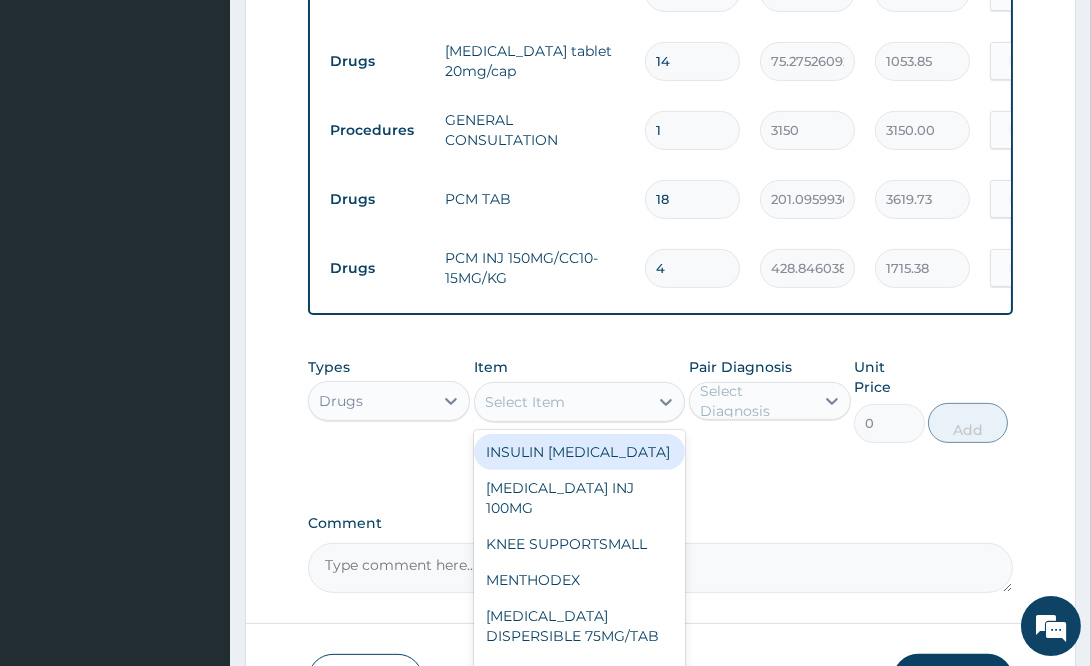 click on "Select Item" at bounding box center (525, 402) 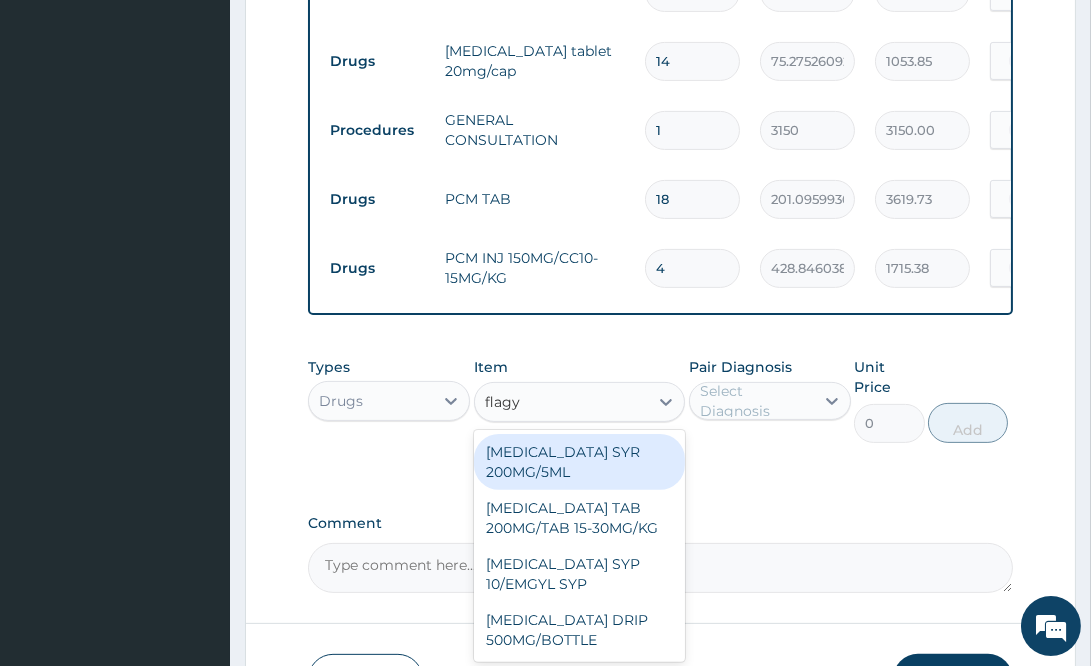 type on "flagyl" 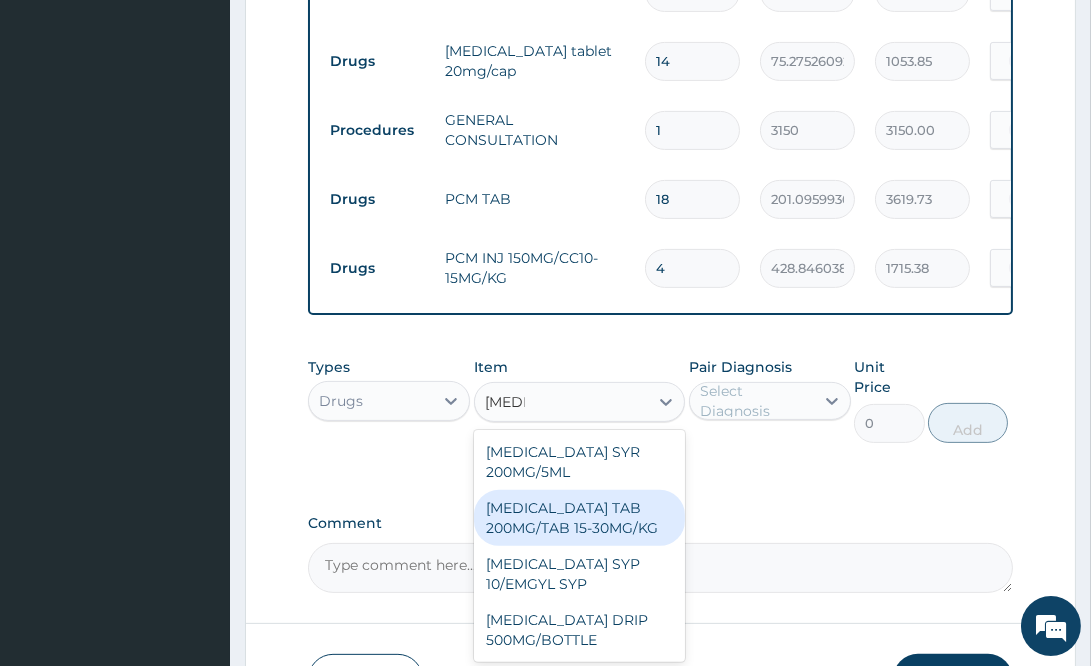 click on "FLAGYL TAB 200MG/TAB 15-30MG/KG" at bounding box center (579, 518) 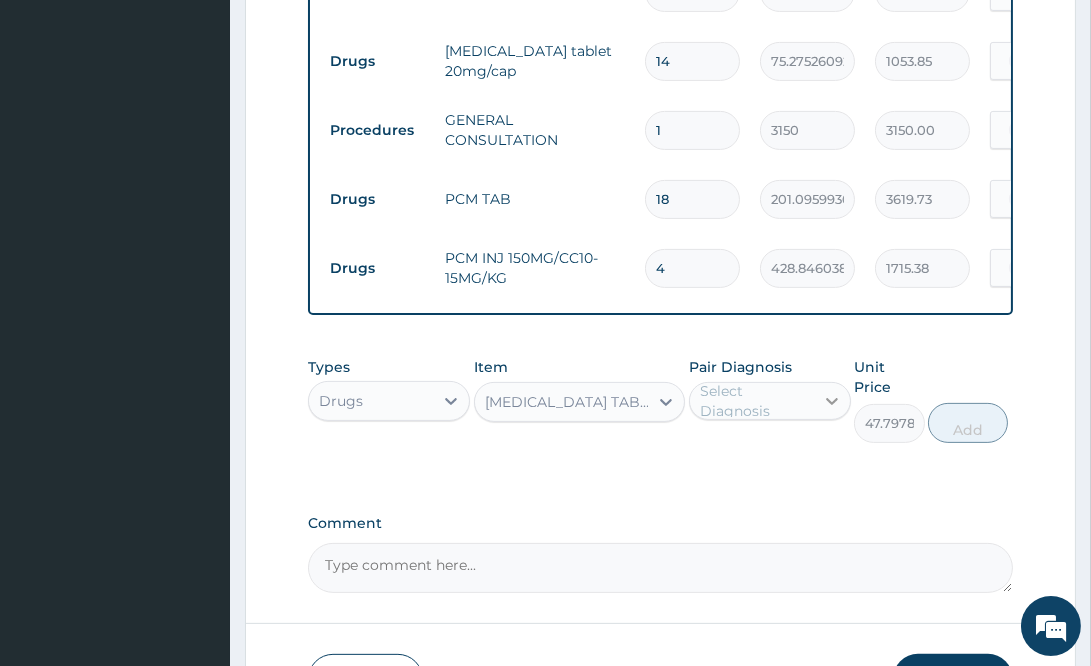 click at bounding box center (832, 401) 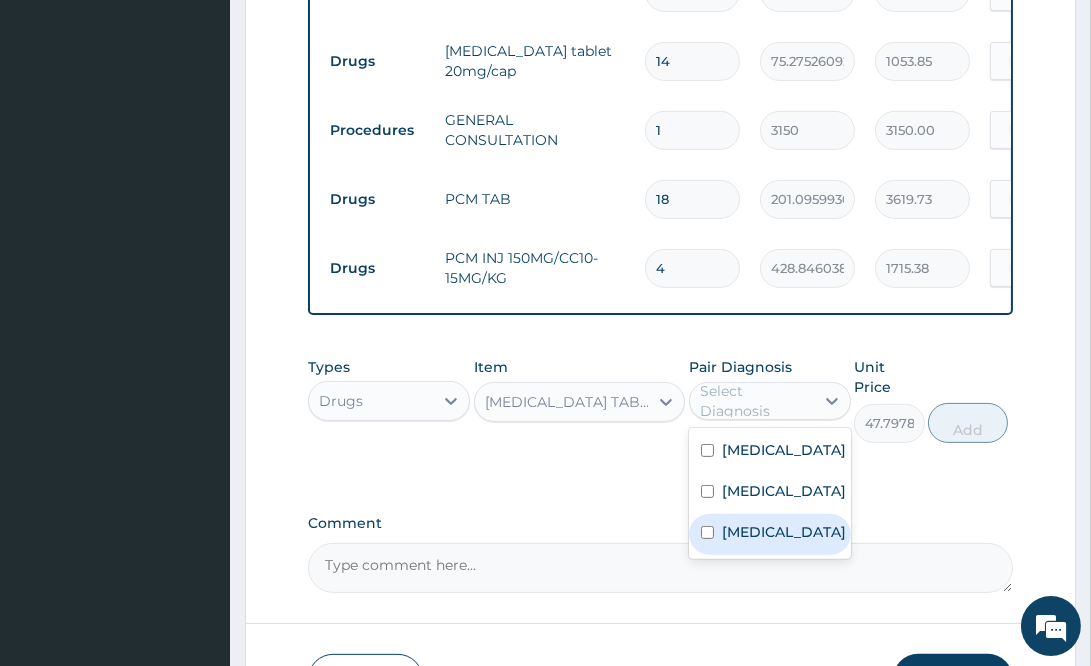 click on "Sepsis" at bounding box center (784, 532) 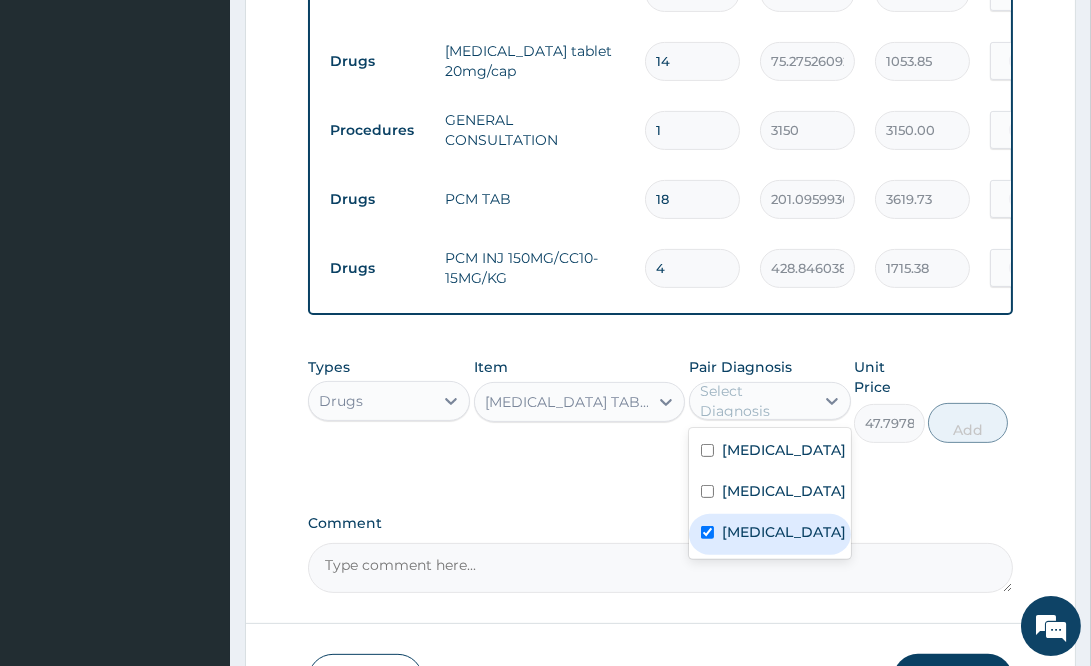 checkbox on "true" 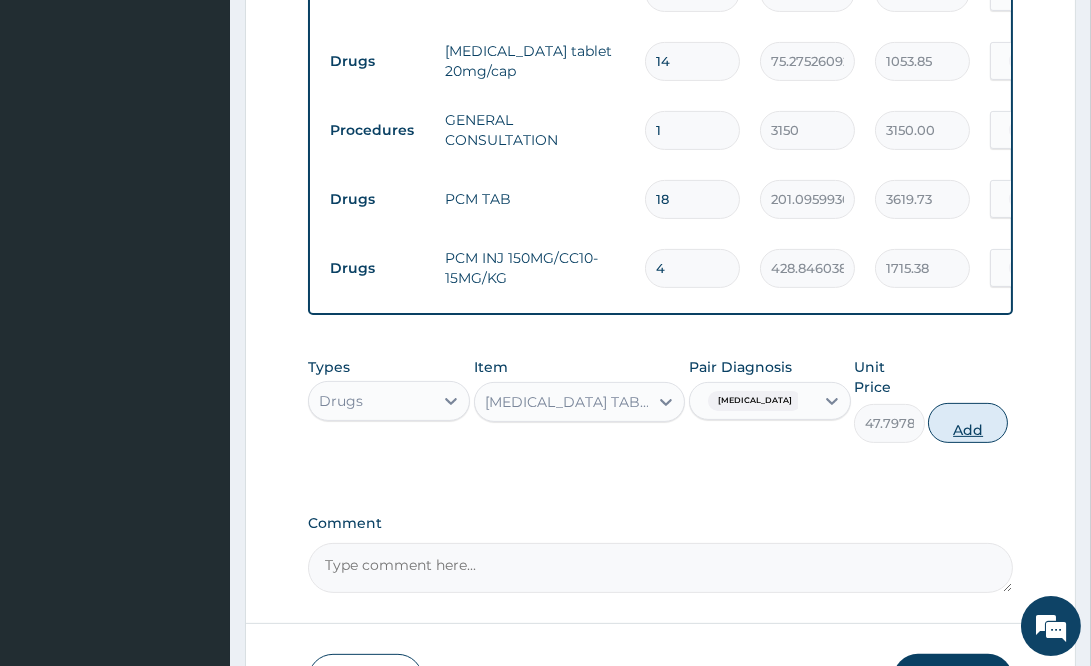 click on "Add" at bounding box center (968, 423) 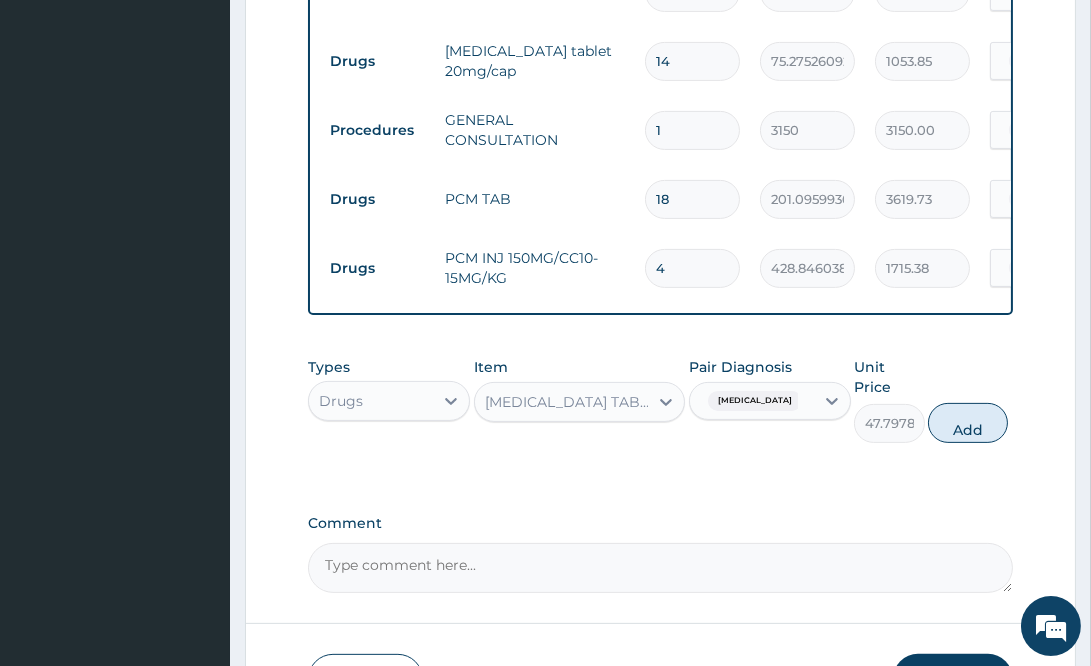 type on "0" 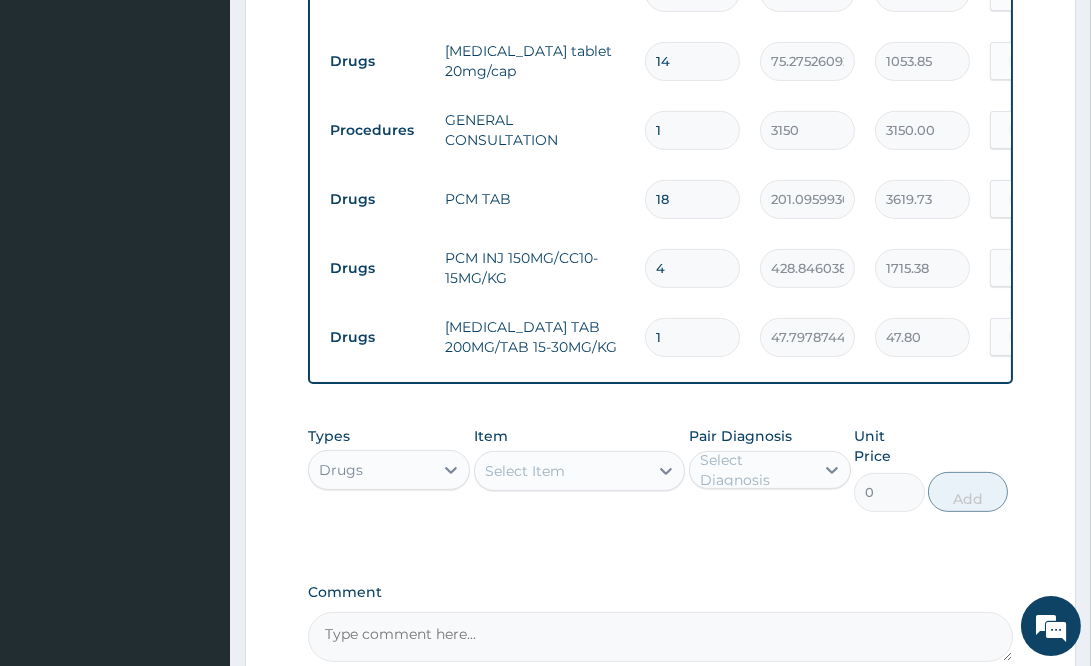drag, startPoint x: 703, startPoint y: 337, endPoint x: 567, endPoint y: 345, distance: 136.23509 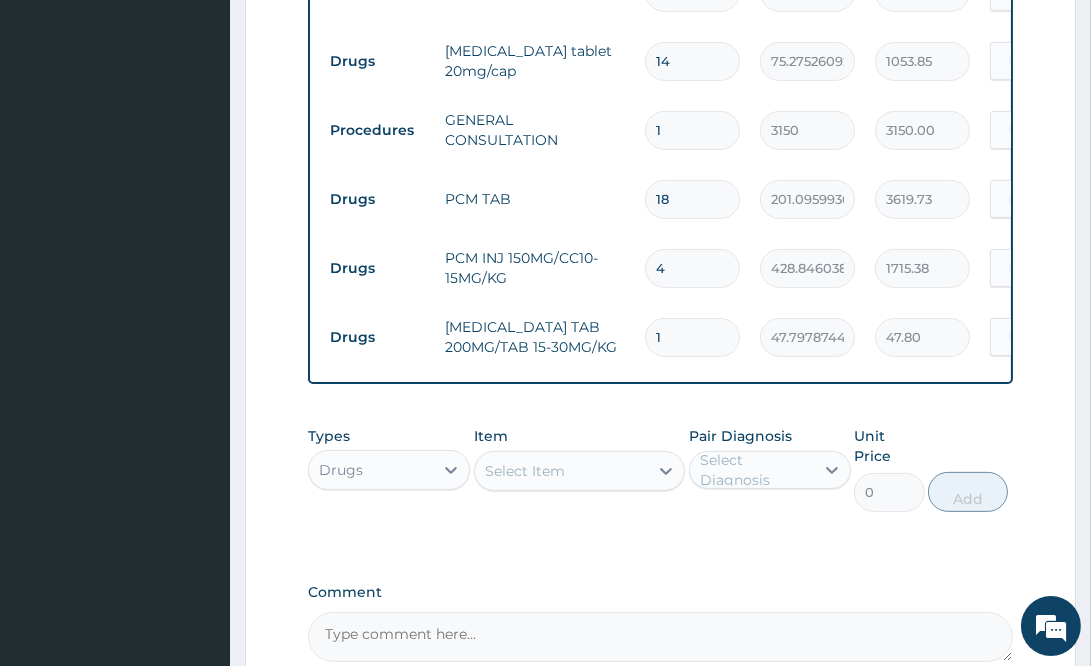 type on "3" 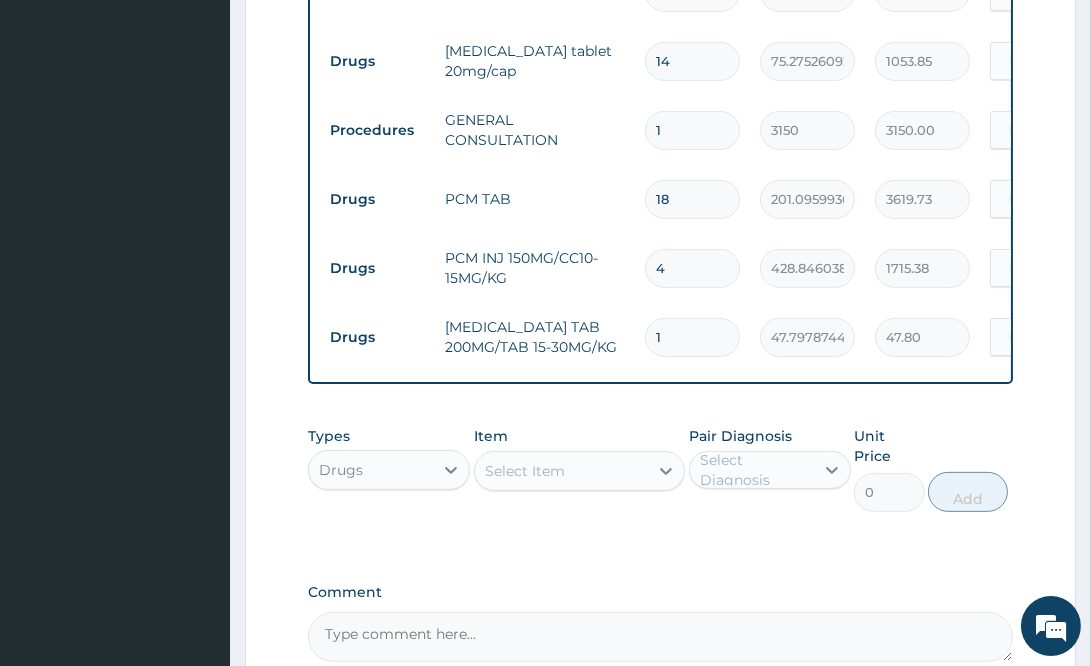 type on "143.39" 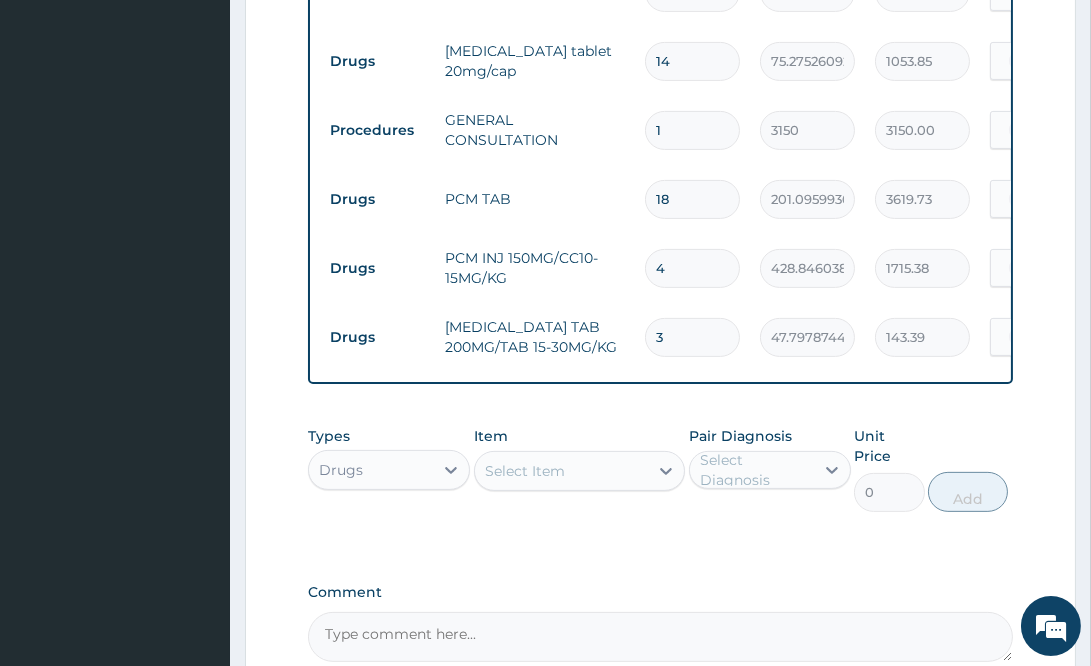 type on "30" 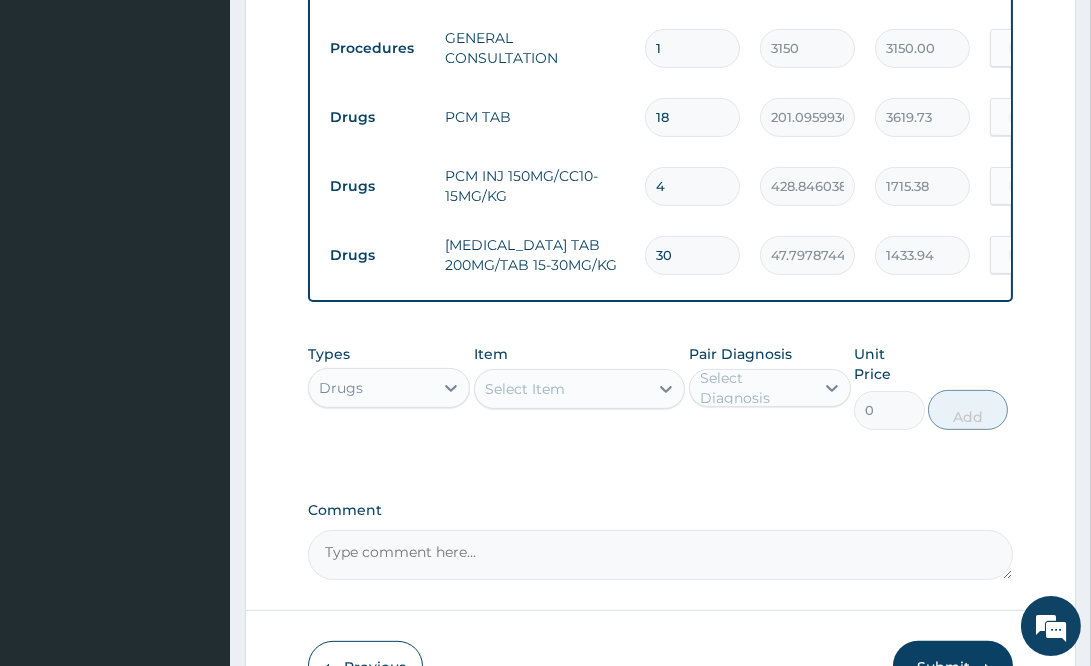 scroll, scrollTop: 1186, scrollLeft: 0, axis: vertical 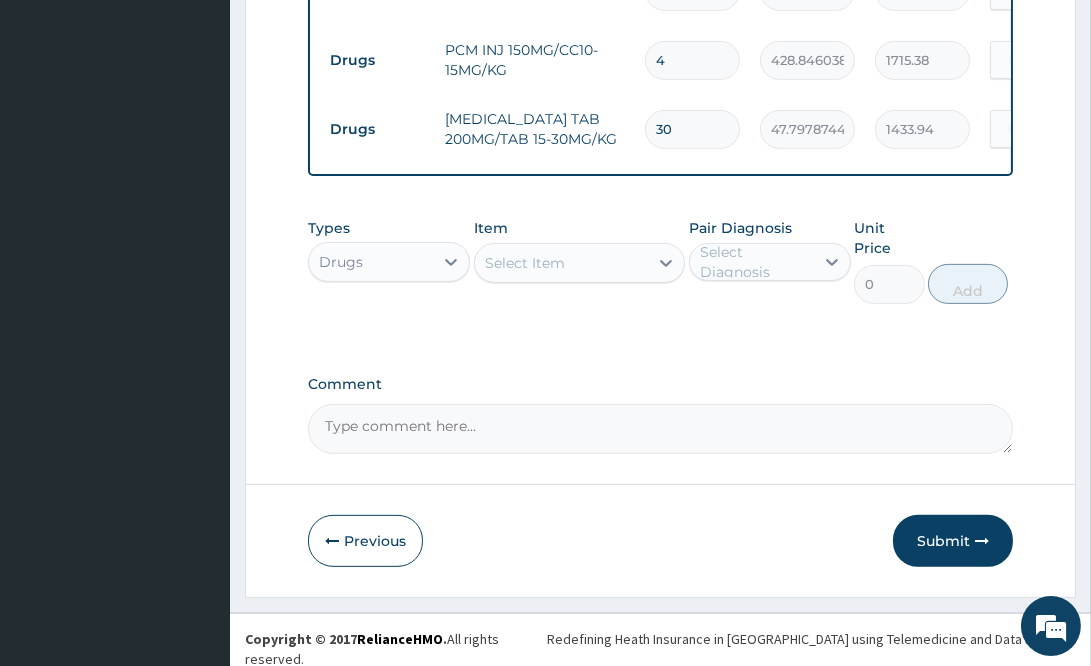 type on "30" 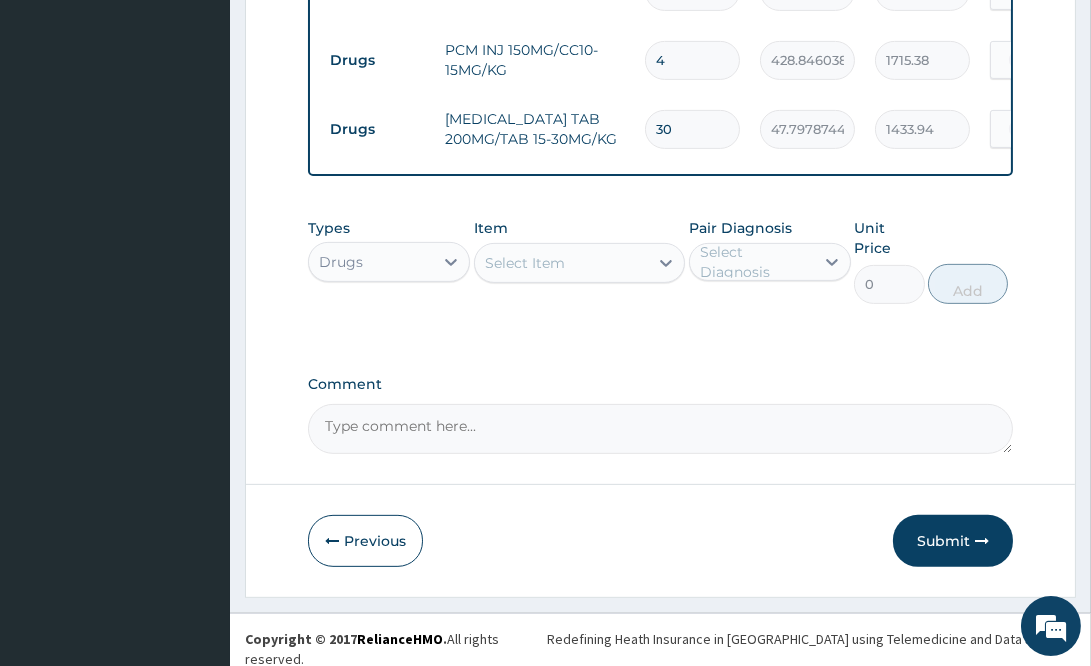 click on "Step  2  of 2 PA Code / Prescription Code PA/2D6B33 Encounter Date 07-07-2025 Important Notice Please enter PA codes before entering items that are not attached to a PA code   All diagnoses entered must be linked to a claim item. Diagnosis & Claim Items that are visible but inactive cannot be edited because they were imported from an already approved PA code. Diagnosis Gastroenteritis confirmed Malaria Confirmed Sepsis Confirmed NB: All diagnosis must be linked to a claim item Claim Items Type Name Quantity Unit Price Total Price Pair Diagnosis Actions Drugs zinc suppliment 20mg 10 194.0399932861328 1940.40 Gastroenteritis Delete Drugs cefuroxime 250mgzinnat 15mg/kg 10 776.1599731445312 7761.60 Gastroenteritis Delete Drugs imodium cap 5 129.3600006103516 646.80 Gastroenteritis Delete Drugs omeprazole tablet 20mg/cap 14 75.27526092529297 1053.85 Gastroenteritis Delete Procedures GENERAL CONSULTATION 1 3150 3150.00 Gastroenteritis Delete Drugs PCM TAB 18 201.0959930419922 3619.73 Malaria Delete Drugs 4 1715.38" at bounding box center (660, -242) 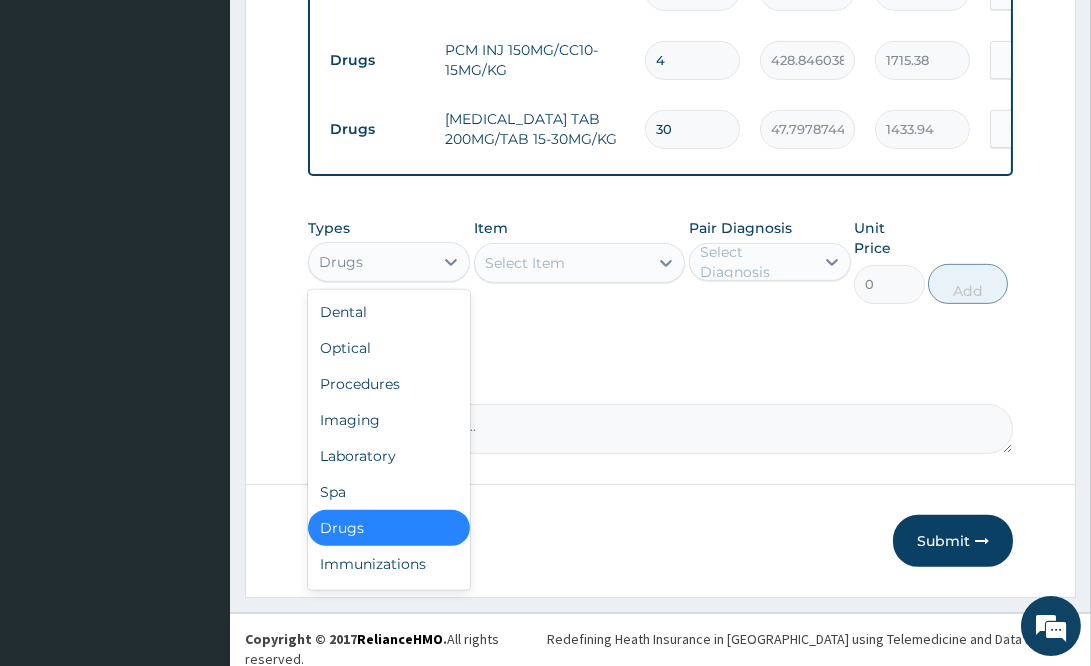 click on "Drugs" at bounding box center [371, 262] 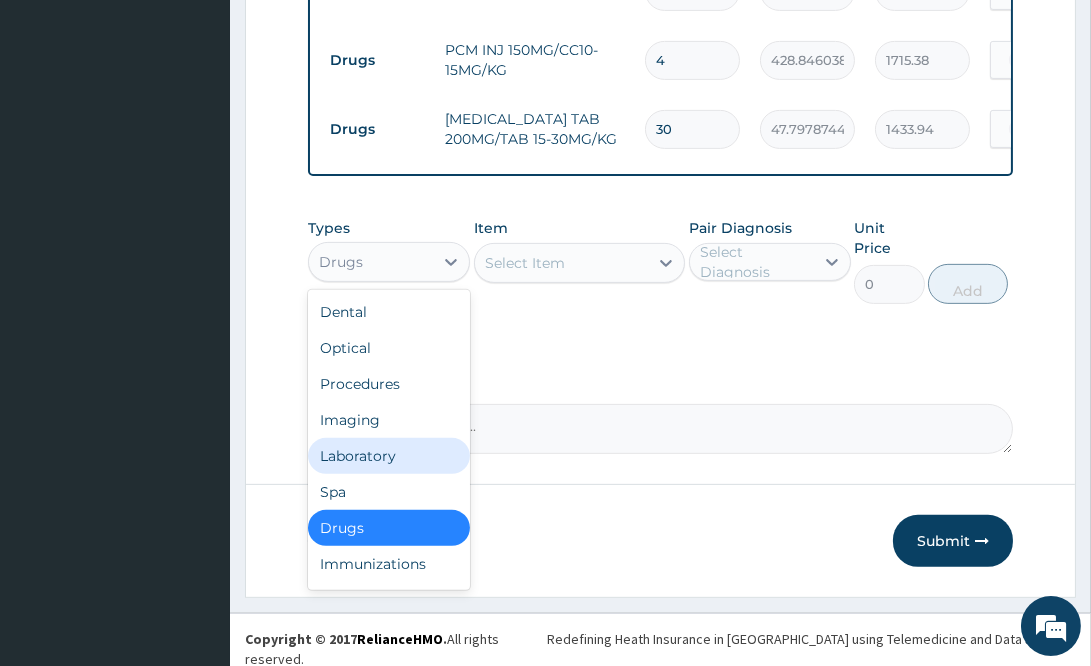 click on "Laboratory" at bounding box center [389, 456] 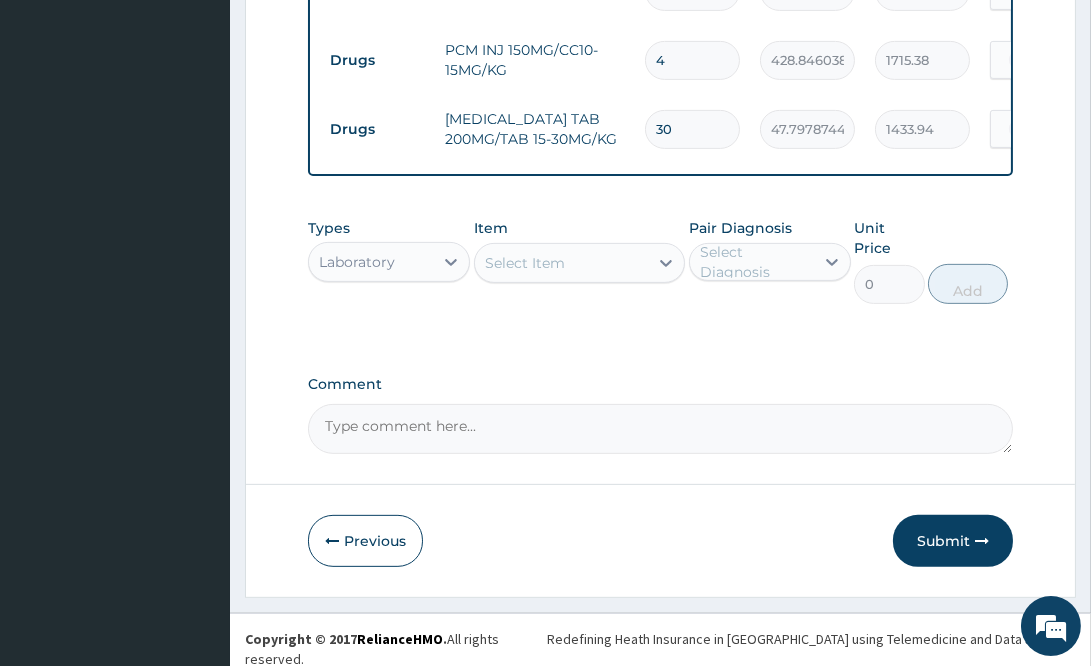 drag, startPoint x: 699, startPoint y: 370, endPoint x: 685, endPoint y: 364, distance: 15.231546 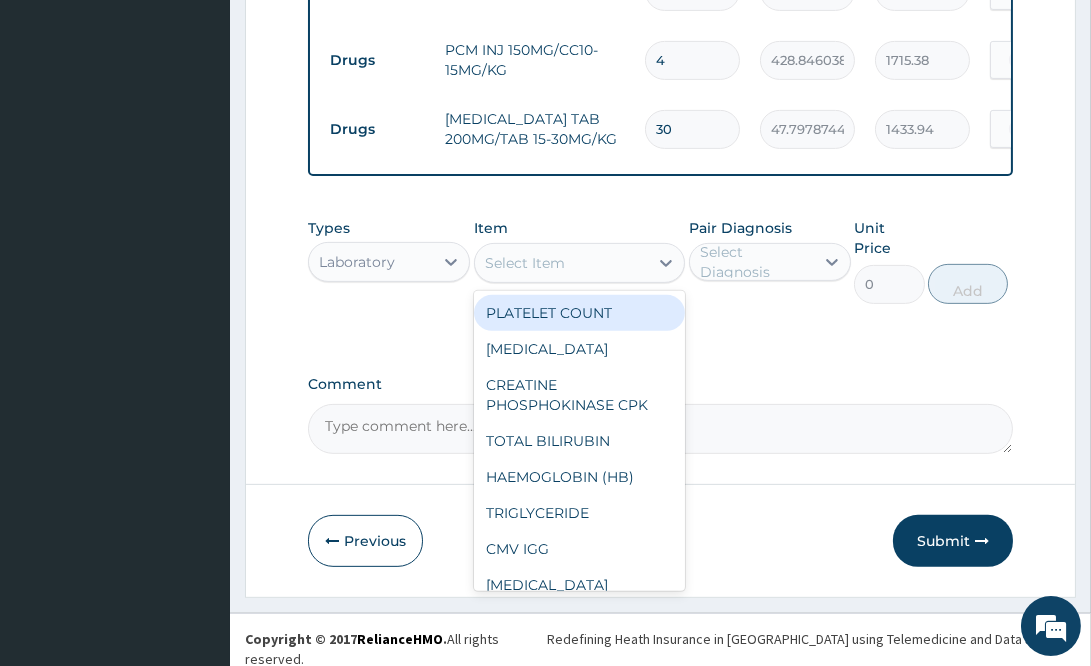 click on "Select Item" at bounding box center [561, 263] 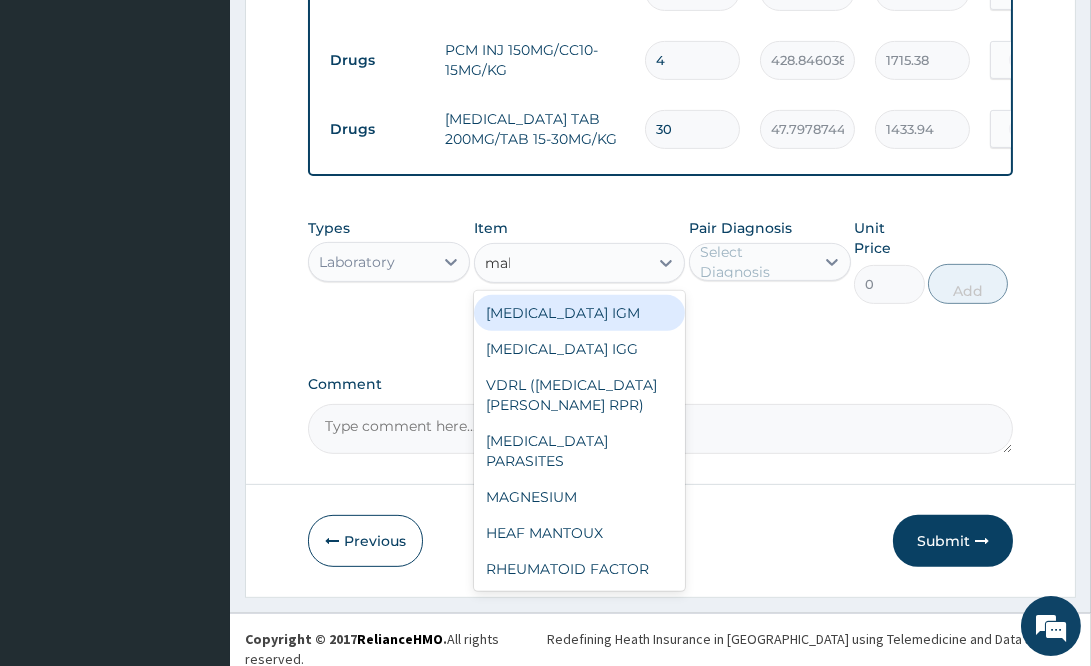 type on "mala" 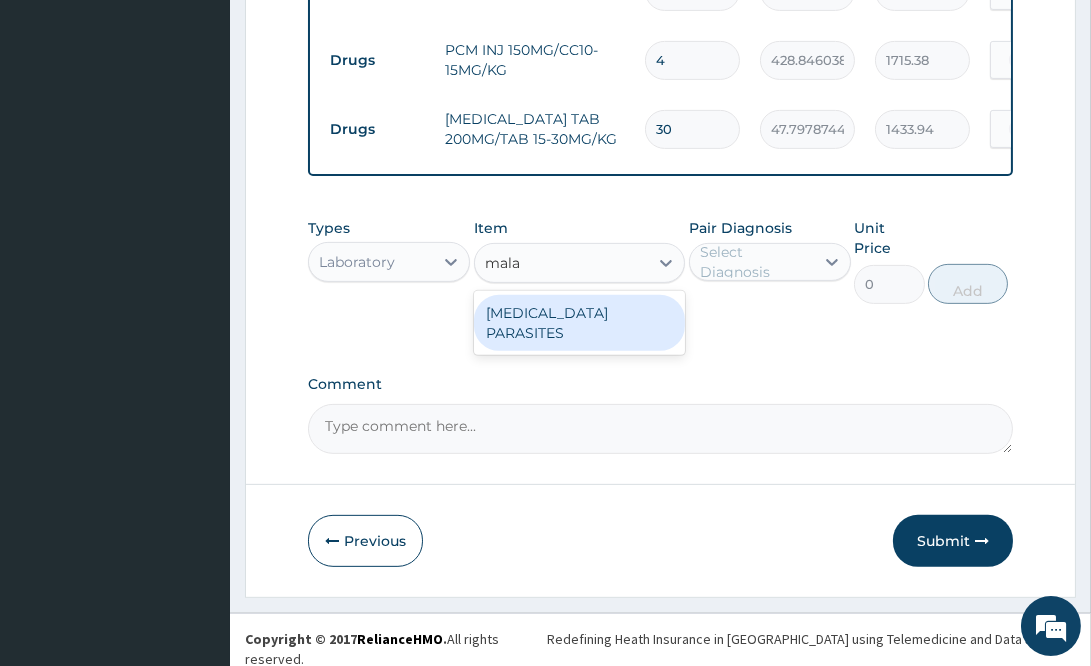 click on "MALARIA PARASITES" at bounding box center [579, 323] 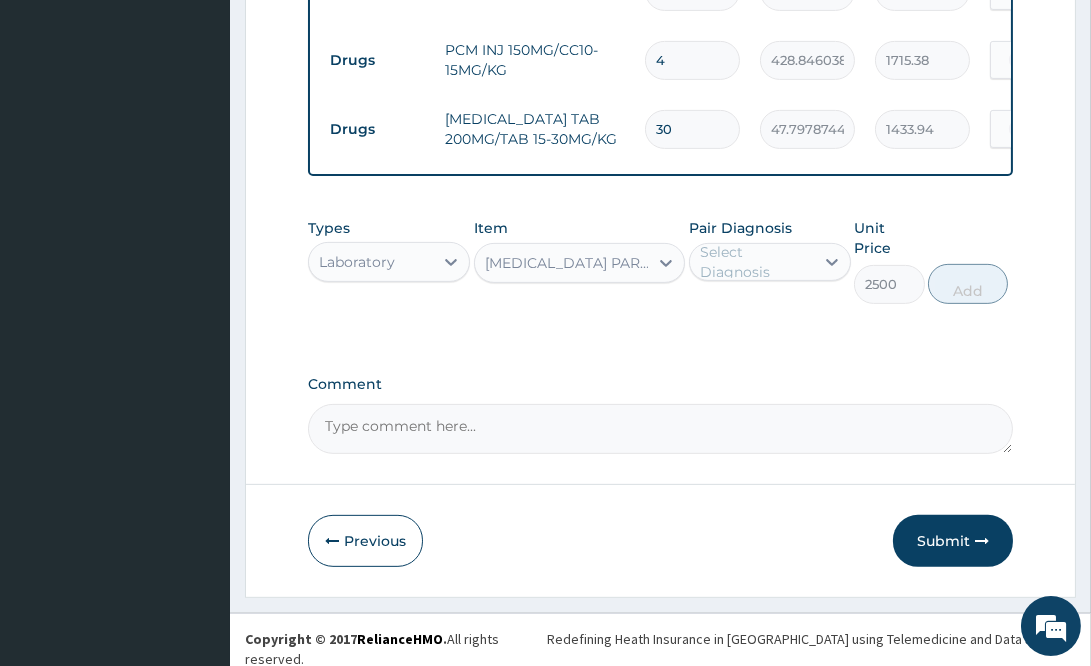 click on "Select Diagnosis" at bounding box center [756, 262] 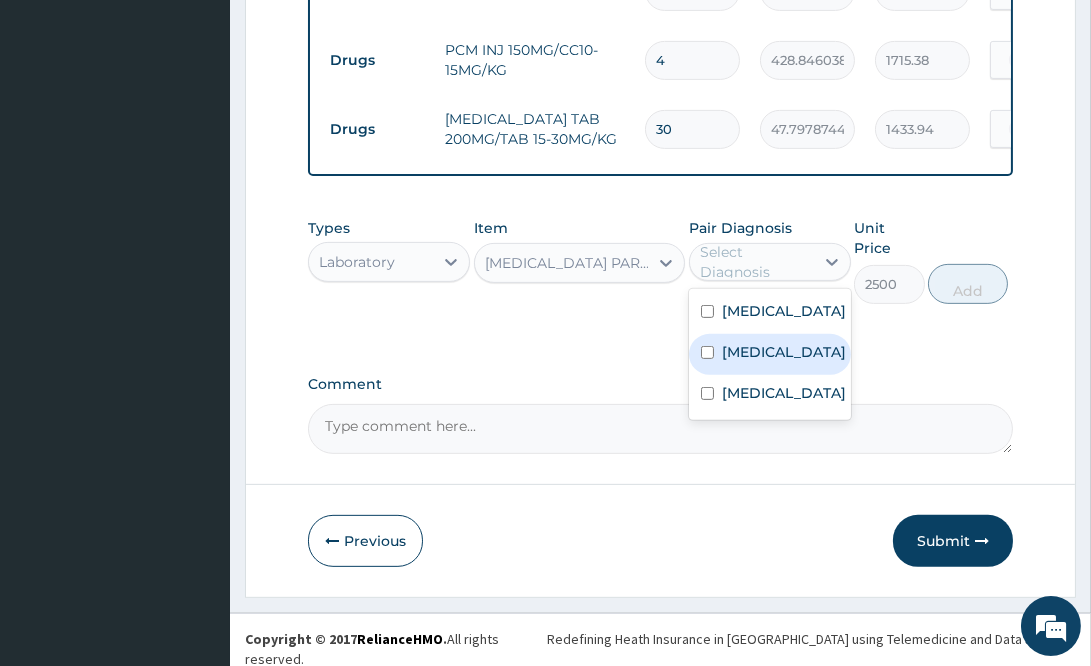 click on "Malaria" at bounding box center (784, 352) 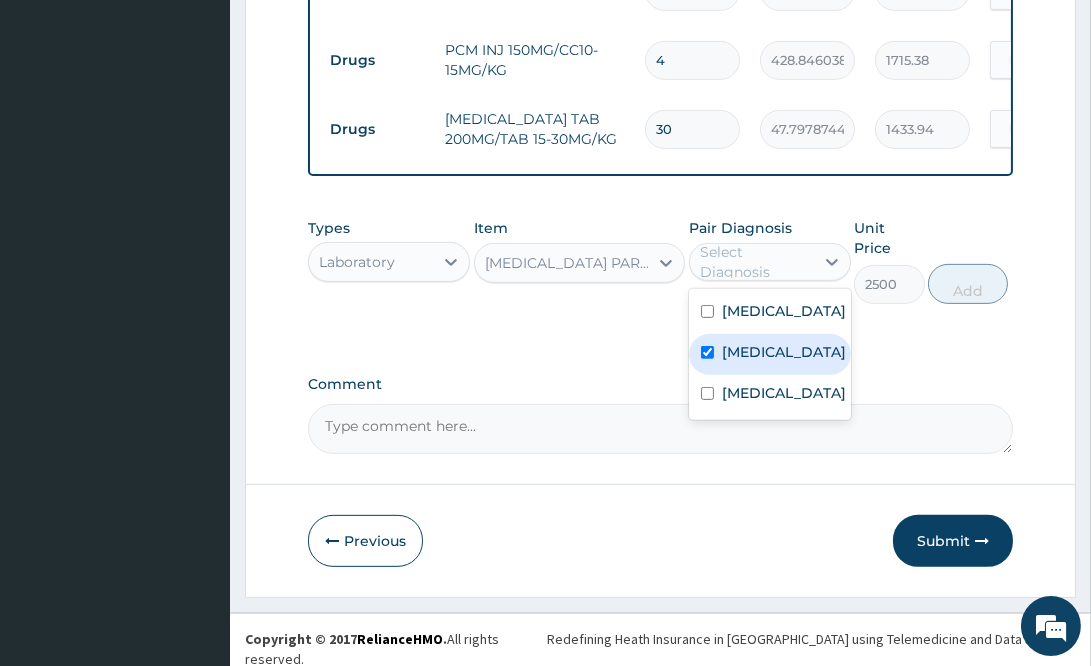 checkbox on "true" 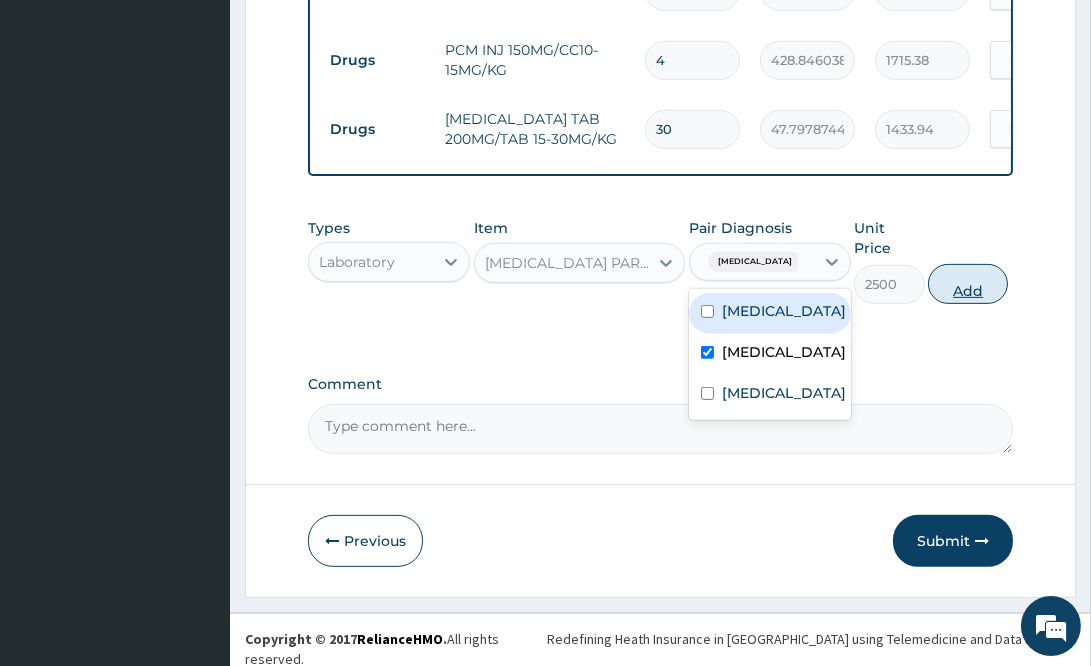 click on "Add" at bounding box center [968, 284] 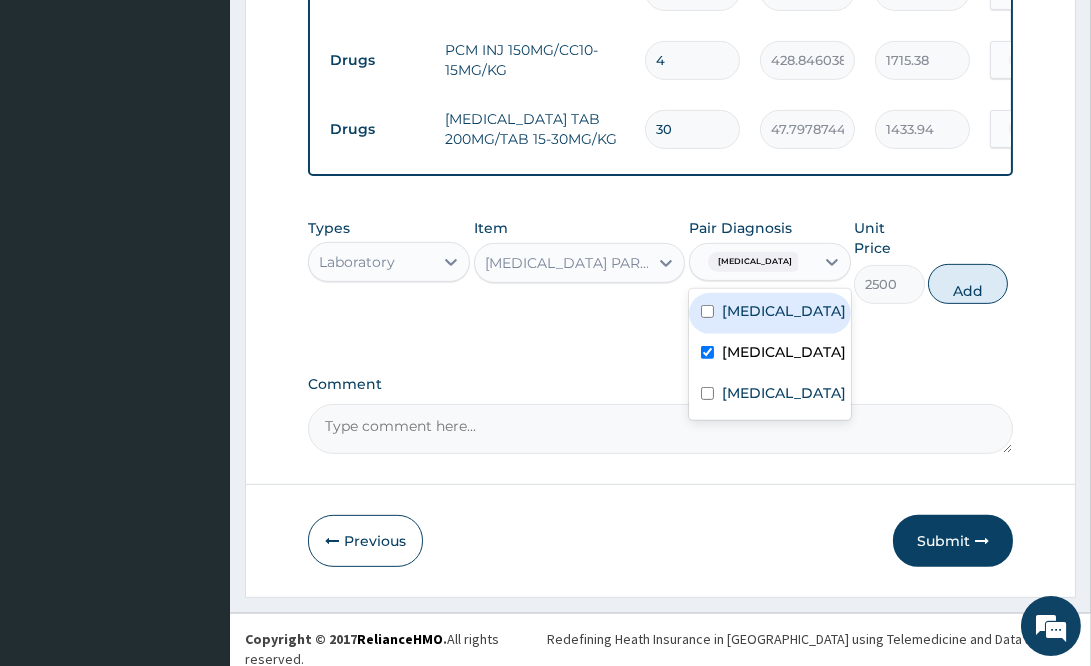 type on "0" 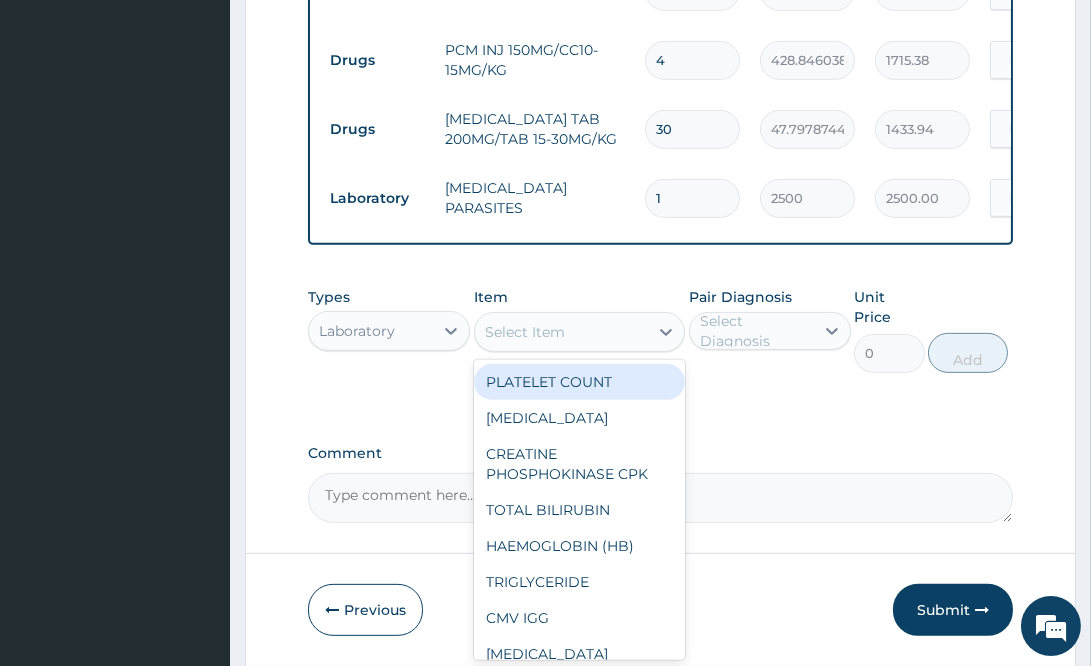 click on "Select Item" at bounding box center (561, 332) 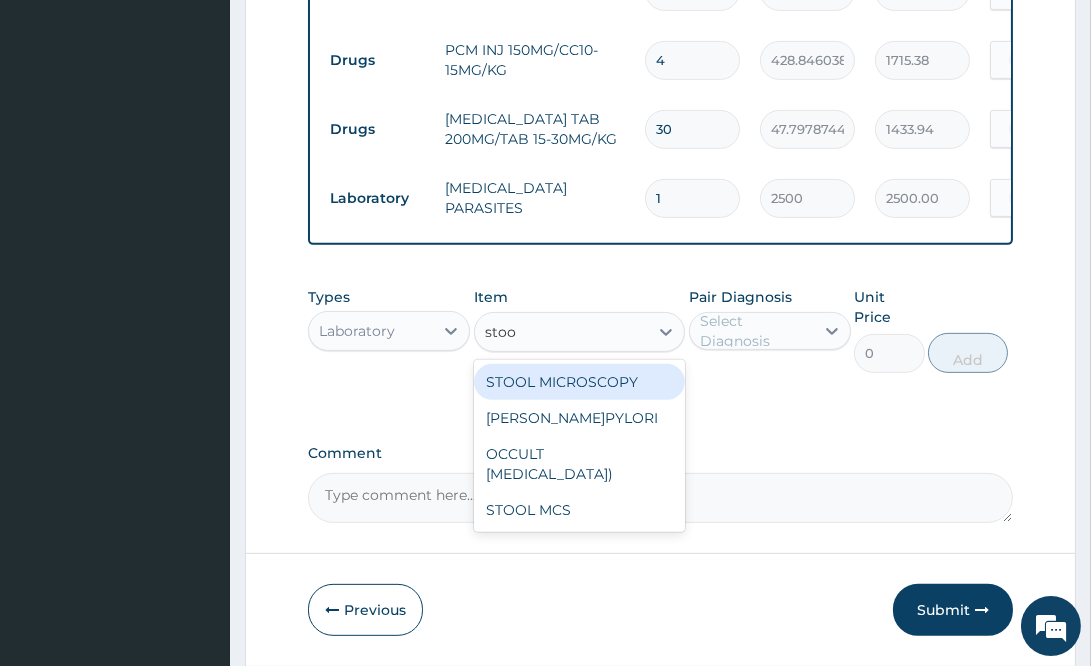 type on "stool" 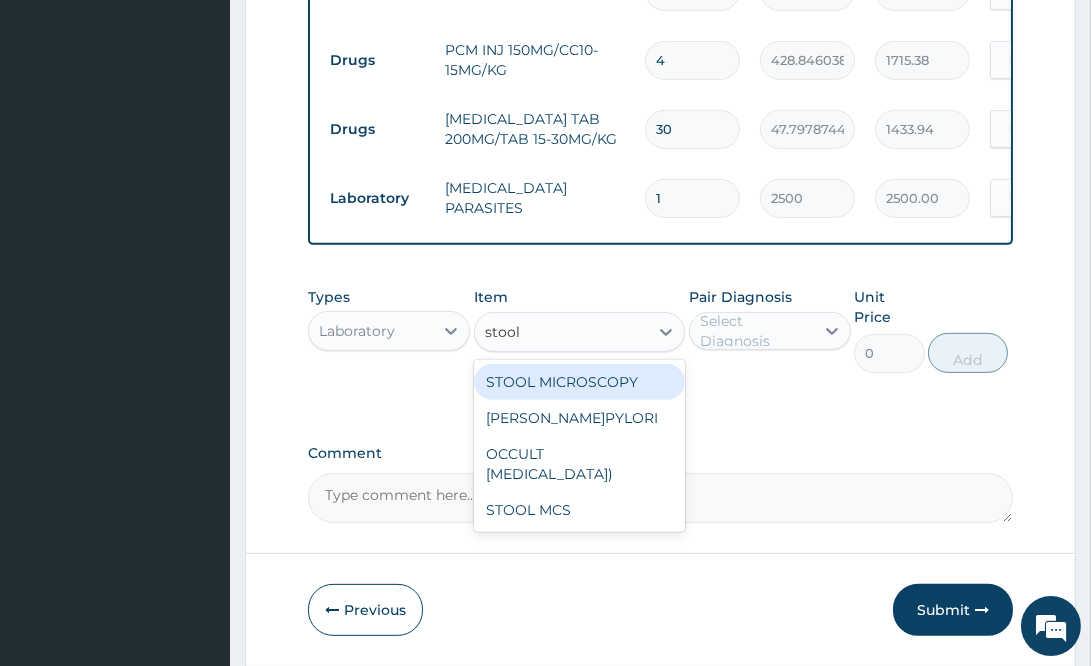 click on "STOOL MICROSCOPY" at bounding box center [579, 382] 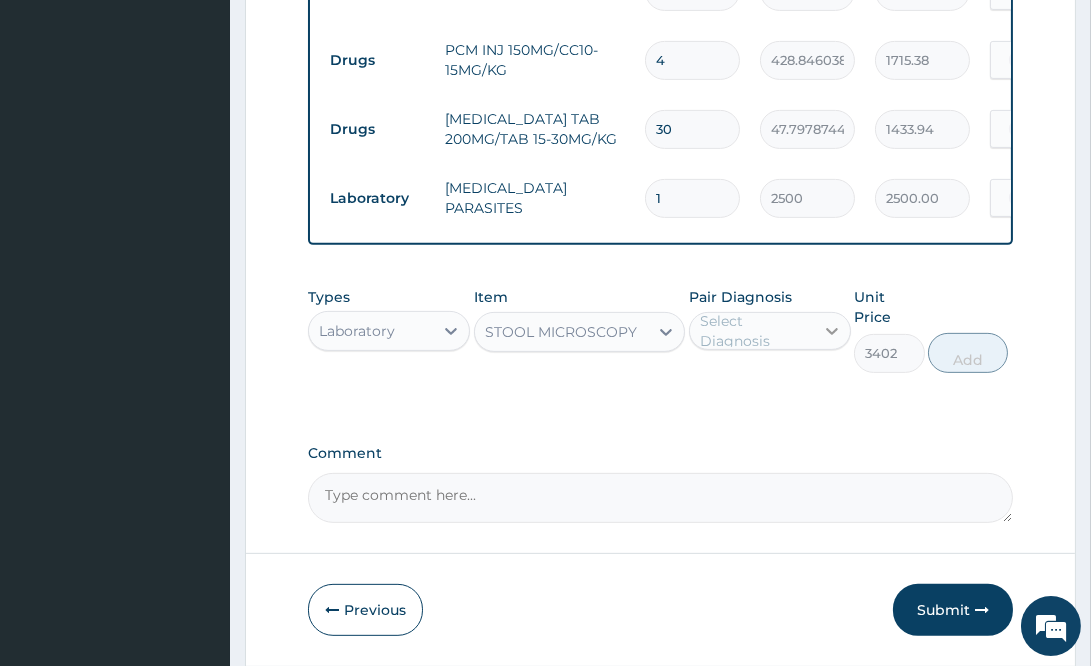 click at bounding box center (832, 331) 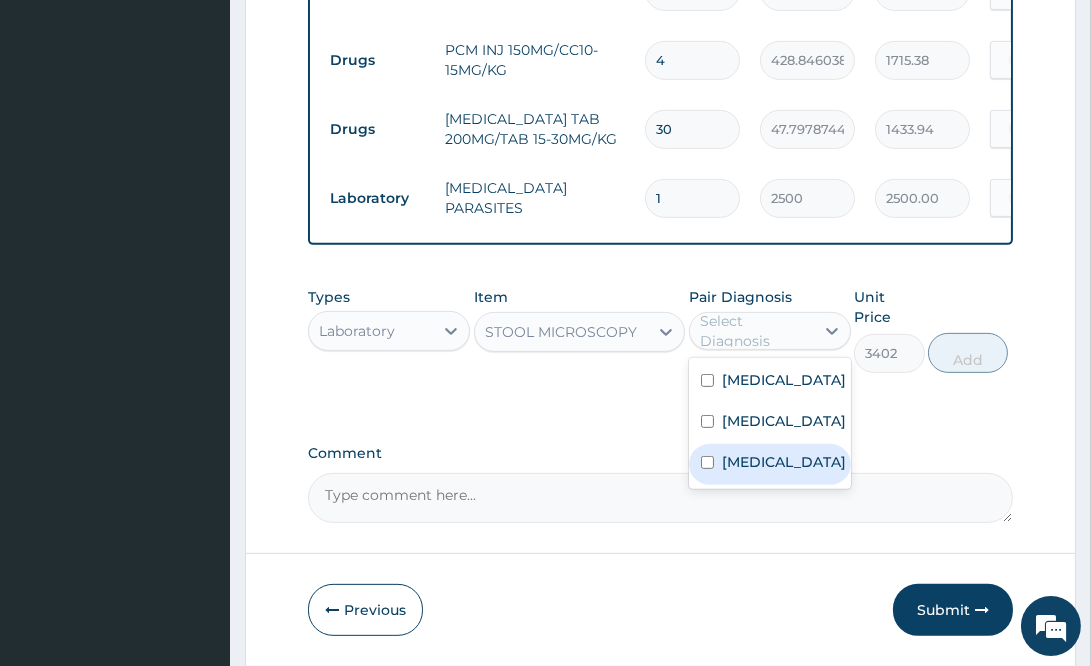 click on "Sepsis" at bounding box center (770, 464) 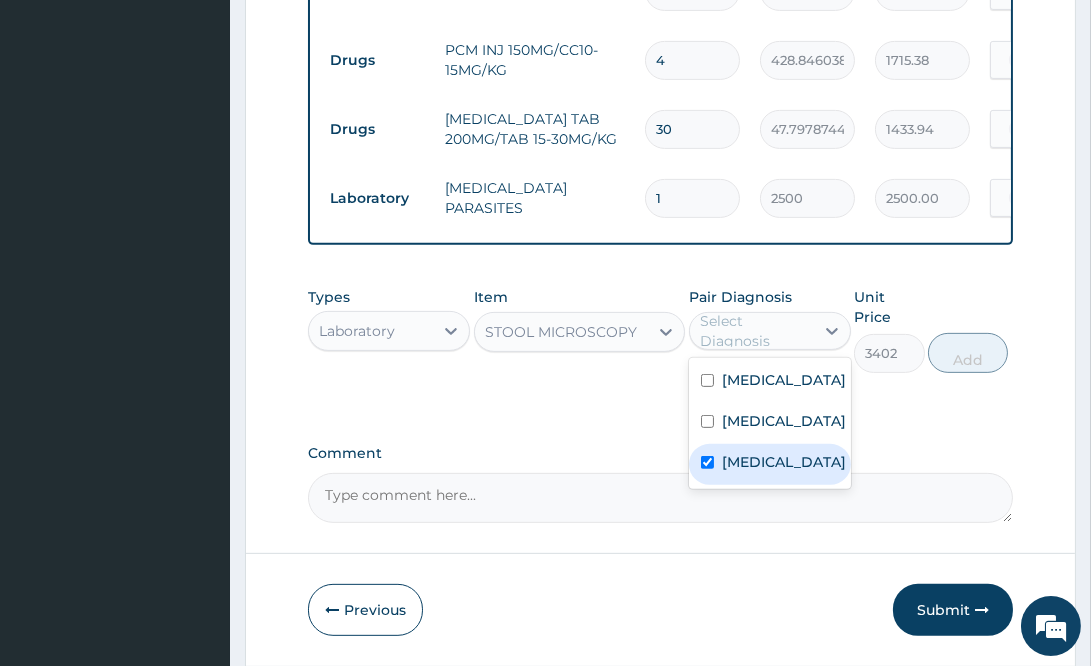 checkbox on "true" 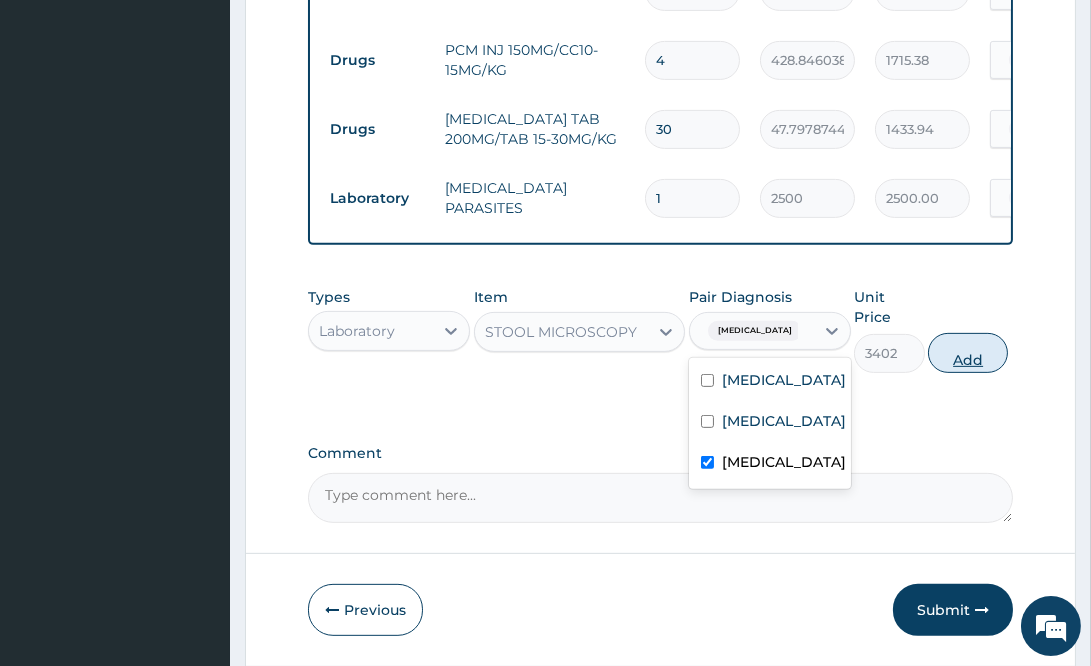 click on "Add" at bounding box center [968, 353] 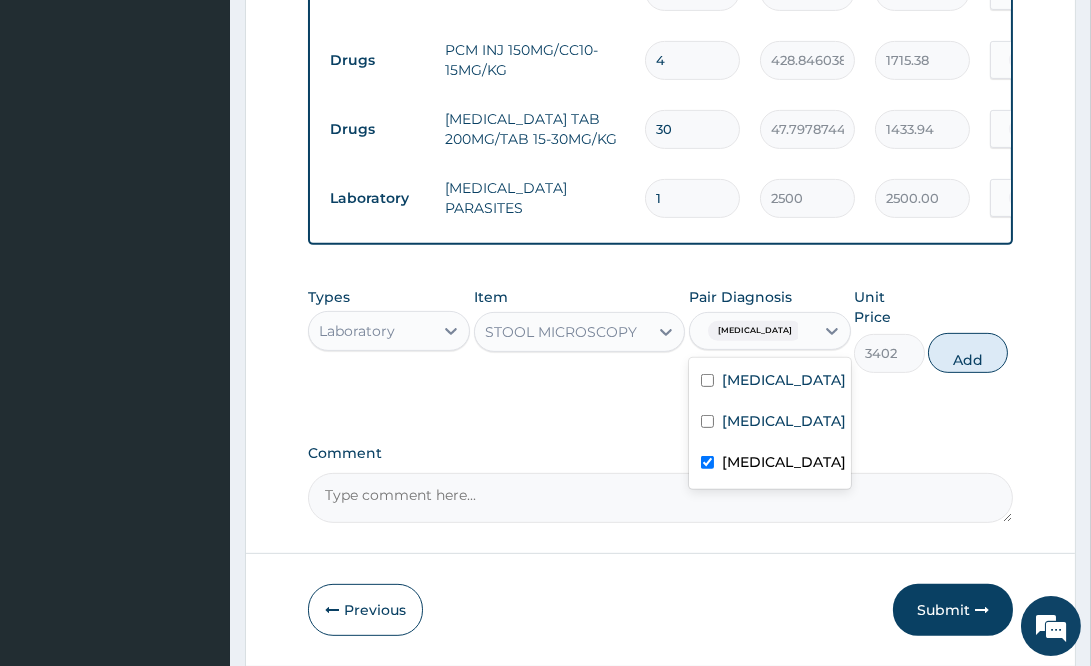 type on "0" 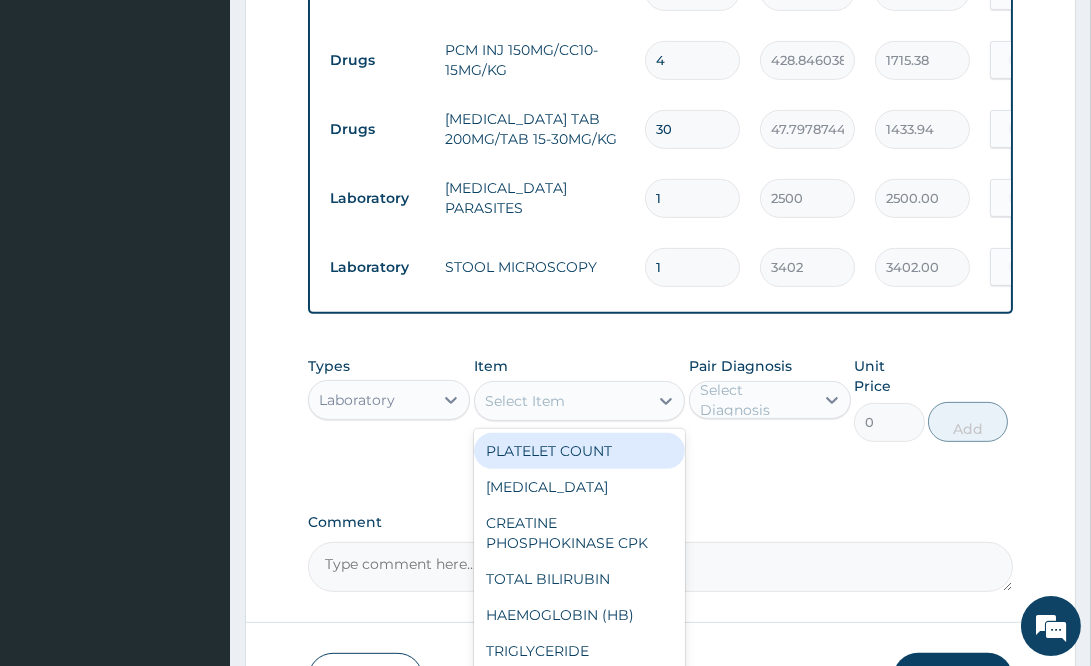 click on "Select Item" at bounding box center (525, 401) 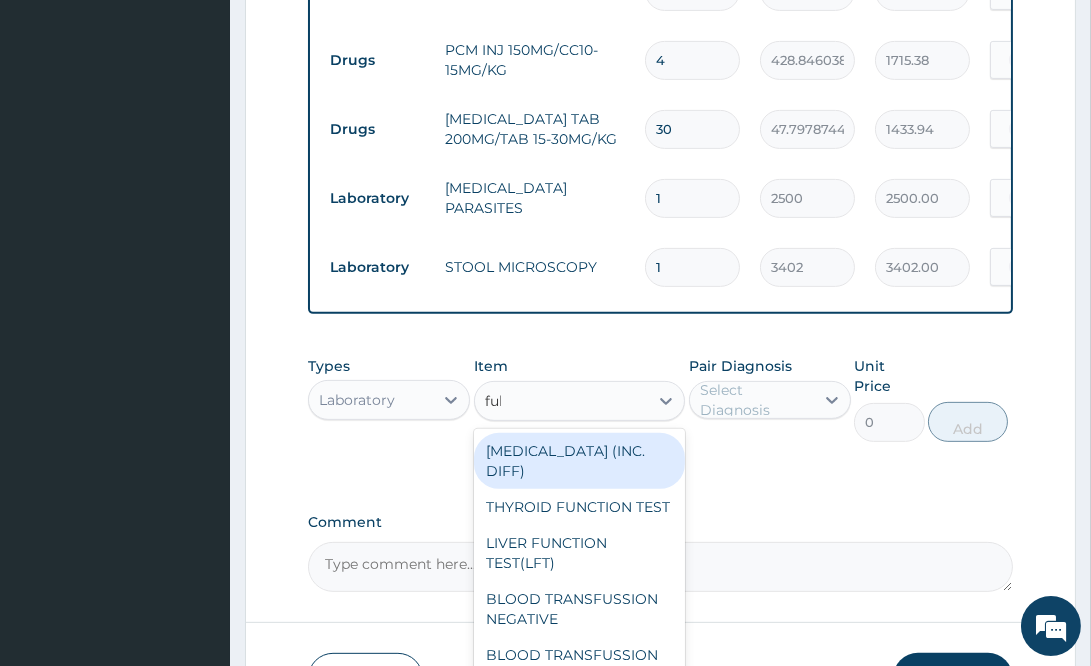 type on "full" 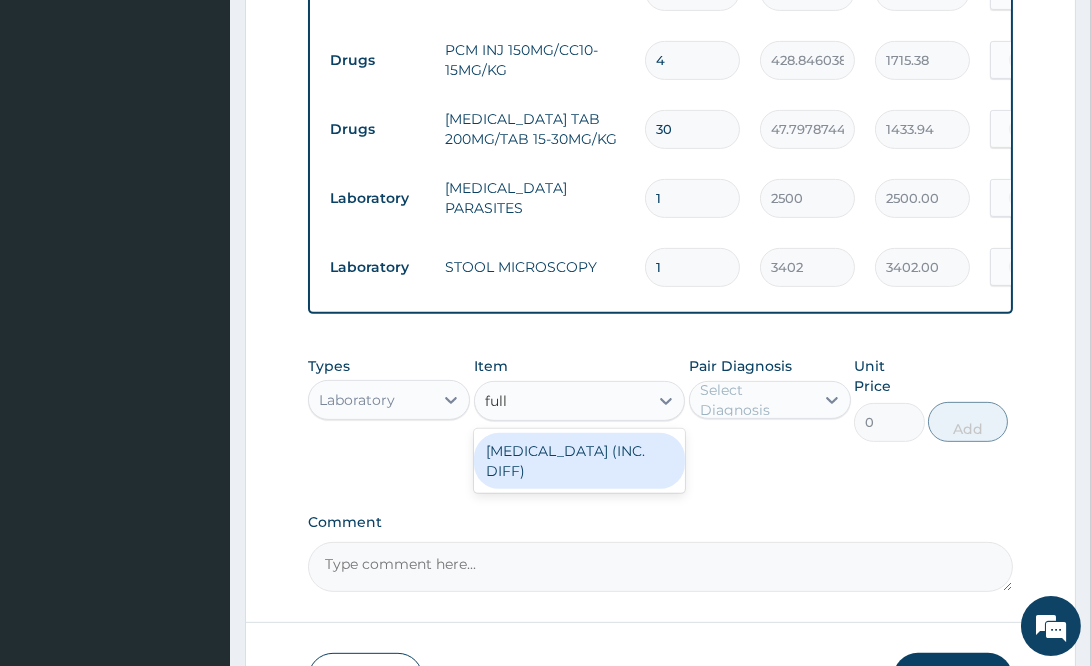 click on "FULL BLOOD COUNT (INC. DIFF)" at bounding box center (579, 461) 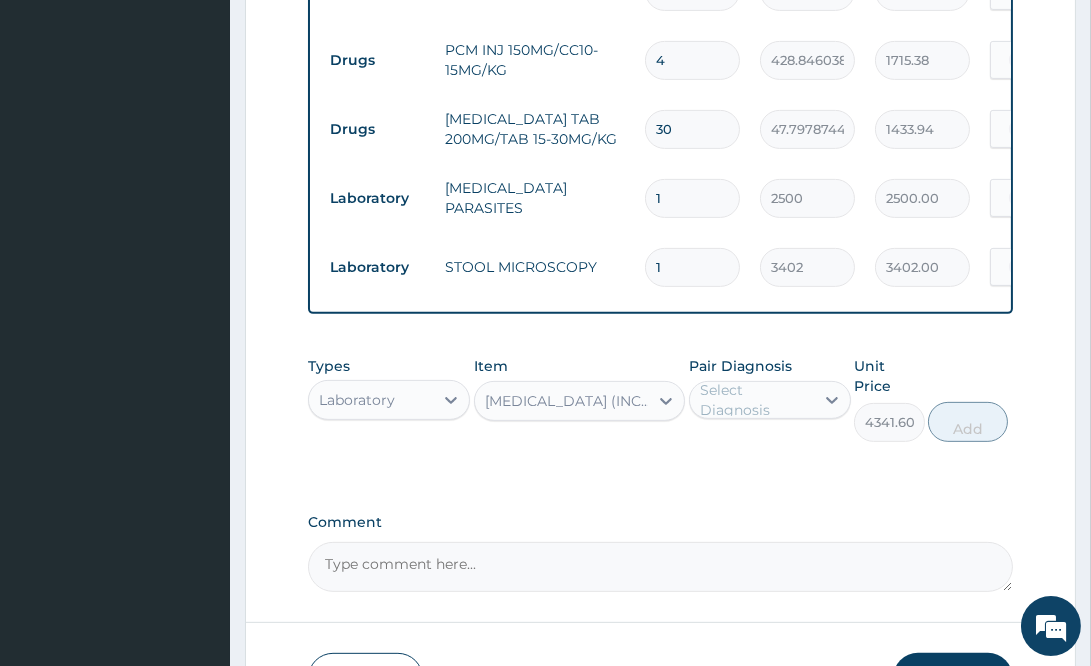 click on "Select Diagnosis" at bounding box center [756, 400] 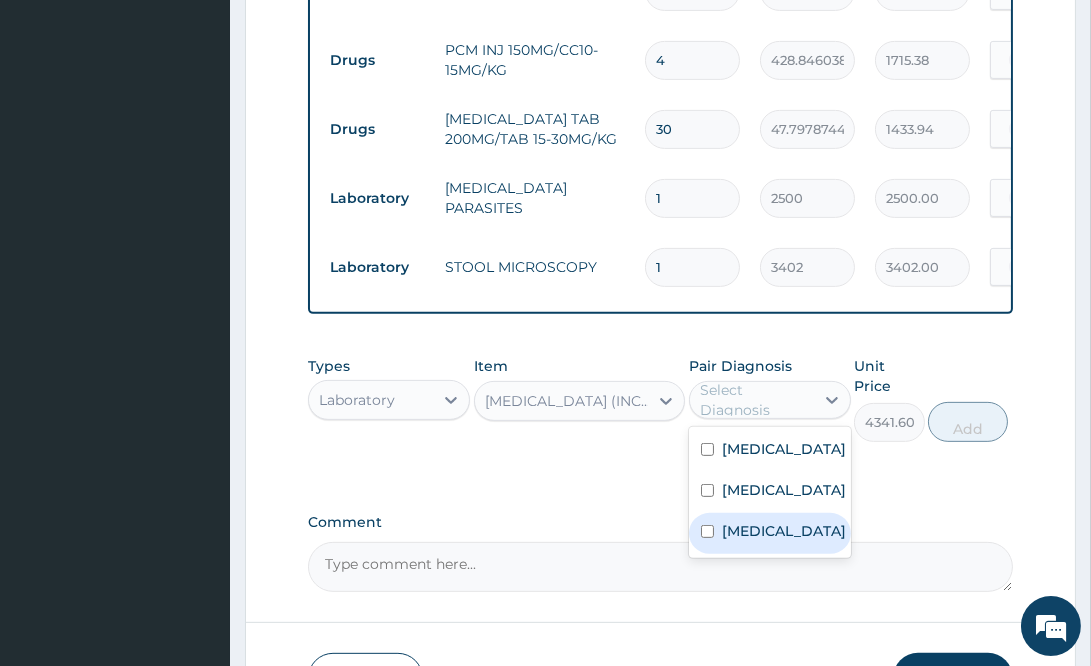 click on "Sepsis" at bounding box center [784, 531] 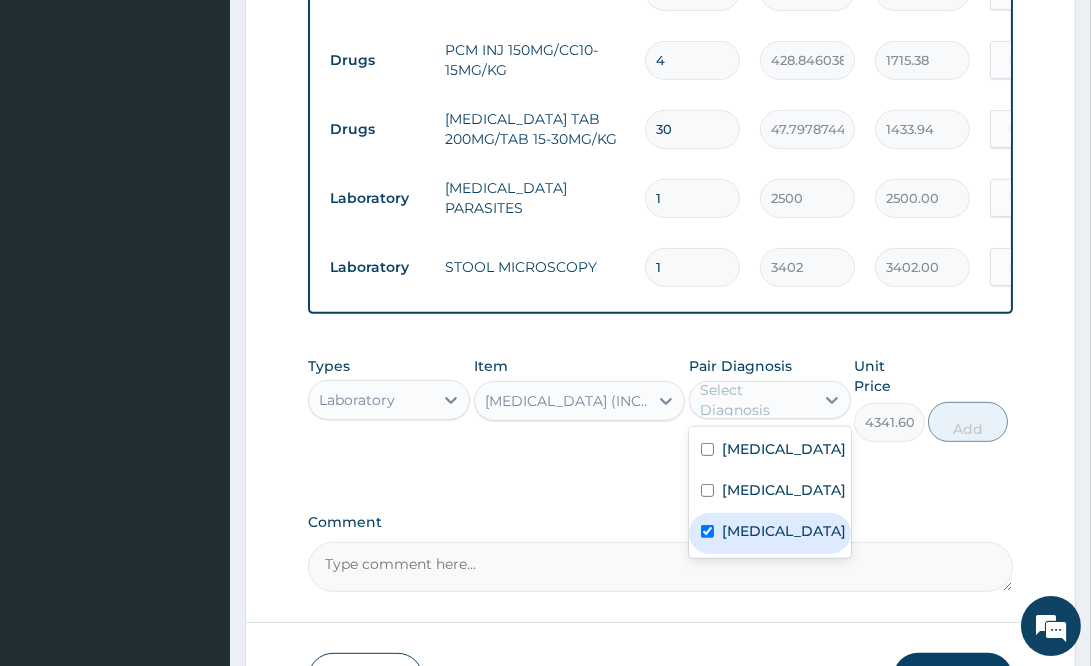 checkbox on "true" 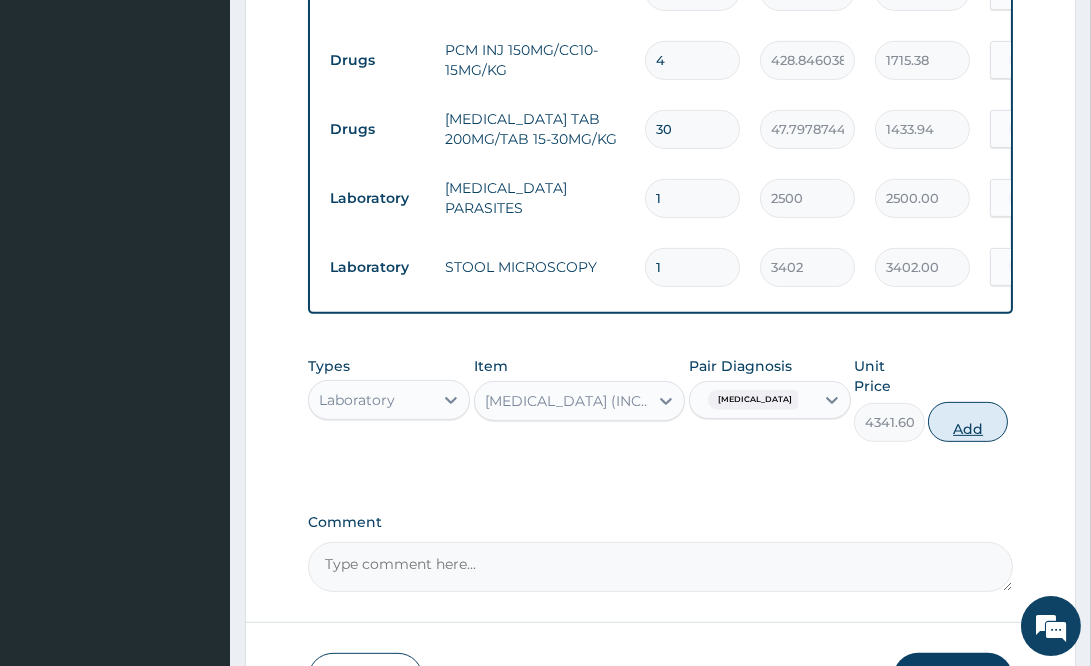 click on "Add" at bounding box center [968, 422] 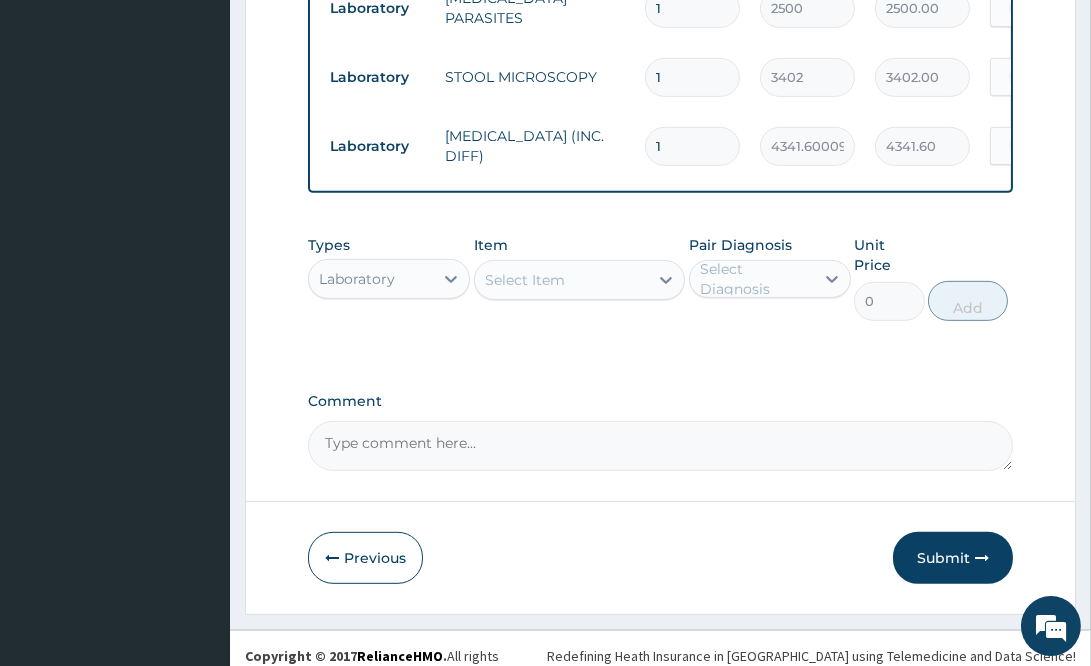 scroll, scrollTop: 1395, scrollLeft: 0, axis: vertical 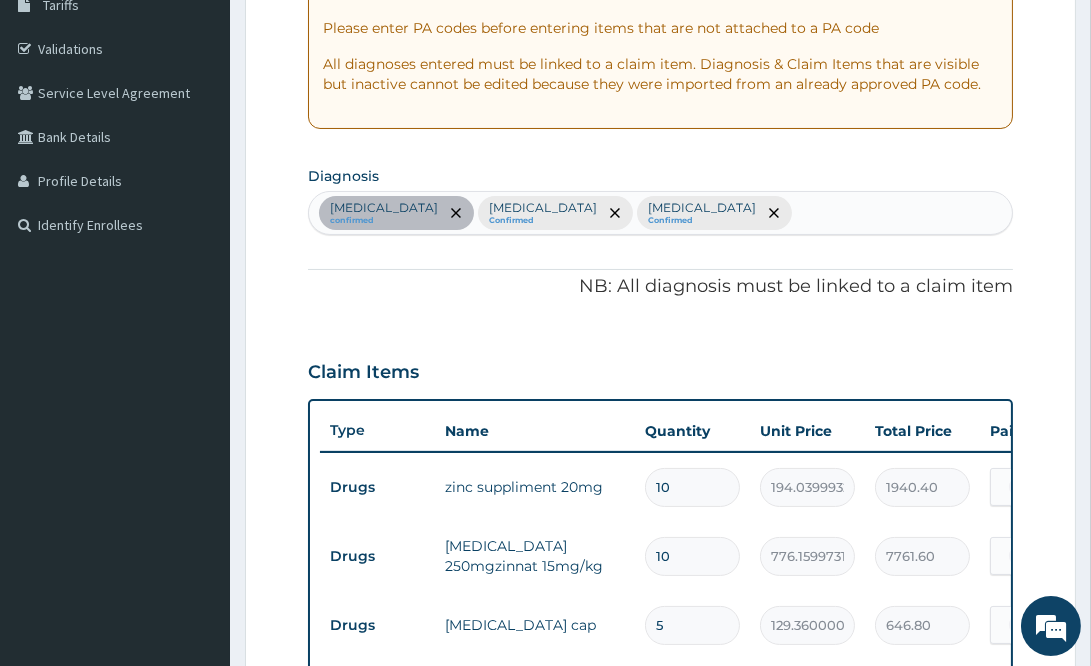 click on "zinc suppliment 20mg" at bounding box center [535, 487] 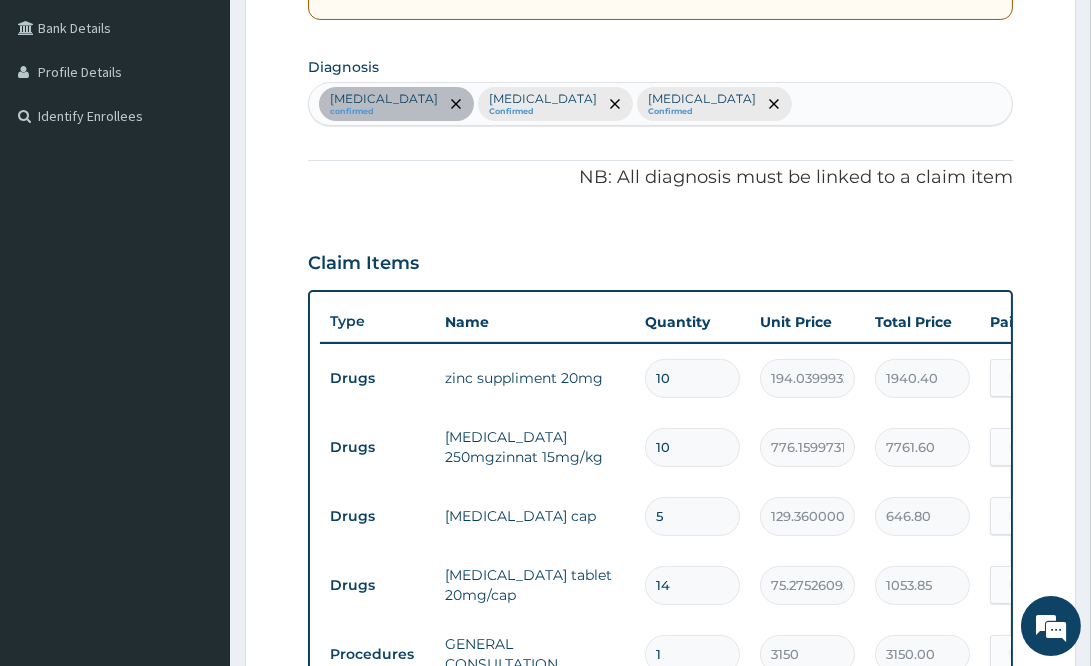 scroll, scrollTop: 645, scrollLeft: 0, axis: vertical 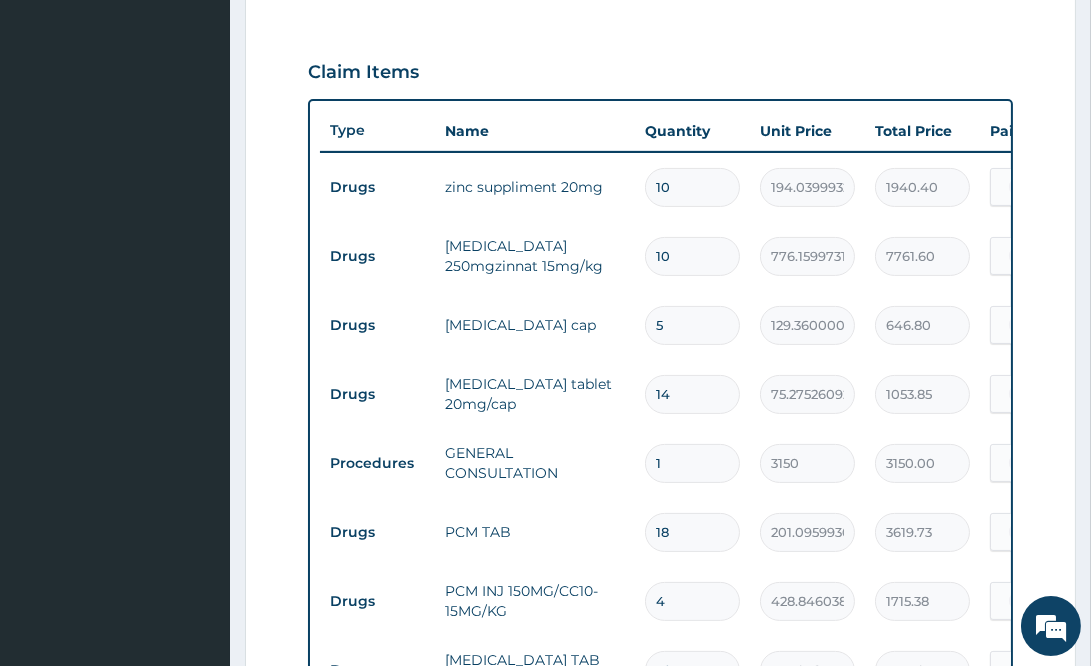 click on "imodium cap" at bounding box center [535, 325] 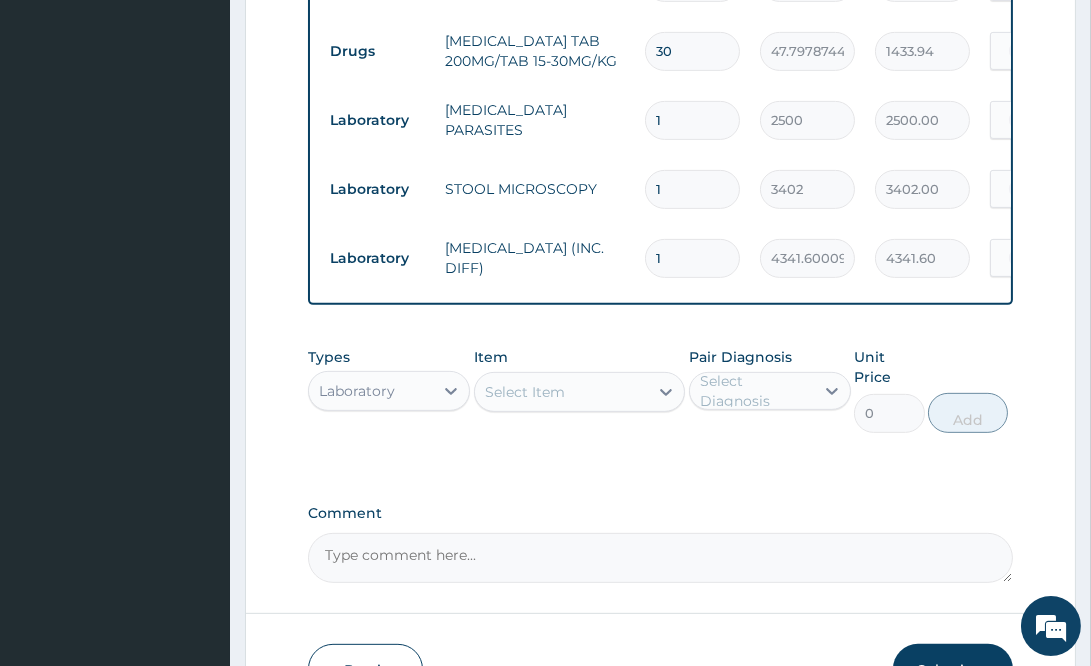 scroll, scrollTop: 1395, scrollLeft: 0, axis: vertical 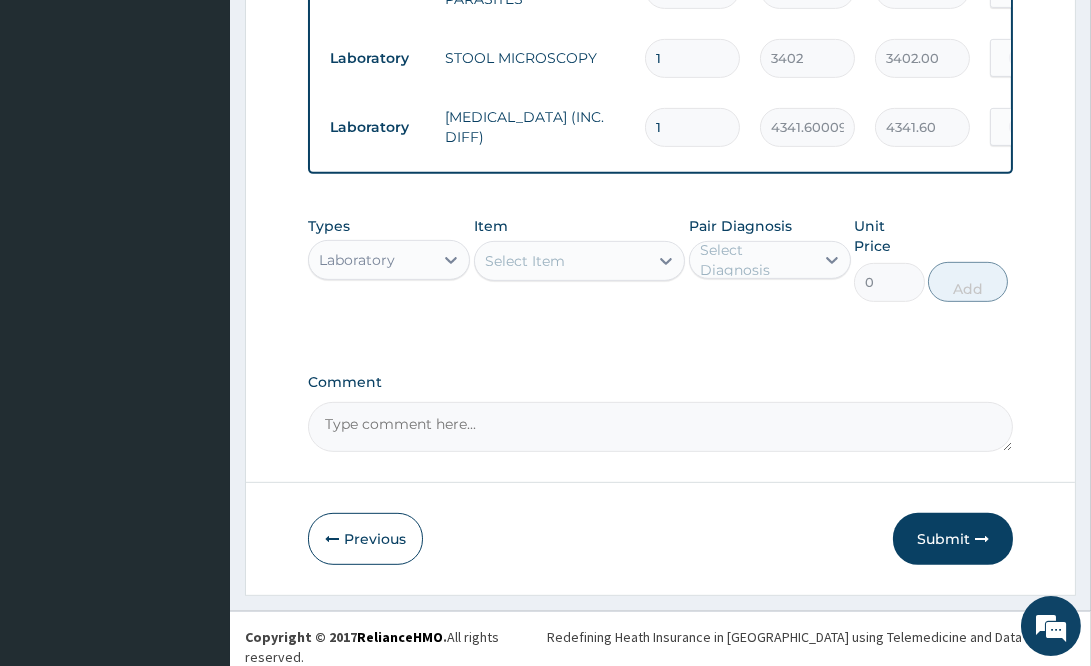 click on "Types Laboratory Item Select Item Pair Diagnosis Select Diagnosis Unit Price 0 Add" at bounding box center [660, 274] 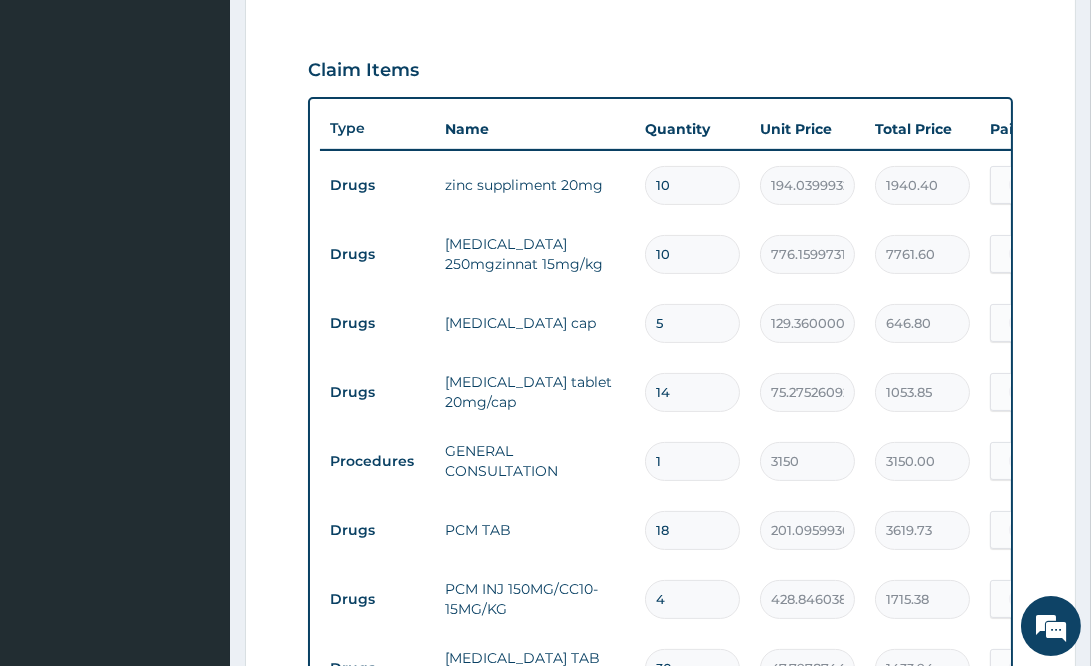 scroll, scrollTop: 645, scrollLeft: 0, axis: vertical 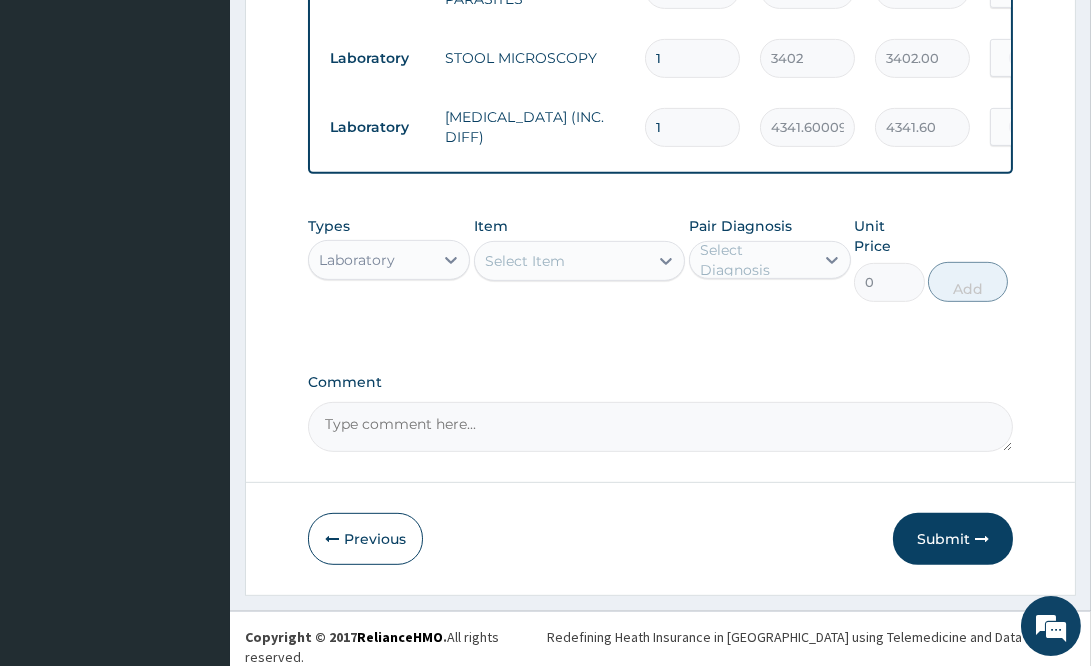 click on "Submit" at bounding box center [953, 539] 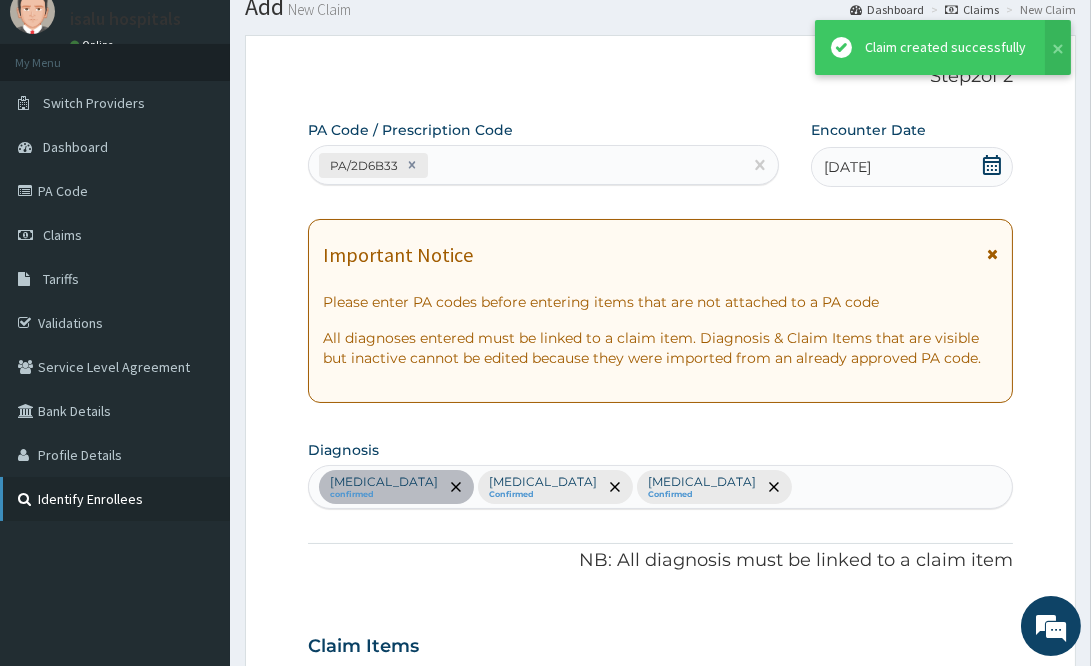 scroll, scrollTop: 1395, scrollLeft: 0, axis: vertical 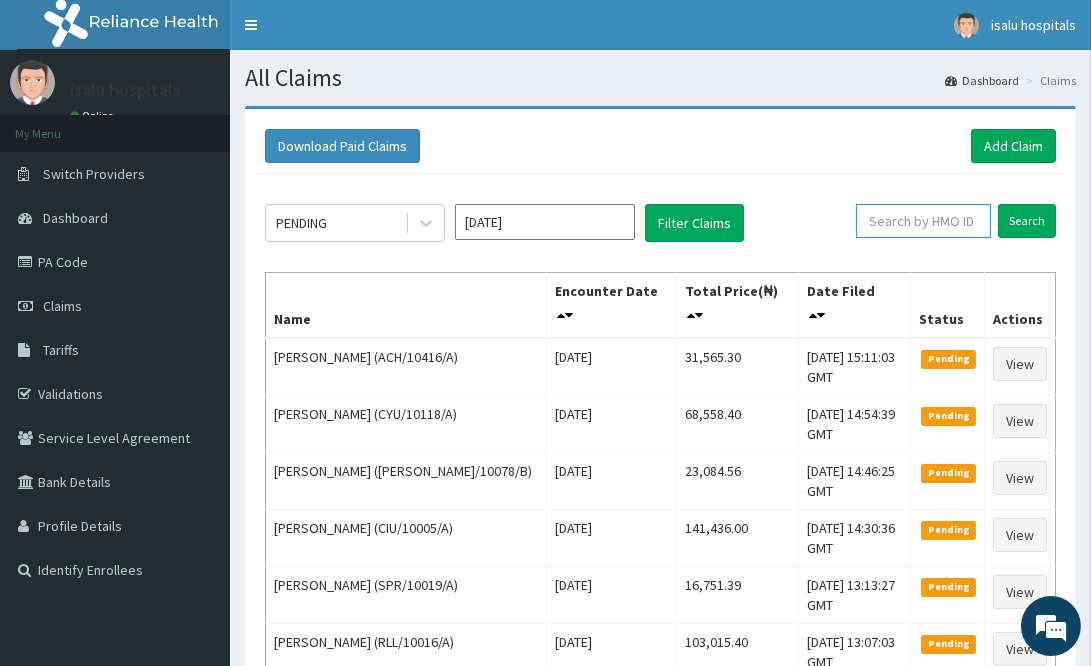 click at bounding box center [923, 221] 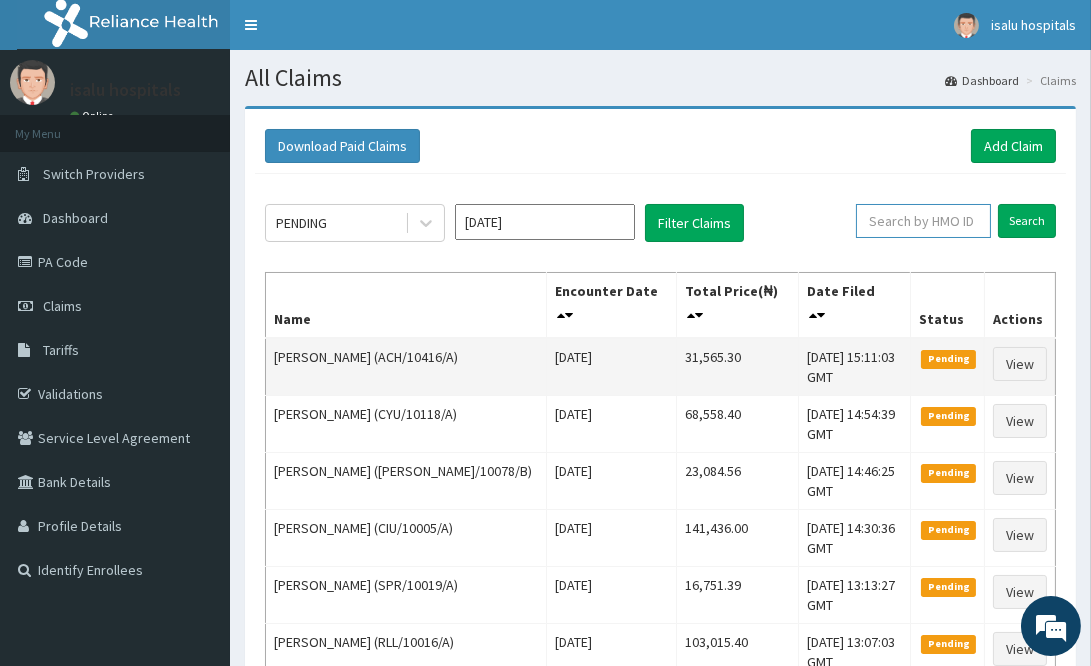 paste on "ACH/10416/A" 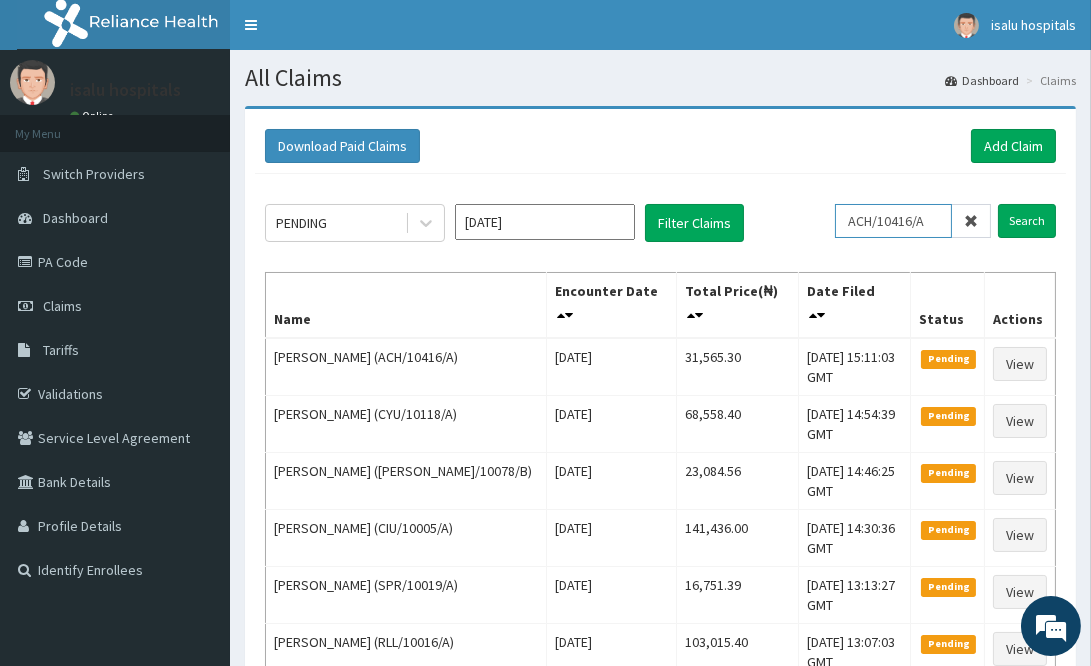 click on "ACH/10416/A" at bounding box center [893, 221] 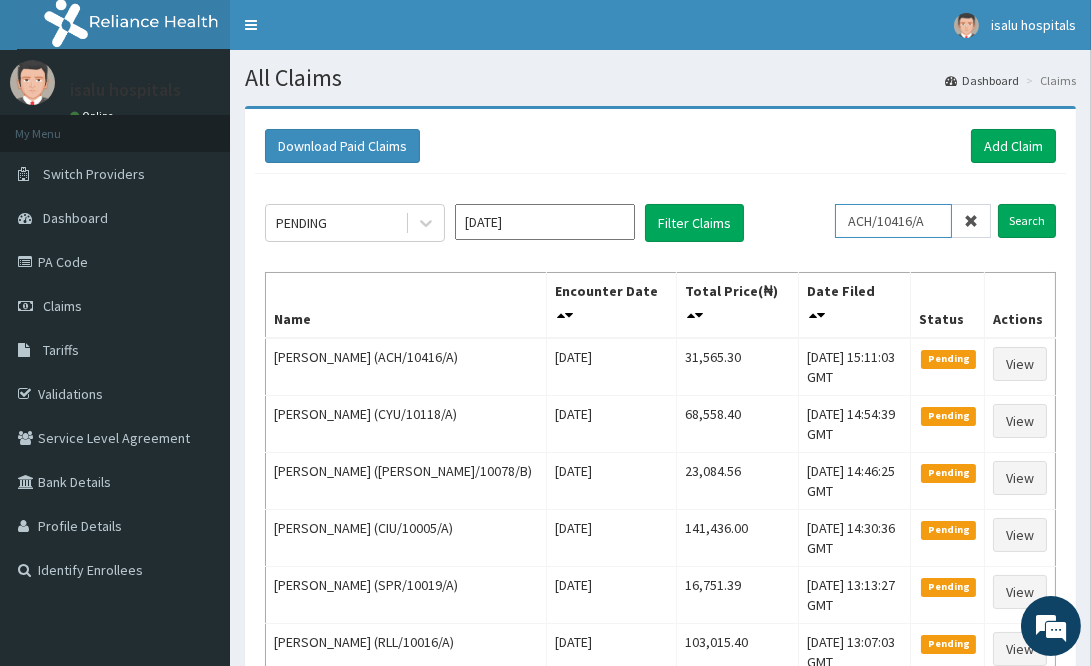 scroll, scrollTop: 0, scrollLeft: 0, axis: both 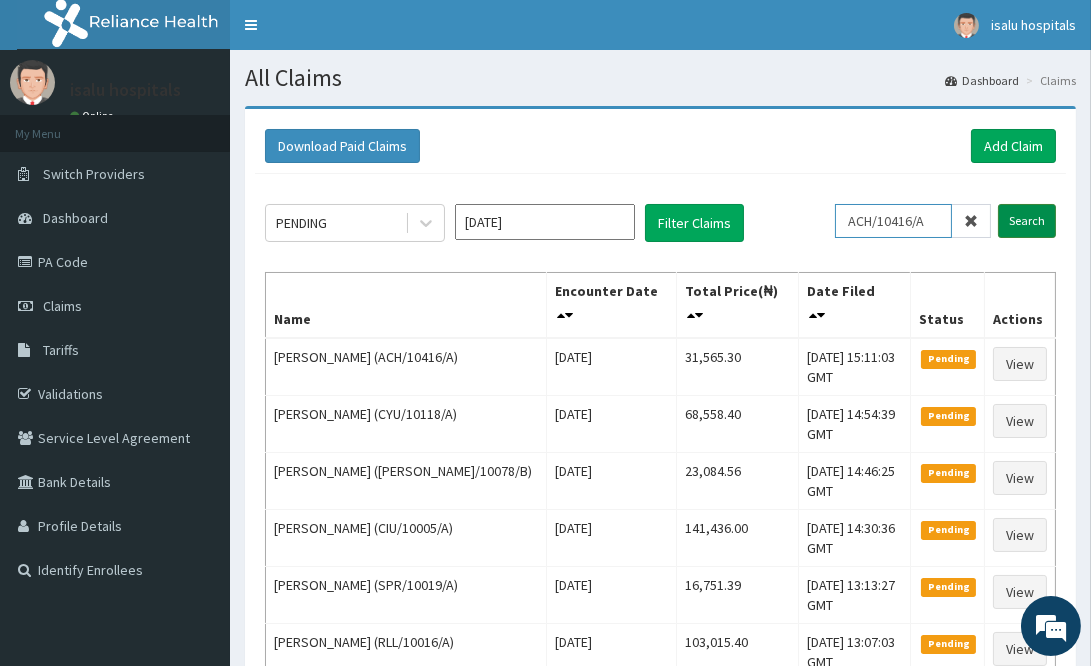 type on "ACH/10416/A" 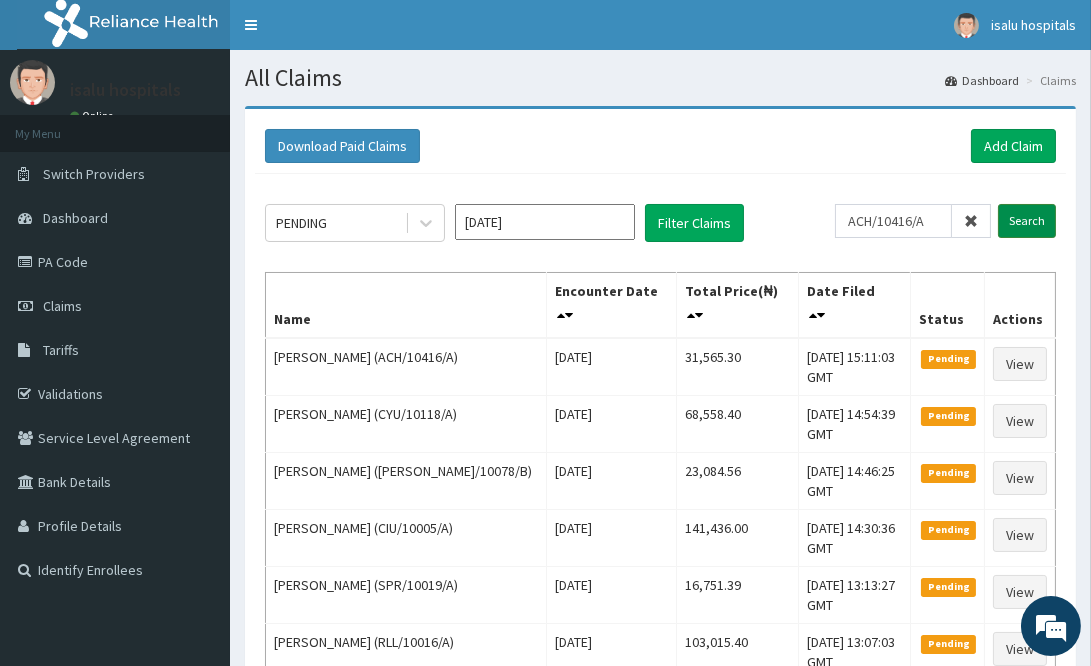click on "Search" at bounding box center (1027, 221) 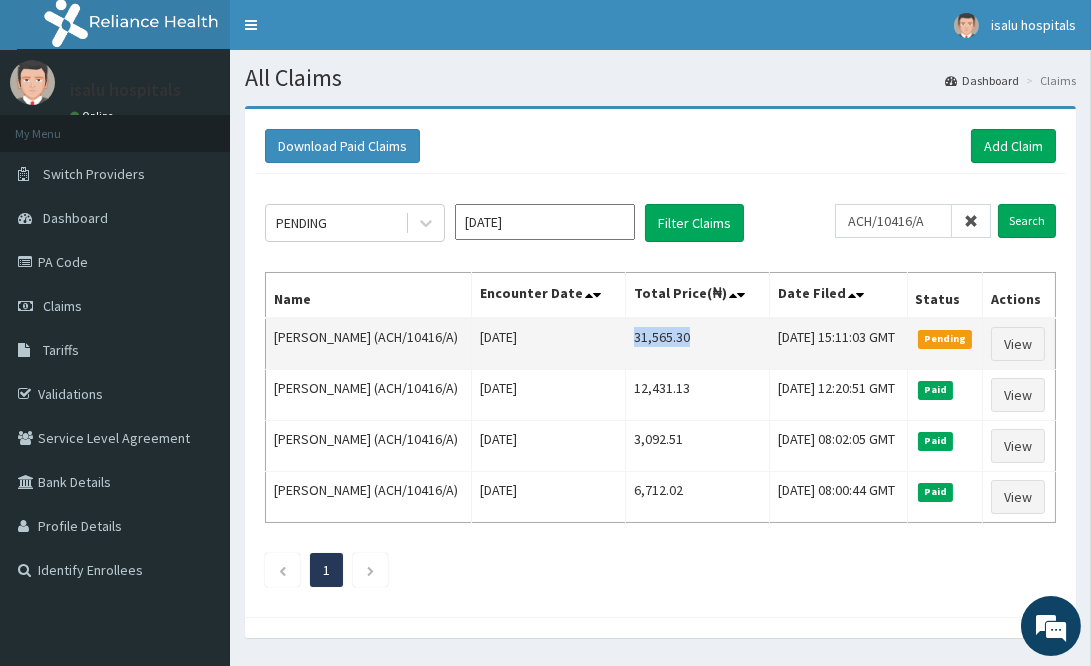 drag, startPoint x: 595, startPoint y: 353, endPoint x: 671, endPoint y: 365, distance: 76.941536 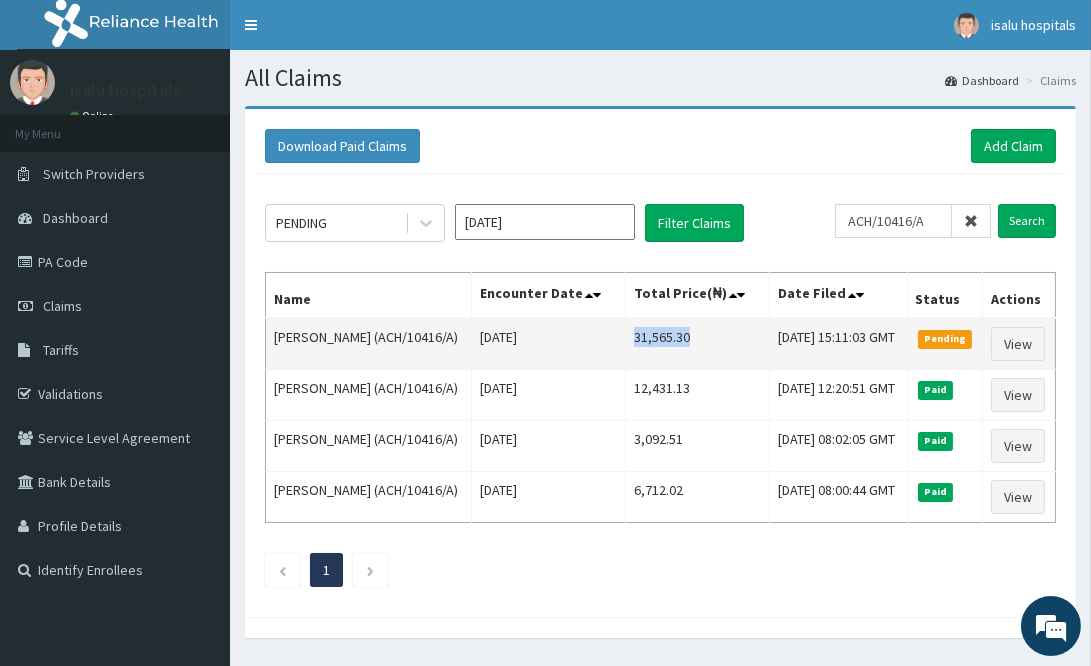 copy on "31,565.30" 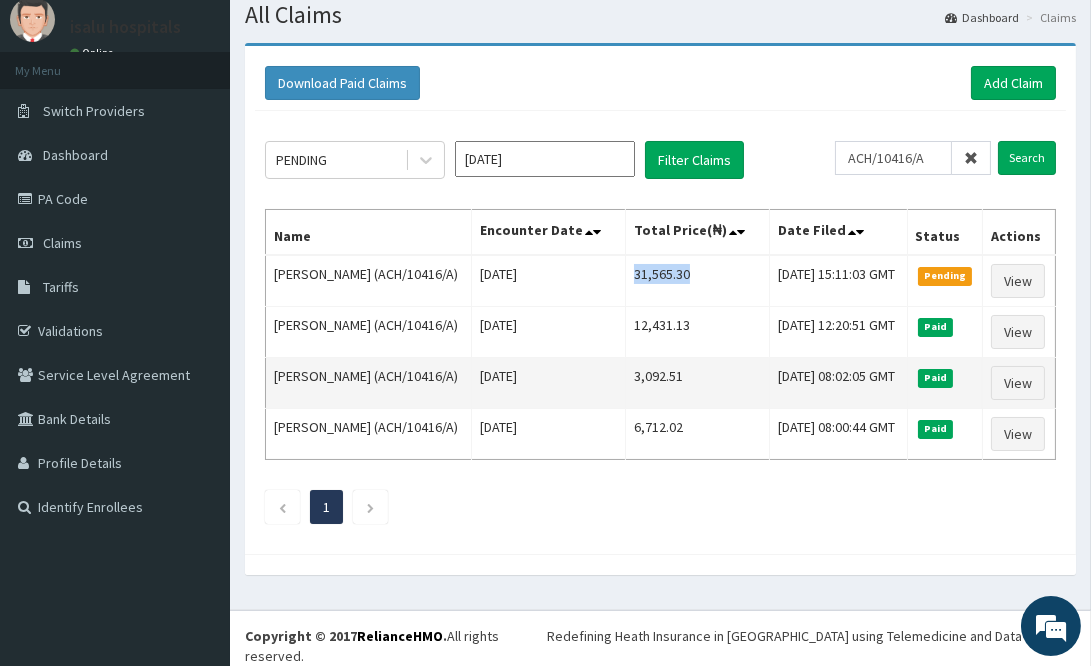 scroll, scrollTop: 99, scrollLeft: 0, axis: vertical 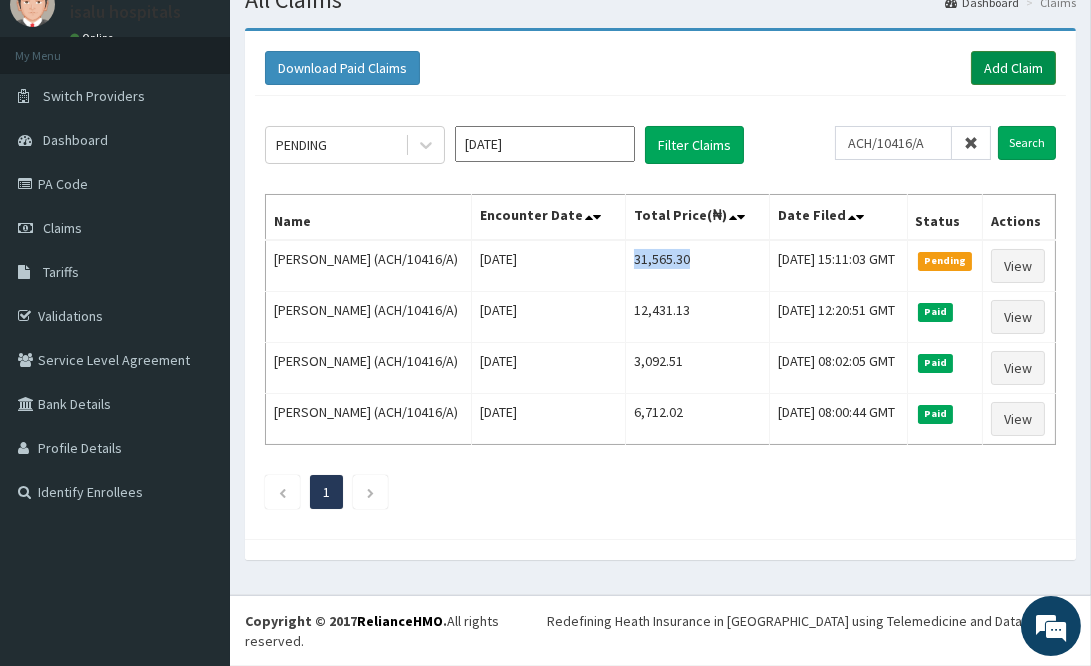 click on "Add Claim" at bounding box center (1013, 68) 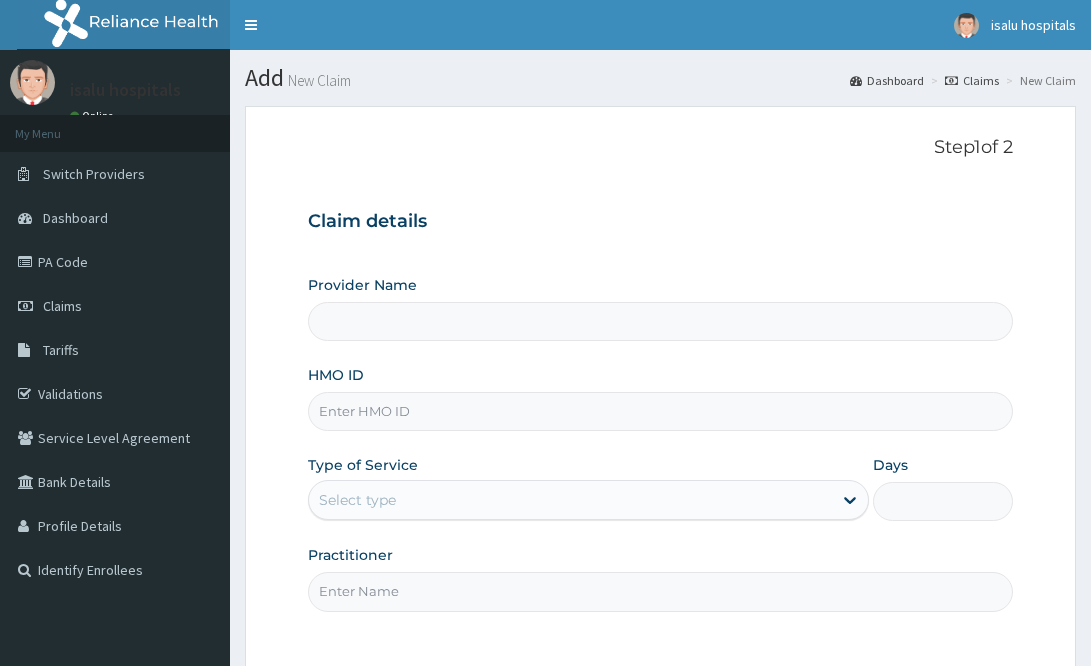 scroll, scrollTop: 0, scrollLeft: 0, axis: both 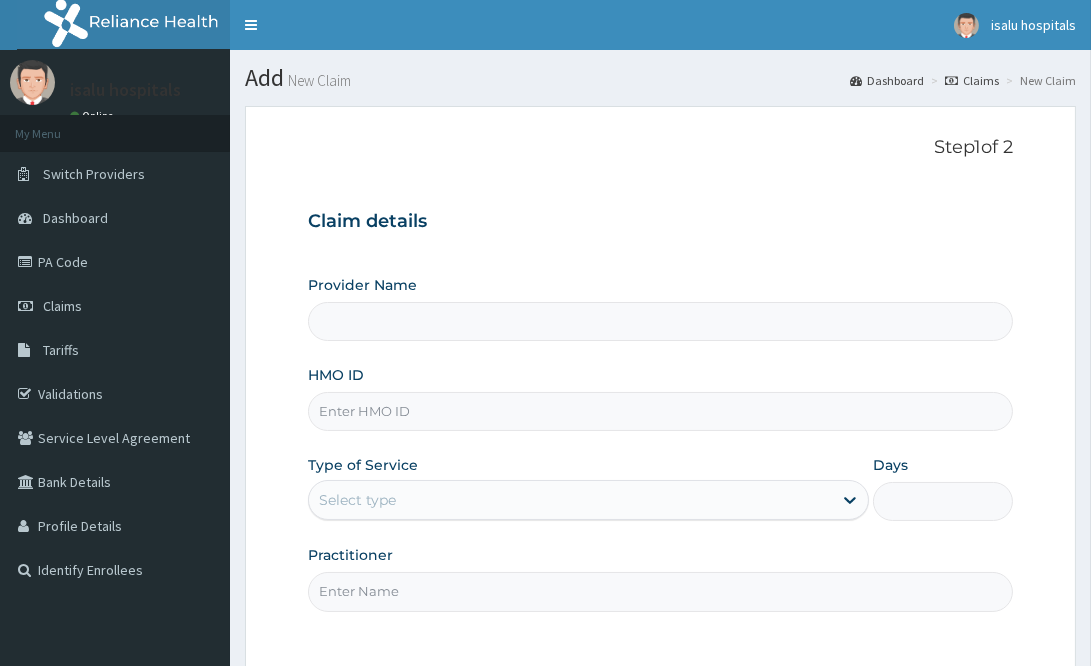 click on "HMO ID" at bounding box center [660, 411] 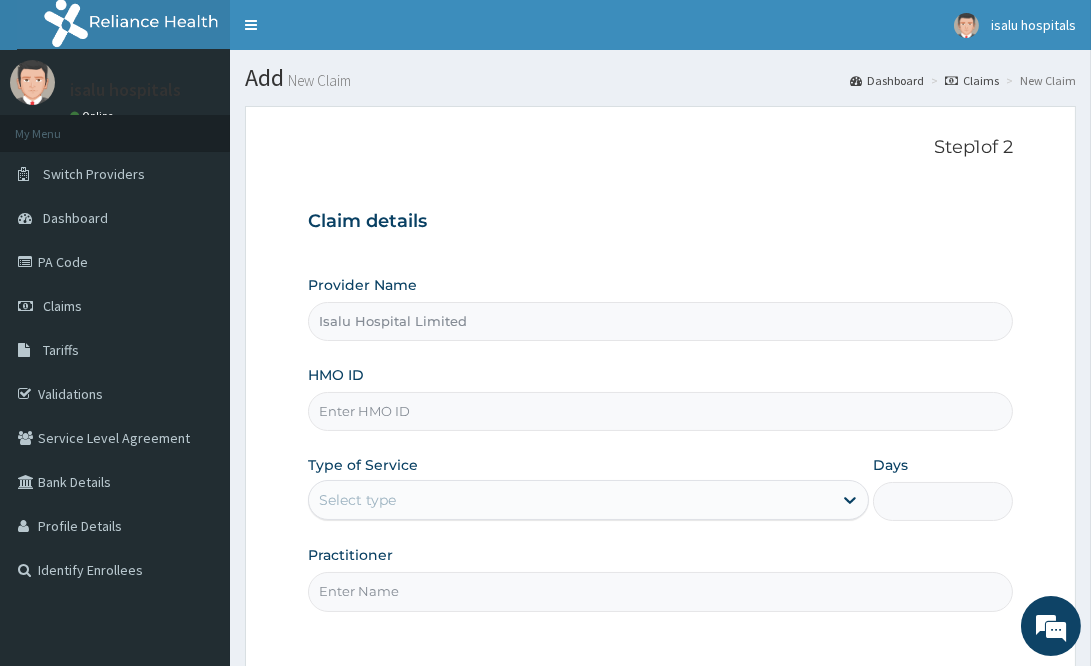 paste on "AEL/10099/A" 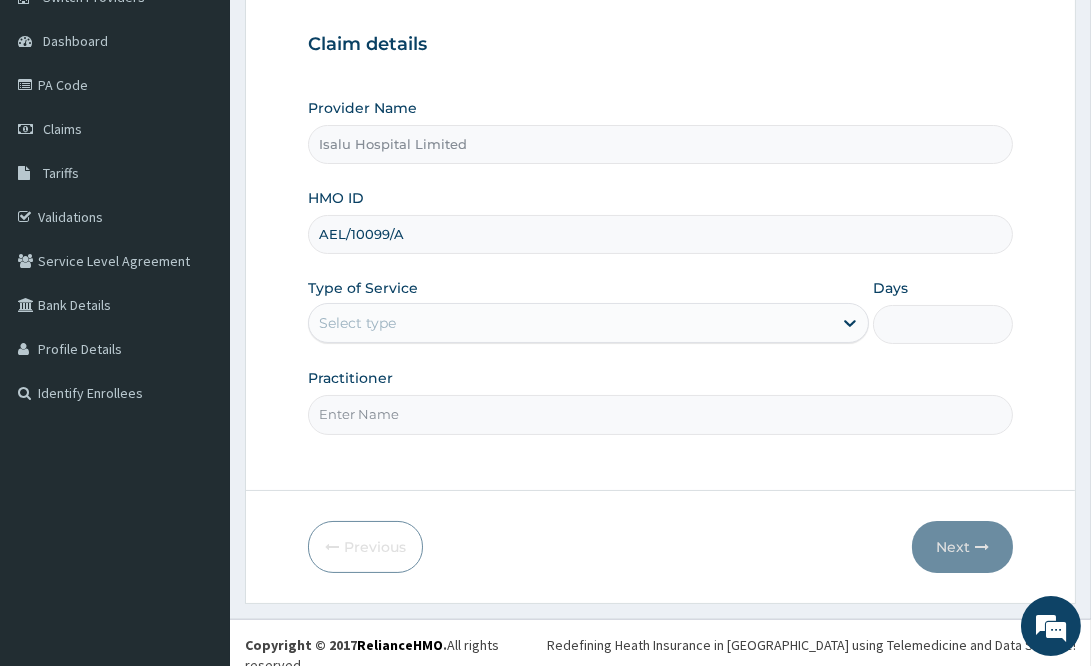scroll, scrollTop: 180, scrollLeft: 0, axis: vertical 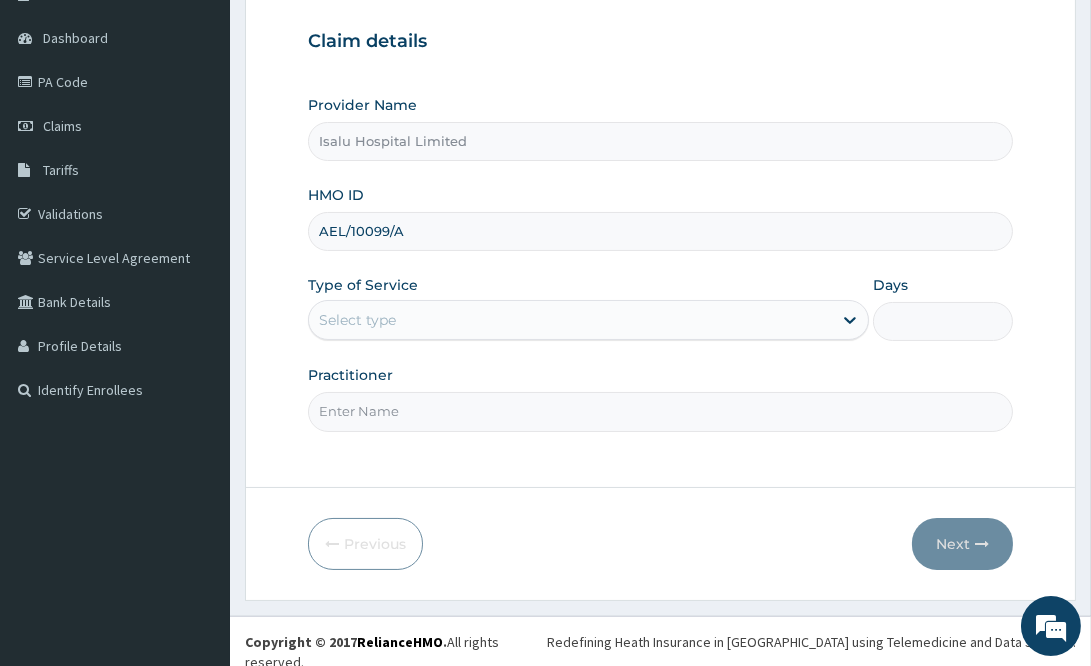 type on "AEL/10099/A" 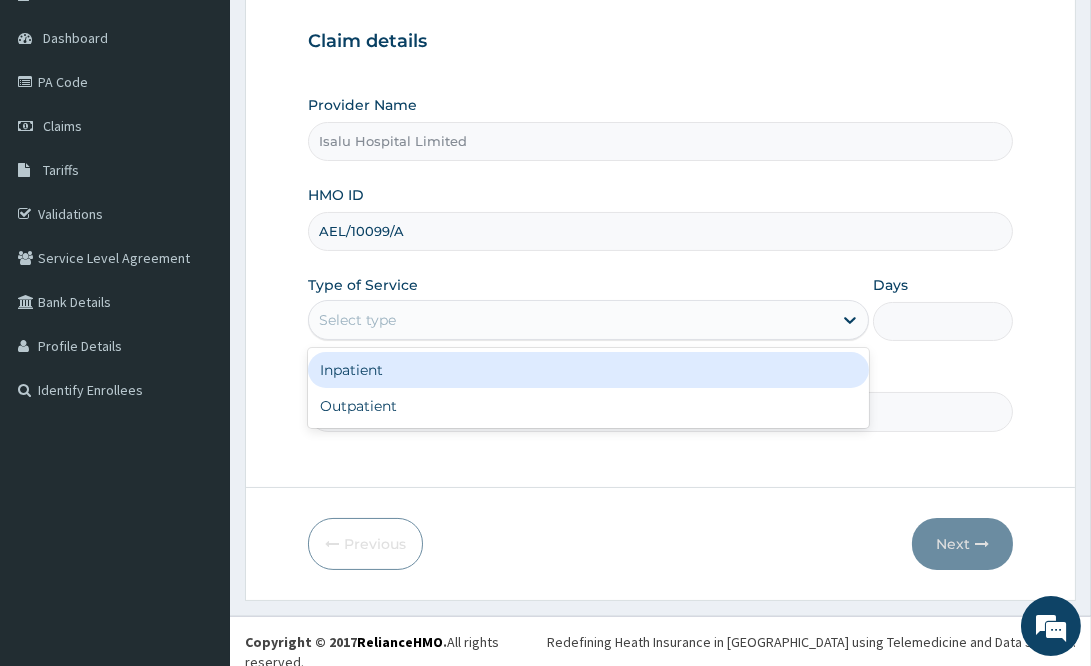 click on "Select type" at bounding box center (570, 320) 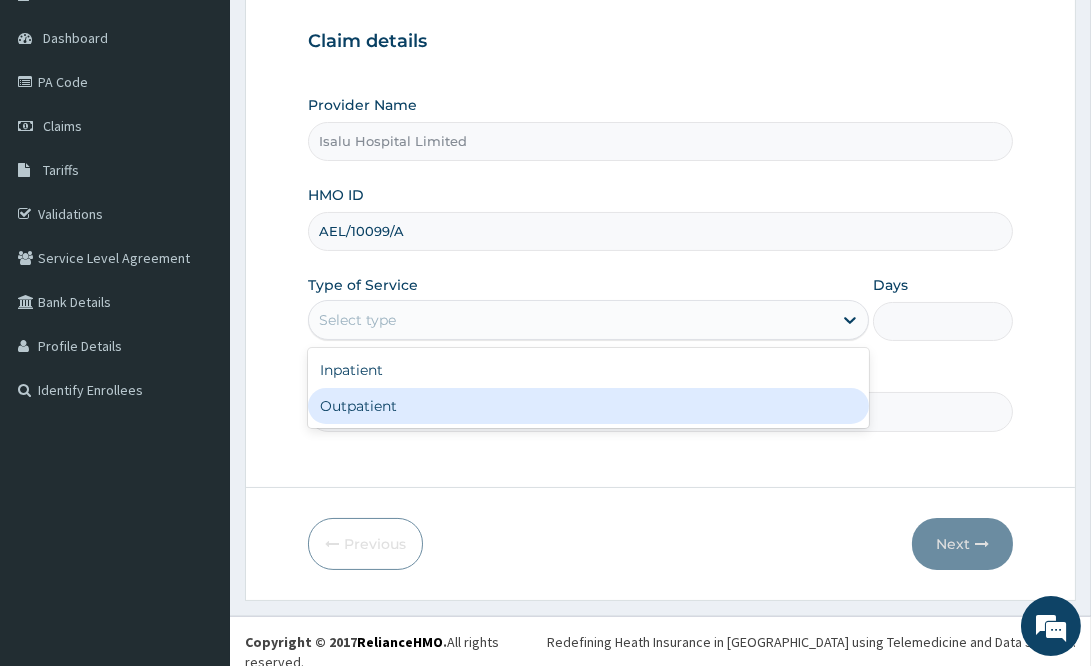click on "Outpatient" at bounding box center (588, 406) 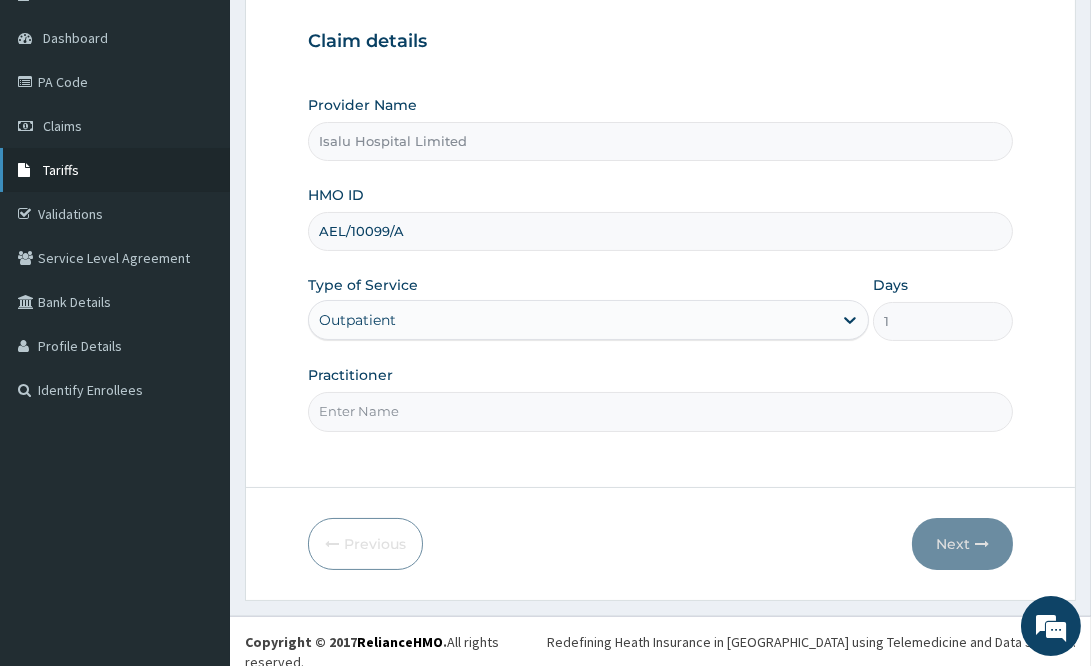 scroll, scrollTop: 0, scrollLeft: 0, axis: both 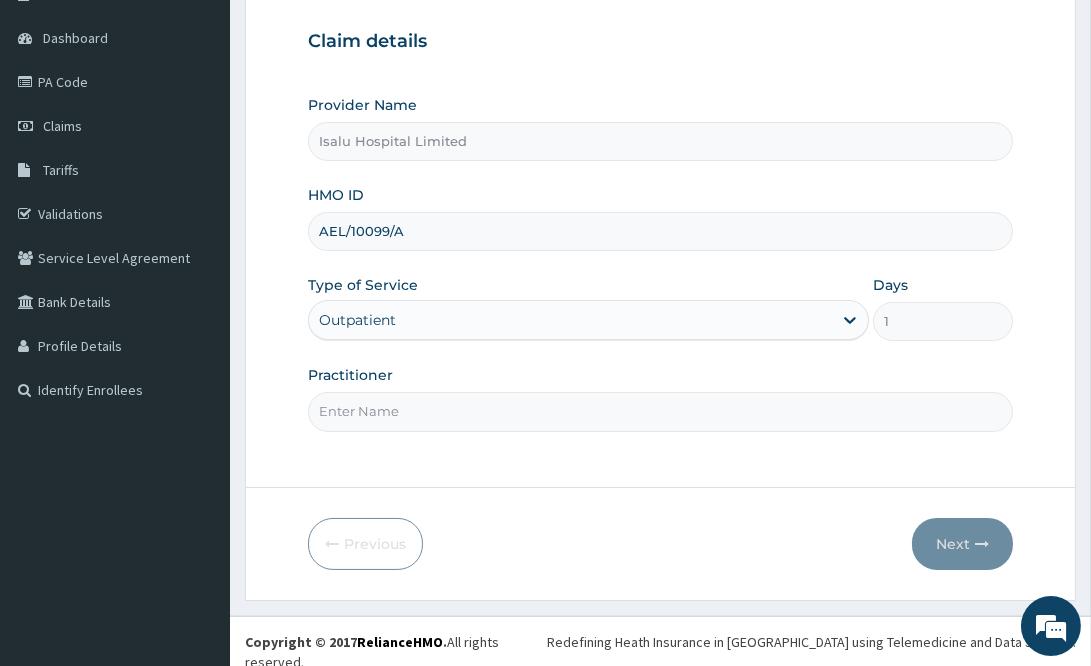 click on "Practitioner" at bounding box center (660, 411) 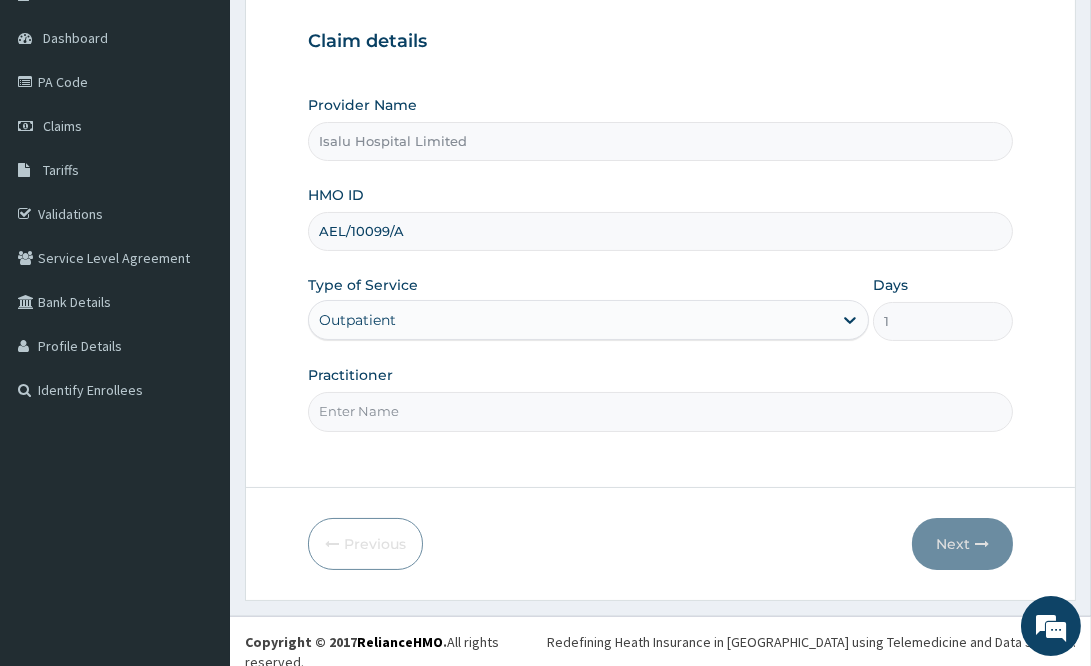 paste on "TROPHY OGWEZI" 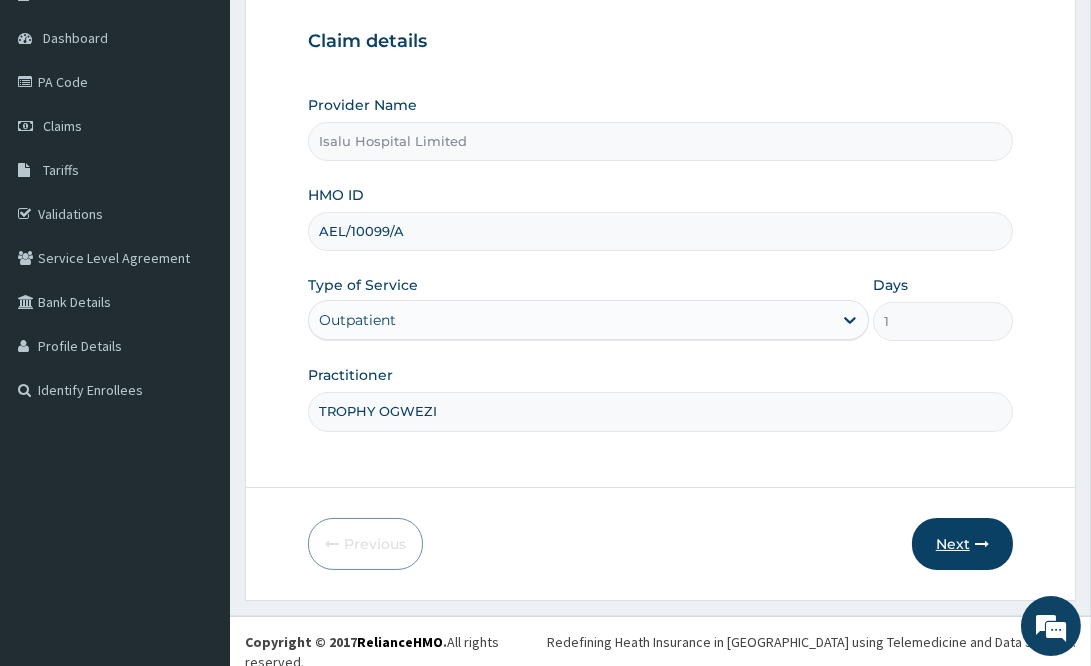 type on "TROPHY OGWEZI" 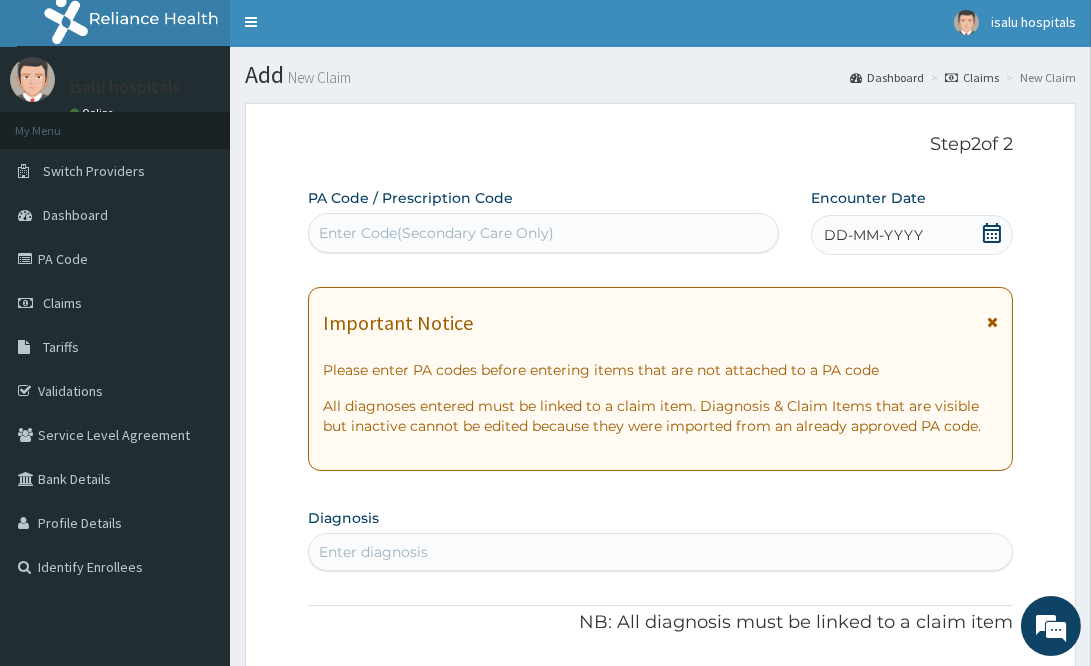 scroll, scrollTop: 0, scrollLeft: 0, axis: both 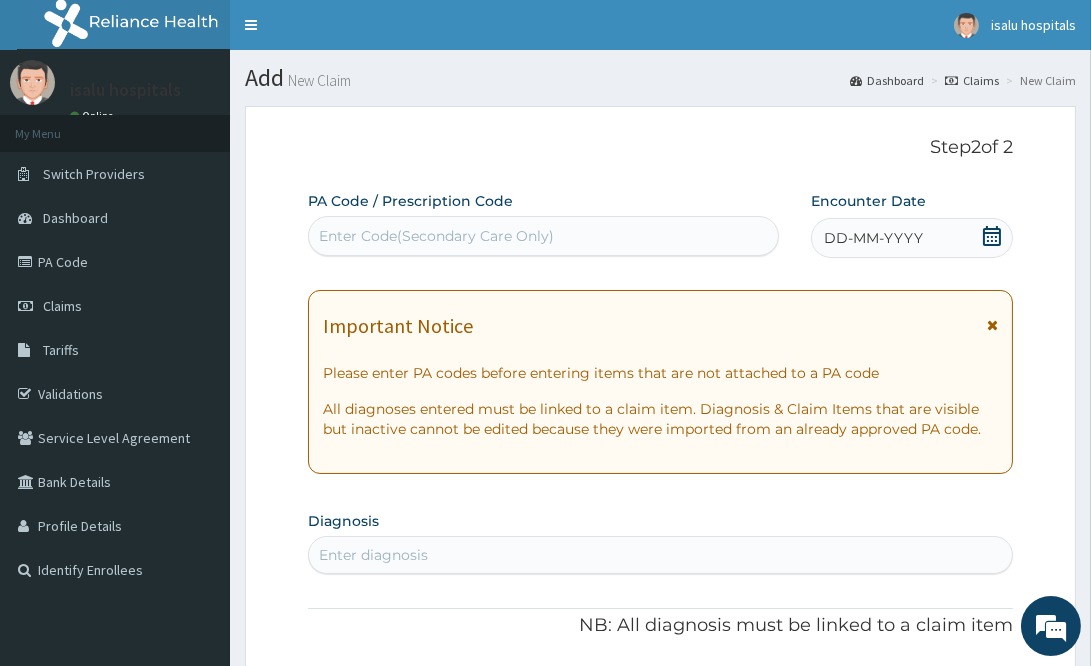 click on "Enter Code(Secondary Care Only)" at bounding box center (436, 236) 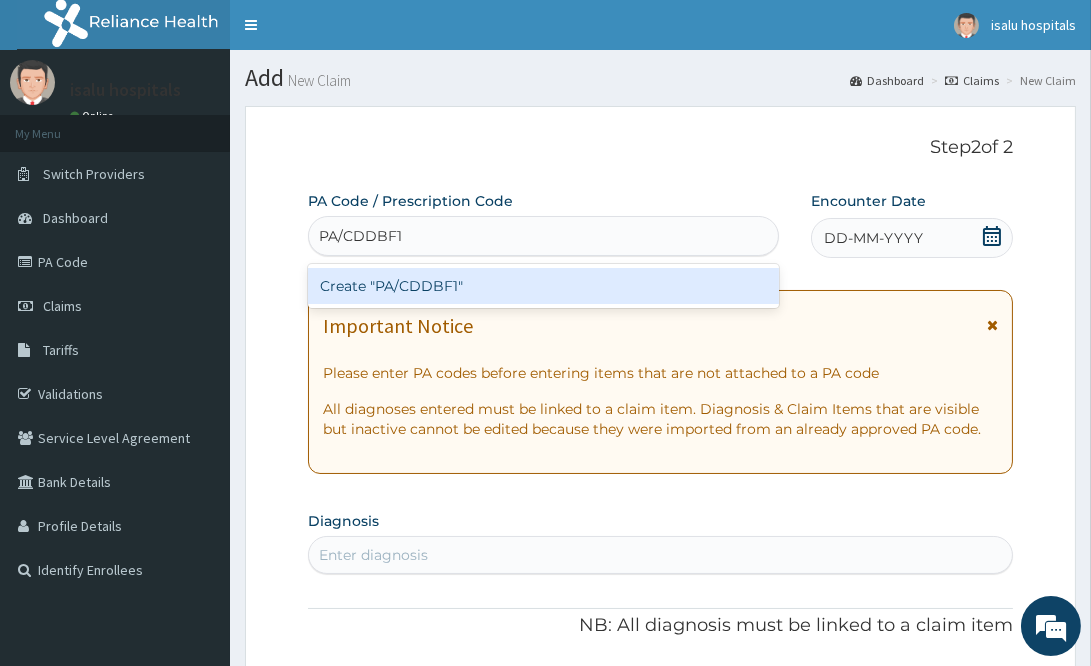 click on "Create "PA/CDDBF1"" at bounding box center (543, 286) 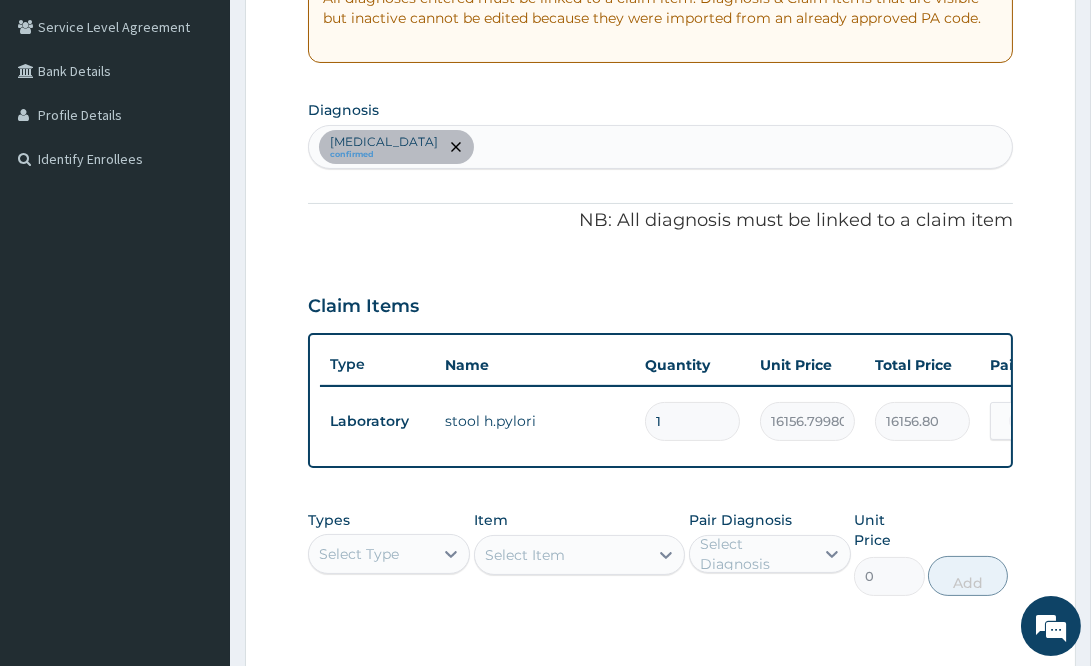 scroll, scrollTop: 647, scrollLeft: 0, axis: vertical 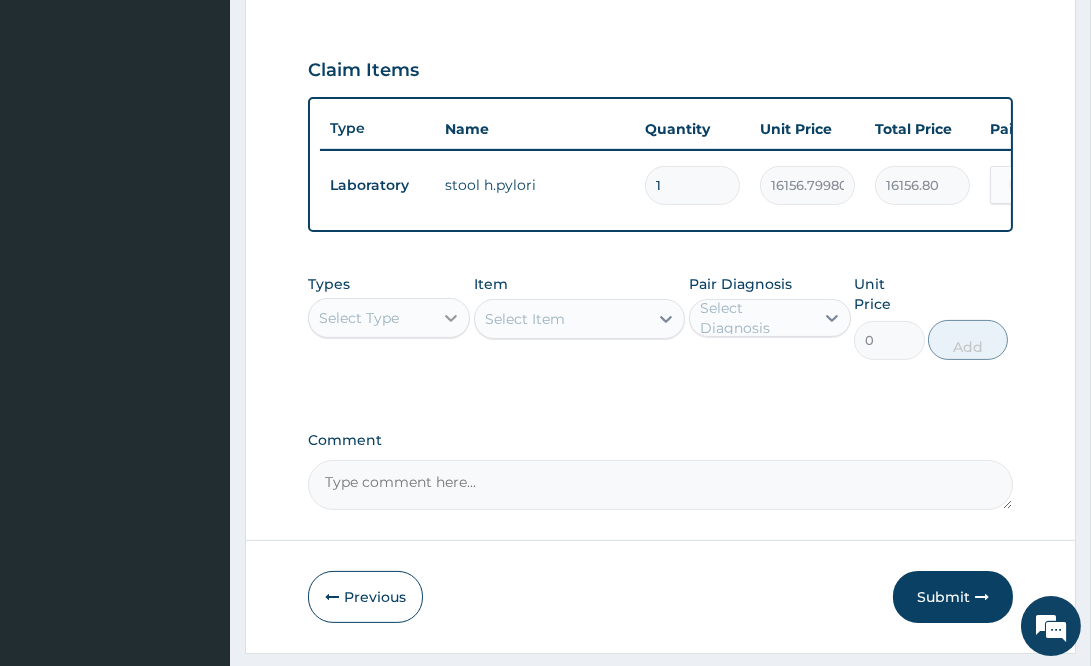 click 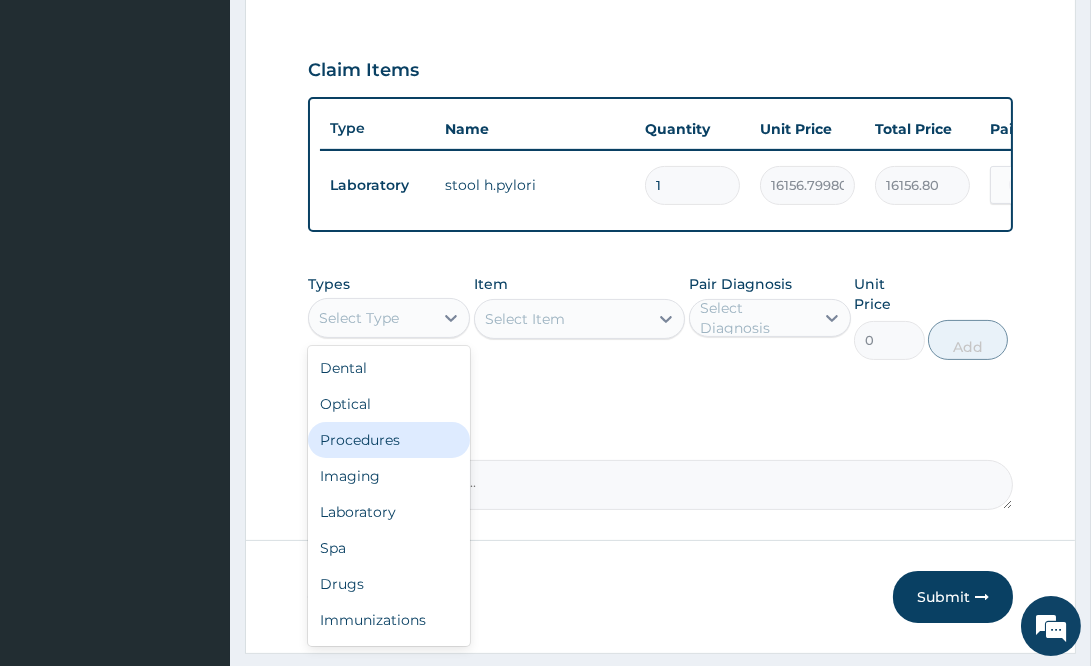 click on "Procedures" at bounding box center [389, 440] 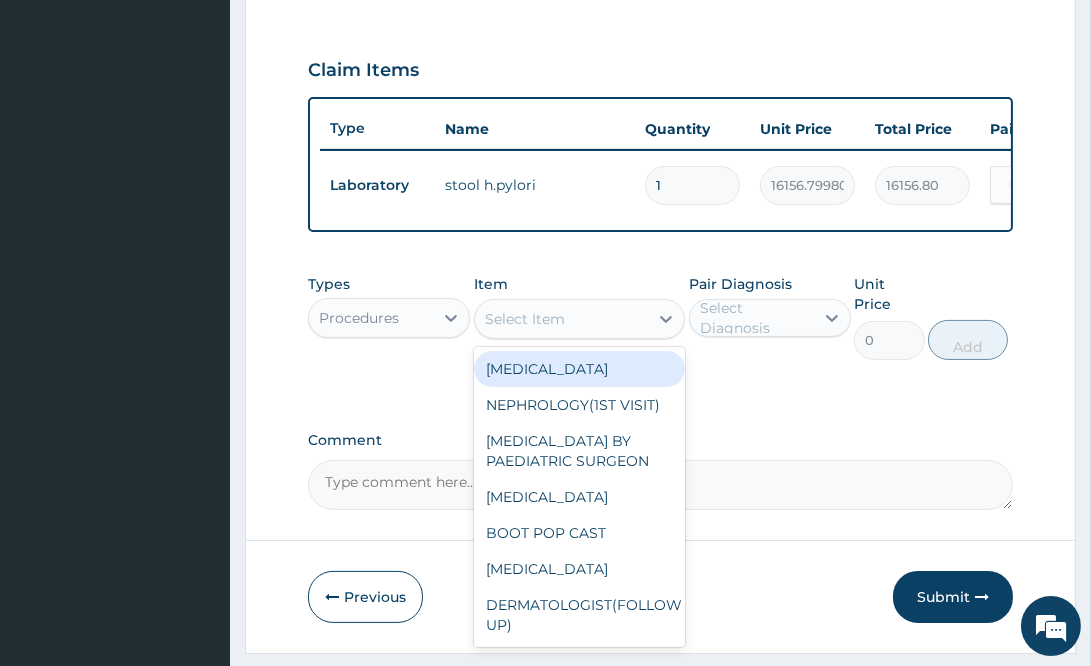 click on "Select Item" at bounding box center [561, 319] 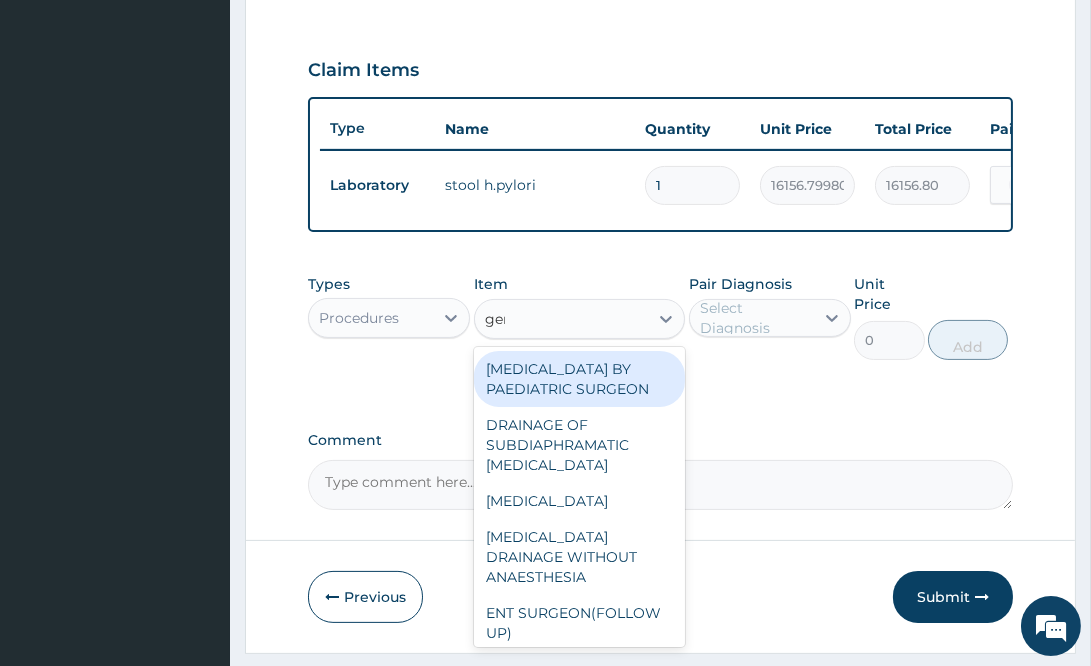 type on "gene" 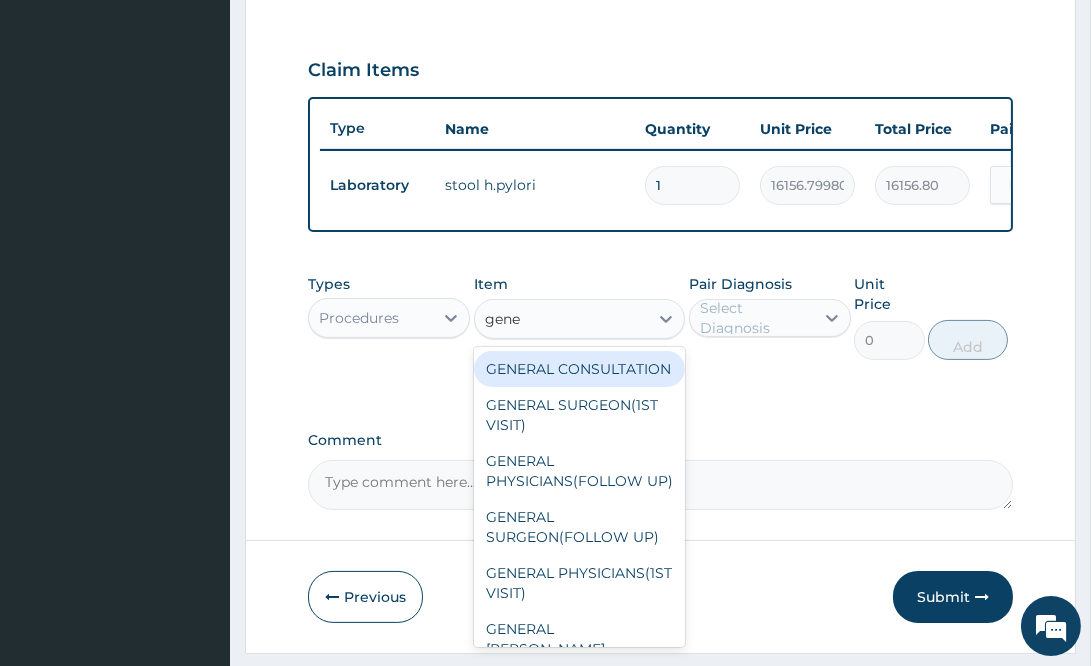 click on "GENERAL CONSULTATION" at bounding box center (579, 369) 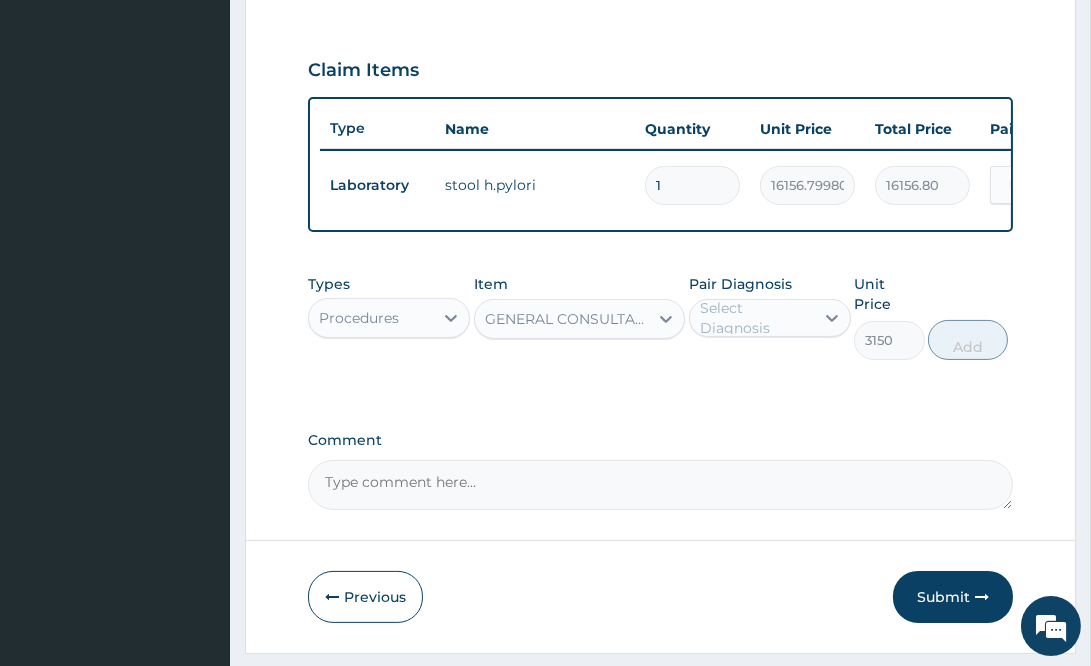type 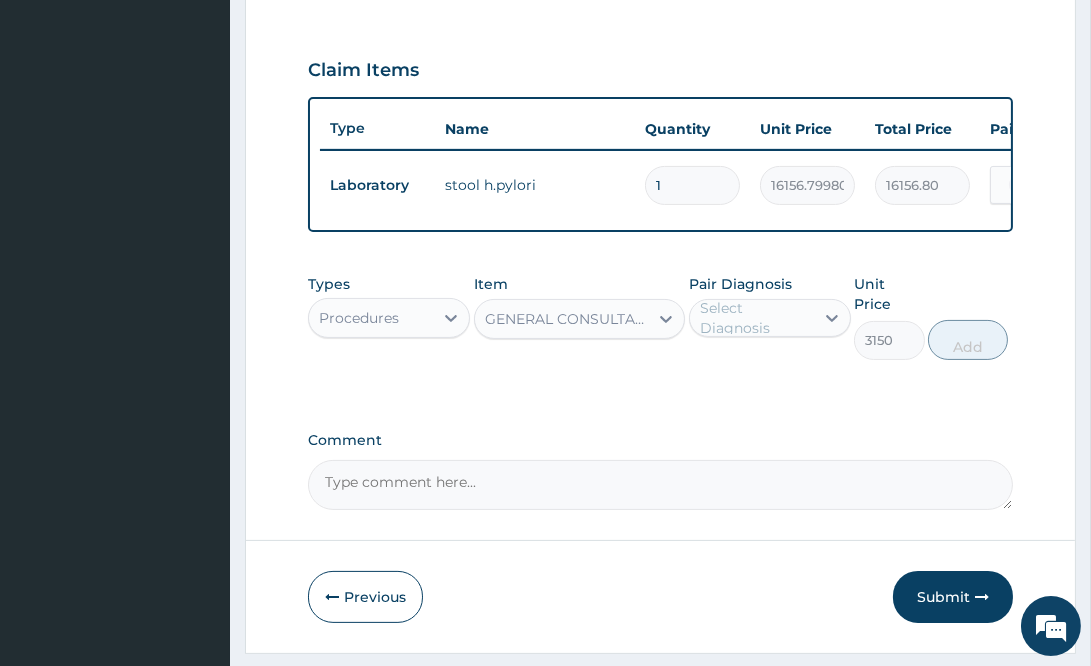 type on "3150" 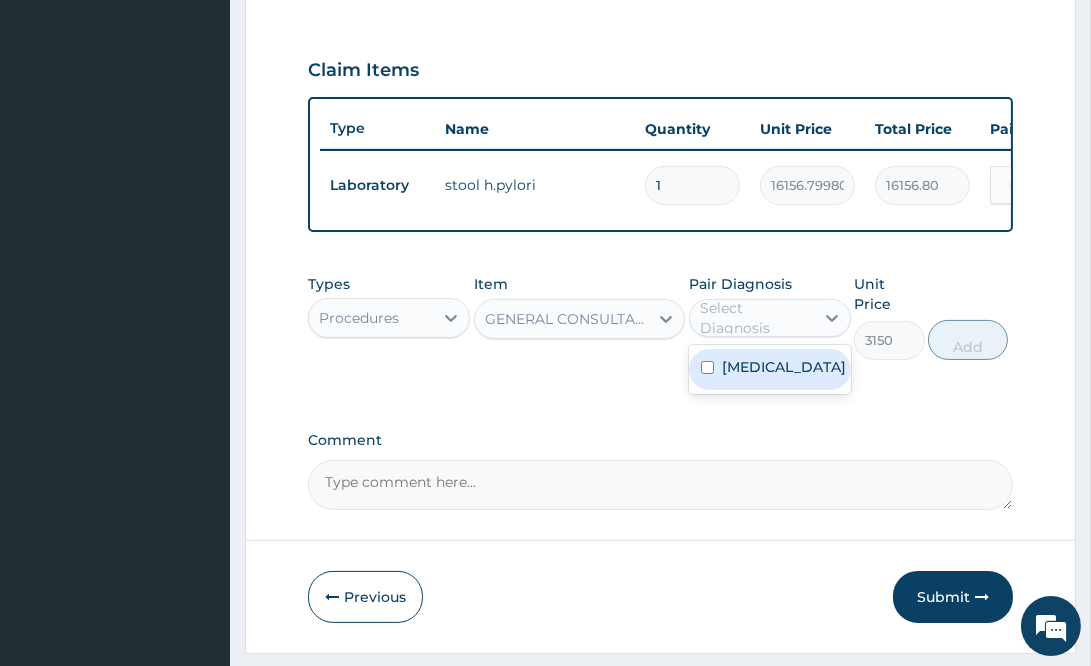 click on "Indigestion" at bounding box center (784, 367) 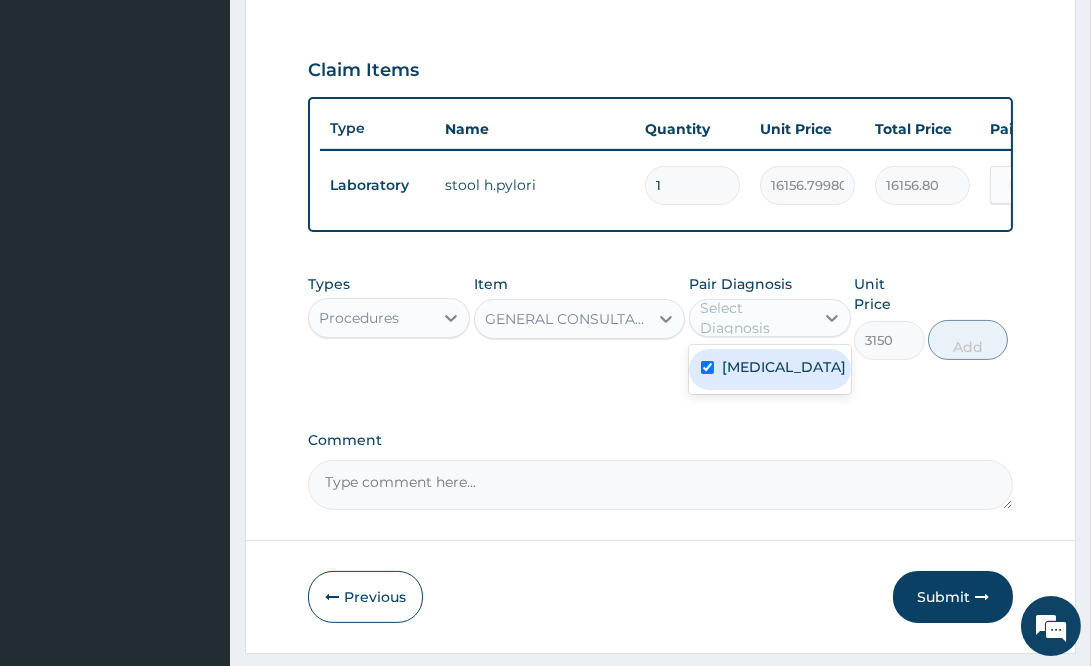checkbox on "true" 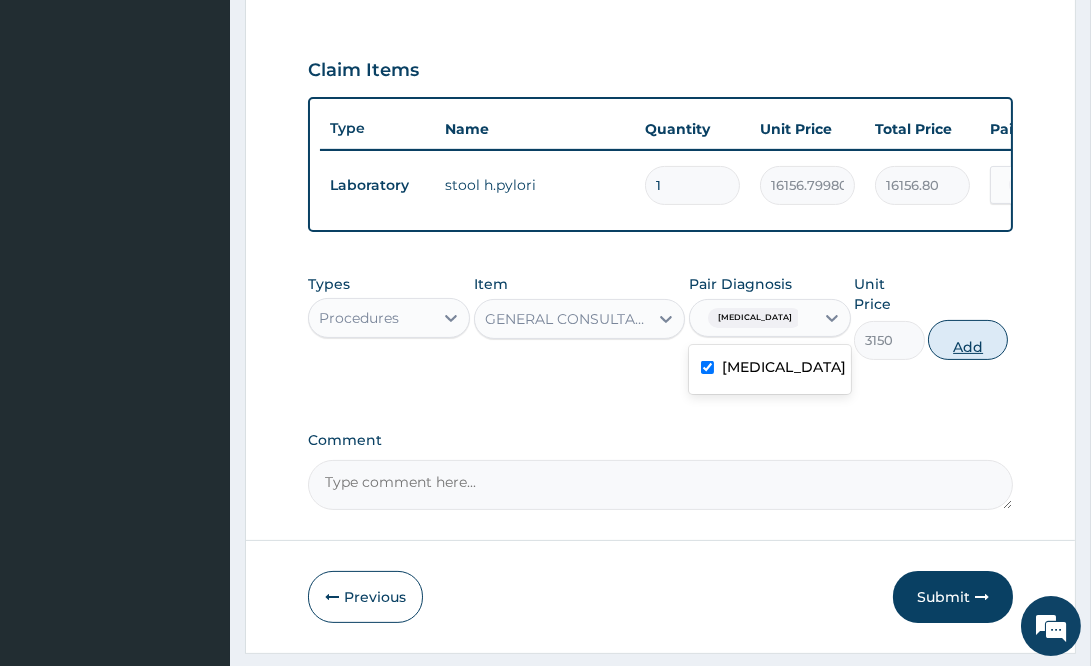 click on "Add" at bounding box center (968, 340) 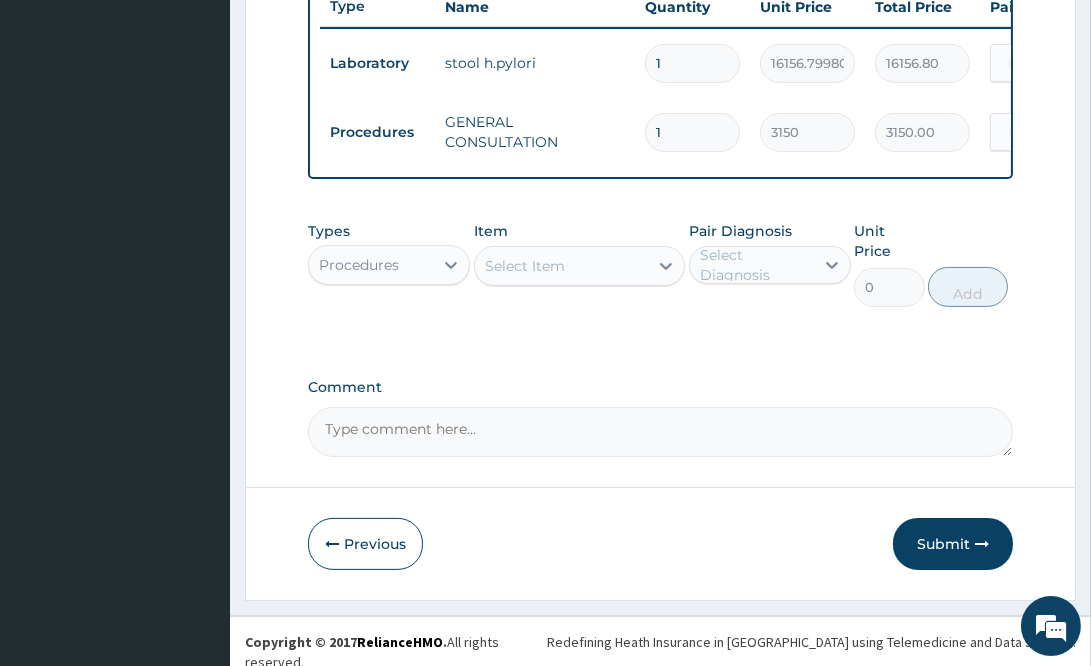 click at bounding box center [982, 544] 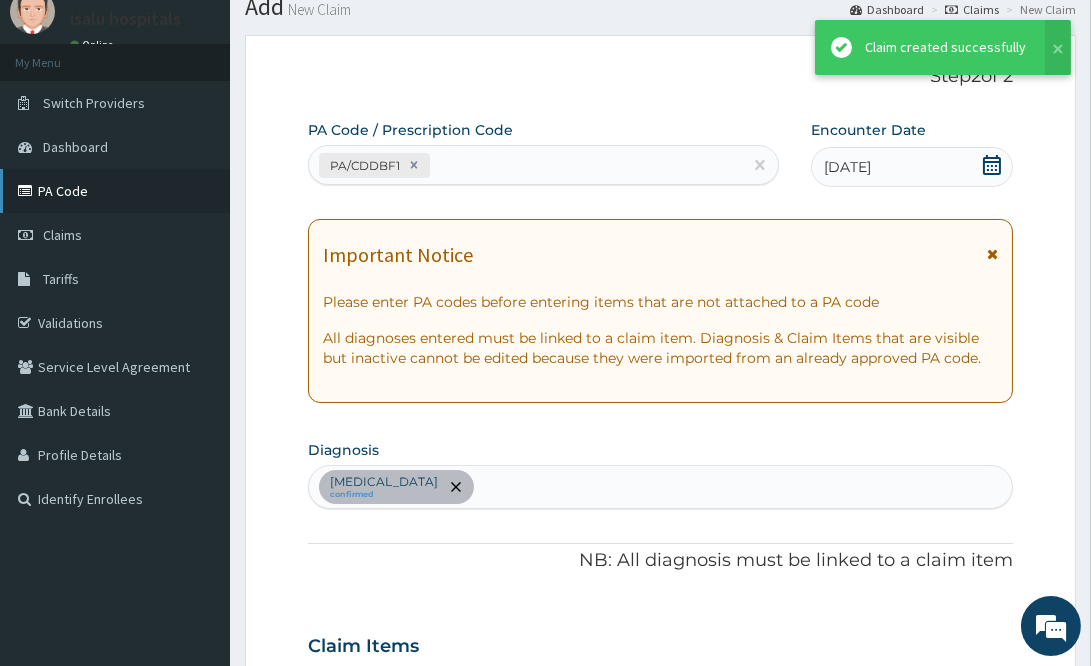 scroll, scrollTop: 769, scrollLeft: 0, axis: vertical 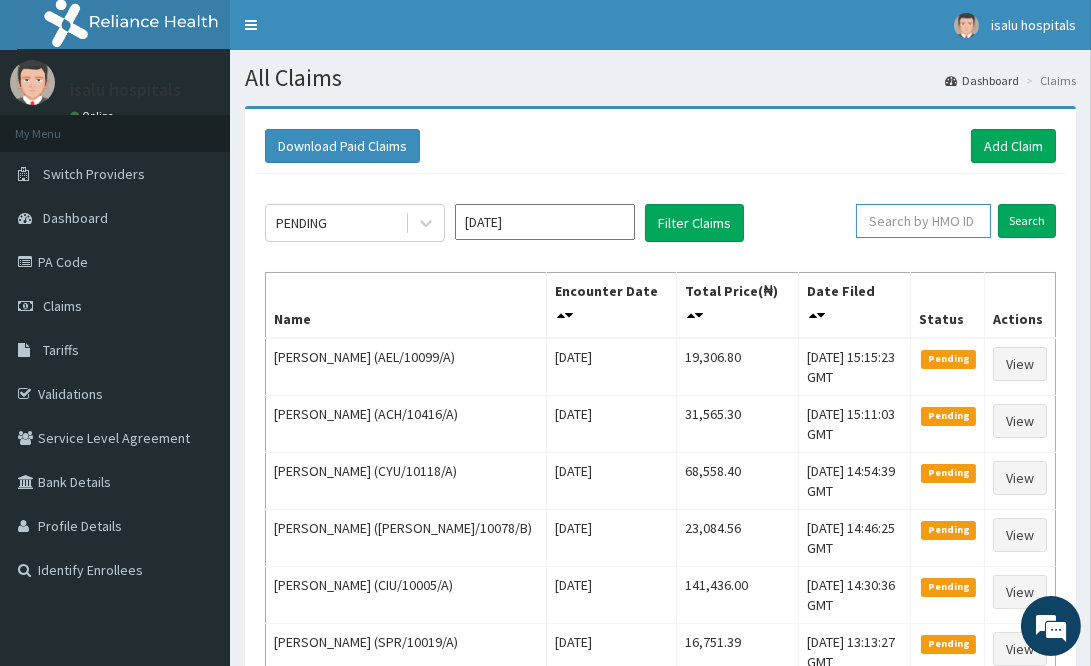 drag, startPoint x: 919, startPoint y: 233, endPoint x: 907, endPoint y: 238, distance: 13 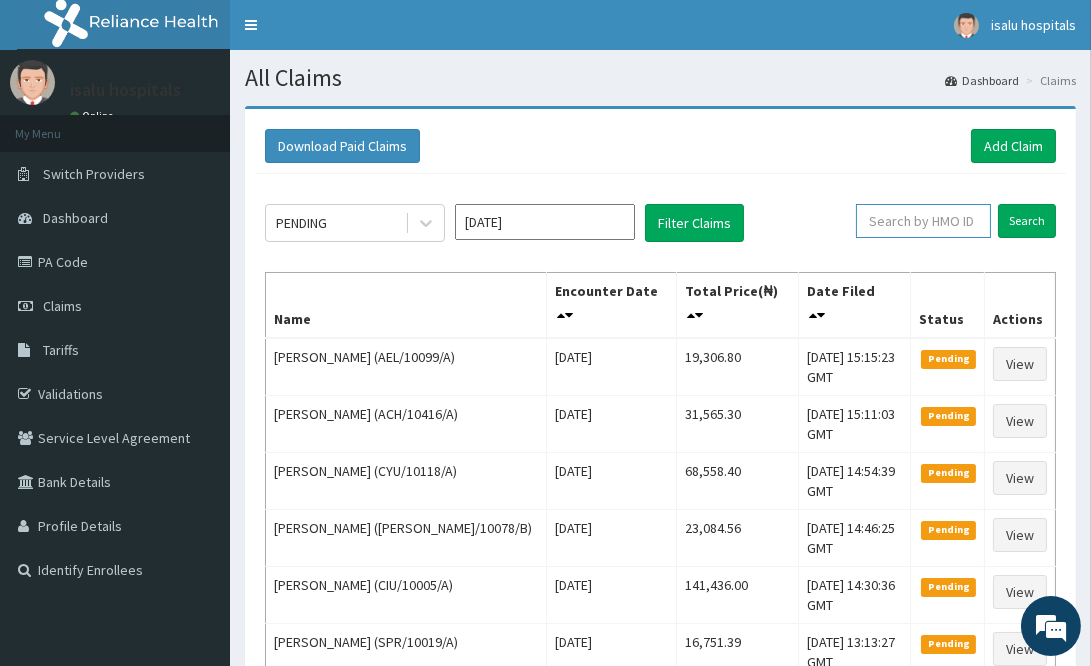 paste on "AEL/10099/A" 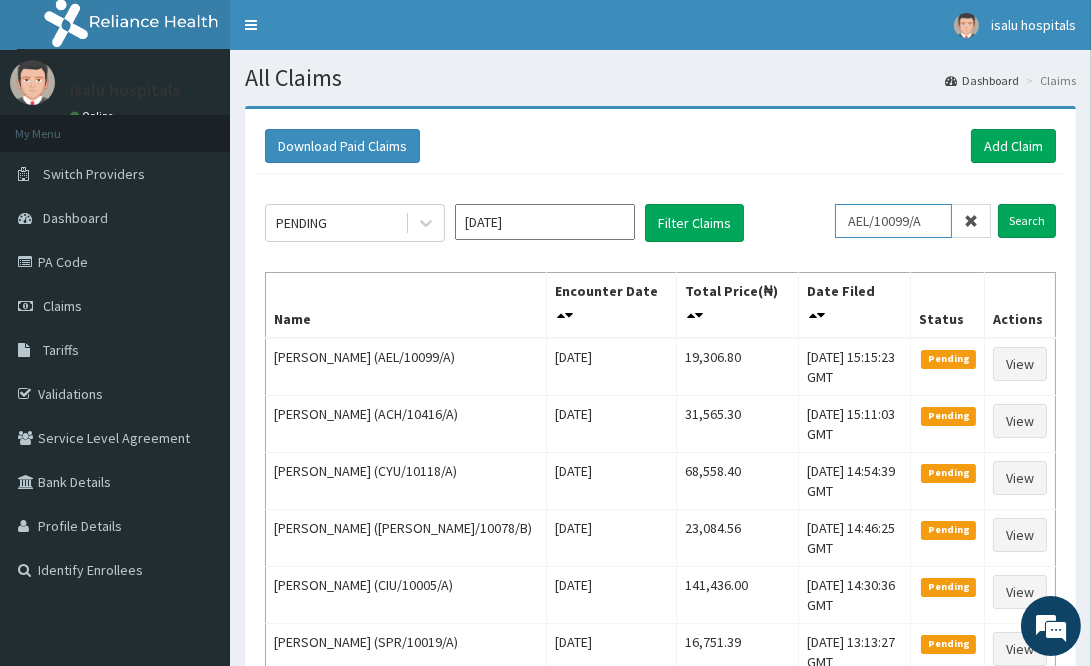 click on "AEL/10099/A" at bounding box center [893, 221] 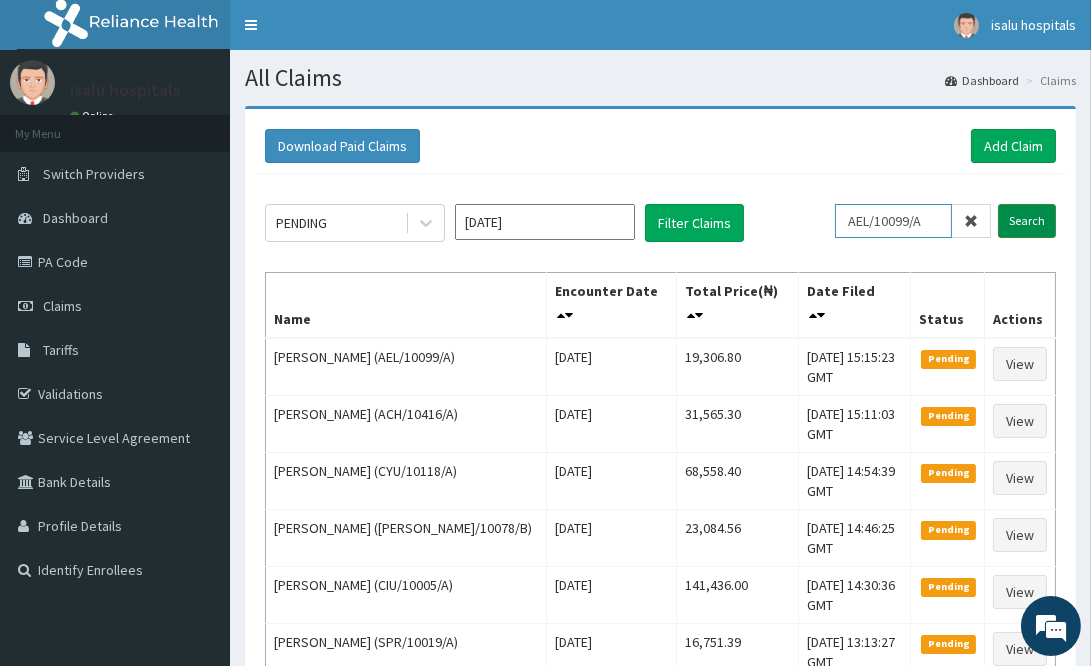 scroll, scrollTop: 0, scrollLeft: 0, axis: both 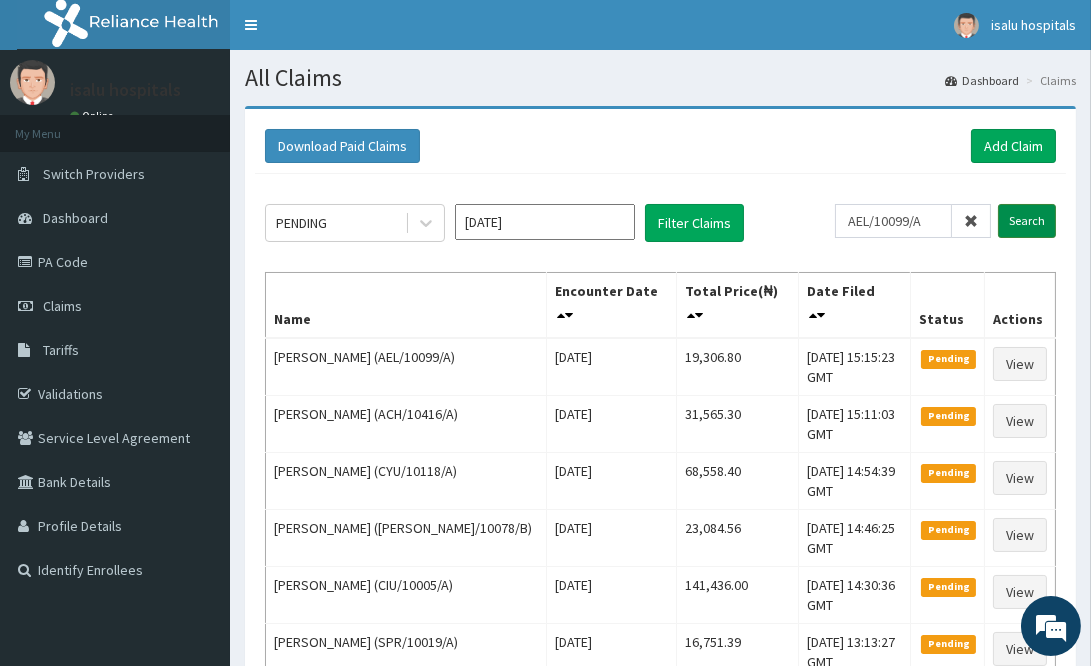 click on "Search" at bounding box center (1027, 221) 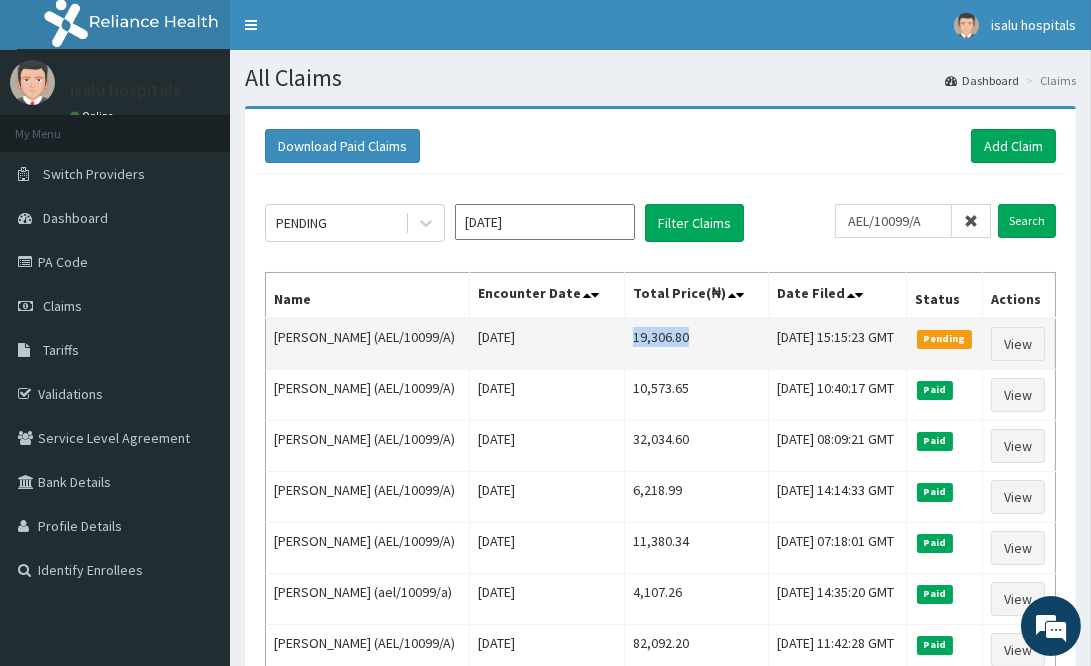 drag, startPoint x: 594, startPoint y: 342, endPoint x: 676, endPoint y: 352, distance: 82.607506 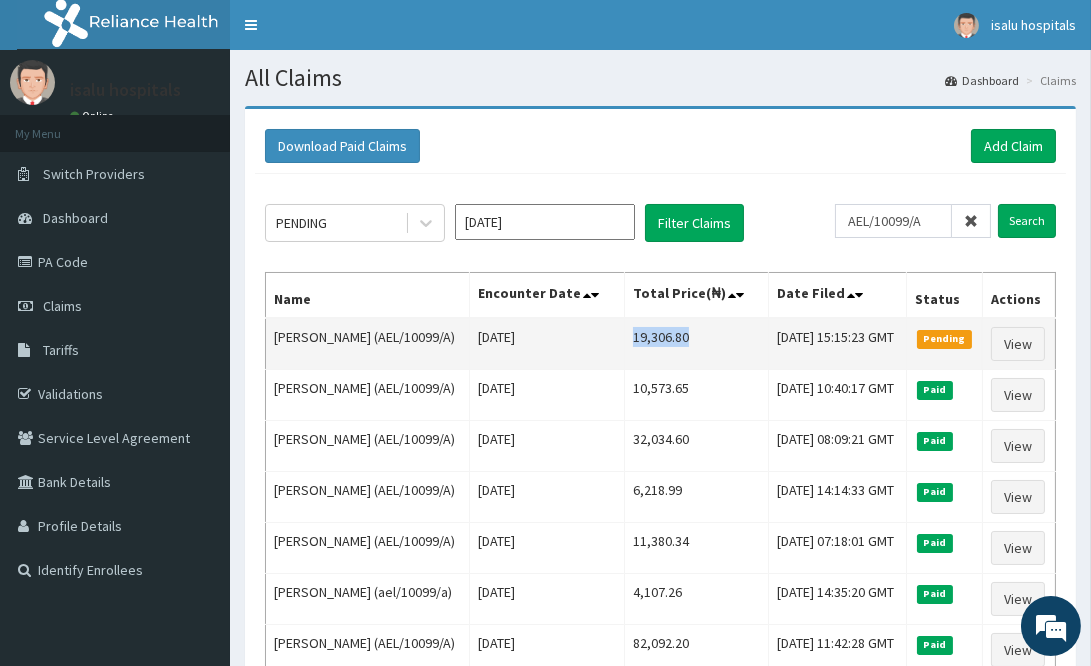 copy on "19,306.80" 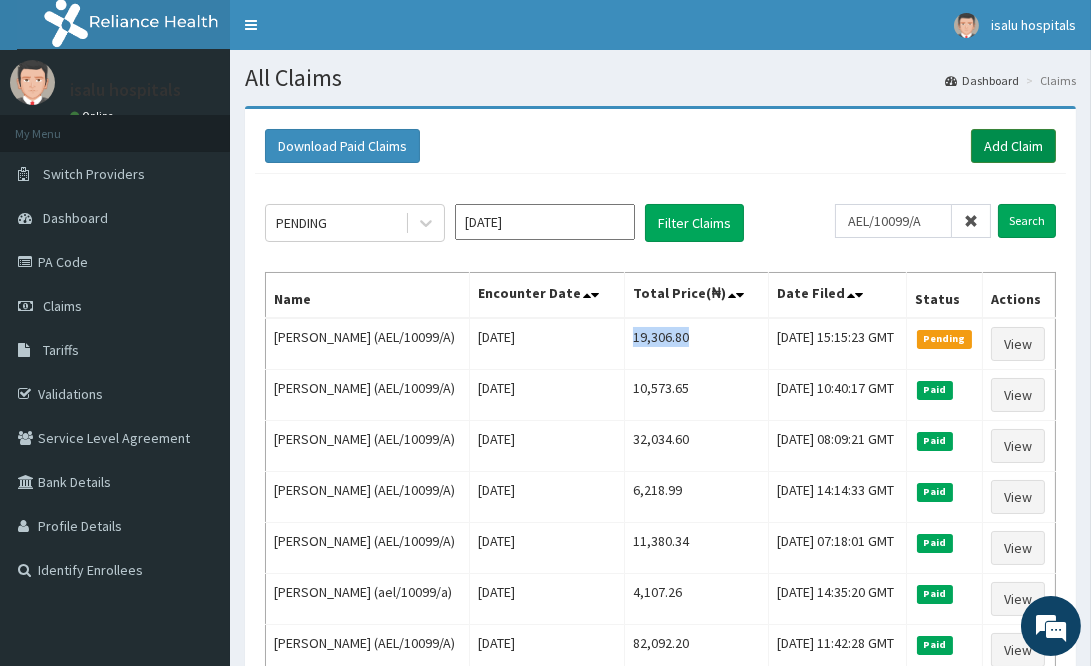 click on "Add Claim" at bounding box center (1013, 146) 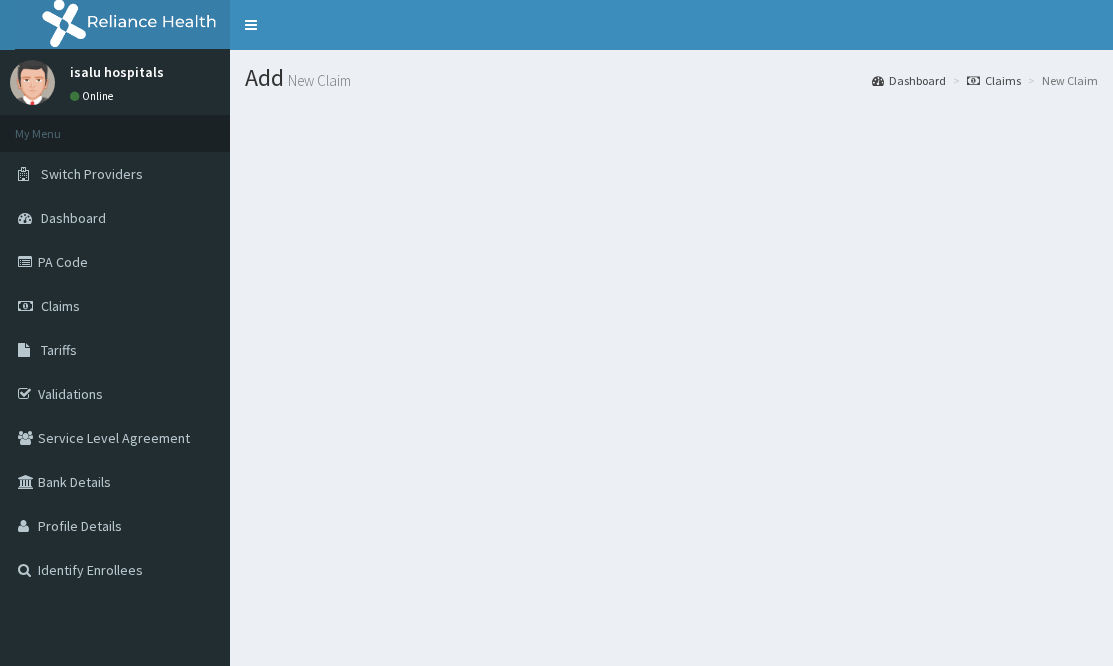 scroll, scrollTop: 0, scrollLeft: 0, axis: both 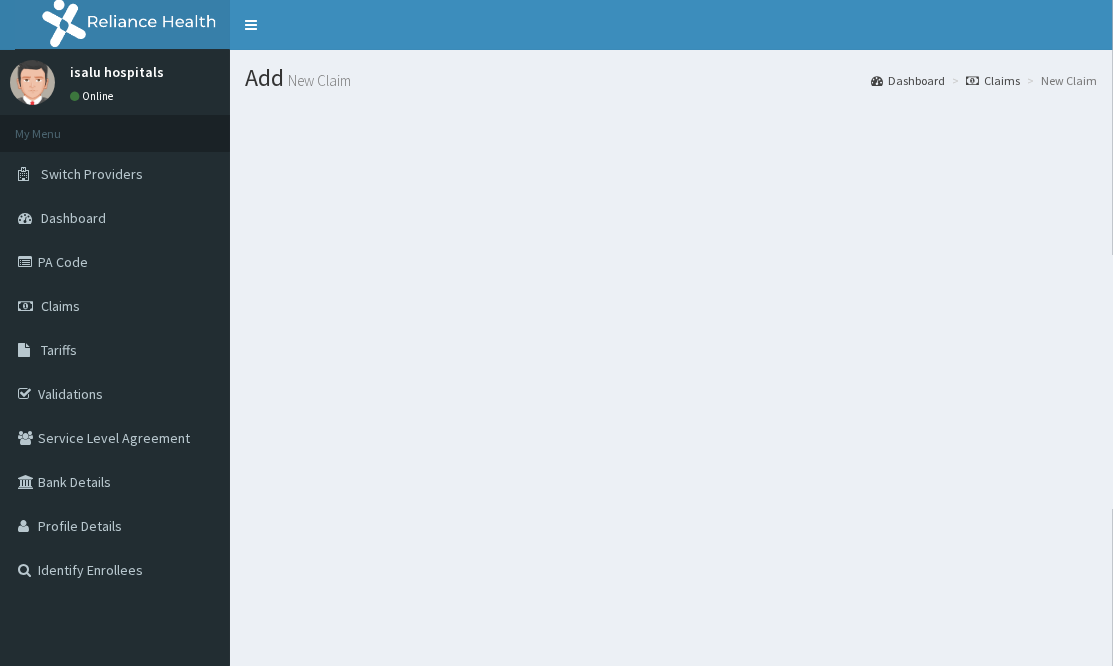 click on "Add
New Claim
Dashboard
Claims
New Claim" at bounding box center (671, 383) 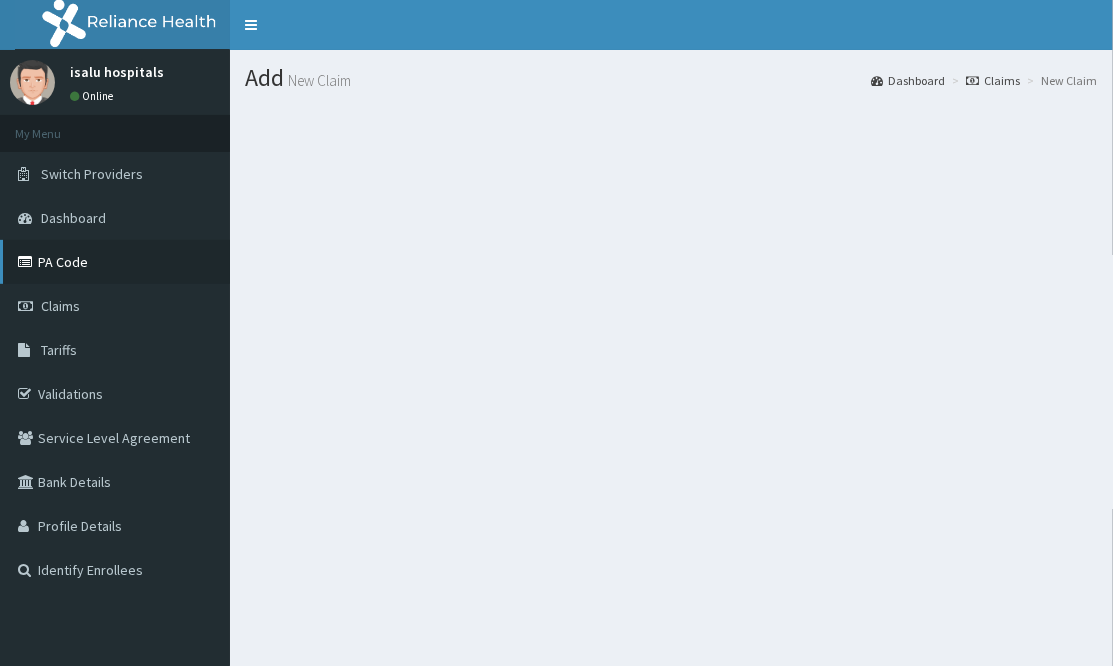 click on "PA Code" at bounding box center [115, 262] 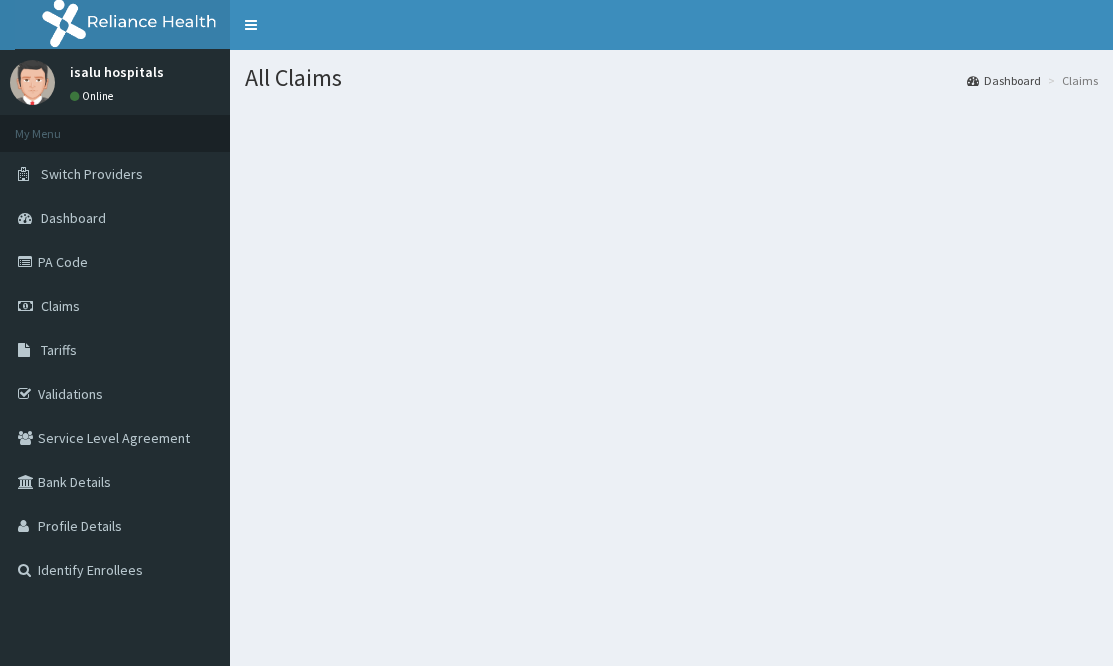 scroll, scrollTop: 0, scrollLeft: 0, axis: both 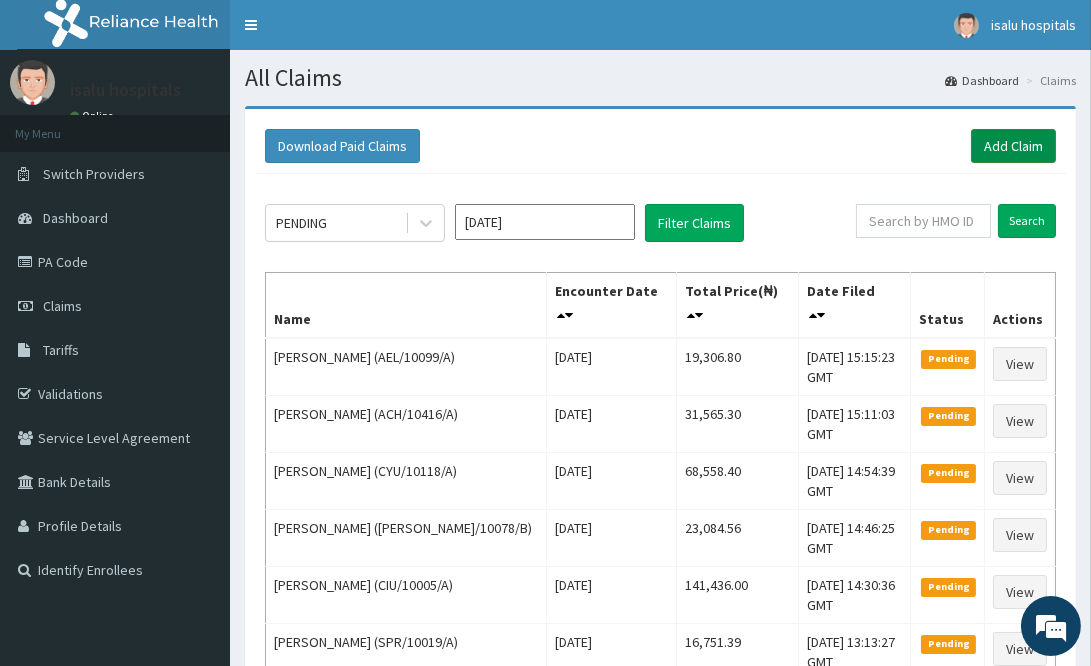 click on "Add Claim" at bounding box center (1013, 146) 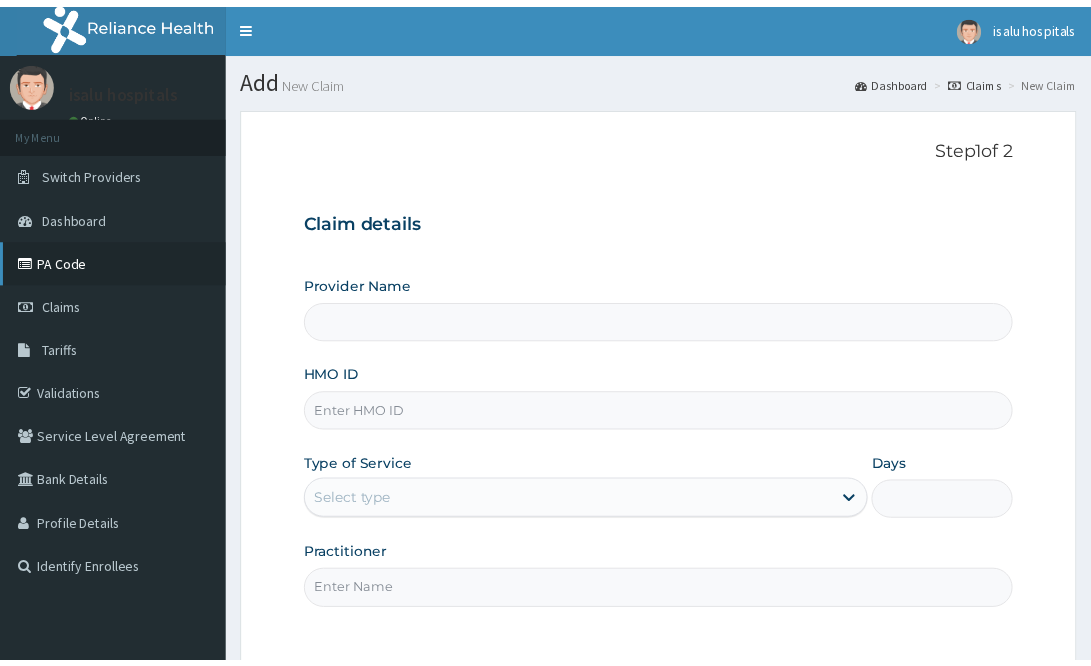 scroll, scrollTop: 0, scrollLeft: 0, axis: both 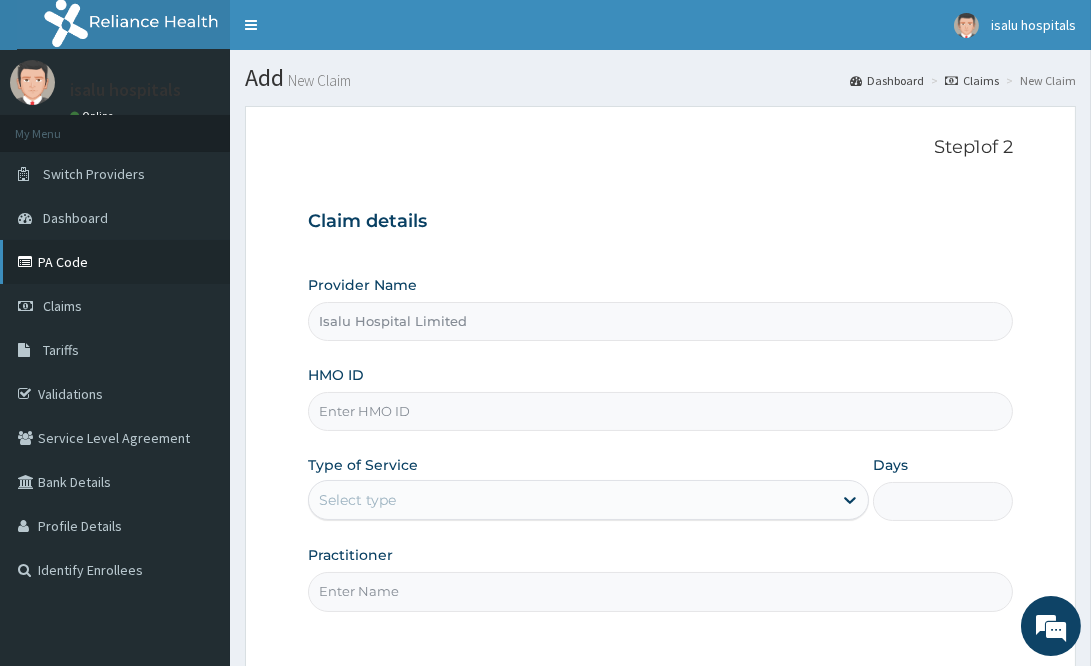 type on "Isalu Hospital Limited" 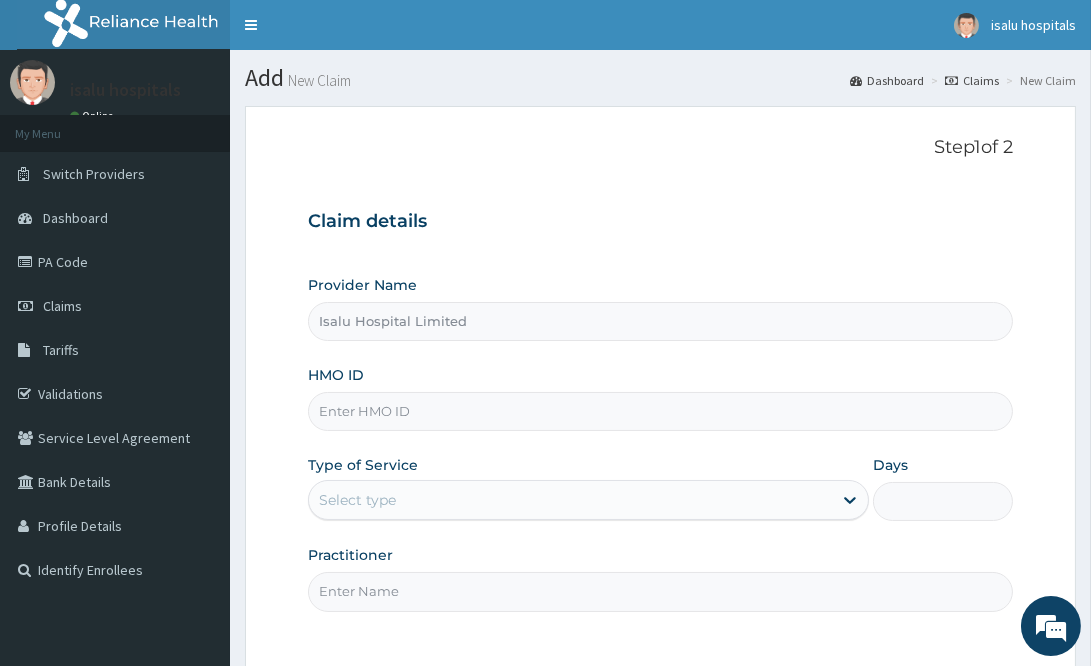 click on "HMO ID" at bounding box center (660, 411) 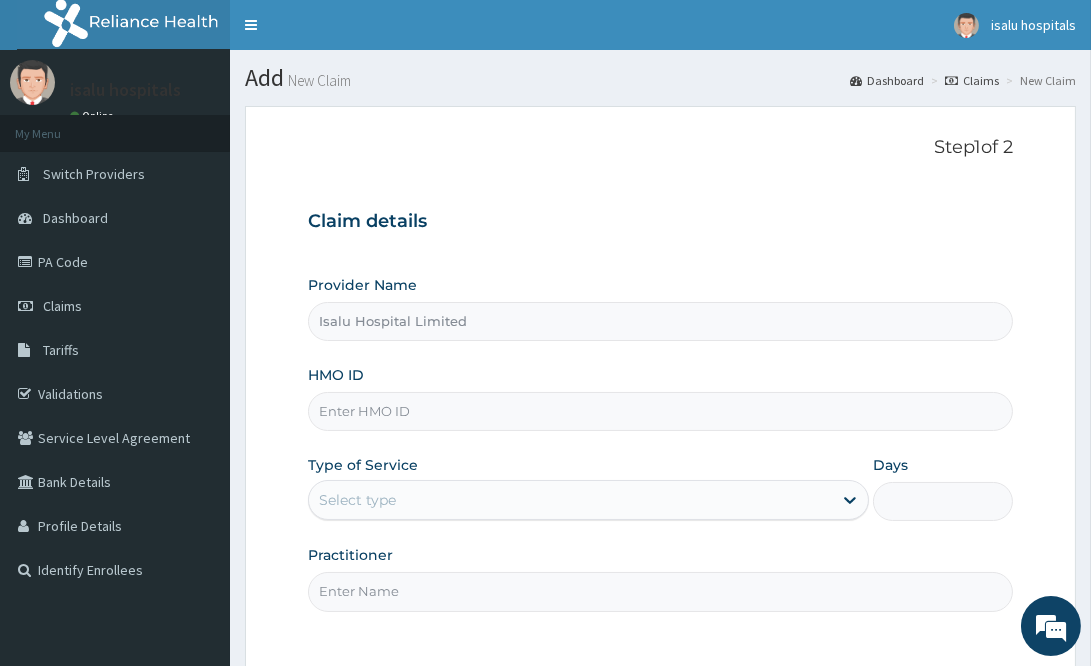 scroll, scrollTop: 0, scrollLeft: 0, axis: both 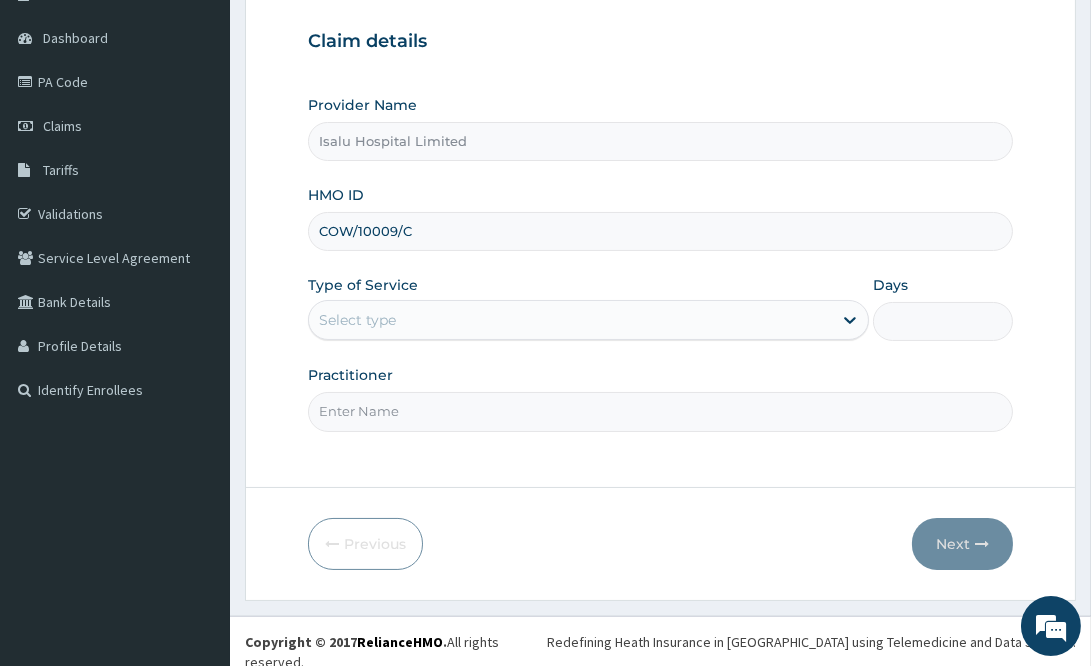 type on "COW/10009/C" 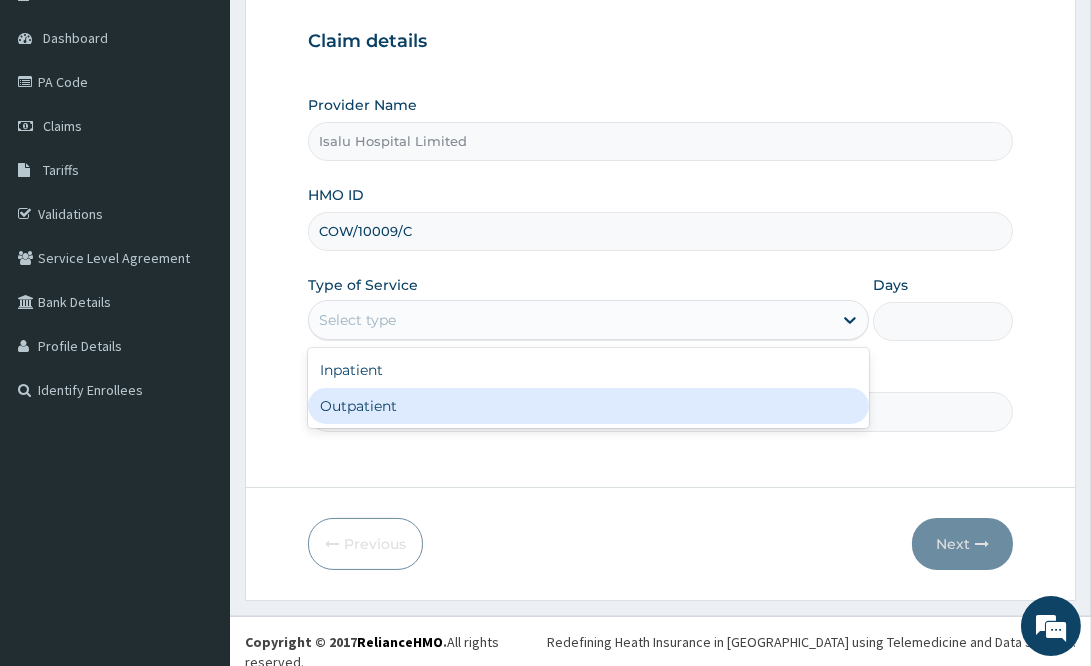 click on "Outpatient" at bounding box center [588, 406] 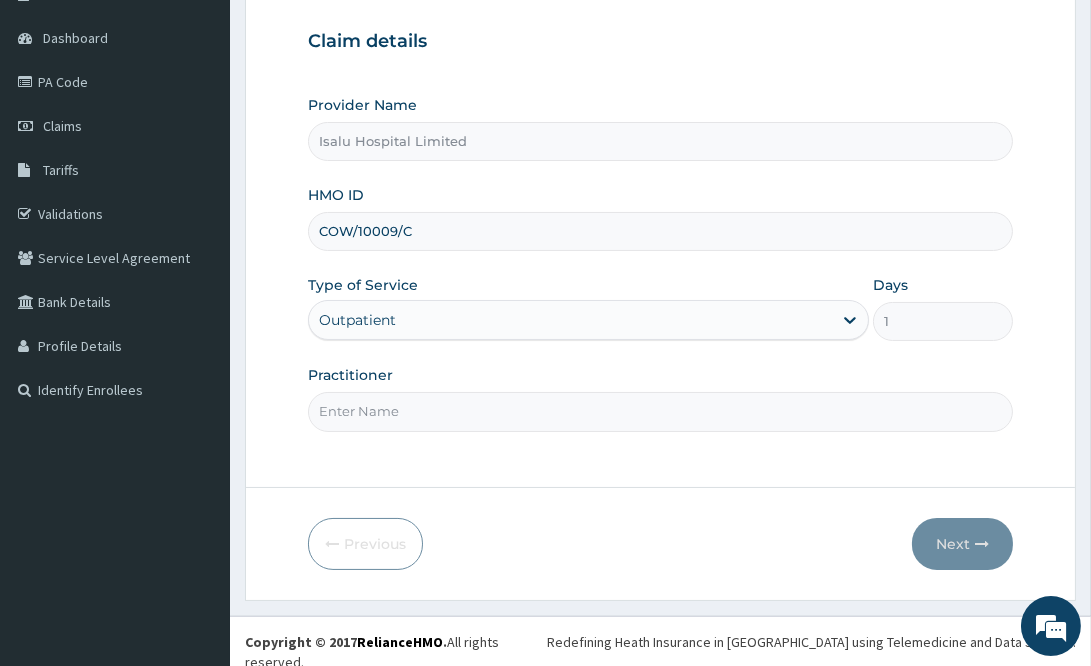click on "Step  1  of 2 Claim details Provider Name Isalu Hospital Limited HMO ID COW/10009/C Type of Service Outpatient Days 1 Practitioner     Previous   Next" at bounding box center [660, 263] 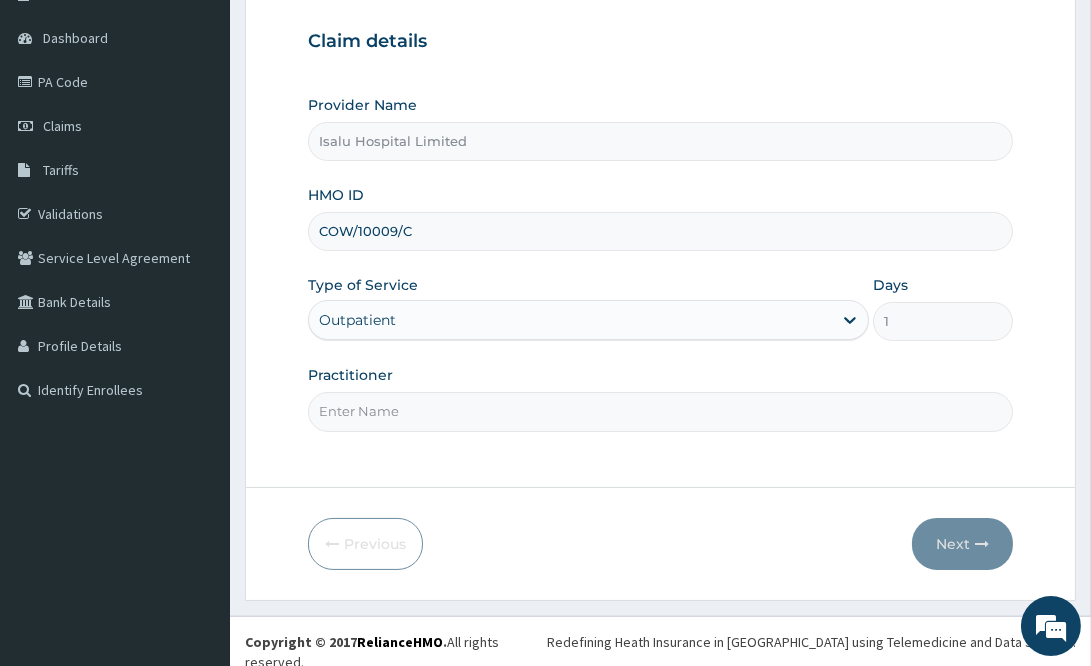 paste on "Onuorah Kosisochukwu Alice-Mary" 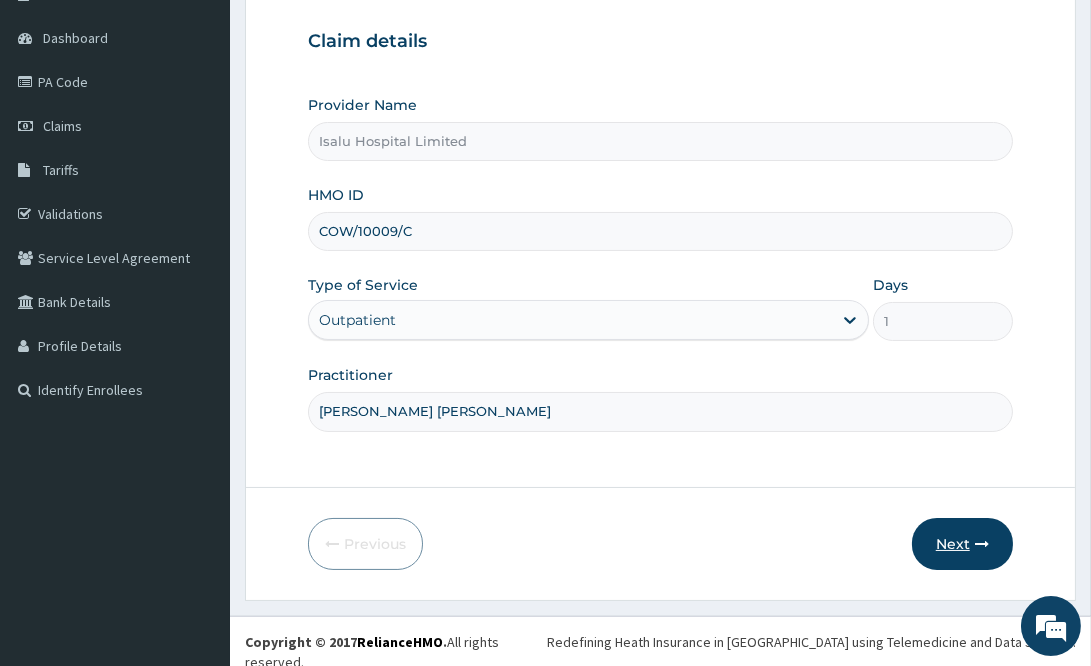 type on "Onuorah Kosisochukwu Alice-Mary" 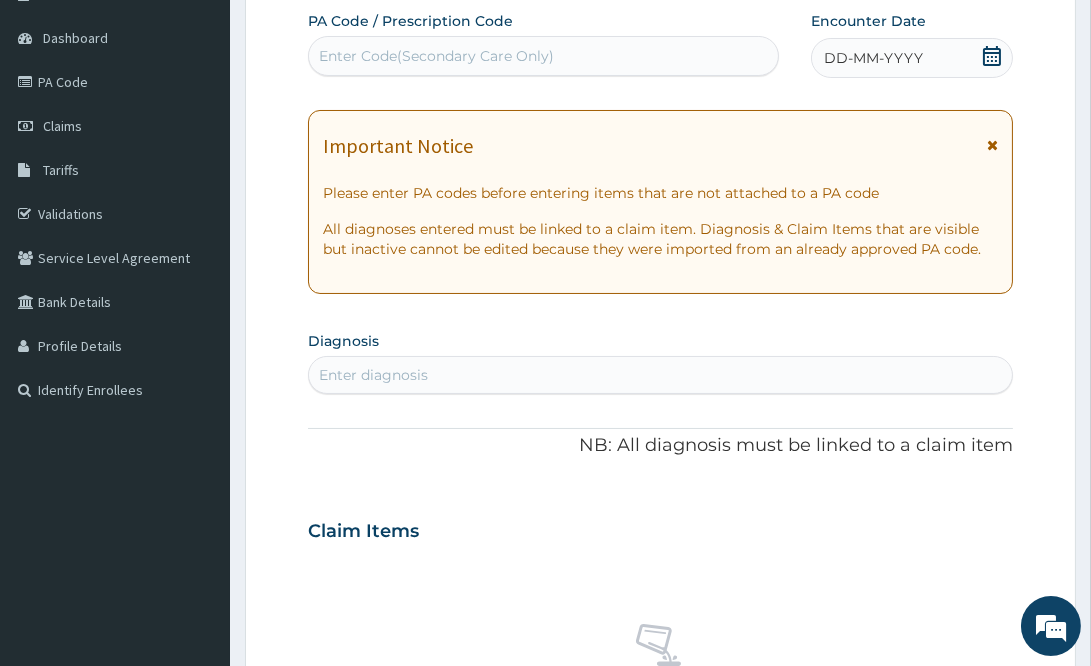 click on "Enter Code(Secondary Care Only)" at bounding box center [436, 56] 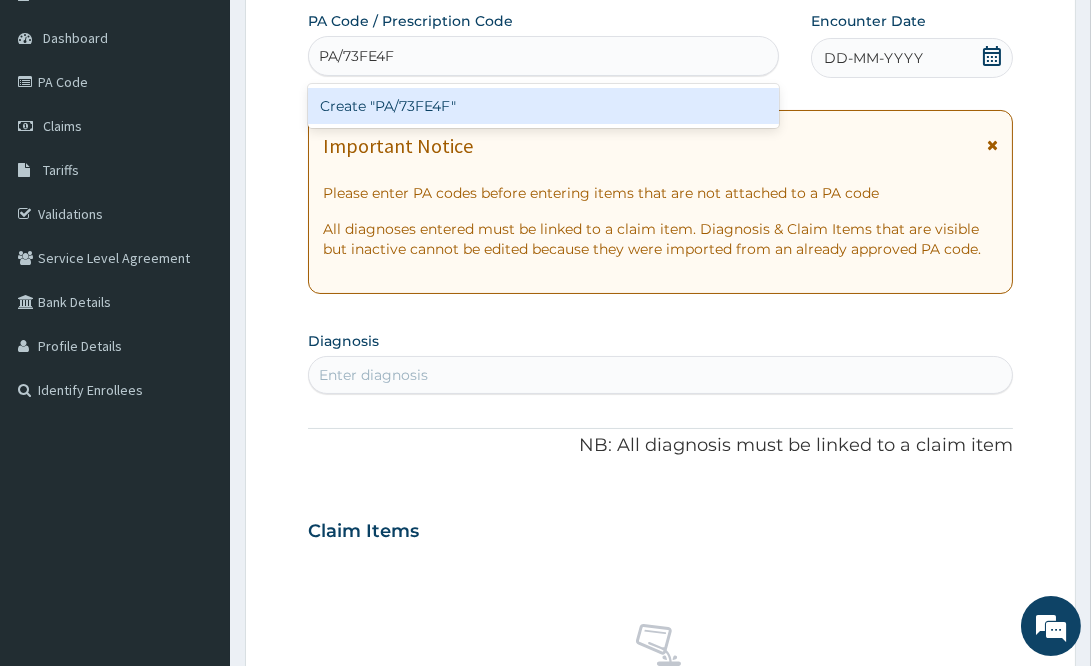 click on "Create "PA/73FE4F"" at bounding box center (543, 106) 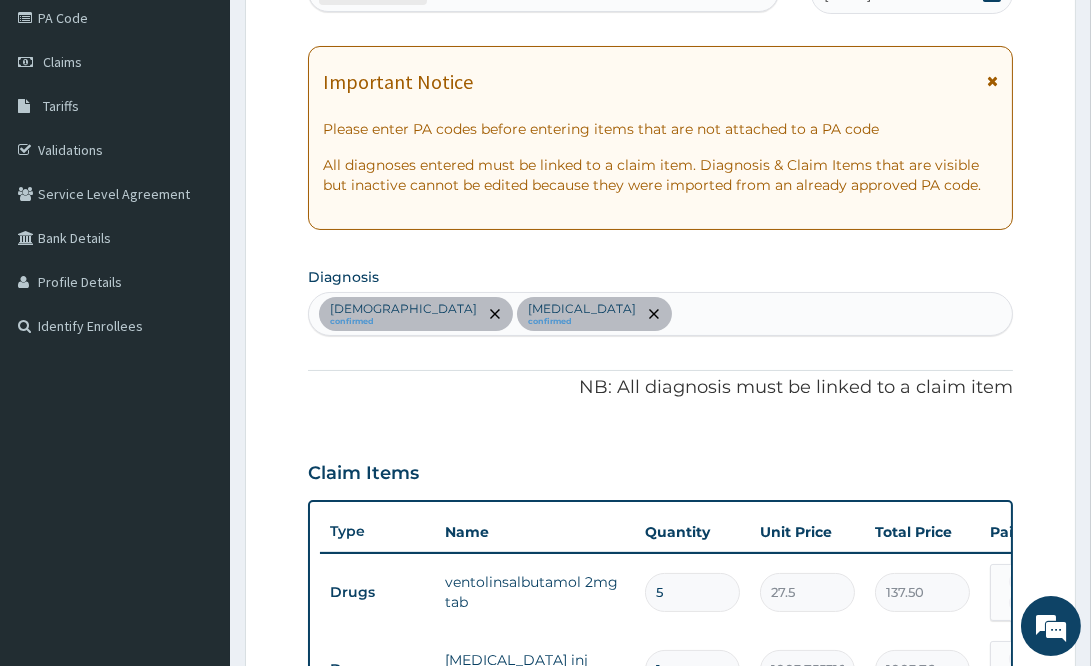 scroll, scrollTop: 109, scrollLeft: 0, axis: vertical 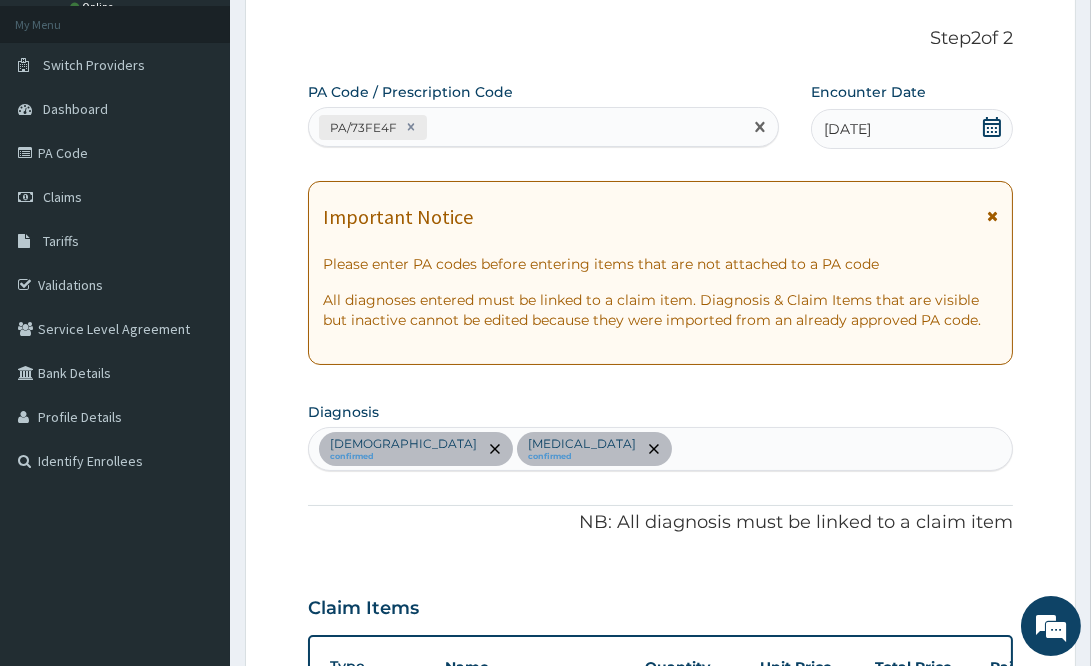 click on "PA/73FE4F" at bounding box center (525, 127) 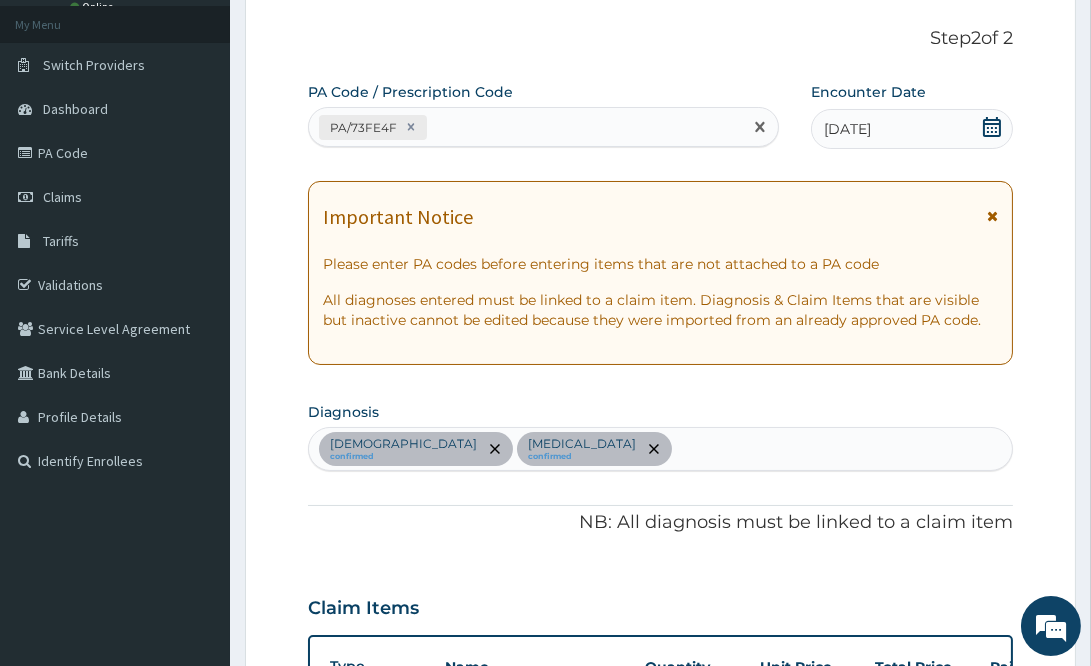 paste on "PA/18836B" 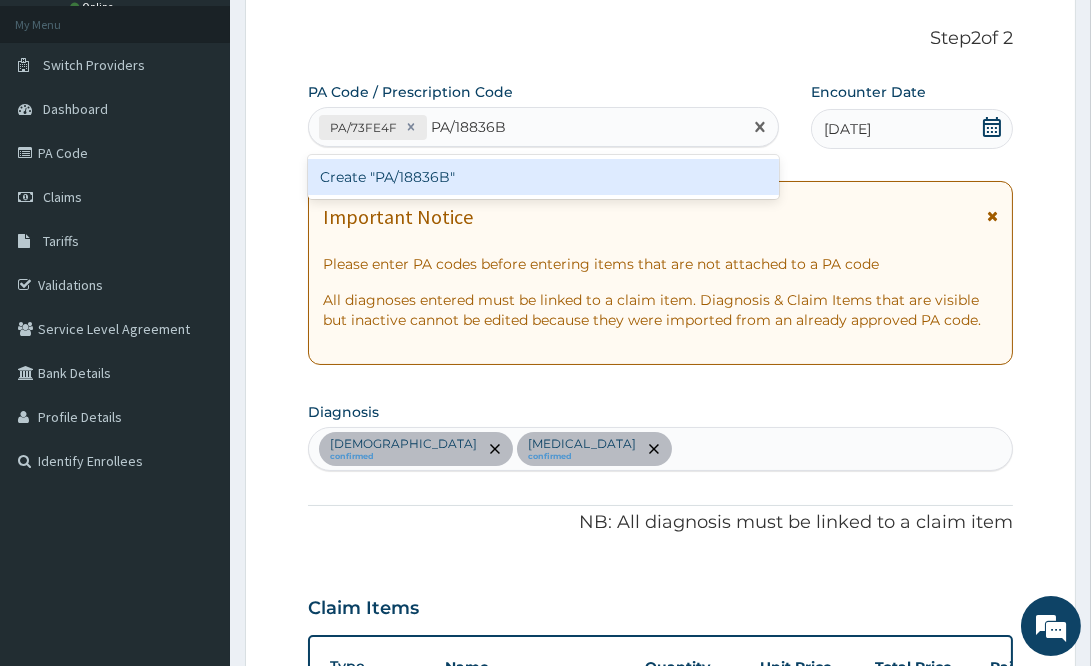 click on "Create "PA/18836B"" at bounding box center (543, 177) 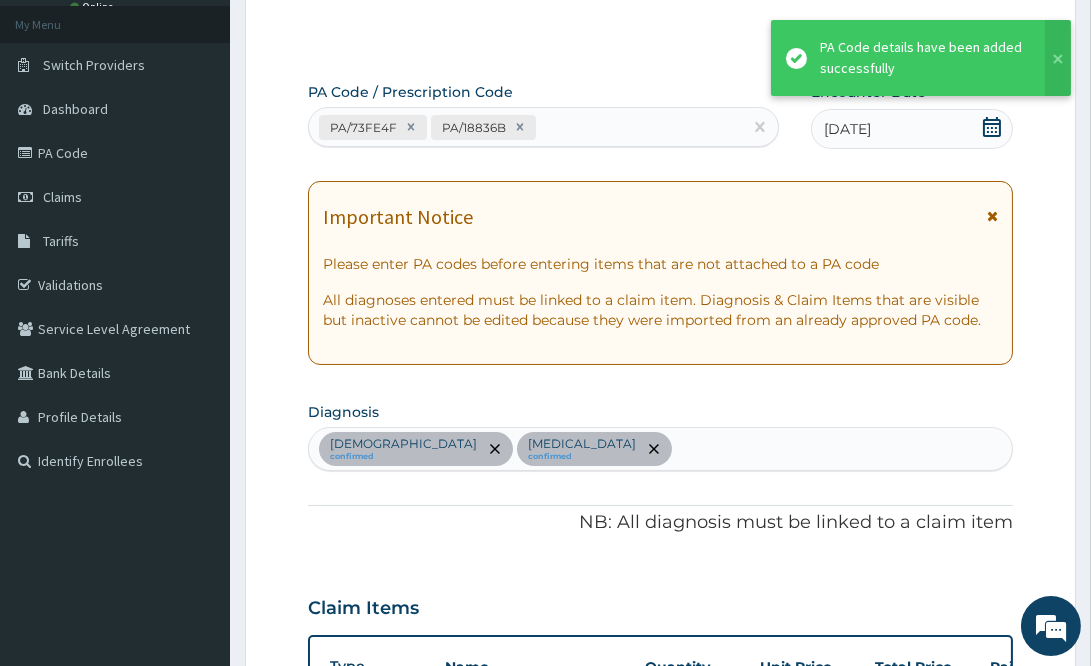 scroll, scrollTop: 709, scrollLeft: 0, axis: vertical 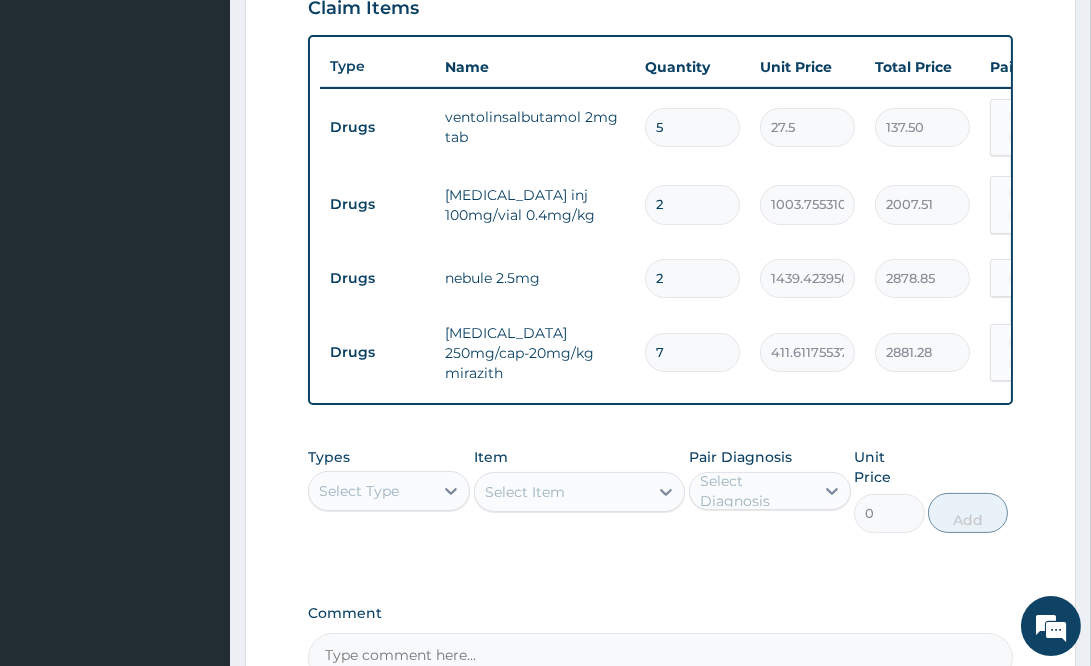 click on "7" at bounding box center [692, 352] 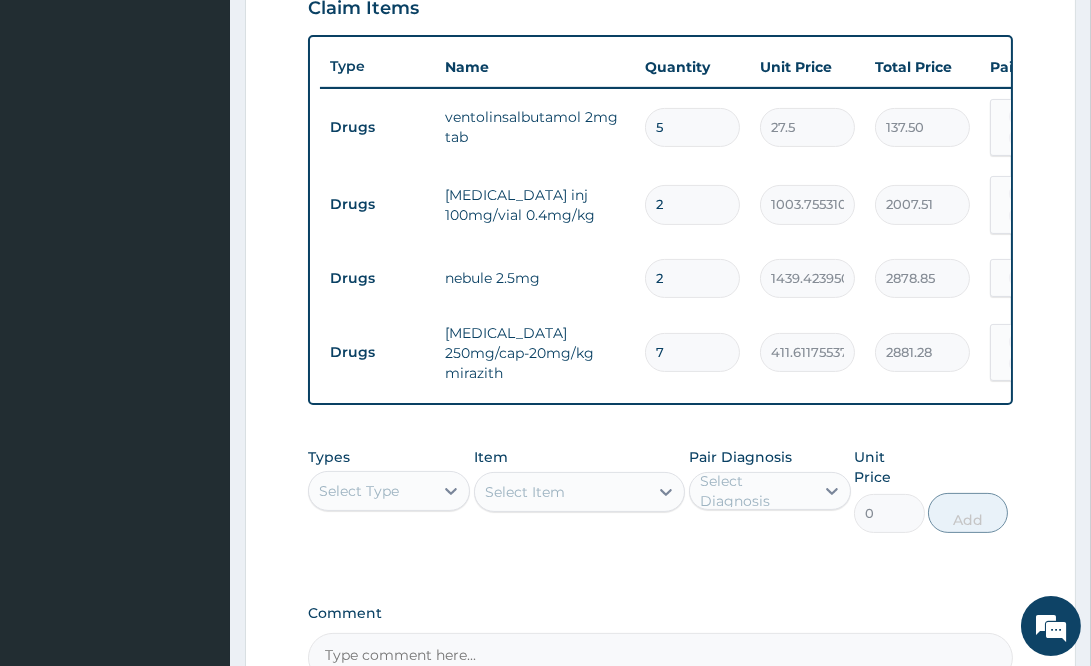 type on "1" 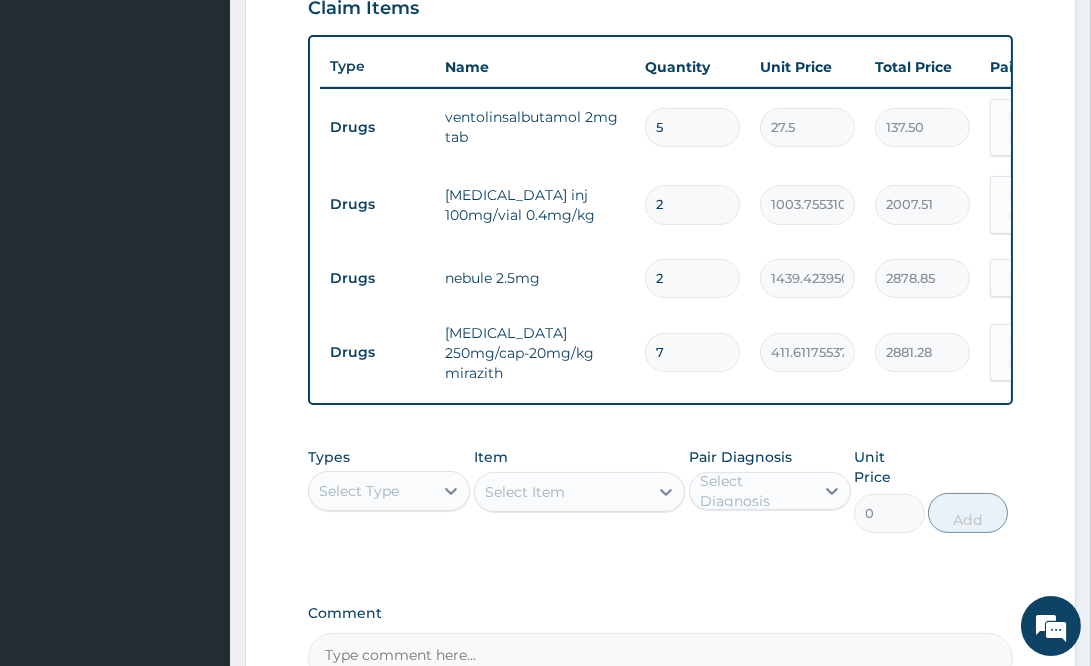 type on "1439.42" 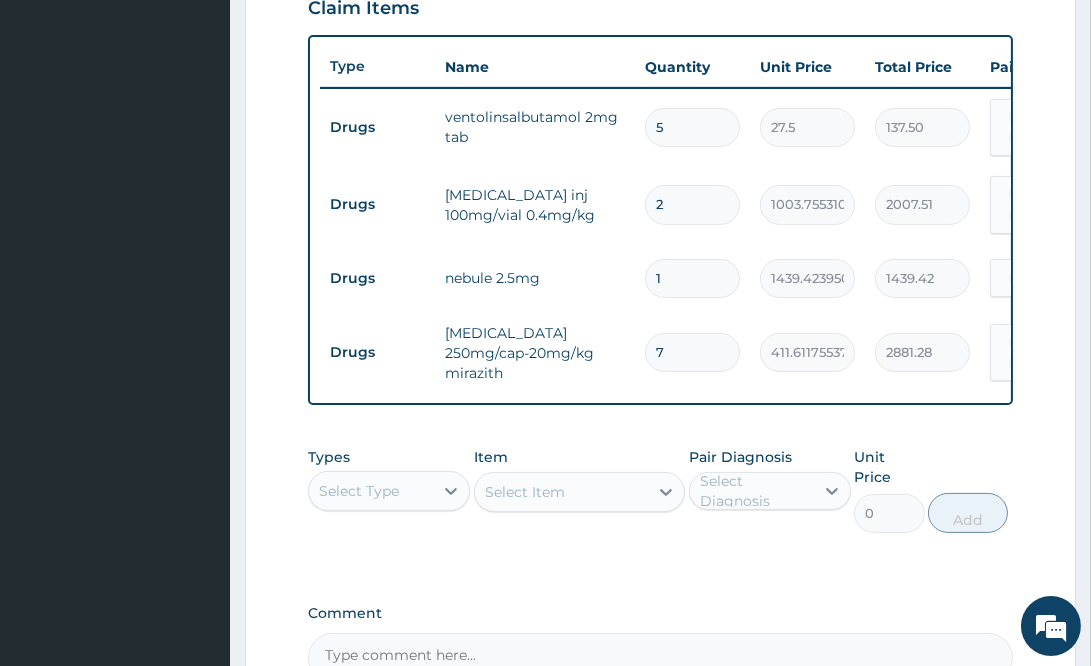 type on "1" 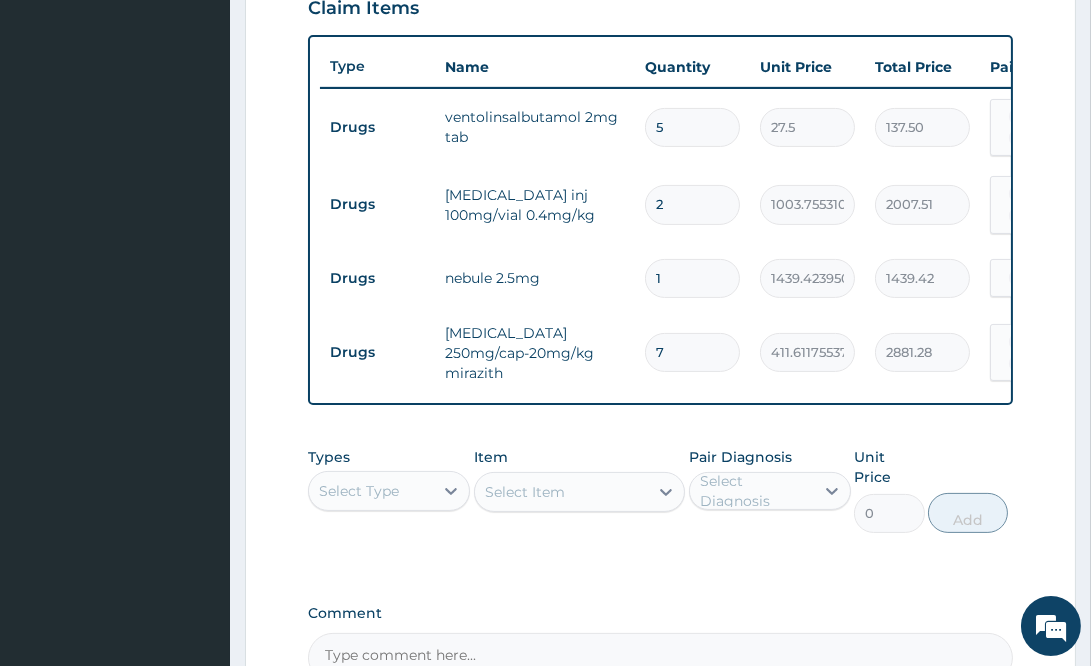 click on "2" at bounding box center (692, 204) 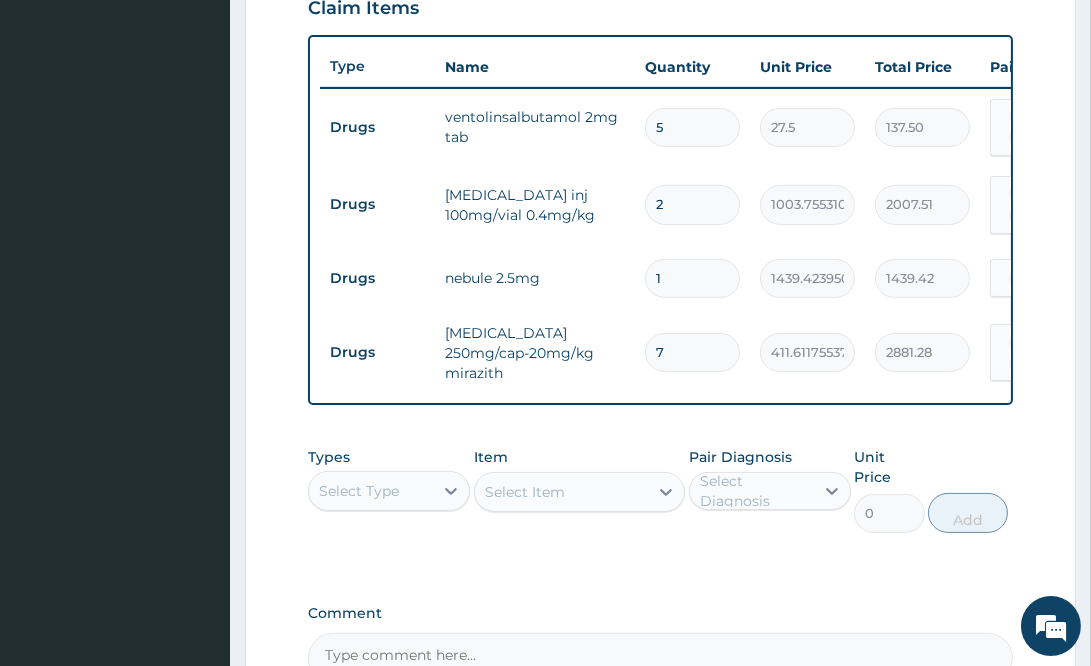 type on "1" 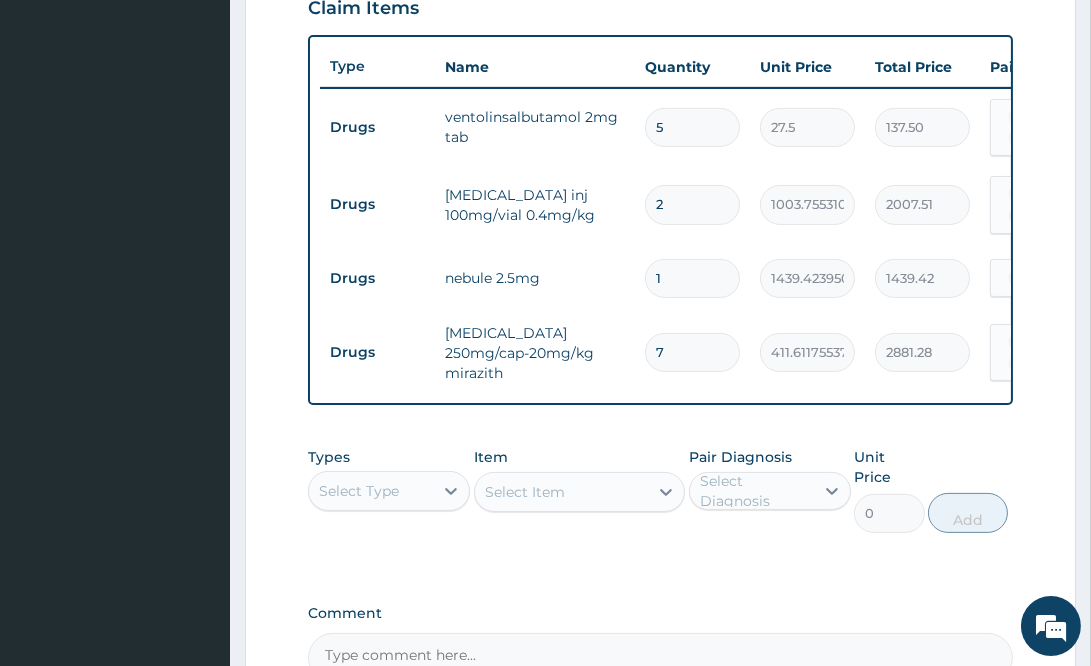 type on "1003.76" 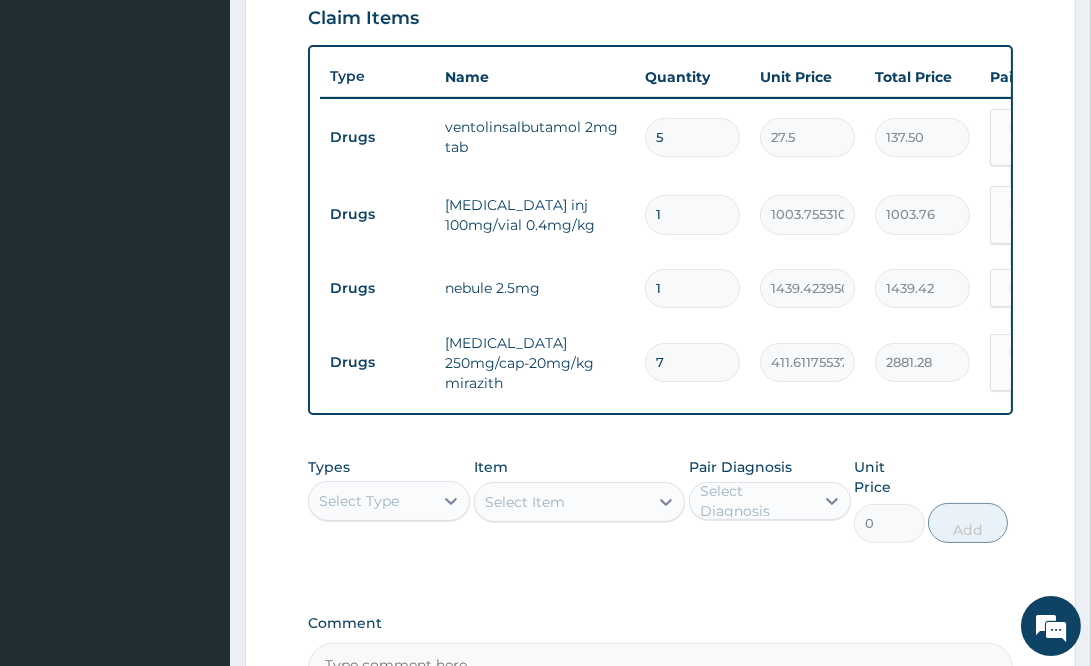 scroll, scrollTop: 109, scrollLeft: 0, axis: vertical 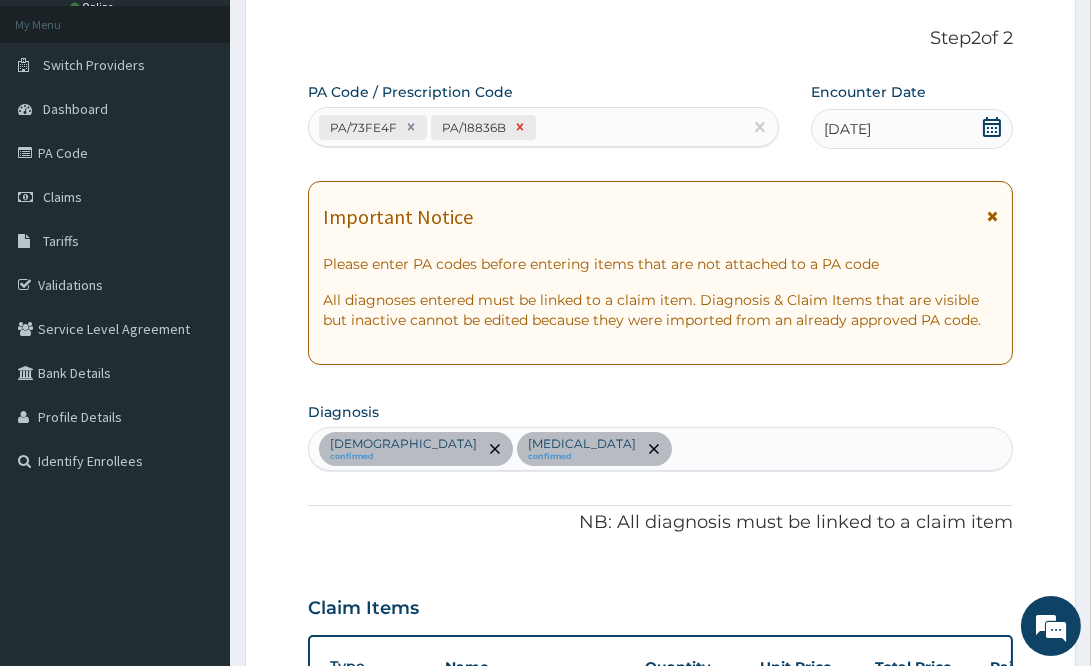 click 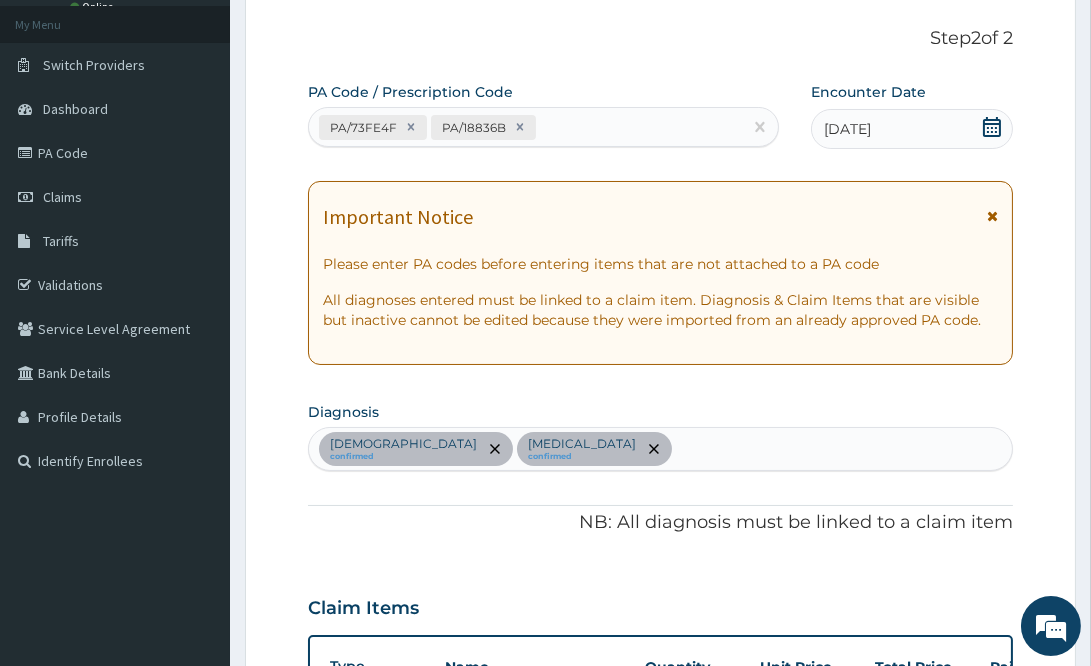 type on "7" 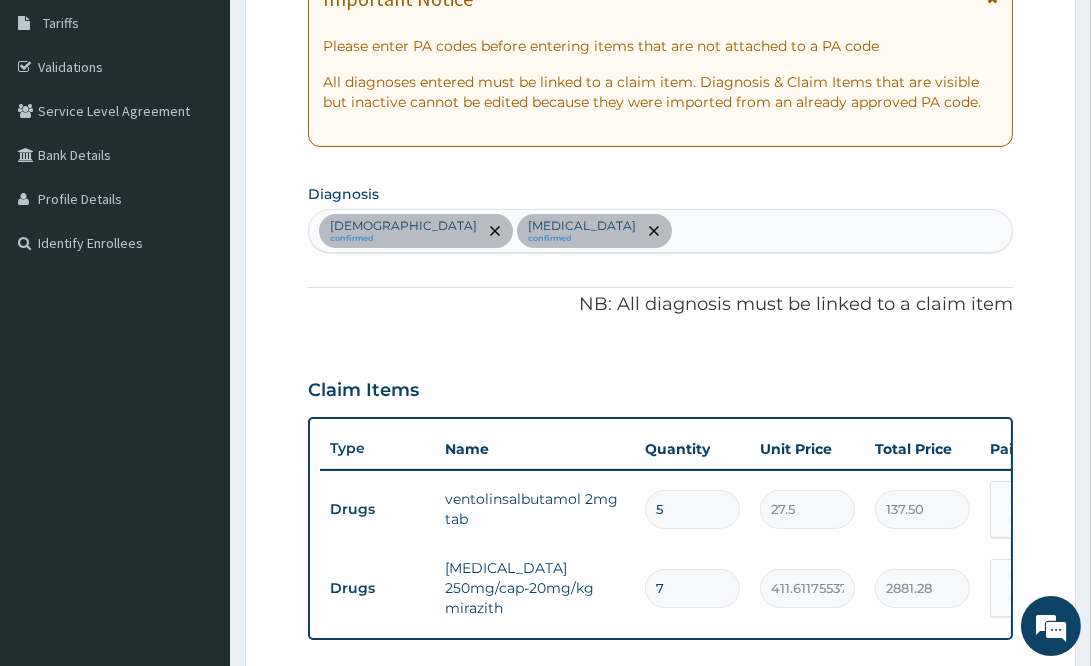 scroll, scrollTop: 0, scrollLeft: 0, axis: both 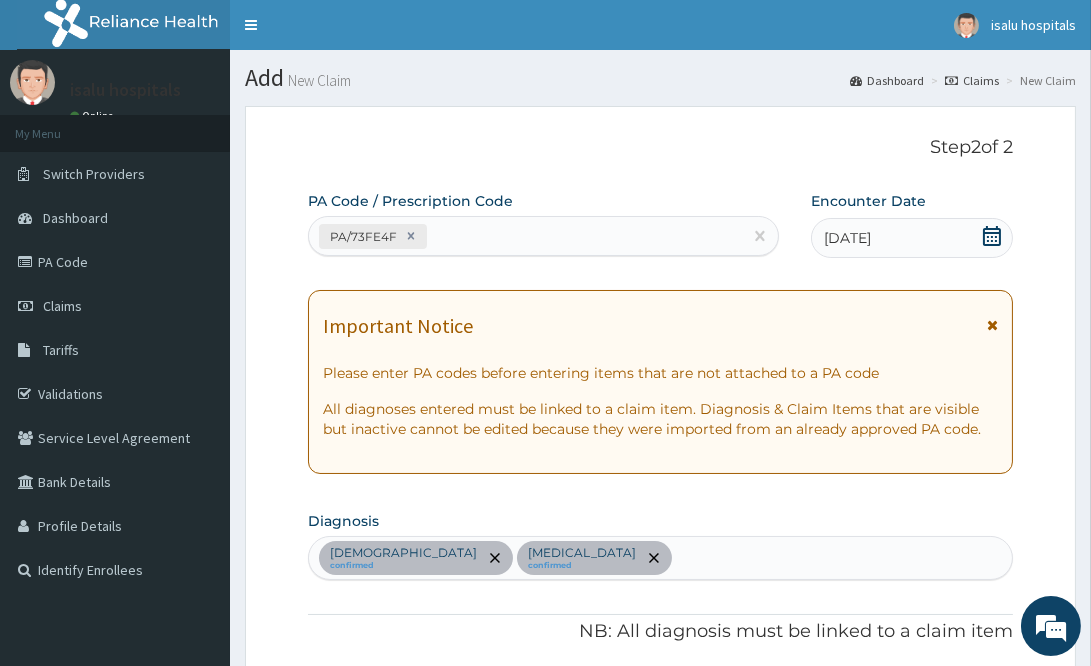 click on "PA/73FE4F" at bounding box center (525, 236) 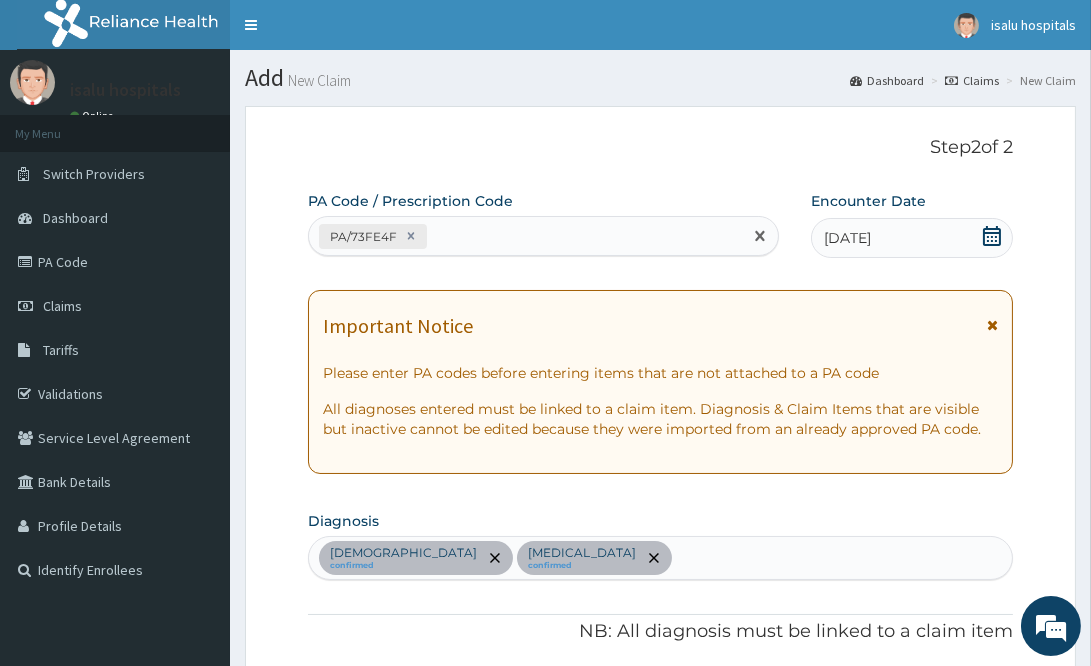 paste on "PA/18836B" 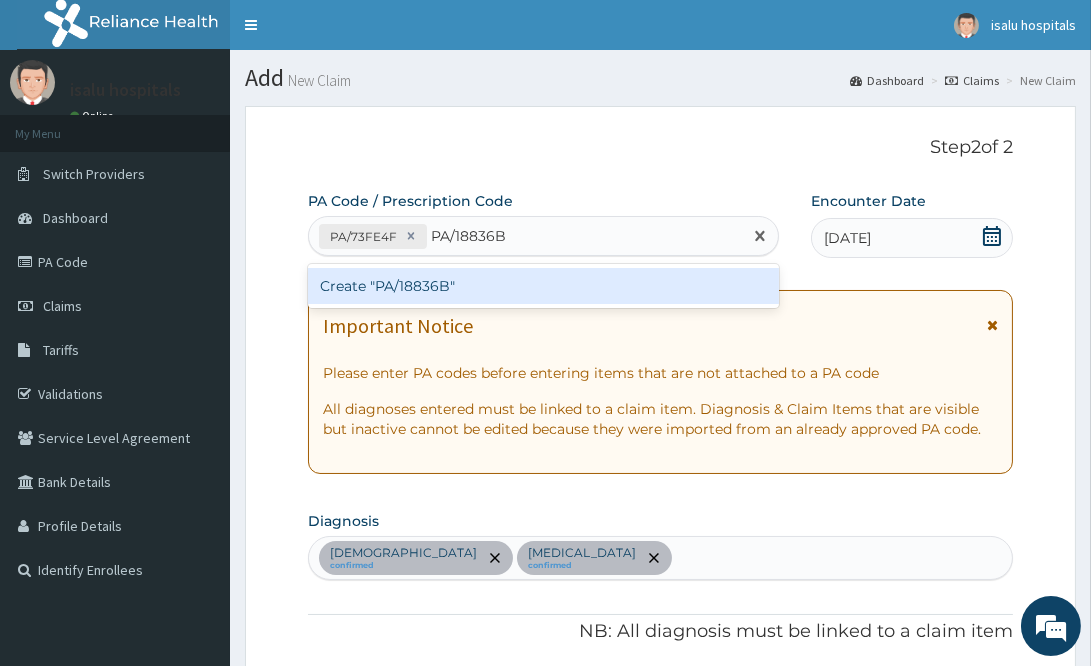 click on "Create "PA/18836B"" at bounding box center [543, 286] 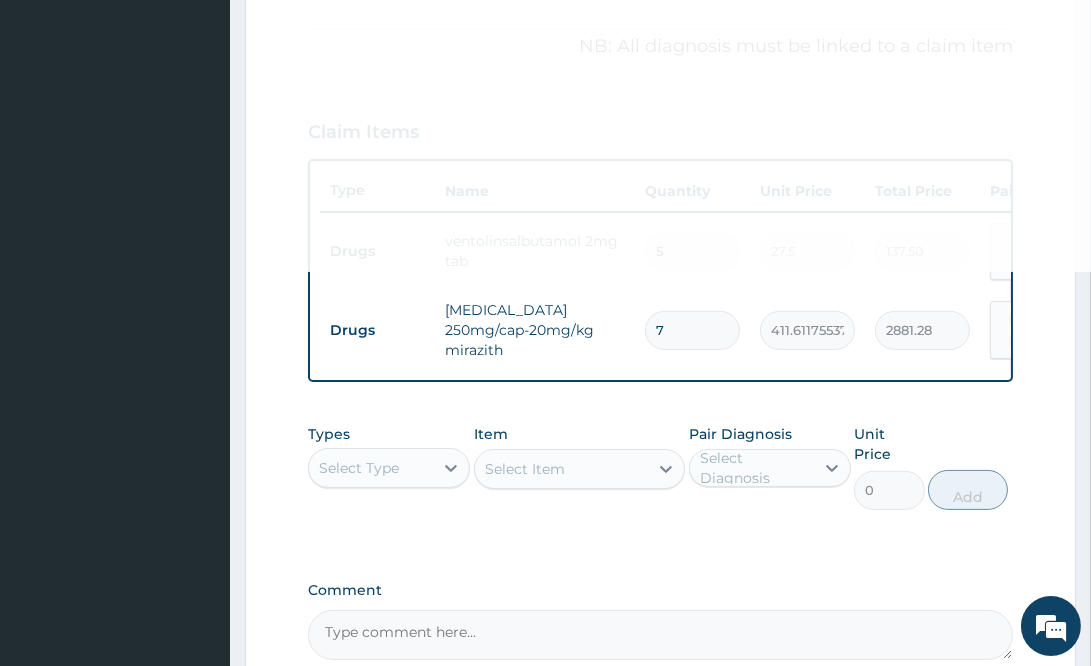 scroll, scrollTop: 600, scrollLeft: 0, axis: vertical 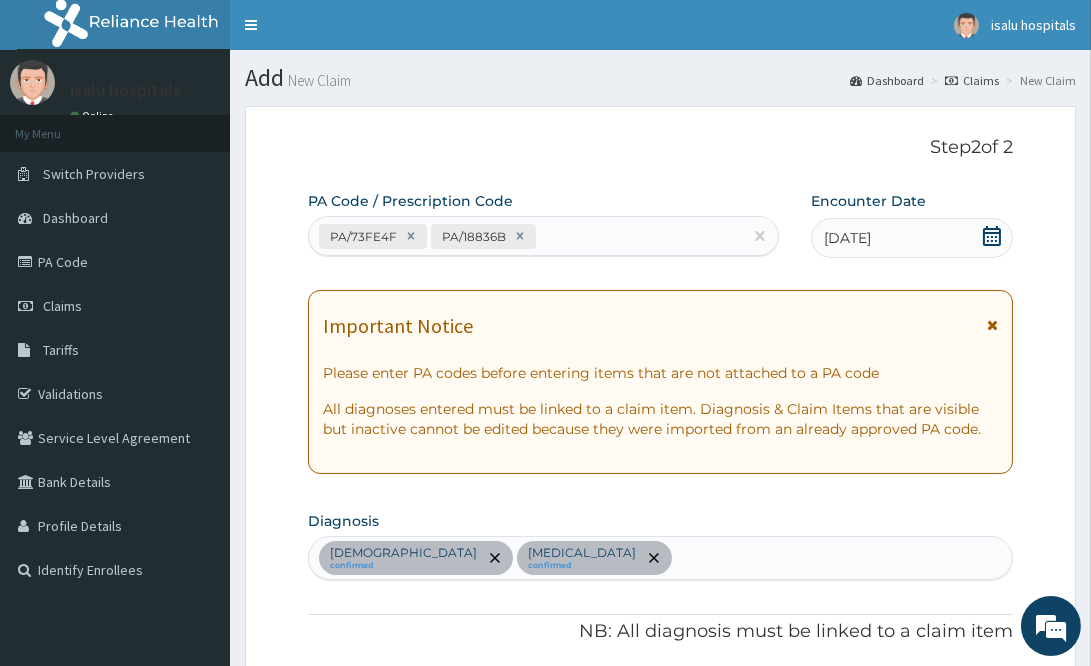 click on "Asthma confirmed Upper respiratory infection confirmed" at bounding box center (660, 558) 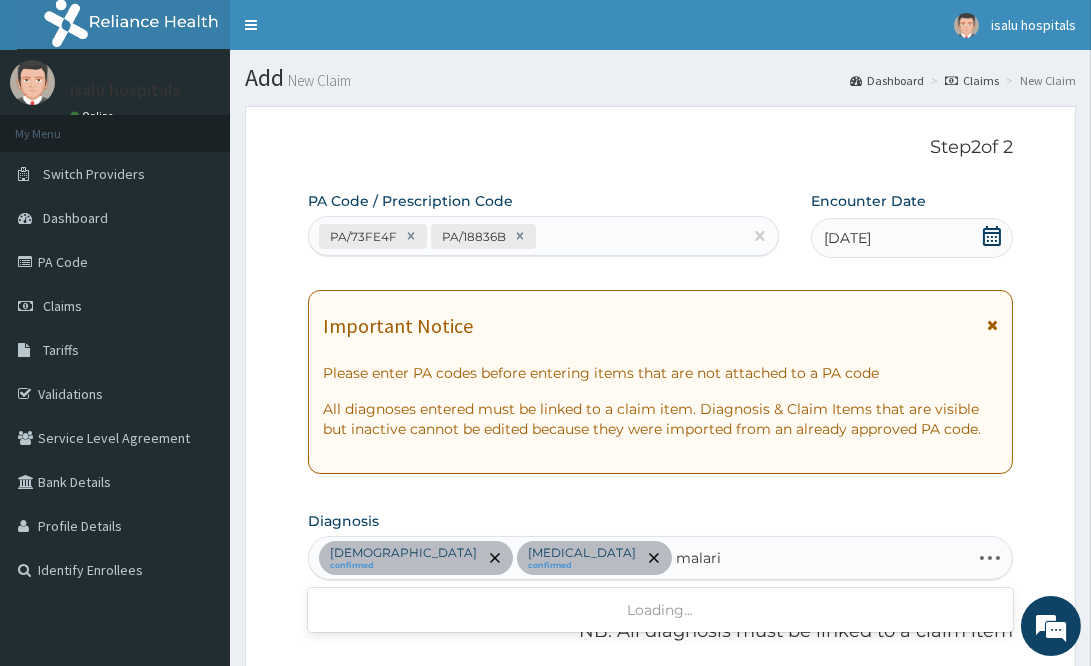 type on "[MEDICAL_DATA]" 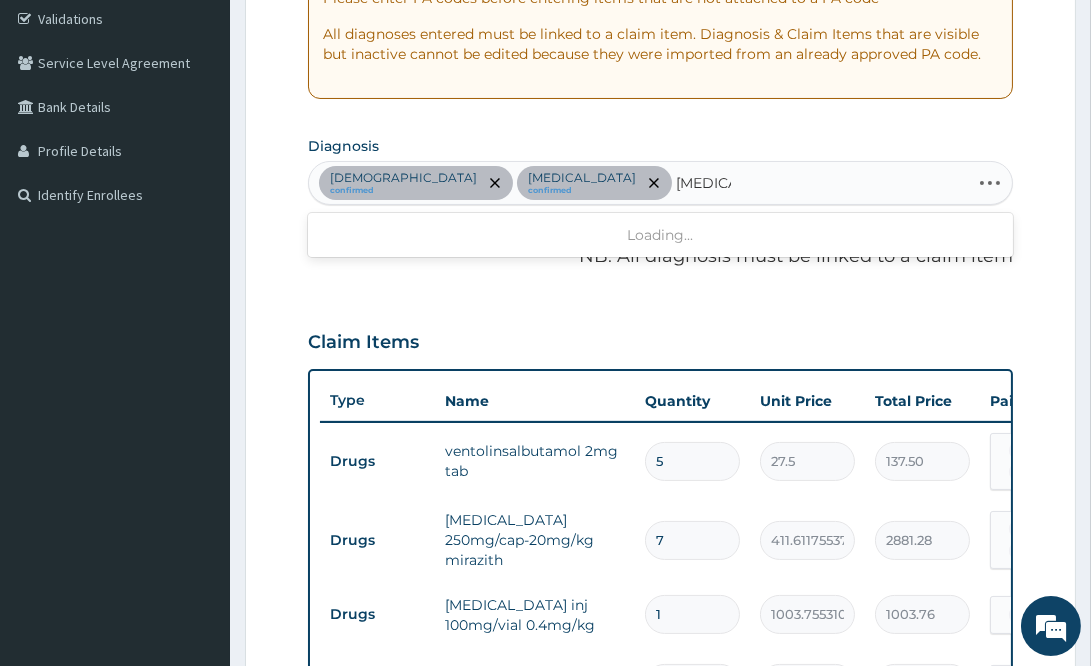 scroll, scrollTop: 150, scrollLeft: 0, axis: vertical 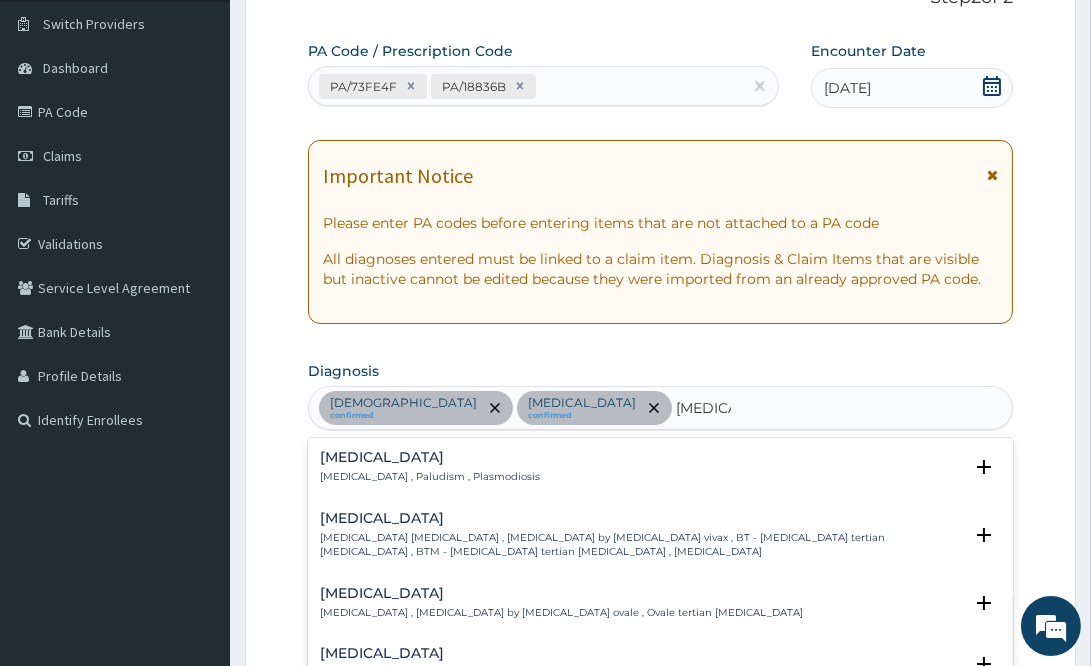 click on "[MEDICAL_DATA] , Paludism , Plasmodiosis" at bounding box center [430, 477] 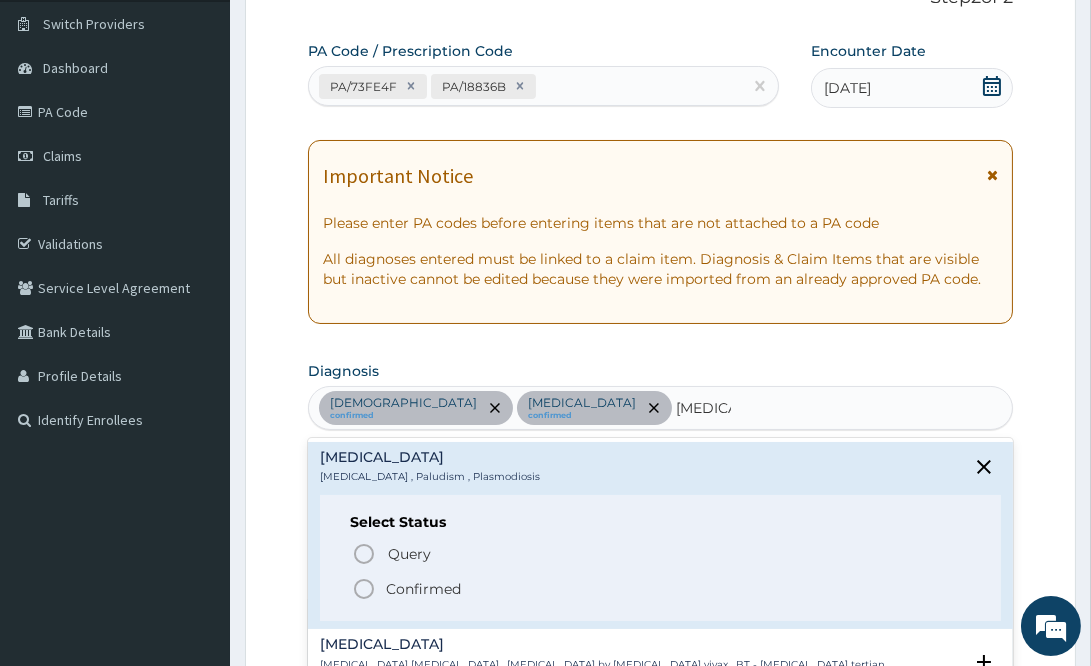 click on "Confirmed" at bounding box center (423, 589) 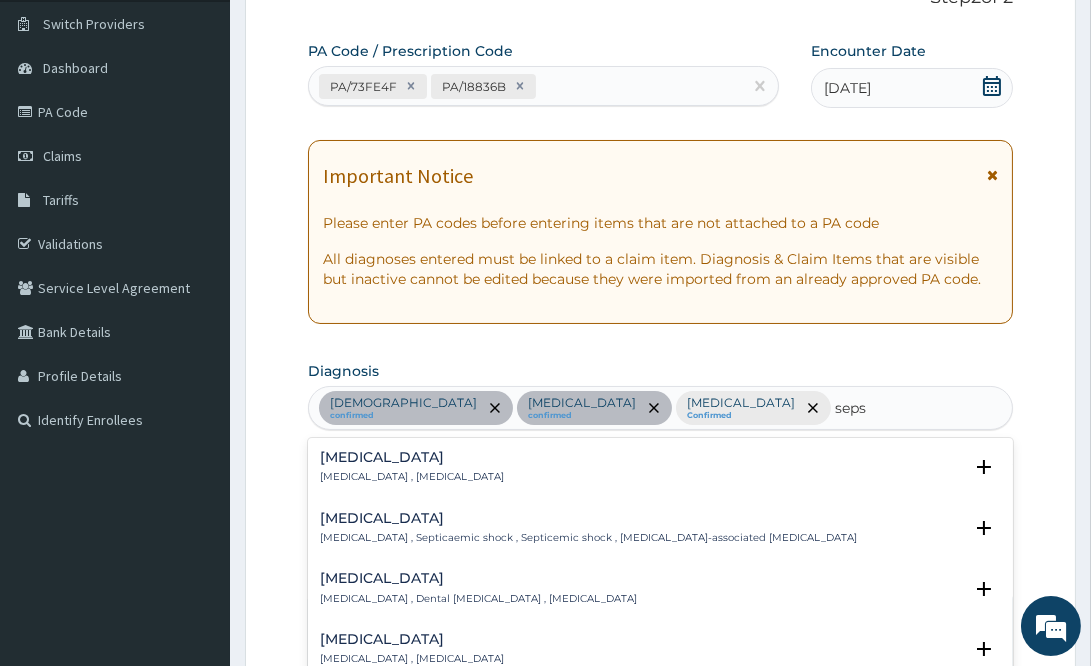 type on "sepsi" 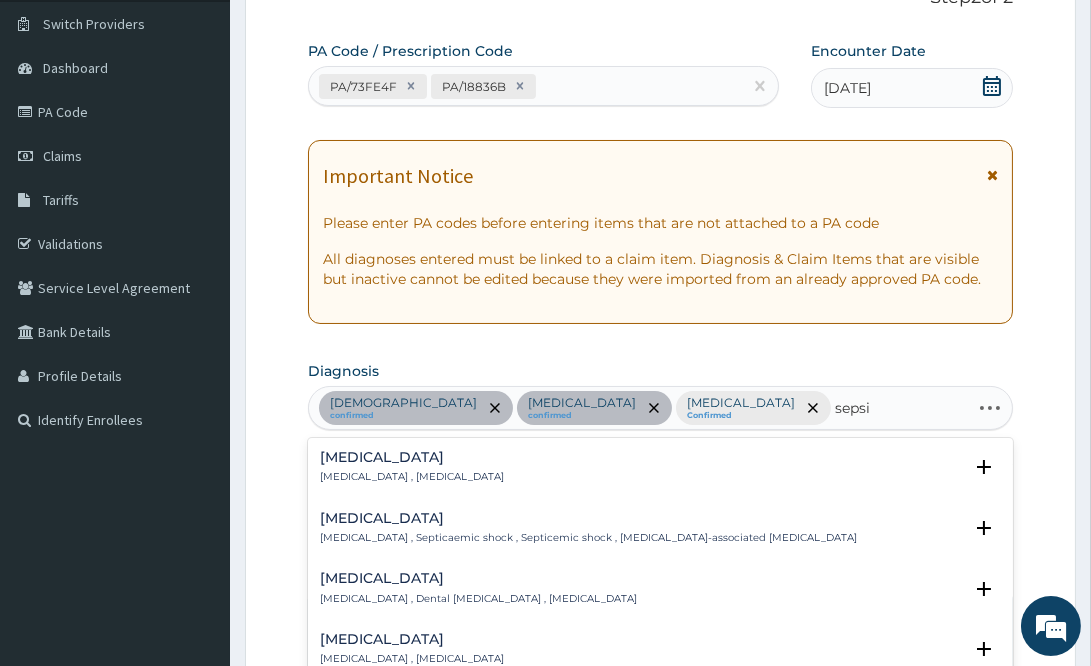 click on "[MEDICAL_DATA] , [MEDICAL_DATA]" at bounding box center (412, 477) 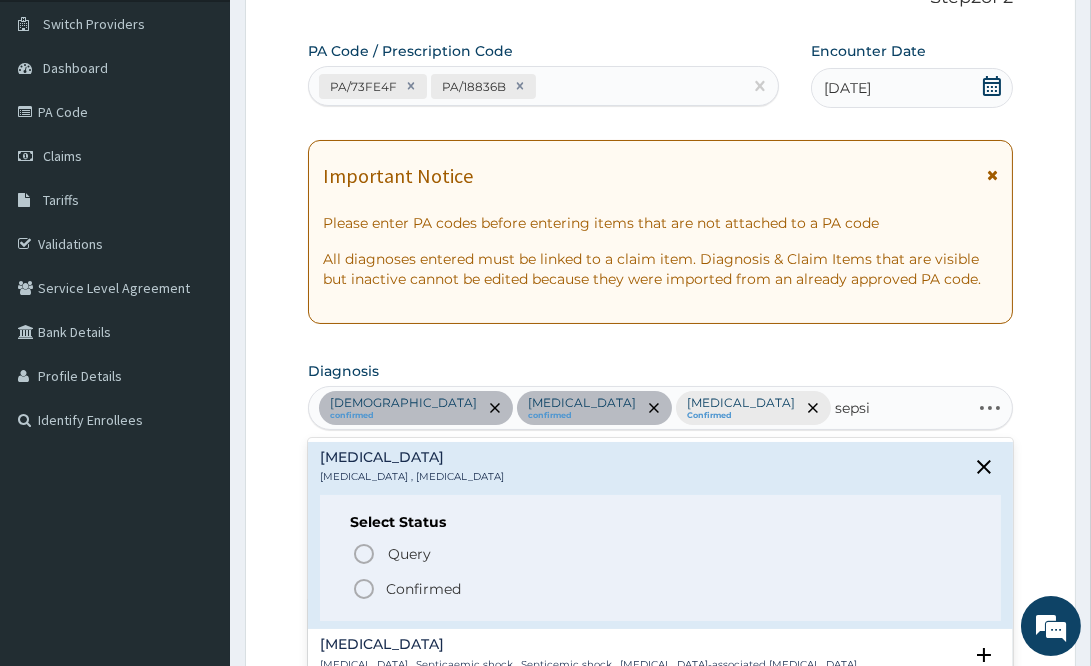 click on "Confirmed" at bounding box center [423, 589] 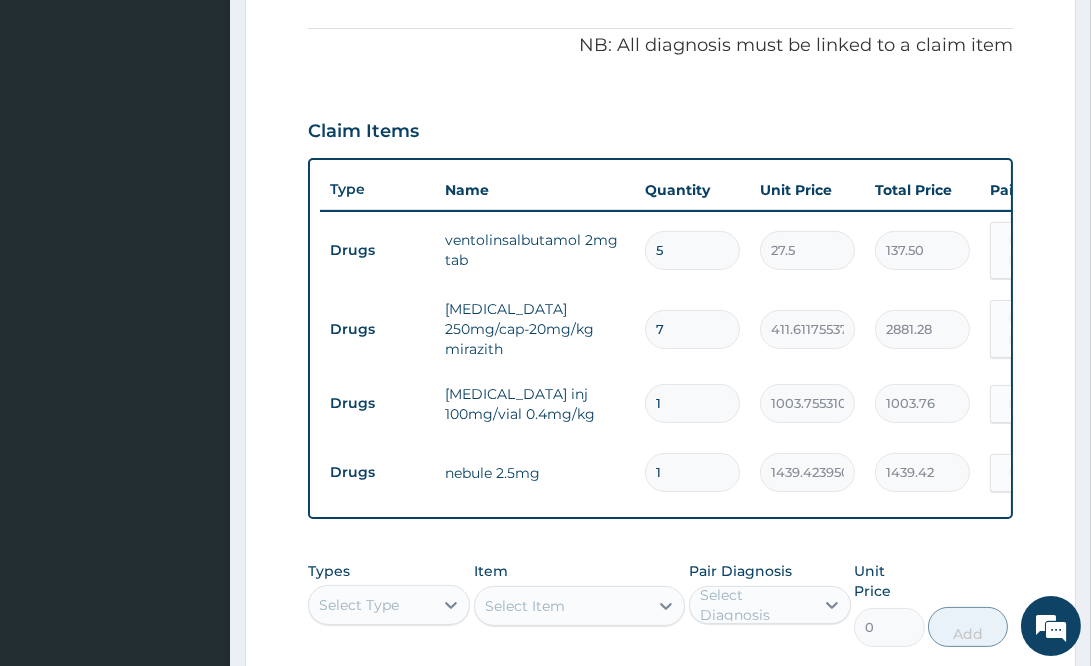 scroll, scrollTop: 750, scrollLeft: 0, axis: vertical 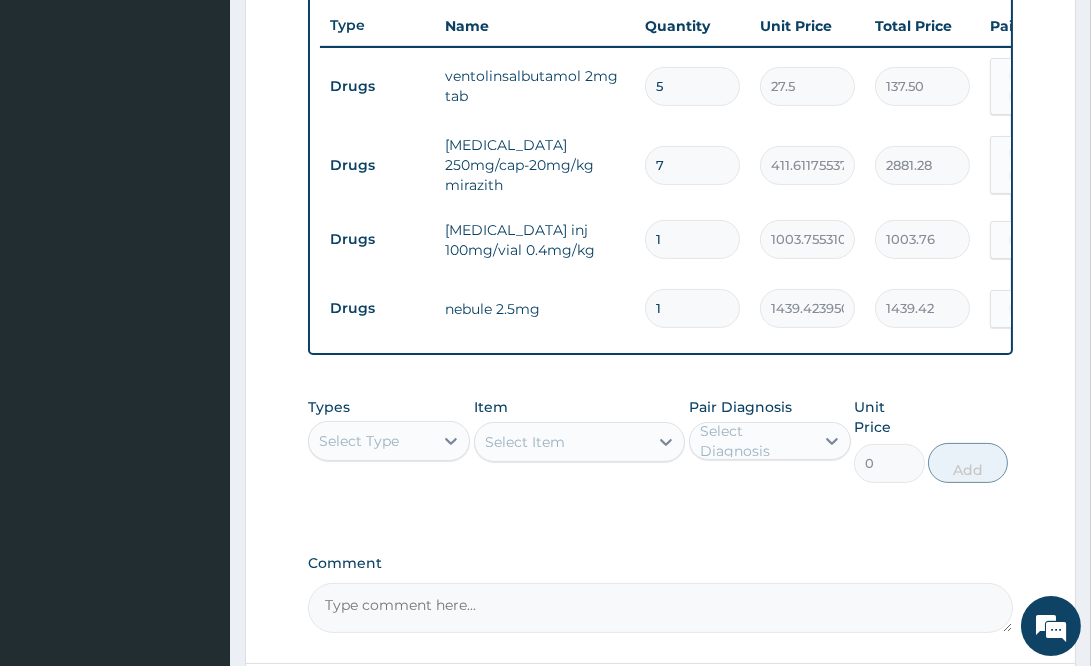 click on "Select Type" at bounding box center [389, 441] 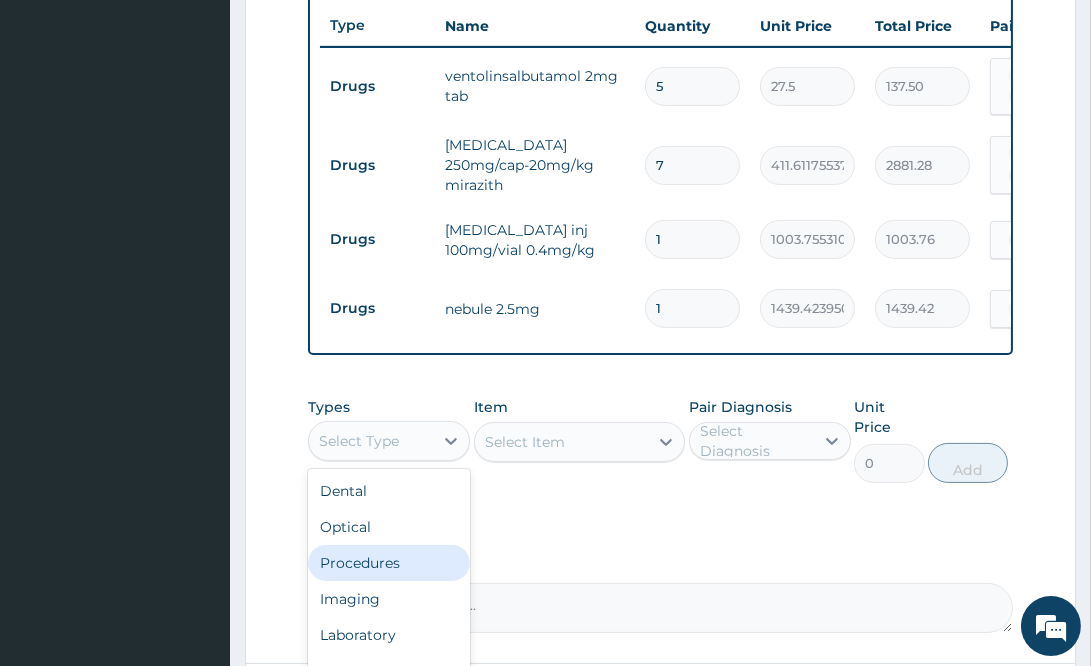 click on "Procedures" at bounding box center (389, 563) 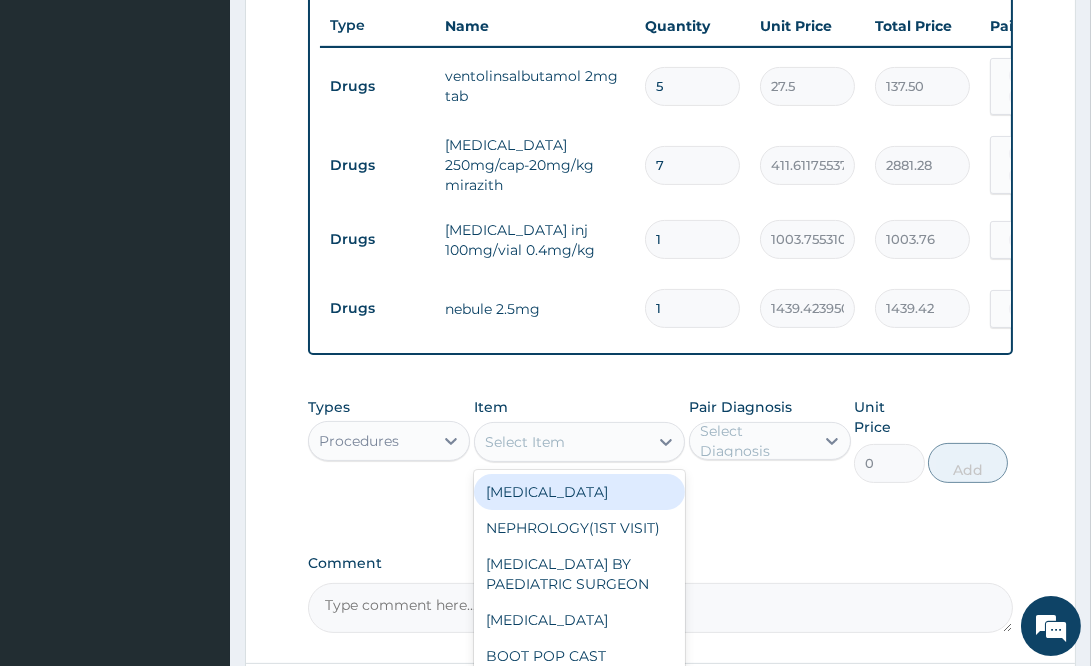 click on "Select Item" at bounding box center [561, 442] 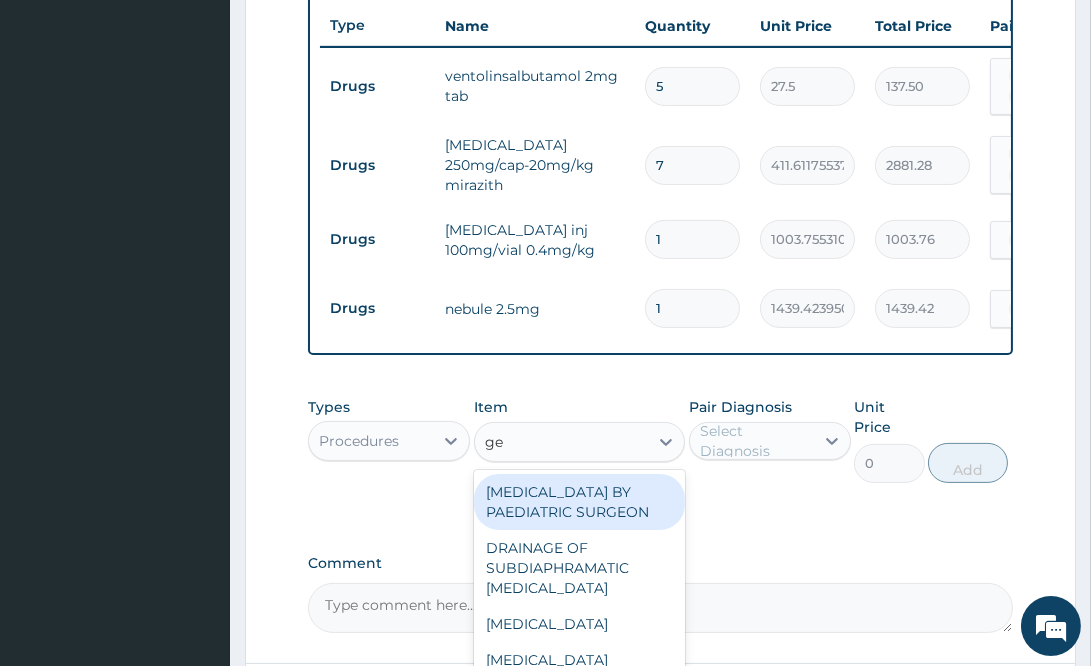 type on "gen" 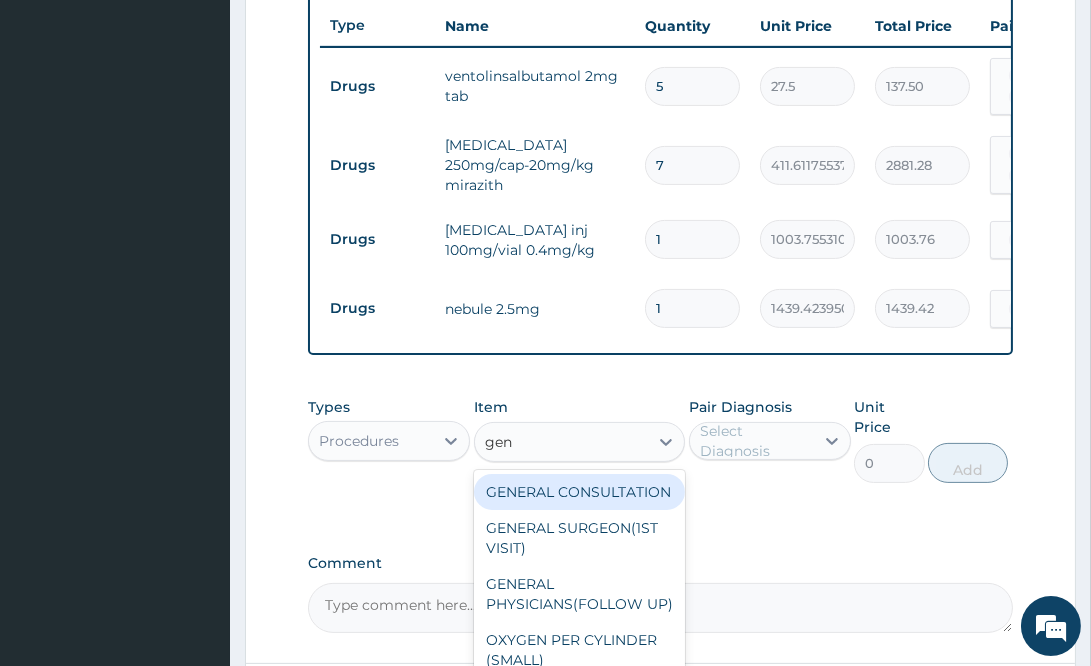 click on "GENERAL CONSULTATION" at bounding box center (579, 492) 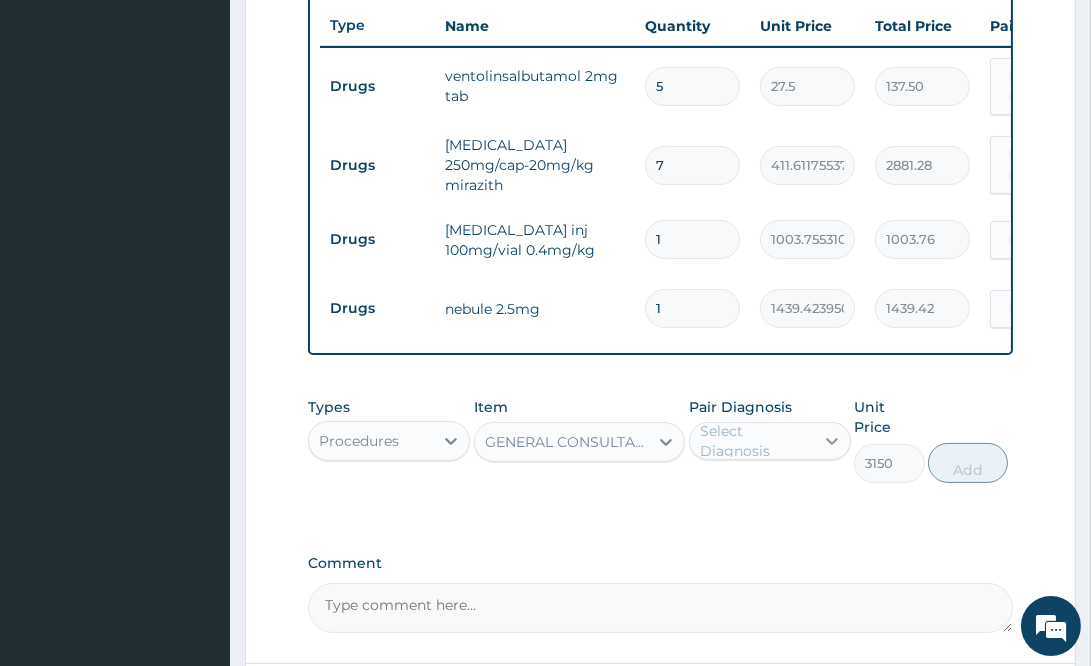click at bounding box center [832, 441] 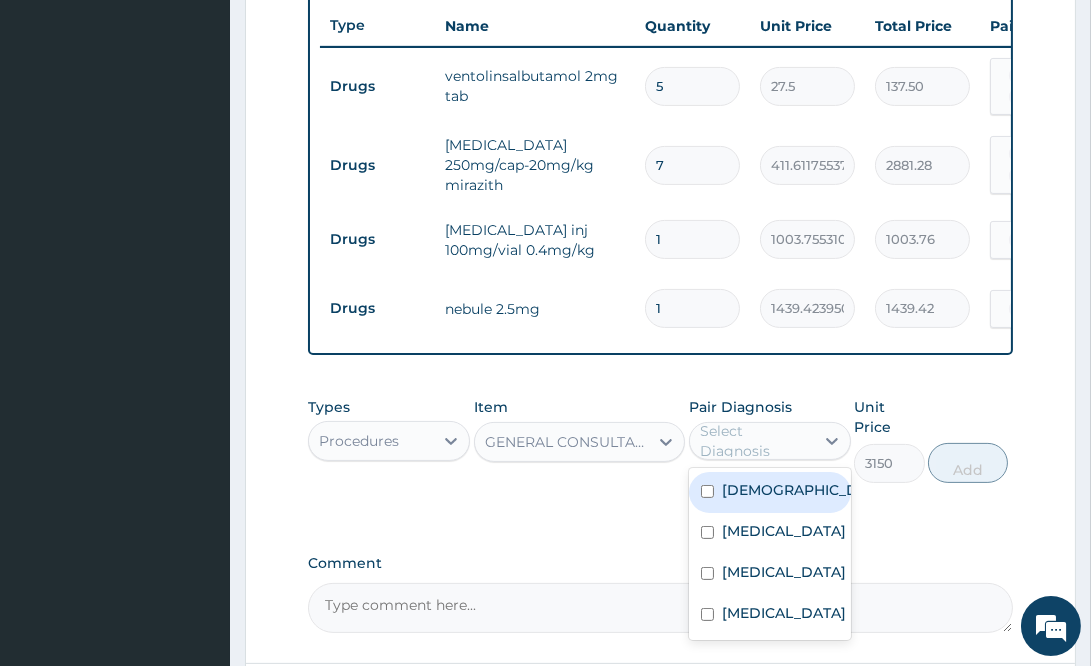 click on "Asthma" at bounding box center (770, 492) 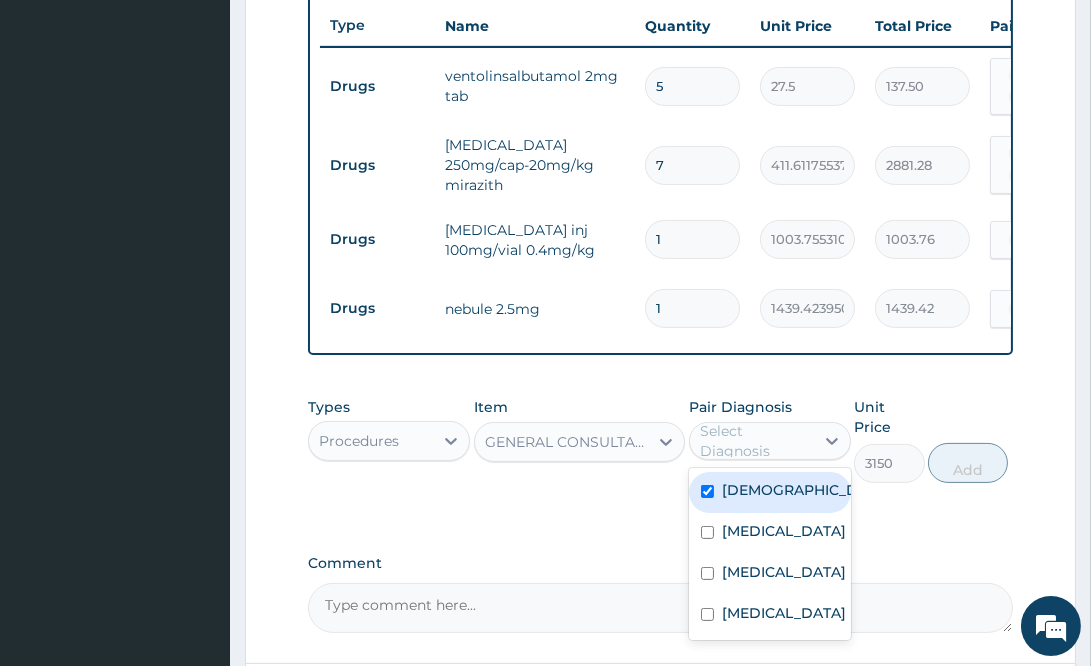 checkbox on "true" 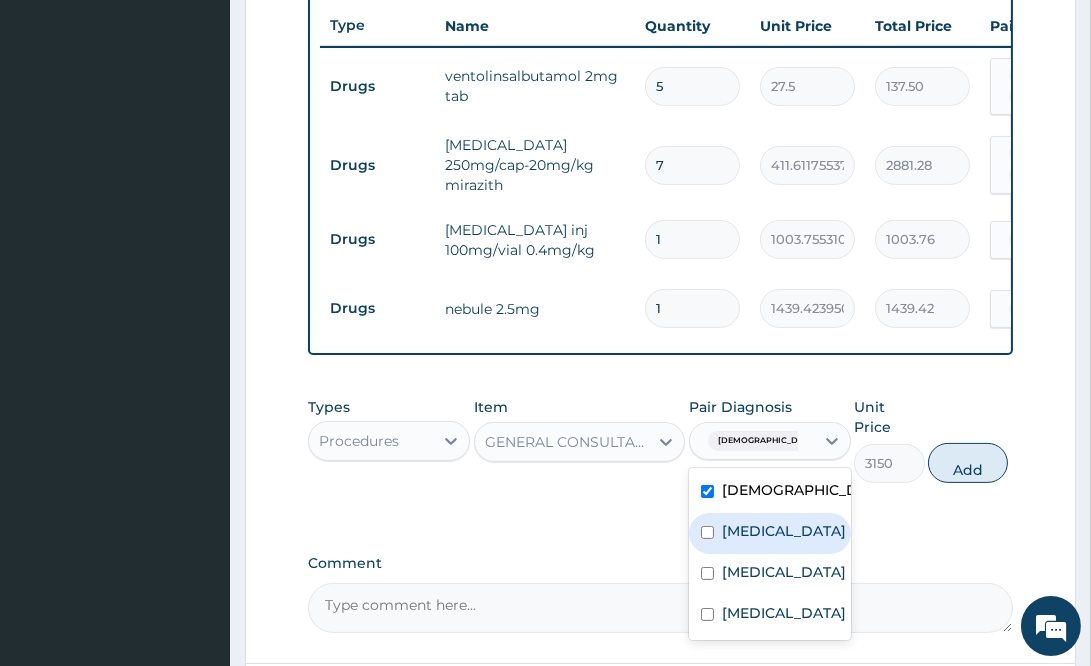 drag, startPoint x: 800, startPoint y: 545, endPoint x: 792, endPoint y: 602, distance: 57.558666 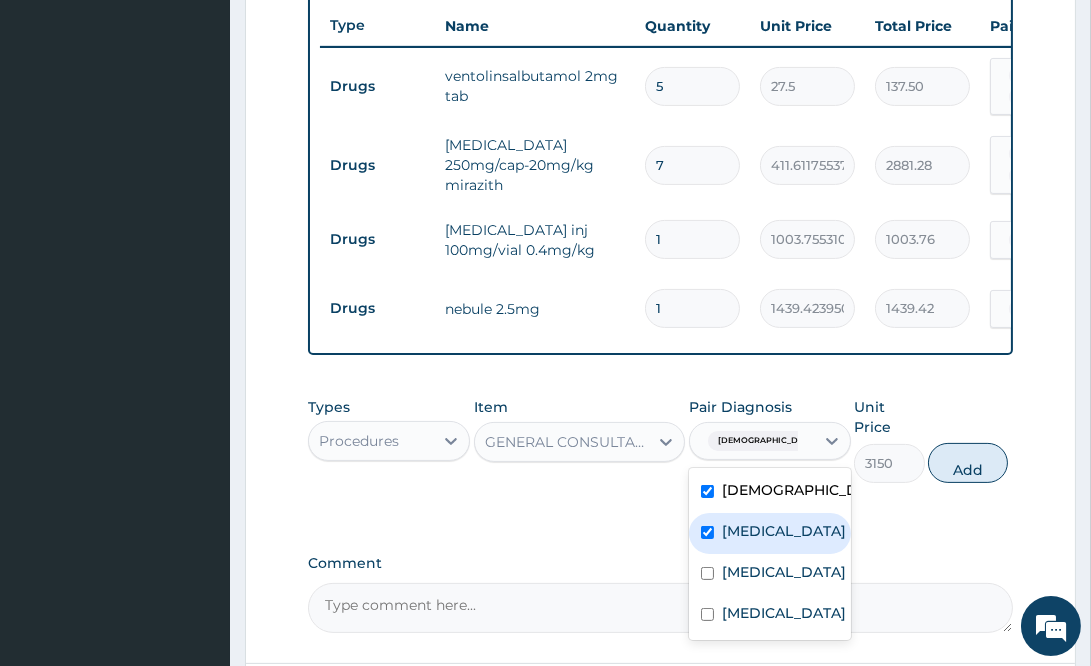 checkbox on "true" 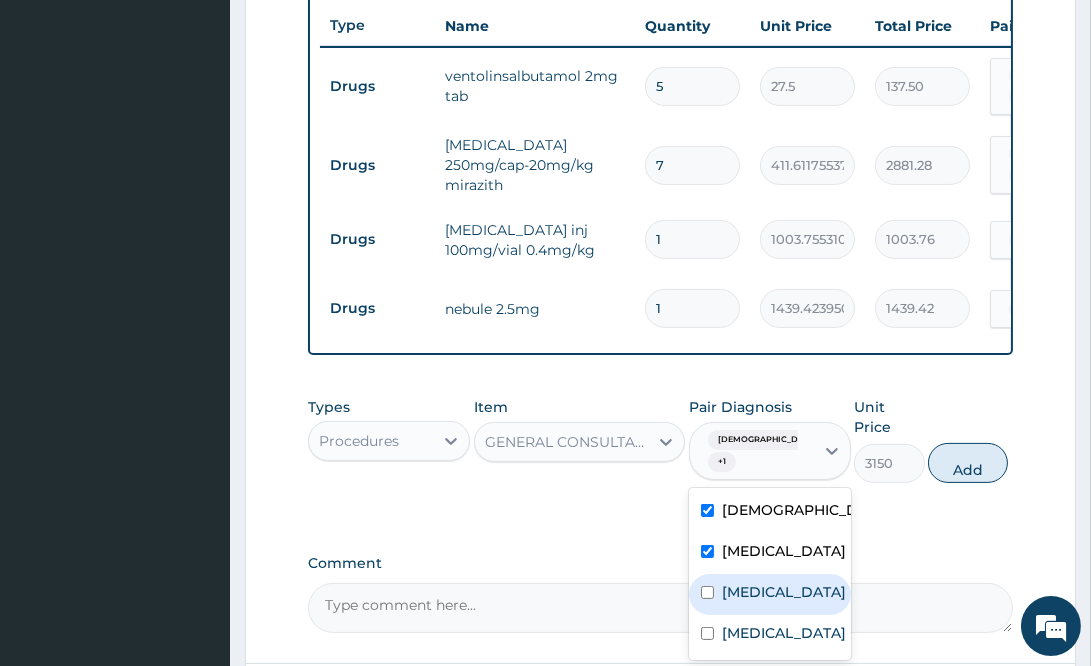 click on "Malaria" at bounding box center (770, 594) 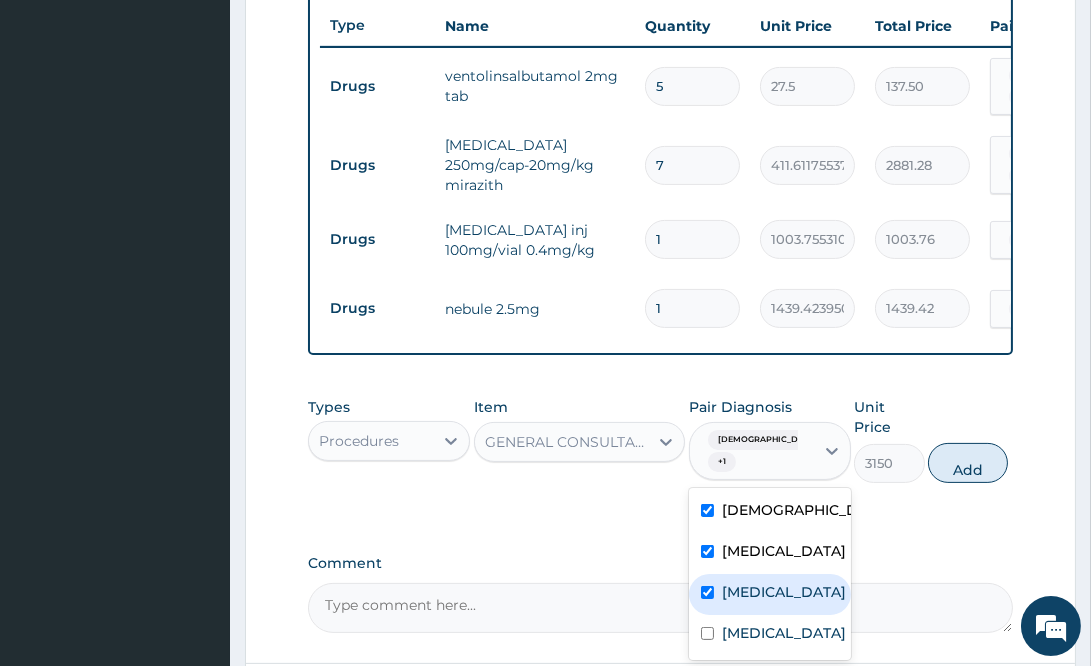 checkbox on "true" 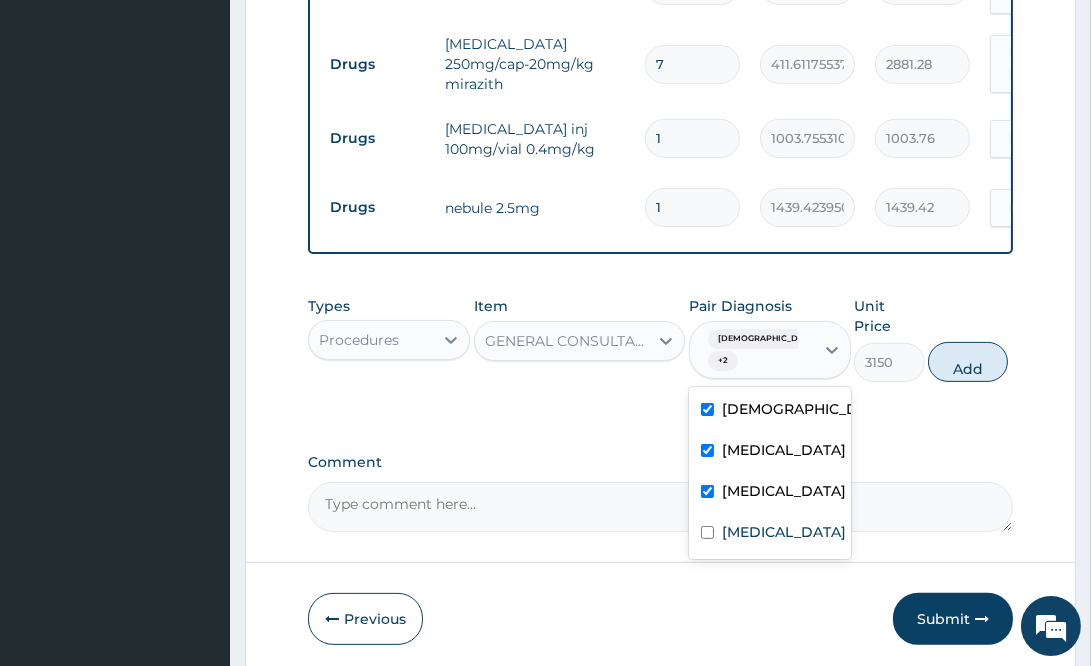 scroll, scrollTop: 900, scrollLeft: 0, axis: vertical 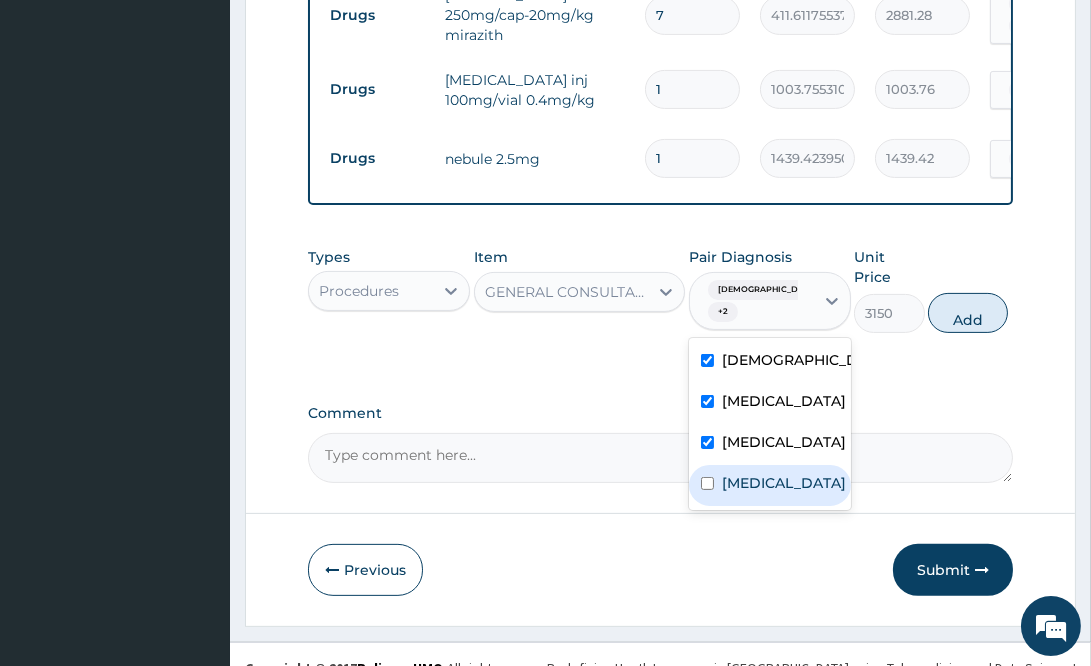 click on "Sepsis" at bounding box center [770, 485] 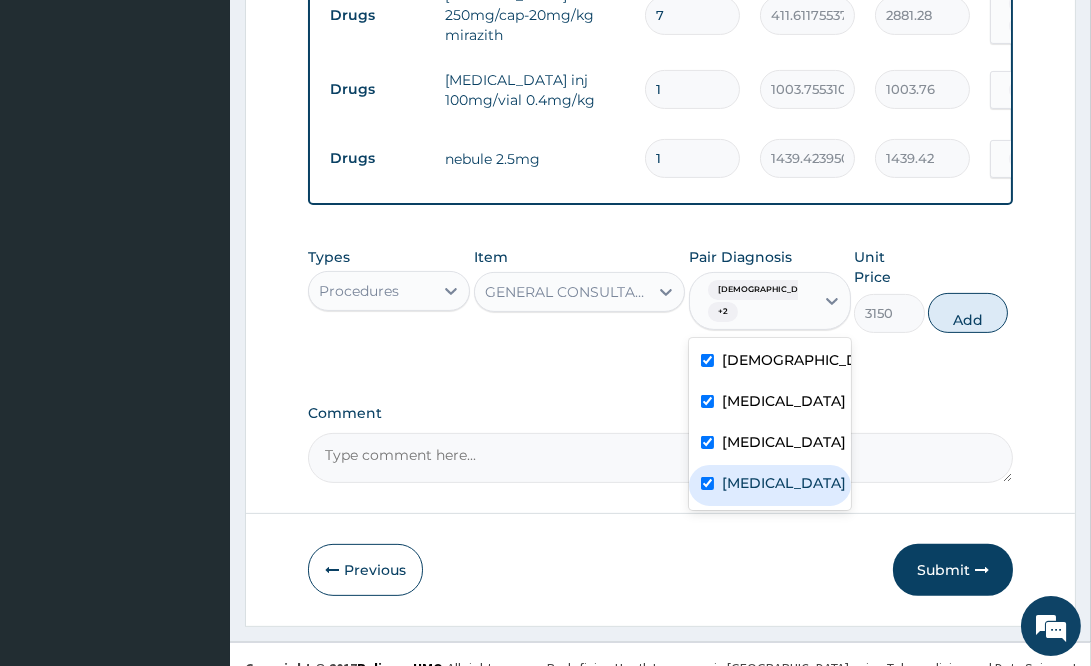 checkbox on "true" 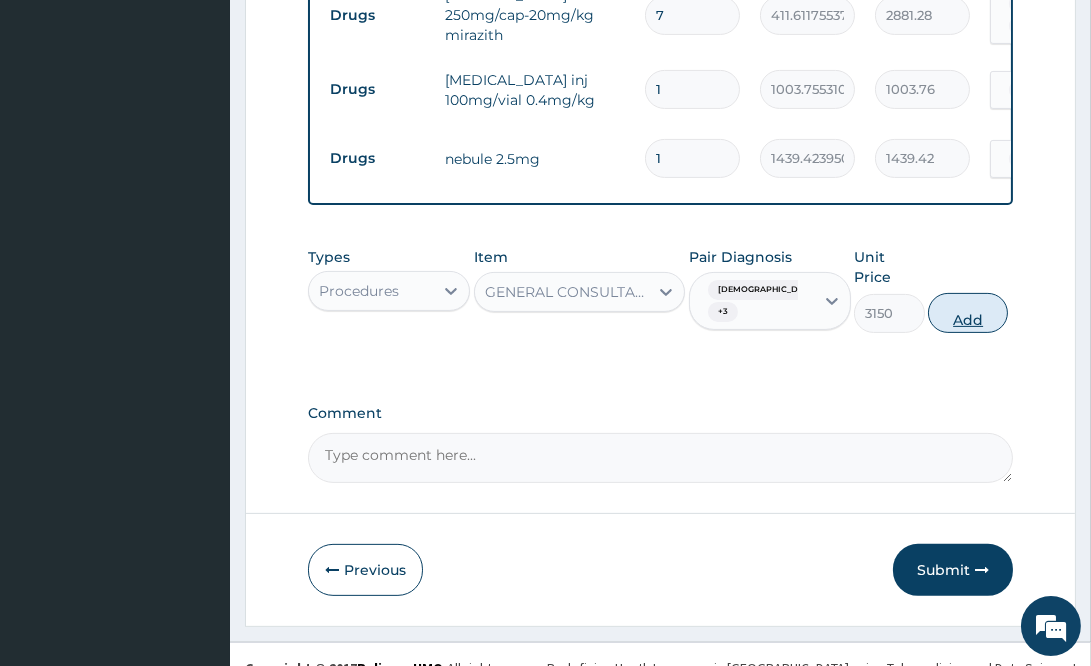 click on "Add" at bounding box center [968, 313] 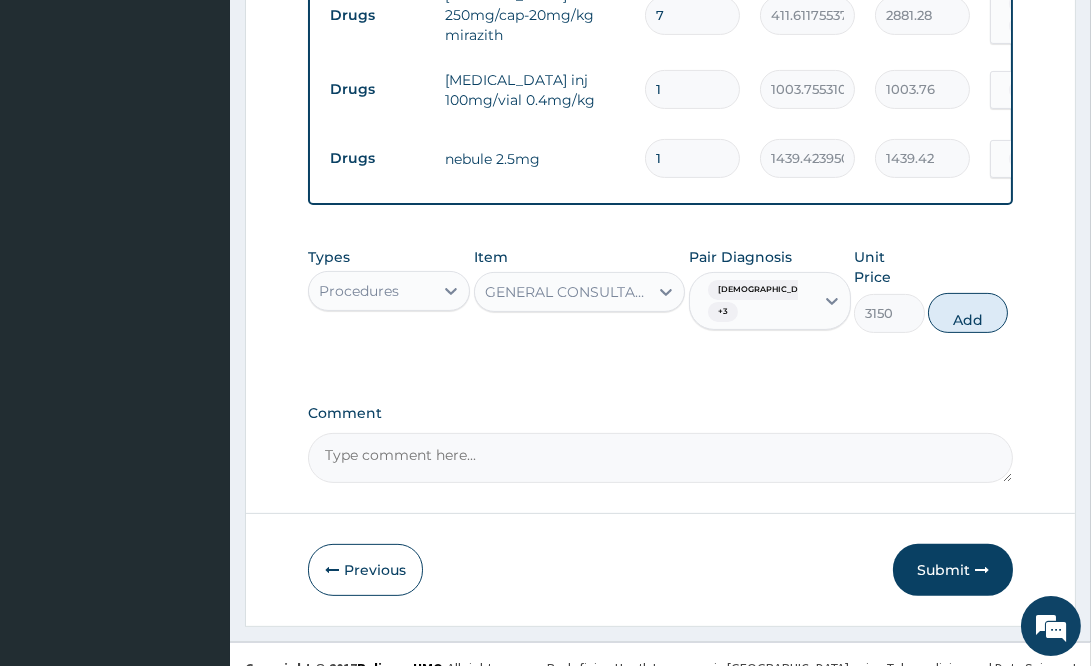 type on "0" 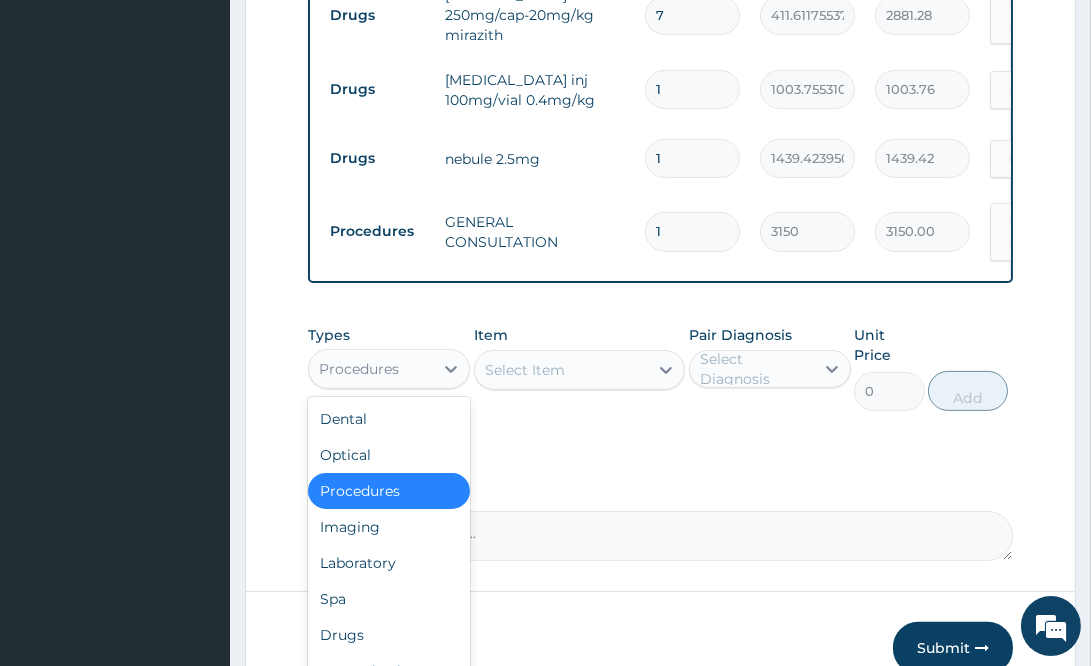 click on "Procedures" at bounding box center (359, 369) 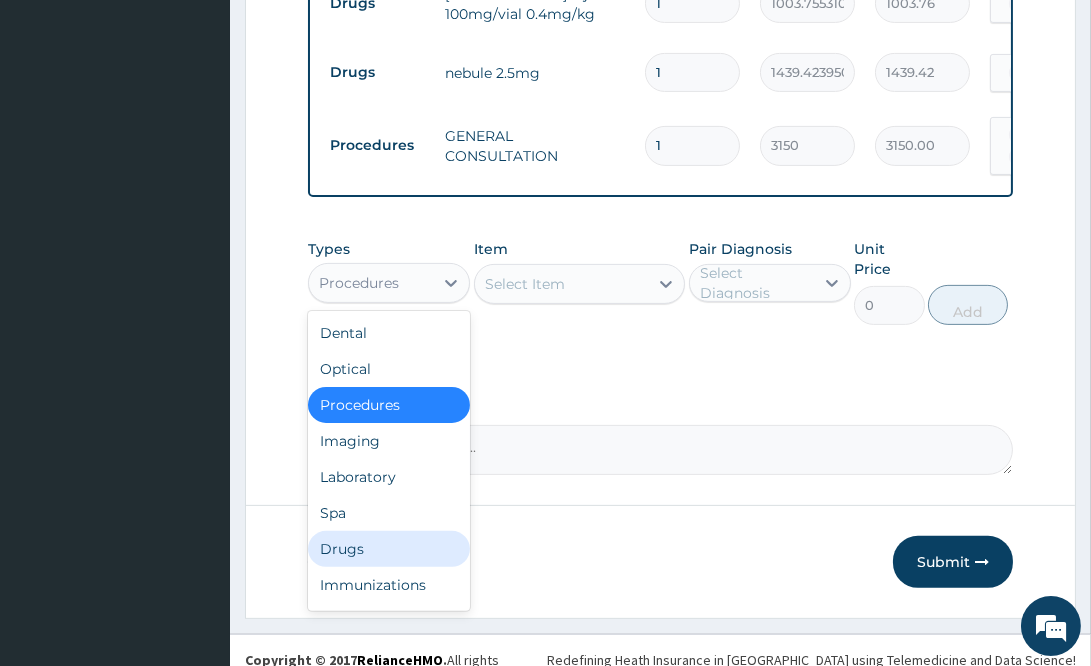 click on "Drugs" at bounding box center [389, 549] 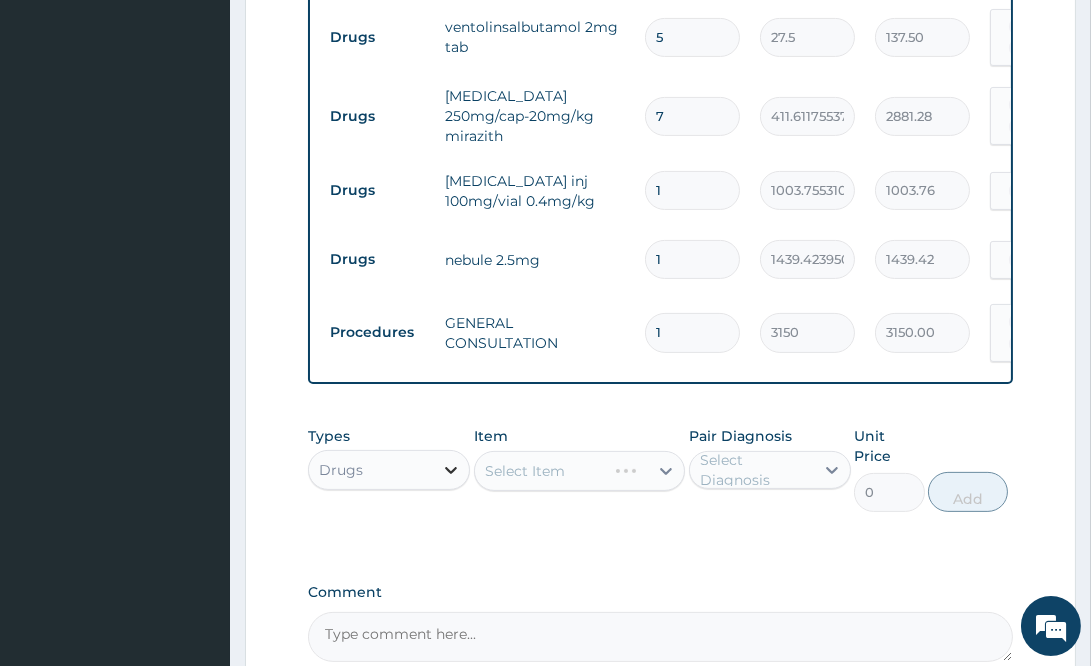 scroll, scrollTop: 686, scrollLeft: 0, axis: vertical 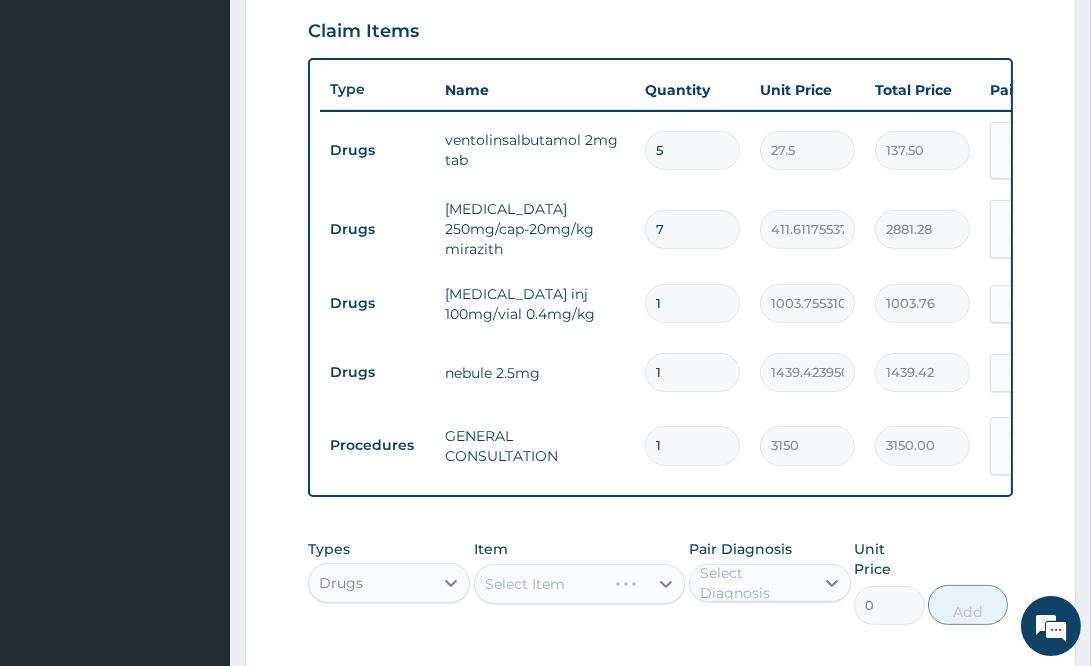 click on "Select Item" at bounding box center [579, 584] 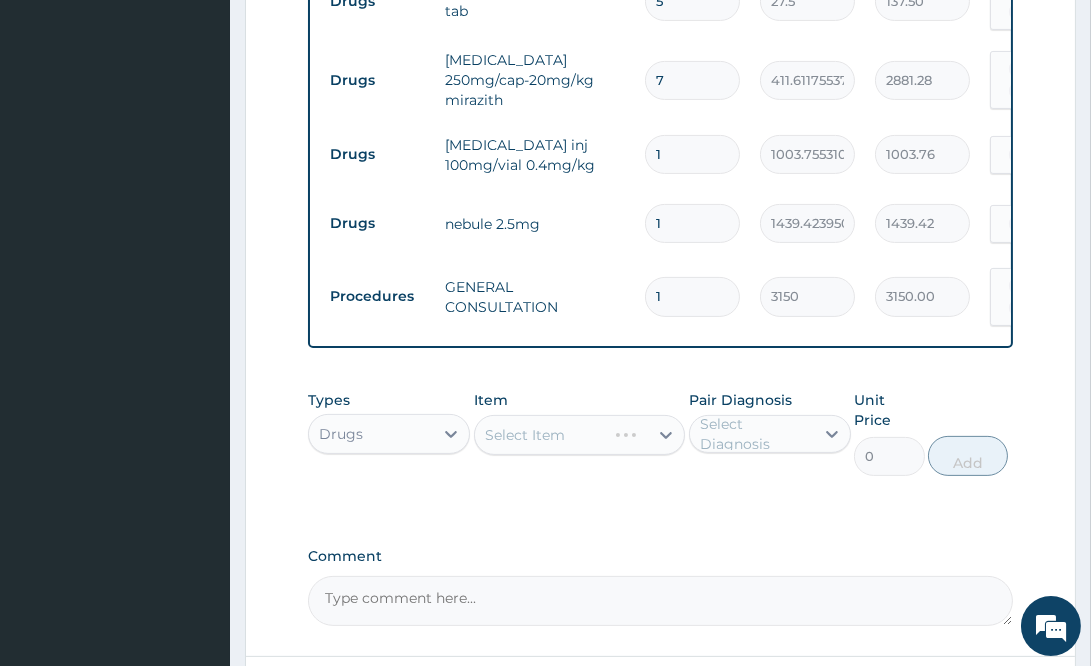 scroll, scrollTop: 986, scrollLeft: 0, axis: vertical 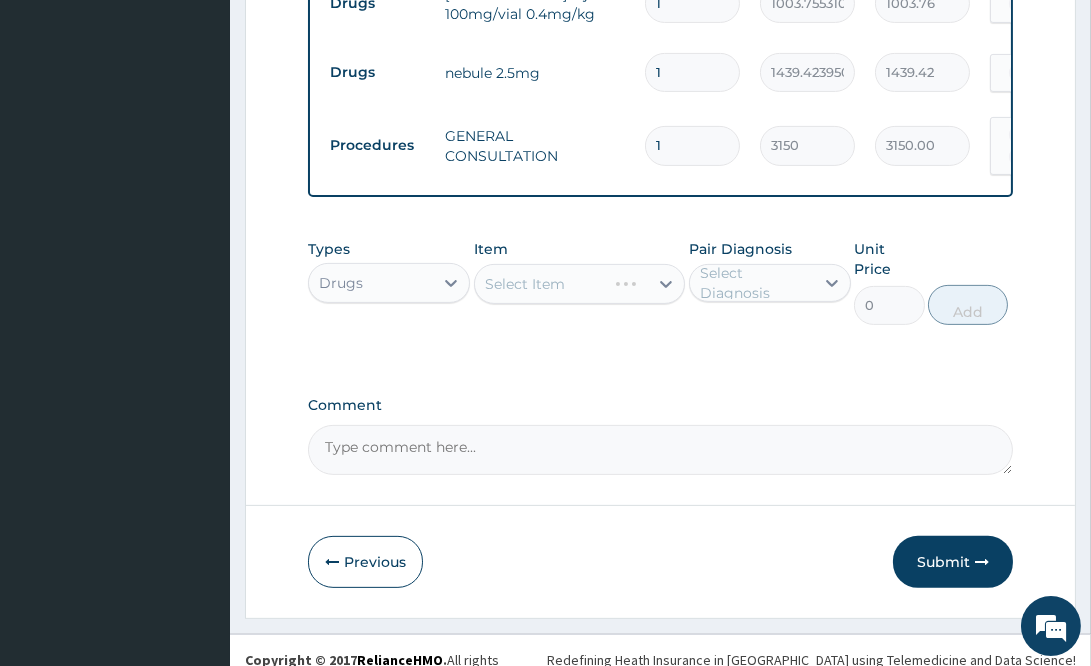 click on "Select Item" at bounding box center [579, 284] 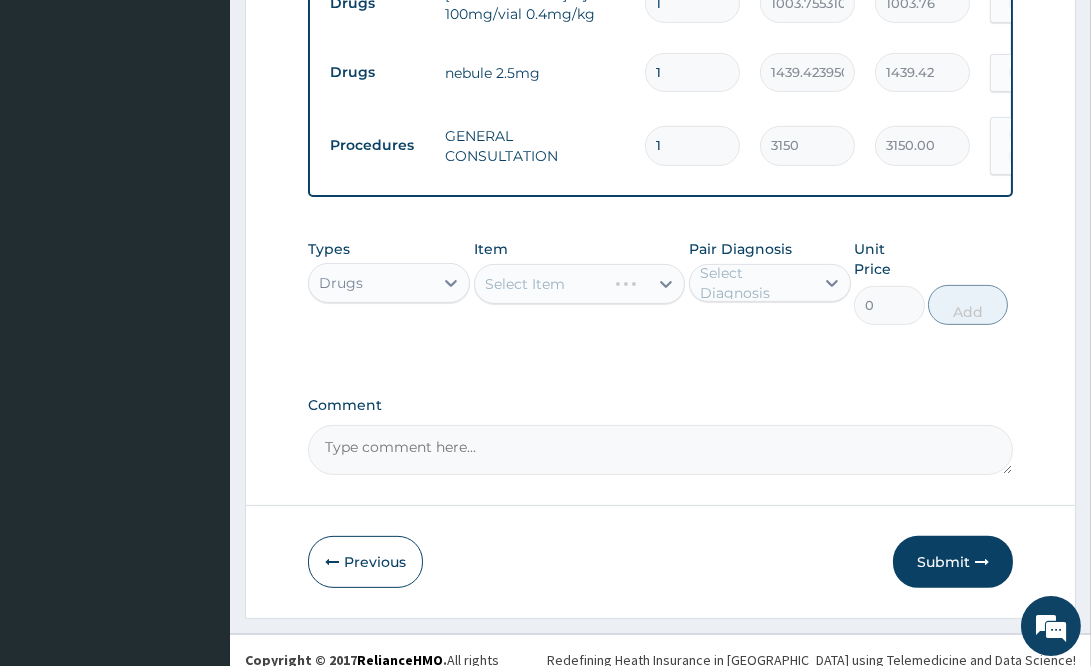 click on "Select Item" at bounding box center (579, 284) 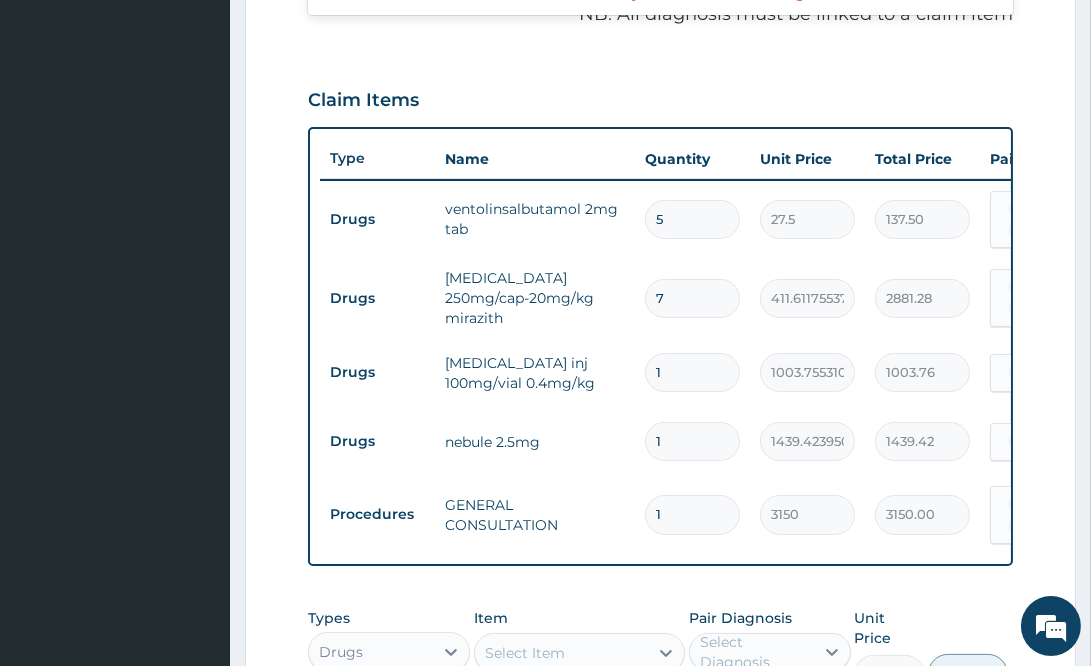 scroll, scrollTop: 686, scrollLeft: 0, axis: vertical 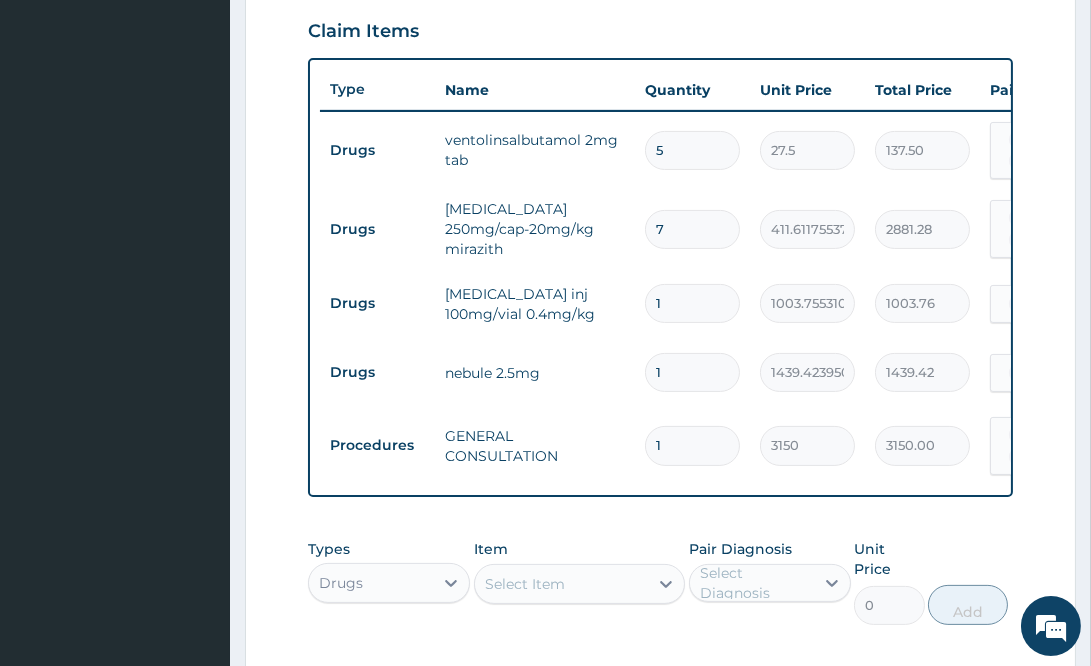 click on "Select Item" at bounding box center [561, 584] 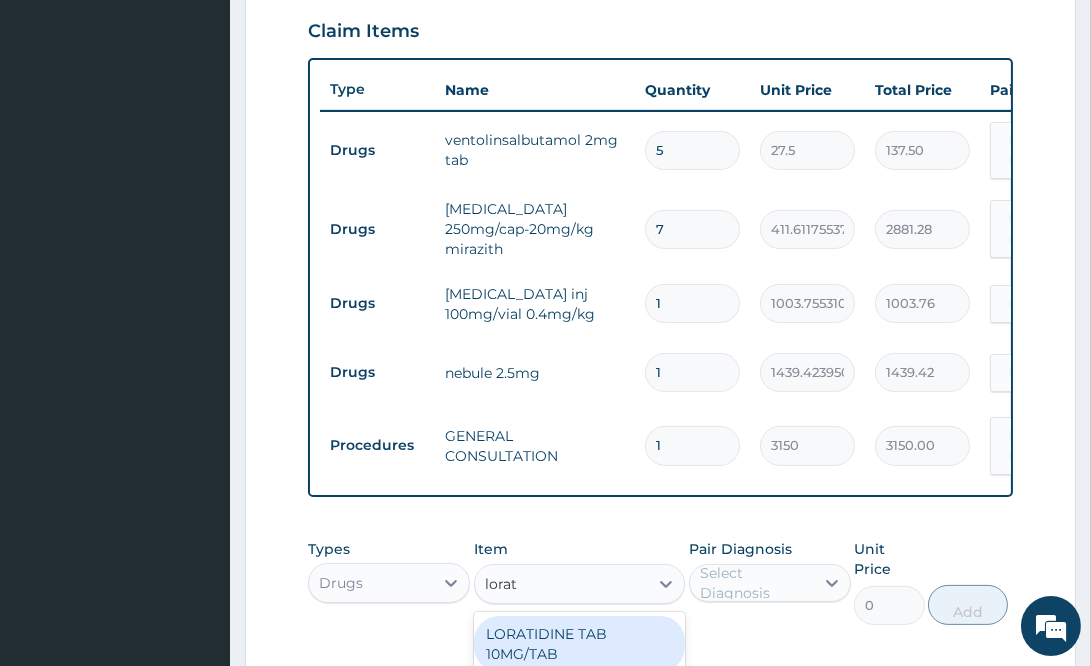 type on "lorati" 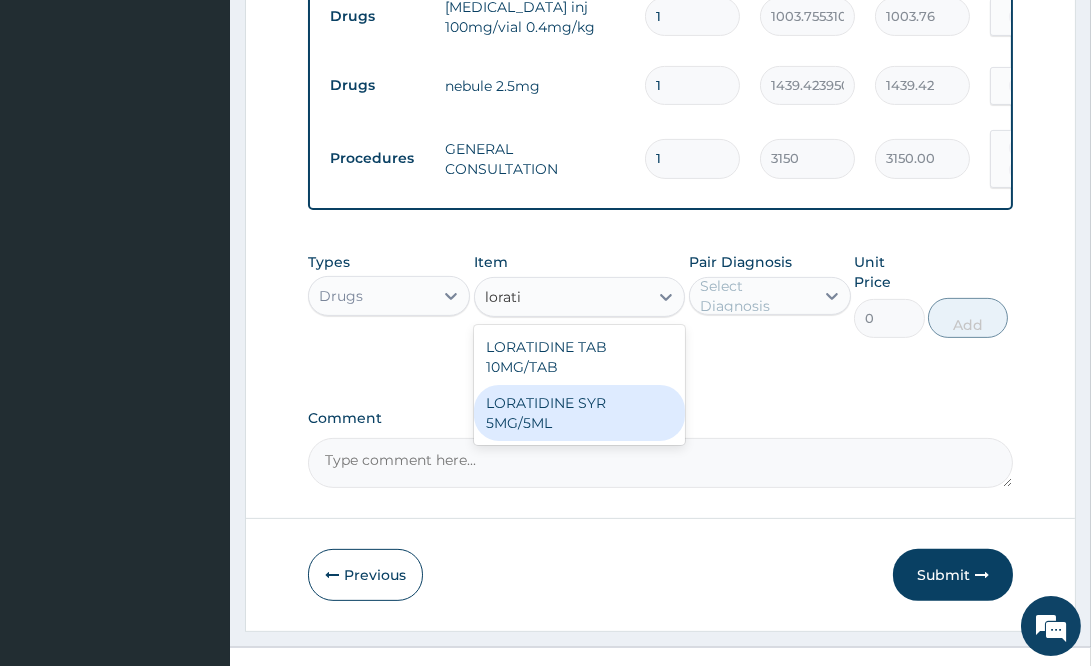 scroll, scrollTop: 986, scrollLeft: 0, axis: vertical 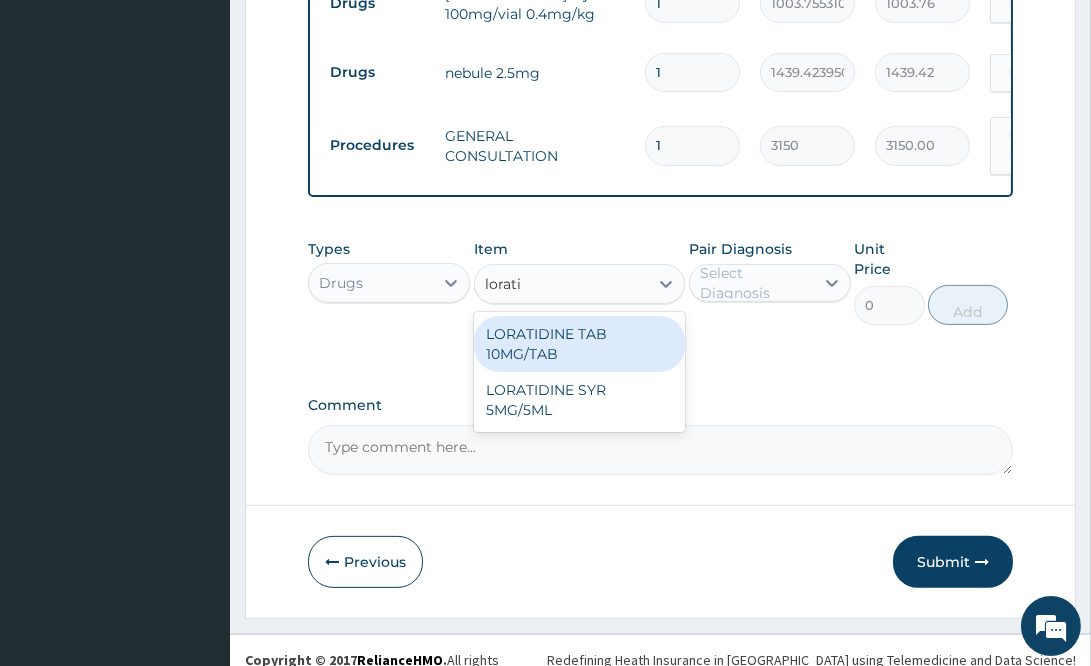 click on "LORATIDINE TAB 10MG/TAB" at bounding box center (579, 344) 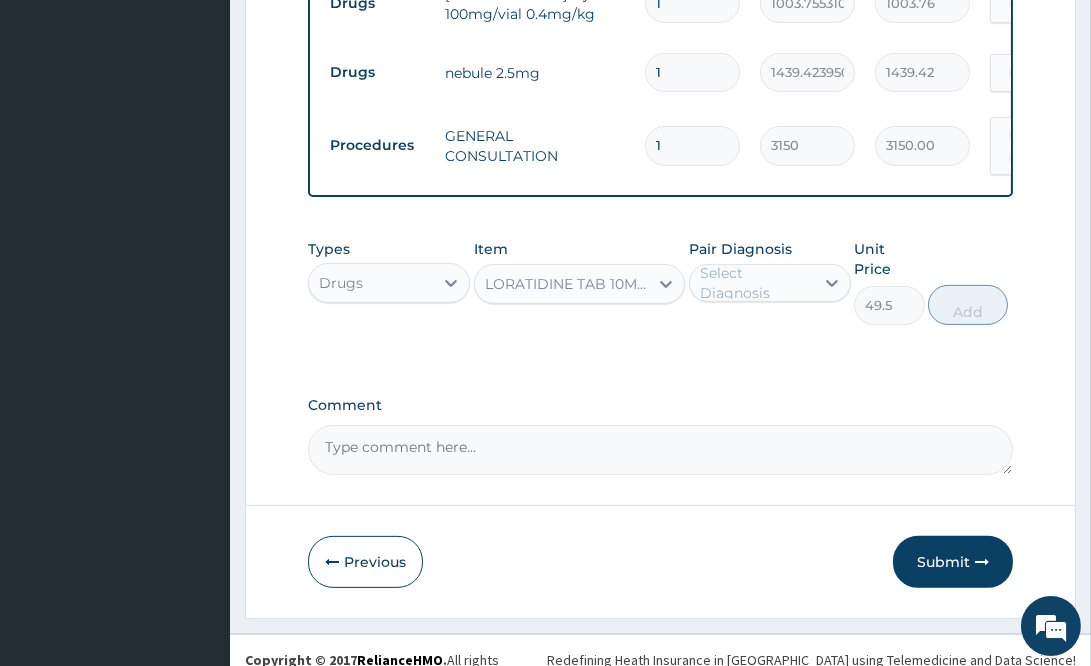 click on "Select Diagnosis" at bounding box center [756, 283] 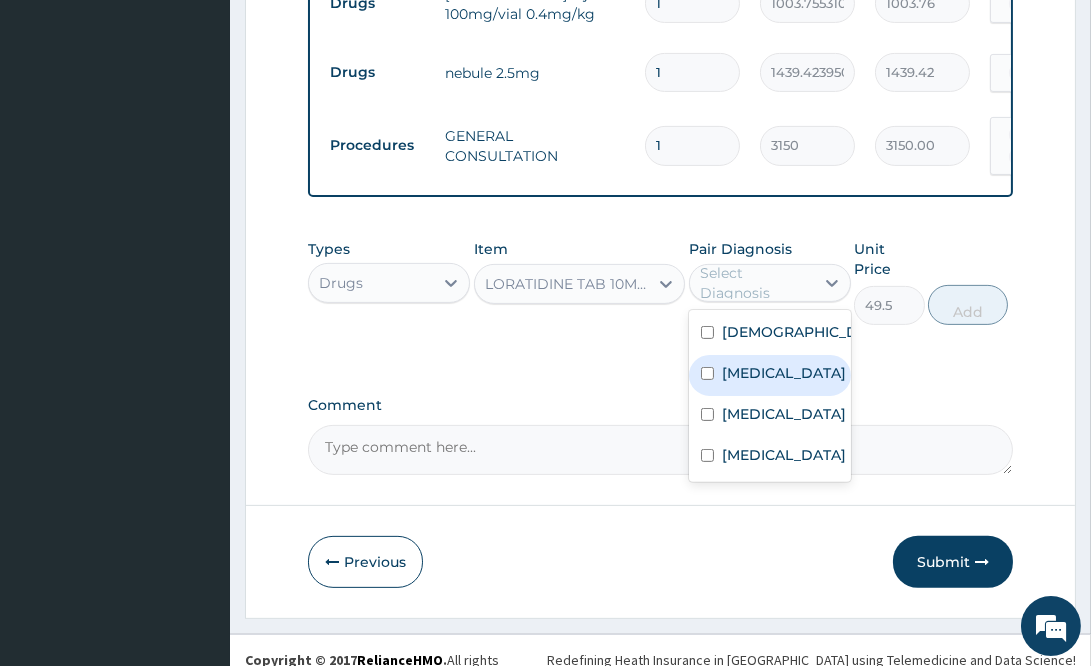 click on "Upper respiratory infection" at bounding box center [784, 373] 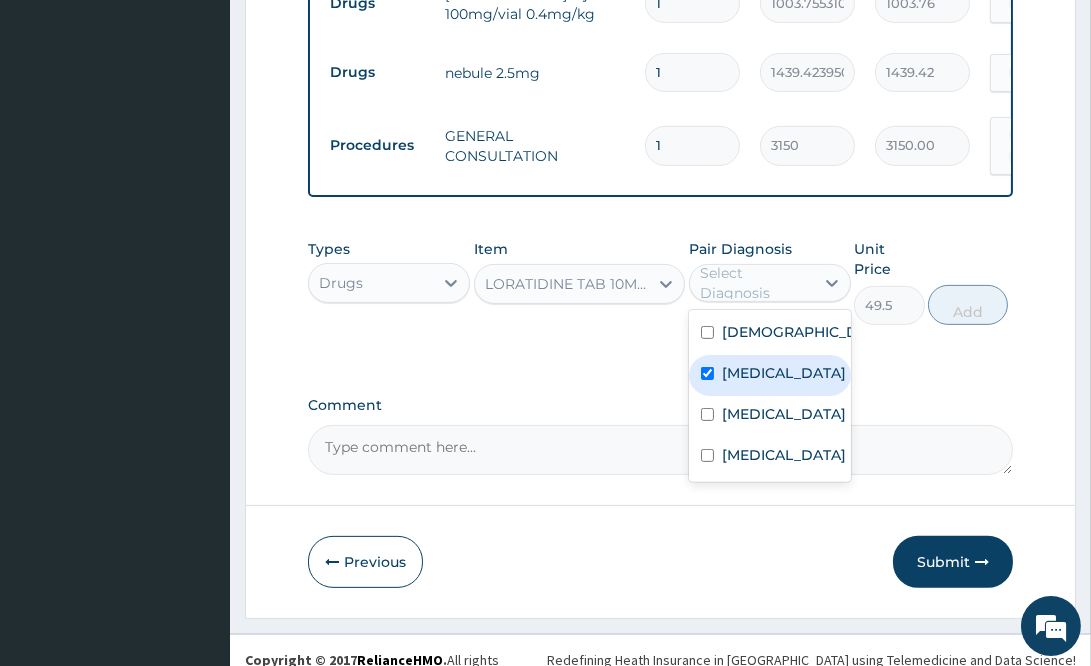 checkbox on "true" 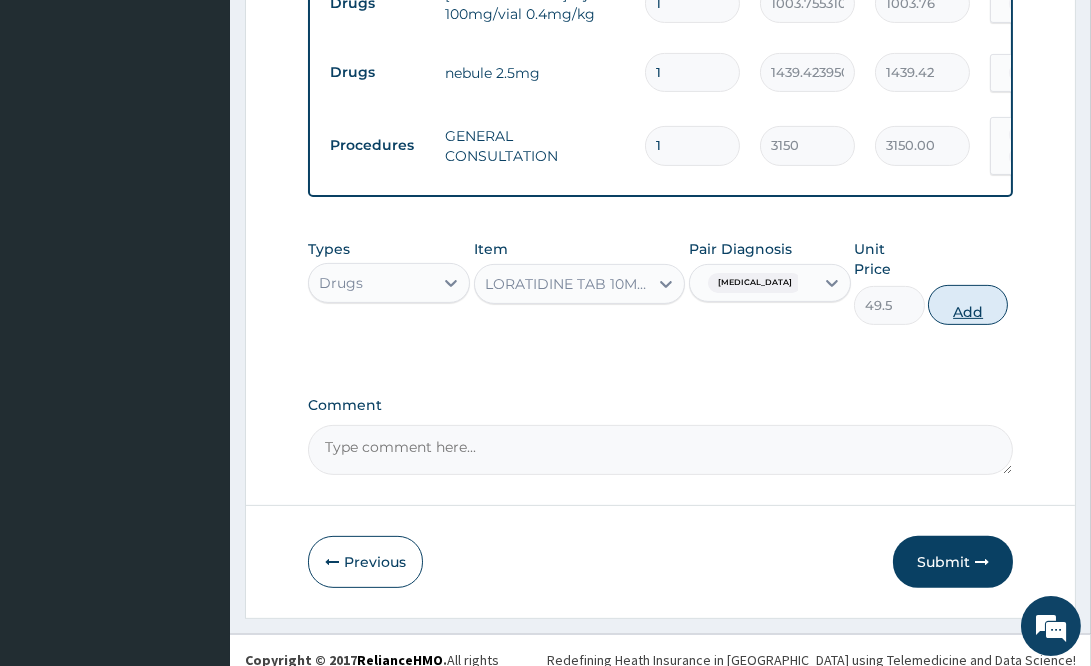click on "Add" at bounding box center [968, 305] 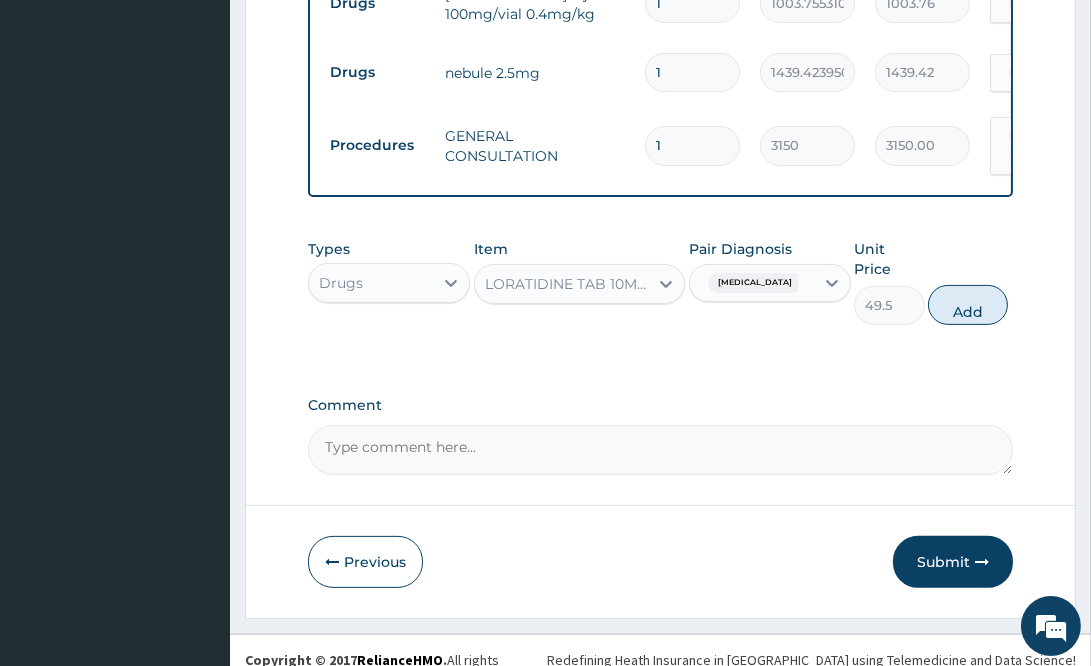 type on "0" 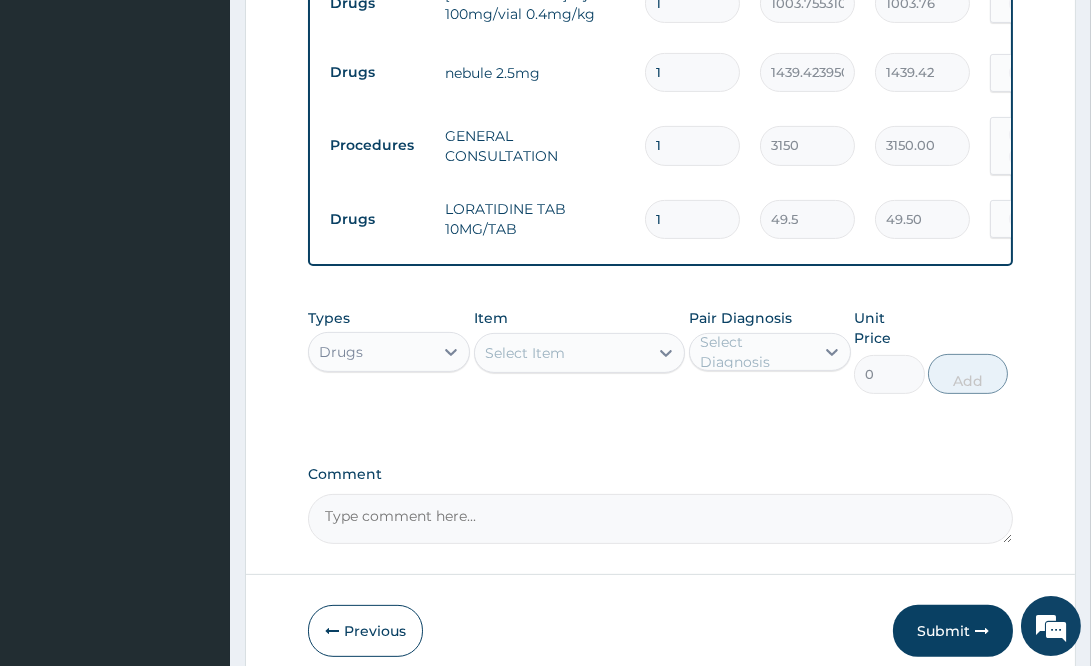 drag, startPoint x: 660, startPoint y: 202, endPoint x: 615, endPoint y: 206, distance: 45.17743 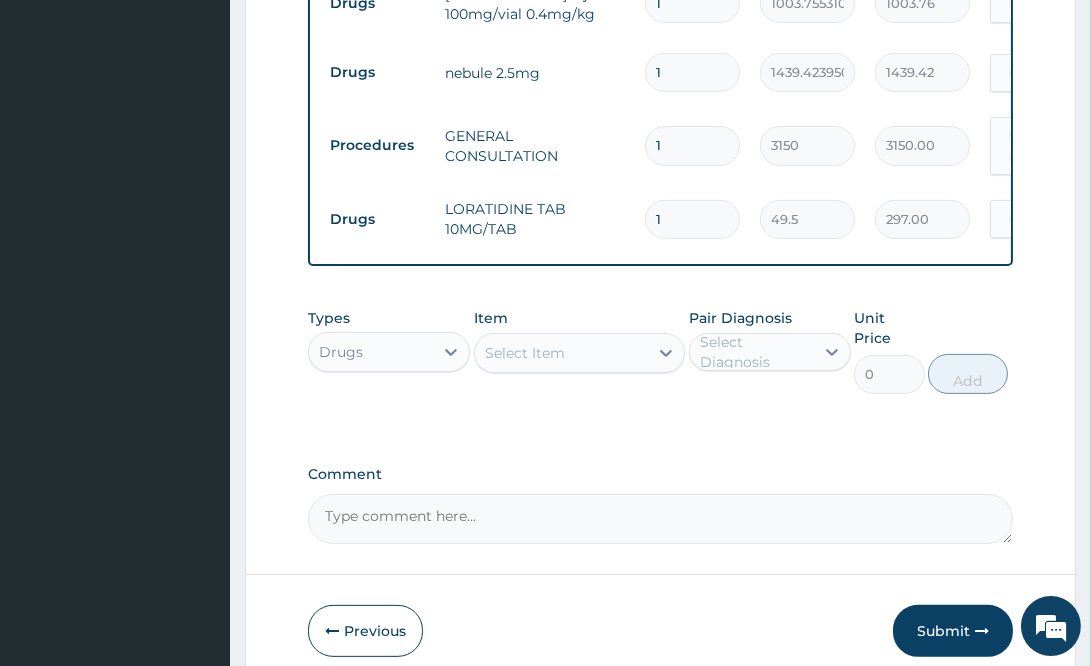 type on "6" 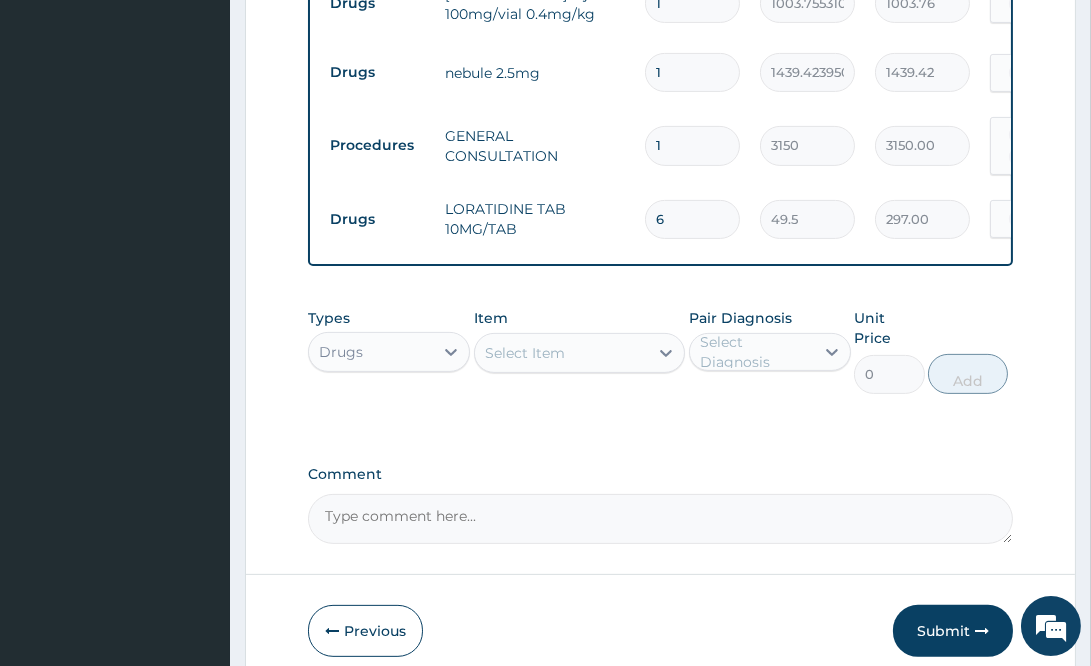 type on "6" 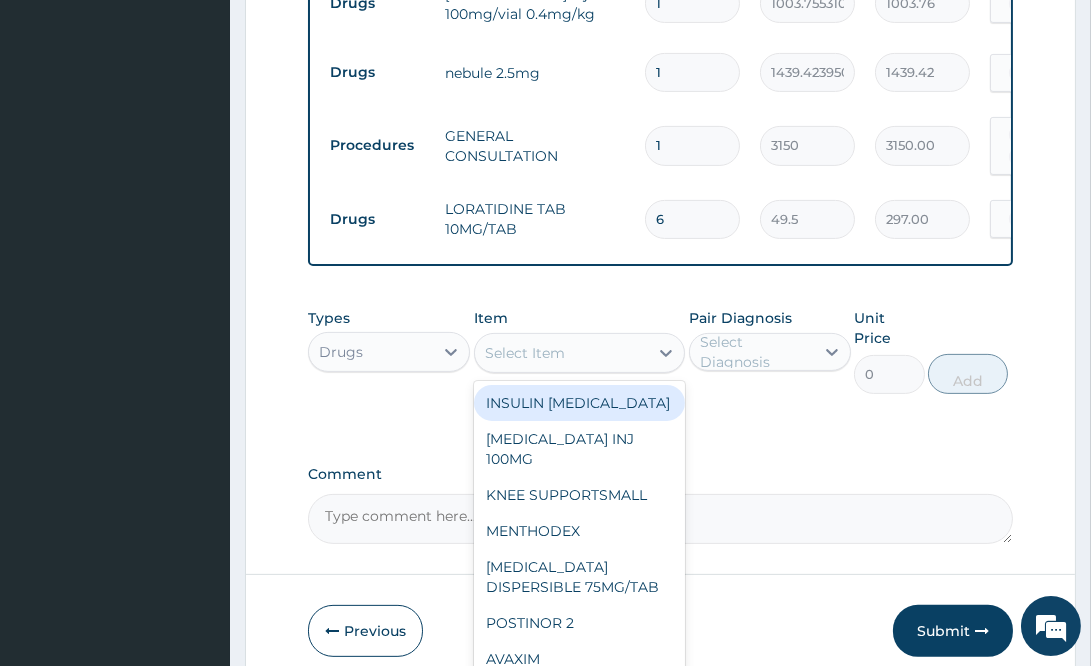 click on "Select Item" at bounding box center [525, 353] 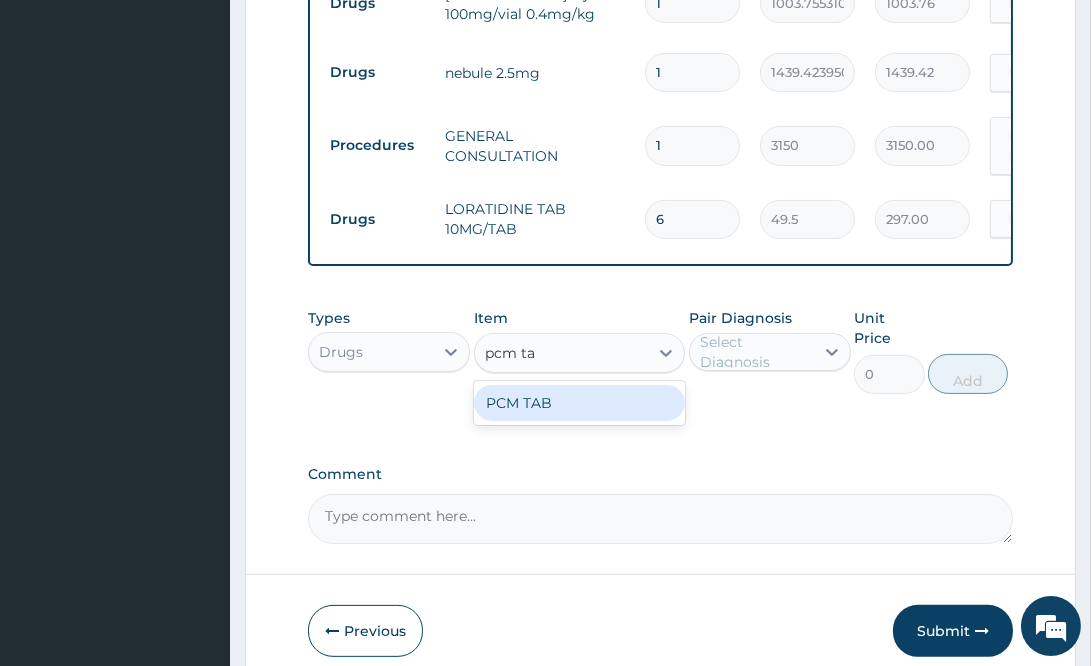 type on "pcm tab" 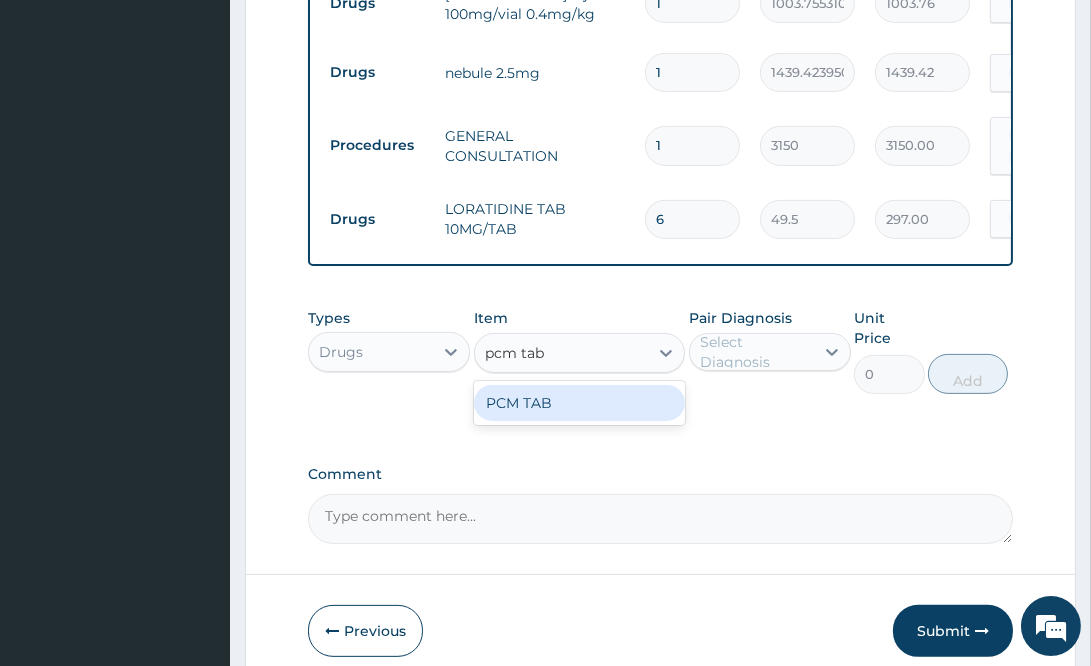click on "PCM TAB" at bounding box center [579, 403] 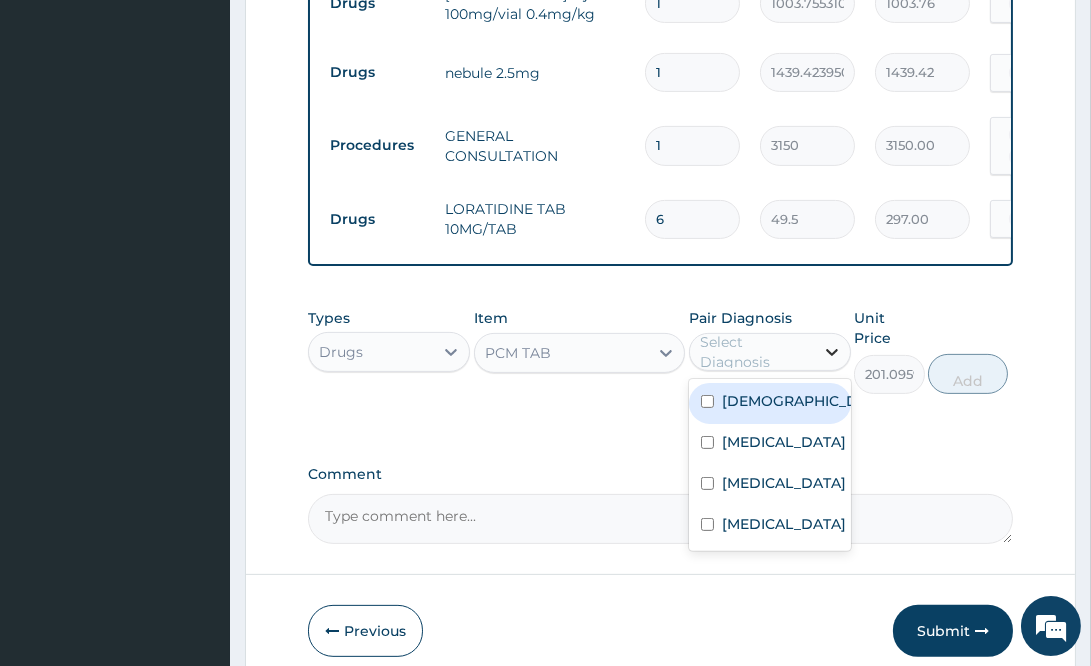 click at bounding box center [832, 352] 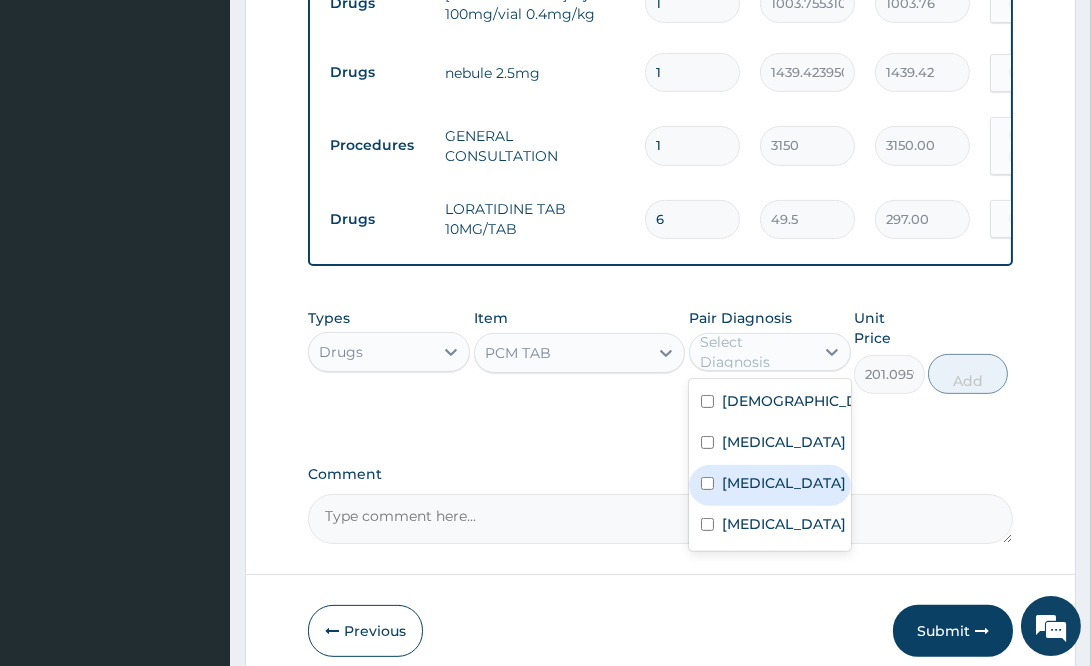 click on "Malaria" at bounding box center (770, 485) 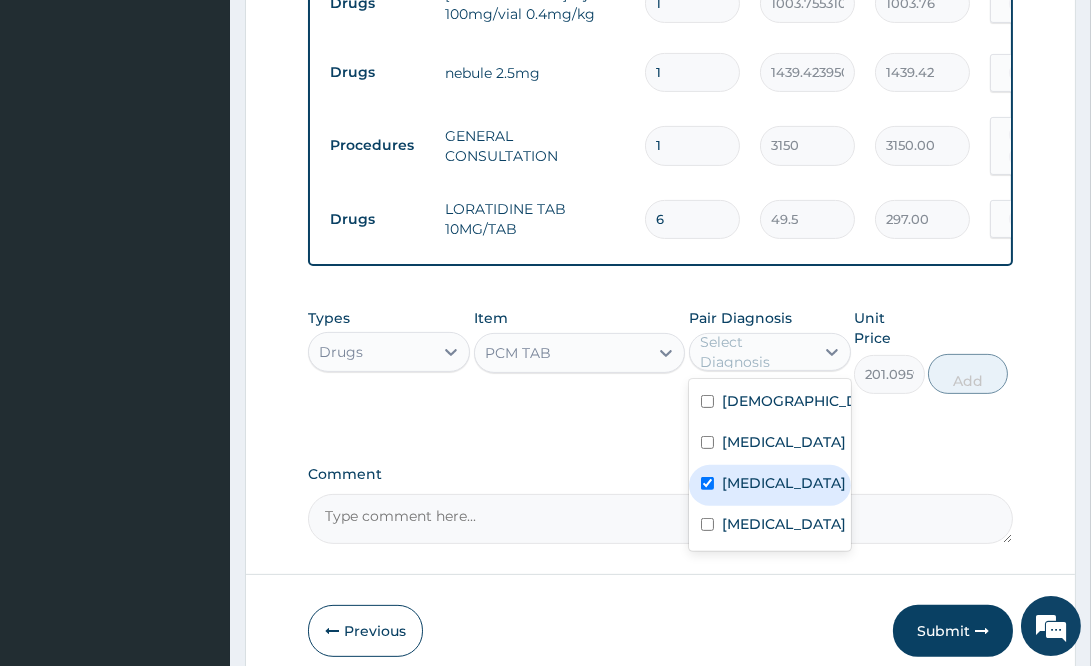 checkbox on "true" 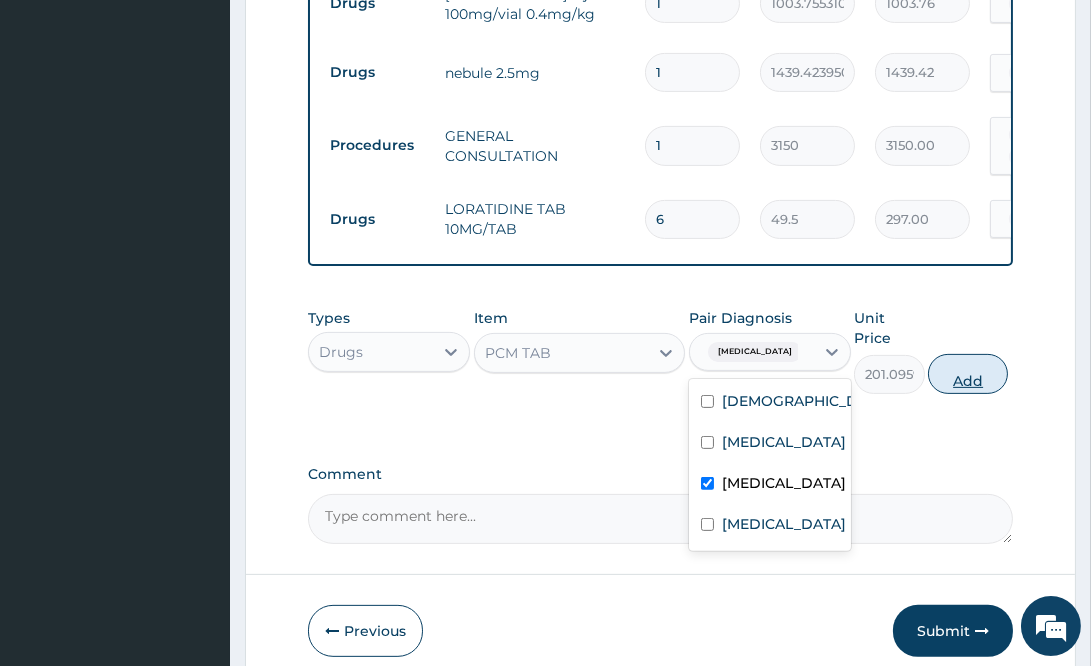 click on "Add" at bounding box center [968, 374] 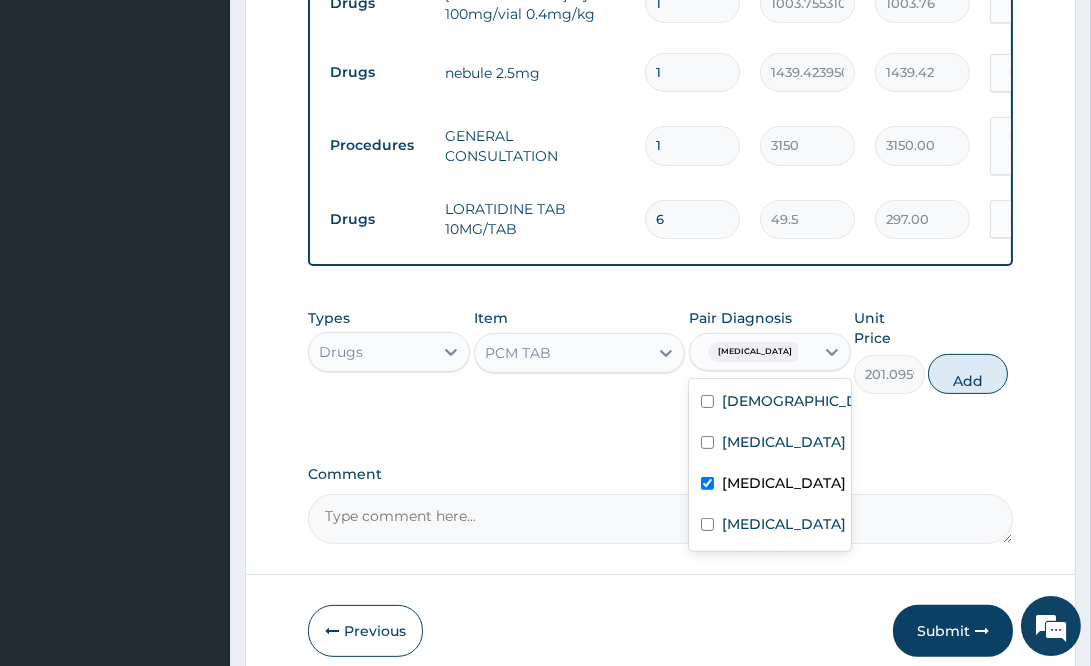 type on "0" 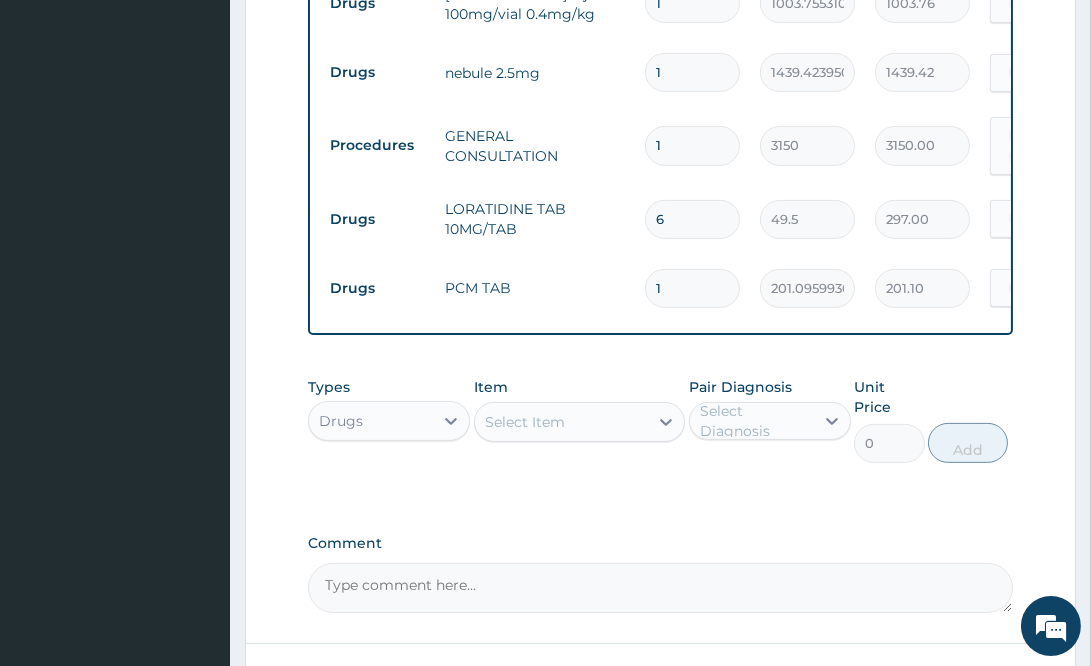 drag, startPoint x: 638, startPoint y: 267, endPoint x: 542, endPoint y: 280, distance: 96.87621 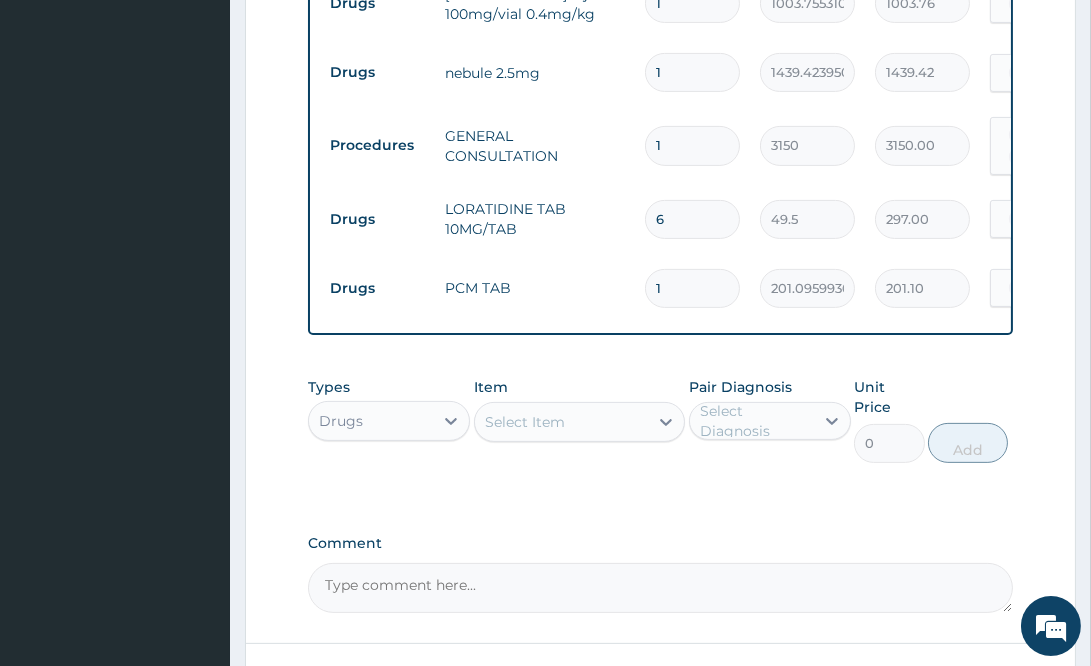 type on "9" 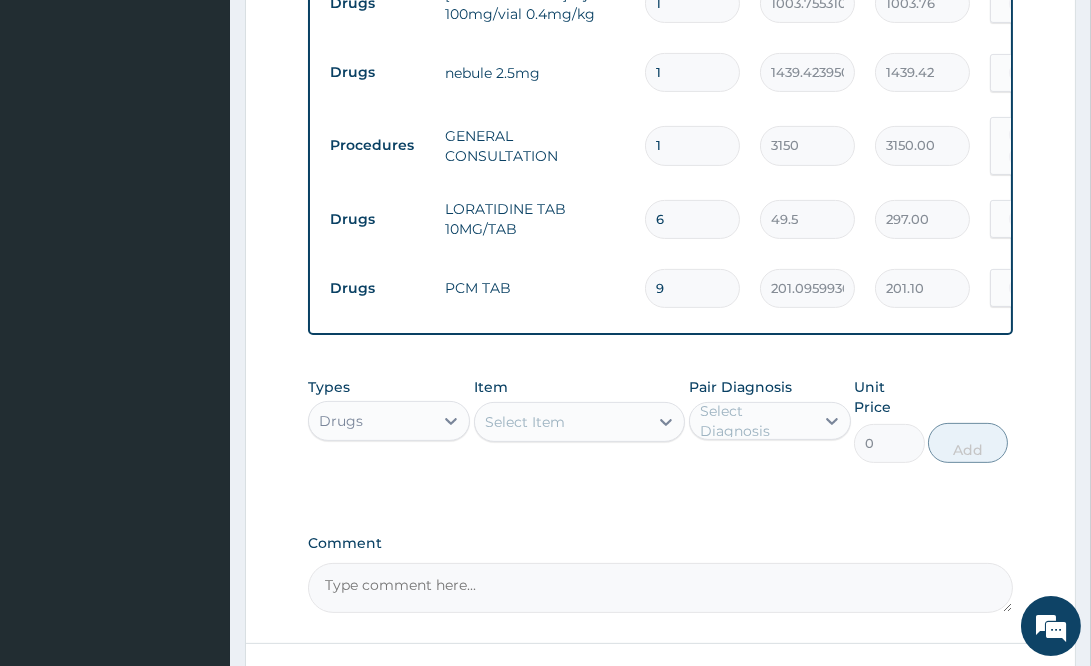 type on "1809.86" 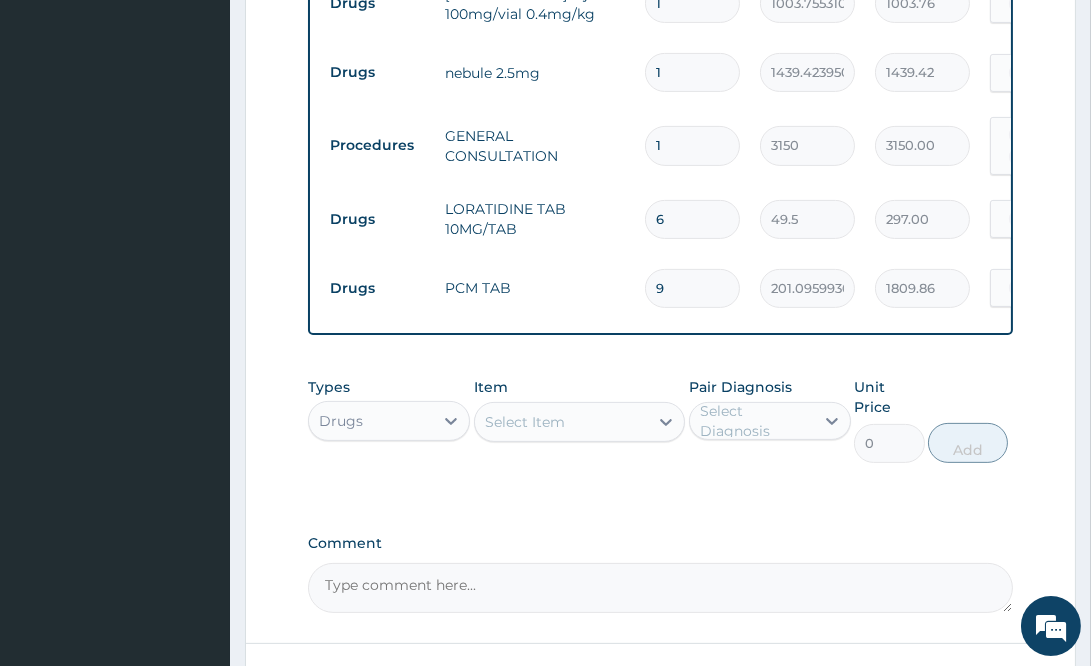 type on "9" 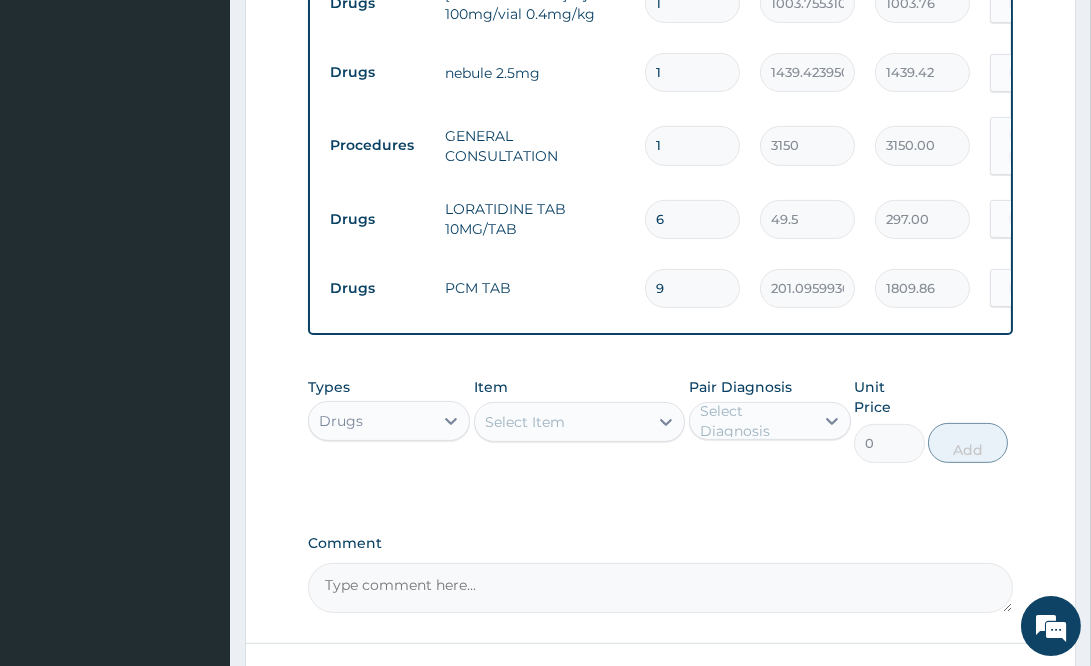 click on "PA Code / Prescription Code PA/73FE4F PA/18836B Encounter Date 07-07-2025 Important Notice Please enter PA codes before entering items that are not attached to a PA code   All diagnoses entered must be linked to a claim item. Diagnosis & Claim Items that are visible but inactive cannot be edited because they were imported from an already approved PA code. Diagnosis Asthma confirmed Upper respiratory infection confirmed Malaria Confirmed Sepsis Confirmed Item not found, kindly enter the correct diagnosis NB: All diagnosis must be linked to a claim item Claim Items Type Name Quantity Unit Price Total Price Pair Diagnosis Actions Drugs ventolinsalbutamol 2mg tab 5 27.5 137.50 Asthma  + 1 Delete Drugs azithromycin 250mg/cap-20mg/kg mirazith 7 411.6117553710938 2881.28 Upper respiratory infection  + 1 Delete Drugs hydrocort inj 100mg/vial 0.4mg/kg 1 1003.755310058594 1003.76 Asthma Delete Drugs nebule 2.5mg 1 1439.423950195312 1439.42 Asthma Delete Procedures GENERAL CONSULTATION 1 3150 3150.00 Asthma  + 3 Delete" at bounding box center (660, -91) 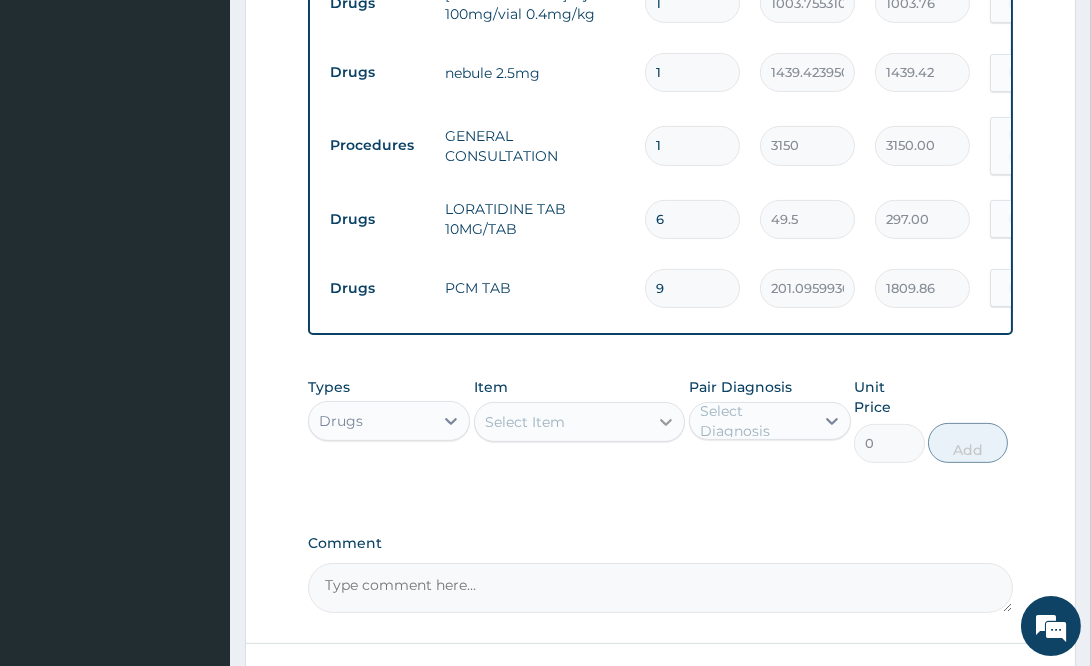 click 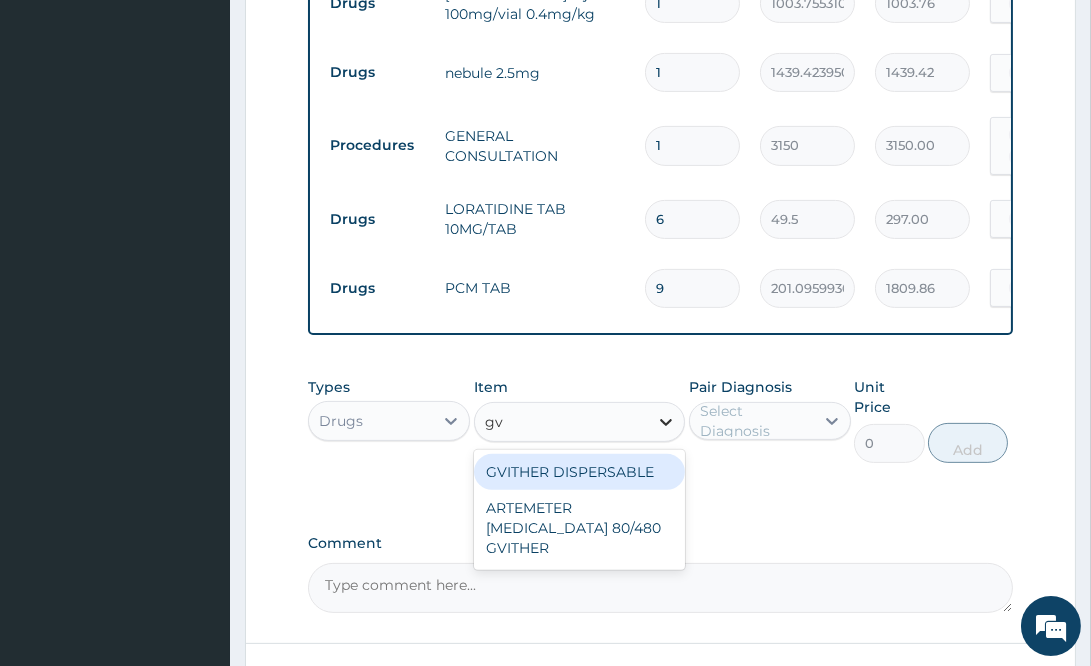 type on "gvi" 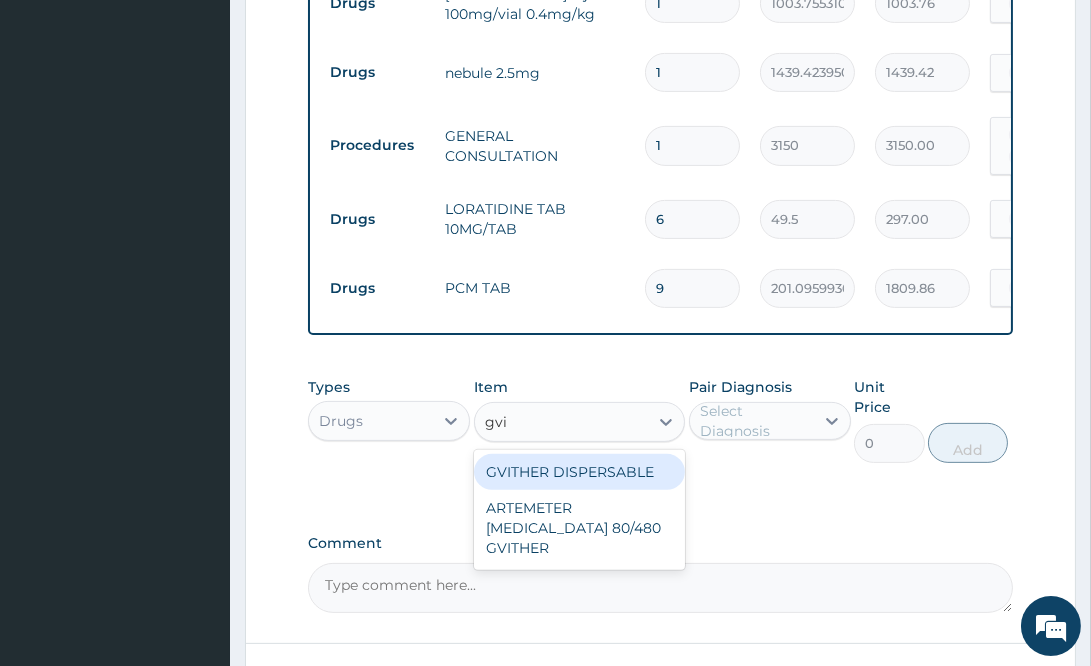 click on "GVITHER DISPERSABLE" at bounding box center (579, 472) 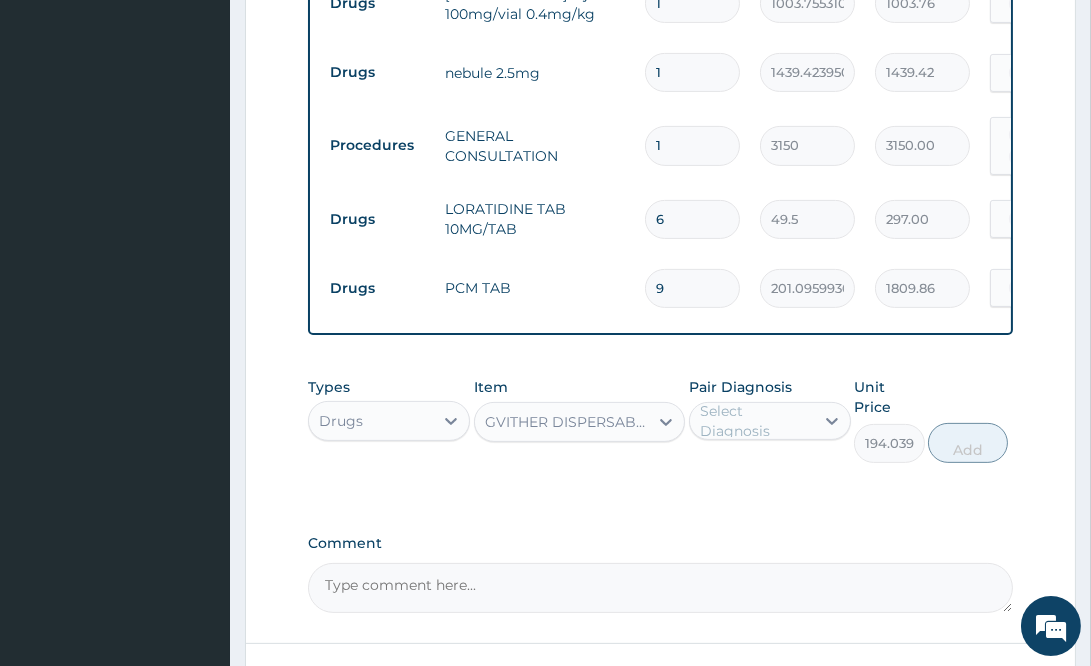 click on "Pair Diagnosis Select Diagnosis" at bounding box center [770, 420] 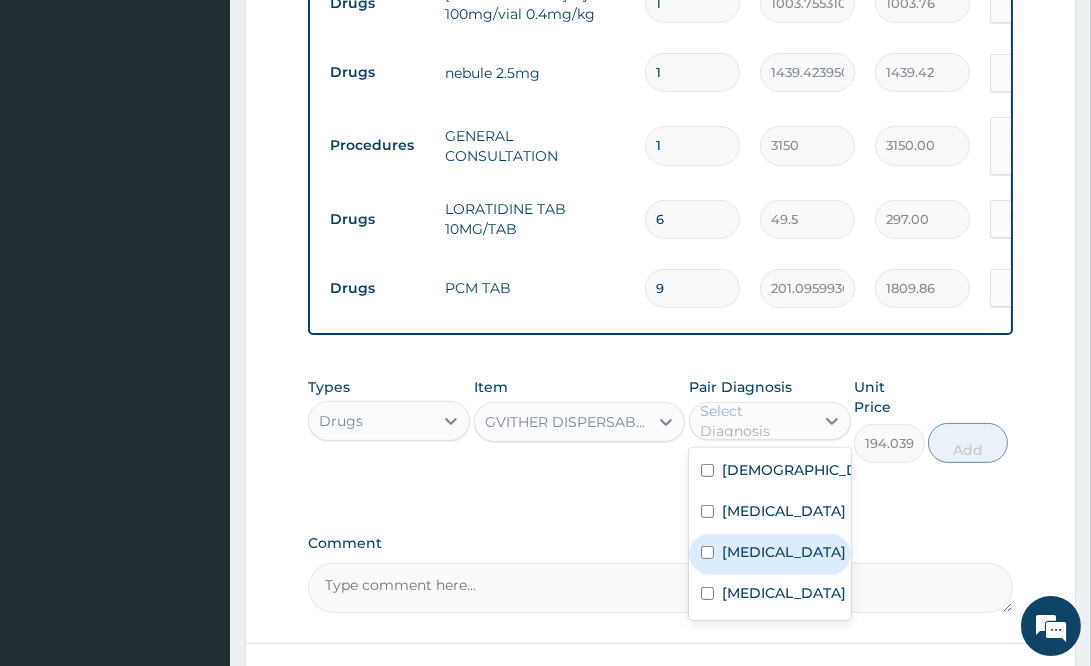 click on "Malaria" at bounding box center [784, 552] 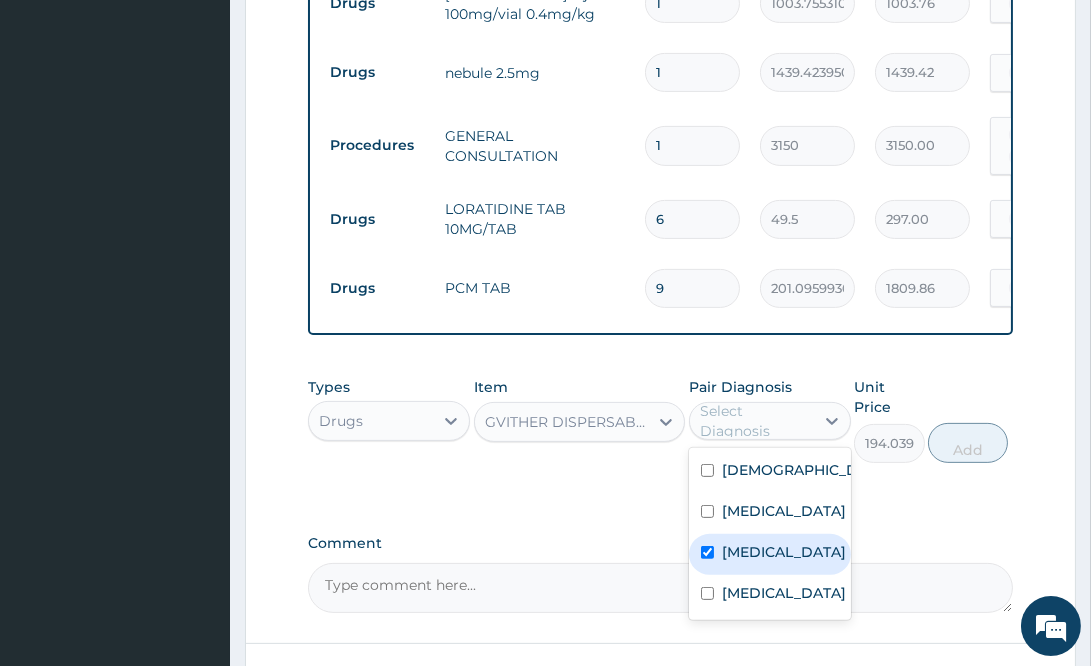 checkbox on "true" 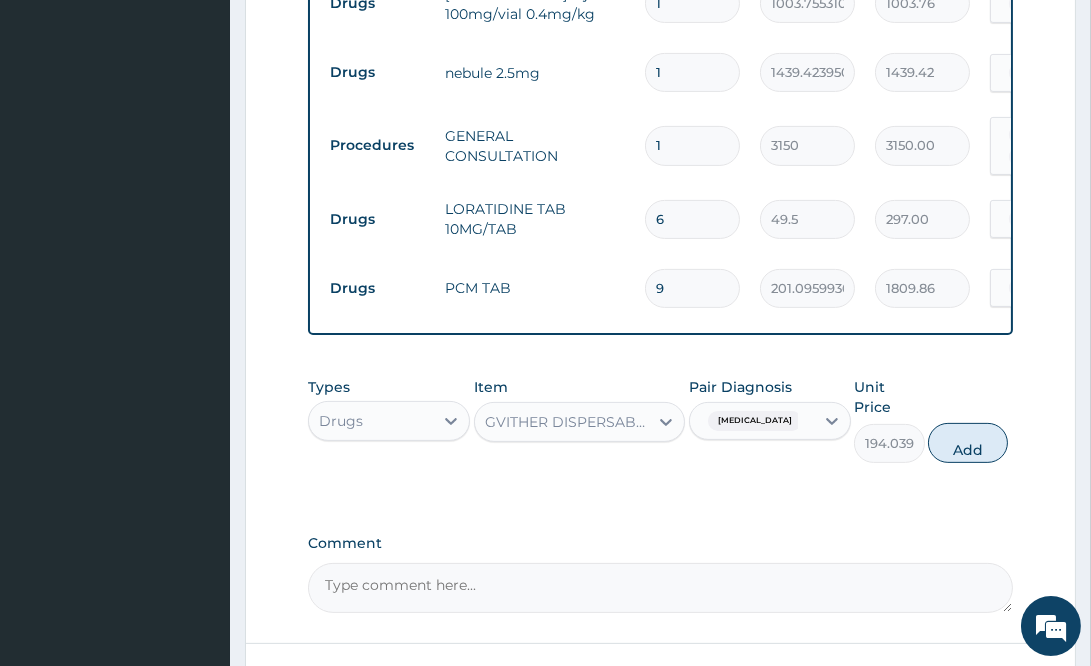drag, startPoint x: 975, startPoint y: 430, endPoint x: 935, endPoint y: 444, distance: 42.379242 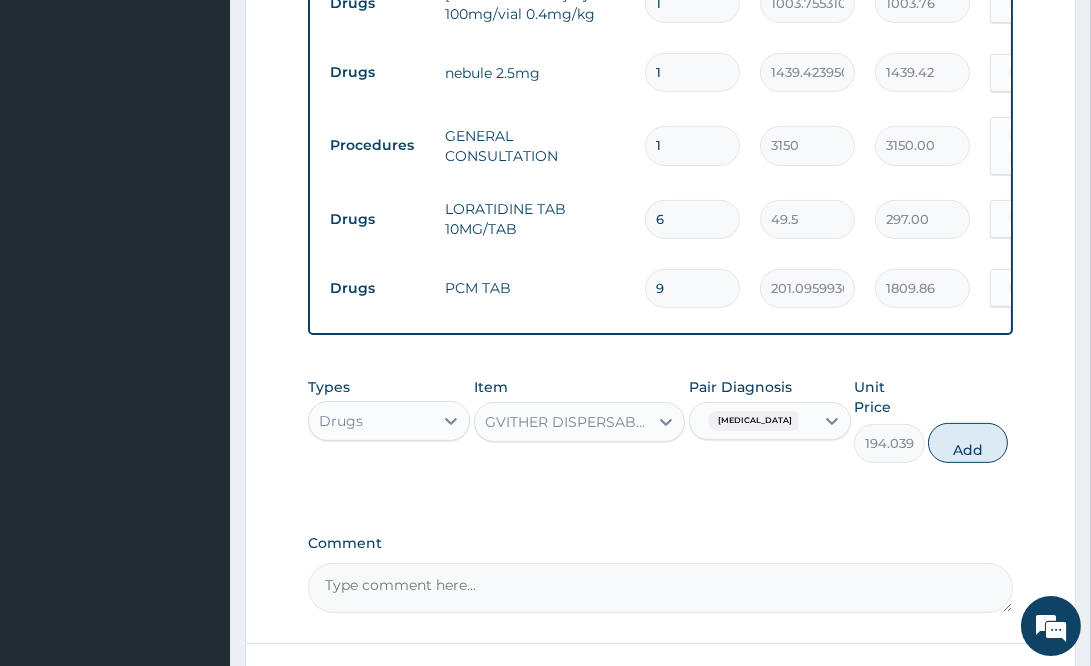 click on "Add" at bounding box center [968, 443] 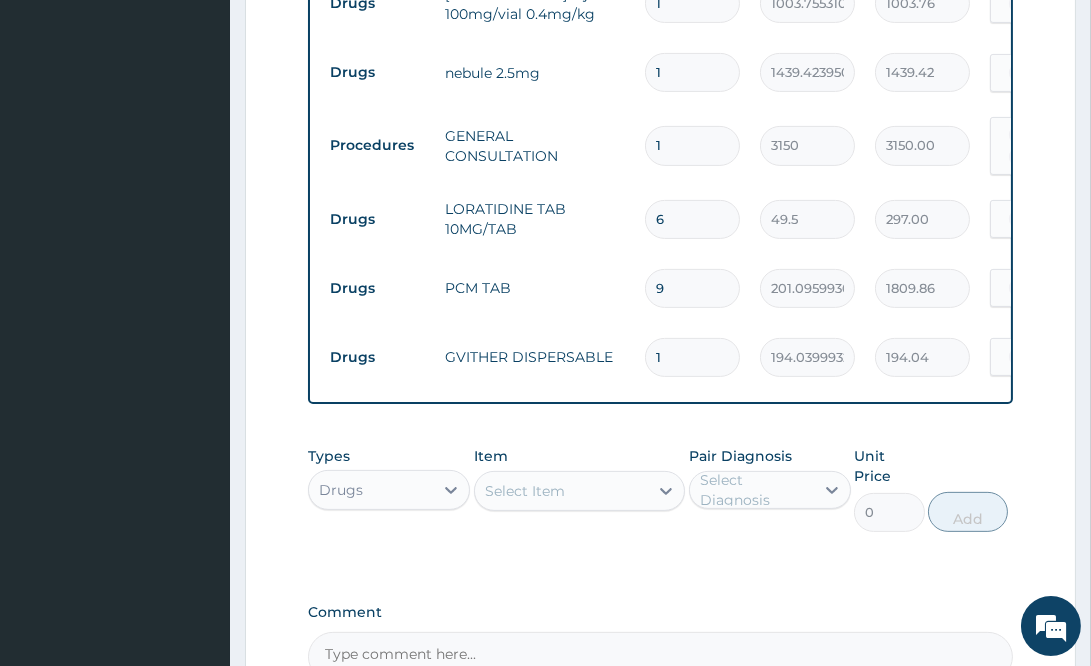 click on "1" at bounding box center (692, 357) 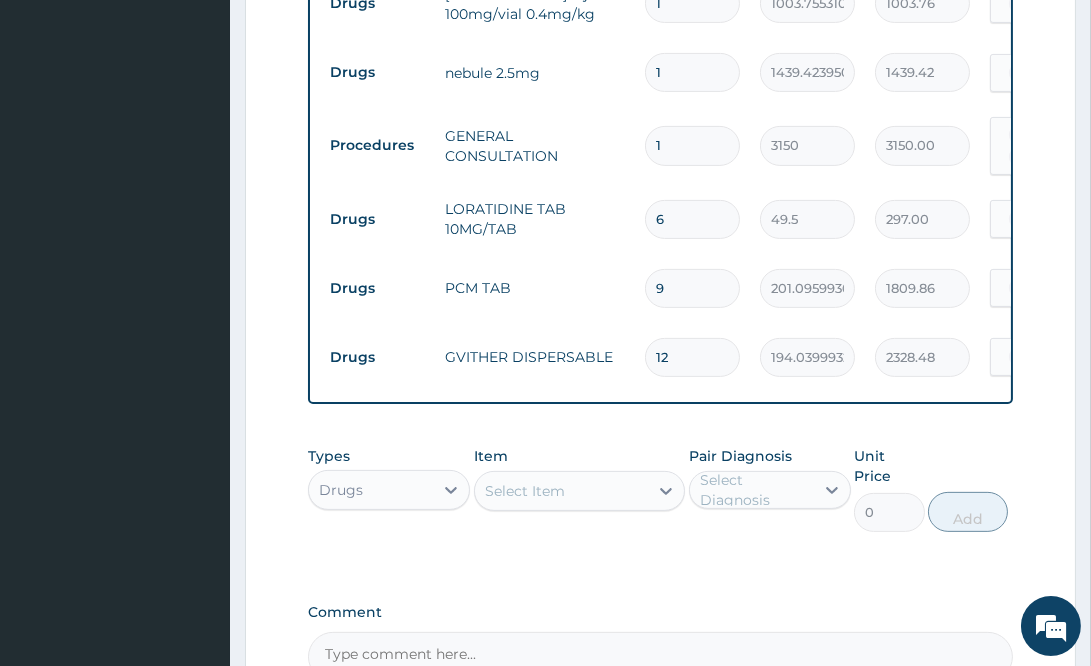 type on "12" 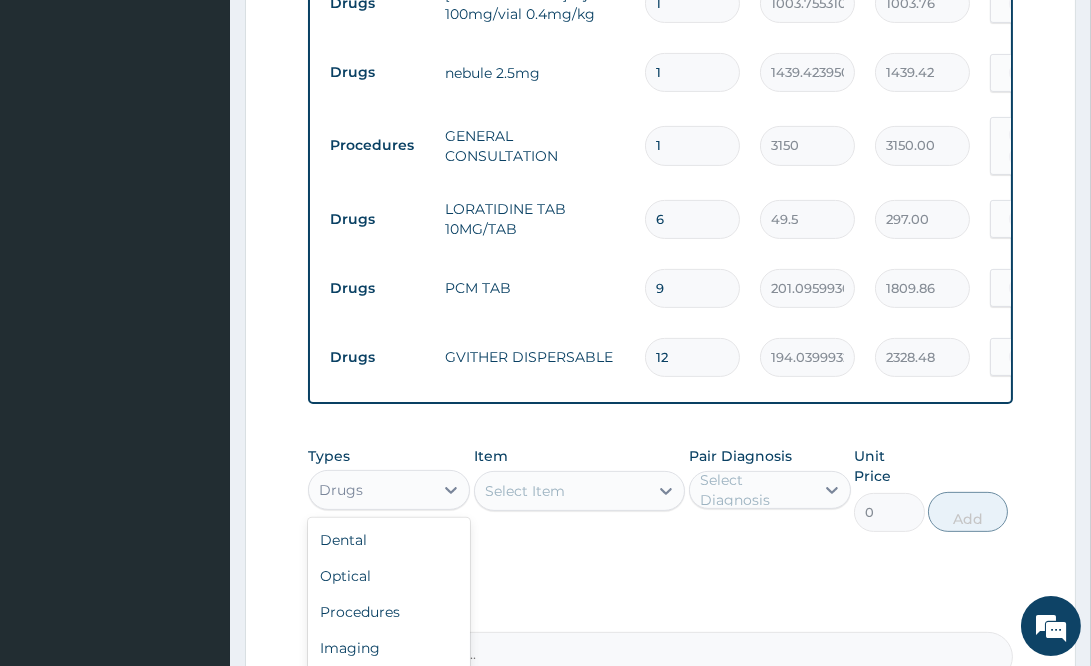 click on "Drugs" at bounding box center [341, 490] 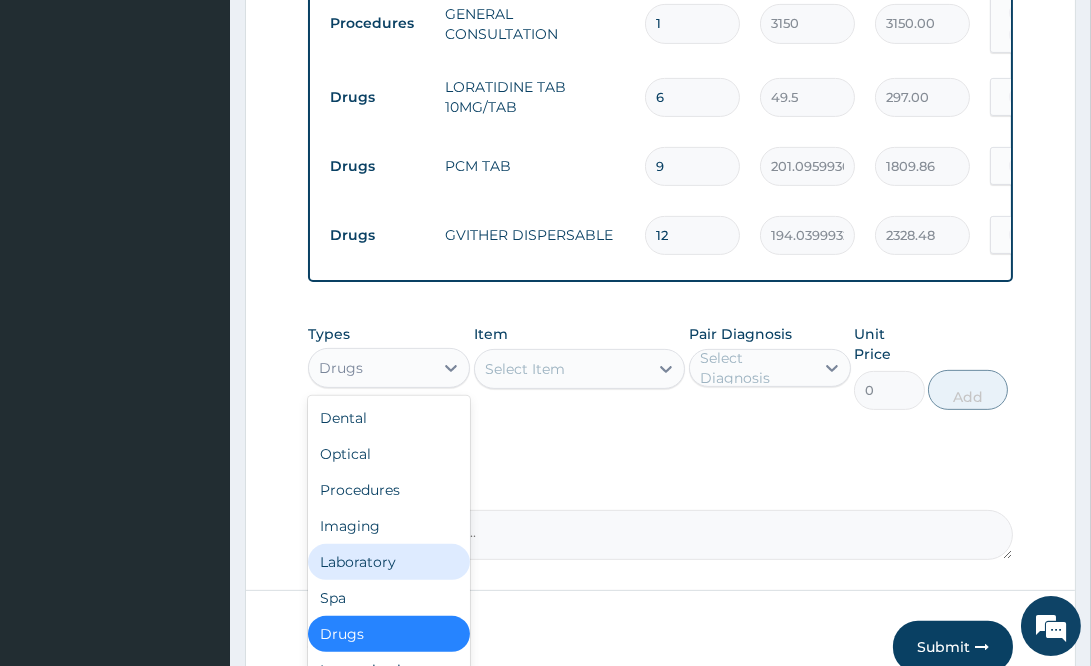 scroll, scrollTop: 1194, scrollLeft: 0, axis: vertical 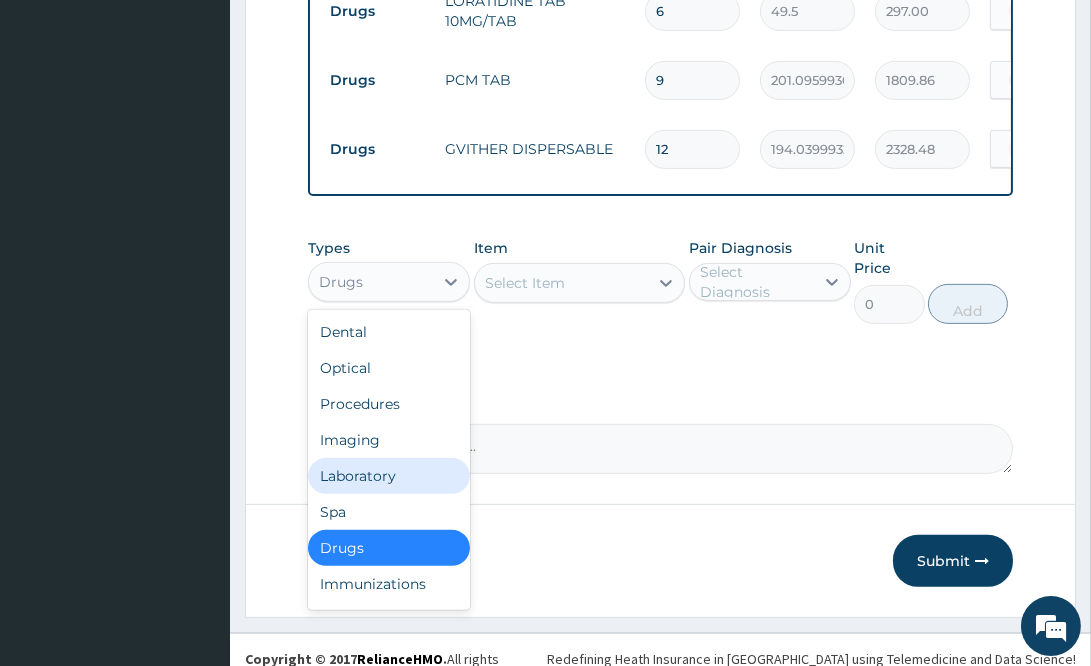 click on "Laboratory" at bounding box center [389, 476] 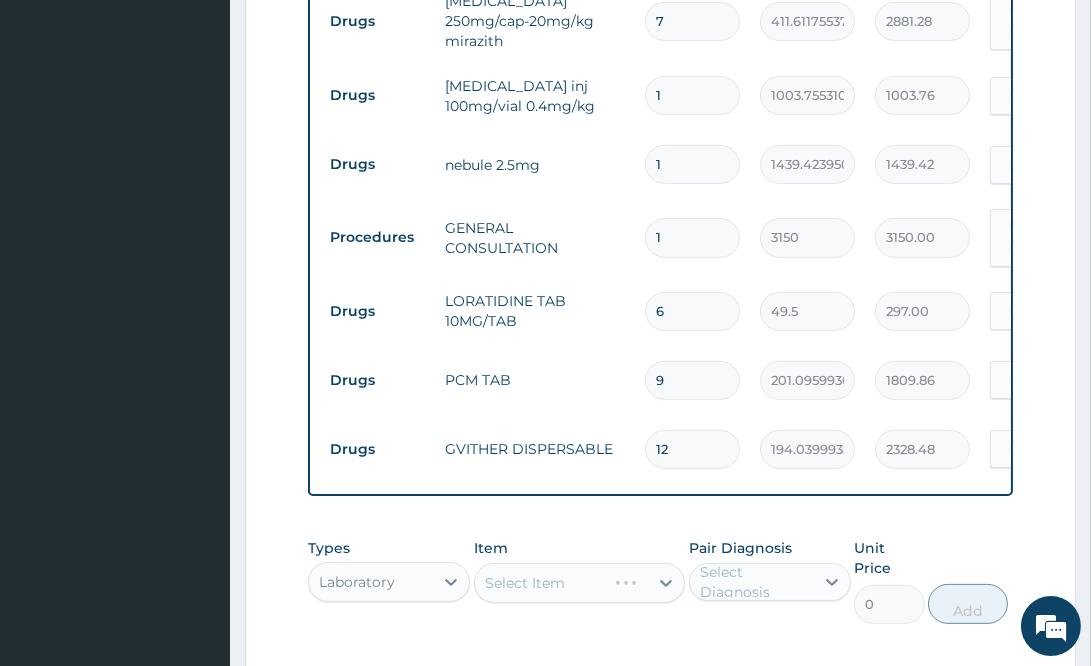 scroll, scrollTop: 1044, scrollLeft: 0, axis: vertical 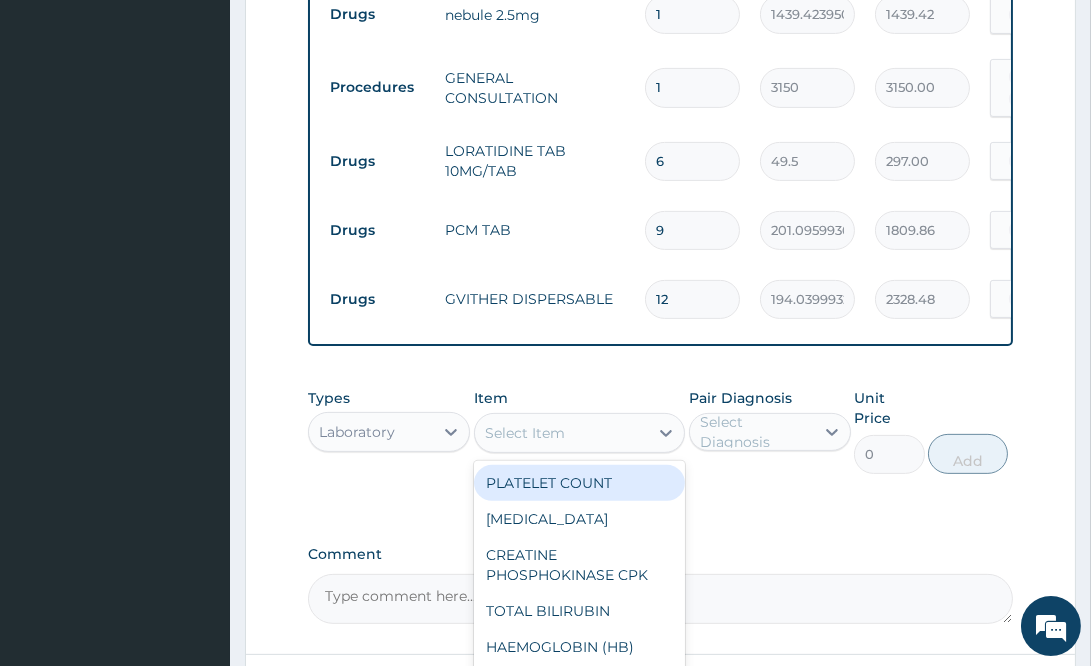 click on "Select Item" at bounding box center [561, 433] 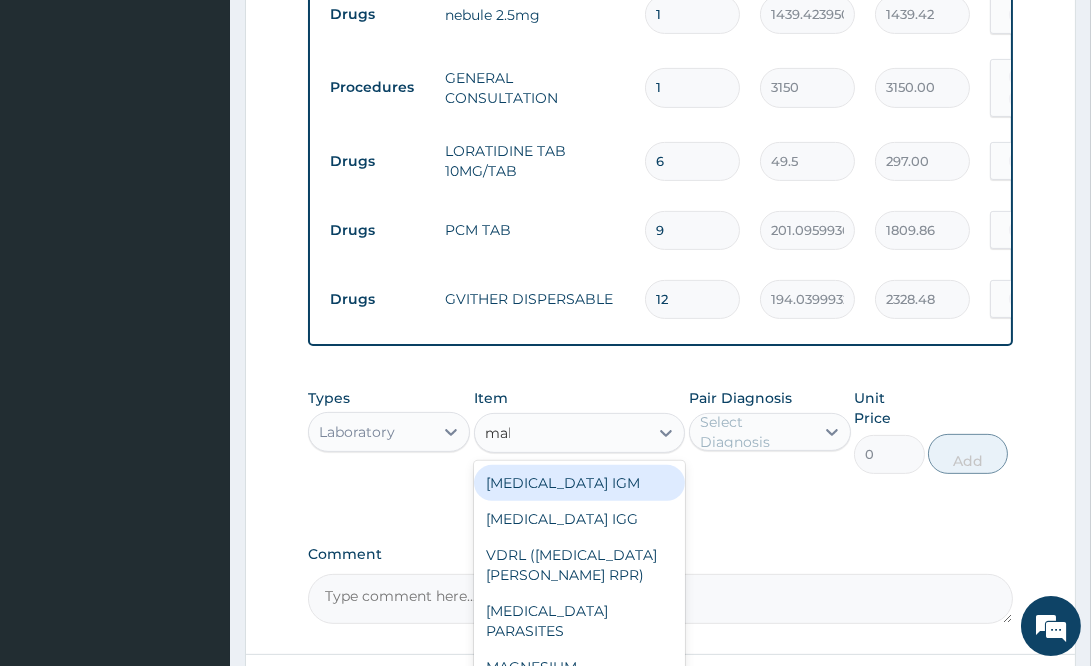 type on "mala" 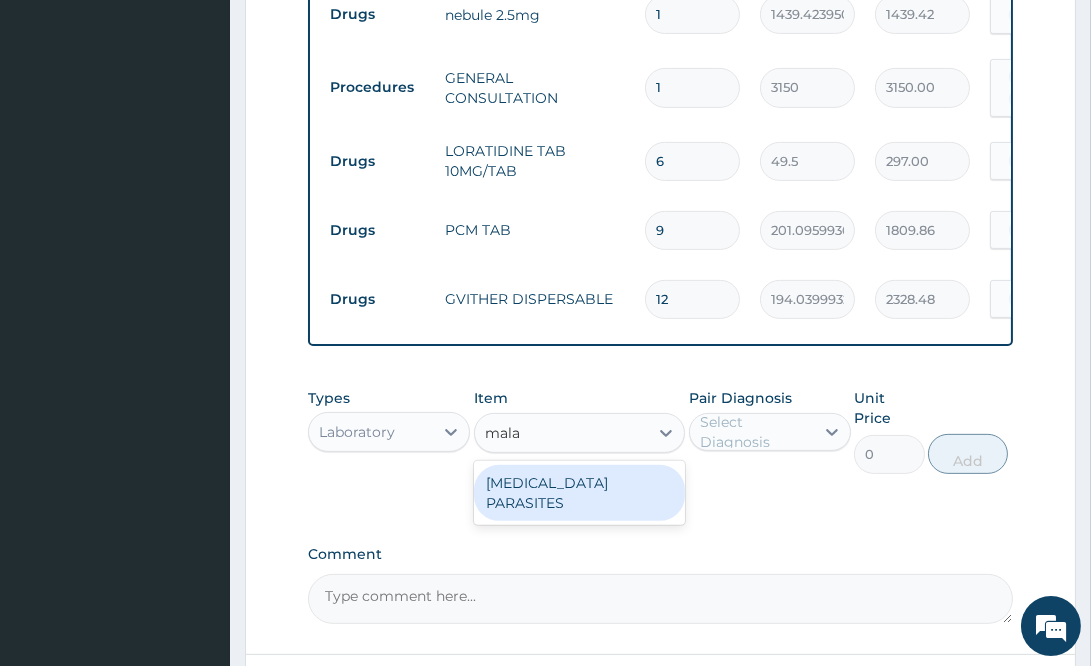 click on "MALARIA PARASITES" at bounding box center (579, 493) 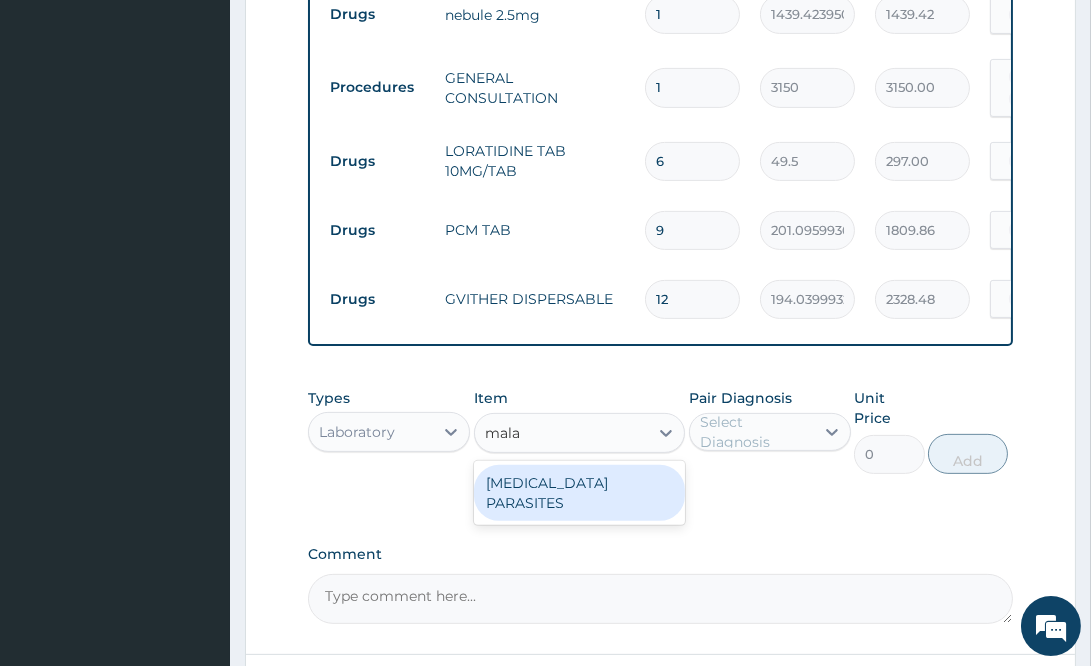 type 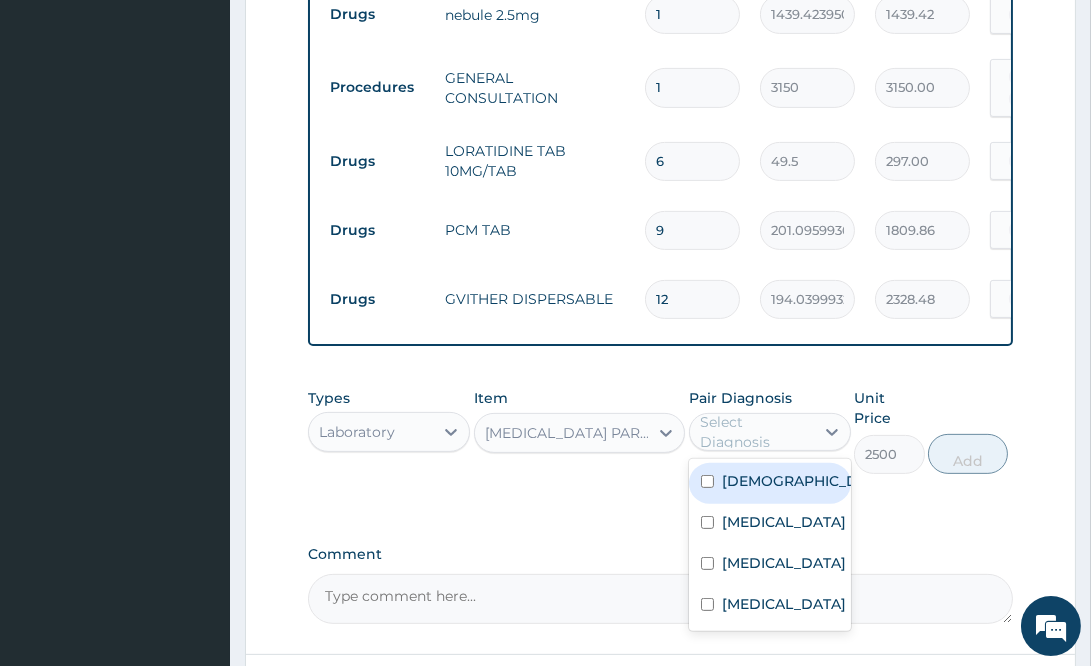 click on "Select Diagnosis" at bounding box center [756, 432] 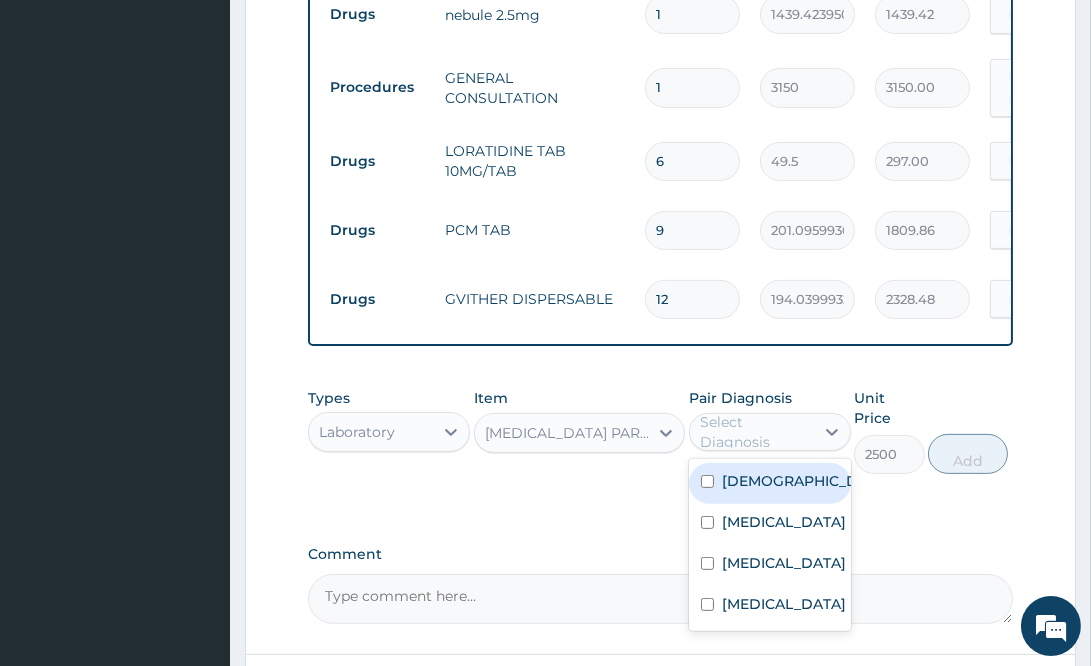 click on "Asthma" at bounding box center (770, 483) 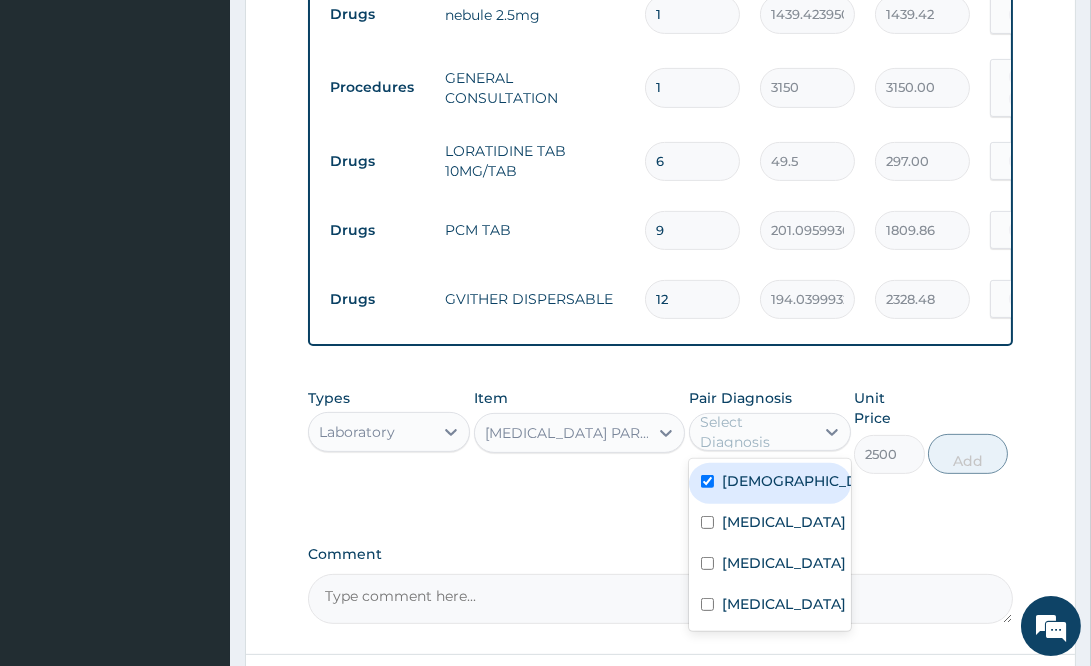 checkbox on "true" 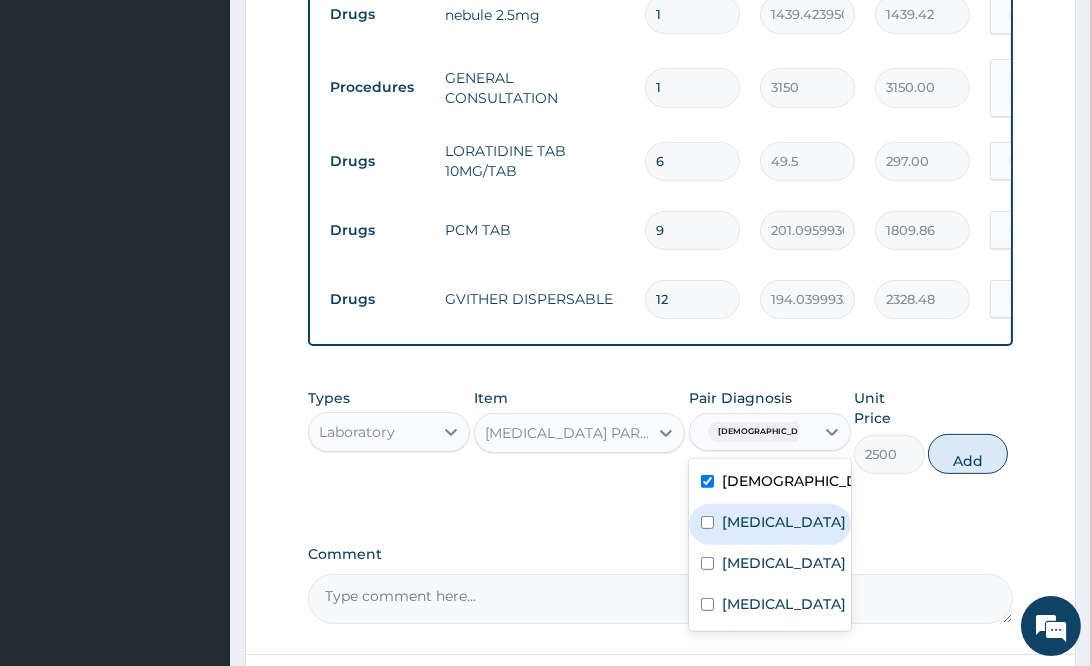 click on "Upper respiratory infection" at bounding box center (784, 522) 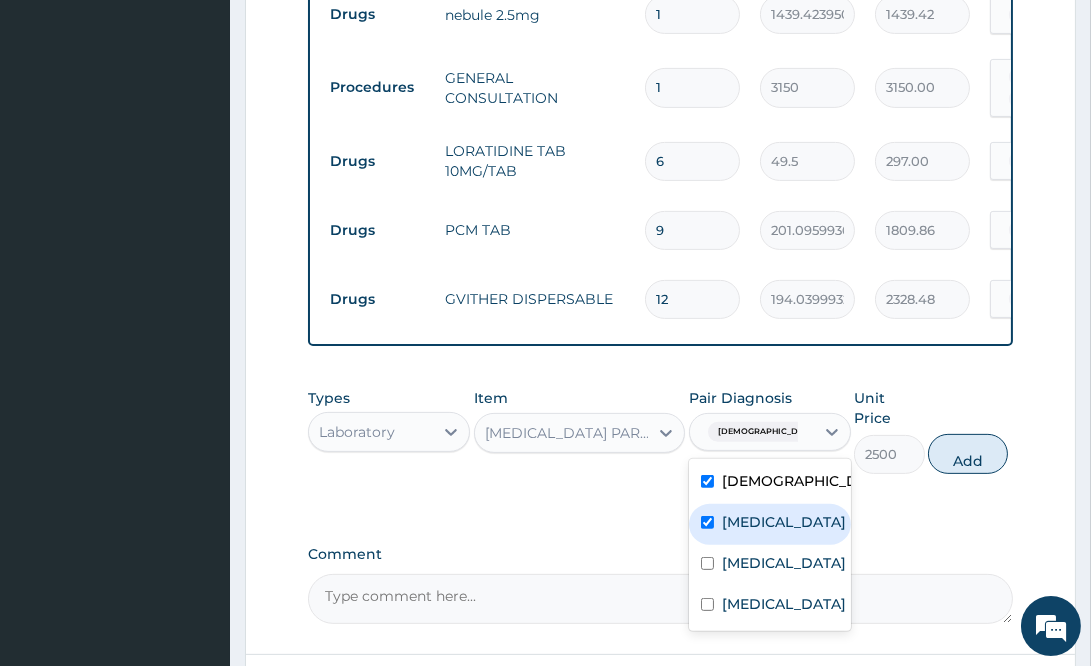 checkbox on "true" 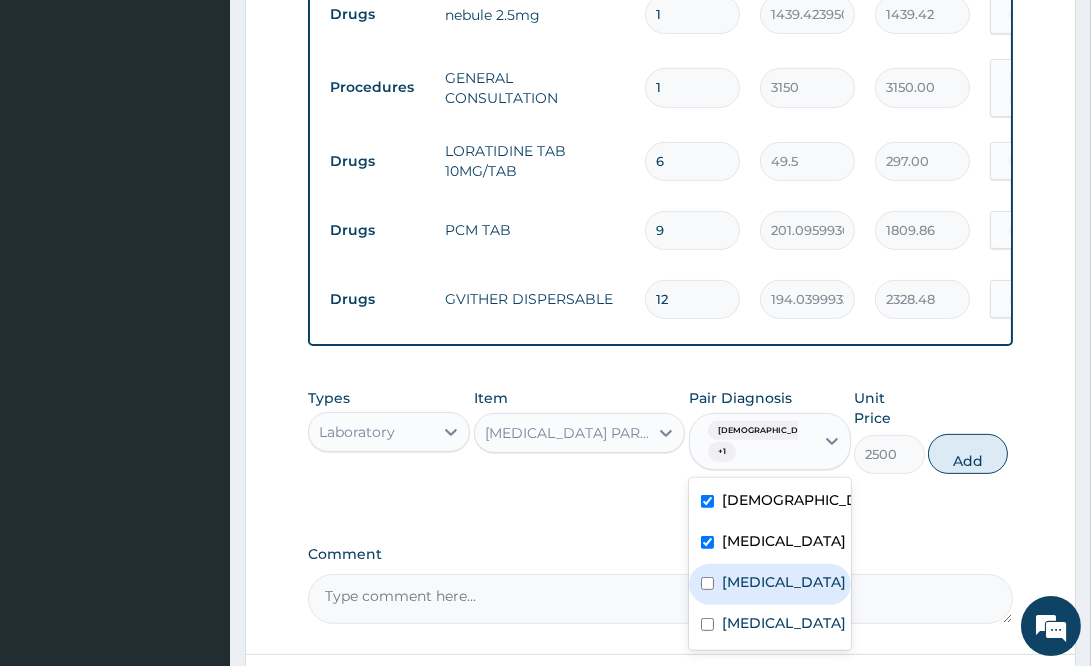 click on "Malaria" at bounding box center [784, 582] 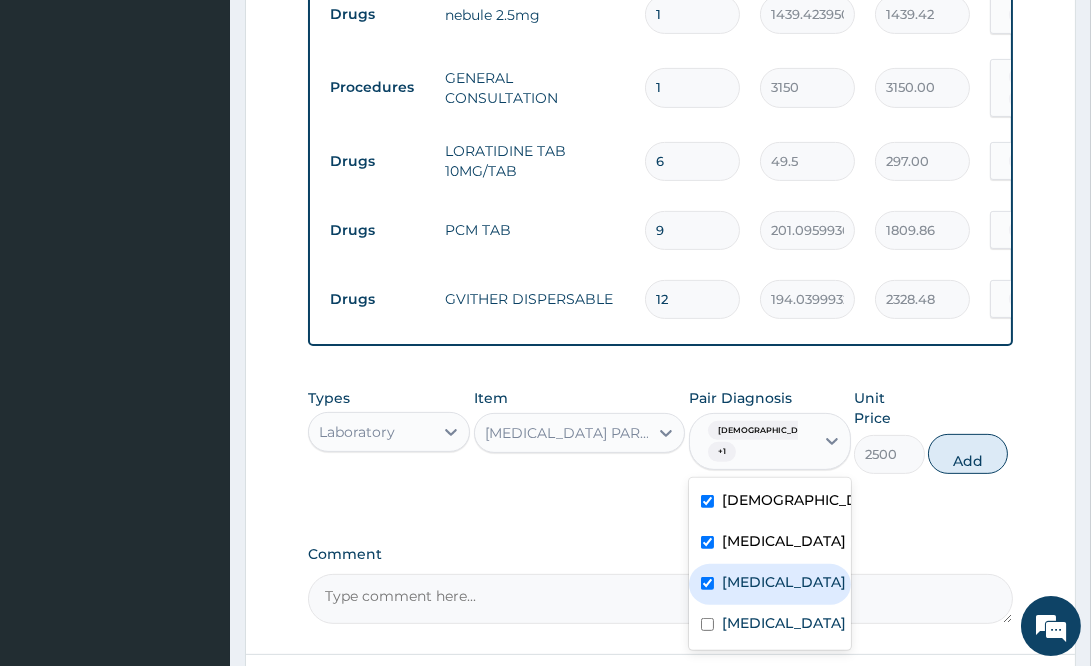 checkbox on "true" 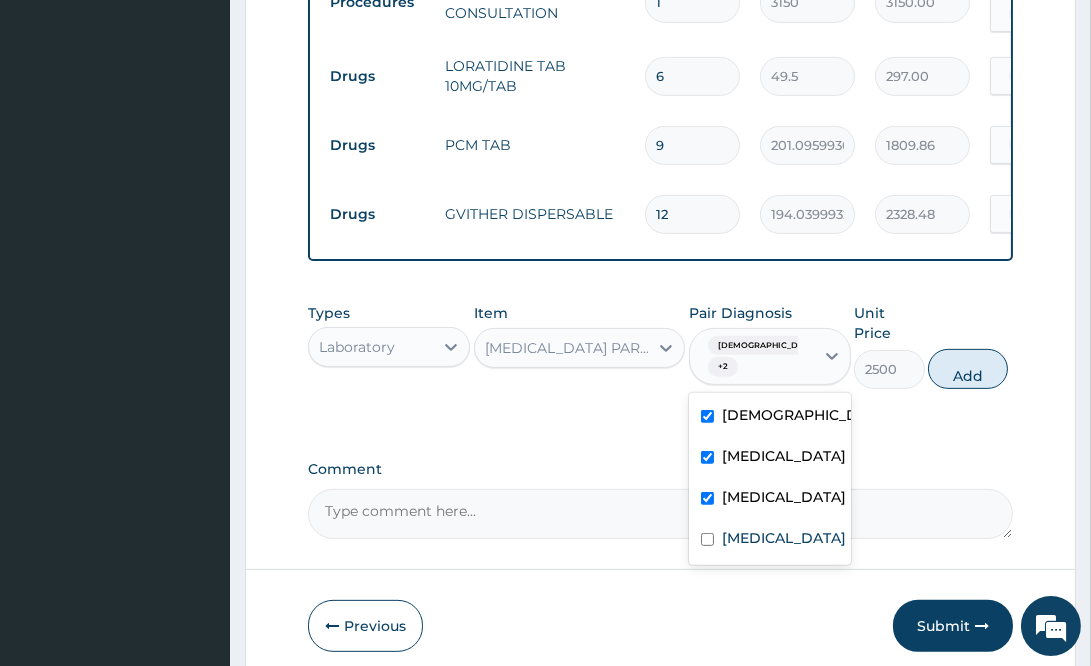 scroll, scrollTop: 1194, scrollLeft: 0, axis: vertical 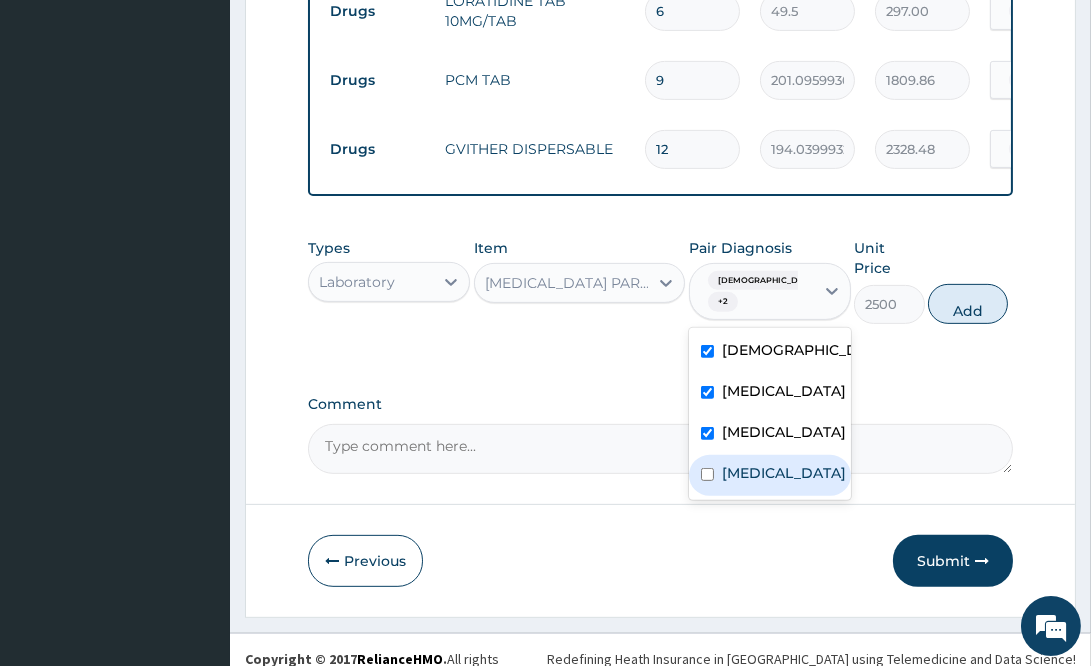 click on "Sepsis" at bounding box center (770, 475) 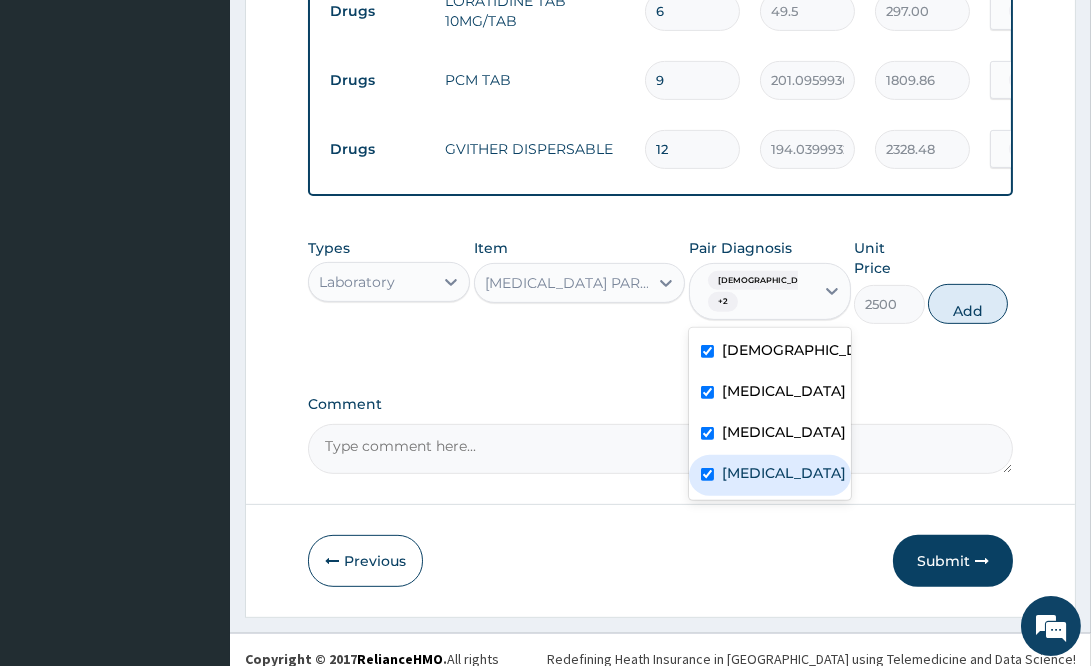 checkbox on "true" 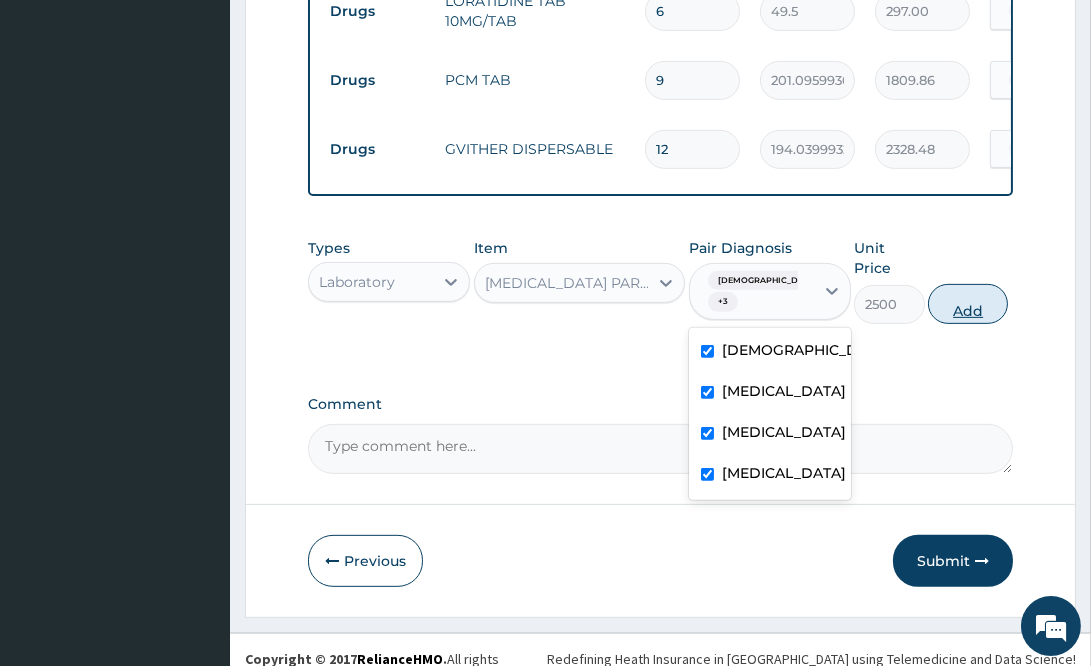 click on "Add" at bounding box center (968, 304) 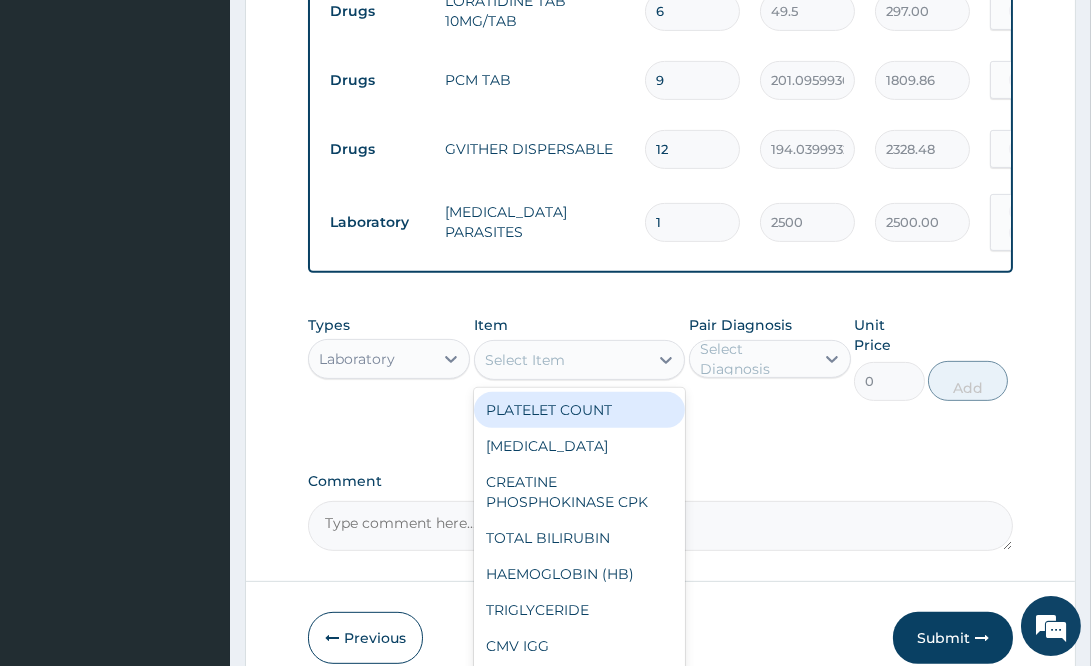 click on "Select Item" at bounding box center [561, 360] 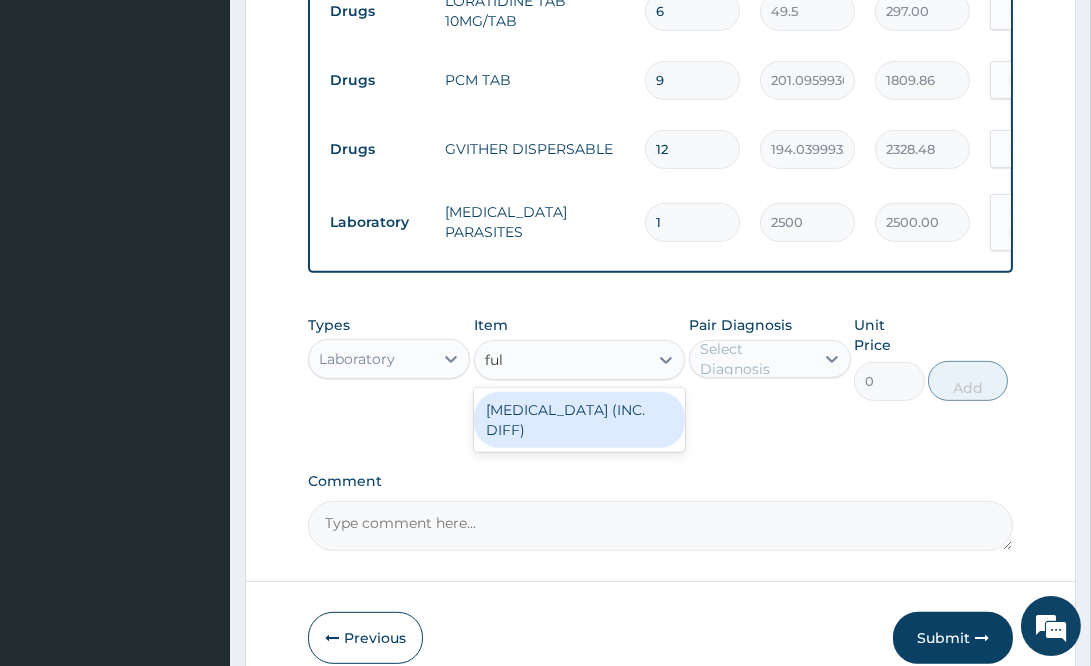 type on "full" 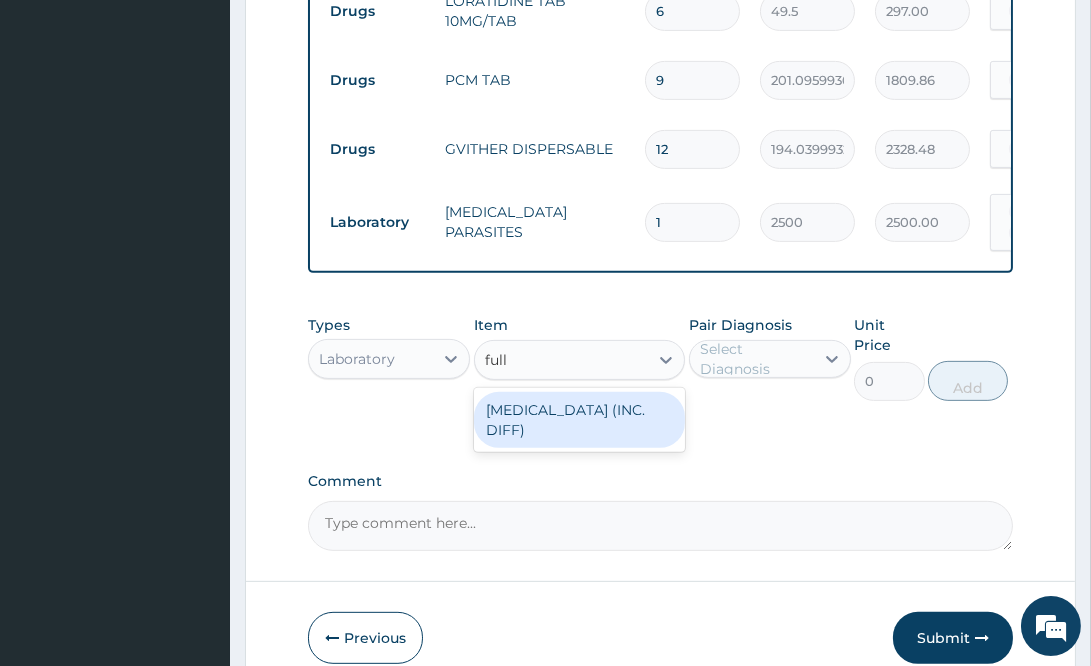 click on "FULL BLOOD COUNT (INC. DIFF)" at bounding box center (579, 420) 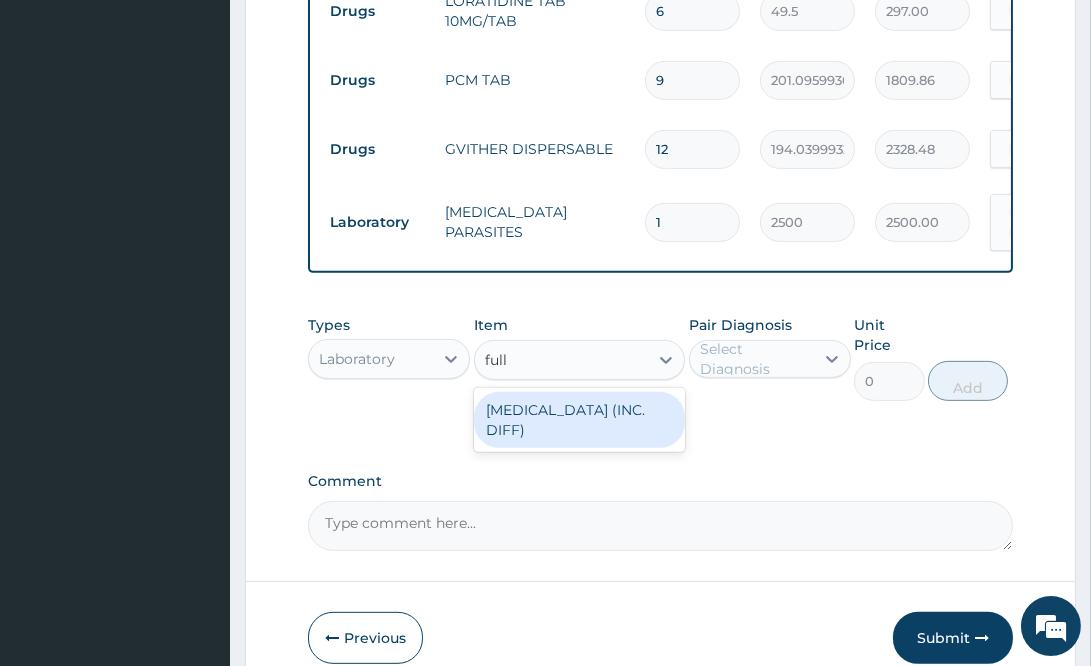type 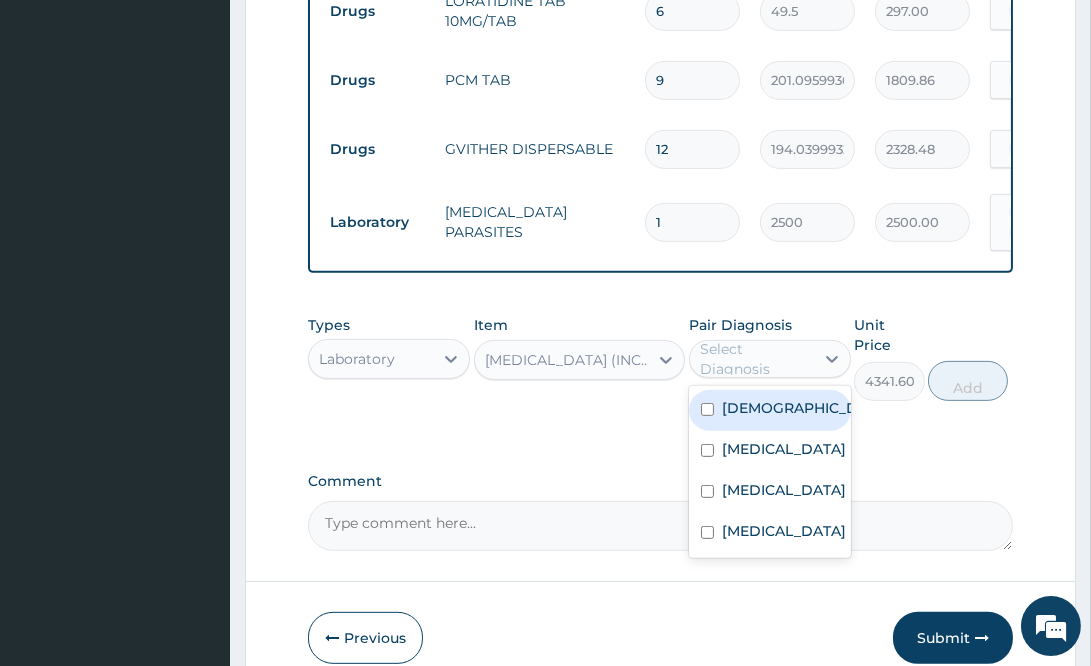 click on "Select Diagnosis" at bounding box center (756, 359) 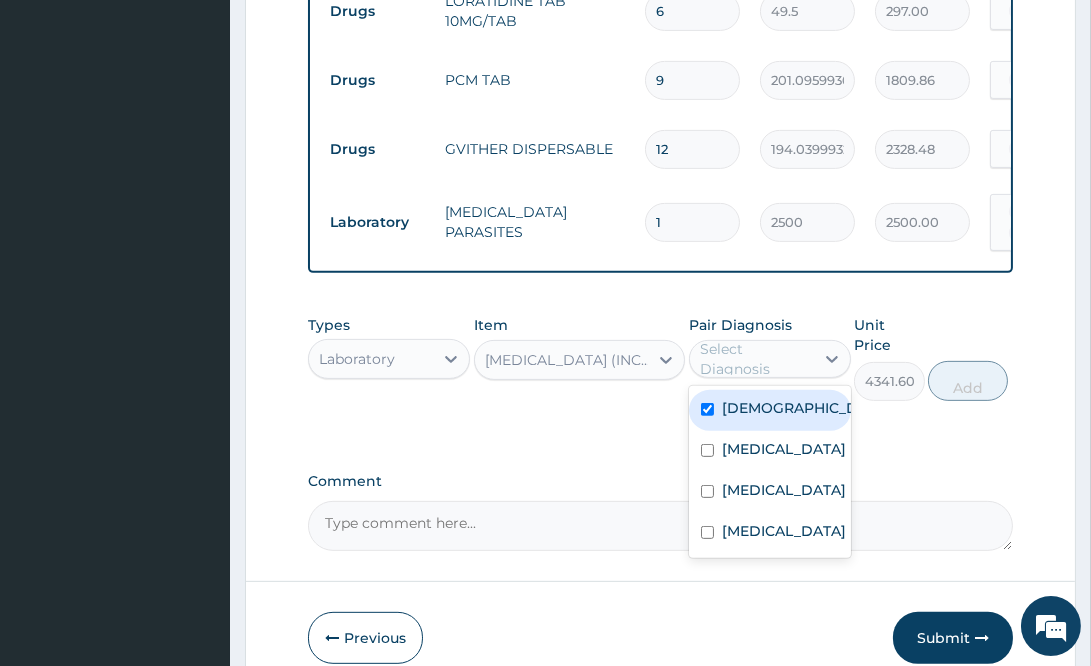 checkbox on "true" 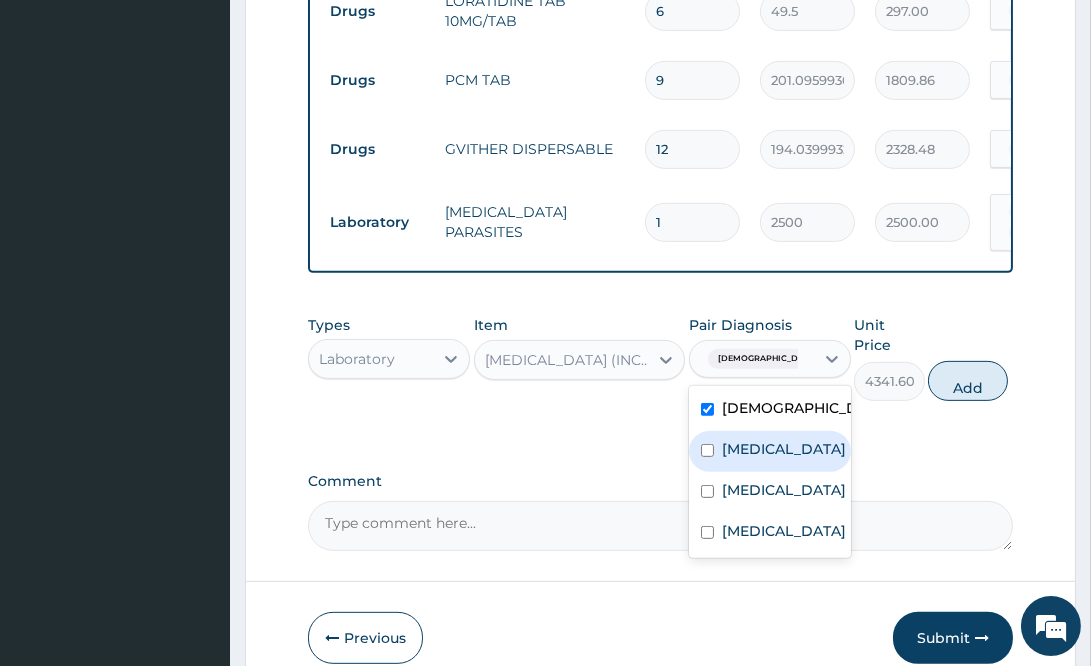 click on "Upper respiratory infection" at bounding box center (784, 449) 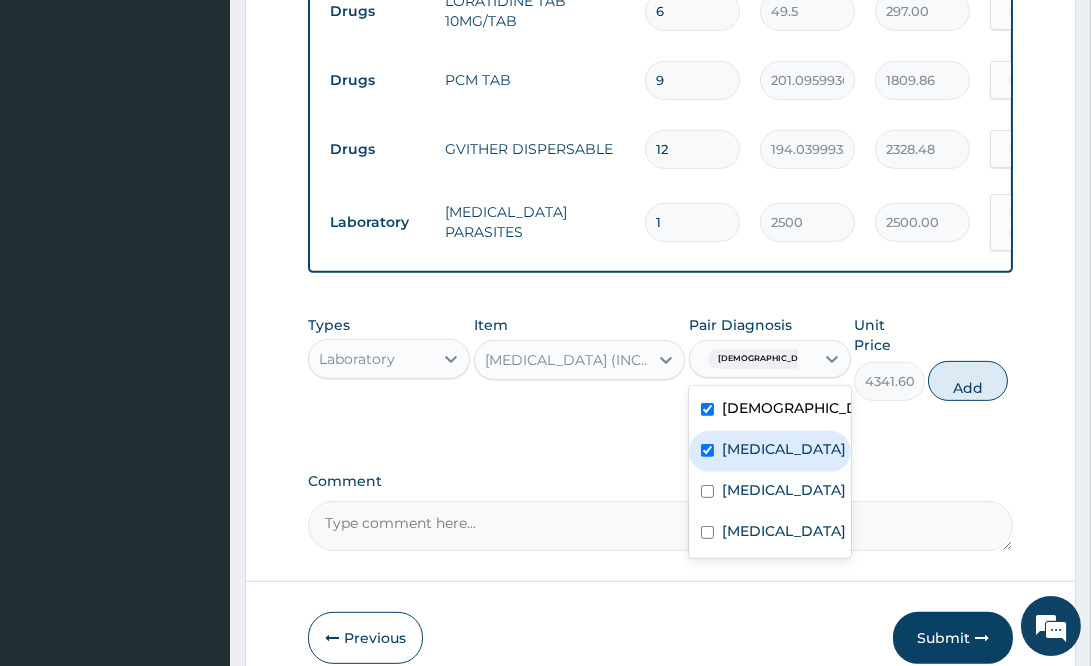 checkbox on "true" 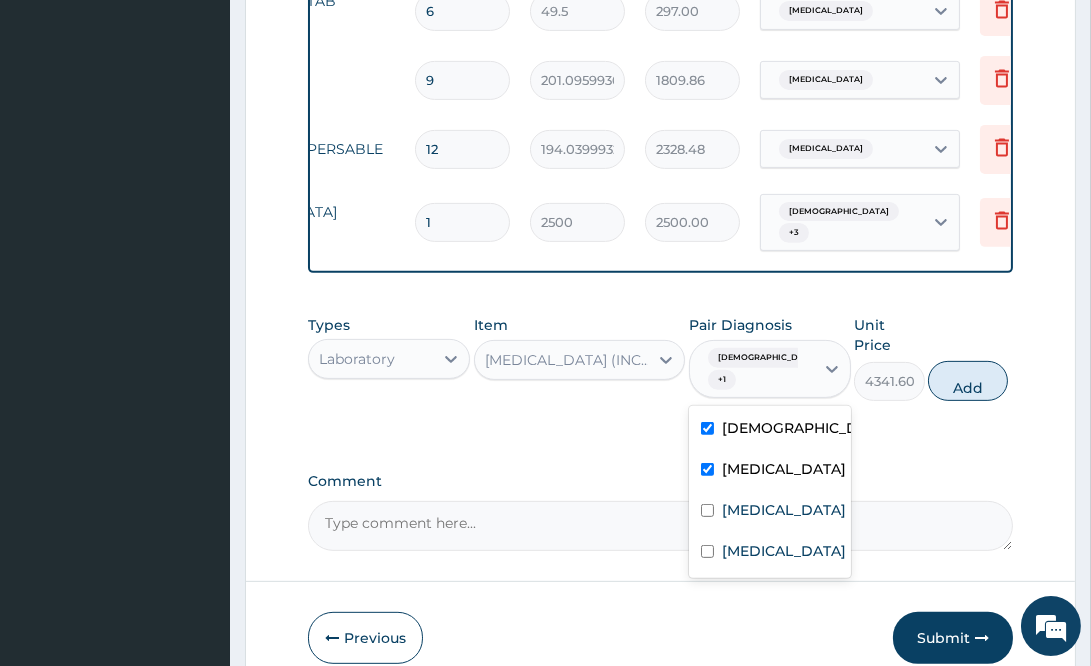 scroll, scrollTop: 0, scrollLeft: 296, axis: horizontal 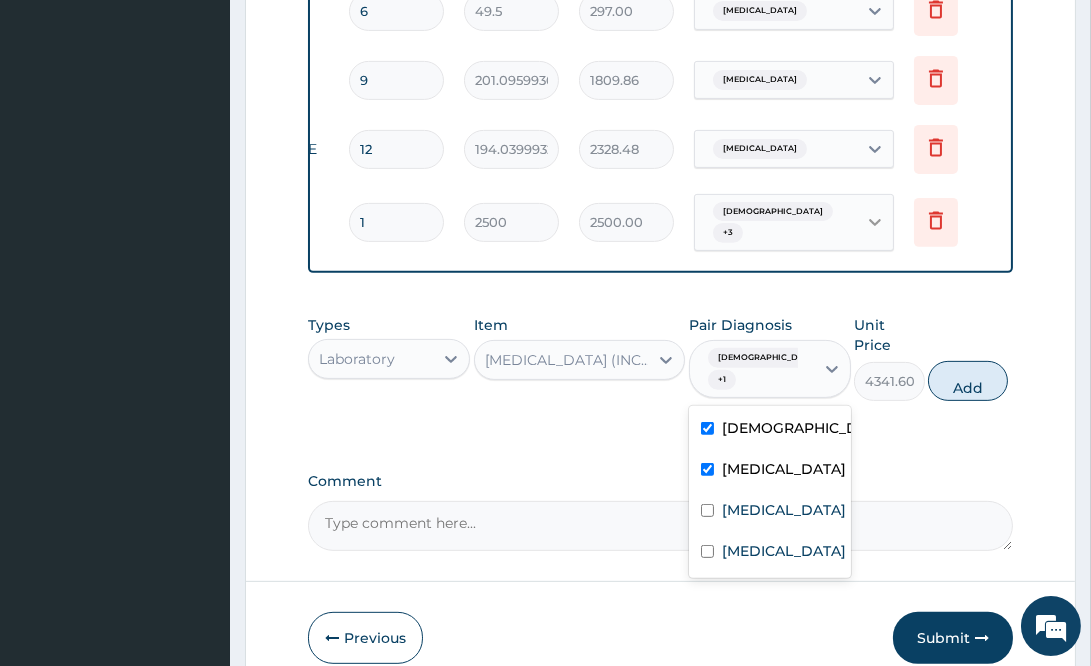 click 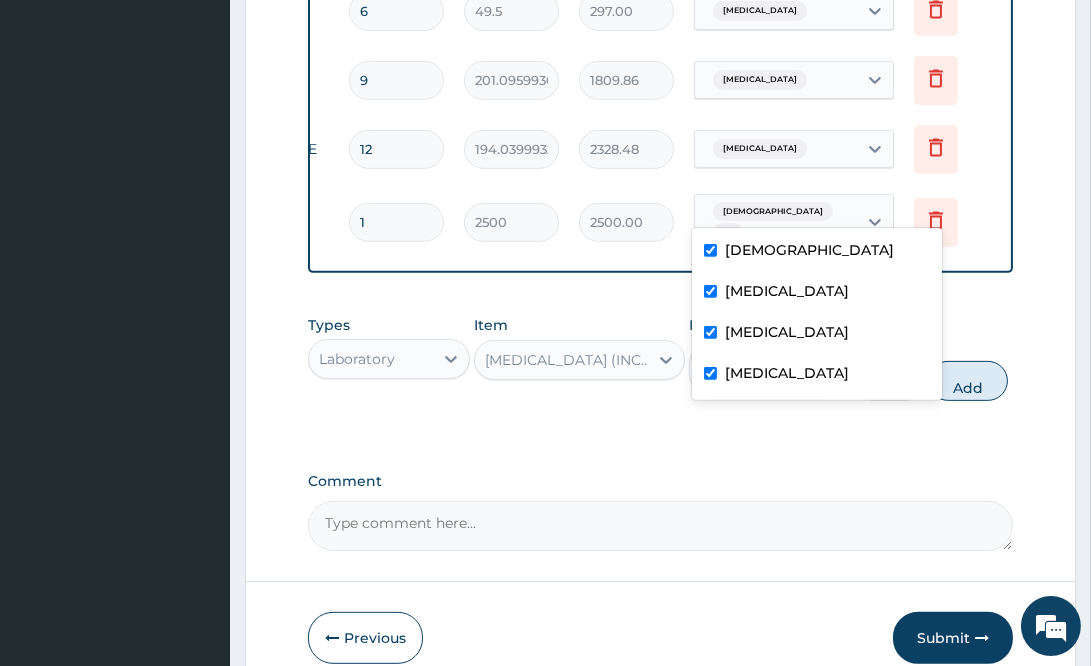 click on "Asthma" at bounding box center (817, 252) 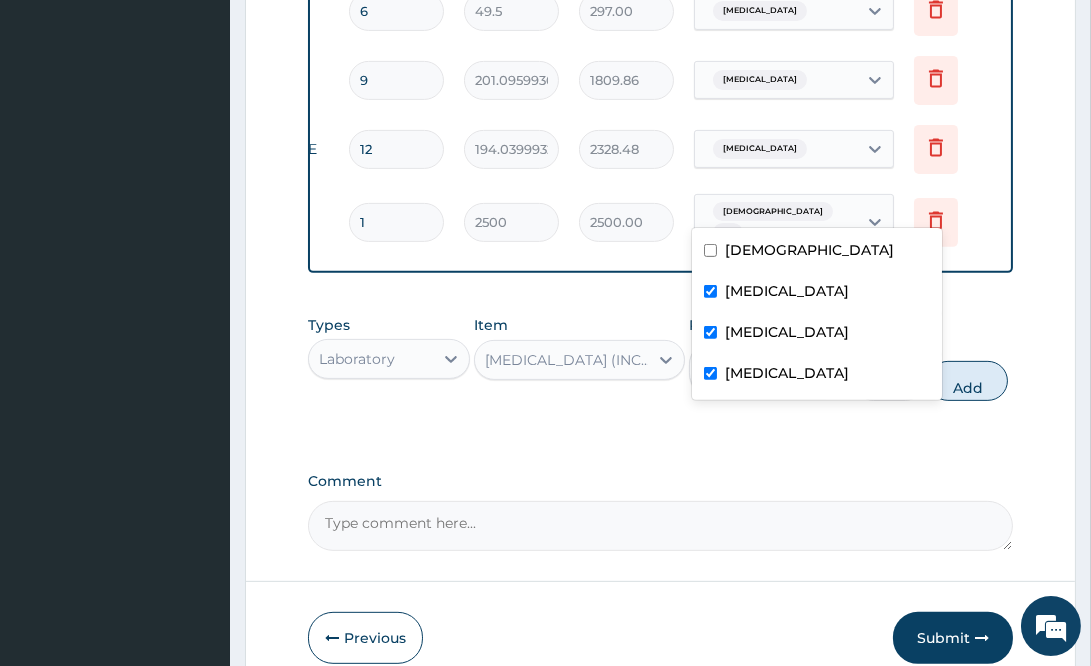 checkbox on "false" 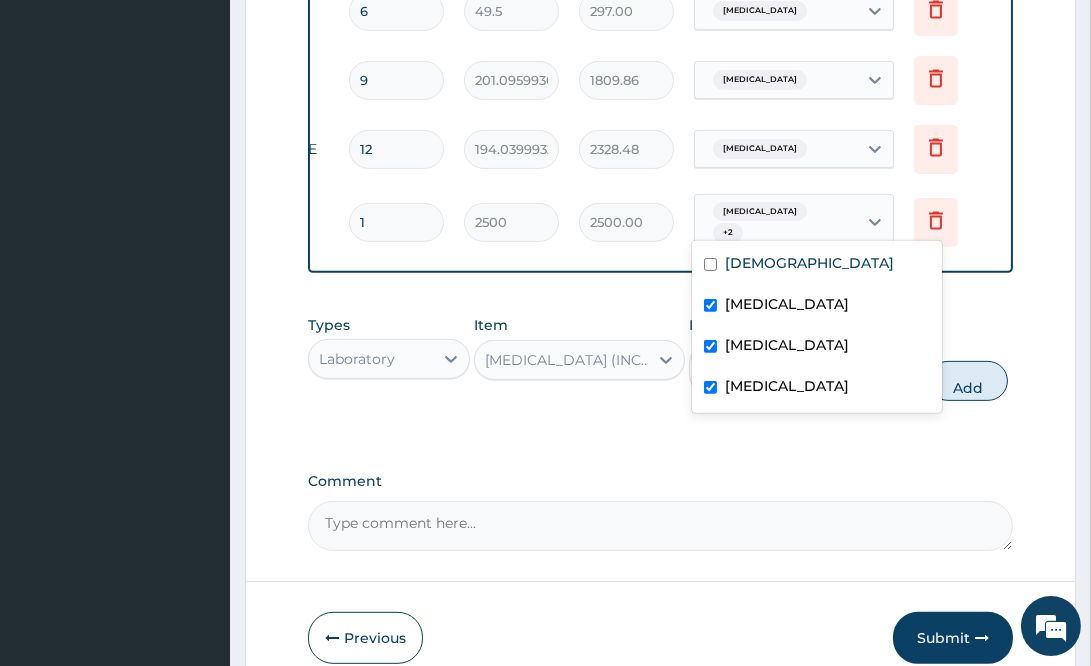 click on "Upper respiratory infection" at bounding box center (817, 306) 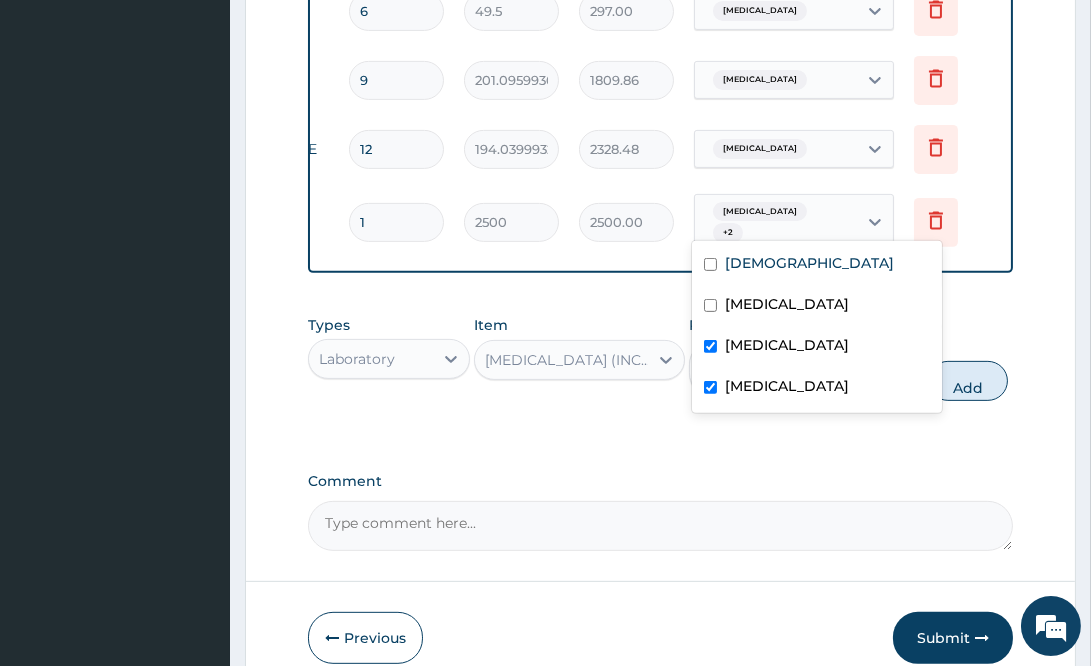 checkbox on "false" 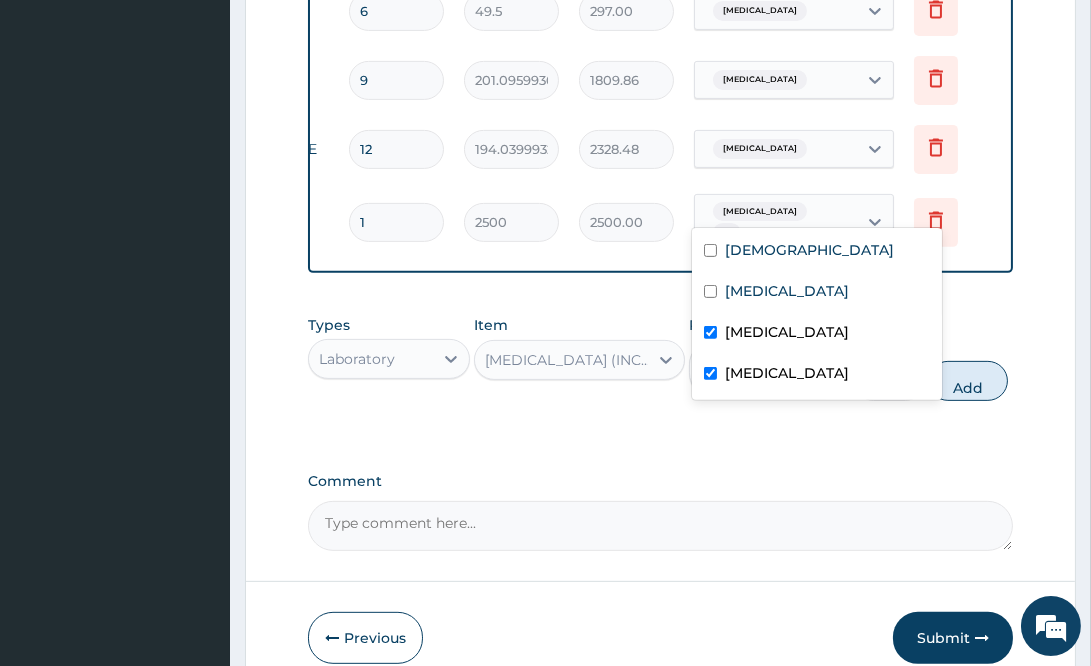 click on "Sepsis" at bounding box center [817, 375] 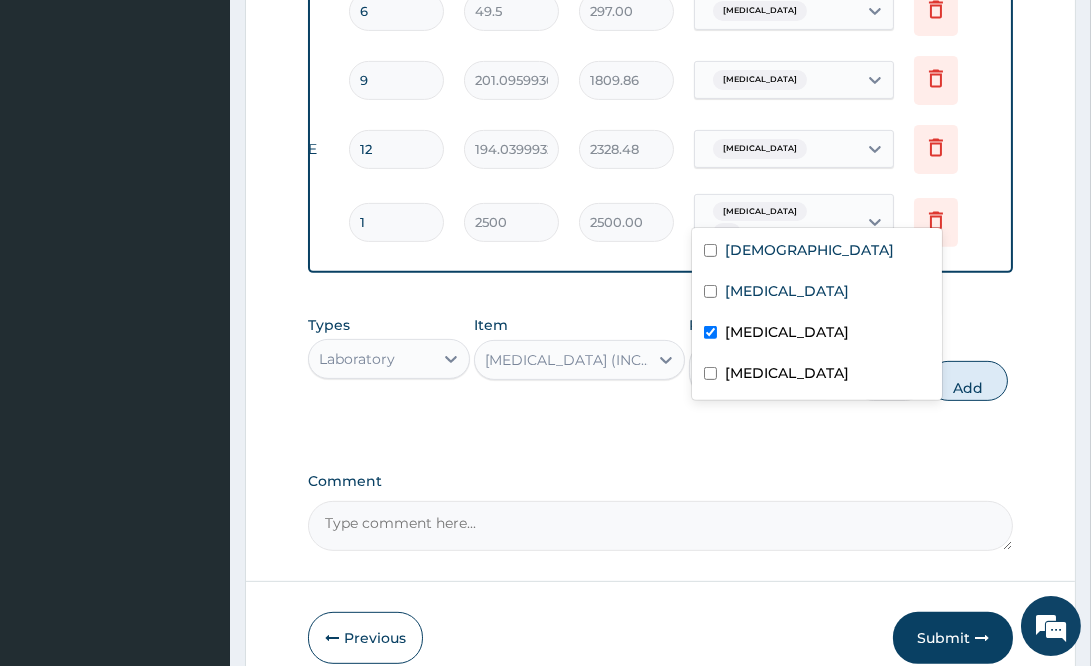 checkbox on "false" 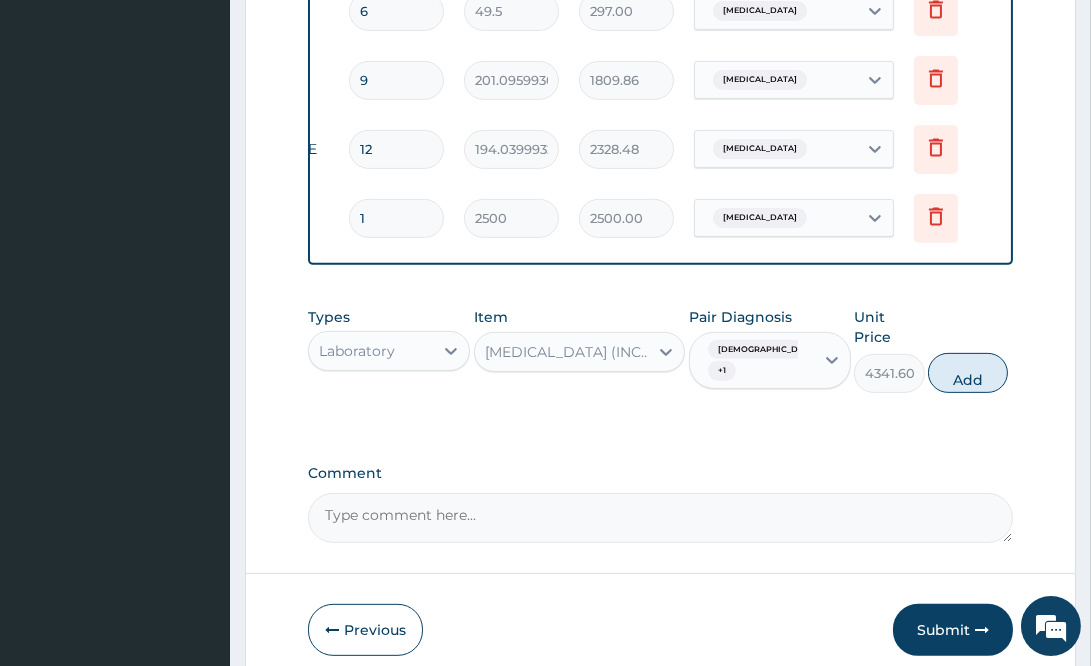 click on "Comment" at bounding box center [660, 473] 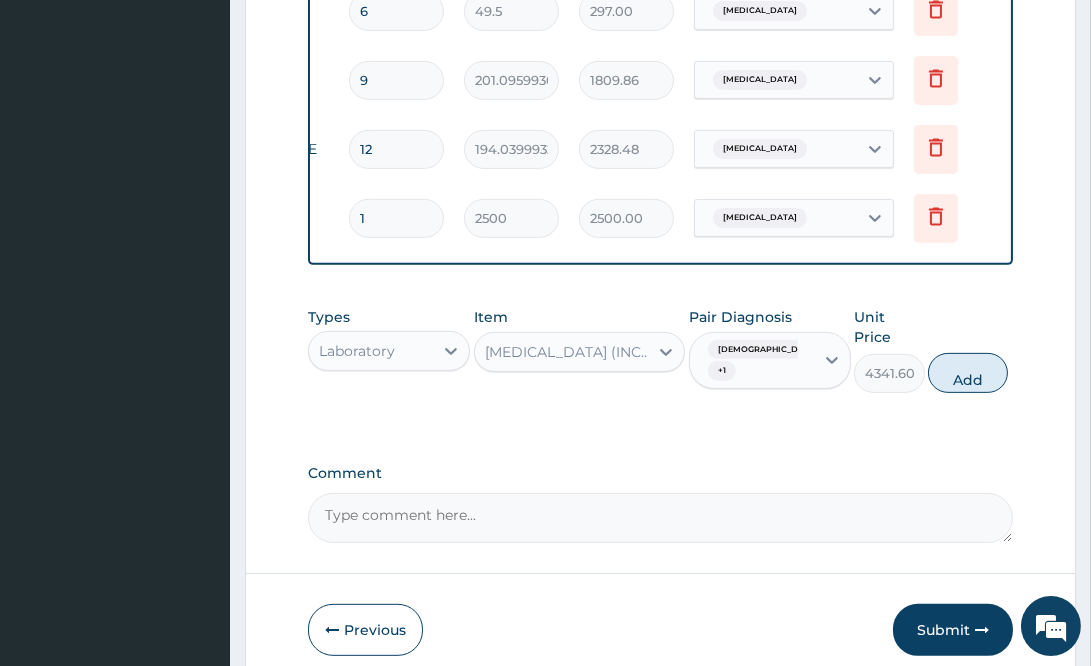 click on "Comment" at bounding box center [660, 518] 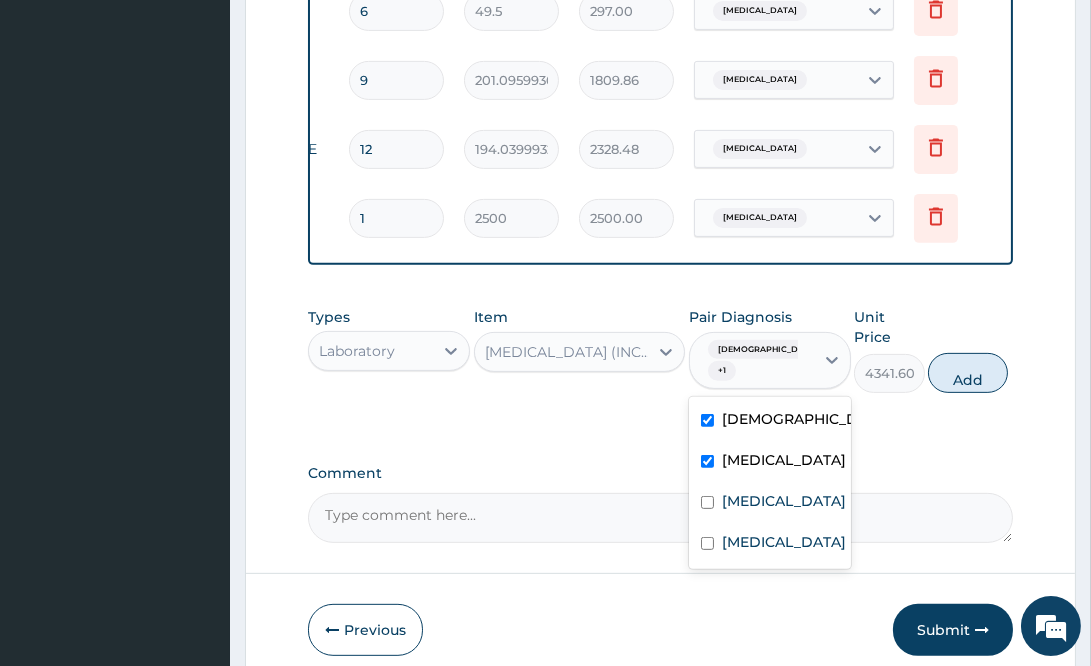 click on "Asthma  + 1" at bounding box center (749, 361) 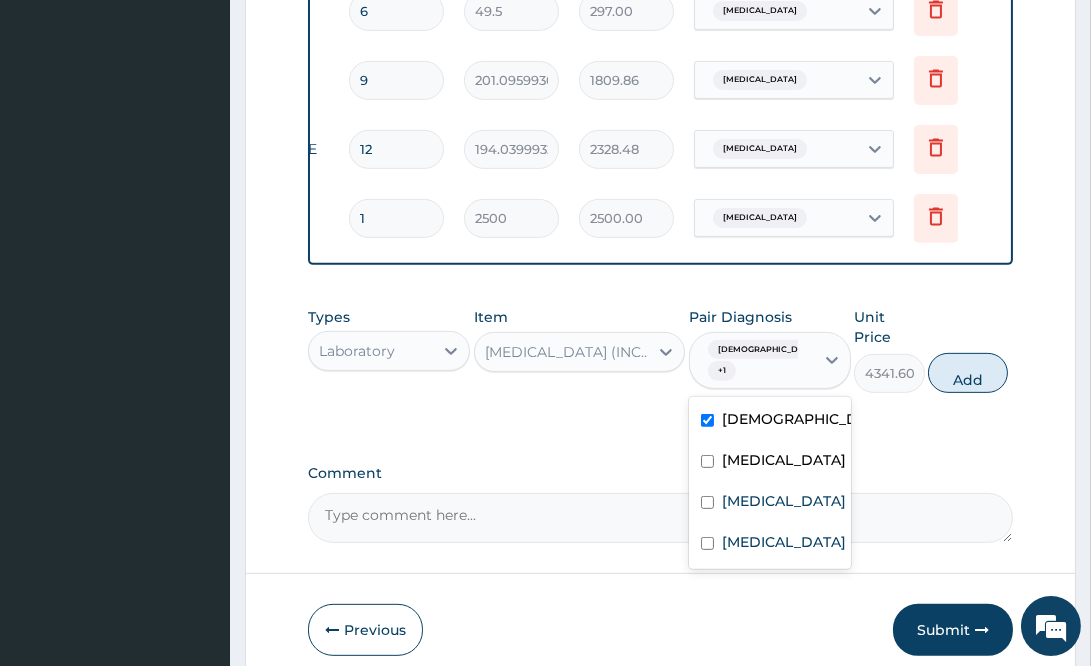 checkbox on "false" 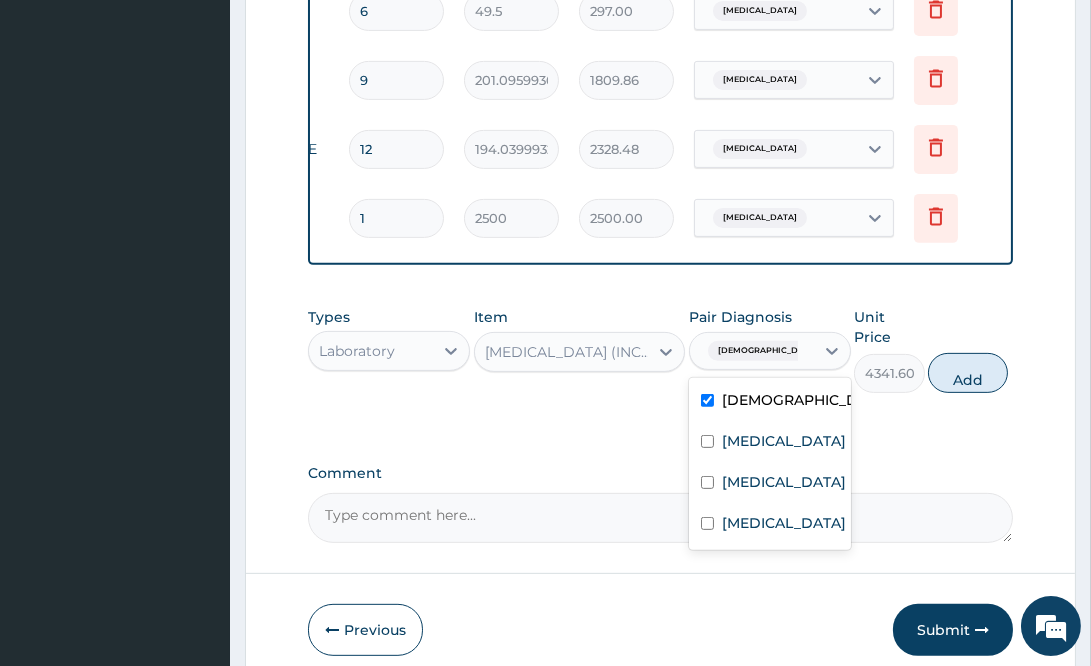 click on "Asthma" at bounding box center [770, 402] 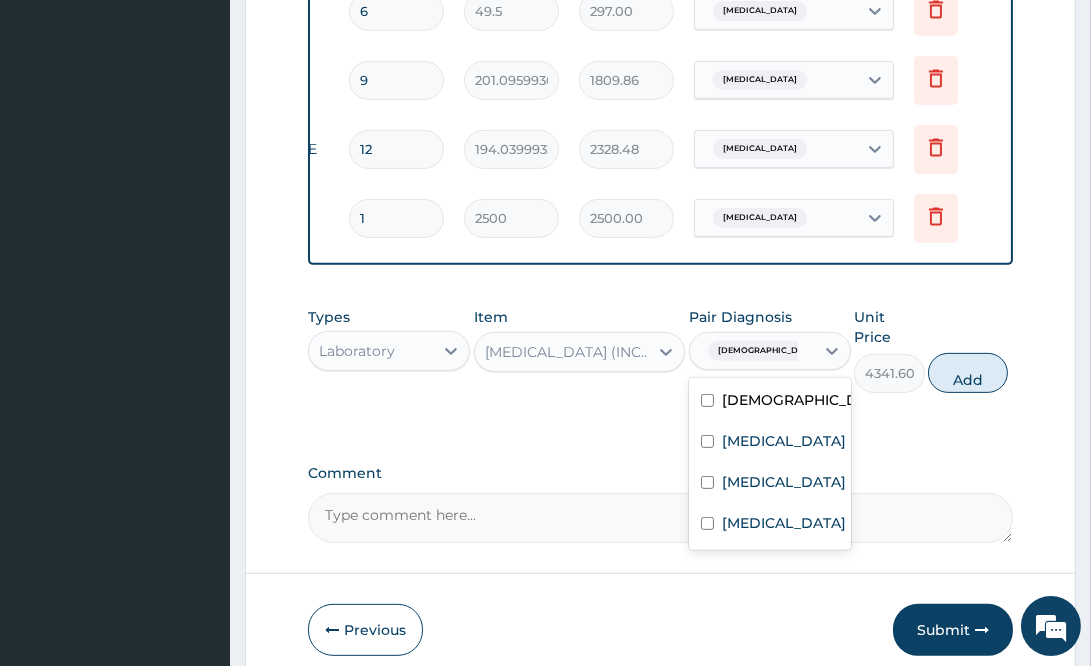 checkbox on "false" 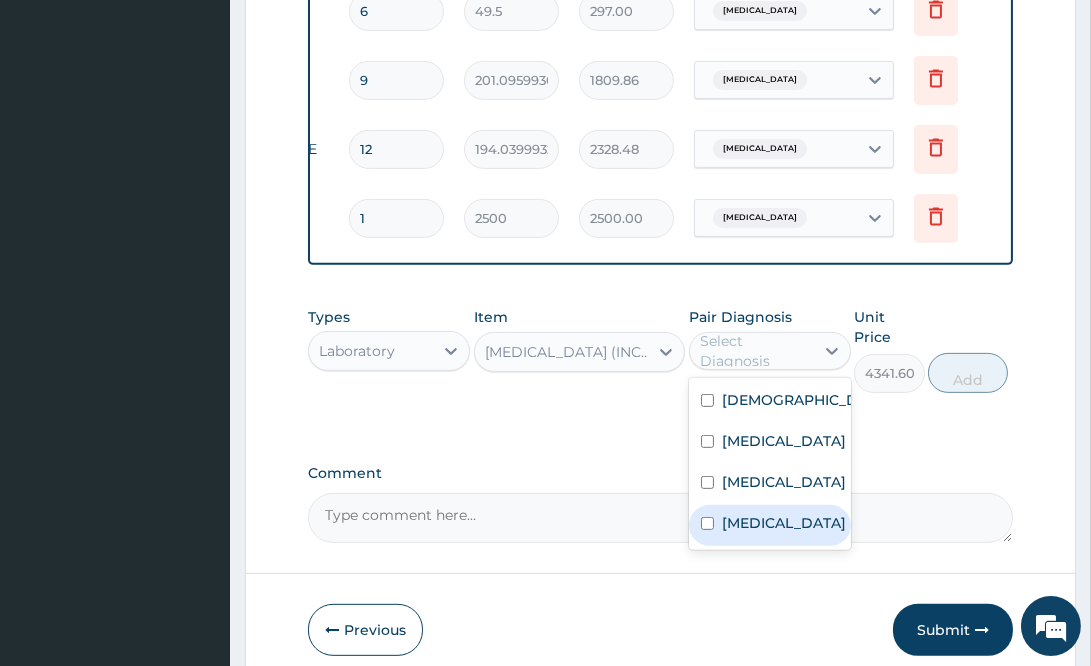 click on "Sepsis" at bounding box center (770, 525) 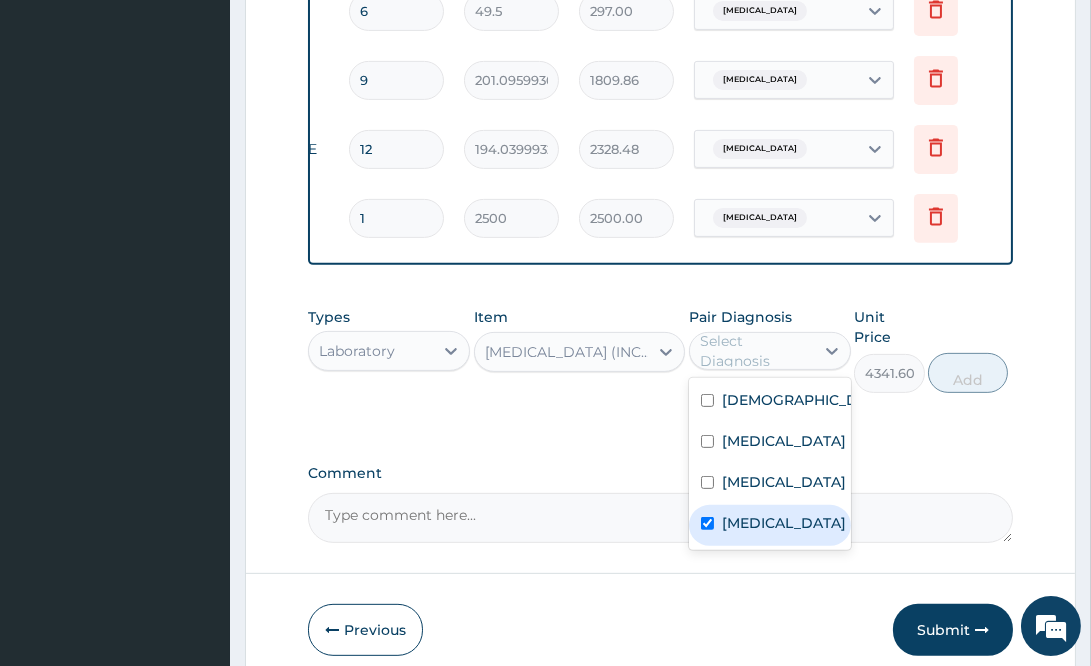 checkbox on "true" 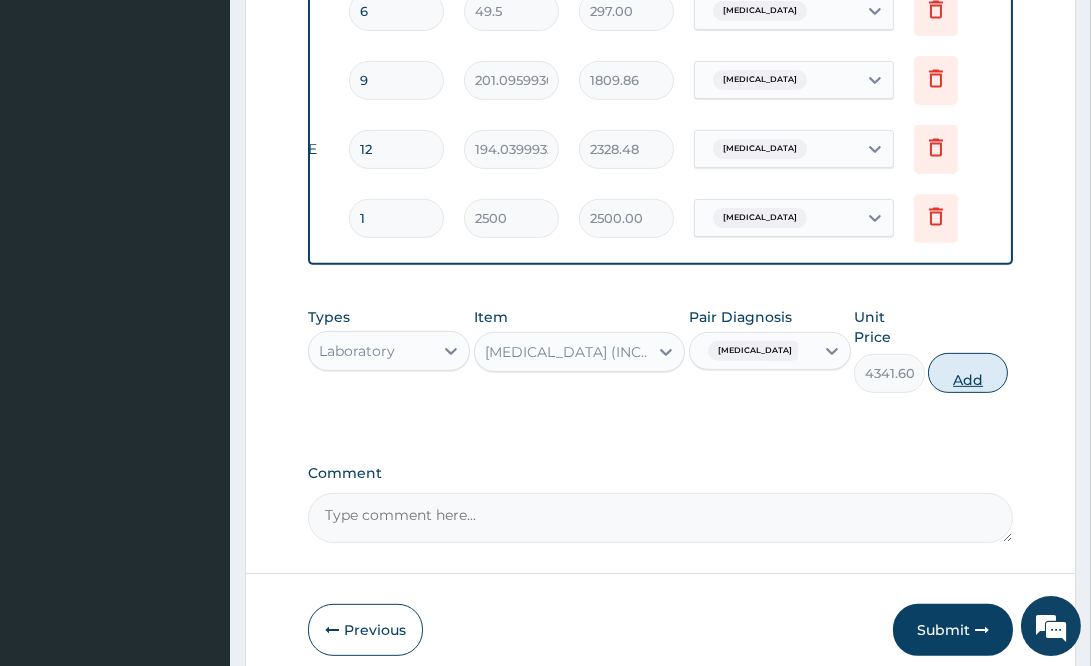 click on "Add" at bounding box center [968, 373] 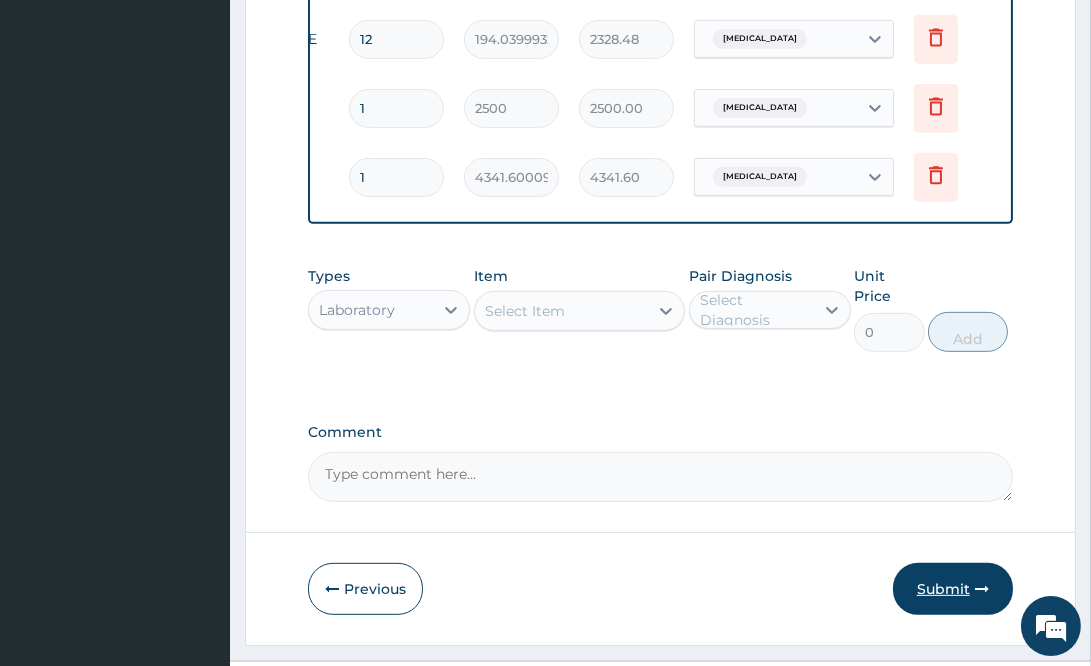 scroll, scrollTop: 1333, scrollLeft: 0, axis: vertical 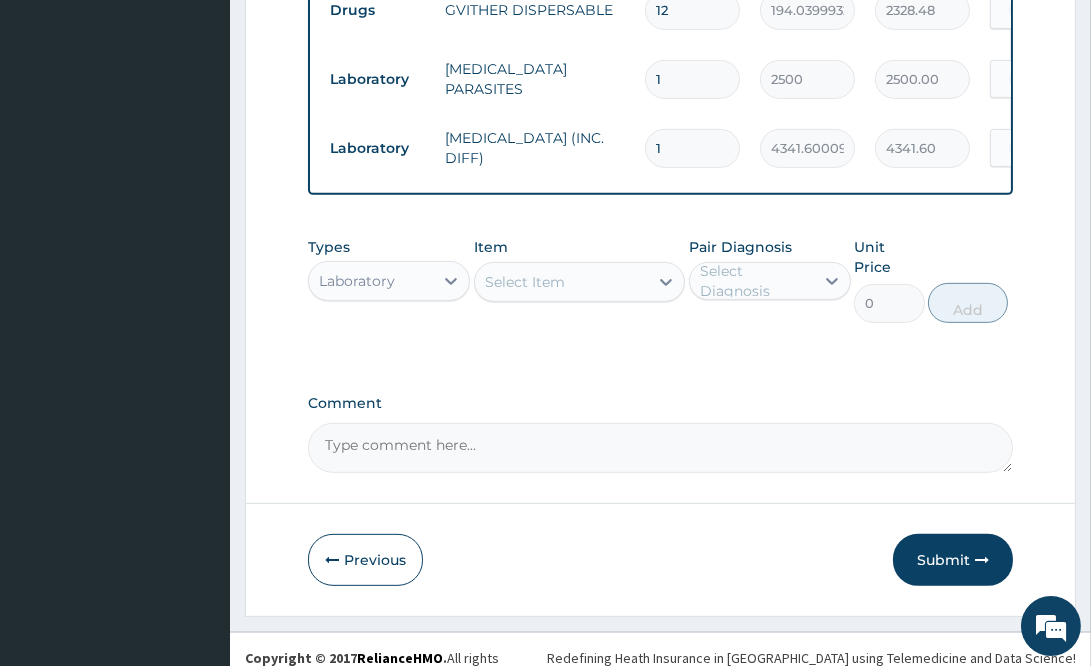 drag, startPoint x: 951, startPoint y: 544, endPoint x: 898, endPoint y: 553, distance: 53.75872 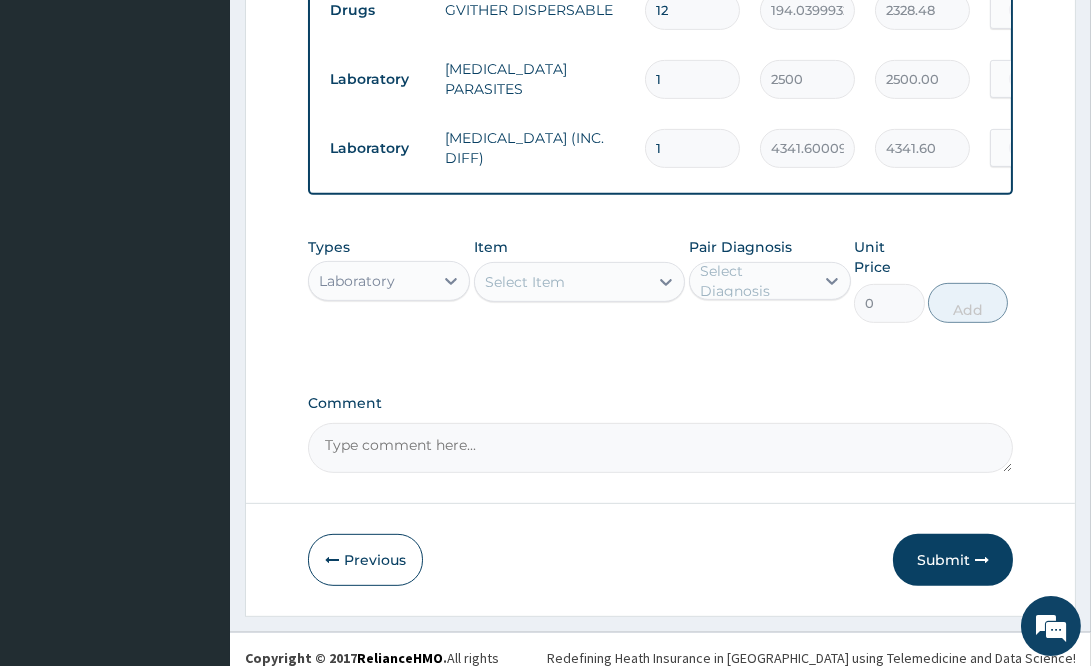 click on "Submit" at bounding box center (953, 560) 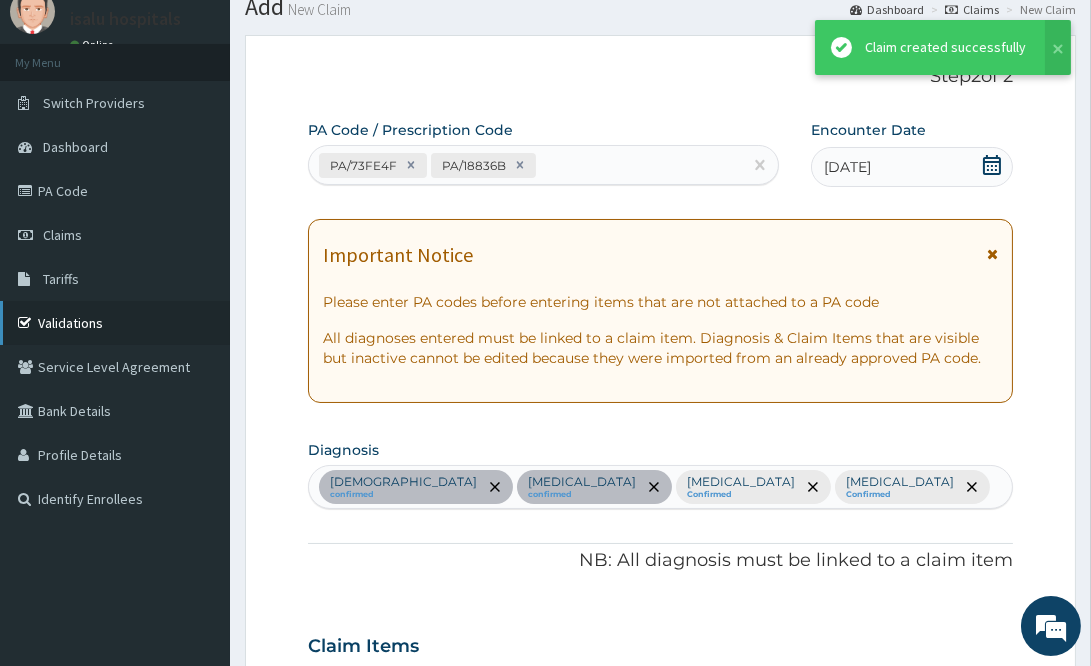 scroll, scrollTop: 1333, scrollLeft: 0, axis: vertical 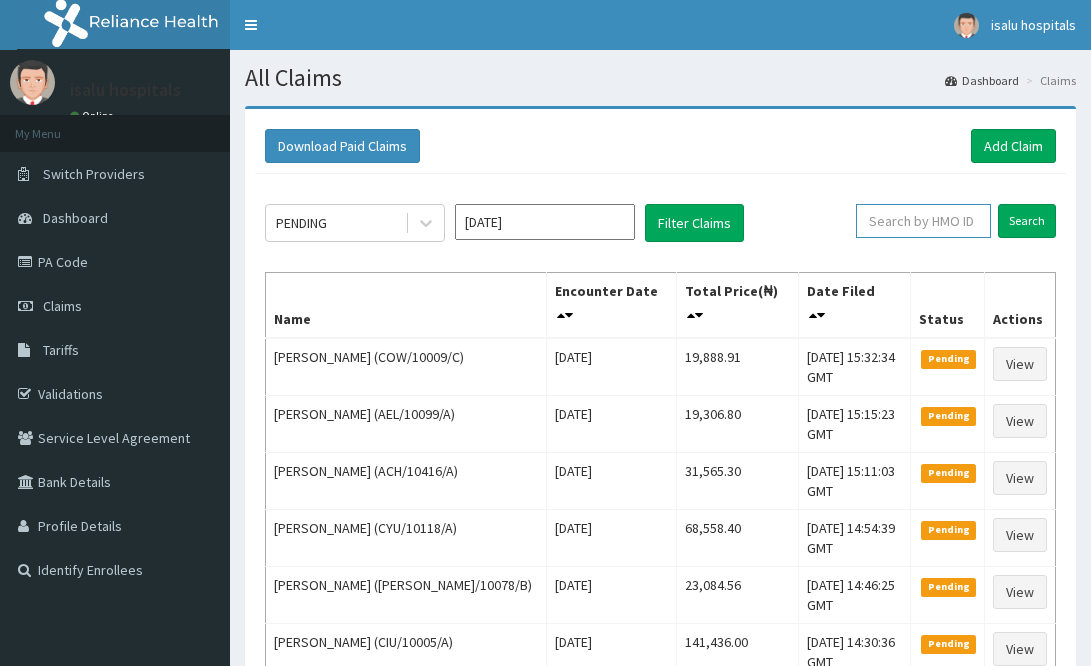 click at bounding box center [923, 221] 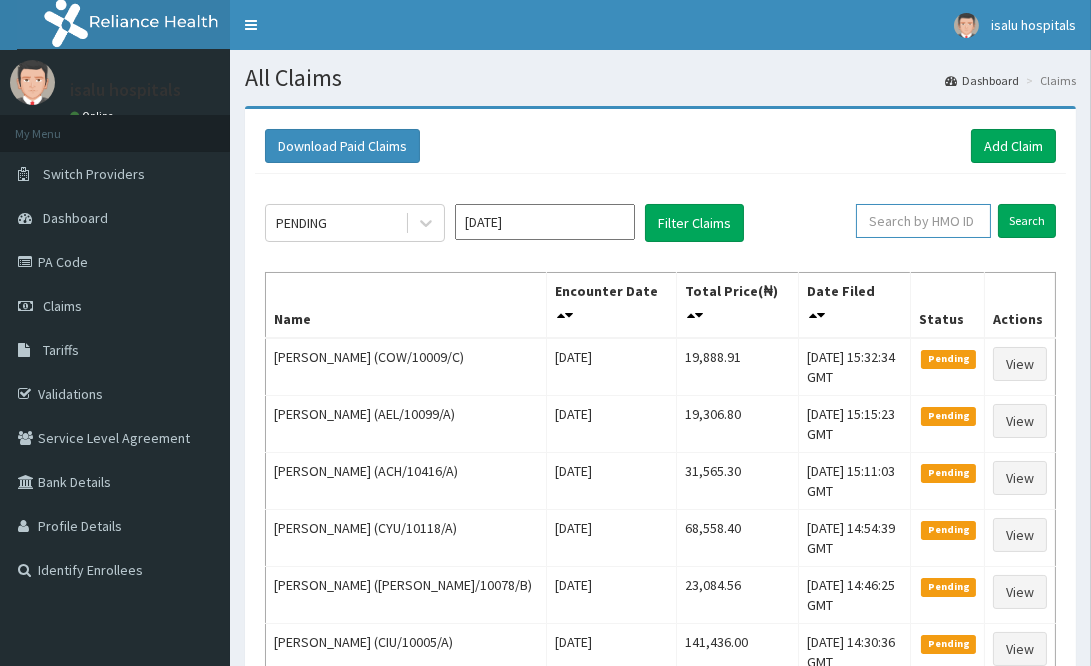 scroll, scrollTop: 0, scrollLeft: 0, axis: both 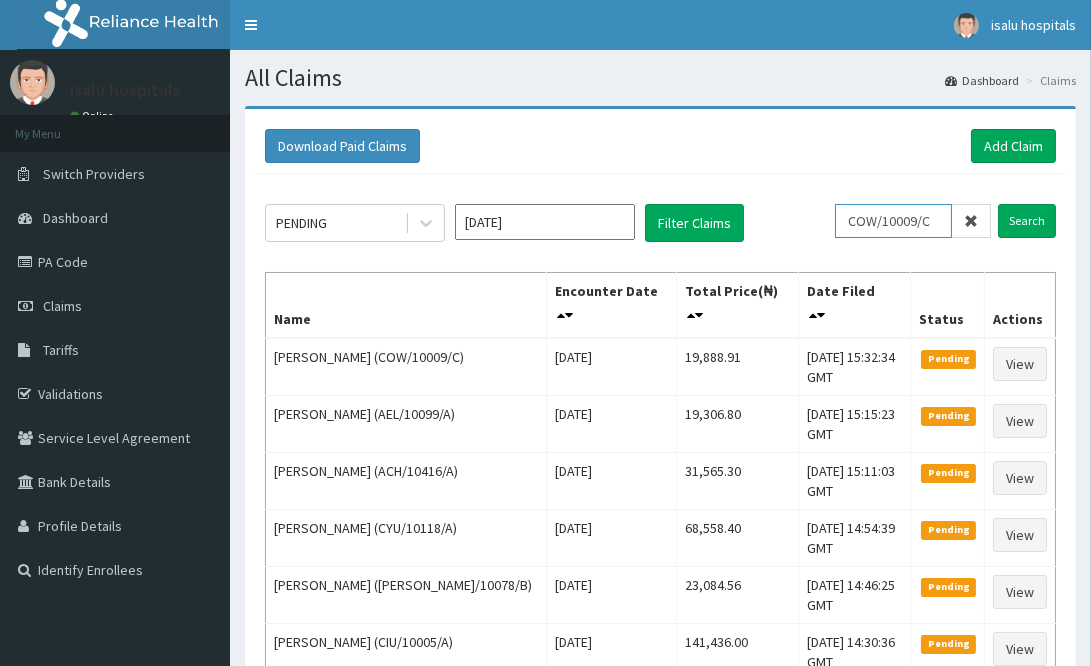 click on "COW/10009/C" at bounding box center [893, 221] 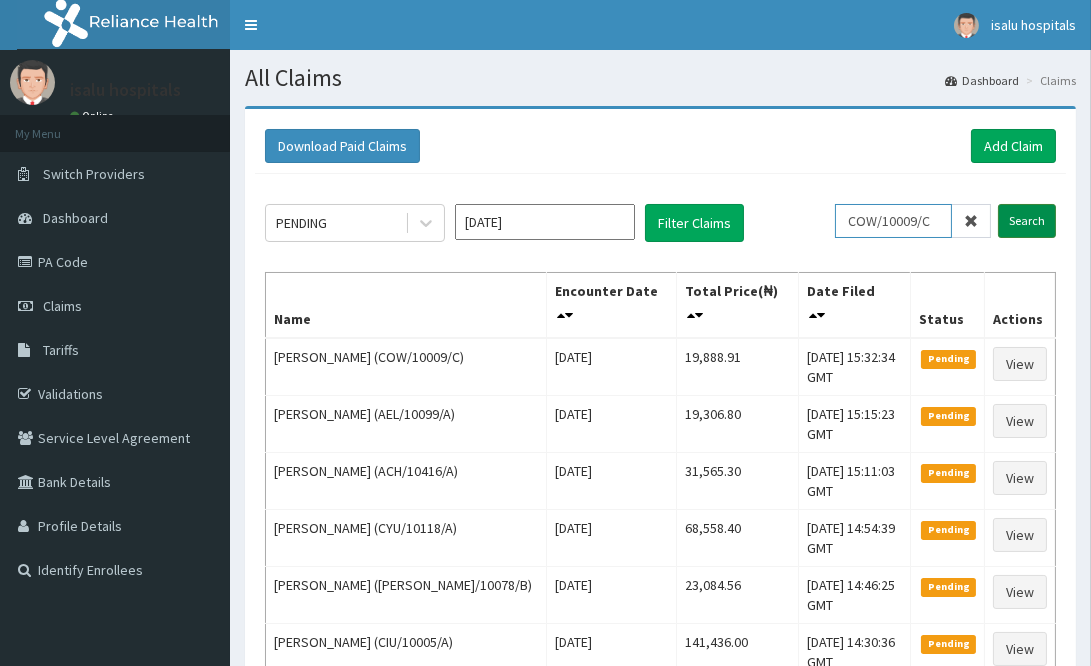 type on "COW/10009/C" 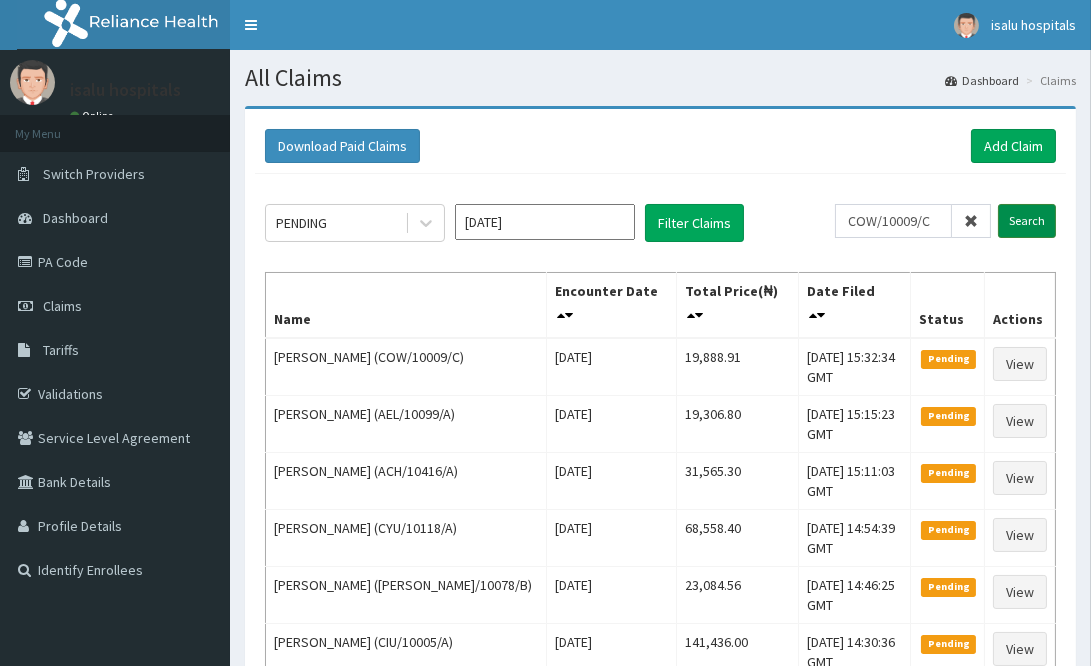 click on "Search" at bounding box center (1027, 221) 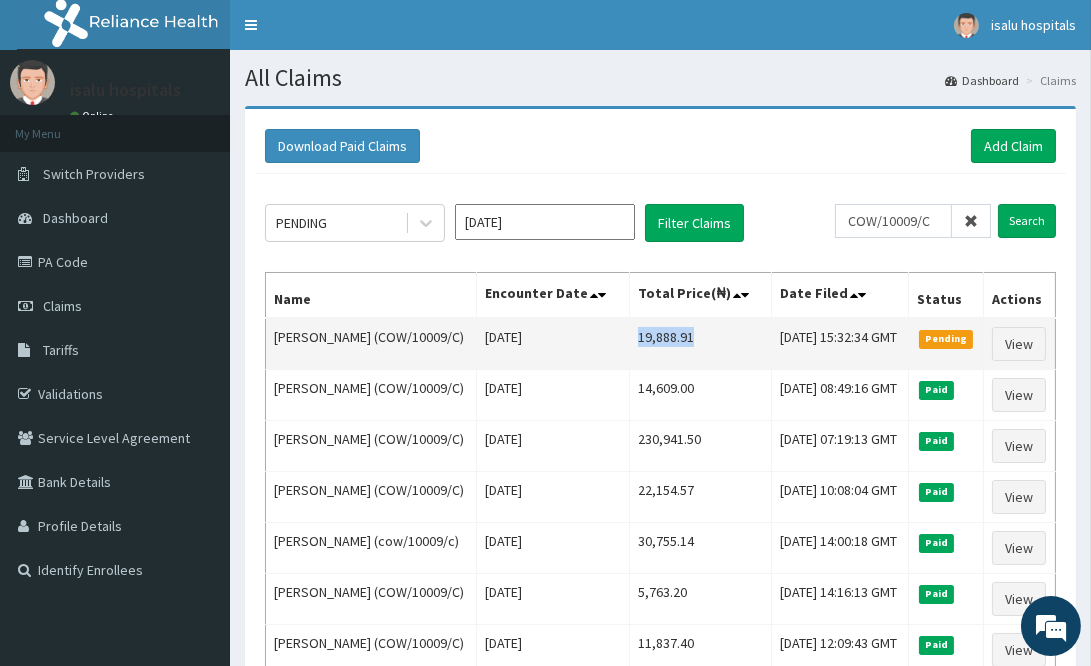 drag, startPoint x: 613, startPoint y: 352, endPoint x: 716, endPoint y: 360, distance: 103.31021 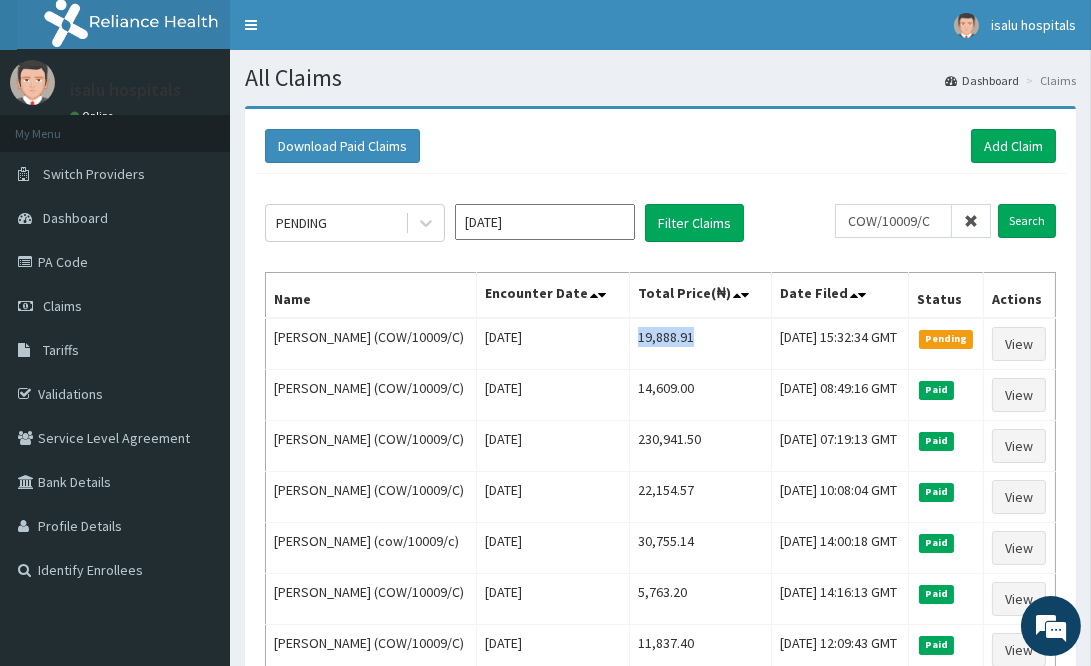 scroll, scrollTop: 0, scrollLeft: 0, axis: both 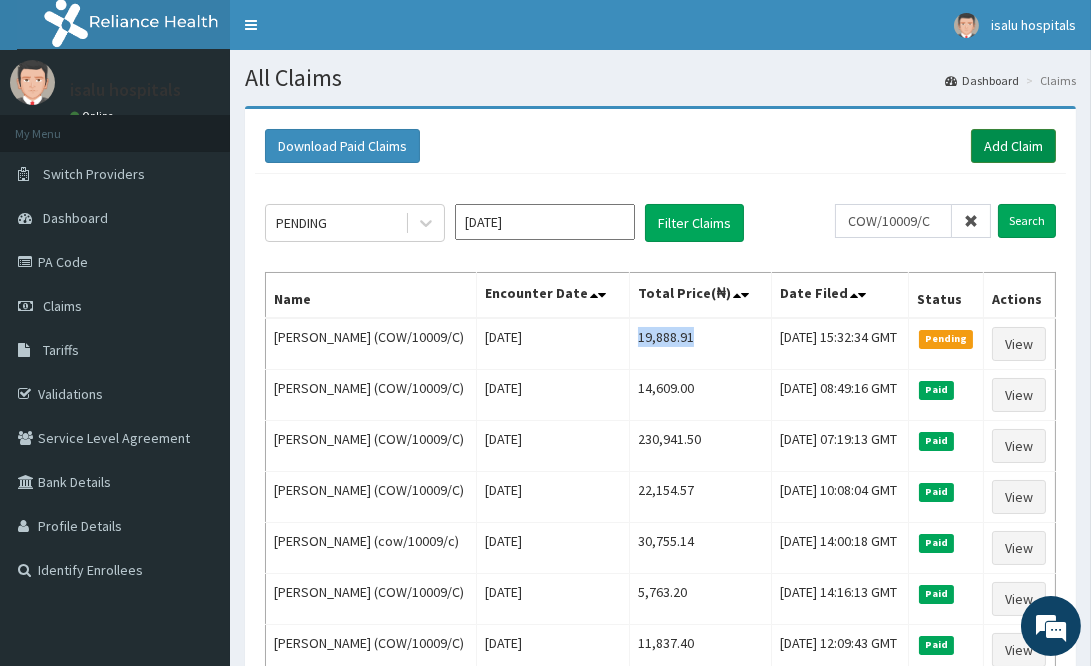 click on "Add Claim" at bounding box center [1013, 146] 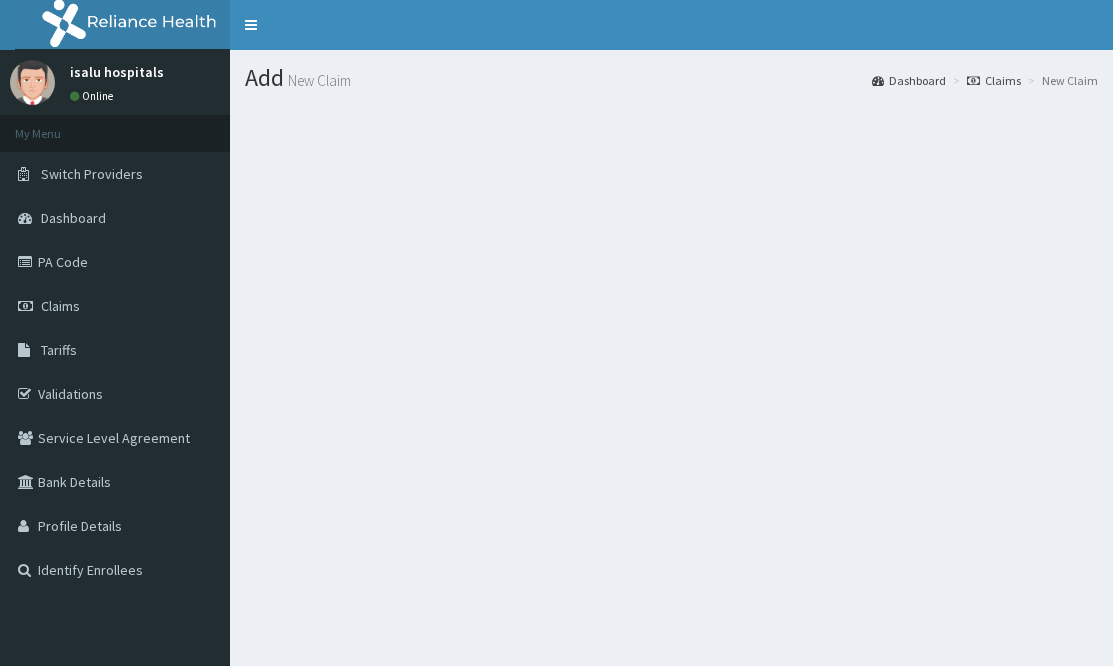 scroll, scrollTop: 0, scrollLeft: 0, axis: both 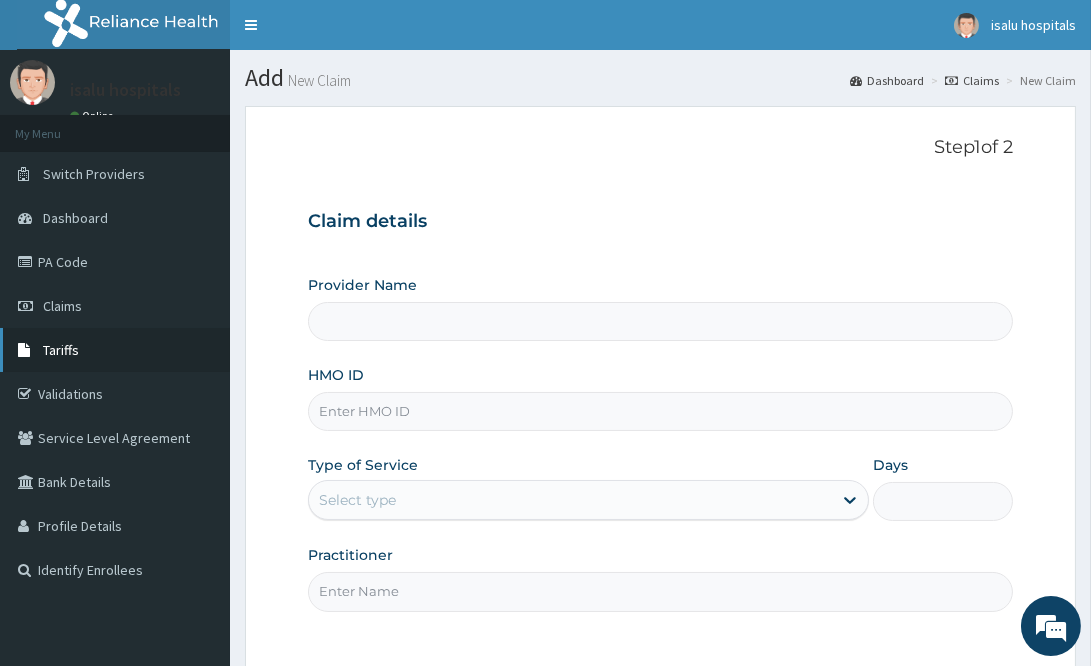 type on "Isalu Hospital Limited" 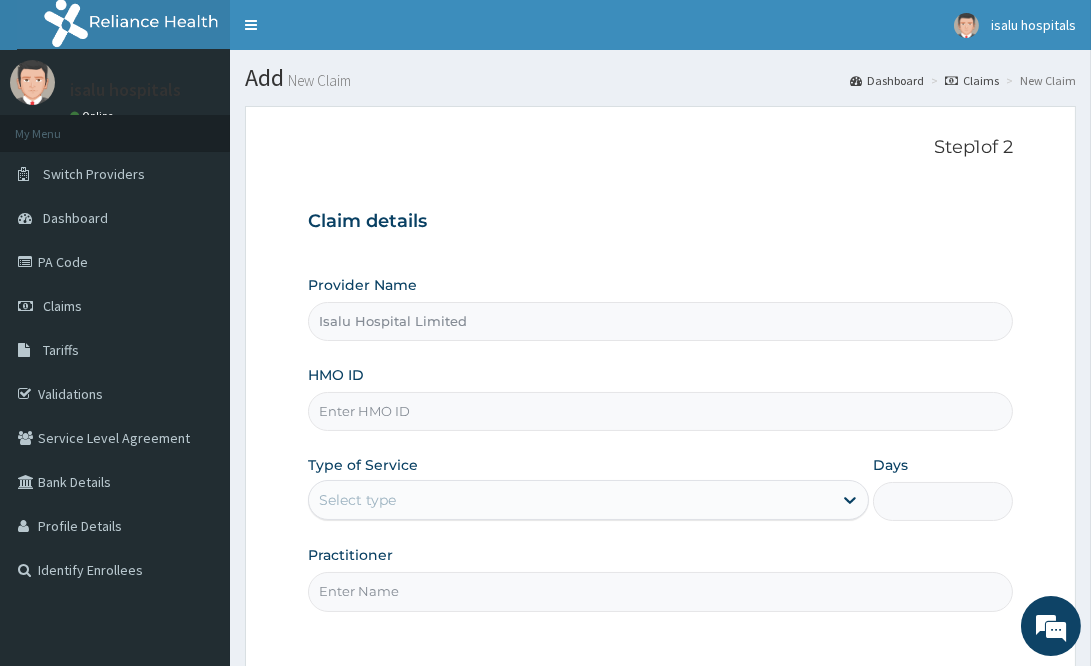 click on "Type of Service Select type" at bounding box center [588, 488] 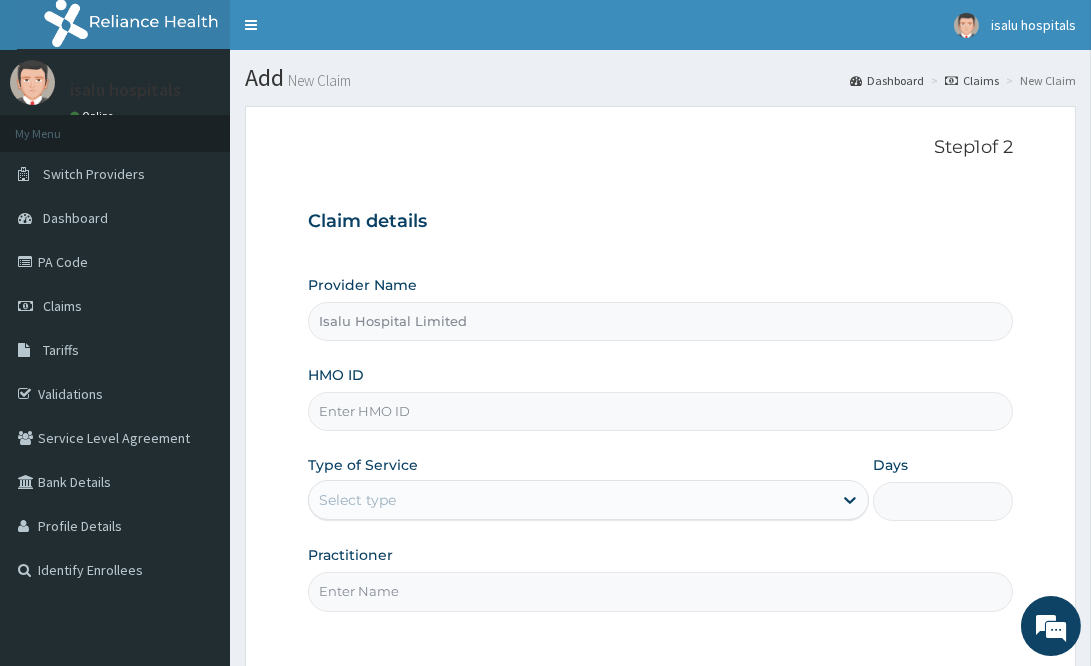click on "HMO ID" at bounding box center [660, 411] 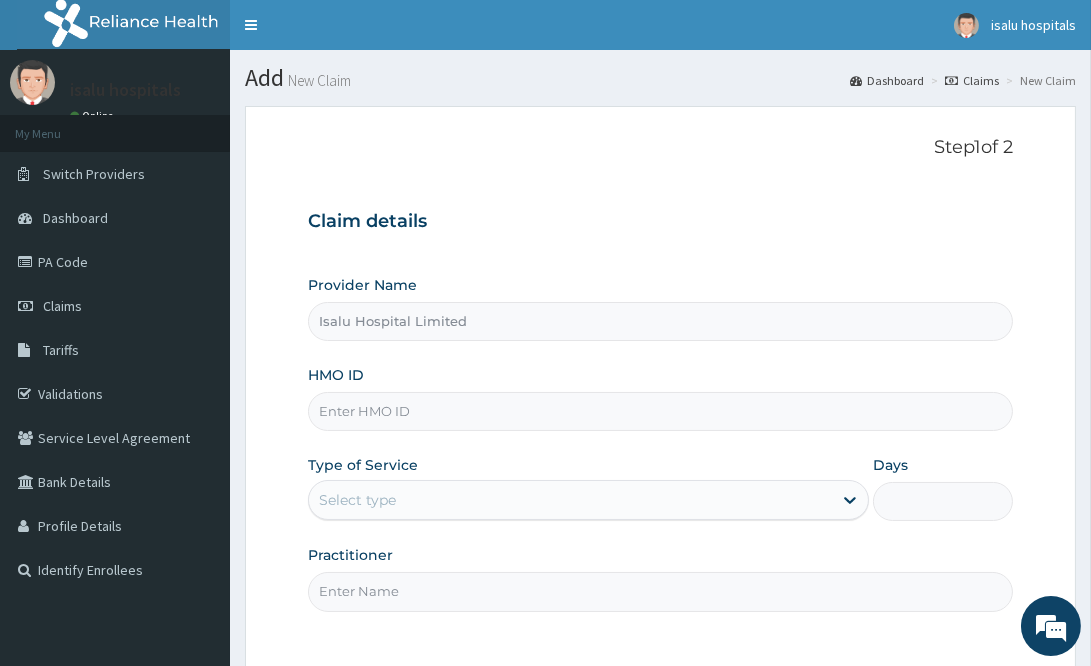 paste on "CYU/10037/A" 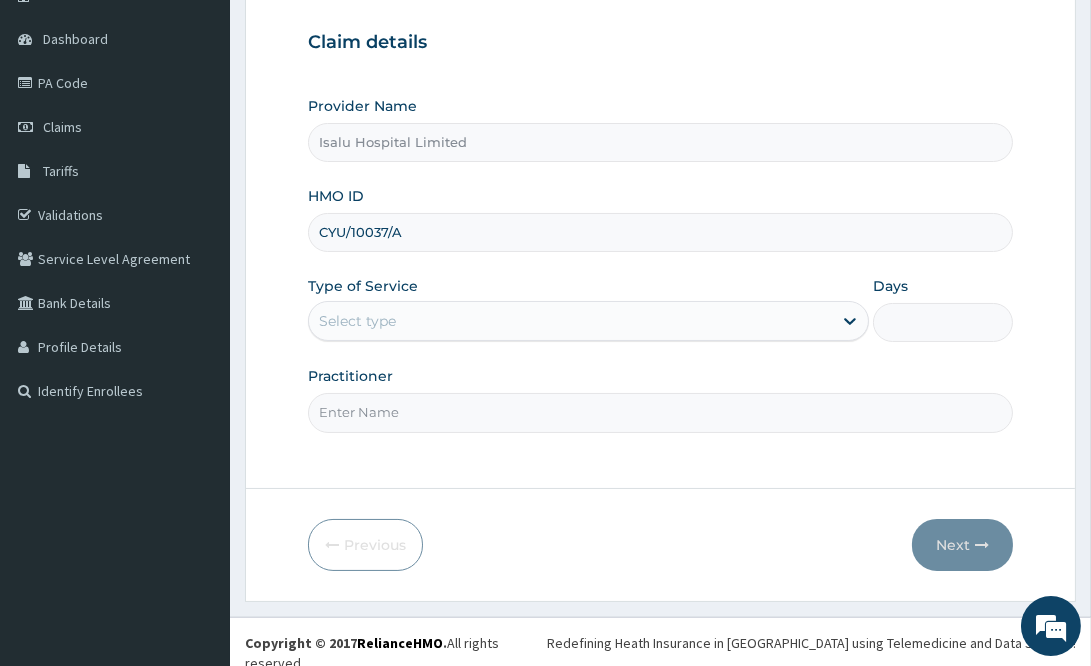 scroll, scrollTop: 180, scrollLeft: 0, axis: vertical 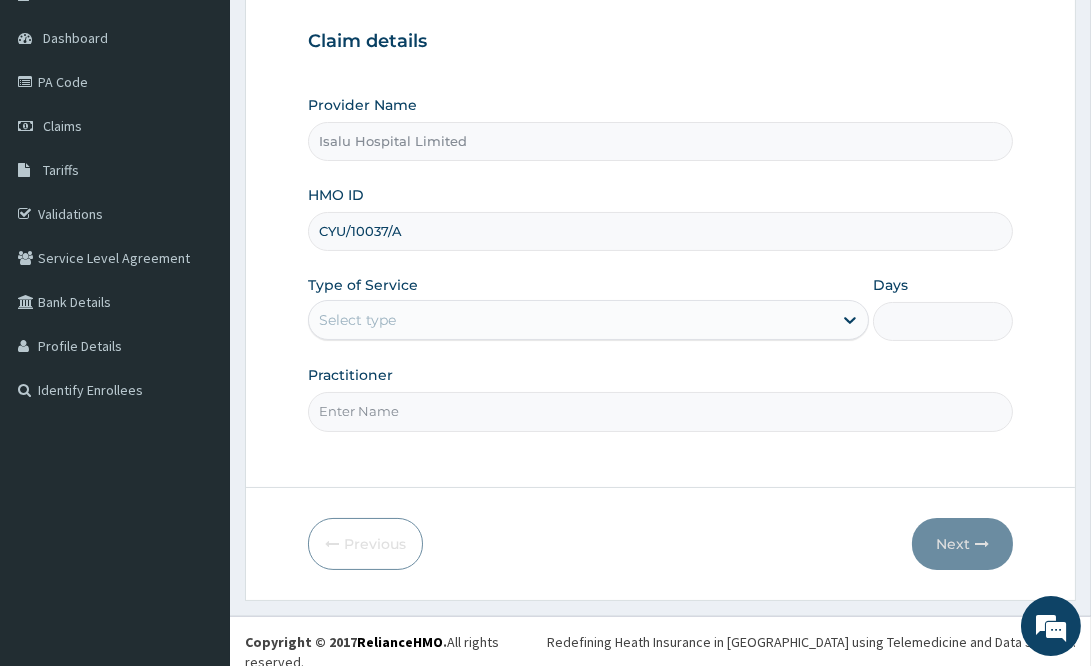 type on "CYU/10037/A" 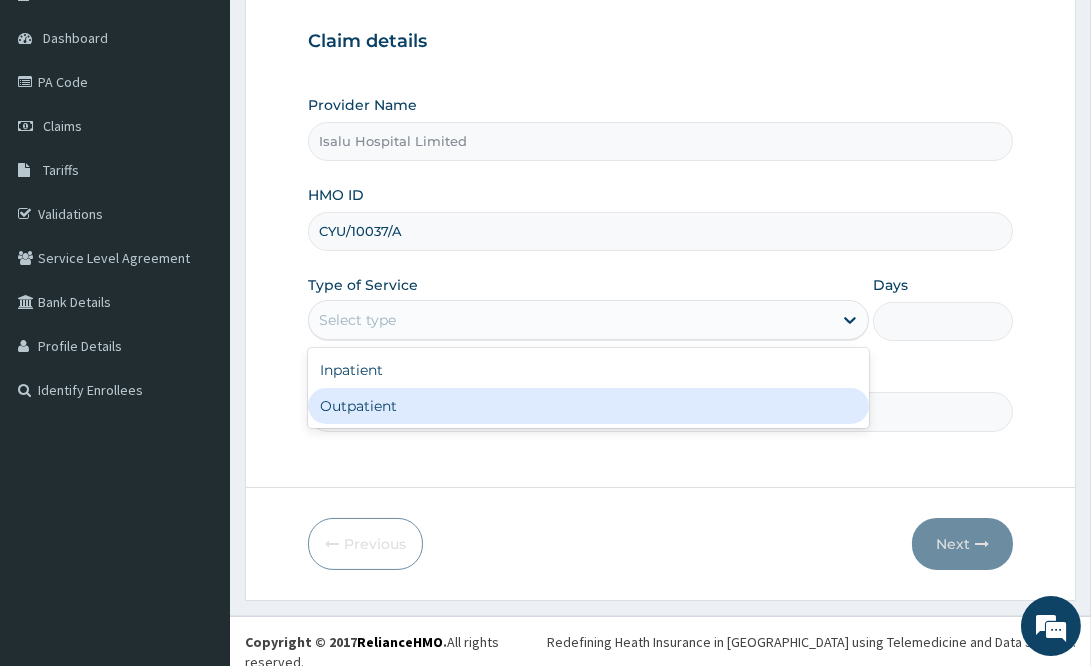 click on "Outpatient" at bounding box center (588, 406) 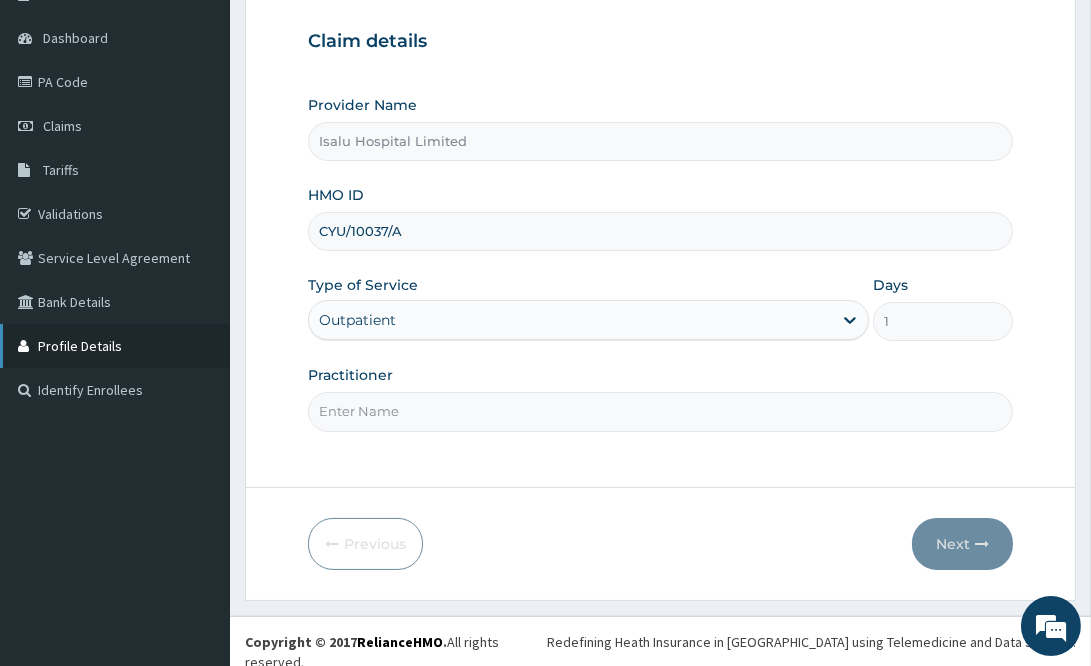 scroll, scrollTop: 0, scrollLeft: 0, axis: both 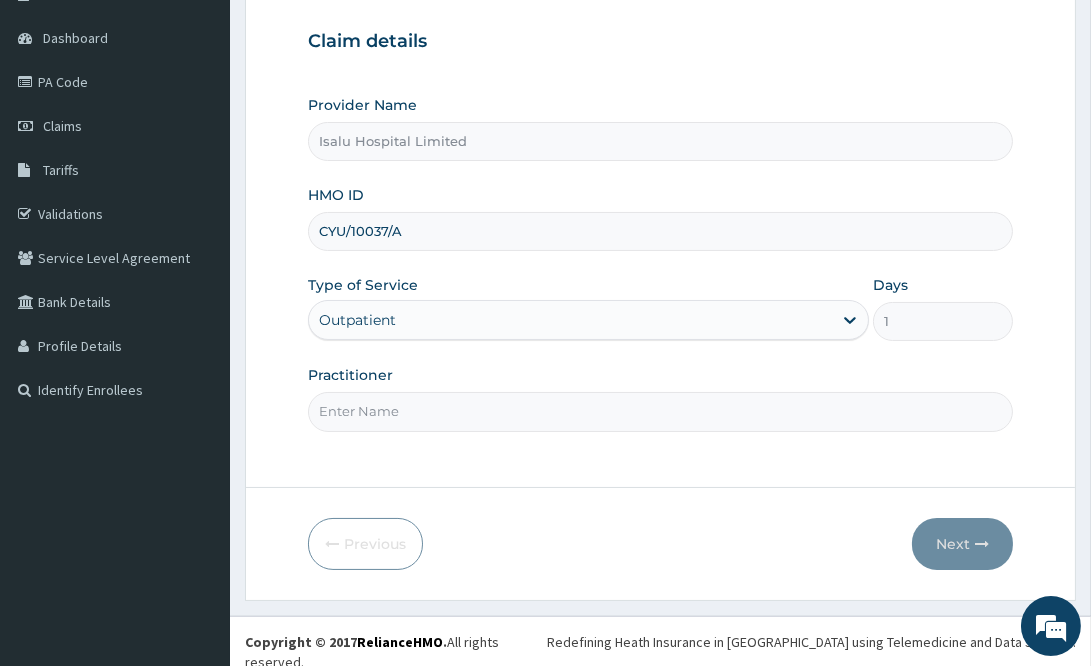 click on "Step  1  of 2 Claim details Provider Name Isalu Hospital Limited HMO ID CYU/10037/A Type of Service Outpatient Days 1 Practitioner" at bounding box center [660, 207] 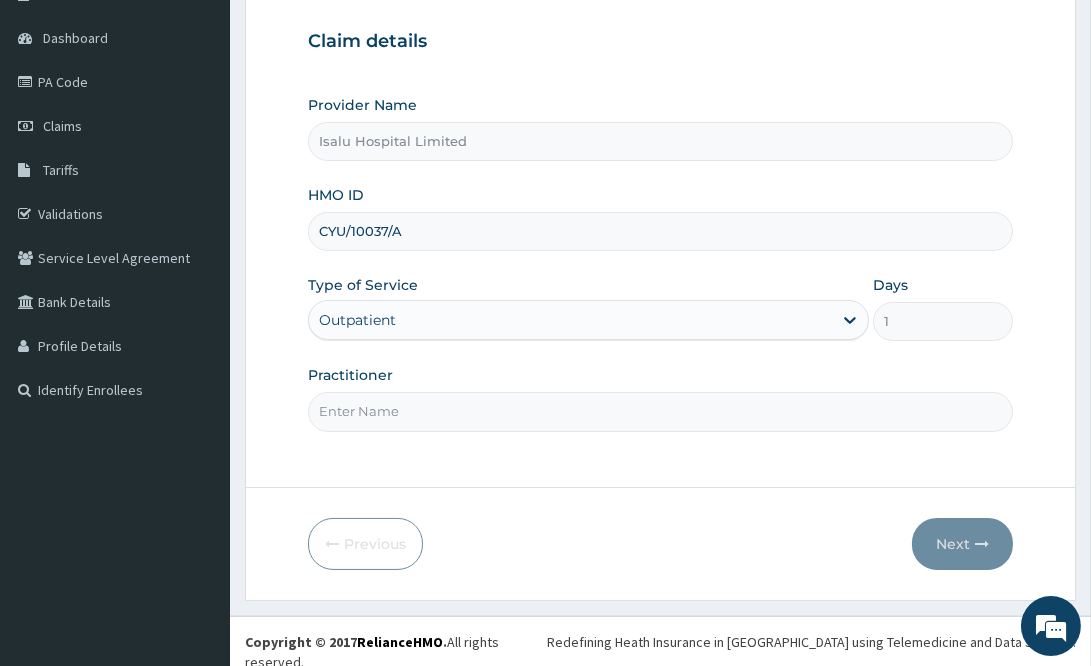 paste on "[PERSON_NAME]" 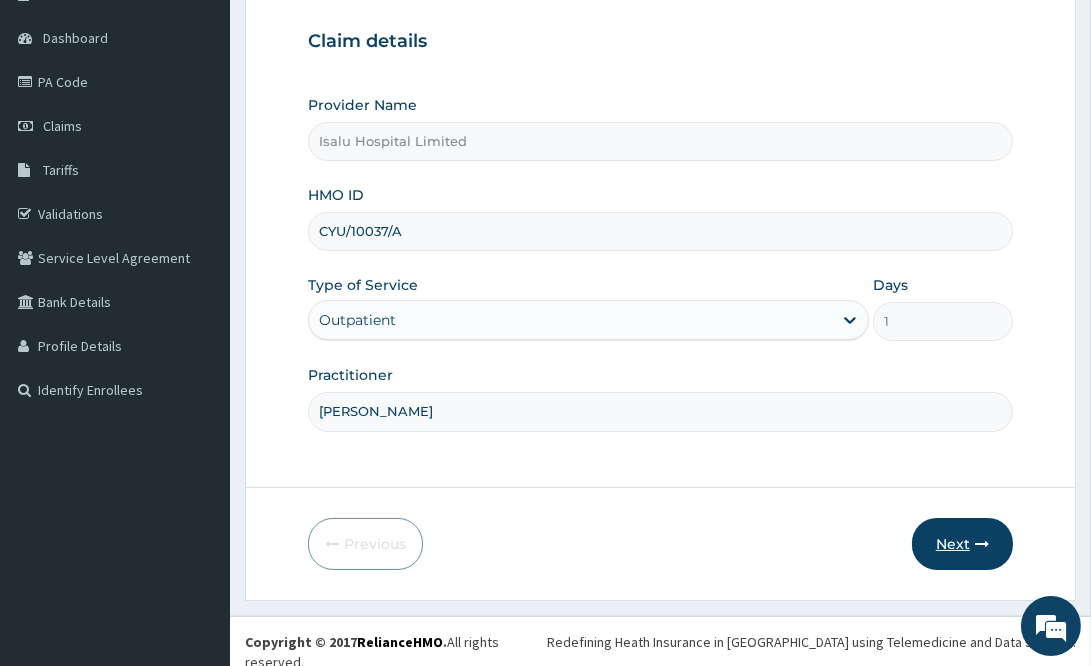 type on "[PERSON_NAME]" 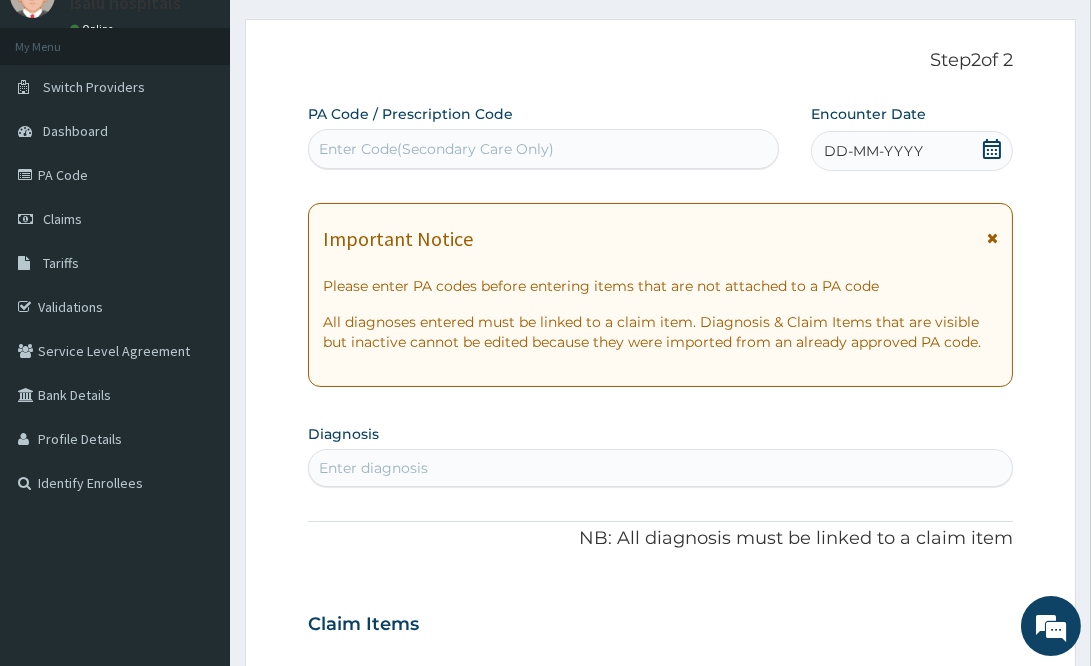 scroll, scrollTop: 0, scrollLeft: 0, axis: both 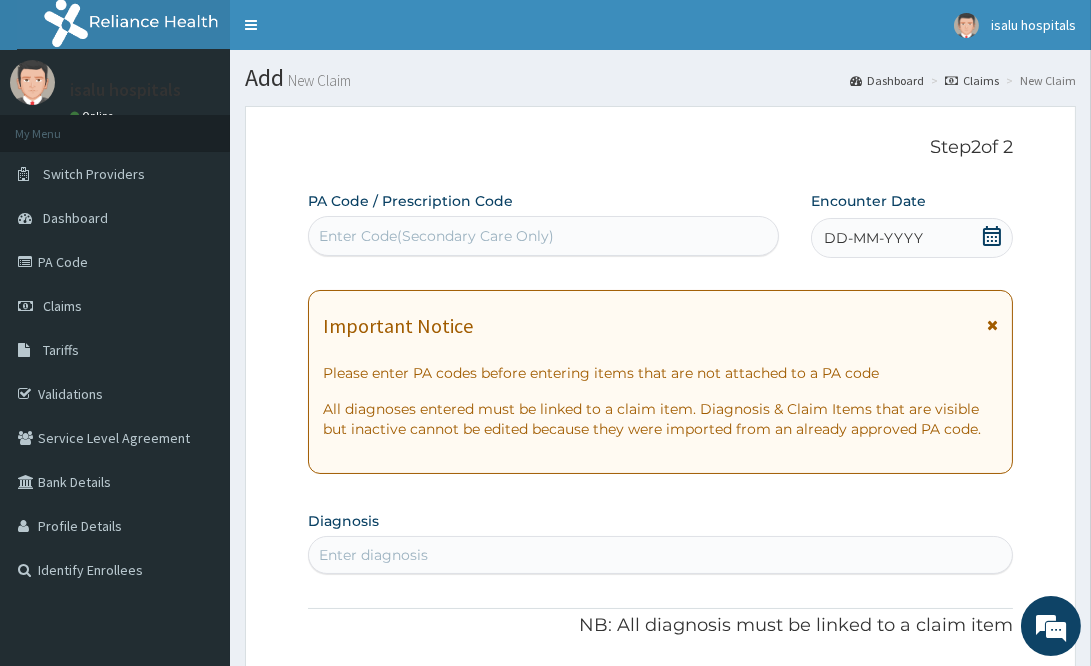 click on "PA Code / Prescription Code Enter Code(Secondary Care Only) Encounter Date DD-MM-YYYY Important Notice Please enter PA codes before entering items that are not attached to a PA code   All diagnoses entered must be linked to a claim item. Diagnosis & Claim Items that are visible but inactive cannot be edited because they were imported from an already approved PA code. Diagnosis Enter diagnosis NB: All diagnosis must be linked to a claim item Claim Items No claim item Types Select Type Item Select Item Pair Diagnosis Select Diagnosis Unit Price 0 Add Comment" at bounding box center [660, 718] 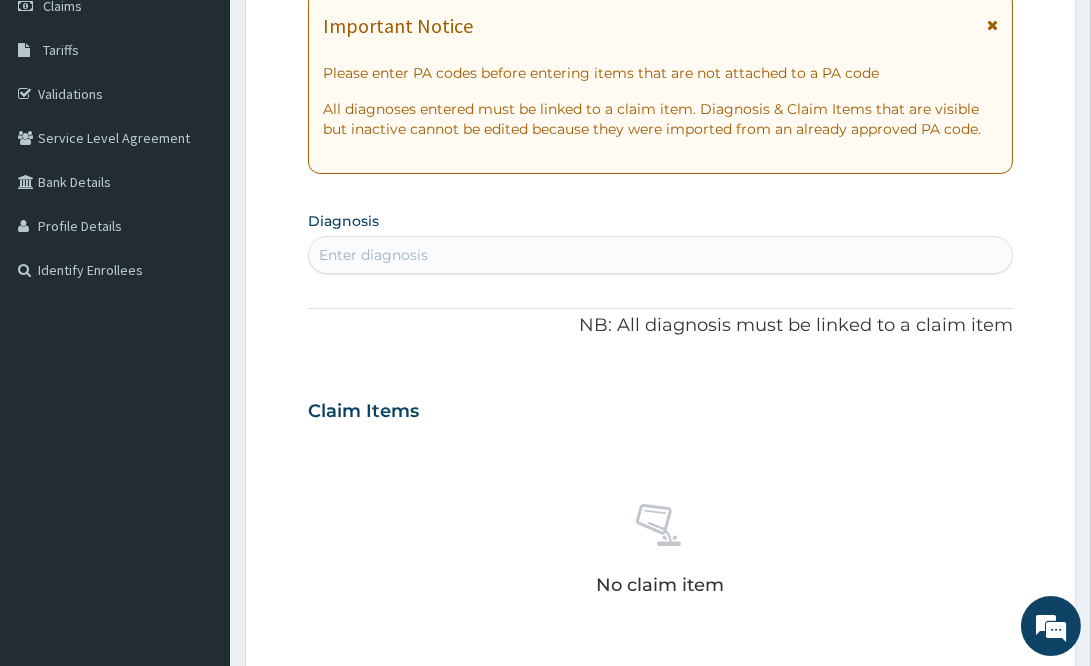 scroll, scrollTop: 0, scrollLeft: 0, axis: both 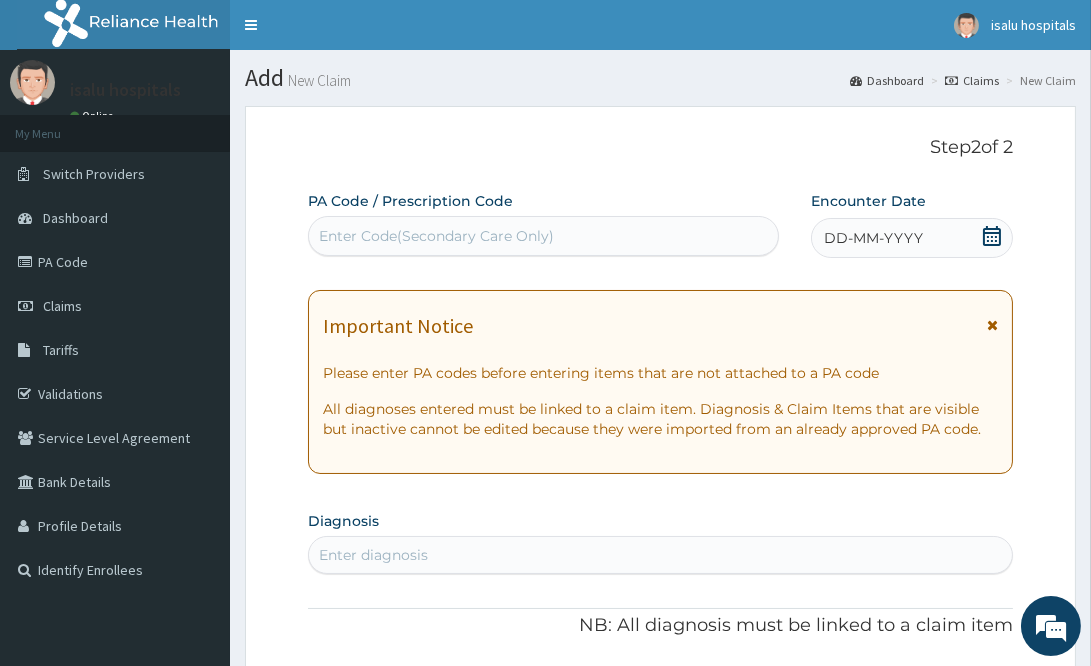 click on "Enter Code(Secondary Care Only)" at bounding box center (436, 236) 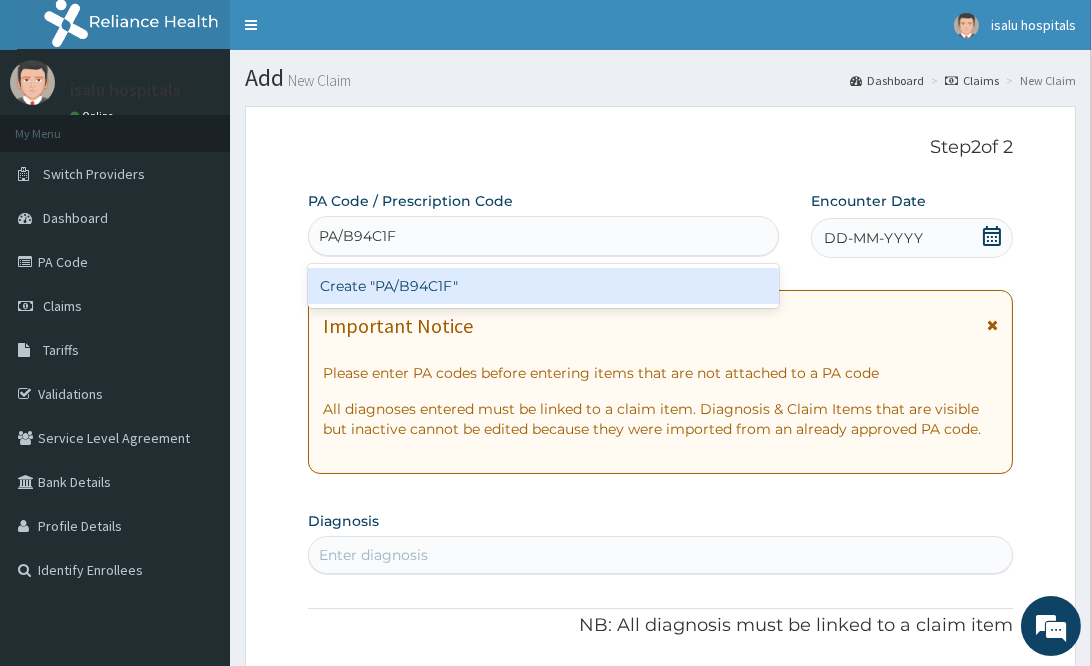 click on "Create "PA/B94C1F"" at bounding box center (543, 286) 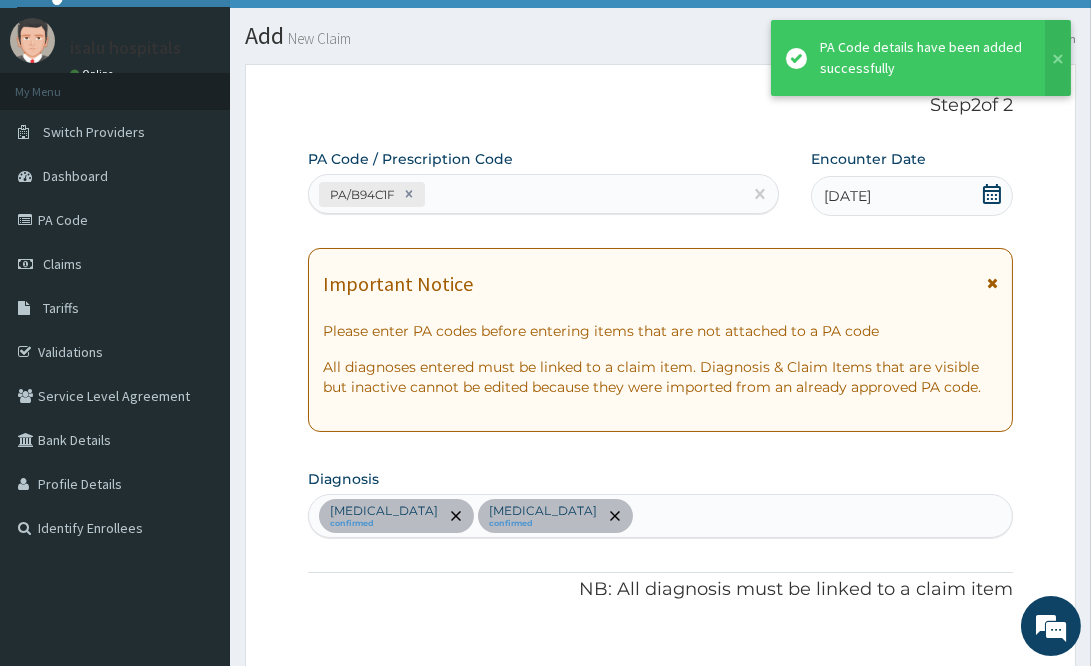 scroll, scrollTop: 0, scrollLeft: 0, axis: both 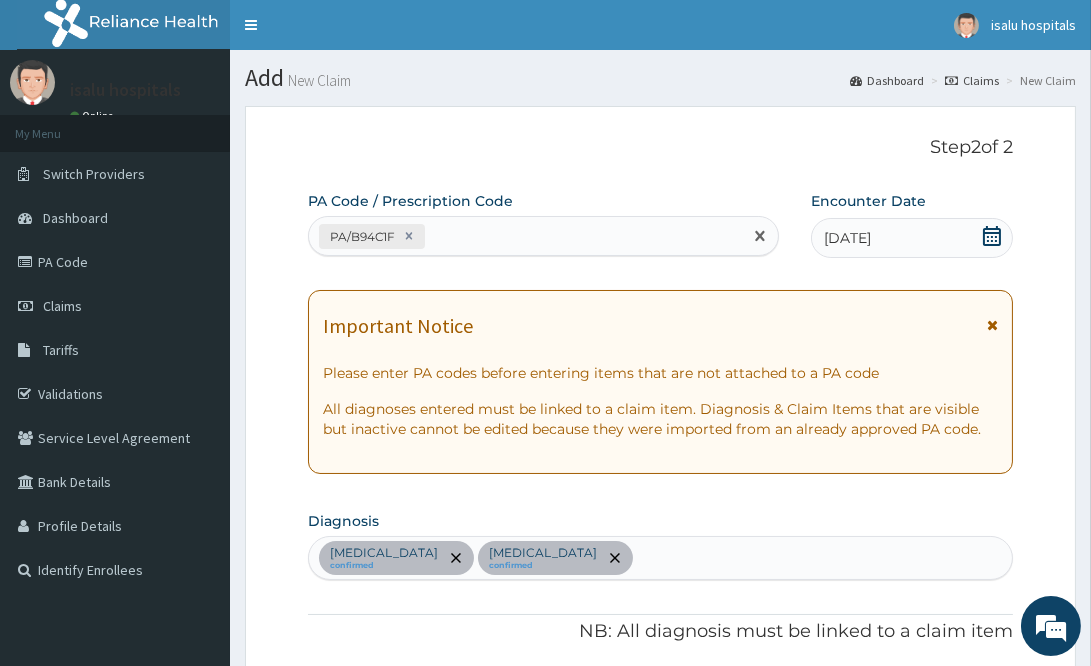 click on "PA/B94C1F" at bounding box center [525, 236] 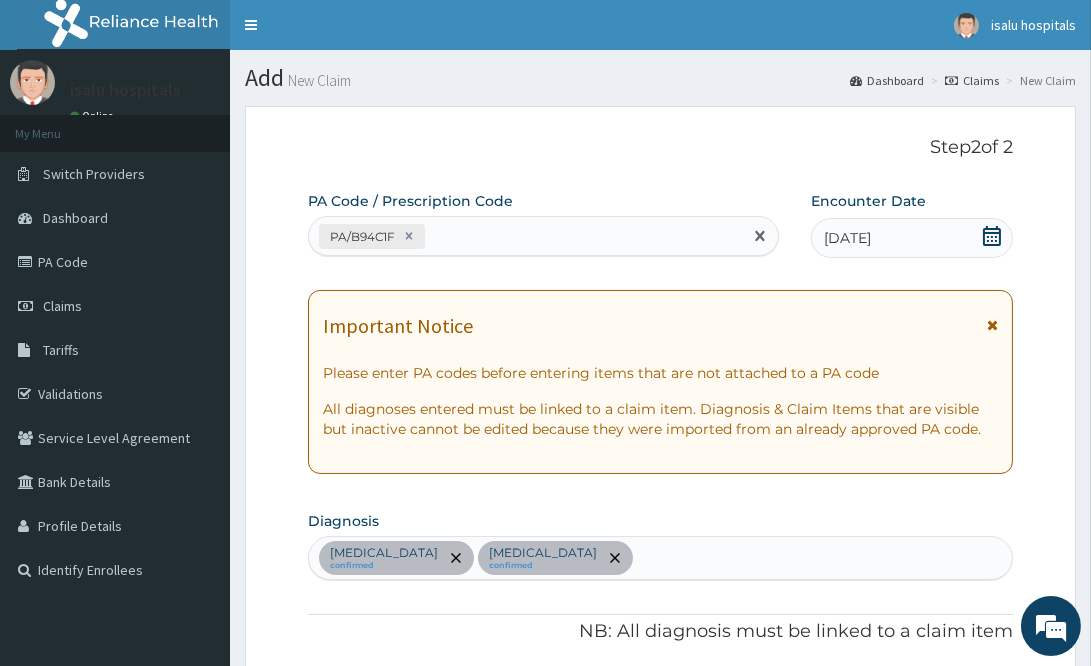 paste on "PA/C20458" 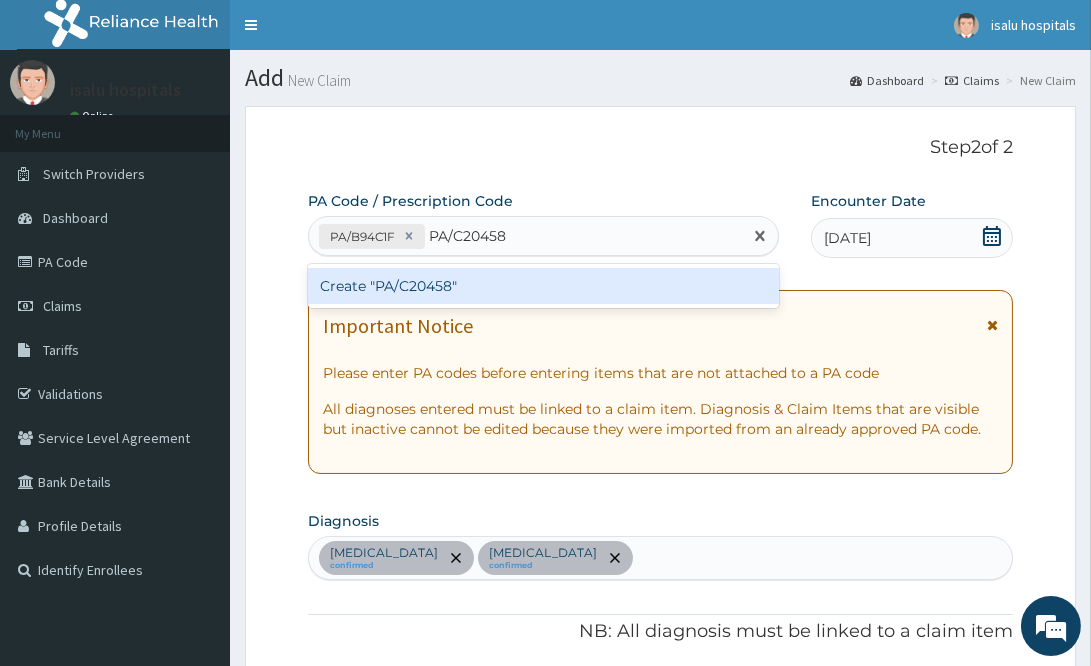 click on "Create "PA/C20458"" at bounding box center (543, 286) 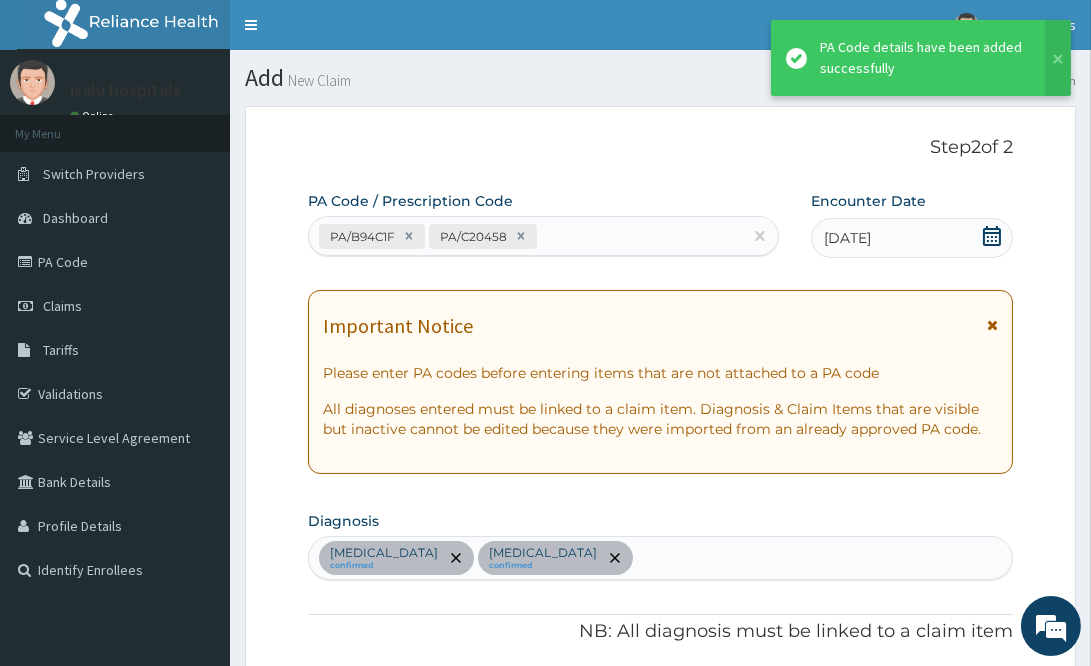 scroll, scrollTop: 644, scrollLeft: 0, axis: vertical 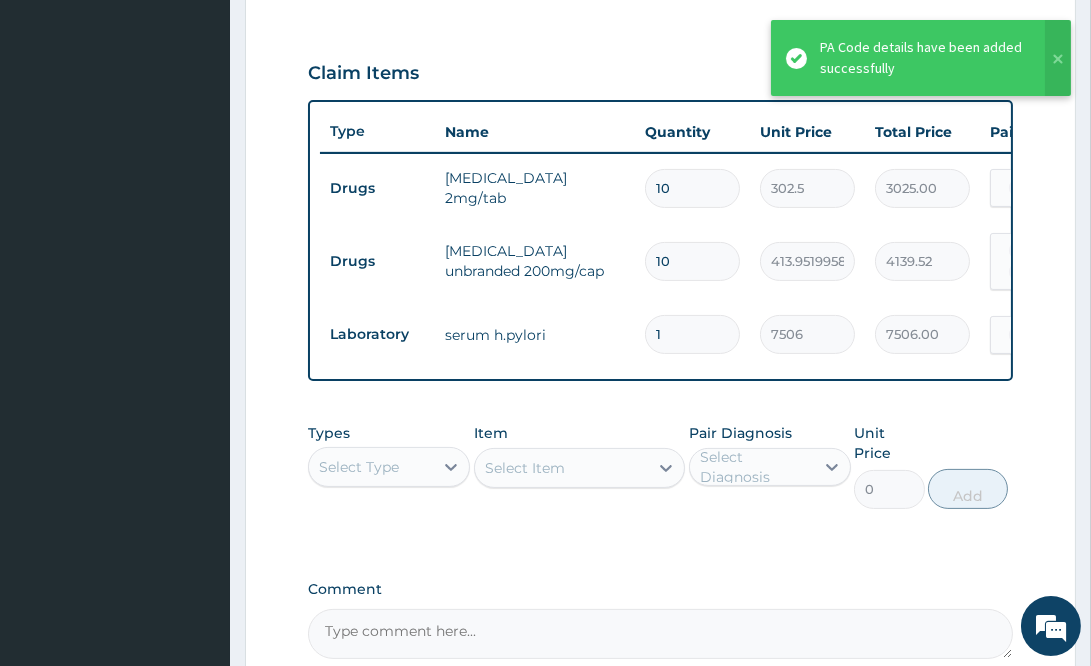 click on "Comment" at bounding box center [660, 589] 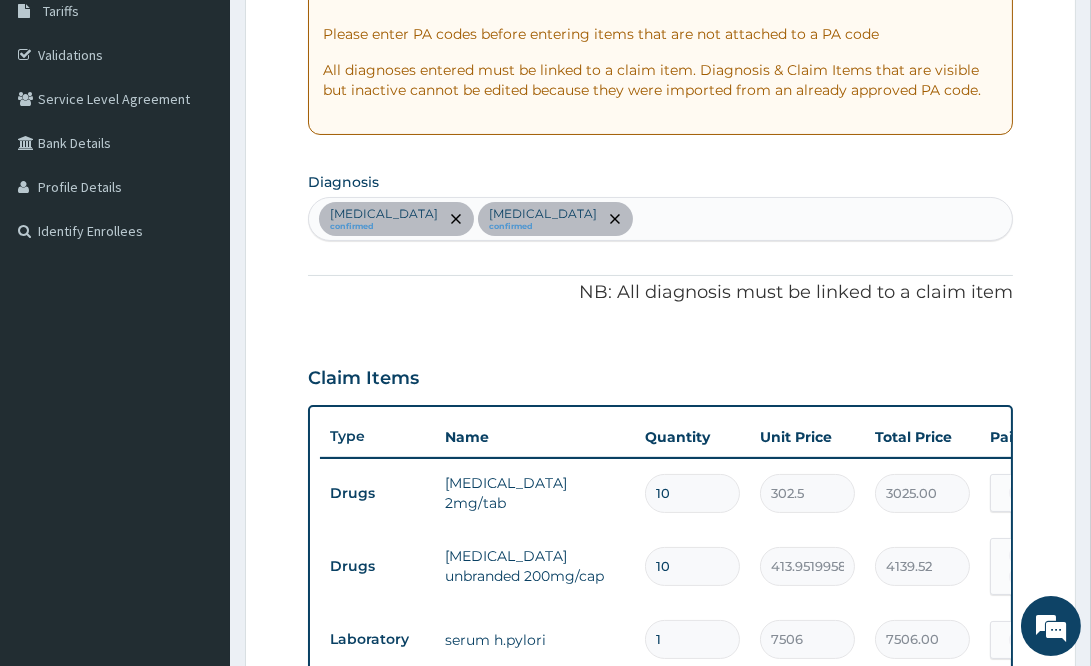 scroll, scrollTop: 194, scrollLeft: 0, axis: vertical 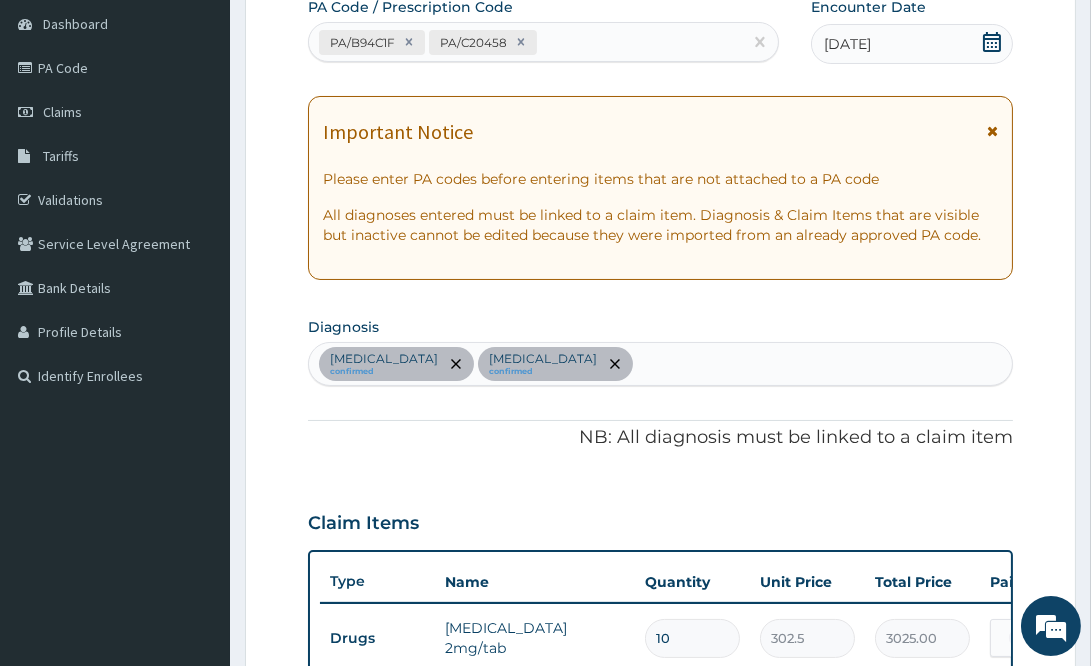 click on "[MEDICAL_DATA] confirmed [MEDICAL_DATA] confirmed" at bounding box center [660, 364] 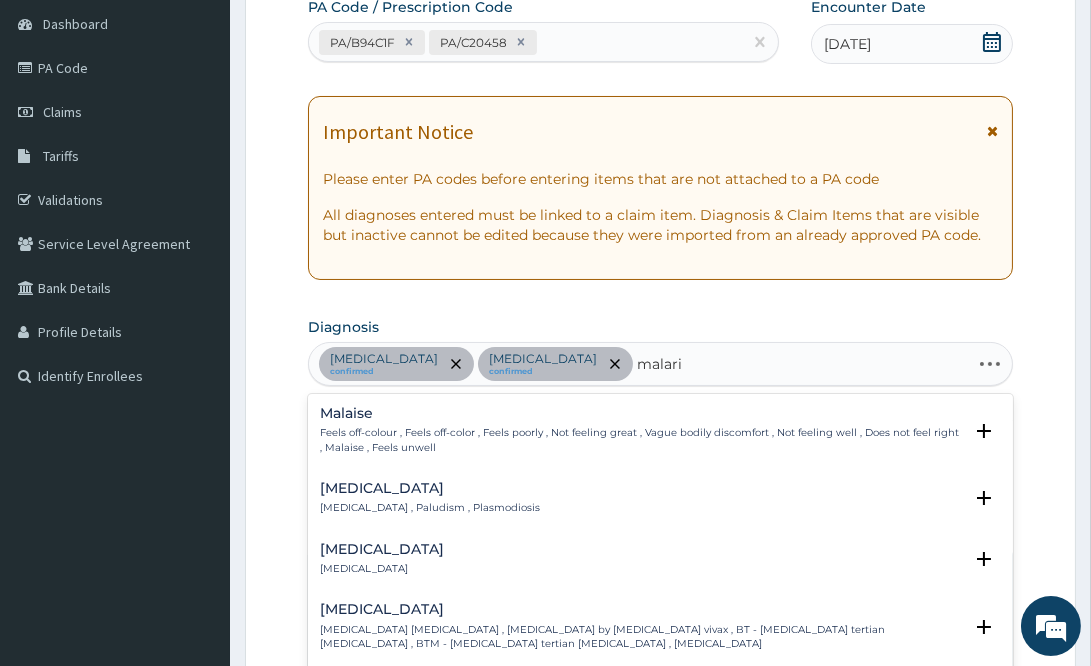 type on "[MEDICAL_DATA]" 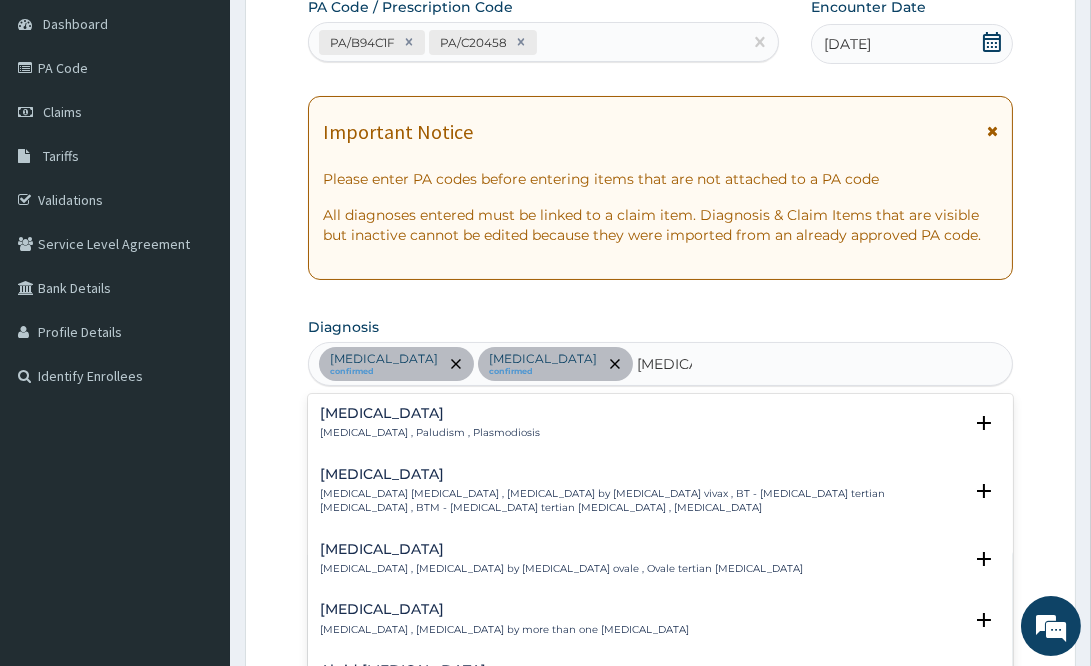 click on "Malaria , Paludism , Plasmodiosis" at bounding box center (430, 433) 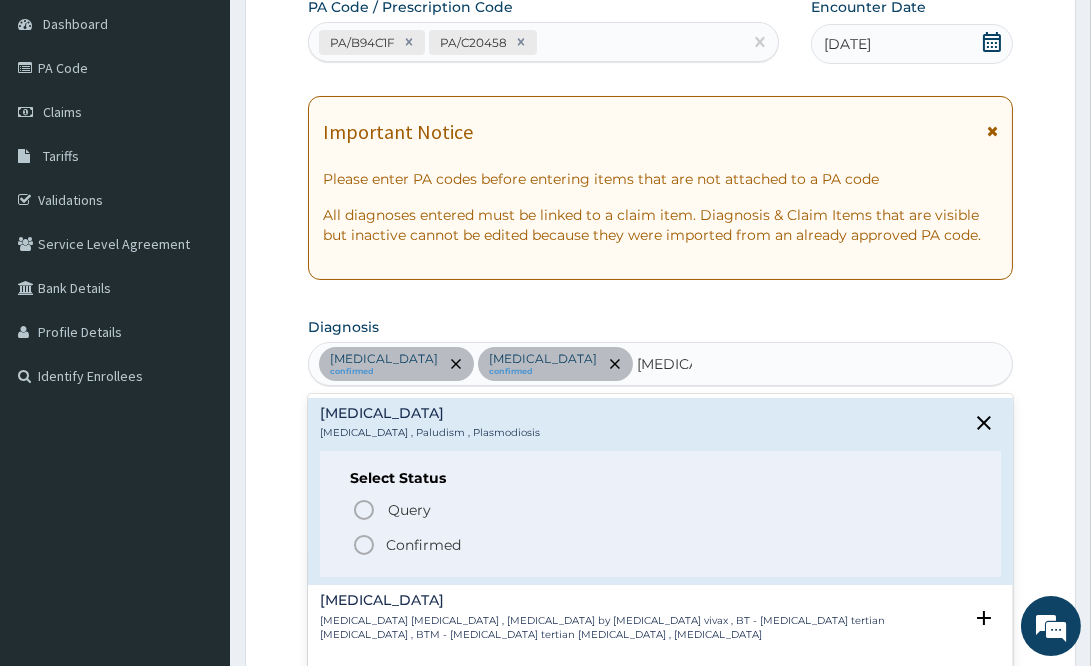 click 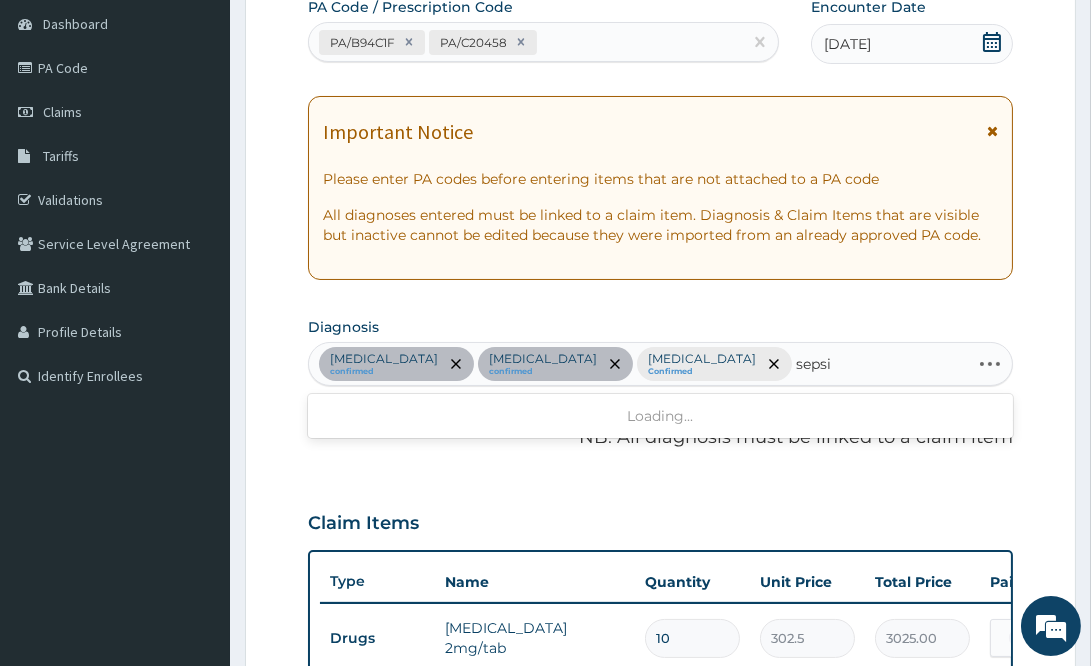 type on "sepsis" 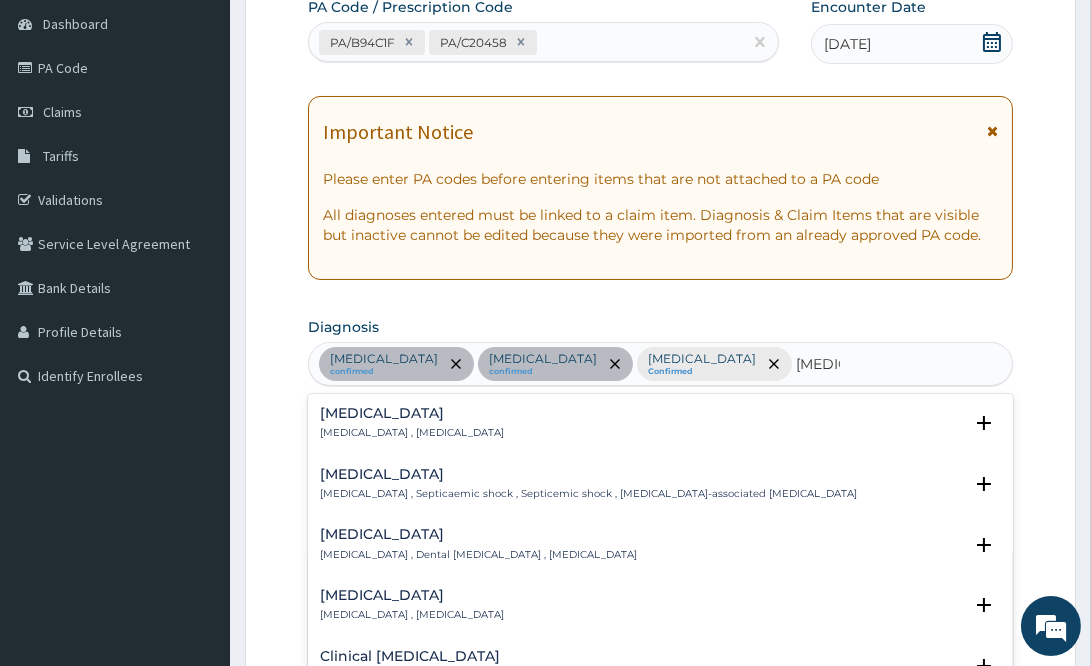 click on "Sepsis Systemic infection , Sepsis" at bounding box center (412, 423) 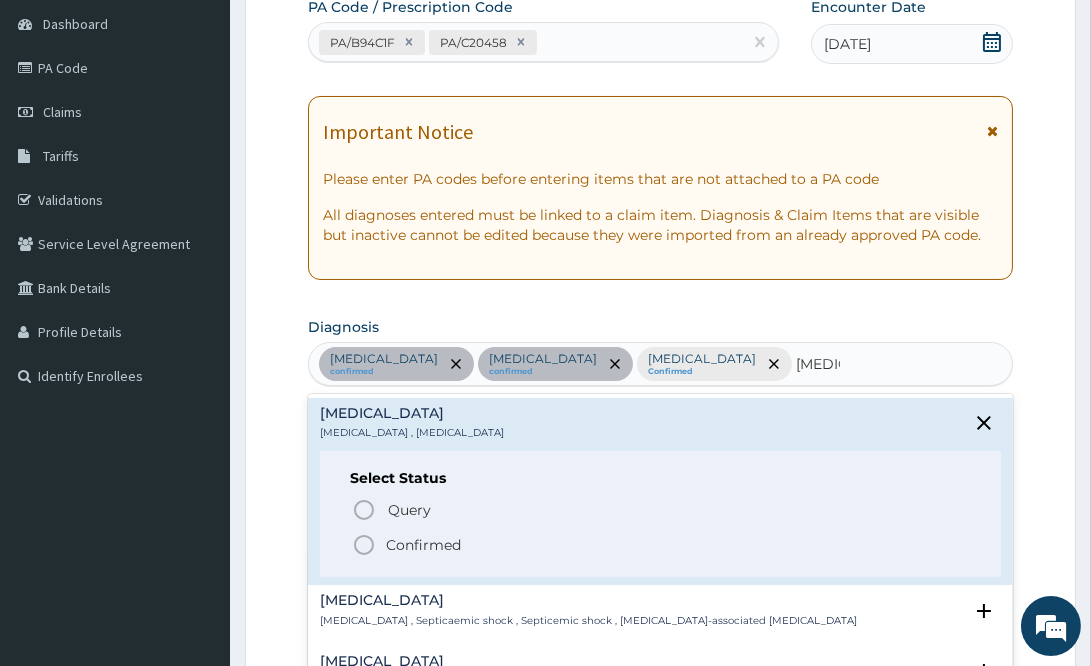 click on "Confirmed" at bounding box center (423, 545) 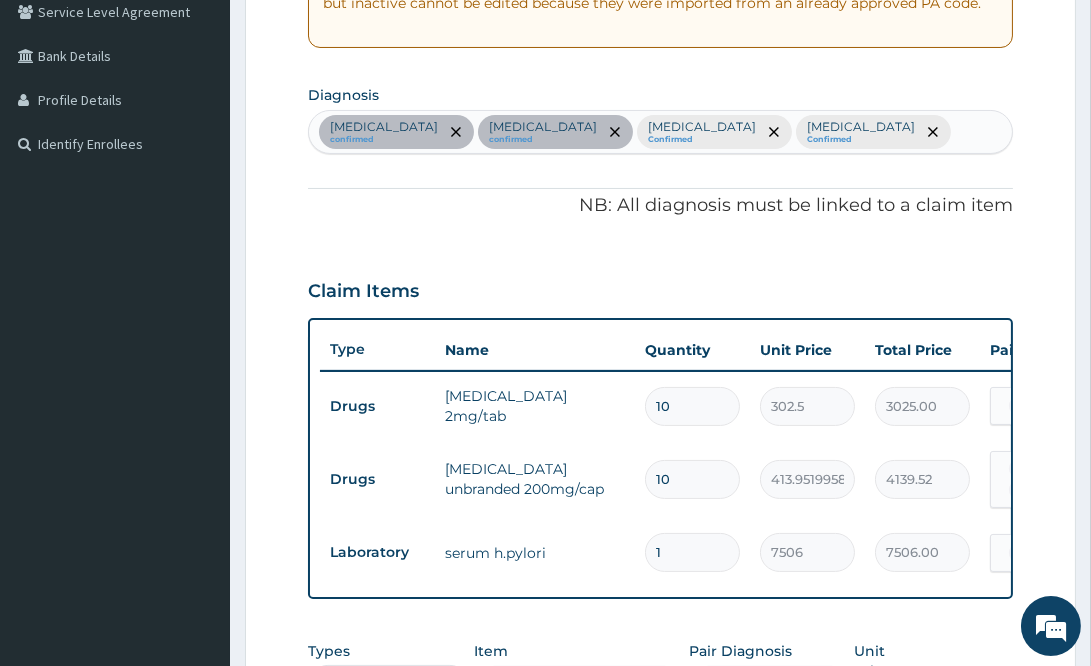 scroll, scrollTop: 644, scrollLeft: 0, axis: vertical 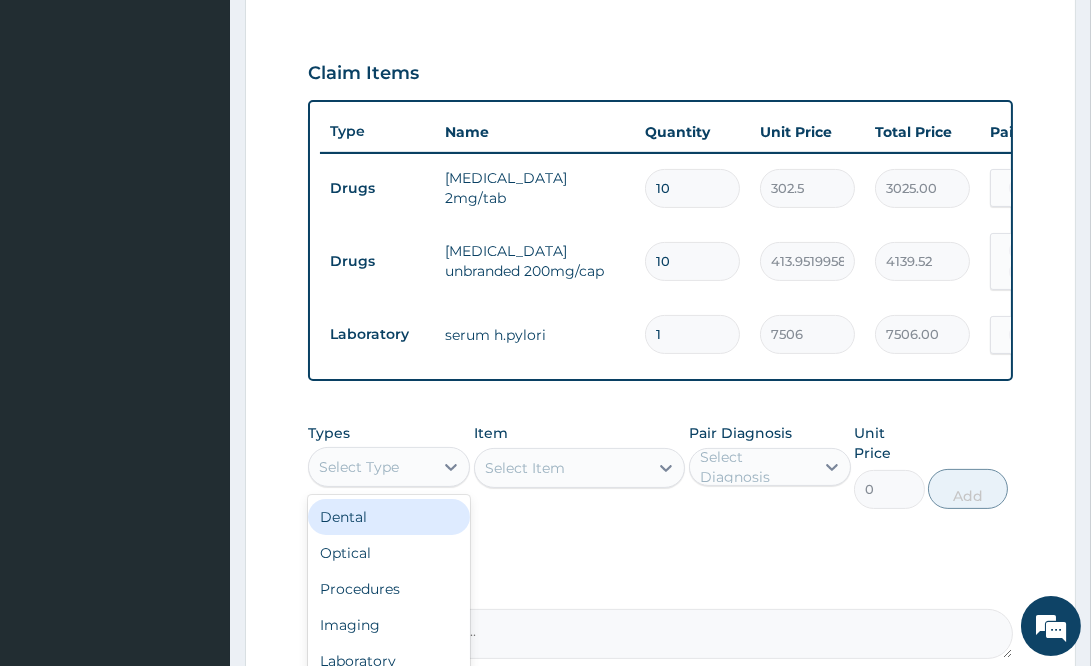 click on "Select Type" at bounding box center (371, 467) 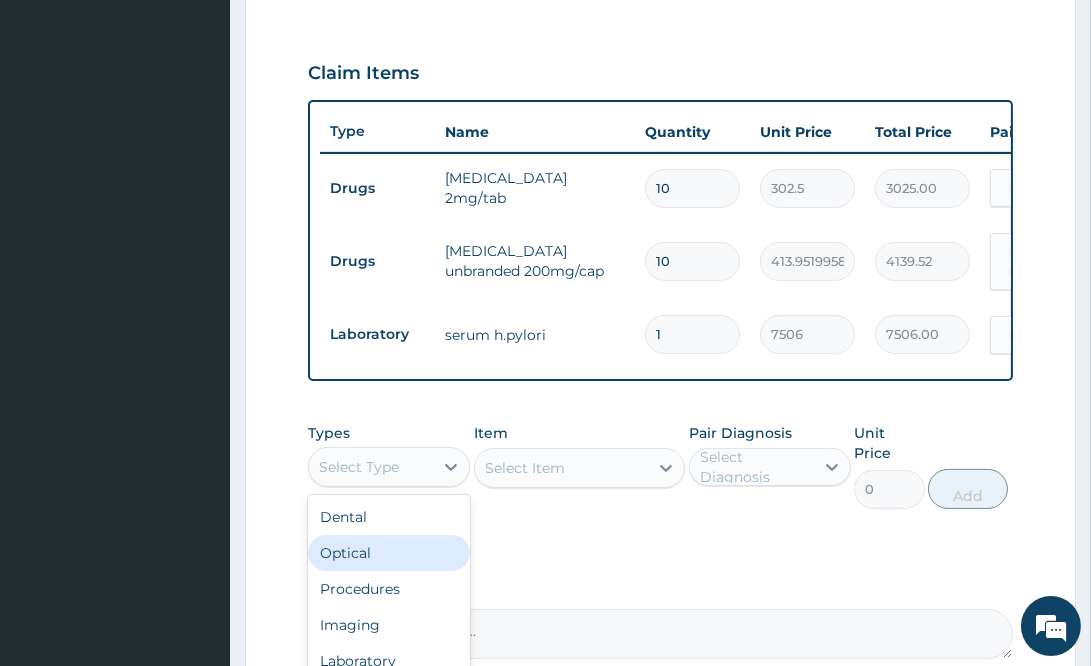 click on "Optical" at bounding box center [389, 553] 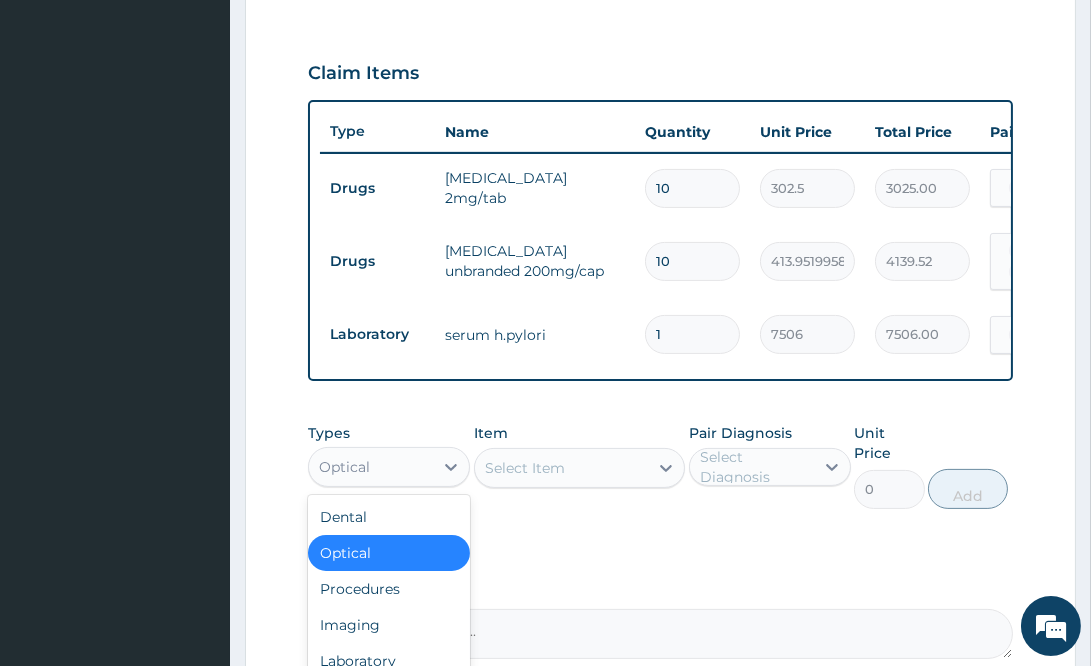 click on "Optical" at bounding box center [371, 467] 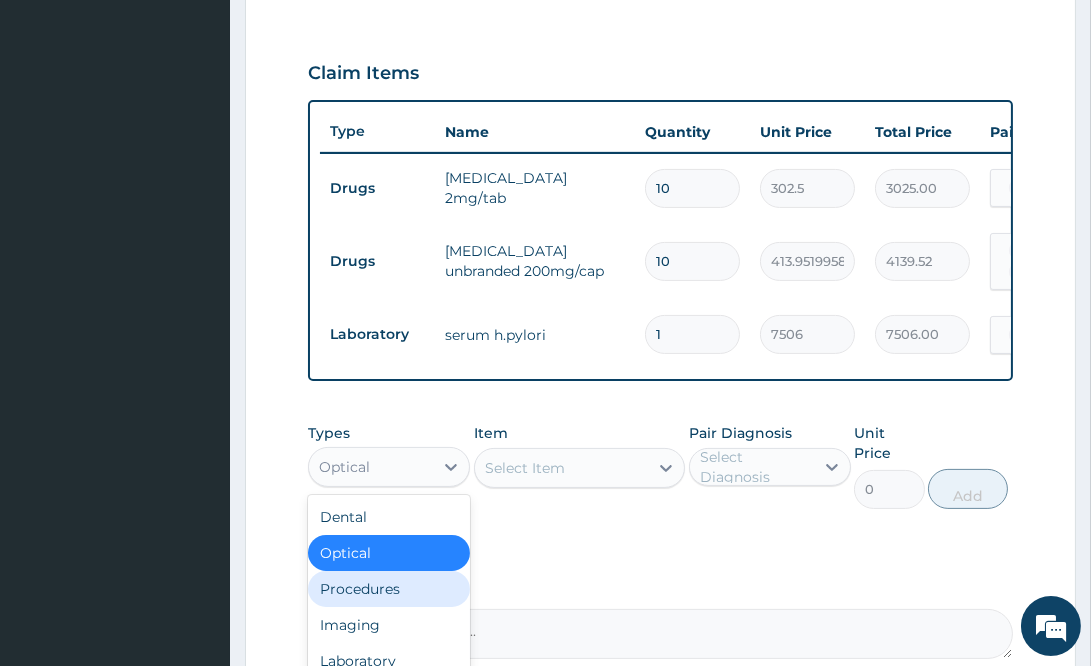 click on "Procedures" at bounding box center (389, 589) 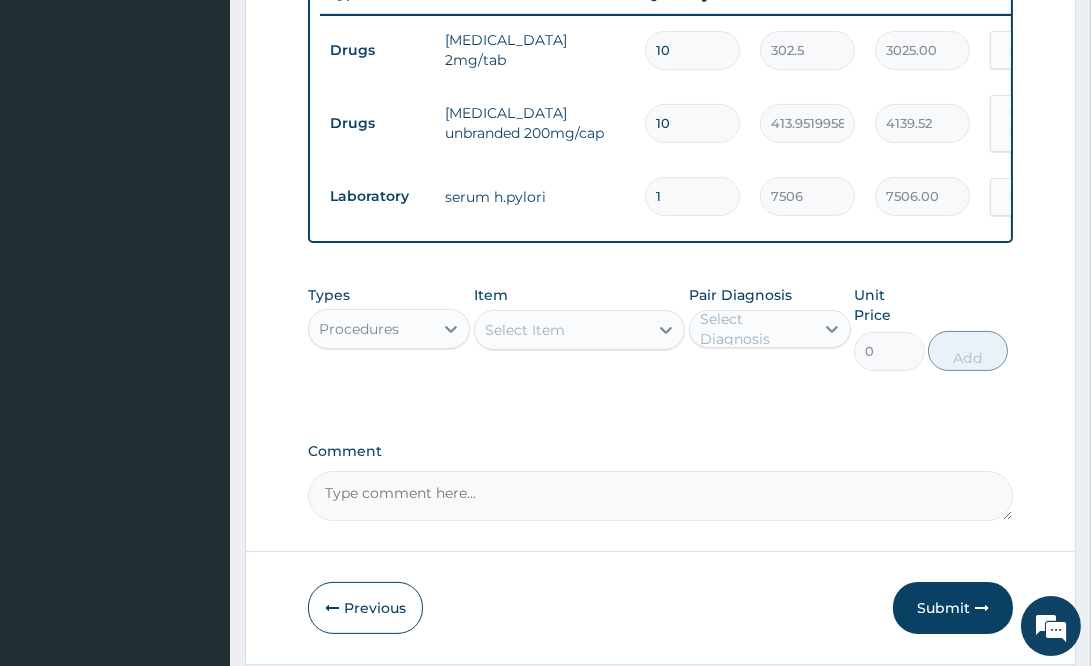 scroll, scrollTop: 846, scrollLeft: 0, axis: vertical 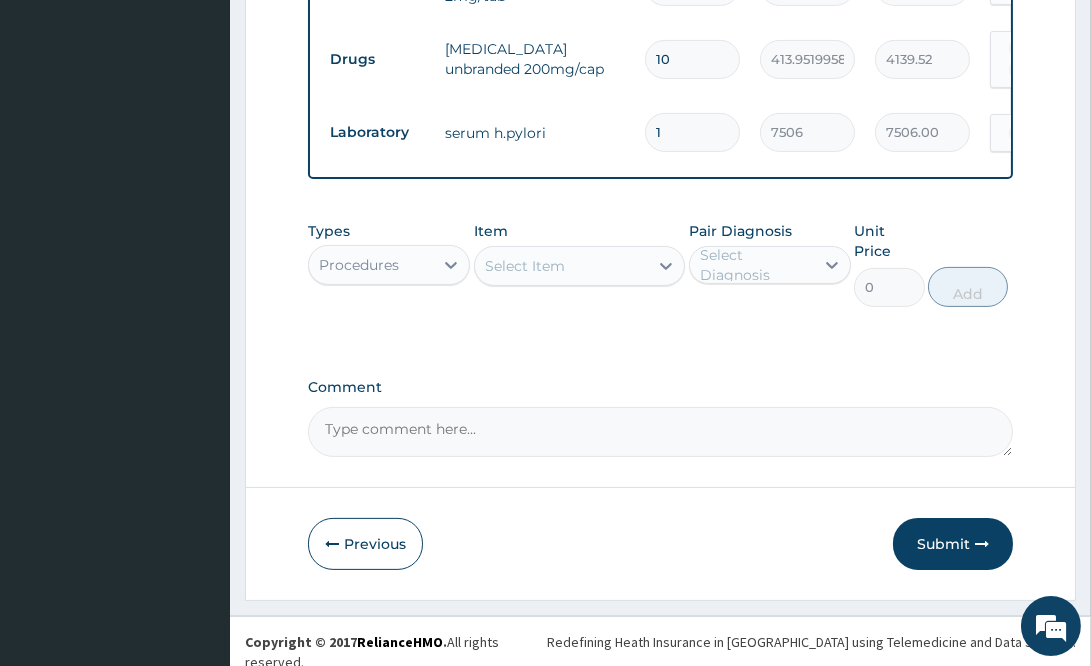 click on "Select Item" at bounding box center [561, 266] 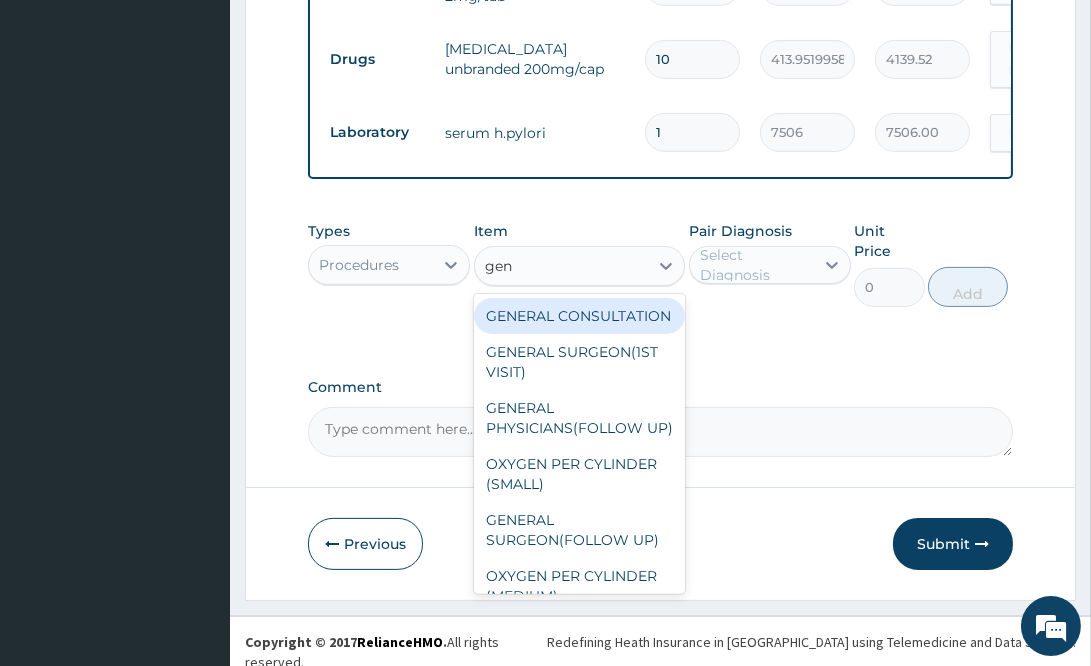 type on "gene" 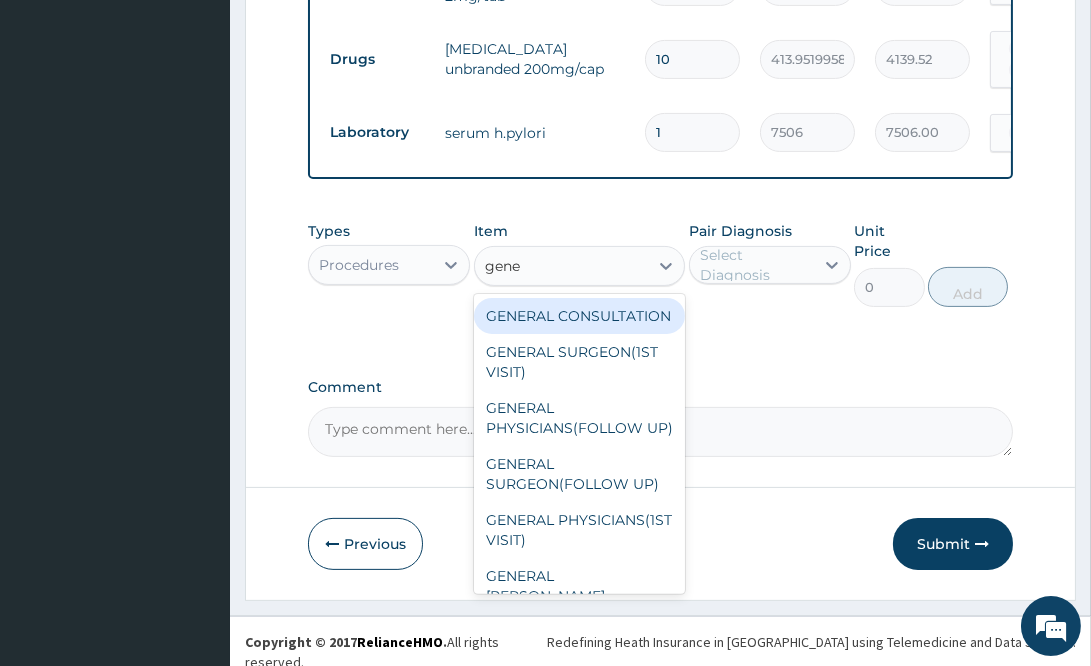 click on "GENERAL CONSULTATION" at bounding box center (579, 316) 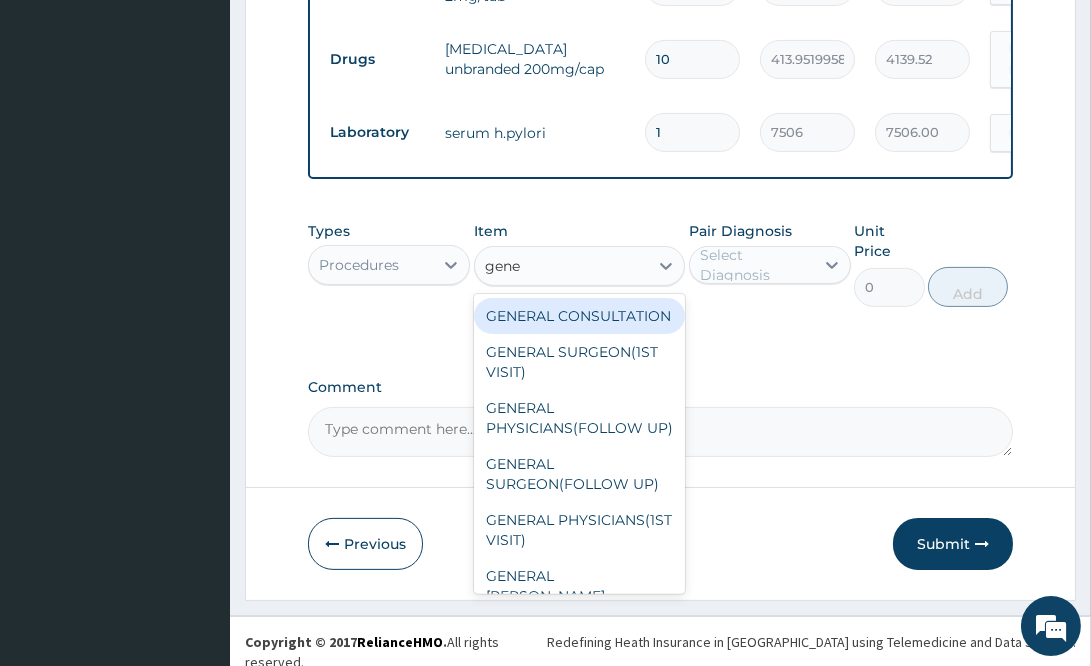 type 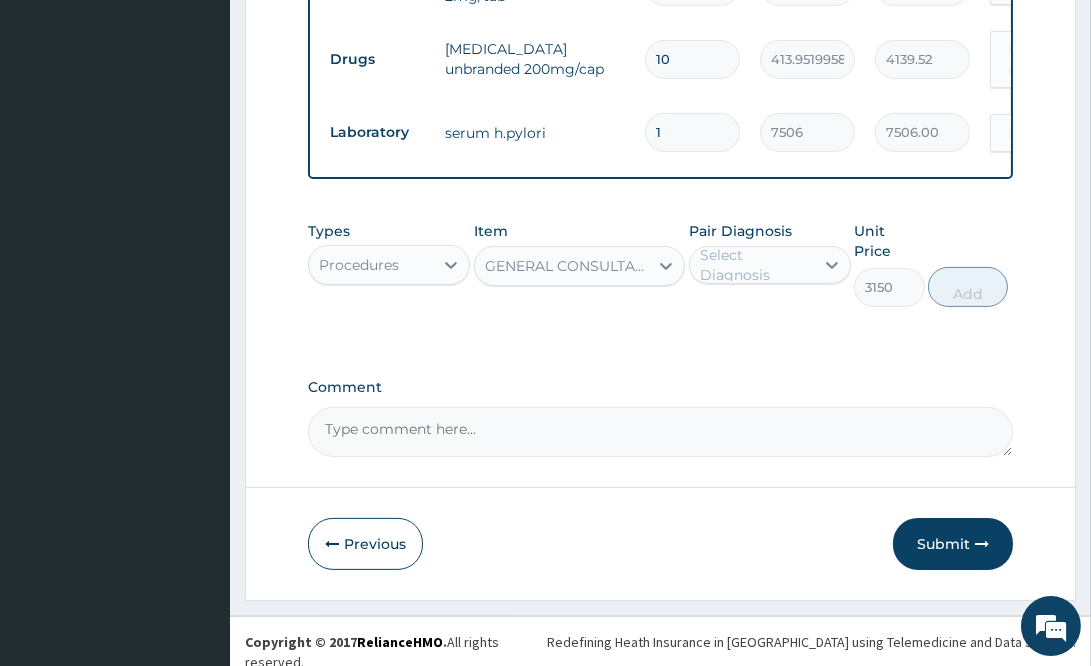 click on "Select Diagnosis" at bounding box center [756, 265] 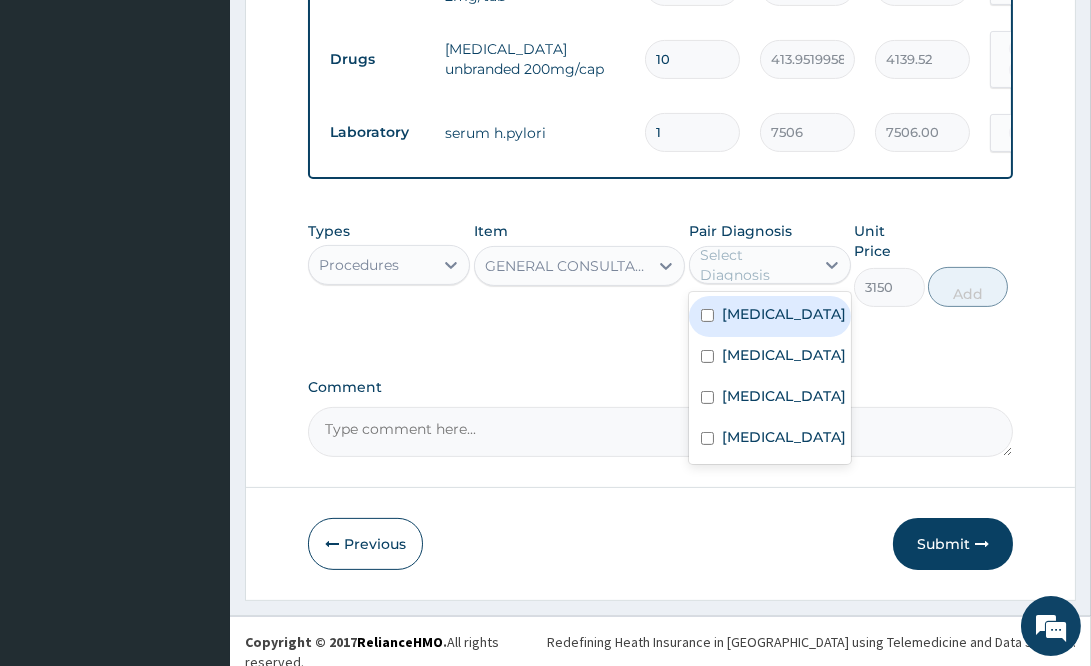 click on "Cervical radiculopathy" at bounding box center (784, 314) 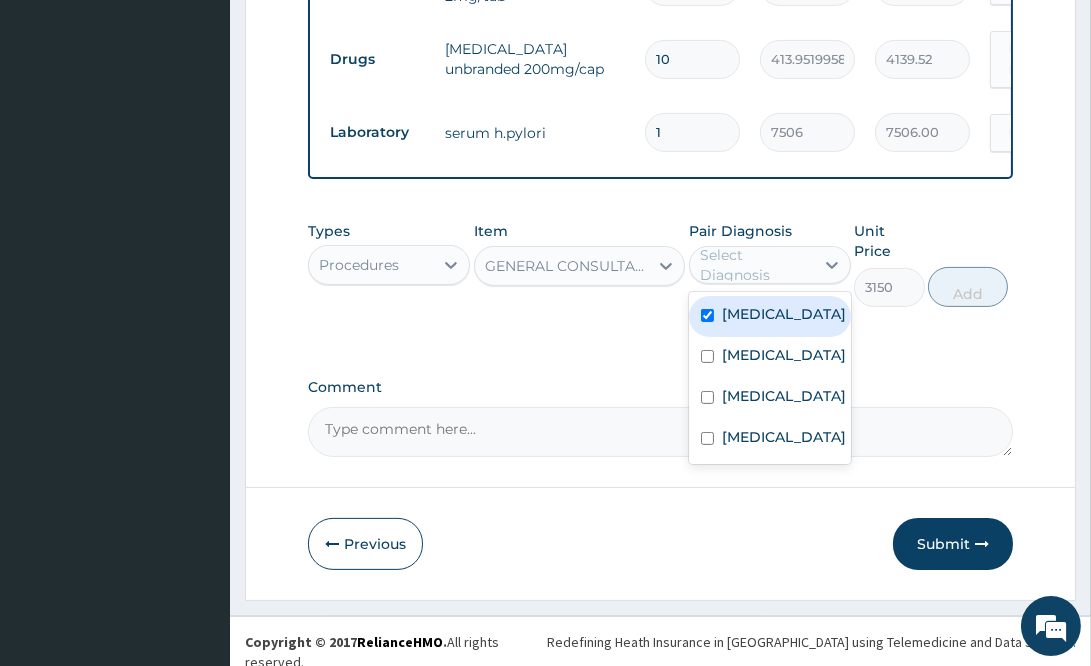checkbox on "true" 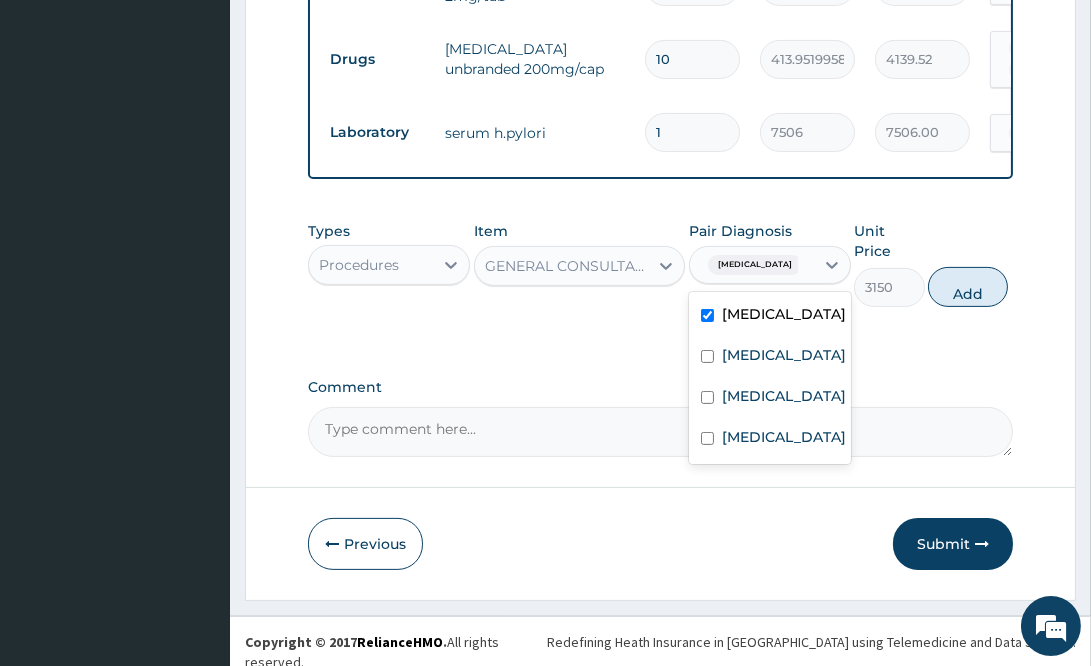 click on "Peptic ulcer" at bounding box center (770, 357) 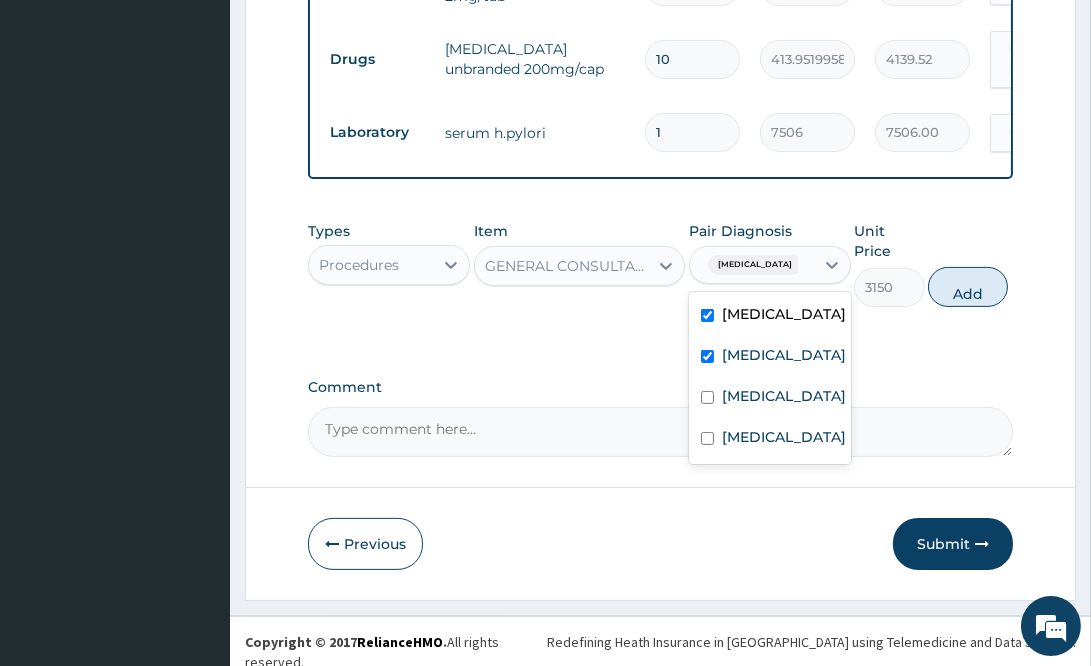 checkbox on "true" 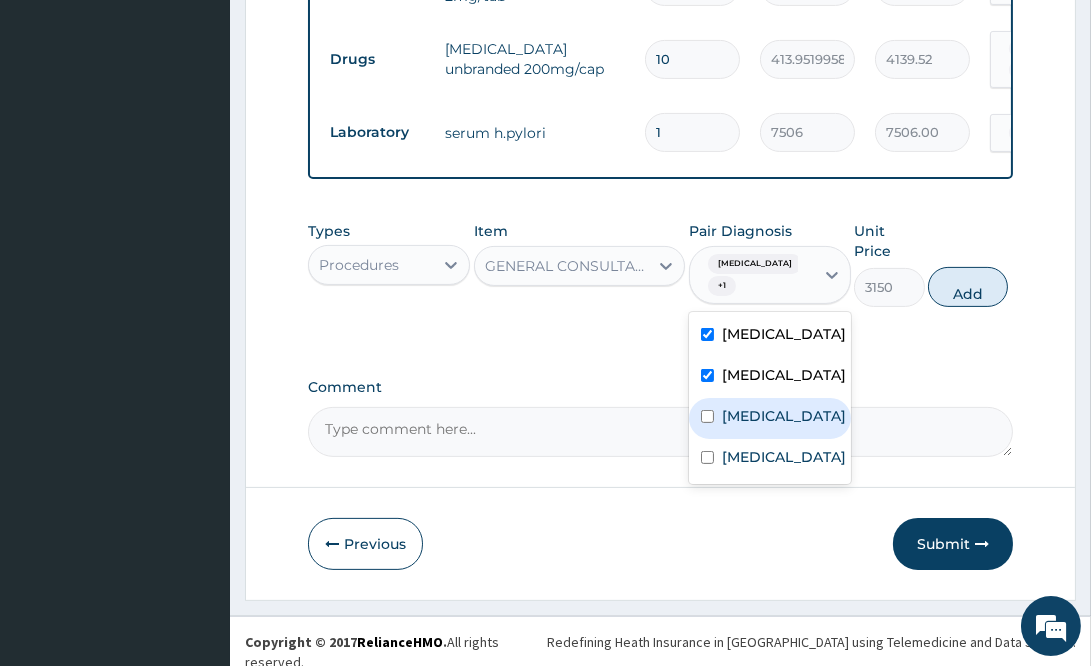 click on "Malaria" at bounding box center (770, 418) 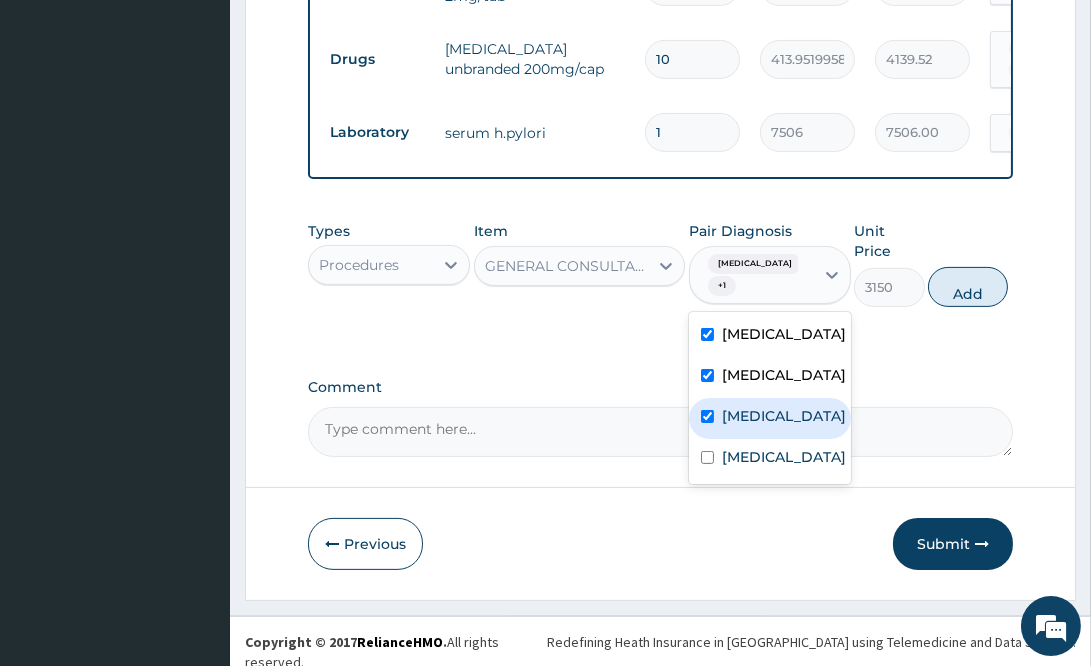 checkbox on "true" 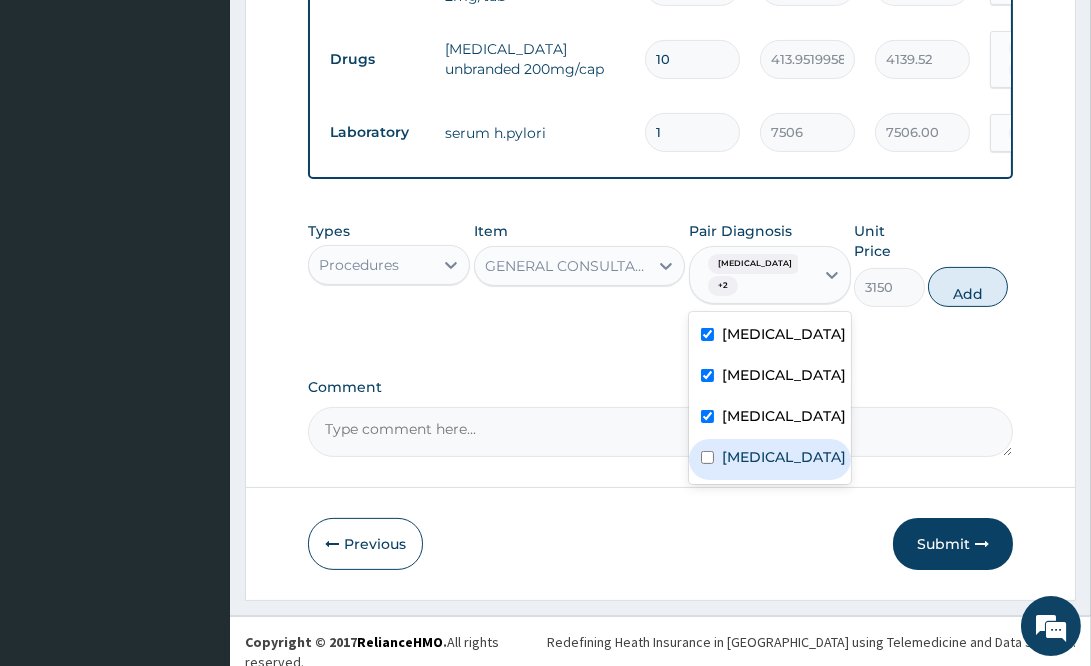 click on "Sepsis" at bounding box center [770, 459] 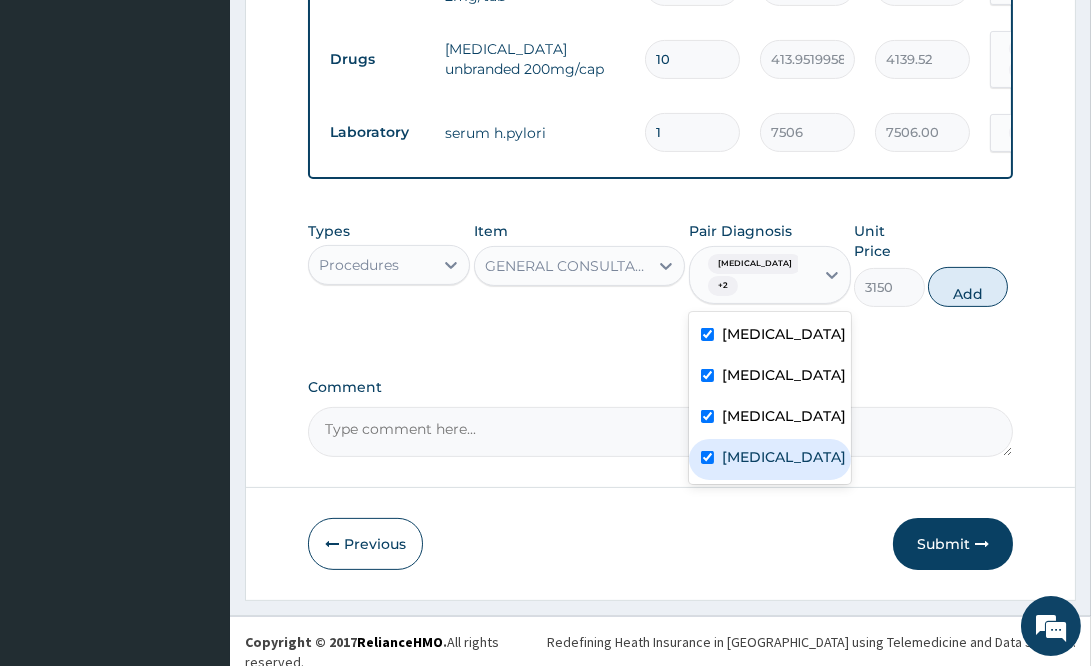 checkbox on "true" 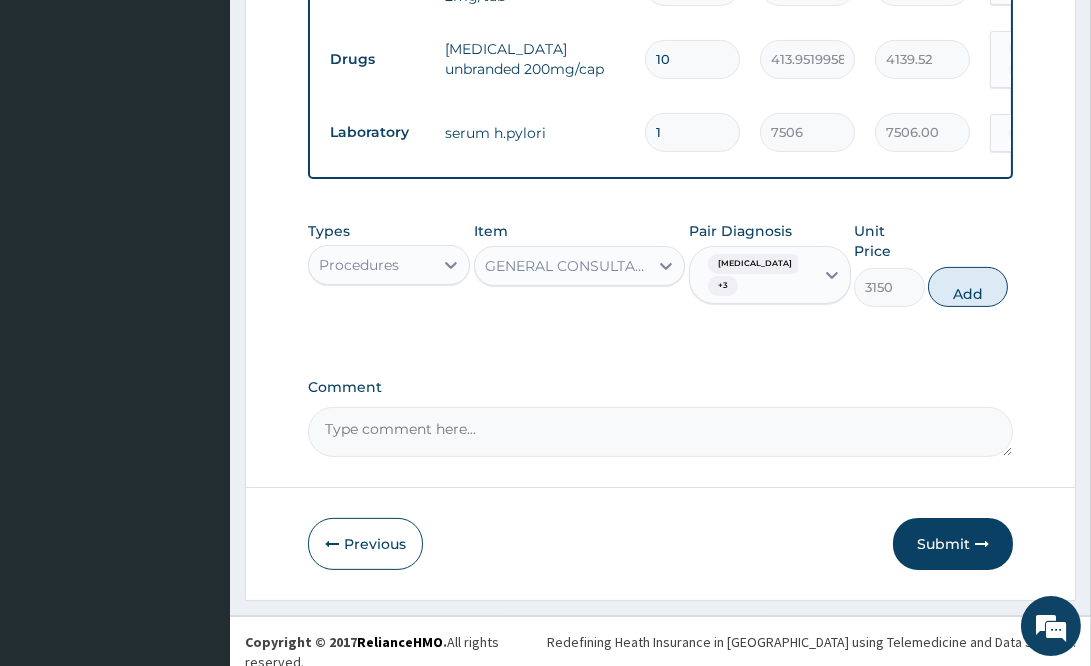 drag, startPoint x: 964, startPoint y: 302, endPoint x: 942, endPoint y: 330, distance: 35.608986 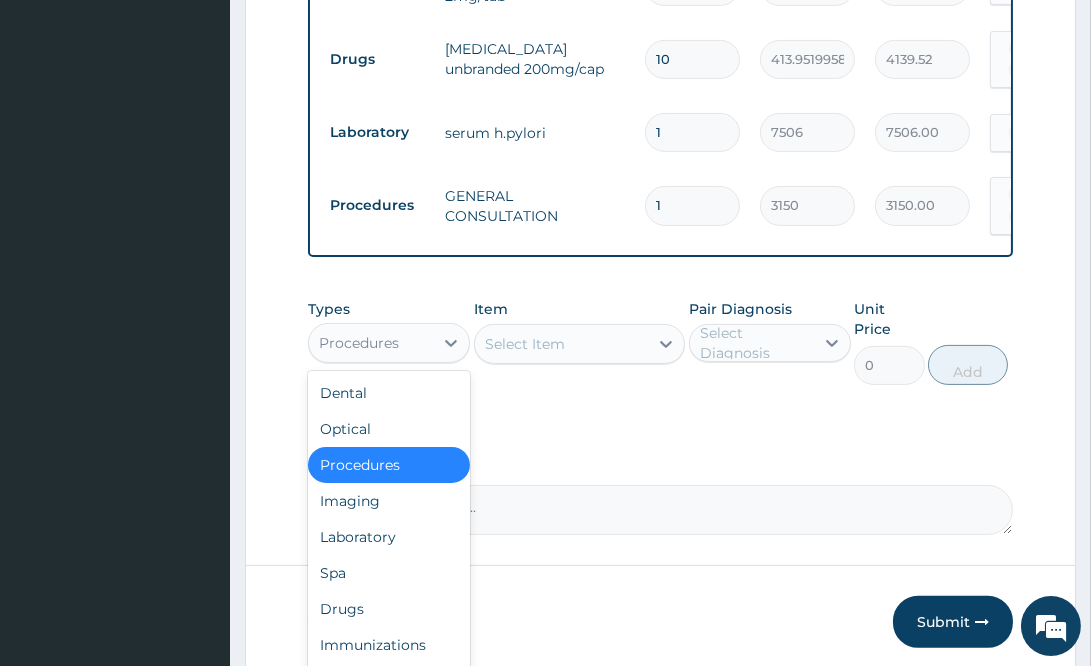 click on "Procedures" at bounding box center [371, 343] 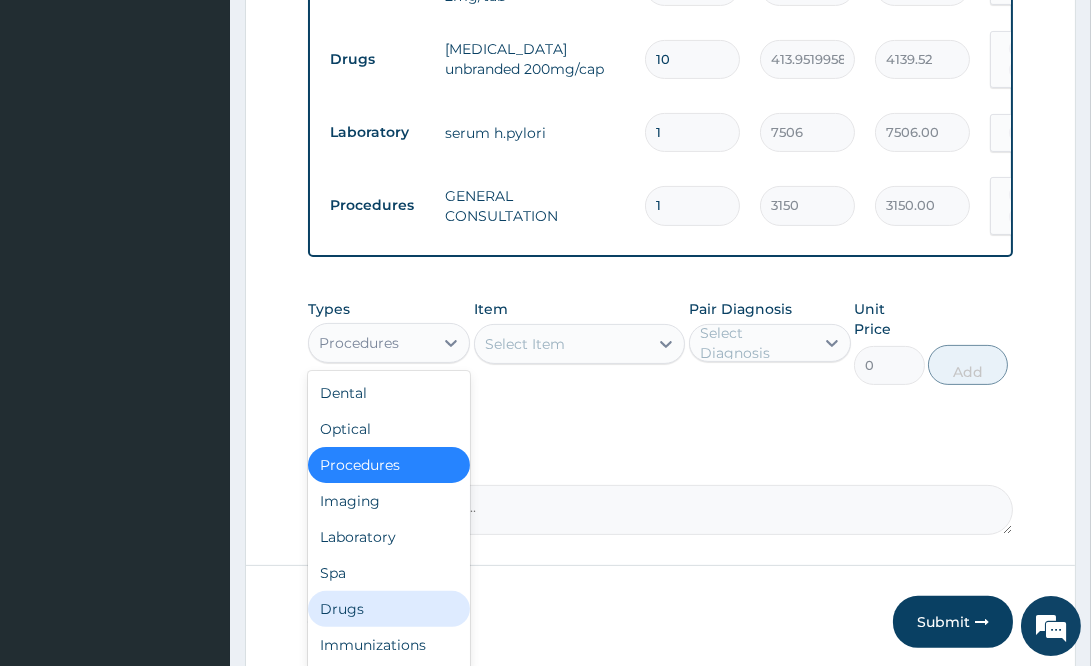 click on "Drugs" at bounding box center (389, 609) 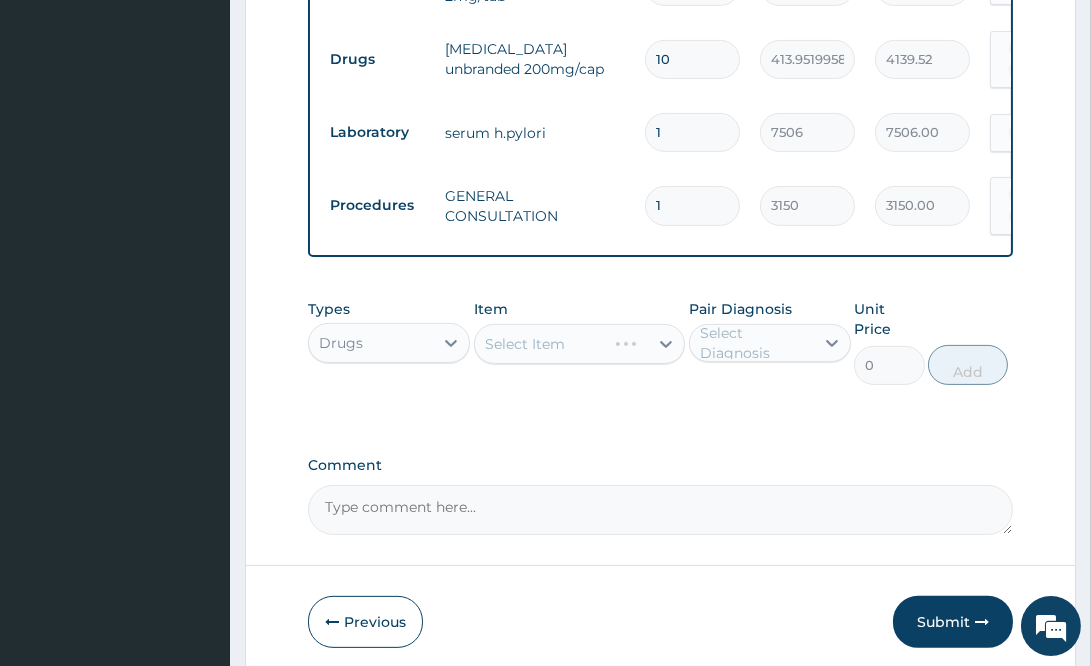 scroll, scrollTop: 924, scrollLeft: 0, axis: vertical 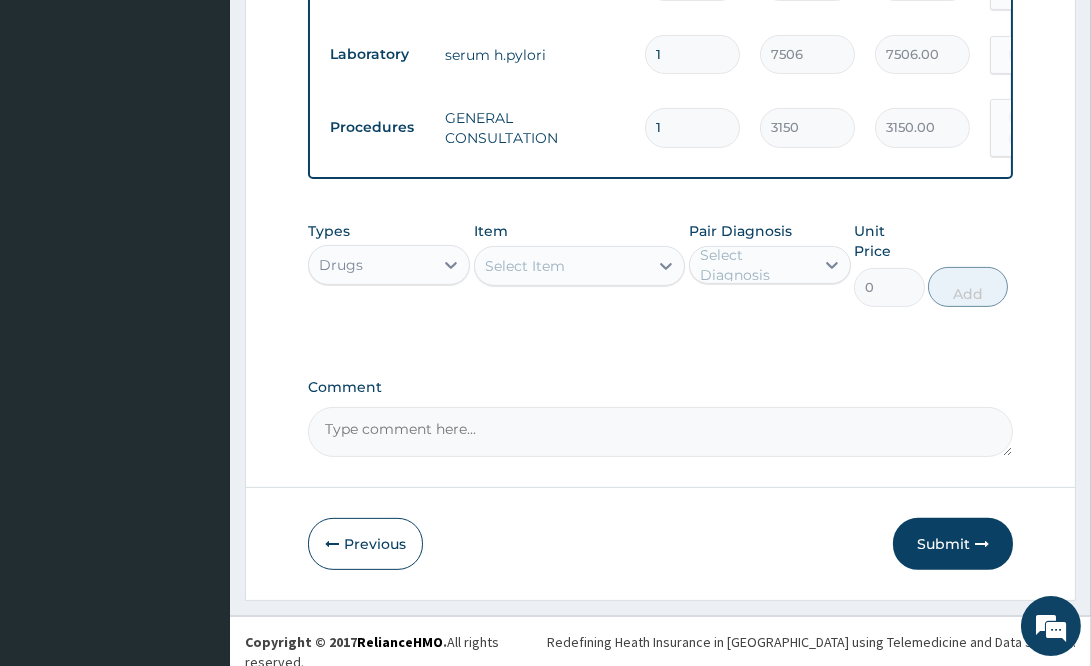 click on "Comment" at bounding box center (660, 387) 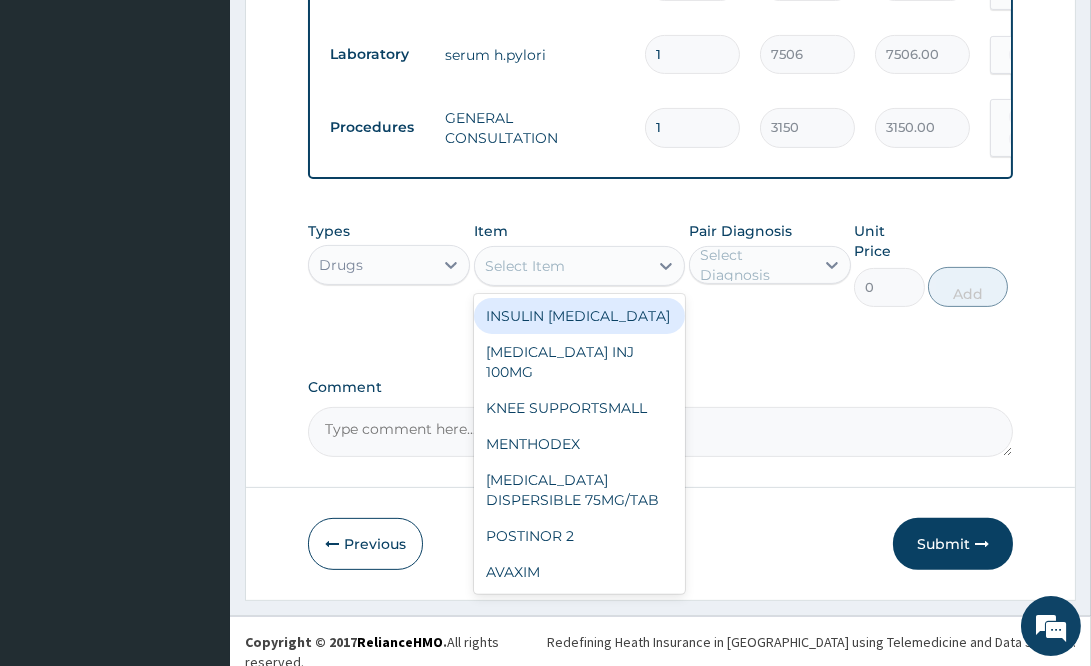 click on "Select Item" at bounding box center (561, 266) 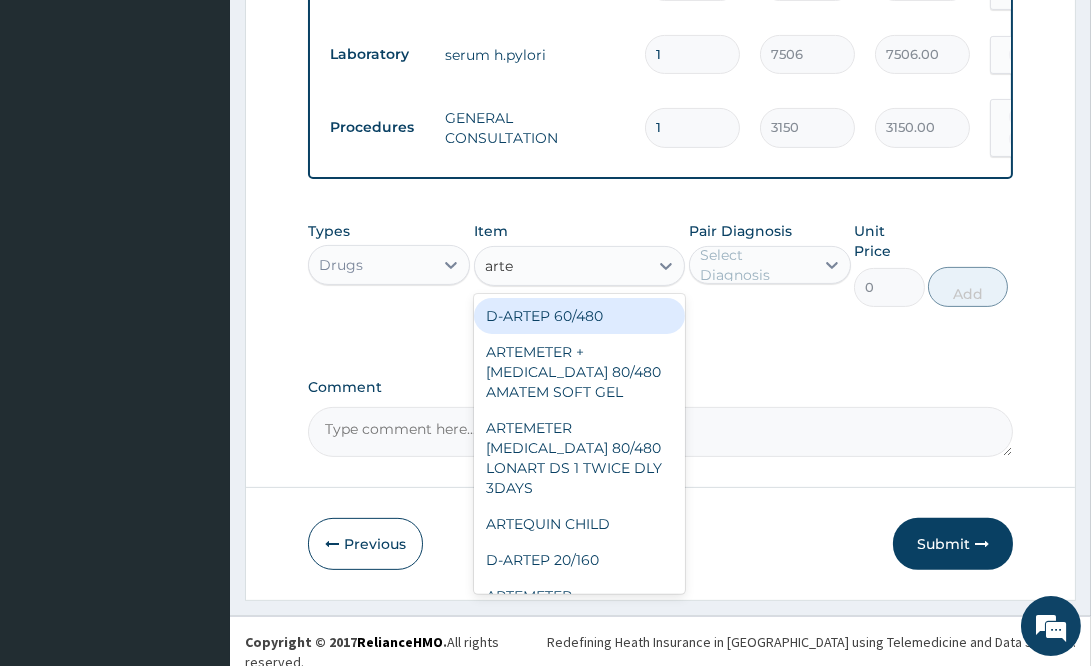 type on "artem" 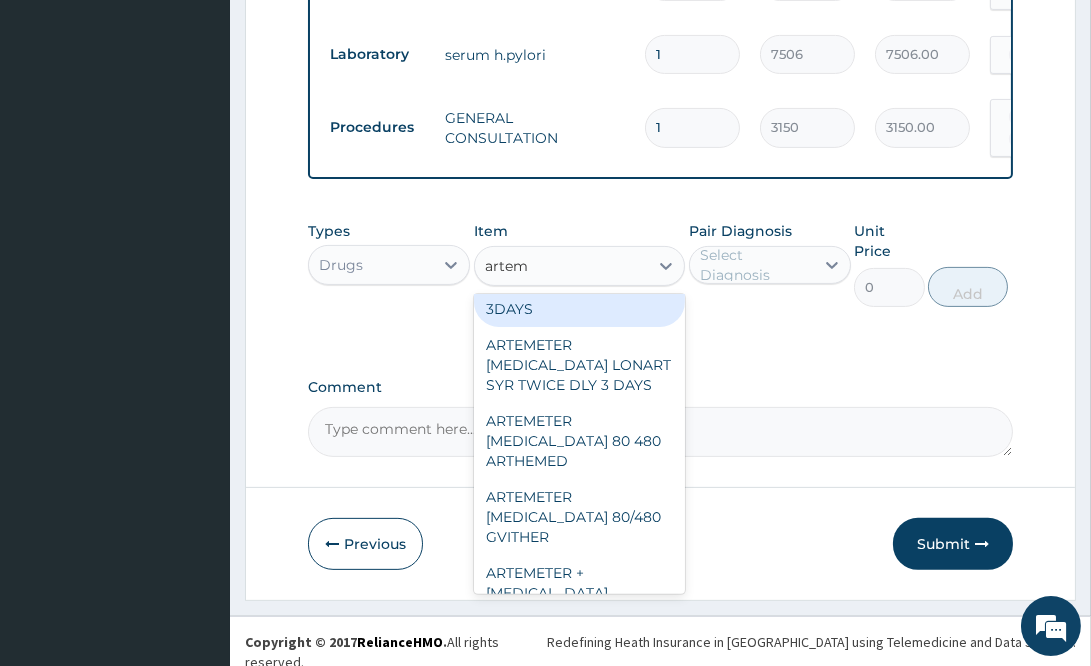 scroll, scrollTop: 300, scrollLeft: 0, axis: vertical 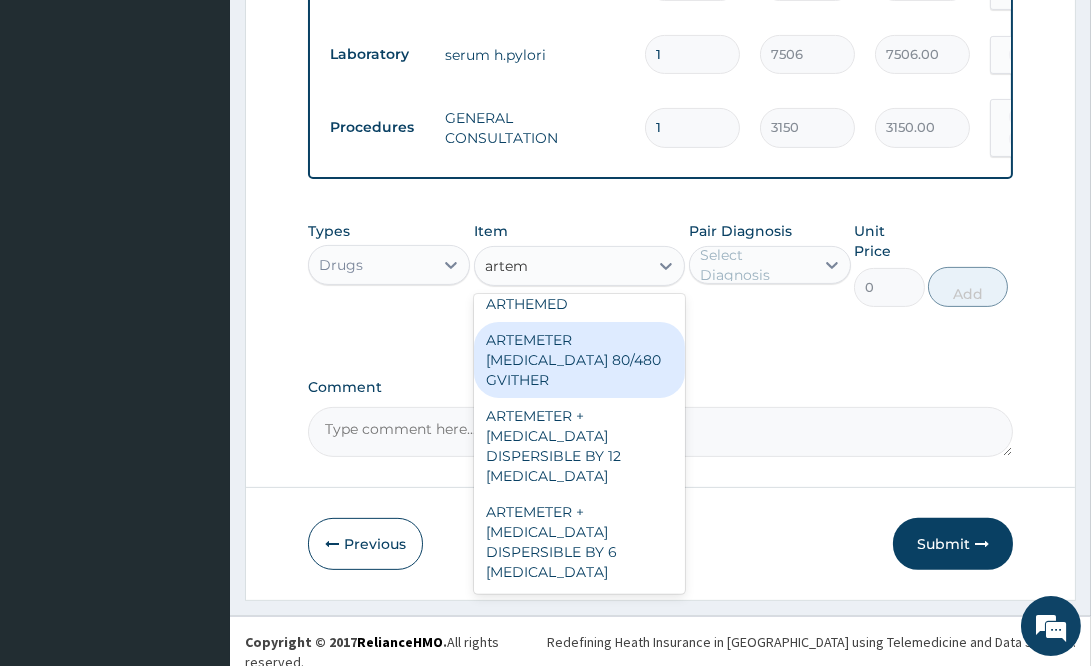 click on "ARTEMETER LUMEFANTRINE 80/480 GVITHER" at bounding box center (579, 360) 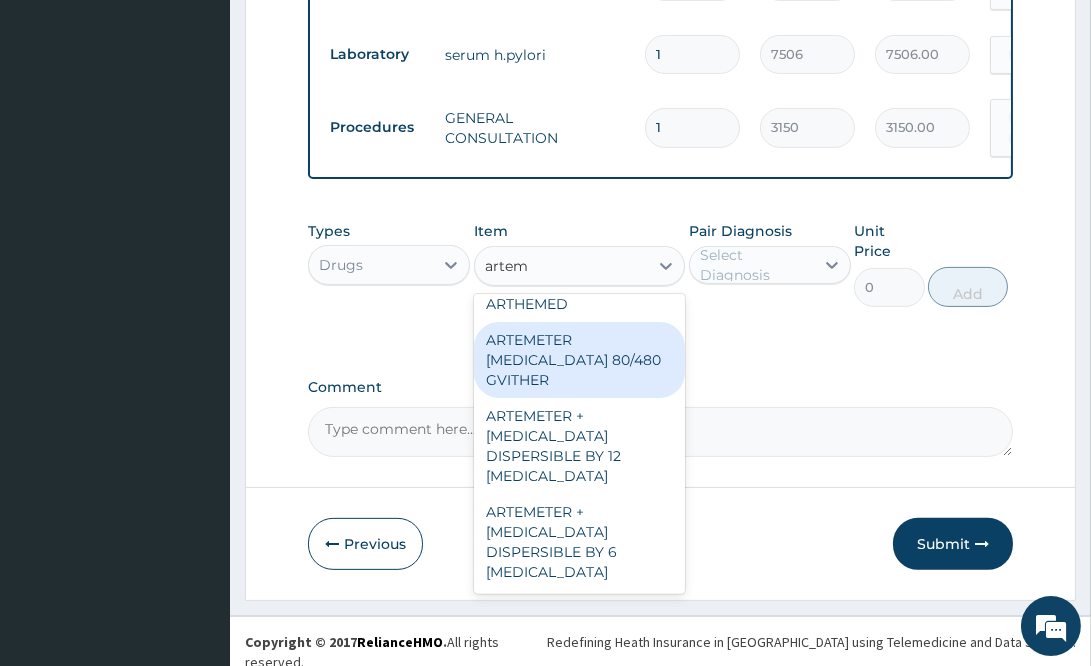 type 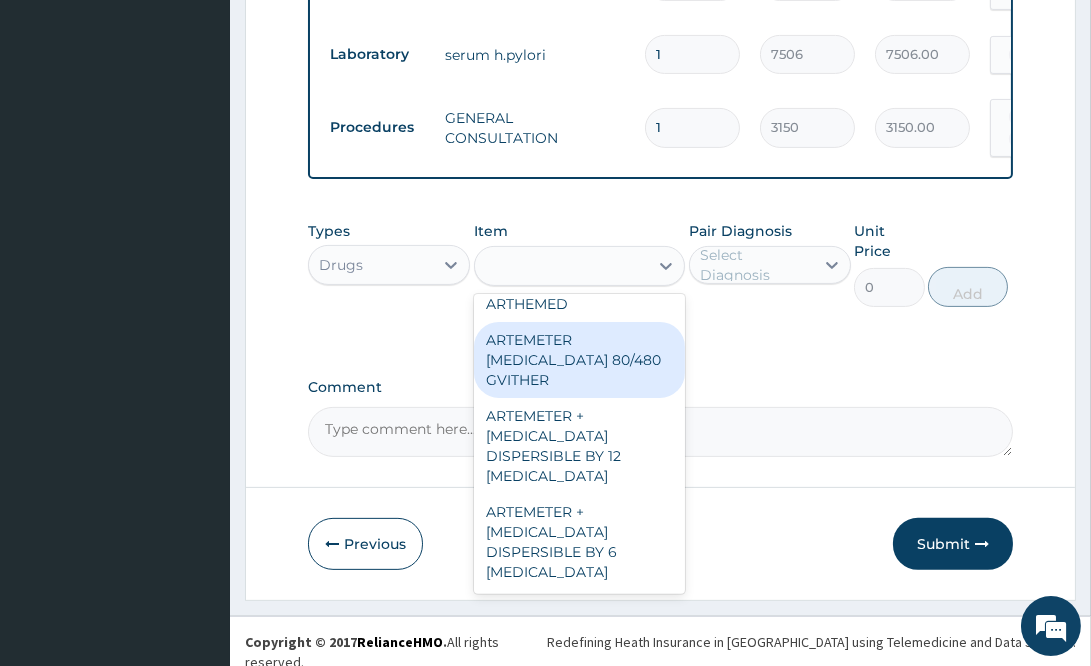 type on "1472.177368164062" 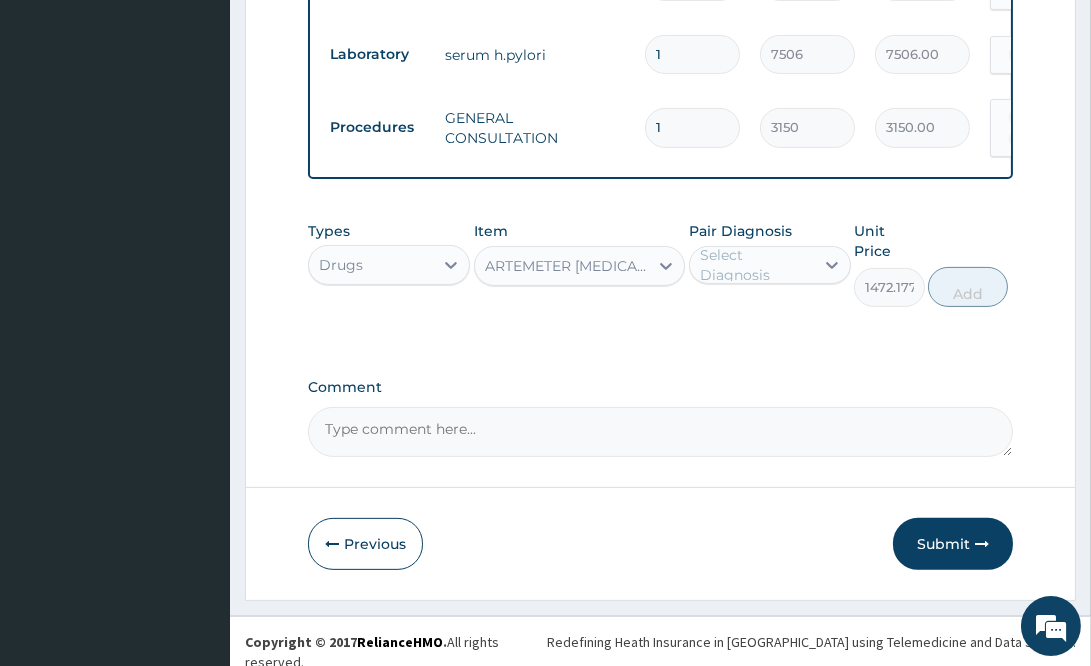 click on "Select Diagnosis" at bounding box center (756, 265) 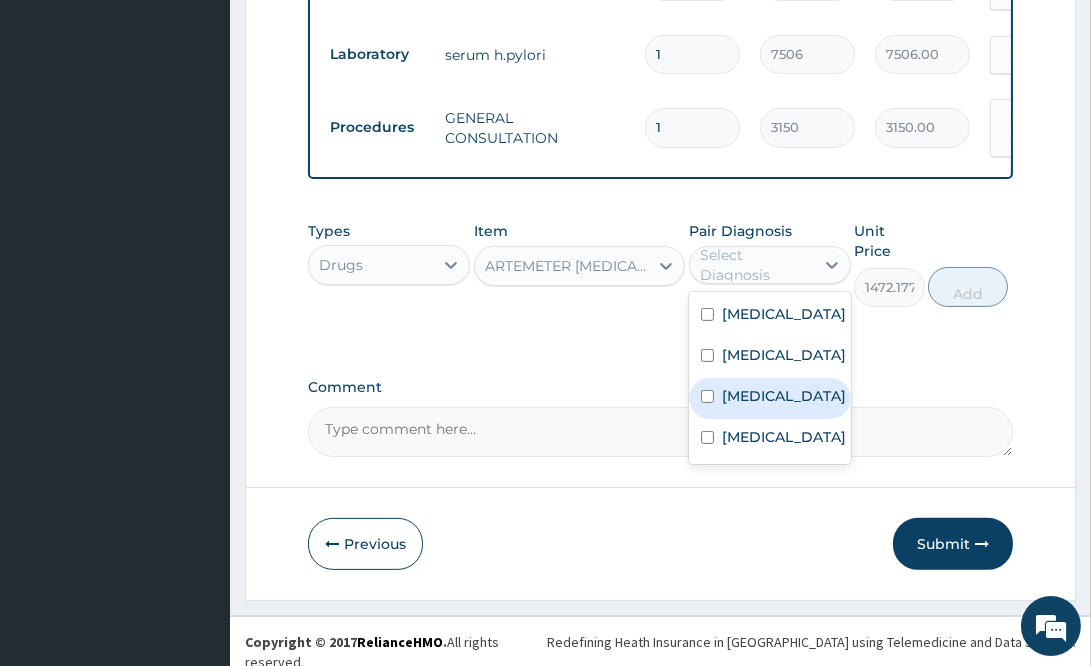 click on "Malaria" at bounding box center [784, 396] 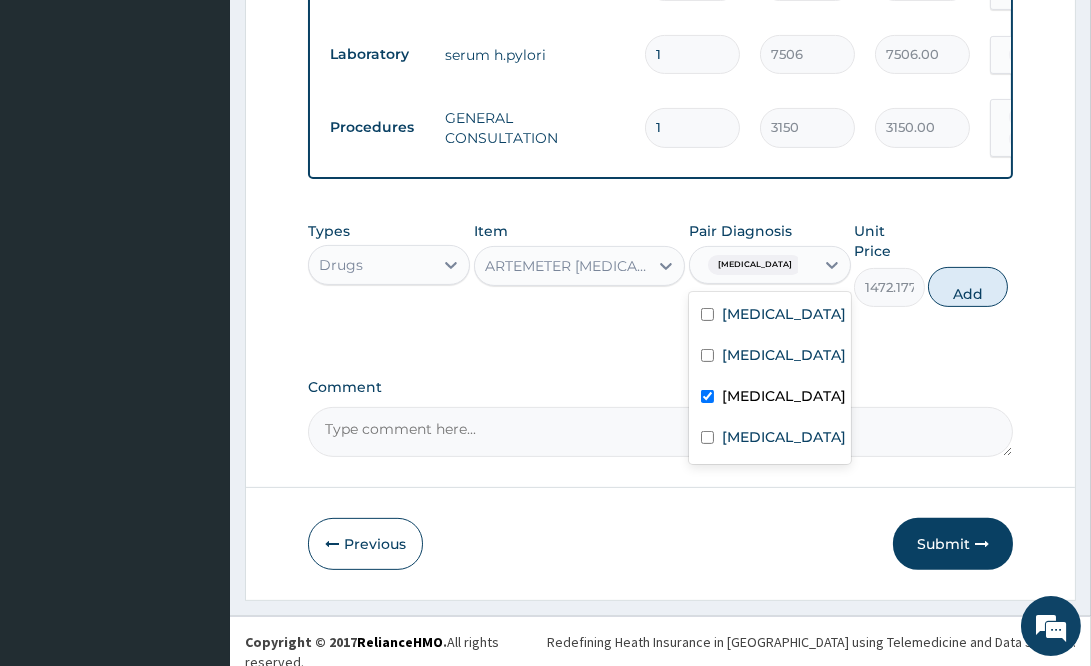 checkbox on "true" 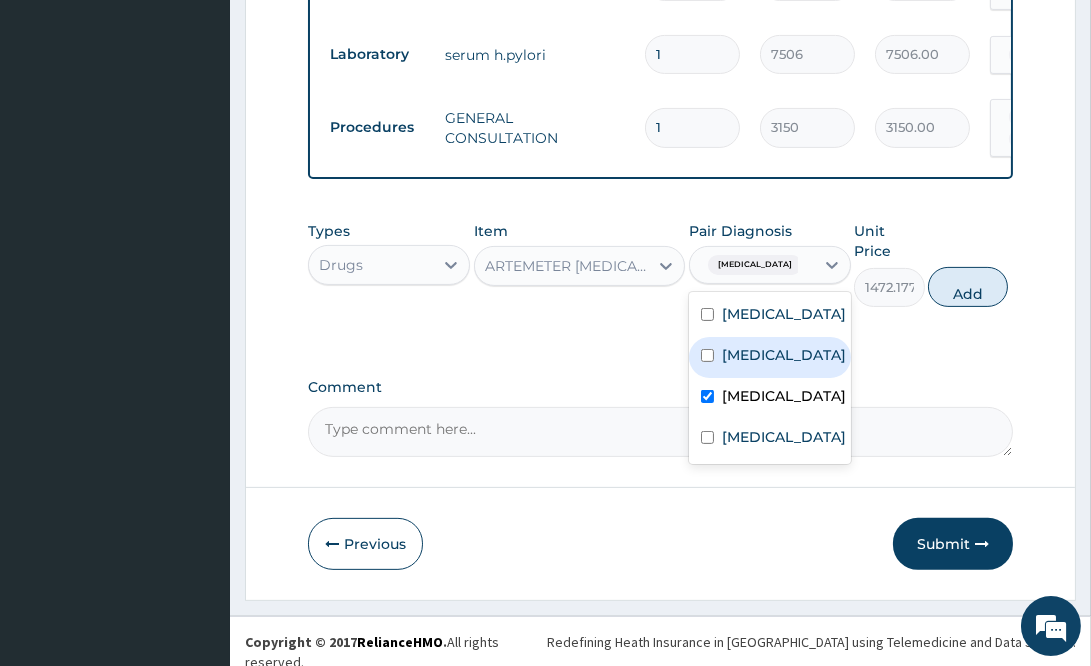 drag, startPoint x: 966, startPoint y: 283, endPoint x: 959, endPoint y: 292, distance: 11.401754 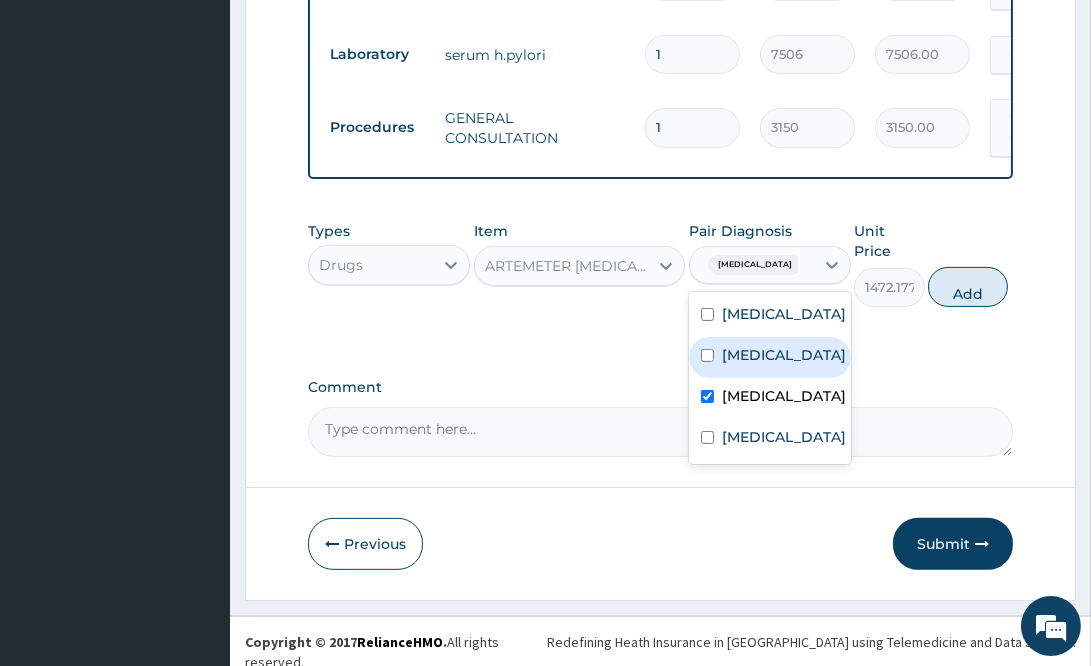 click on "Add" at bounding box center [968, 287] 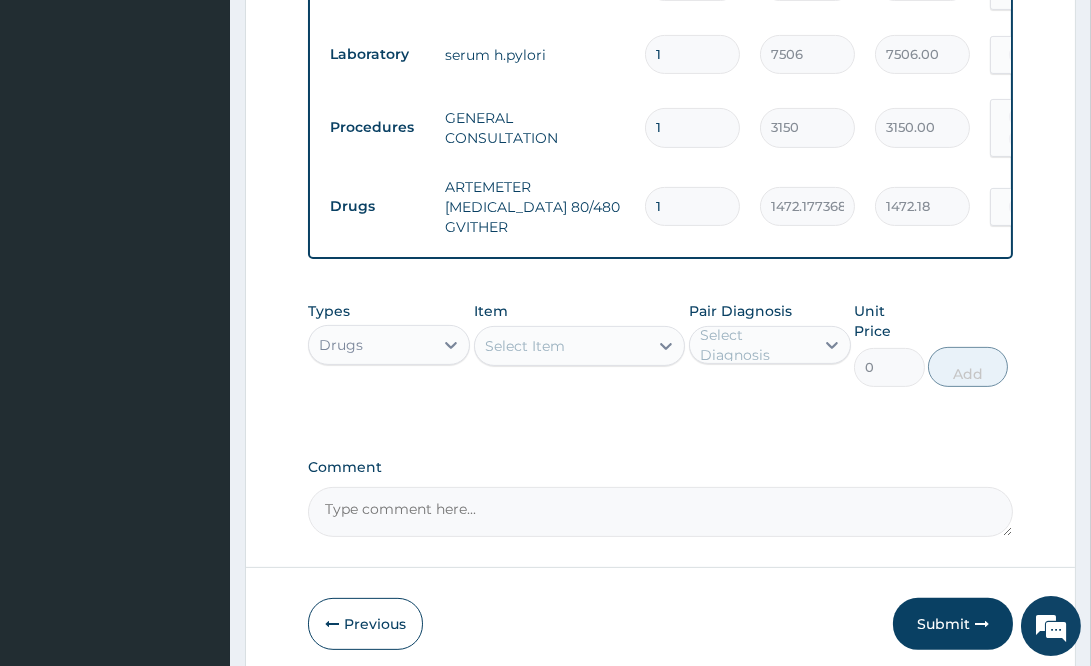 click on "Select Item" at bounding box center (525, 346) 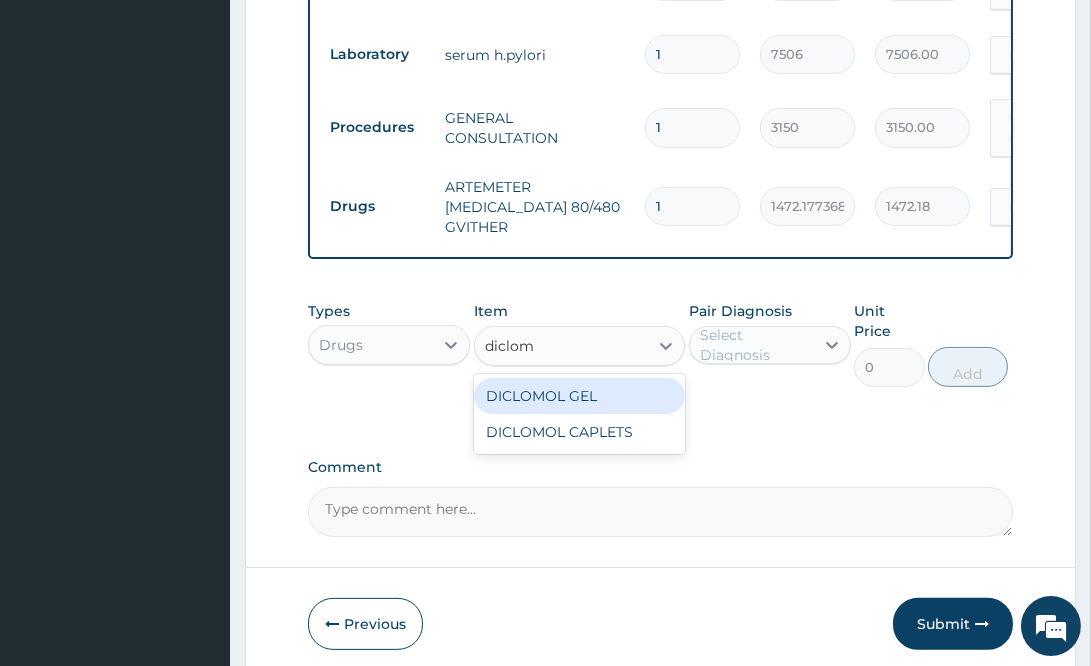 type on "diclomo" 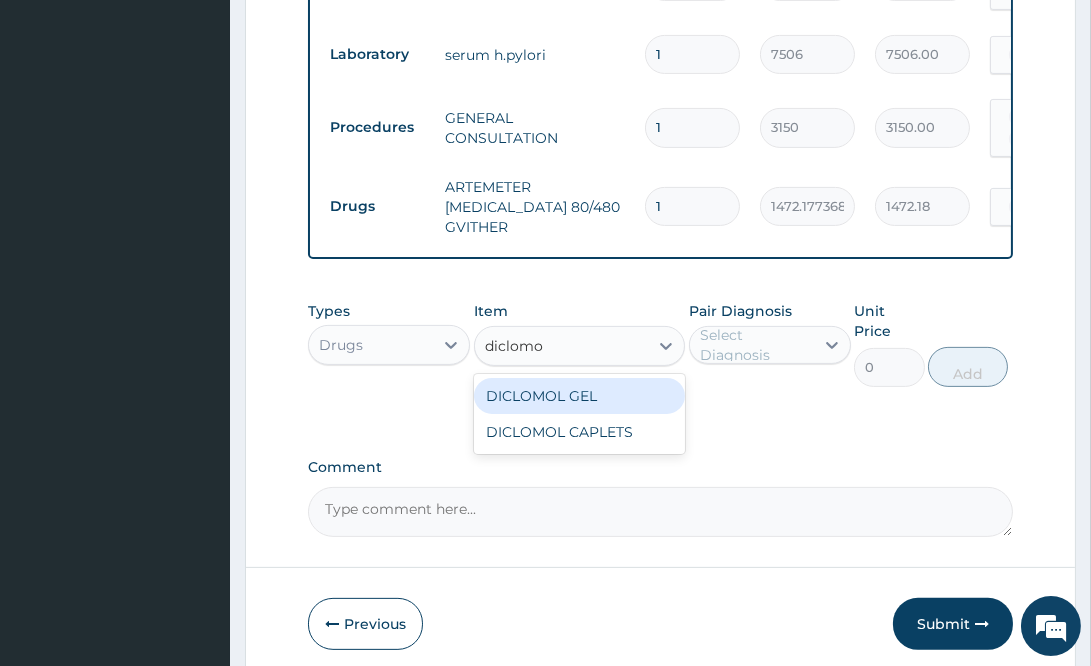 click on "DICLOMOL GEL" at bounding box center [579, 396] 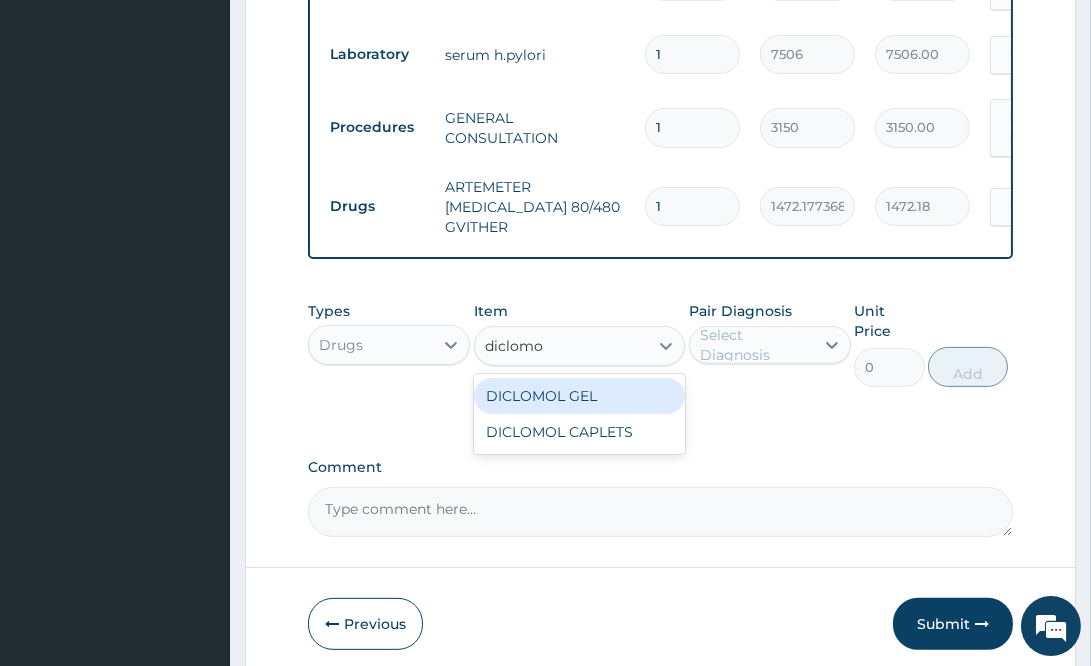 type 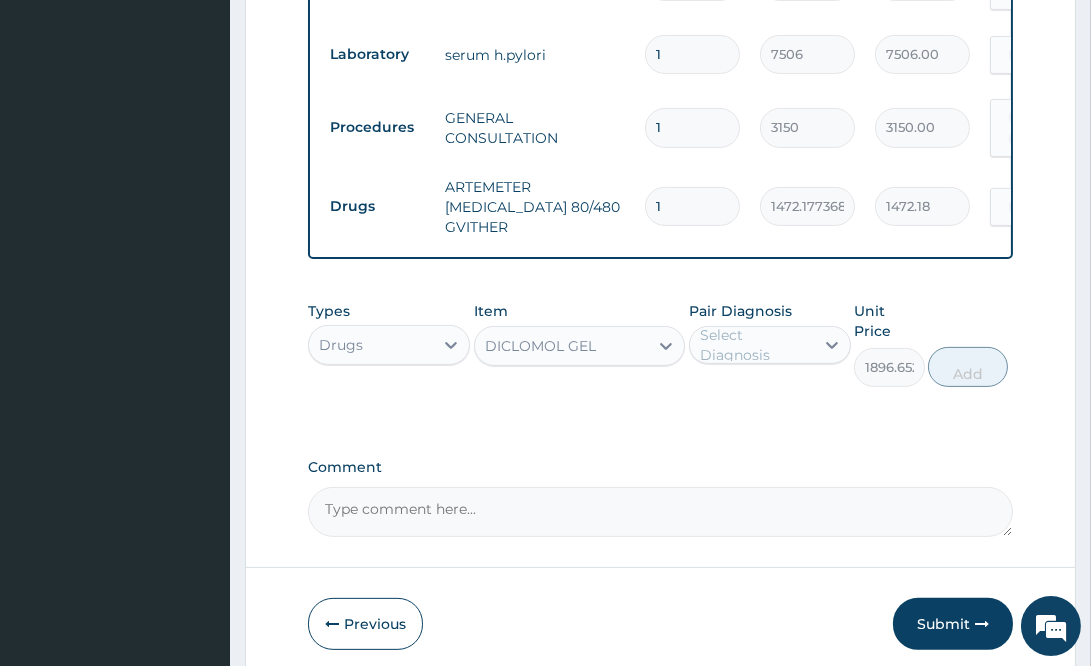 click on "Pair Diagnosis Select Diagnosis" at bounding box center [770, 344] 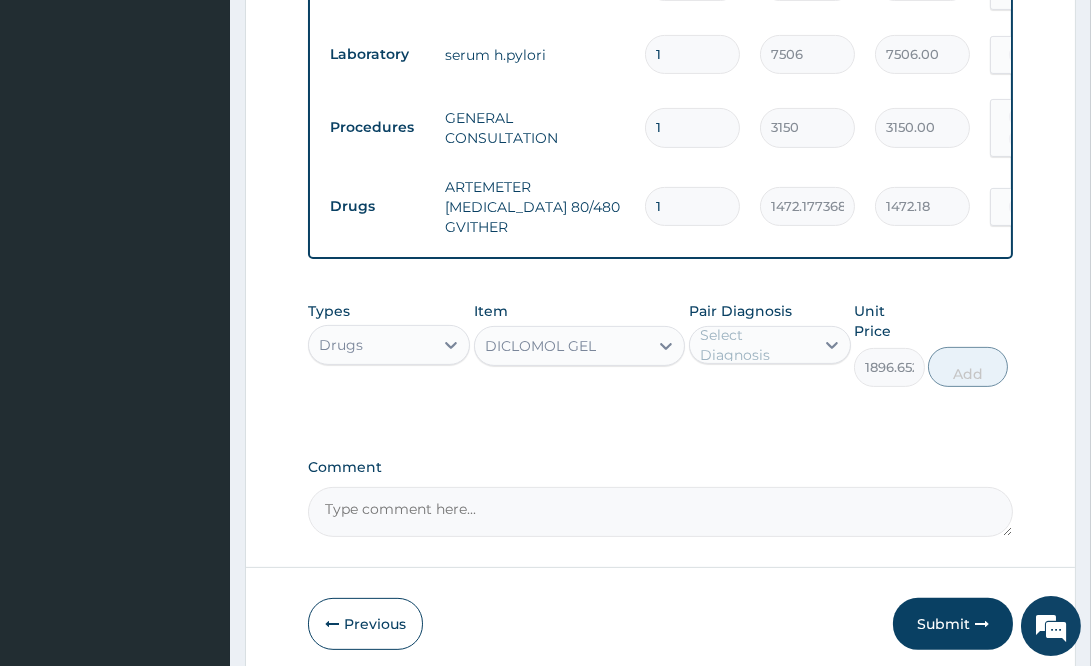 click on "Comment" at bounding box center [660, 467] 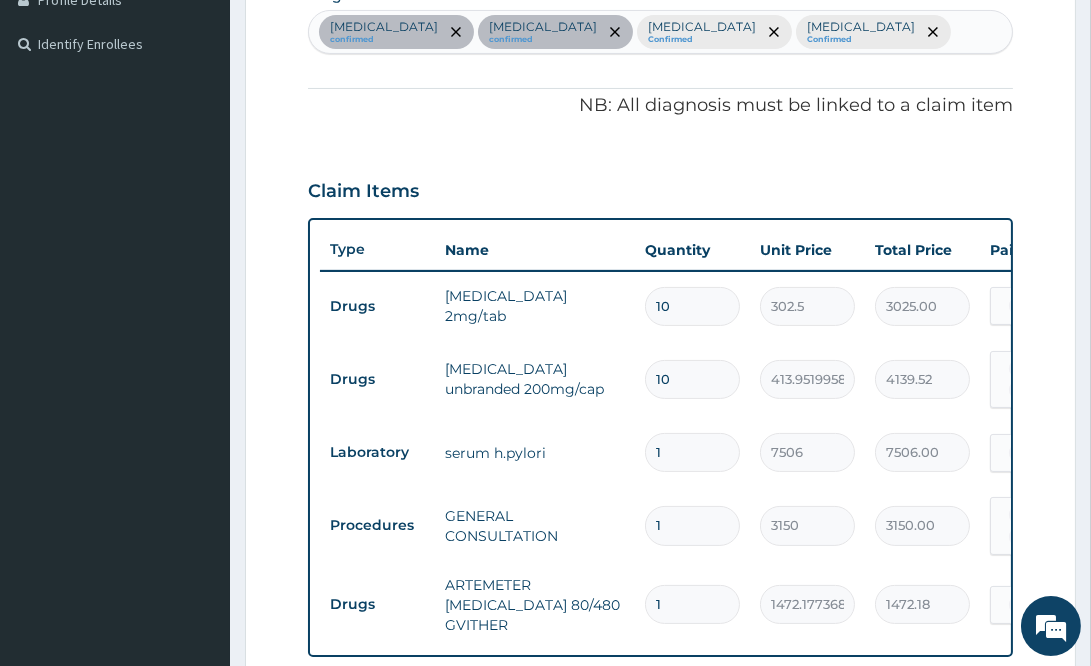 scroll, scrollTop: 324, scrollLeft: 0, axis: vertical 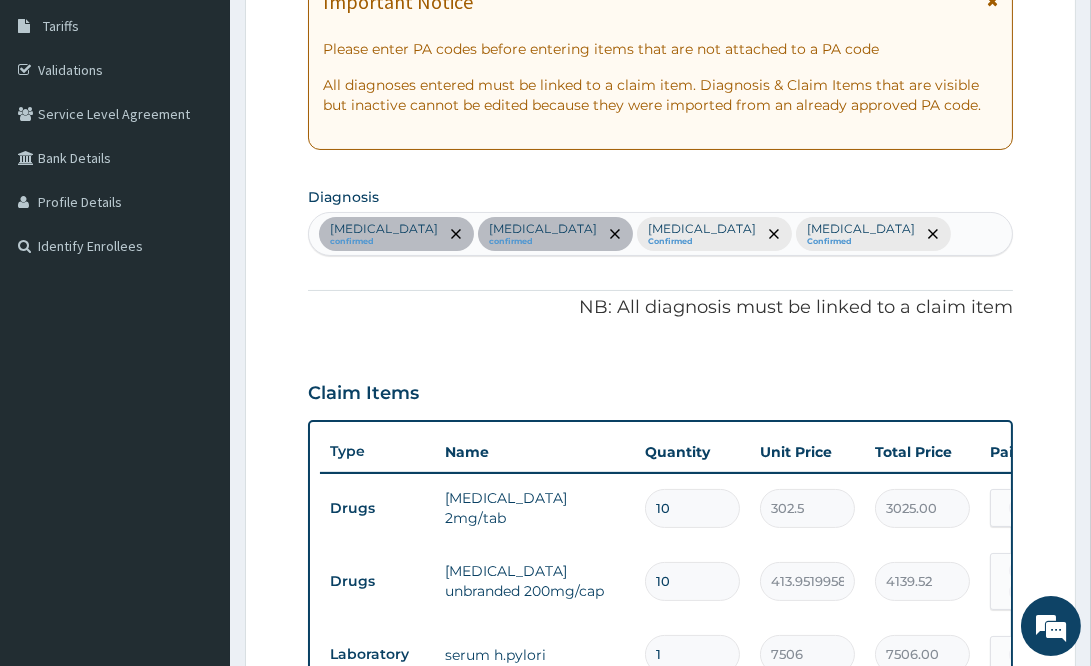 click on "Cervical radiculopathy confirmed Peptic ulcer confirmed Malaria Confirmed Sepsis Confirmed" at bounding box center [660, 234] 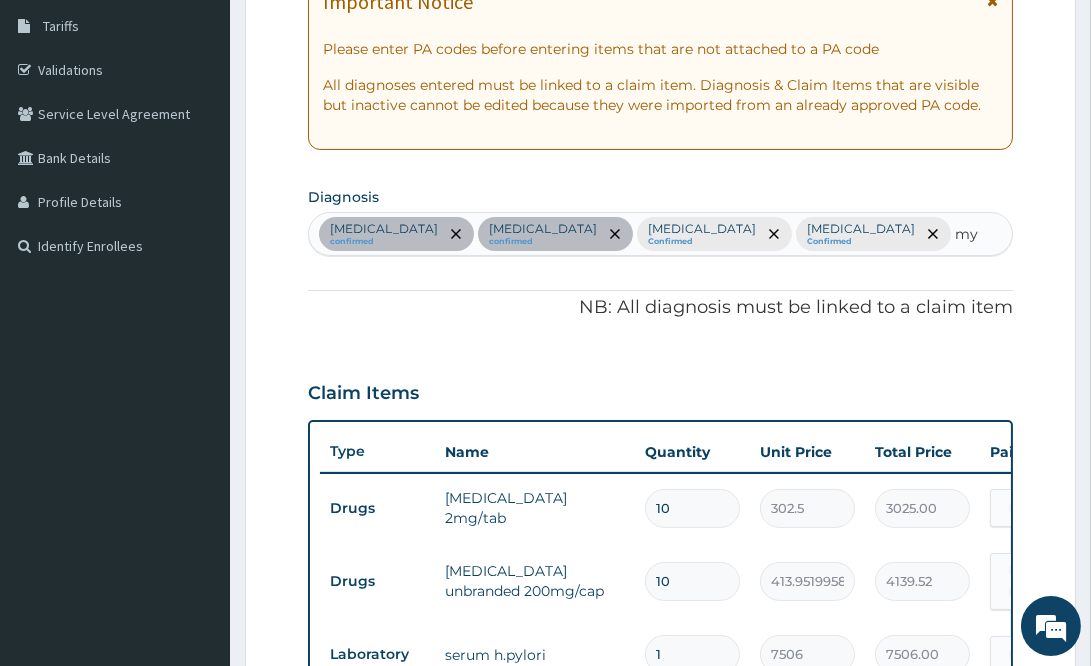 type on "mya" 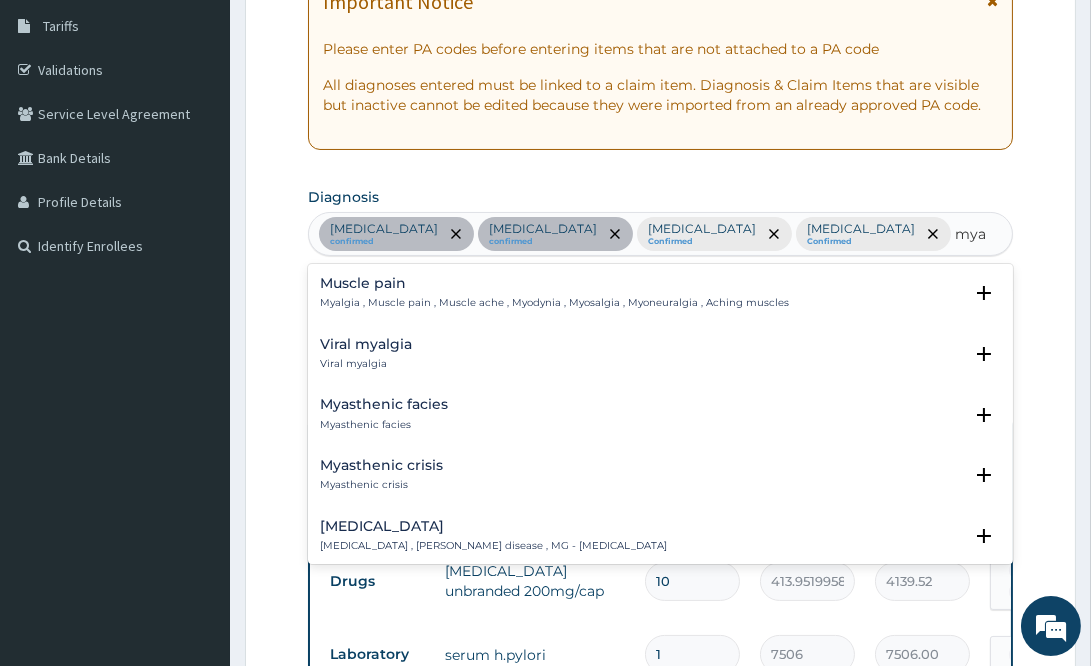 click on "Myalgia , Muscle pain , Muscle ache , Myodynia , Myosalgia , Myoneuralgia , Aching muscles" at bounding box center (554, 303) 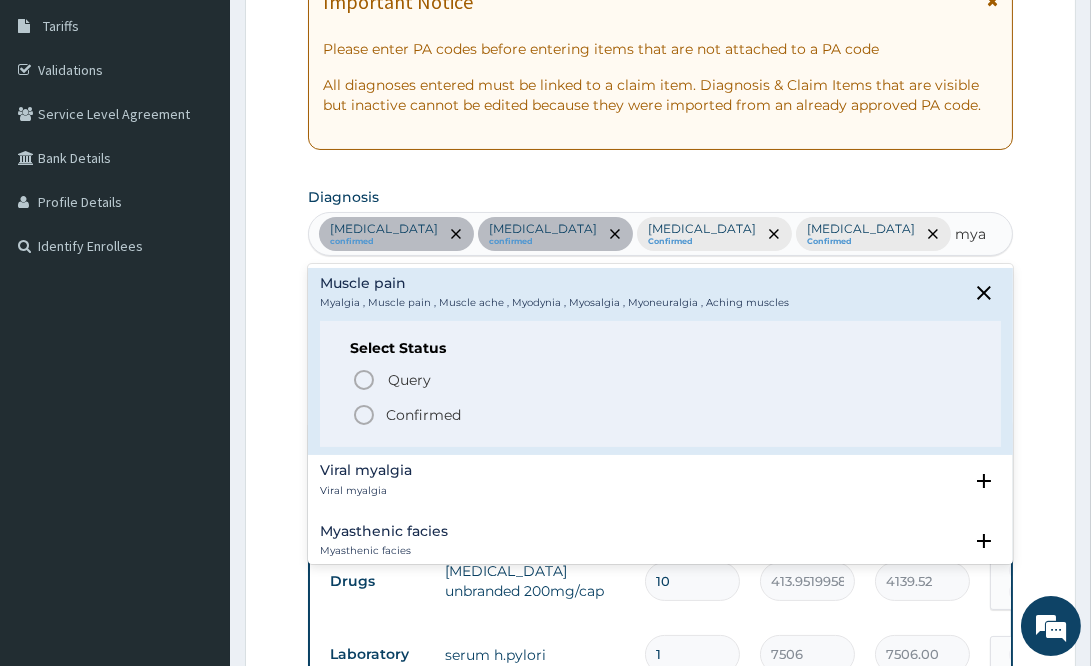 click on "Select Status Query Query covers suspected (?), Keep in view (kiv), Ruled out (r/o) Confirmed" at bounding box center (660, 384) 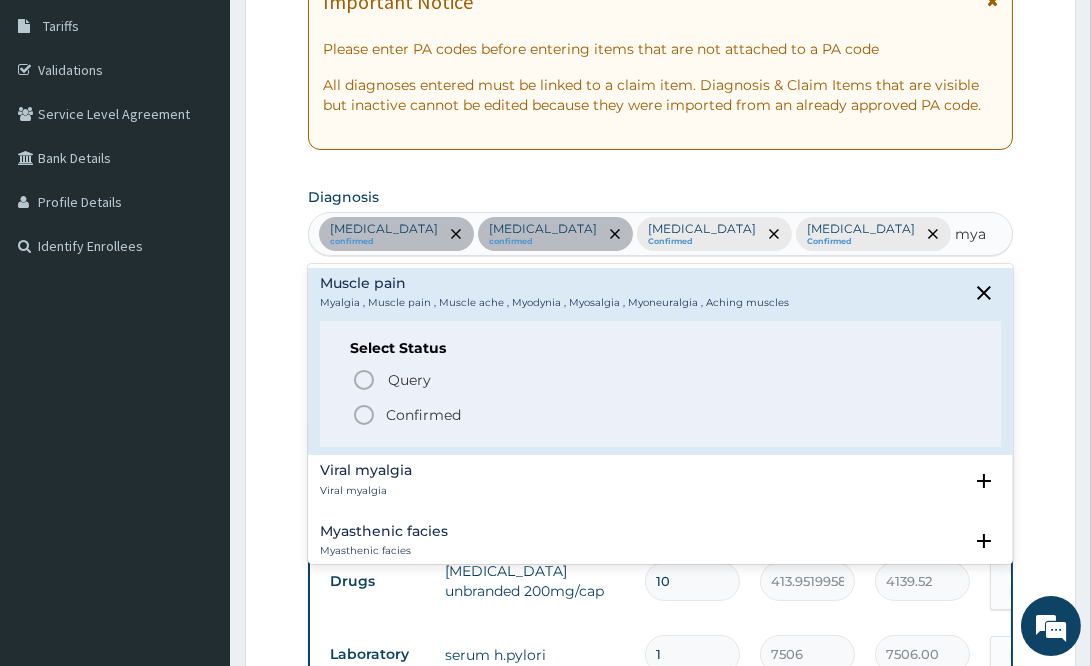 click 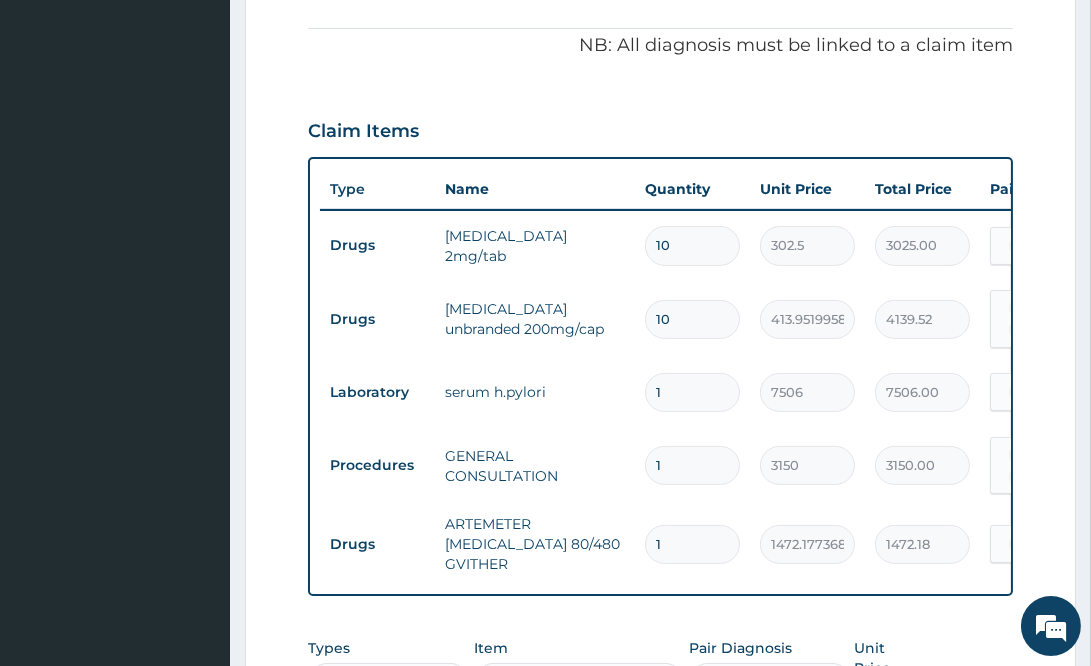 scroll, scrollTop: 1003, scrollLeft: 0, axis: vertical 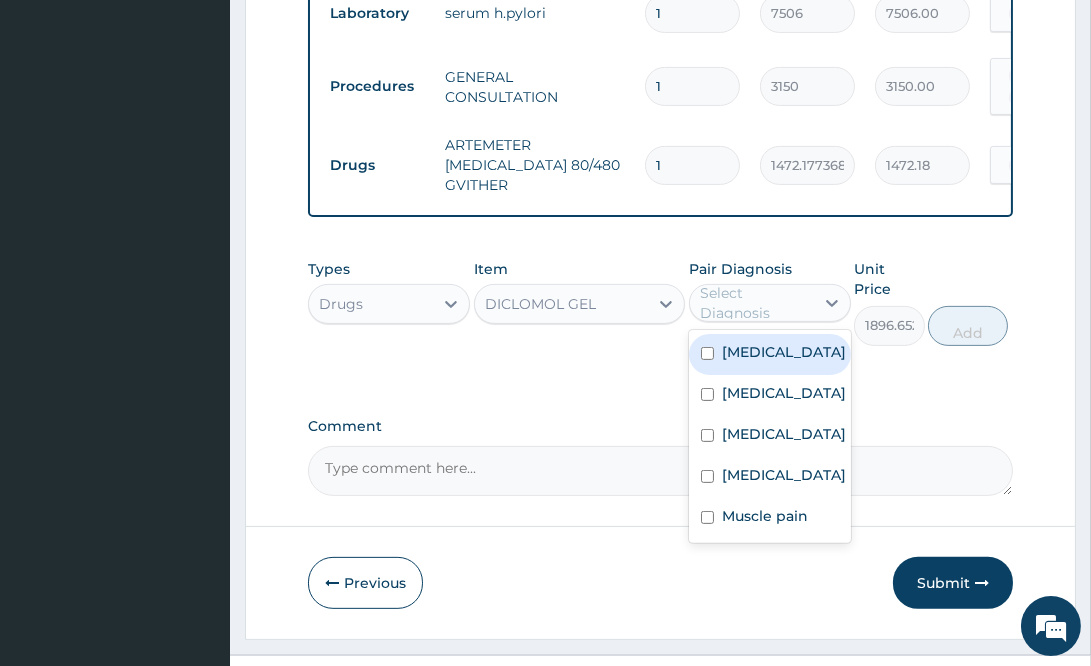 click on "Select Diagnosis" at bounding box center [756, 303] 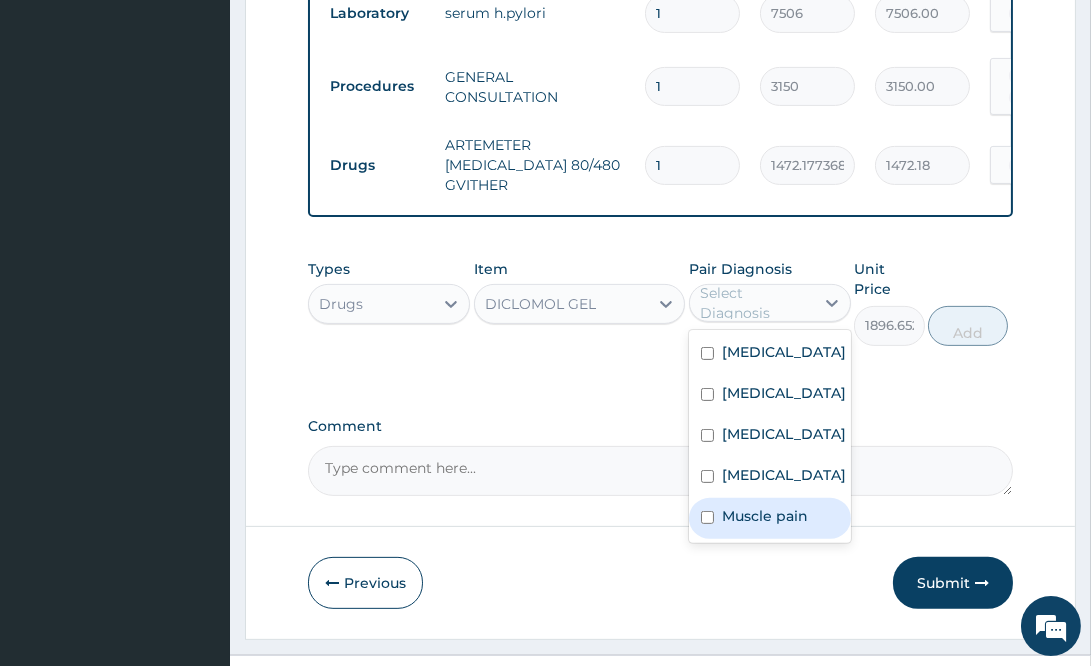click on "Muscle pain" at bounding box center (770, 518) 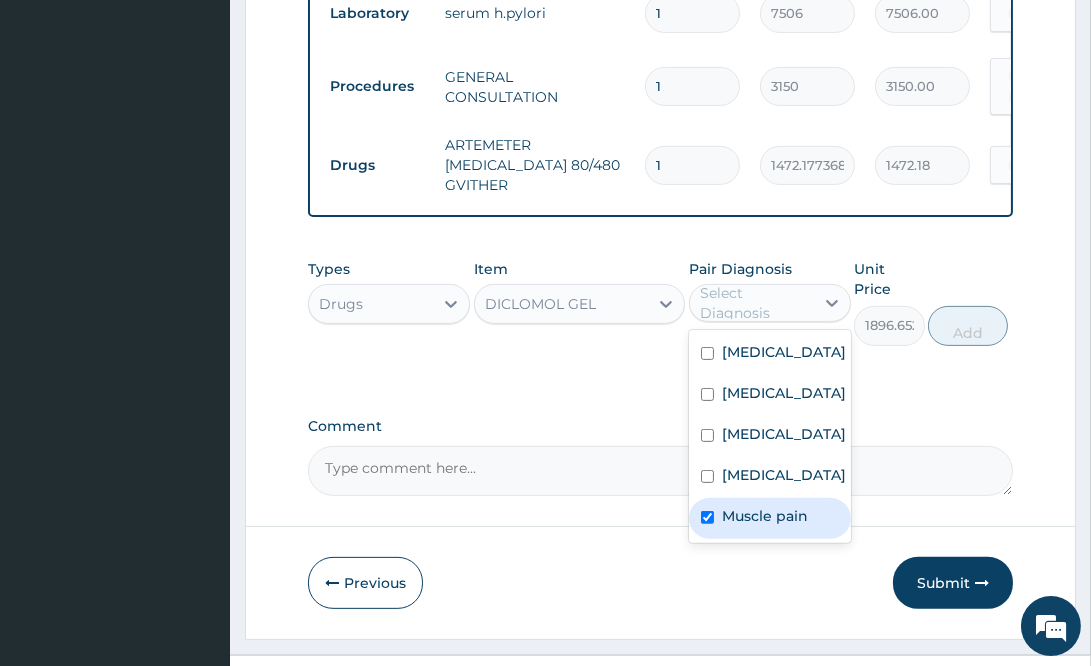 checkbox on "true" 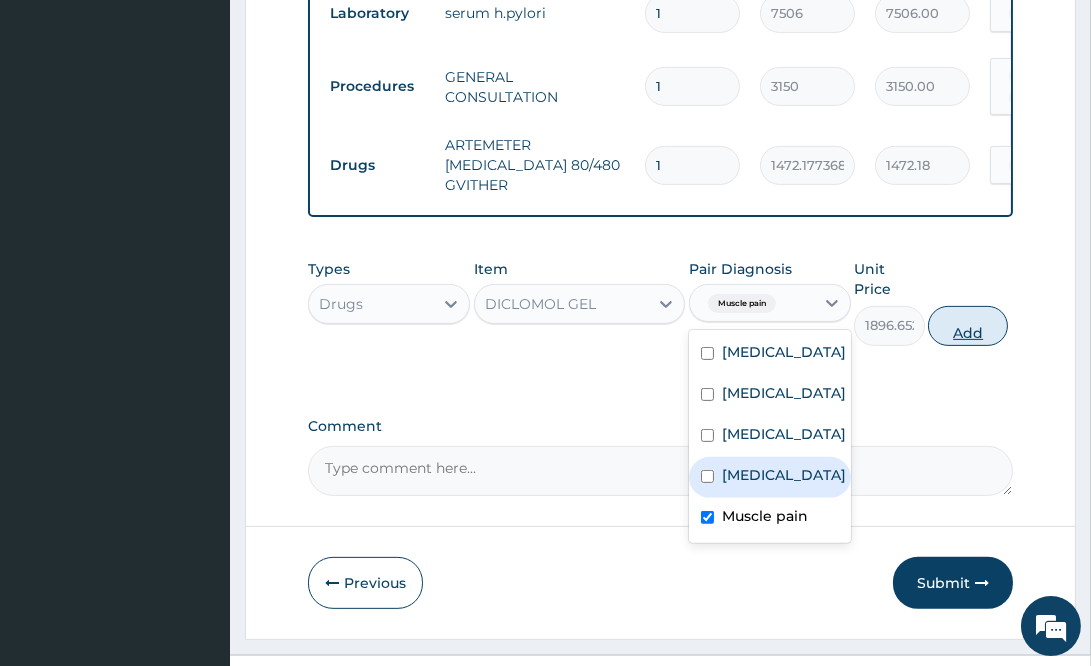 click on "Add" at bounding box center [968, 326] 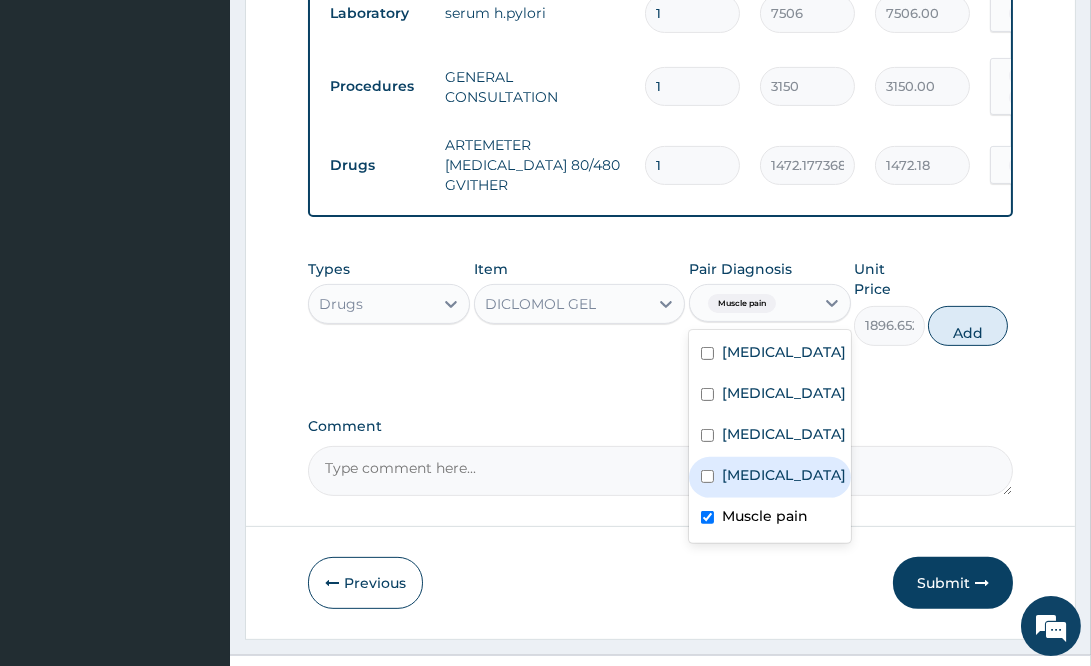 type on "0" 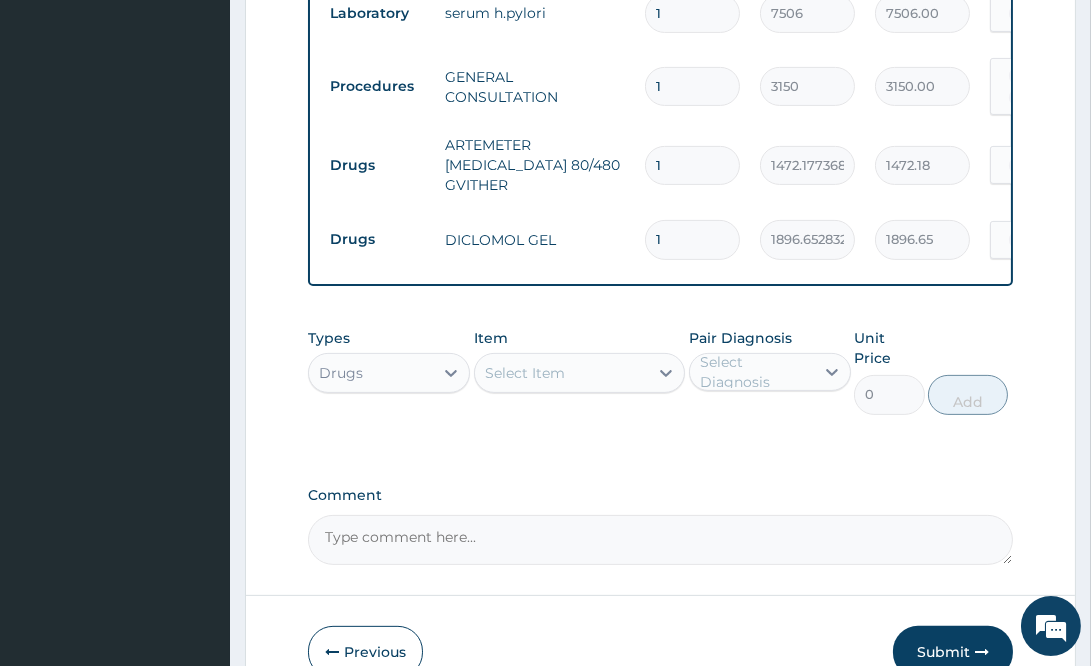 drag, startPoint x: 680, startPoint y: 602, endPoint x: 682, endPoint y: 618, distance: 16.124516 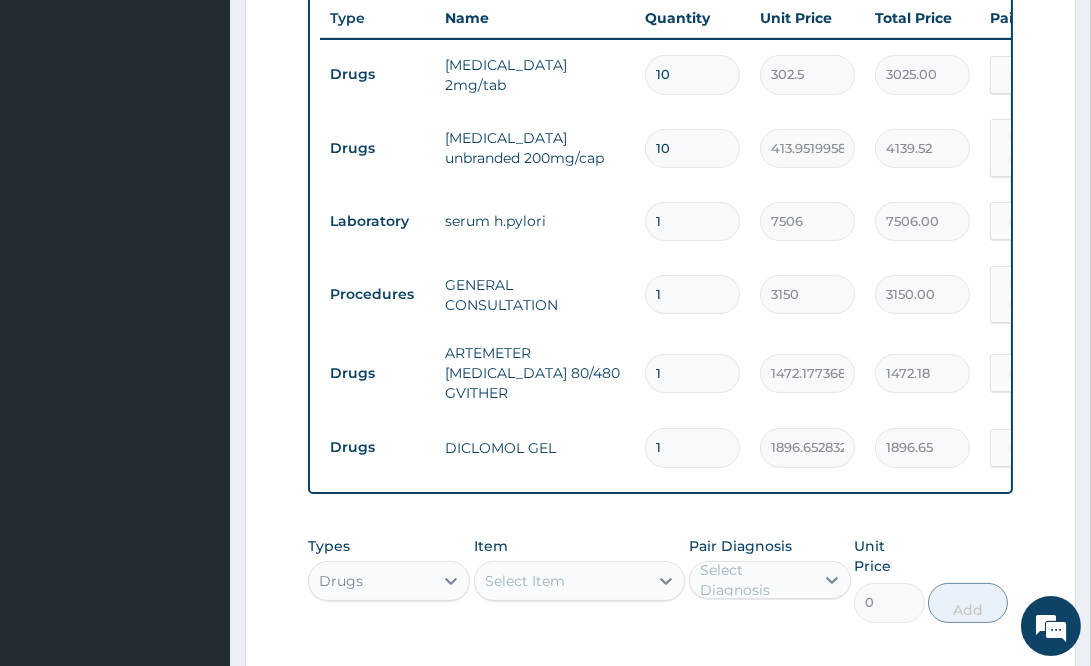 scroll, scrollTop: 853, scrollLeft: 0, axis: vertical 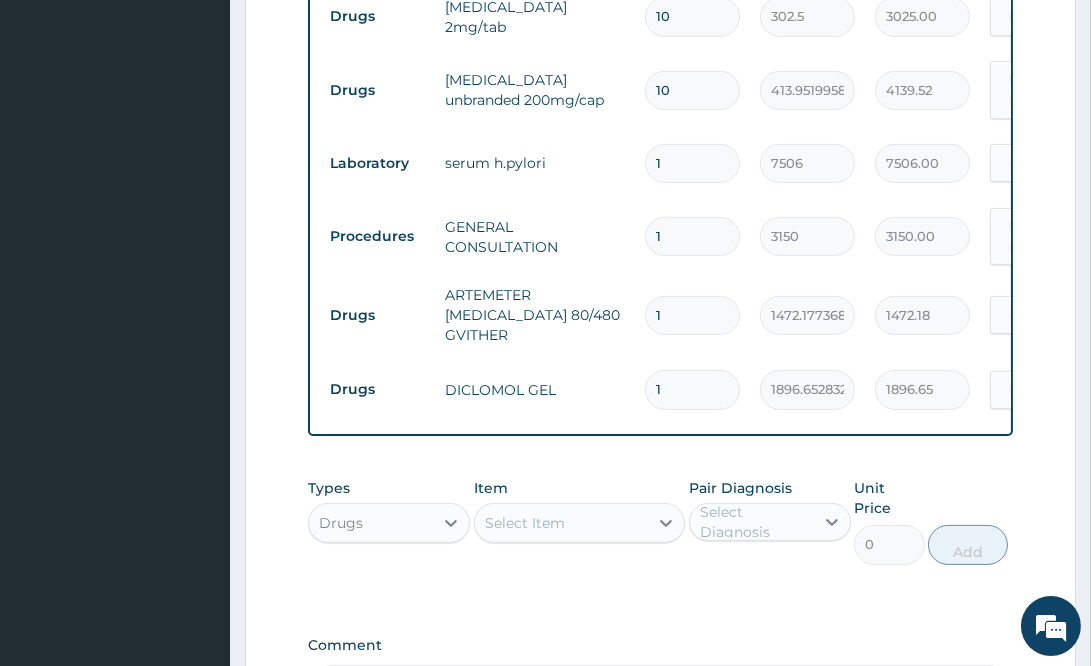 click on "Drugs" at bounding box center [371, 523] 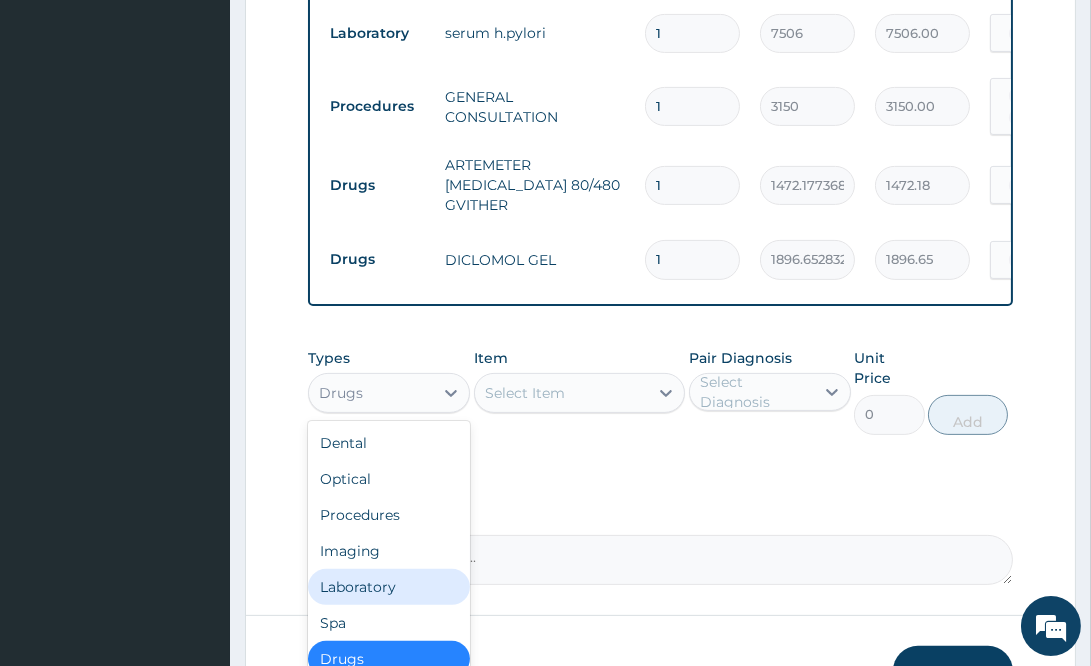 scroll, scrollTop: 1073, scrollLeft: 0, axis: vertical 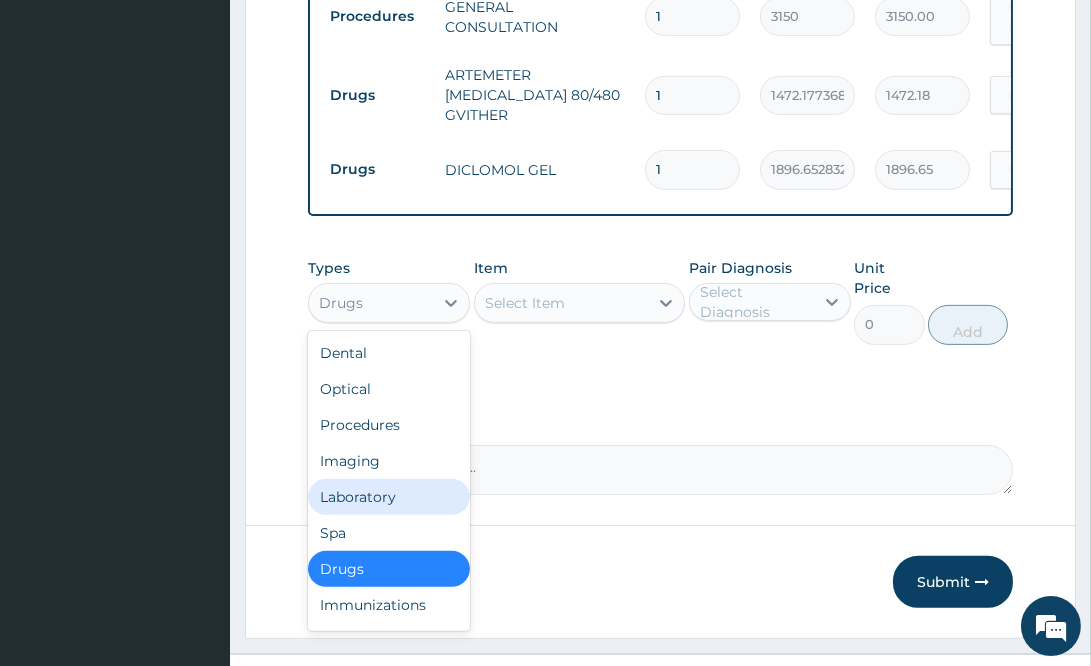 click on "Laboratory" at bounding box center [389, 497] 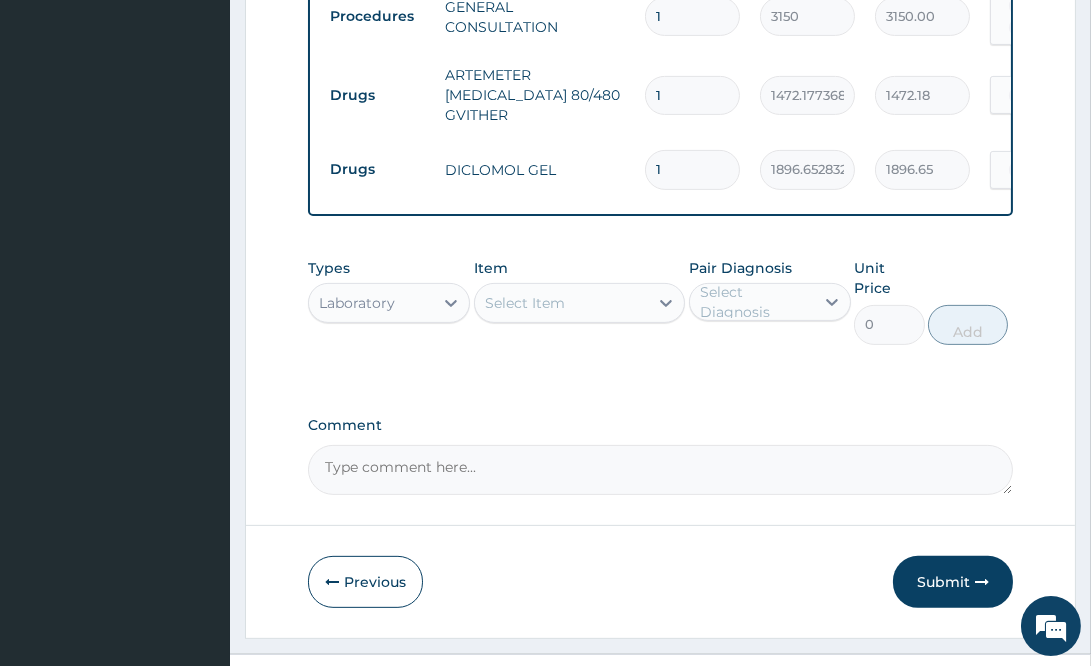 click on "Select Item" at bounding box center (561, 303) 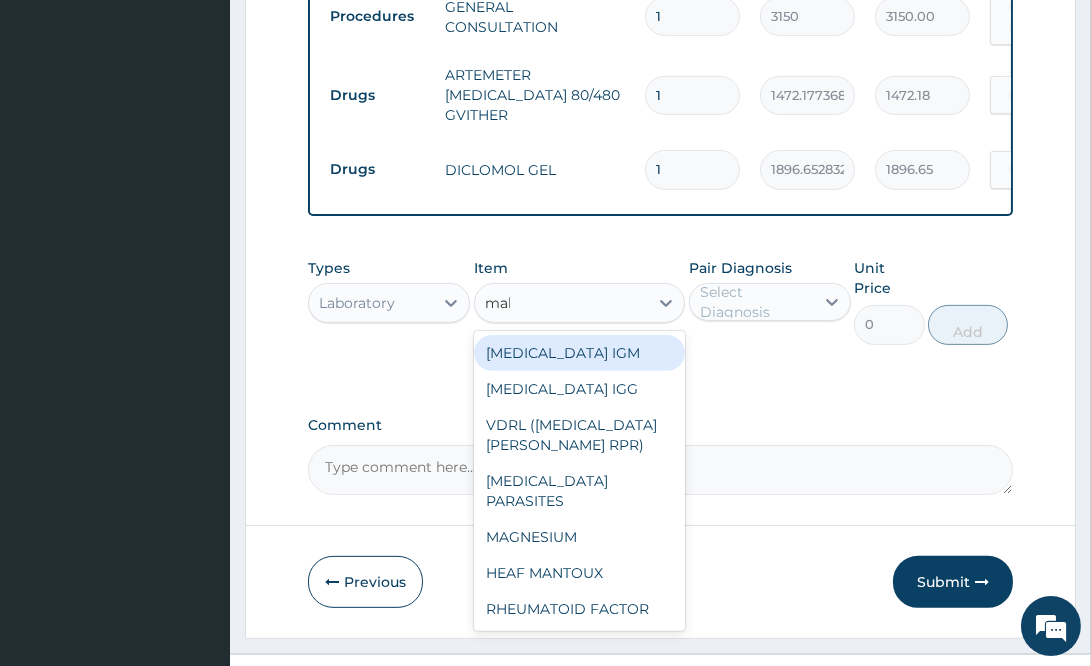 type on "mala" 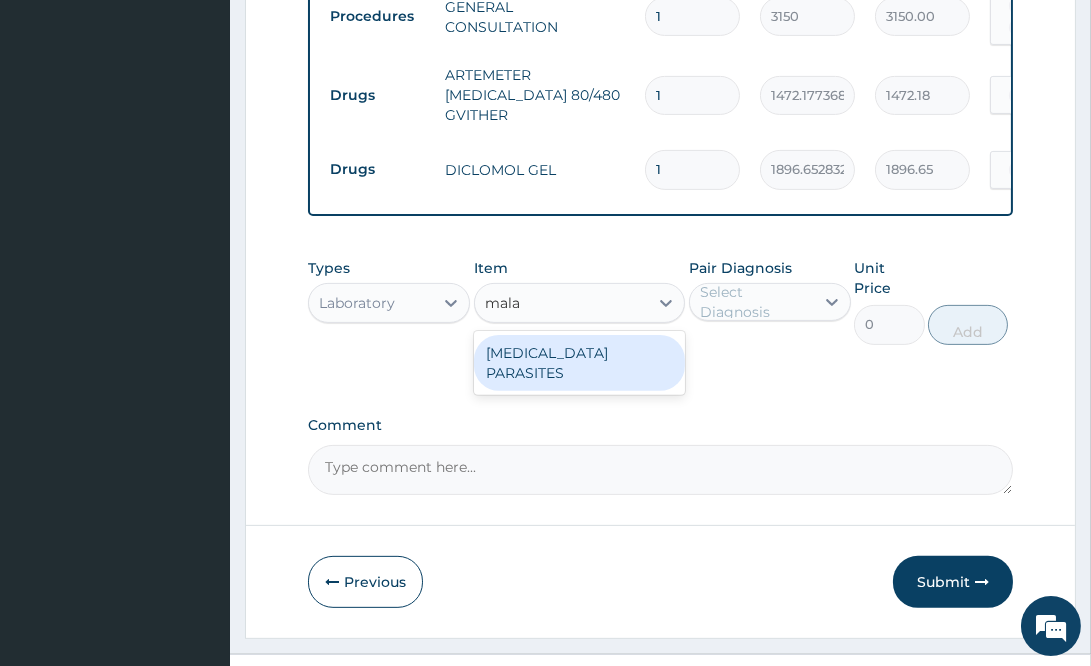 click on "MALARIA PARASITES" at bounding box center [579, 363] 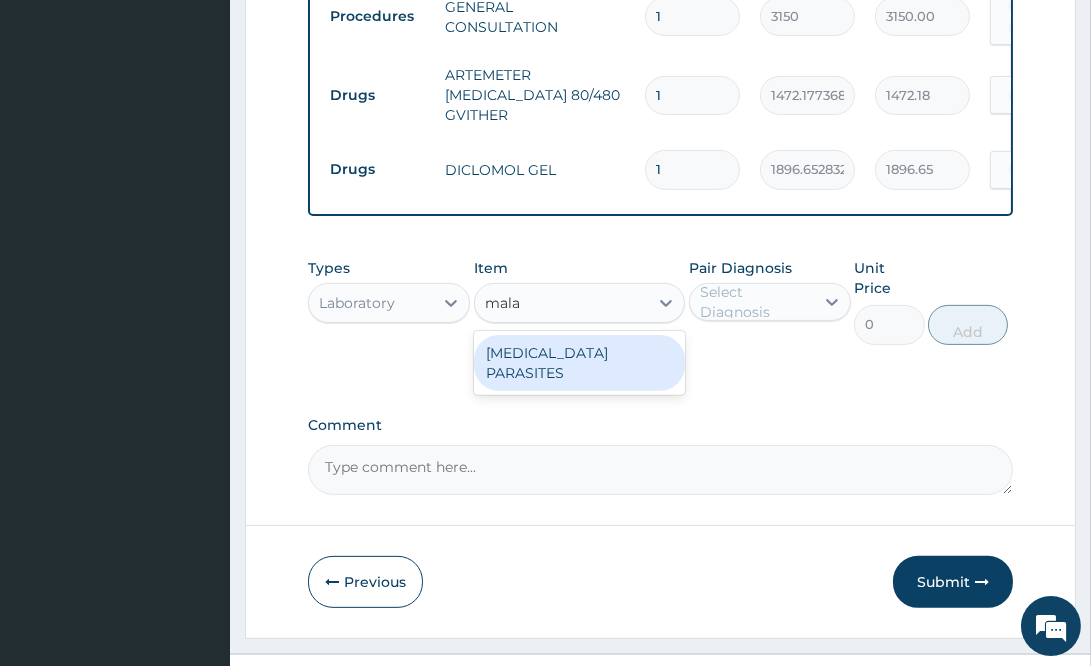 type 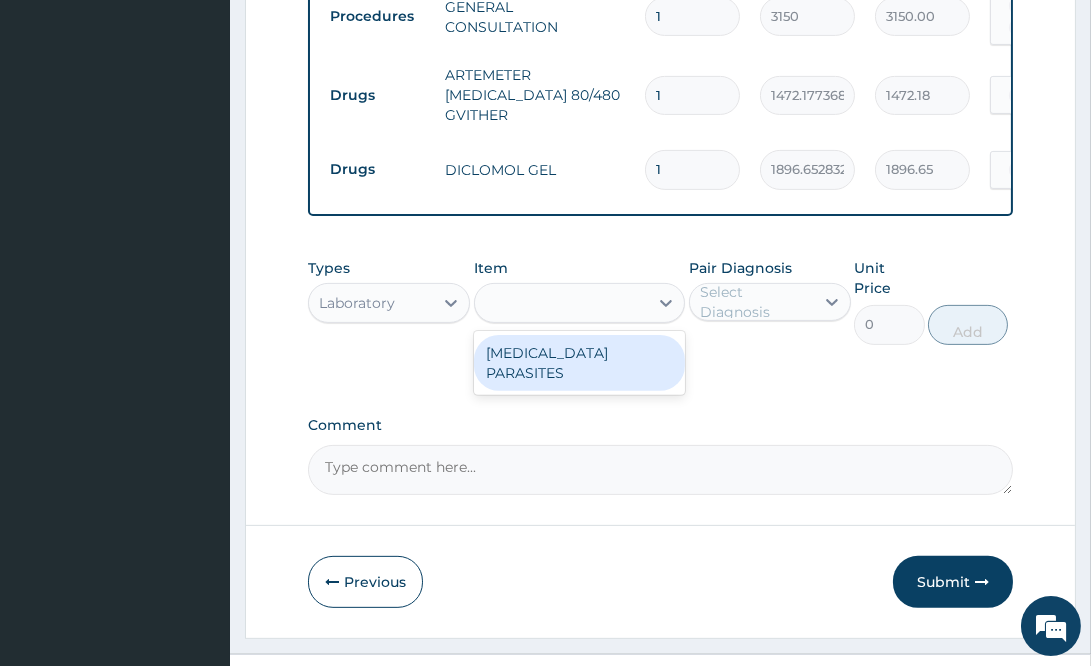 type on "2500" 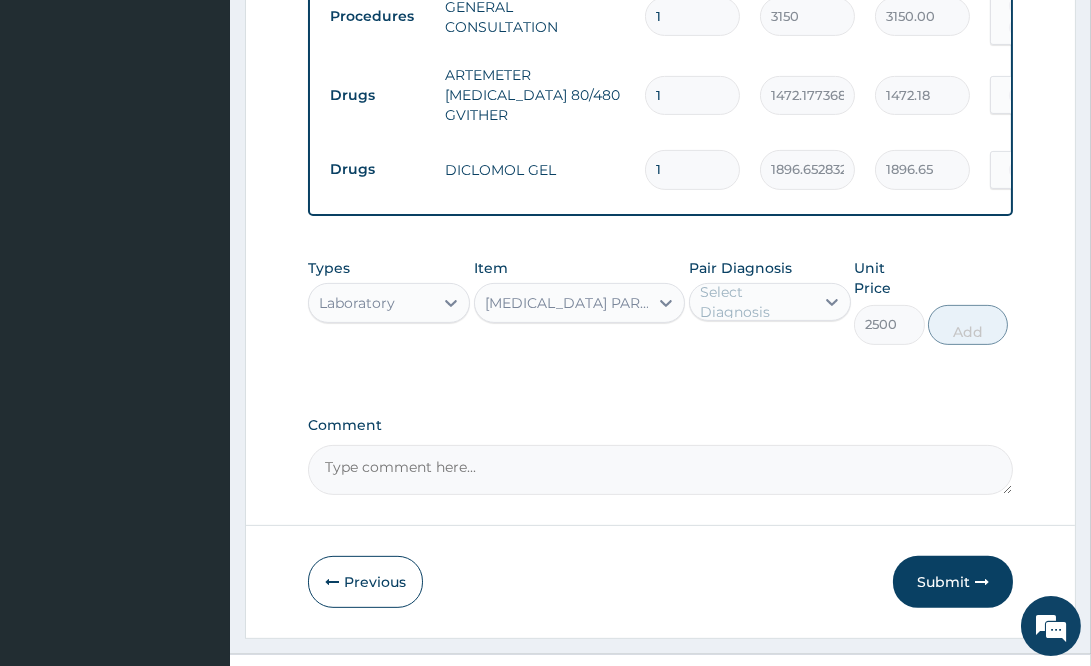 click on "Pair Diagnosis Select Diagnosis" at bounding box center [770, 301] 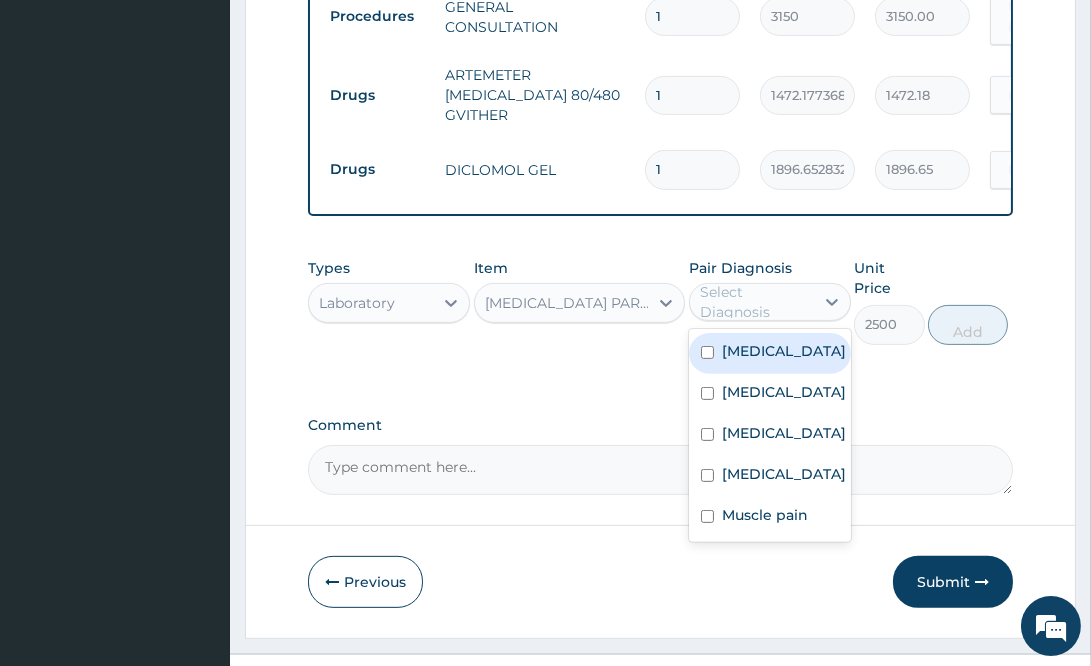 click on "Select Diagnosis" at bounding box center [756, 302] 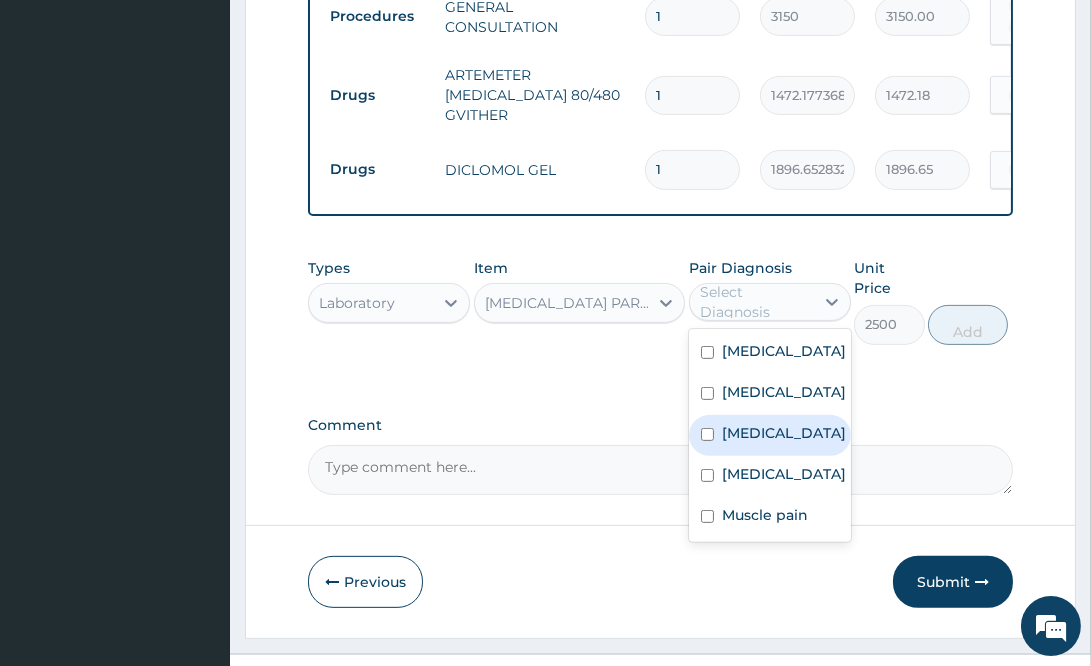 click on "Malaria" at bounding box center [770, 435] 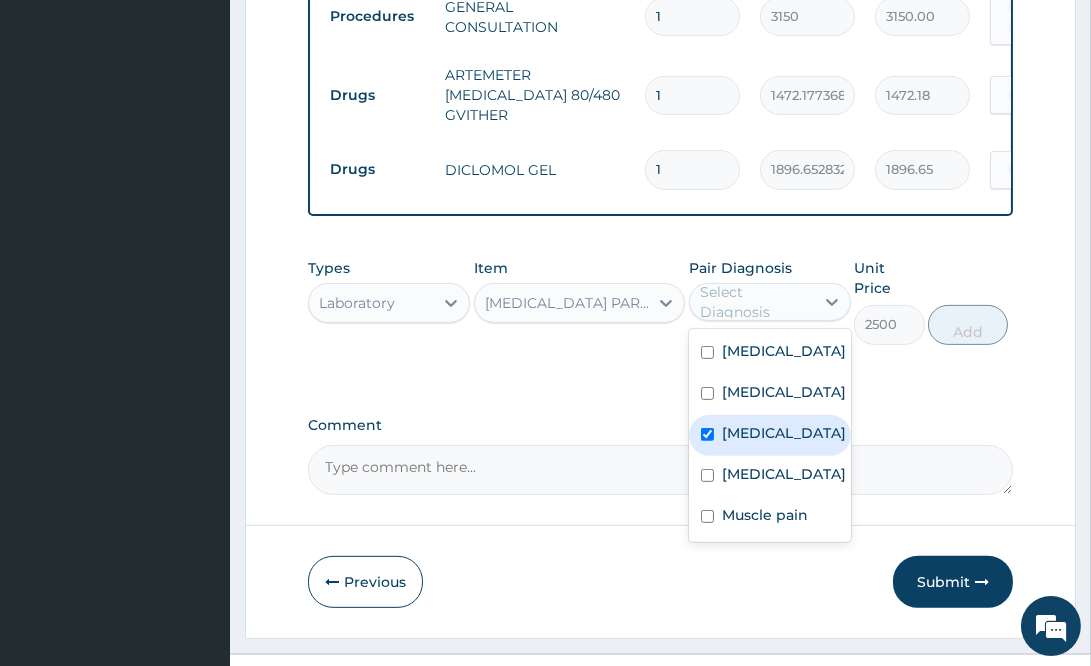 checkbox on "true" 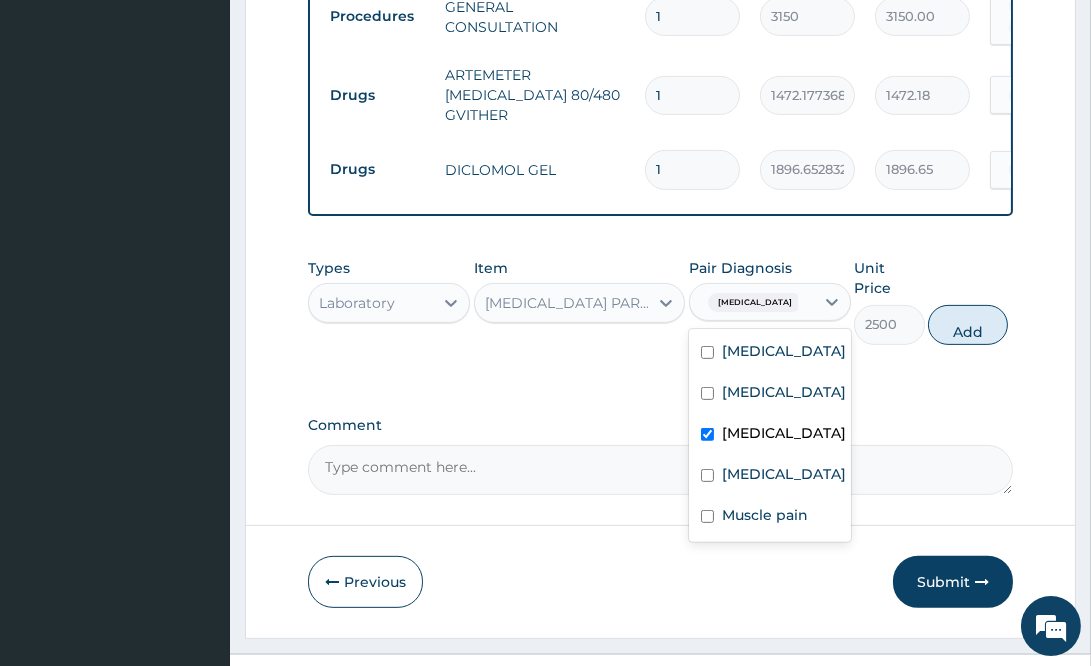 drag, startPoint x: 964, startPoint y: 289, endPoint x: 948, endPoint y: 291, distance: 16.124516 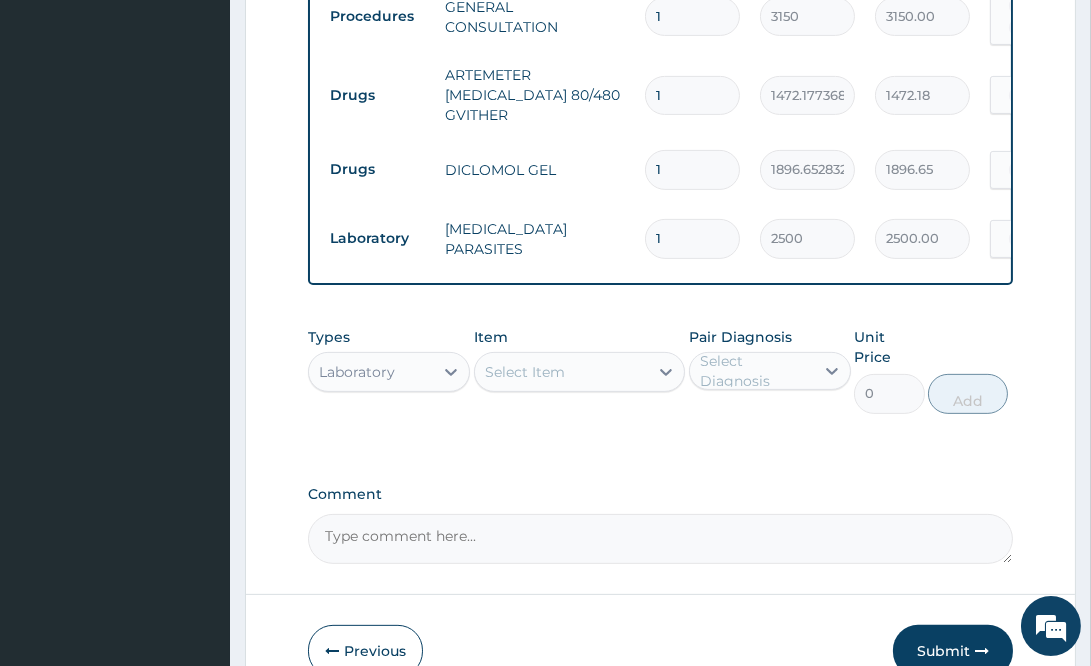 click on "Select Item" at bounding box center [525, 372] 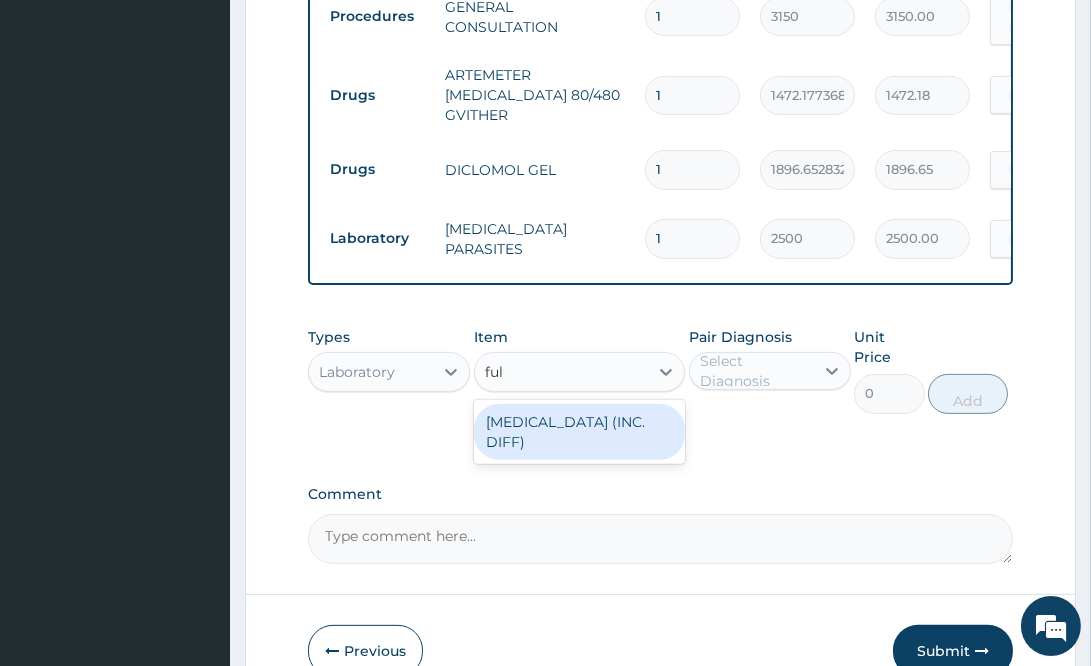 type on "full" 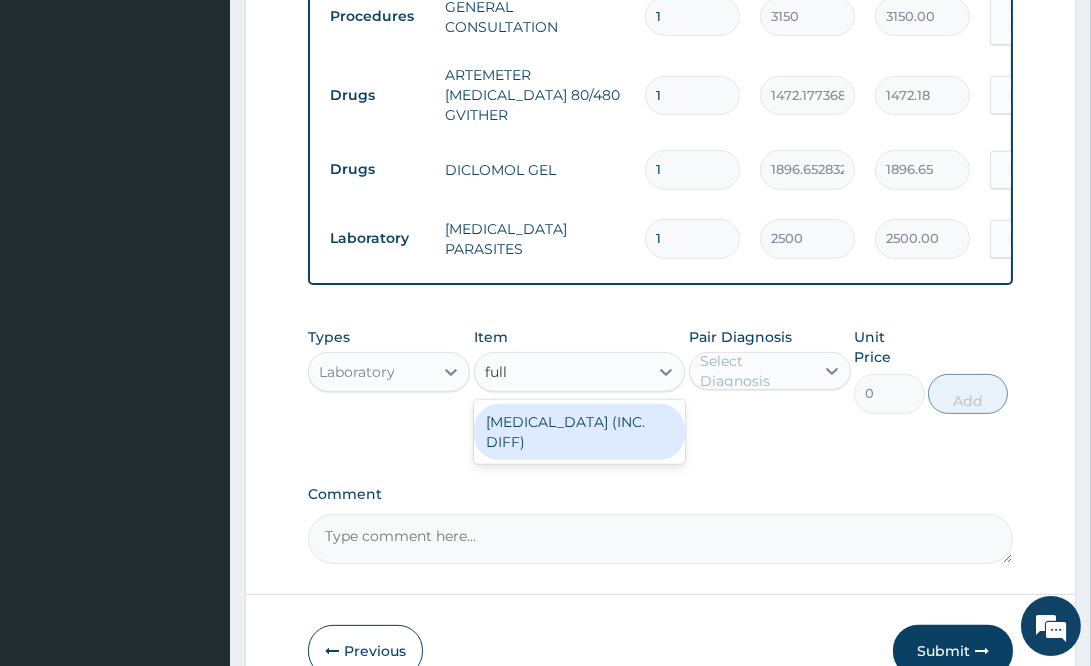 click on "FULL BLOOD COUNT (INC. DIFF)" at bounding box center (579, 432) 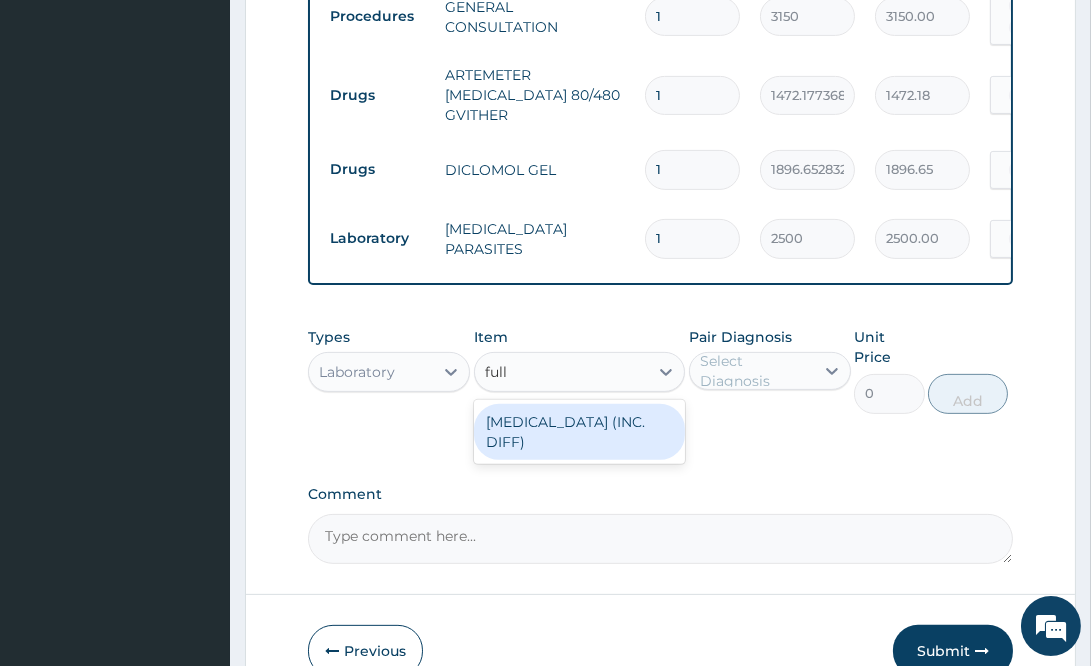 type 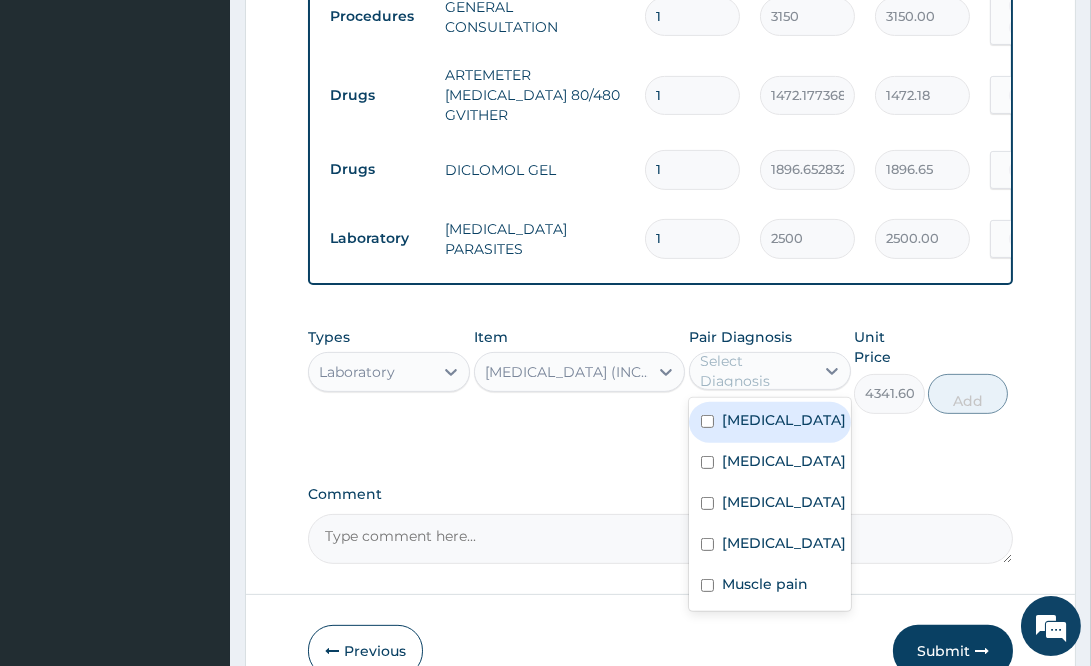 click on "Select Diagnosis" at bounding box center [756, 371] 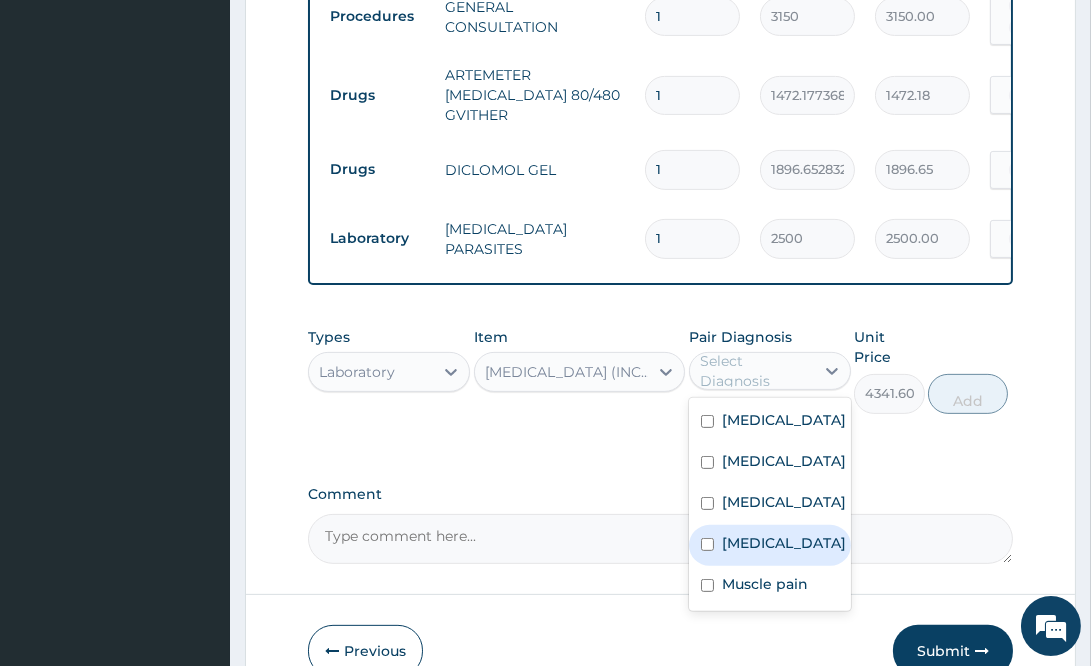 click on "Sepsis" at bounding box center (770, 545) 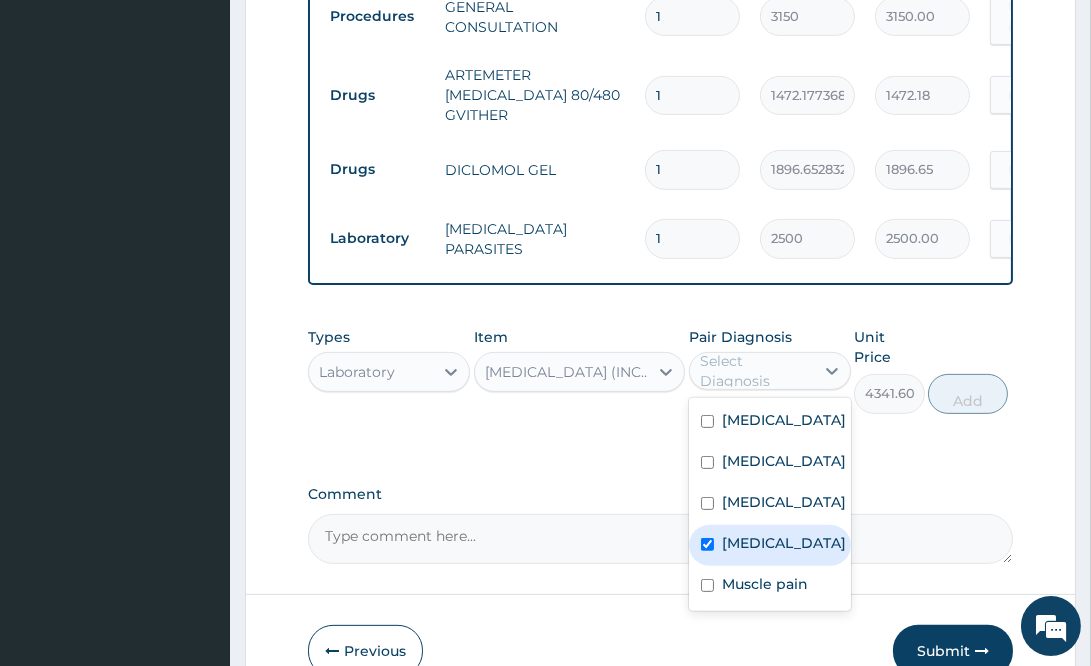 checkbox on "true" 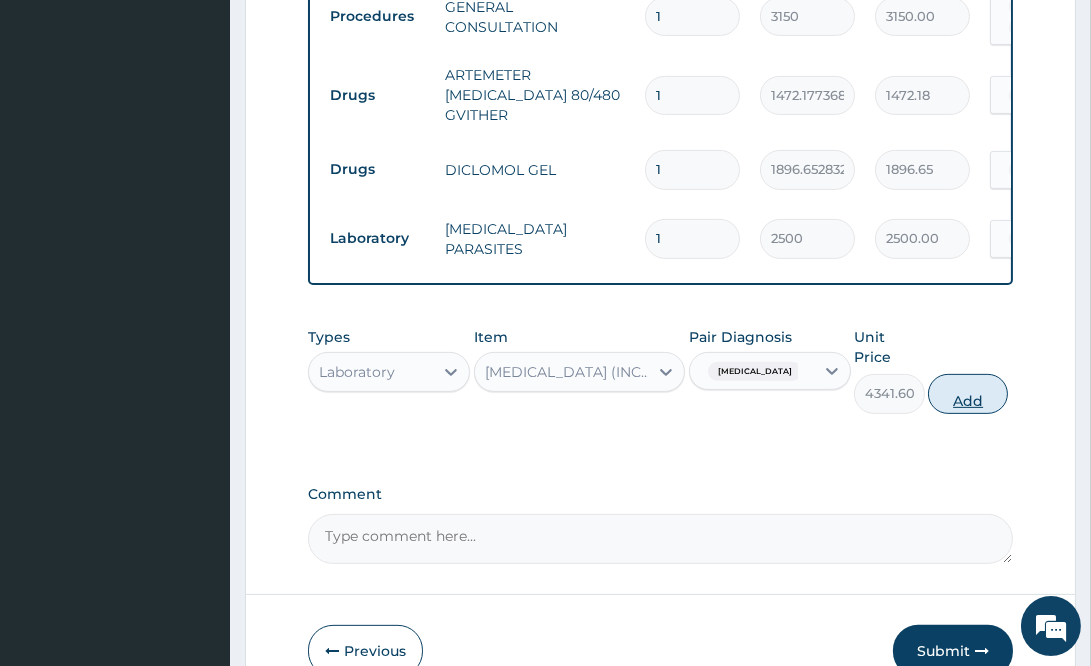 click on "Add" at bounding box center (968, 394) 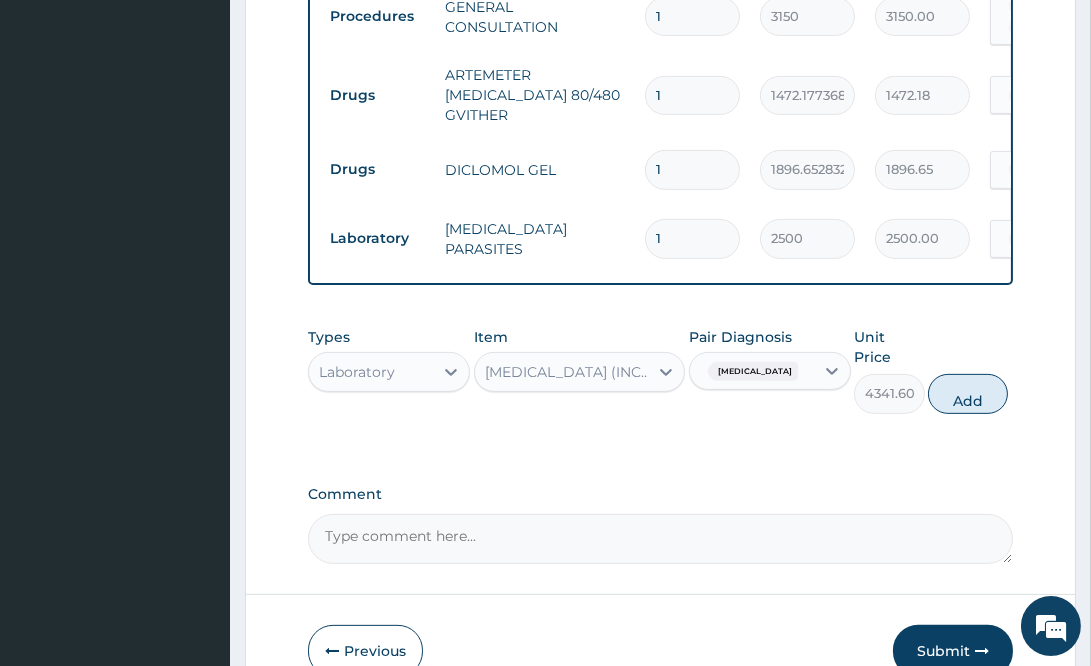 type on "0" 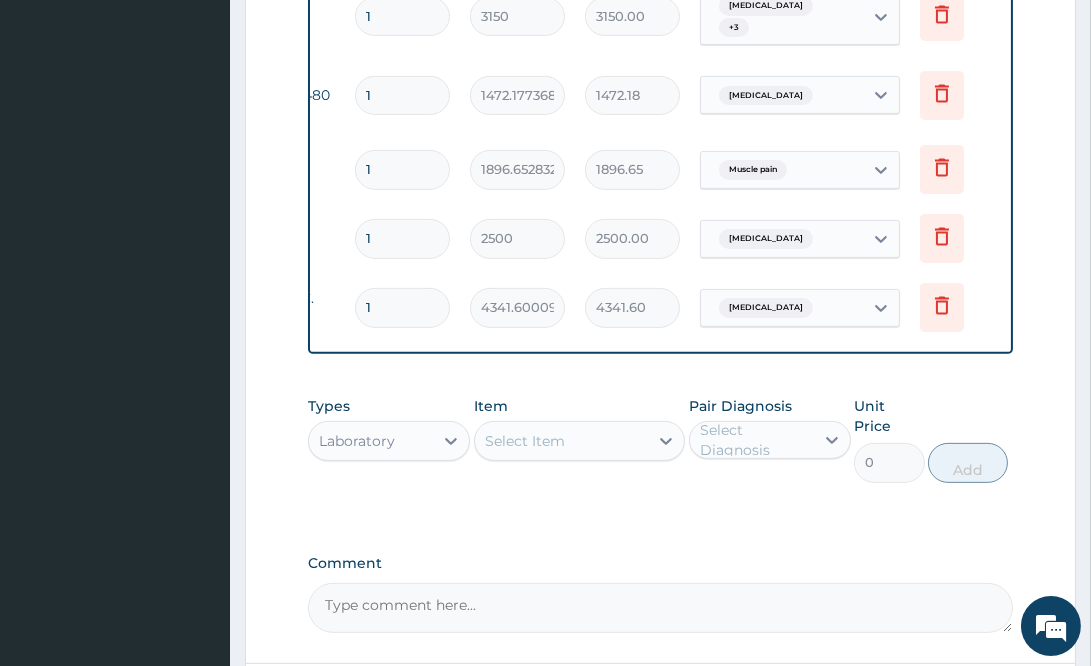 scroll, scrollTop: 0, scrollLeft: 0, axis: both 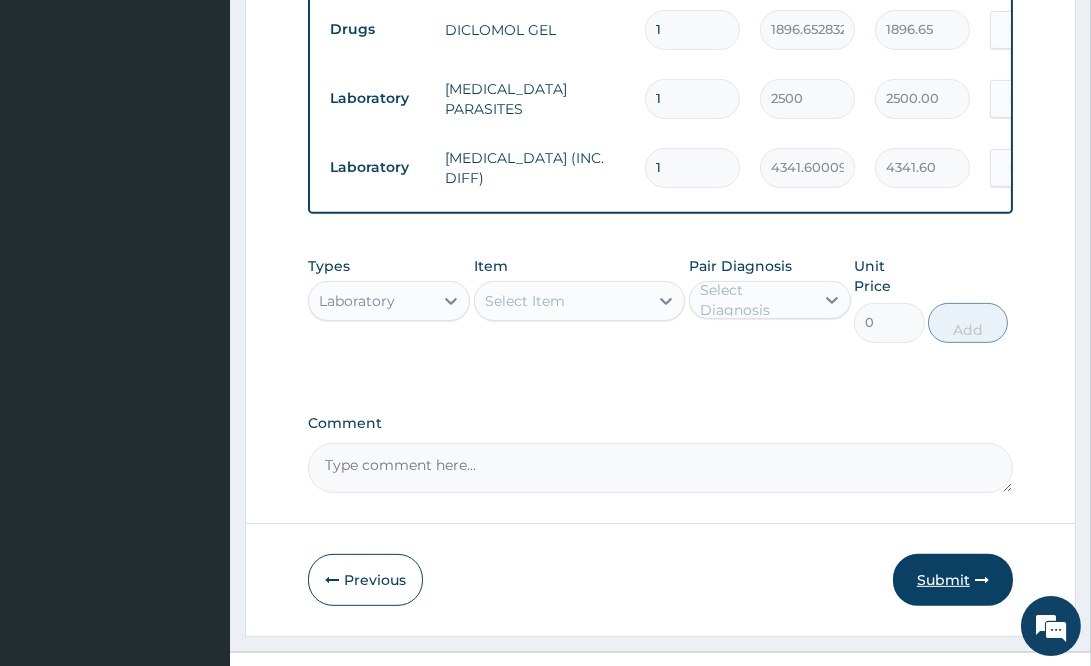 click on "Submit" at bounding box center (953, 580) 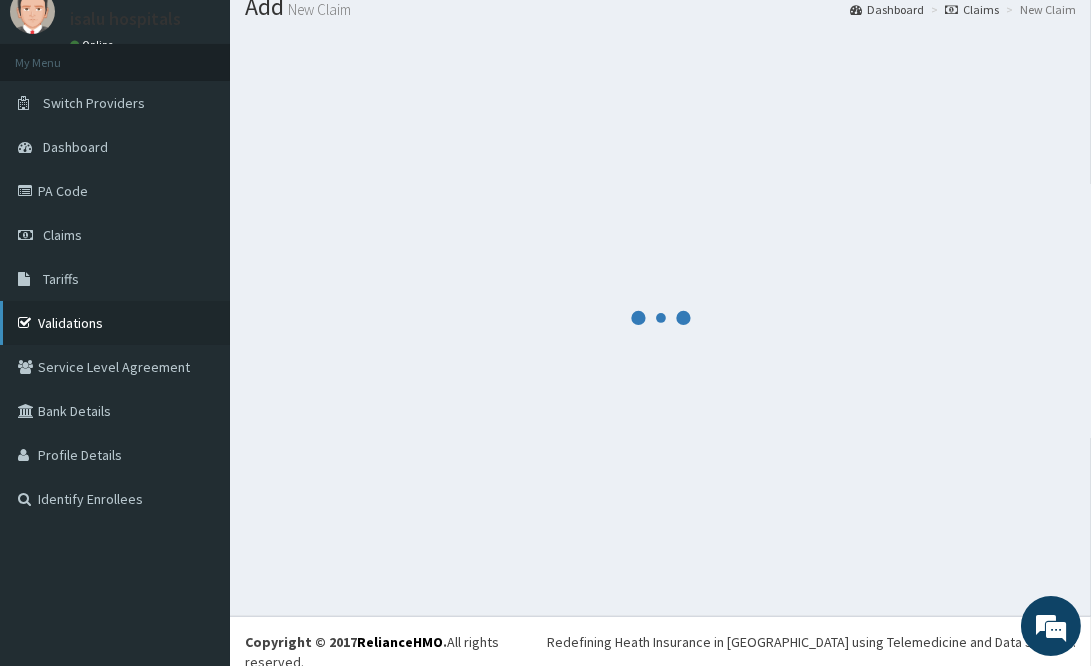 scroll, scrollTop: 1213, scrollLeft: 0, axis: vertical 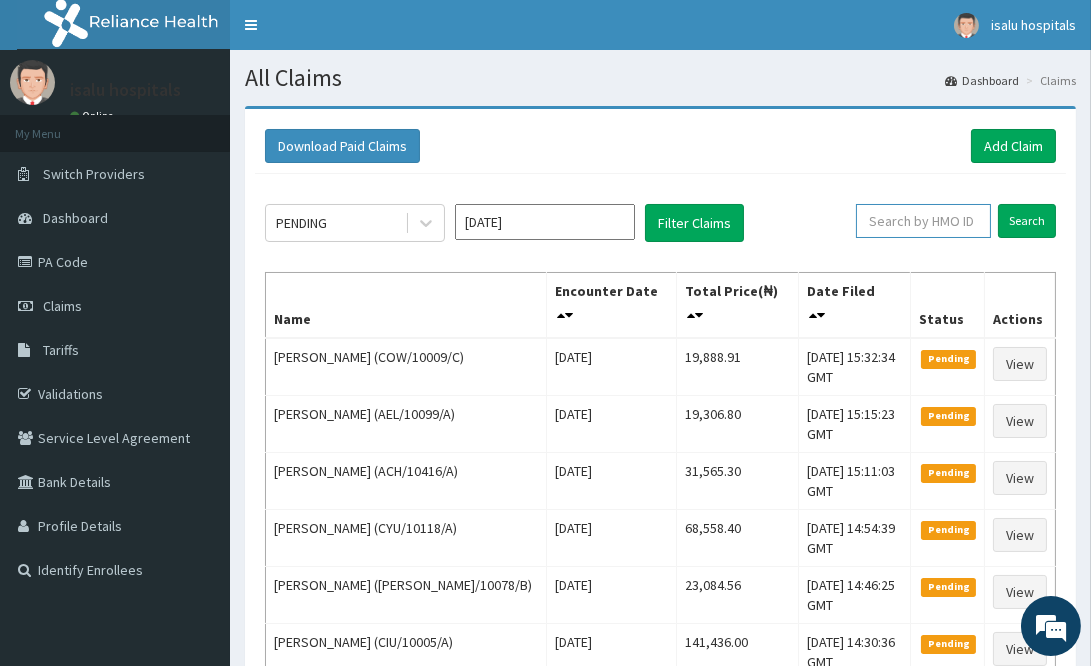 click at bounding box center (923, 221) 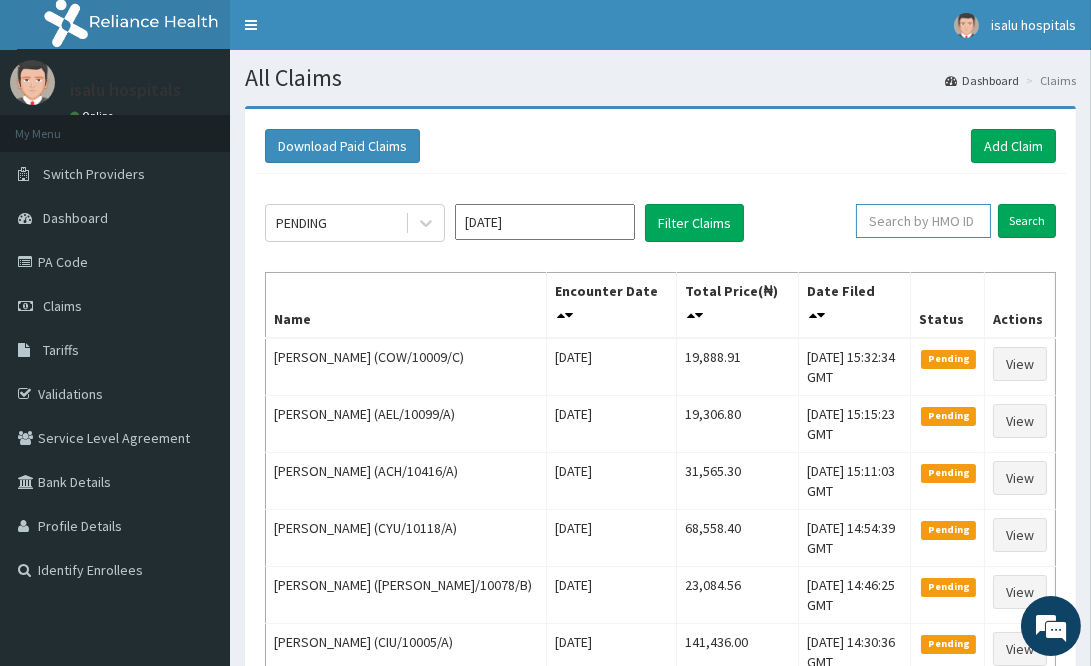 paste on "CYU/10037/A" 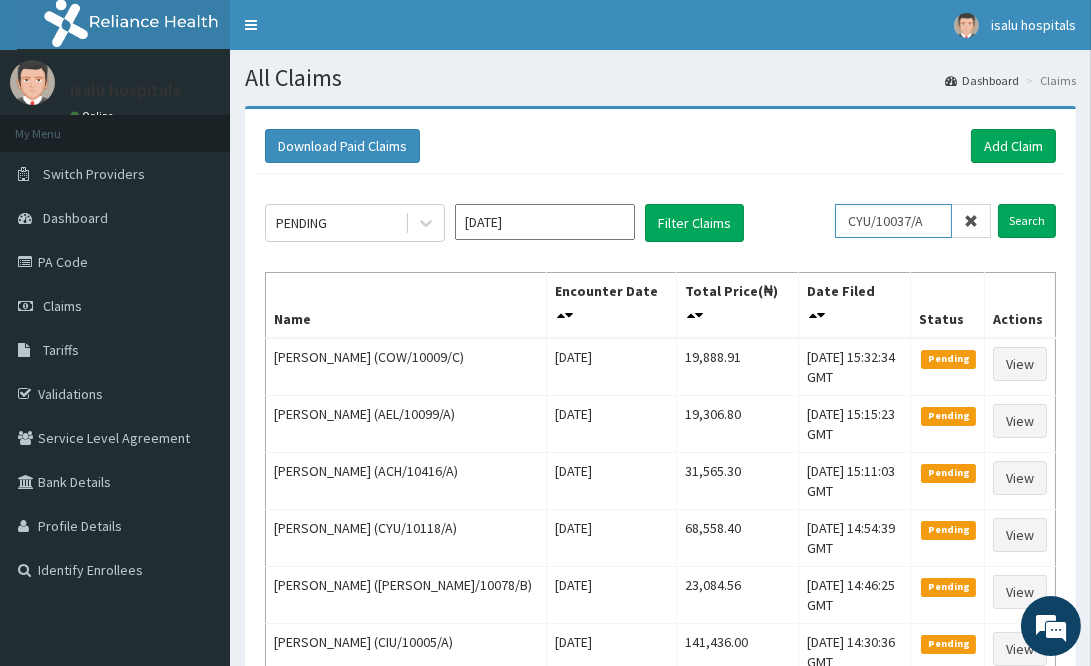 click on "CYU/10037/A" at bounding box center (893, 221) 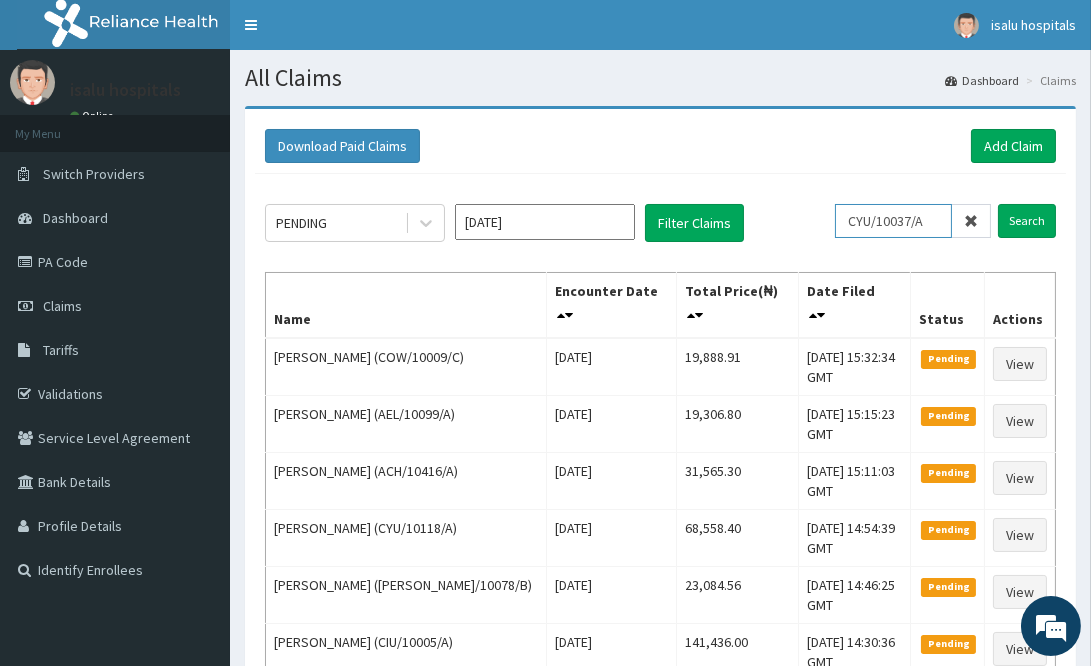 scroll, scrollTop: 0, scrollLeft: 0, axis: both 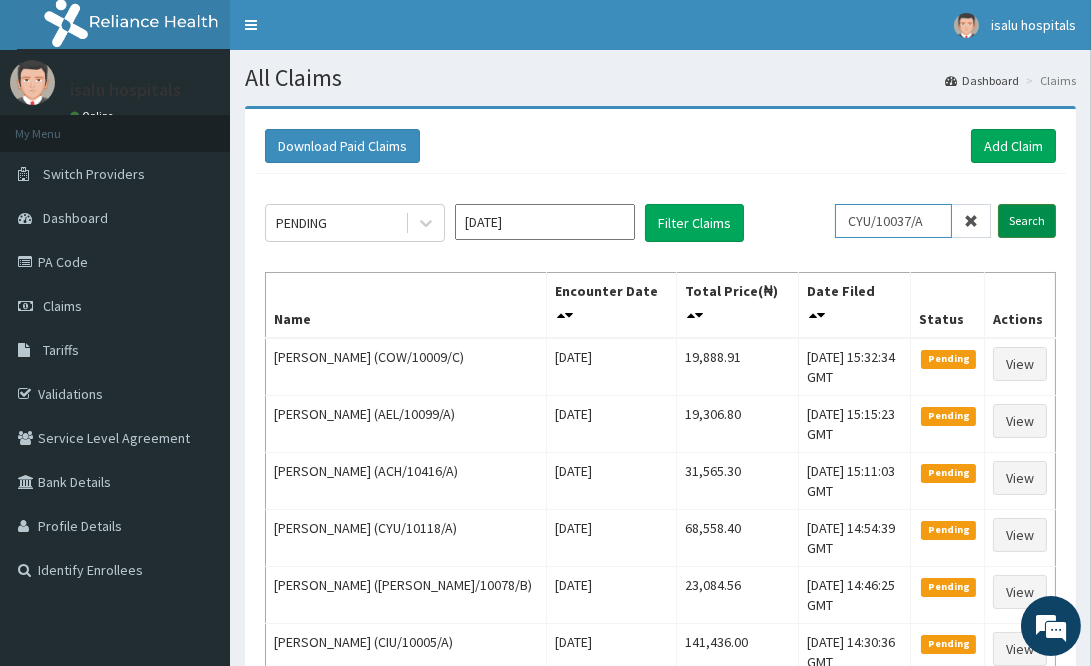 type on "CYU/10037/A" 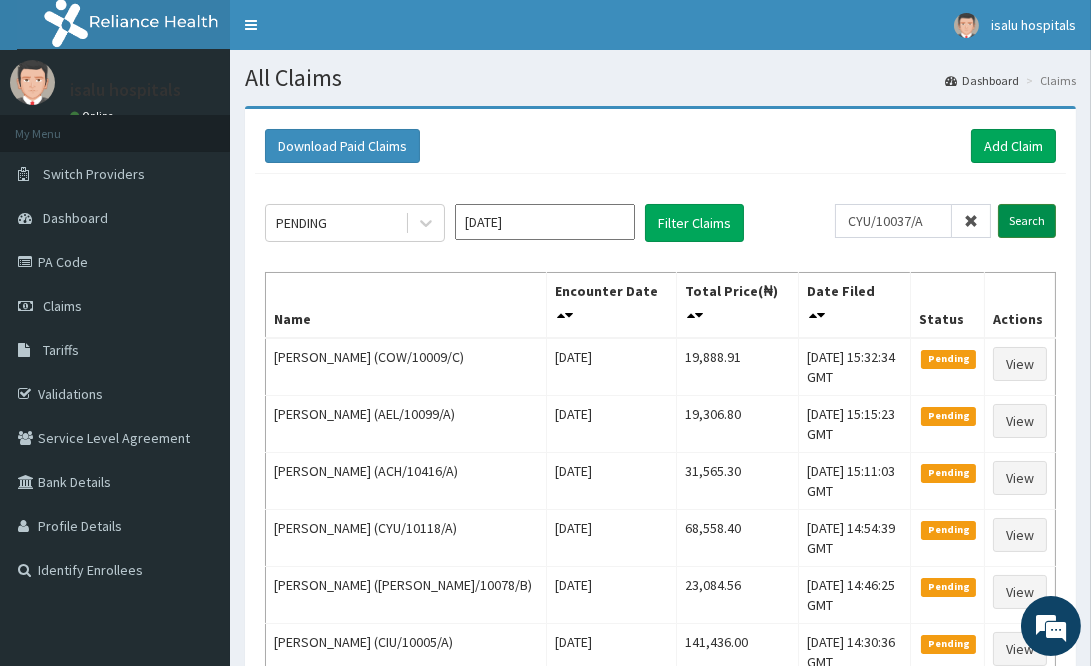 click on "Search" at bounding box center (1027, 221) 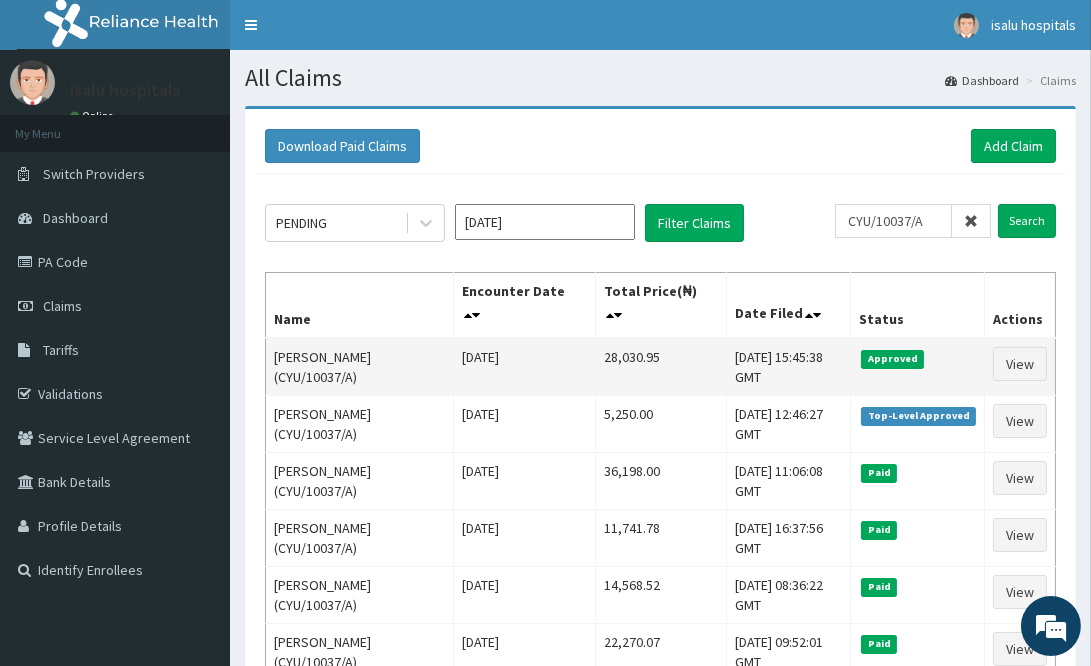 drag, startPoint x: 573, startPoint y: 363, endPoint x: 672, endPoint y: 364, distance: 99.00505 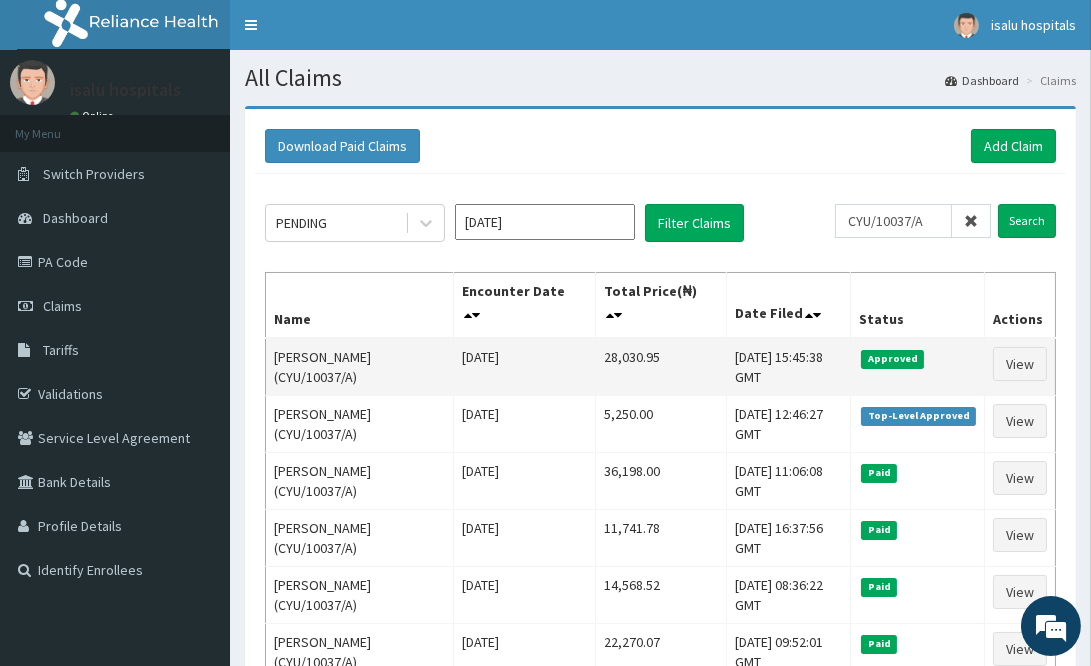copy on "28,030.95" 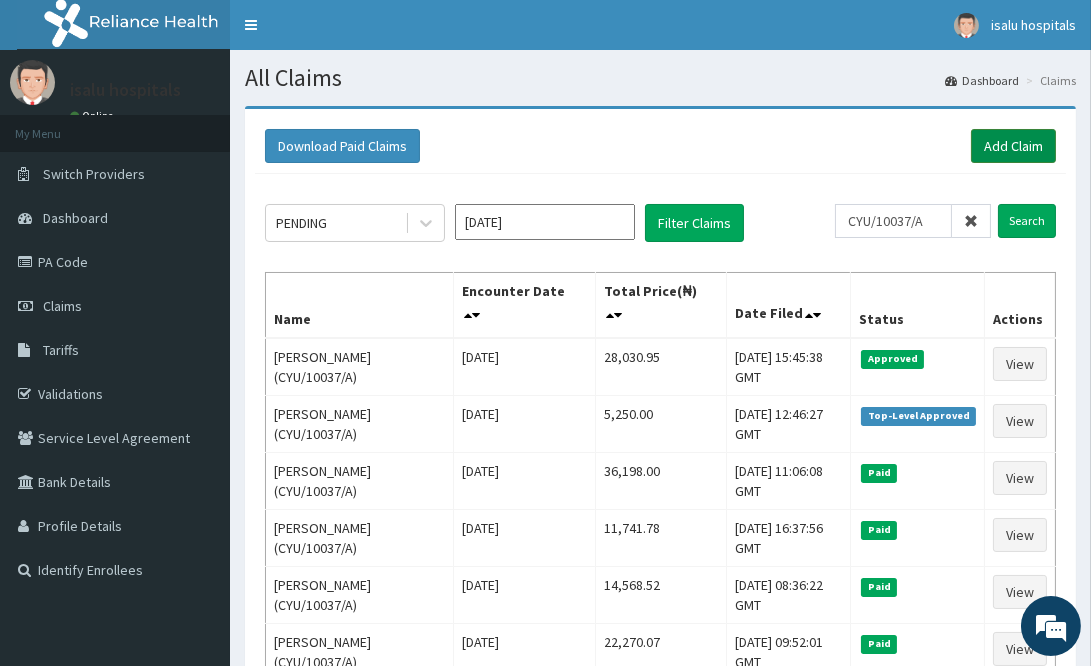 click on "Add Claim" at bounding box center (1013, 146) 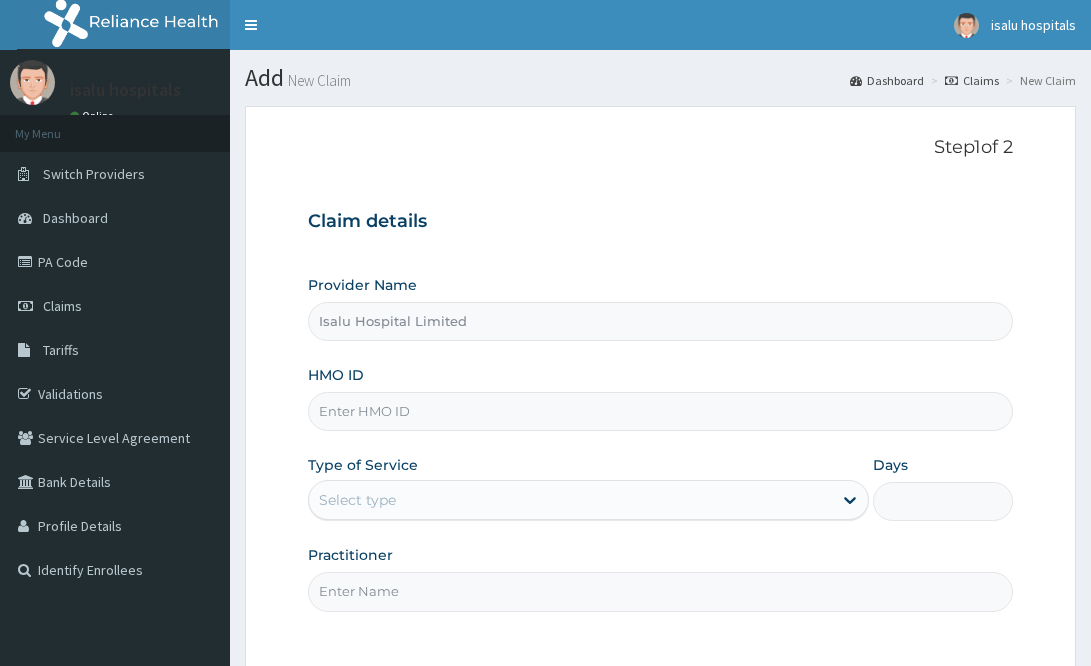 scroll, scrollTop: 0, scrollLeft: 0, axis: both 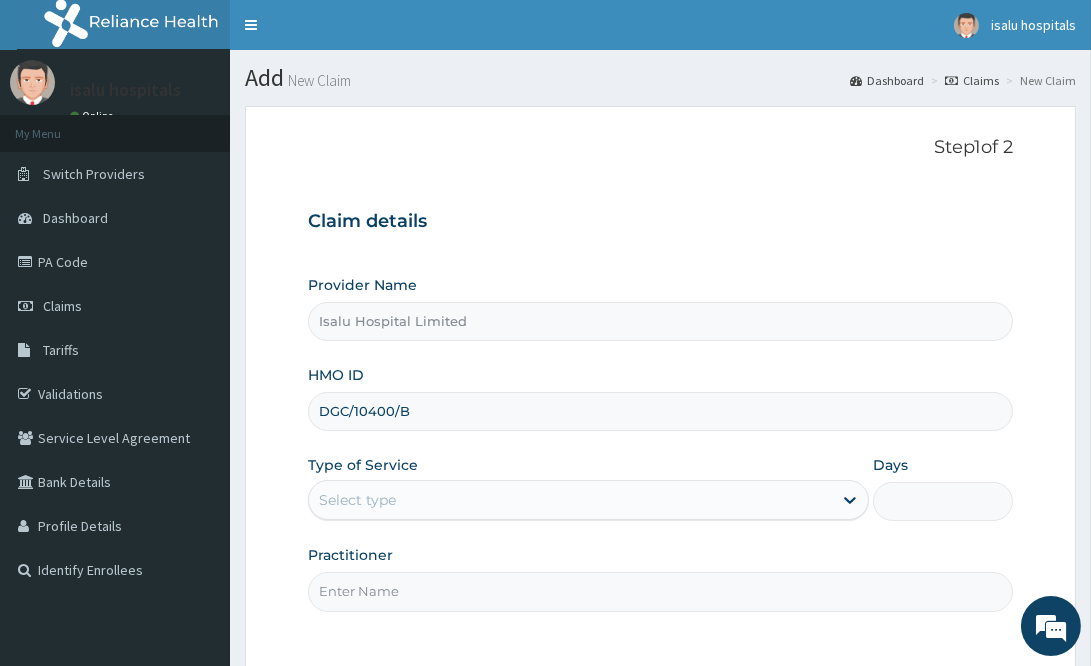 type on "DGC/10400/B" 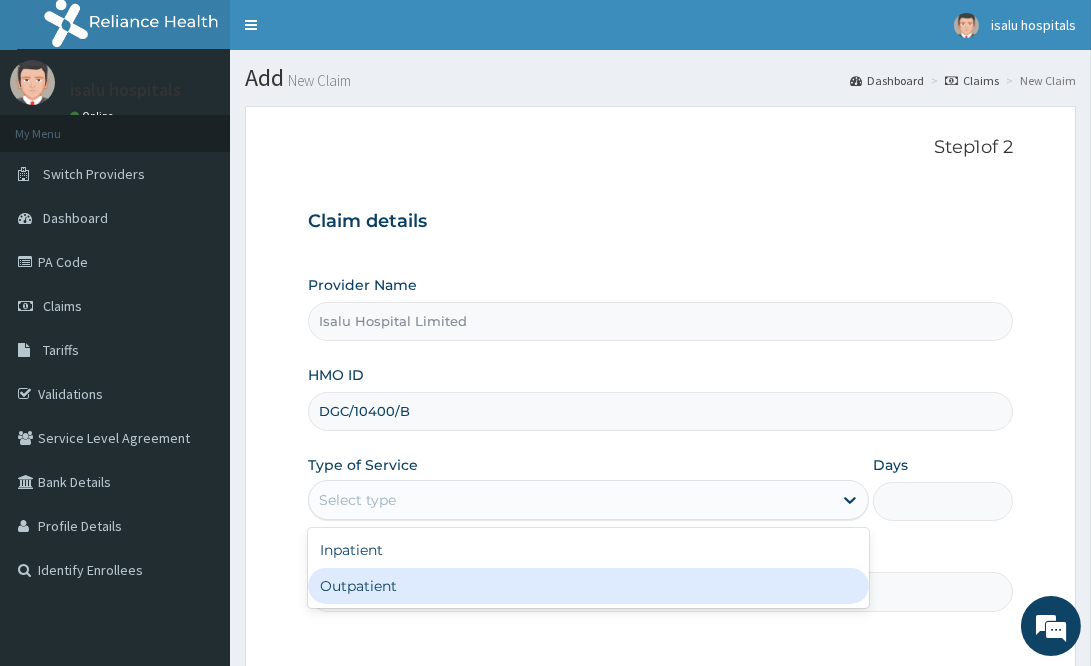 click on "Outpatient" at bounding box center (588, 586) 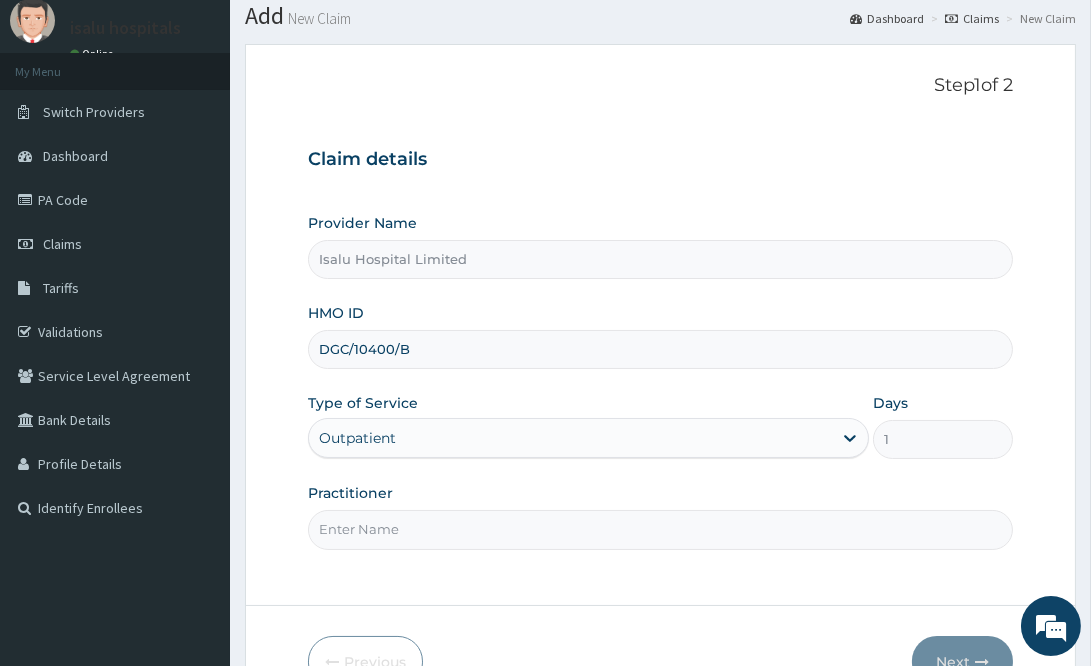 scroll, scrollTop: 150, scrollLeft: 0, axis: vertical 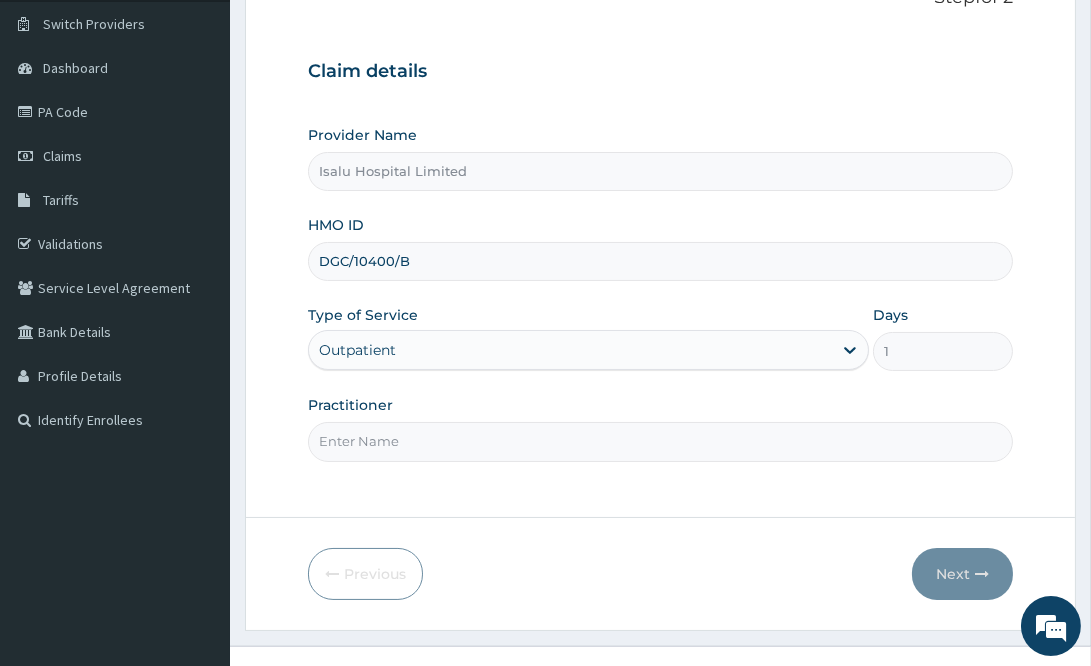 click on "Step  1  of 2 Claim details Provider Name Isalu Hospital Limited HMO ID DGC/10400/B Type of Service Outpatient Days 1 Practitioner     Previous   Next" at bounding box center [660, 293] 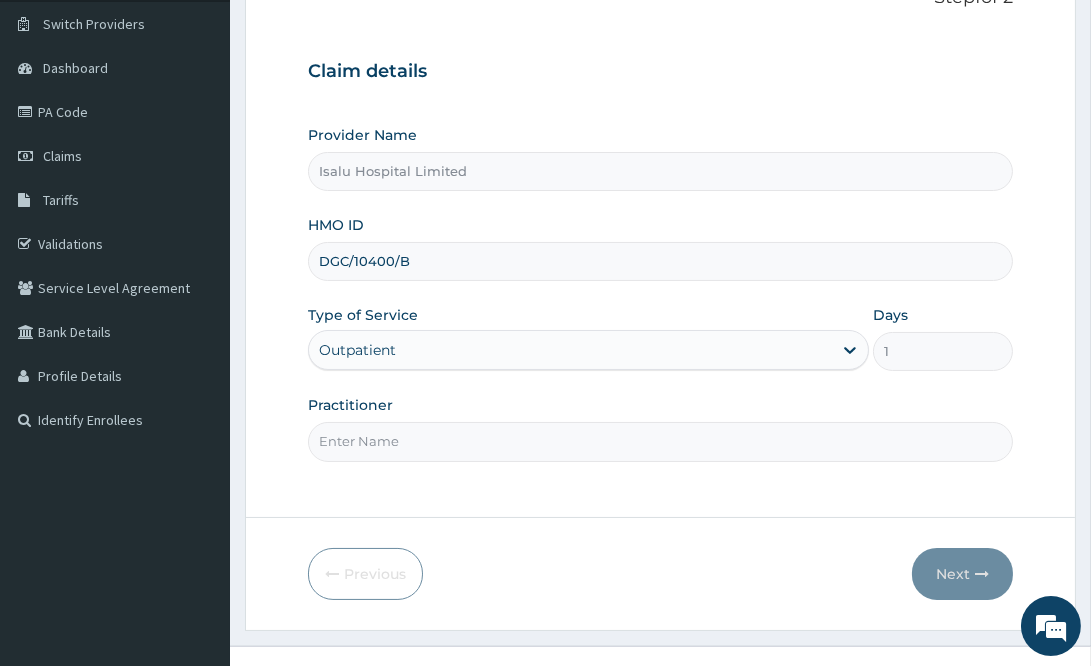 paste on "[PERSON_NAME]" 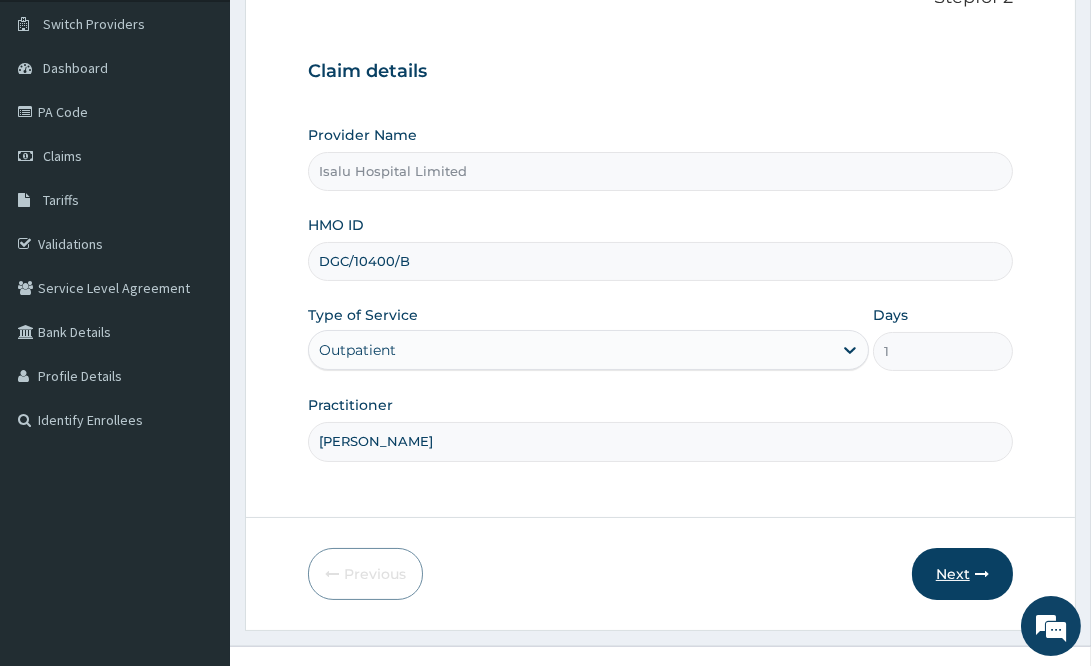 type on "[PERSON_NAME]" 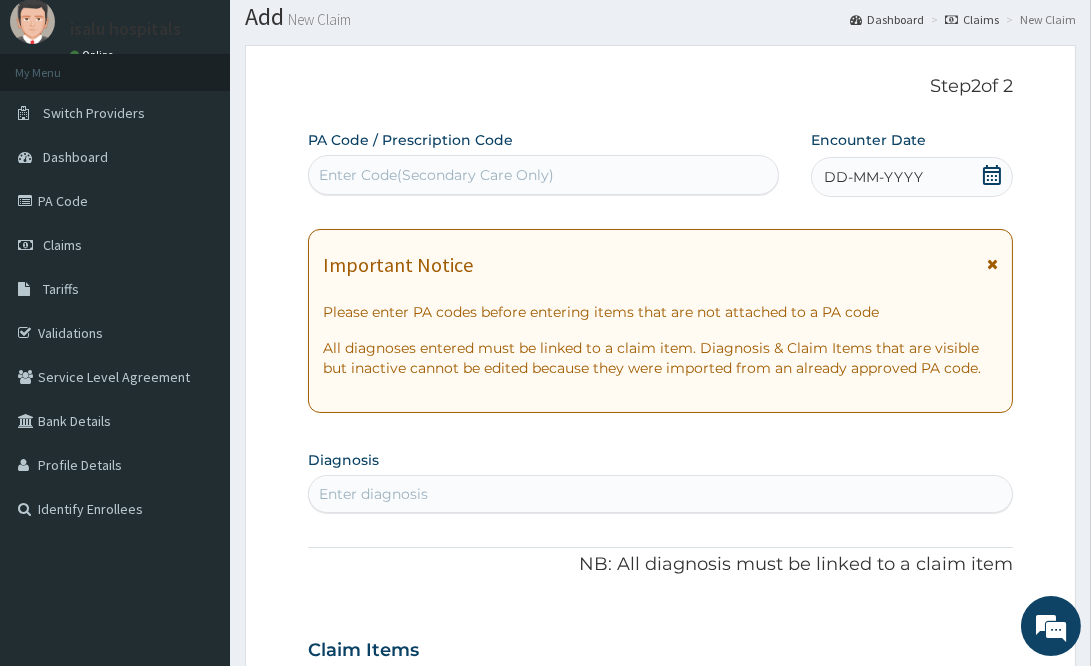scroll, scrollTop: 0, scrollLeft: 0, axis: both 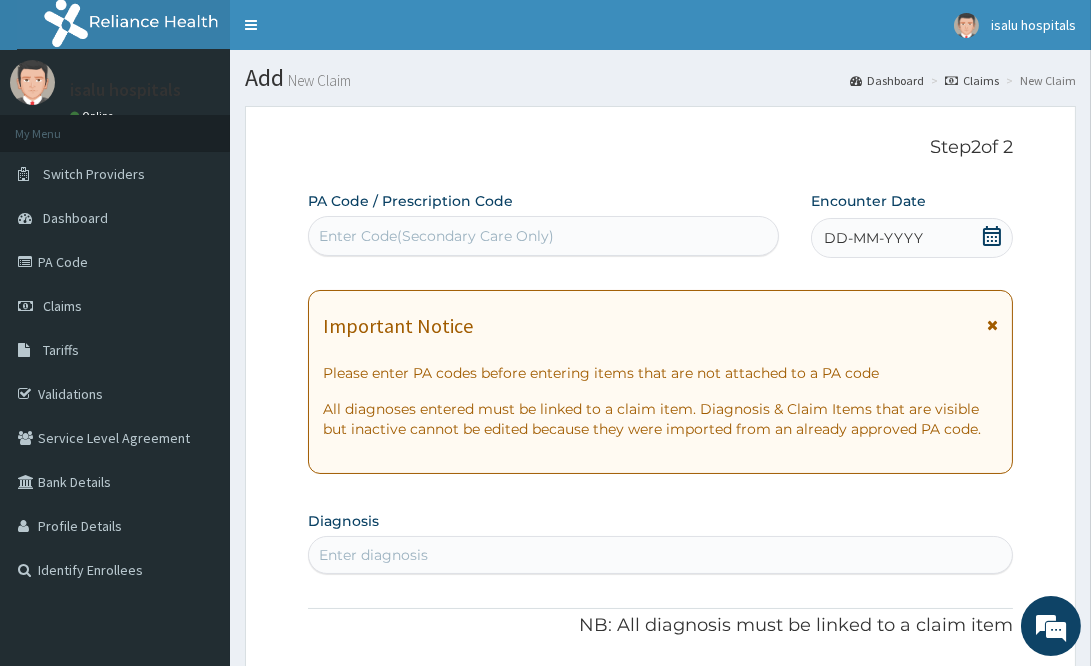 click on "Enter Code(Secondary Care Only)" at bounding box center (436, 236) 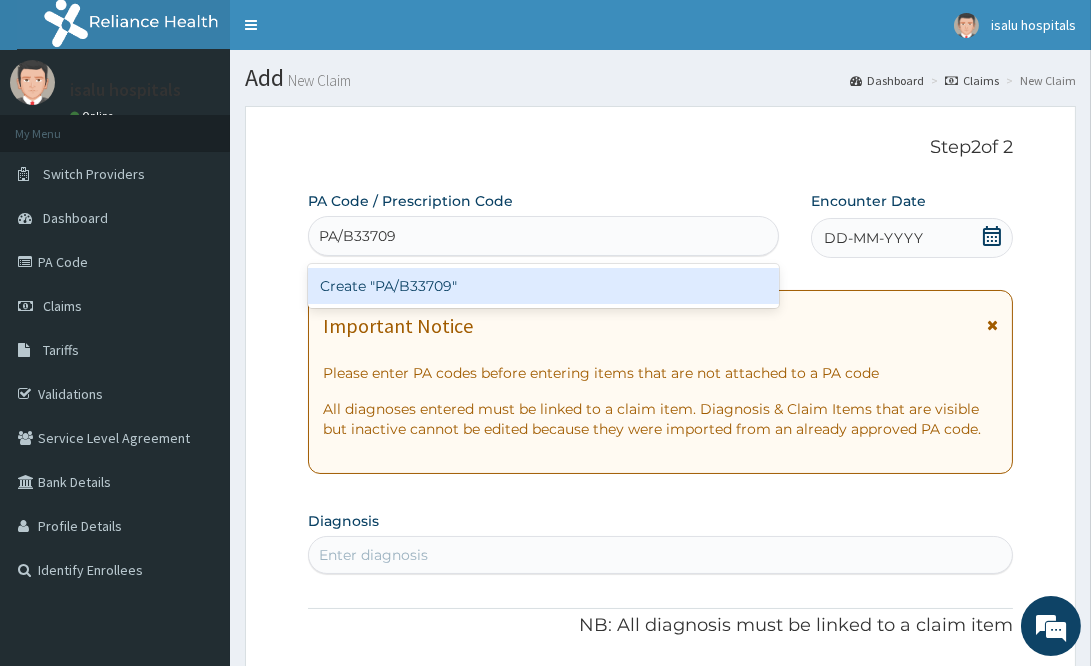 click on "Create "PA/B33709"" at bounding box center (543, 286) 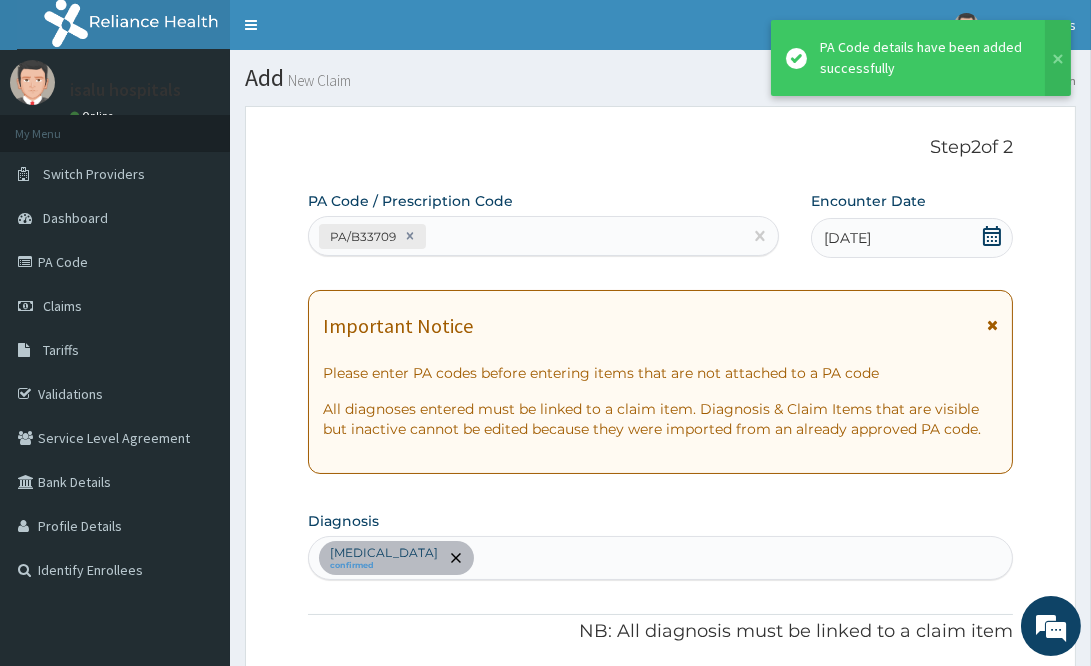 scroll, scrollTop: 497, scrollLeft: 0, axis: vertical 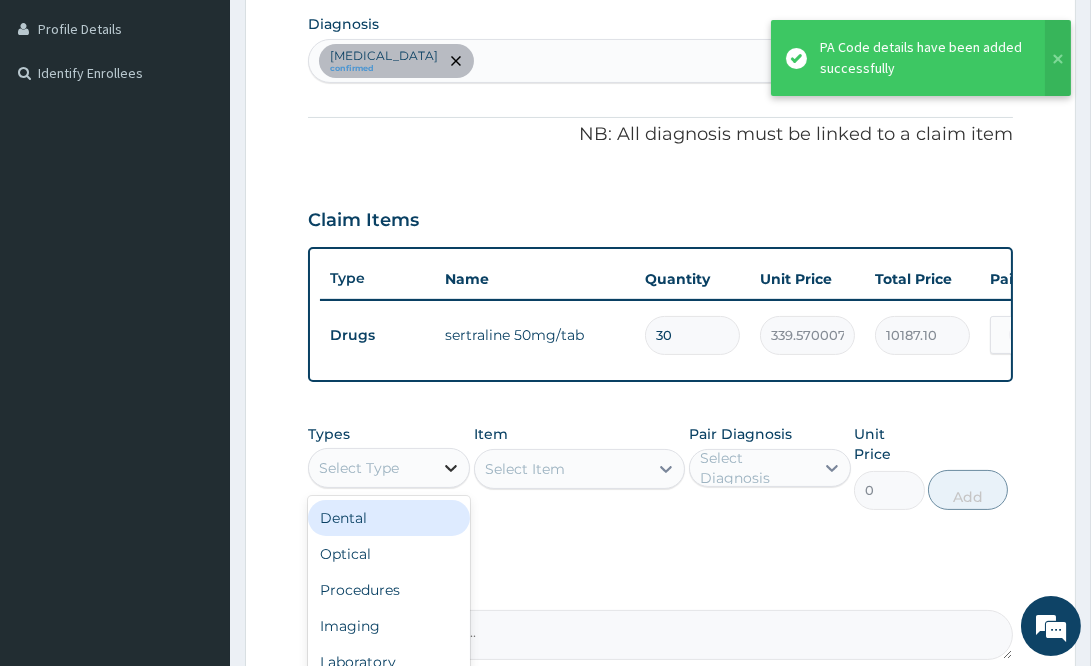 click 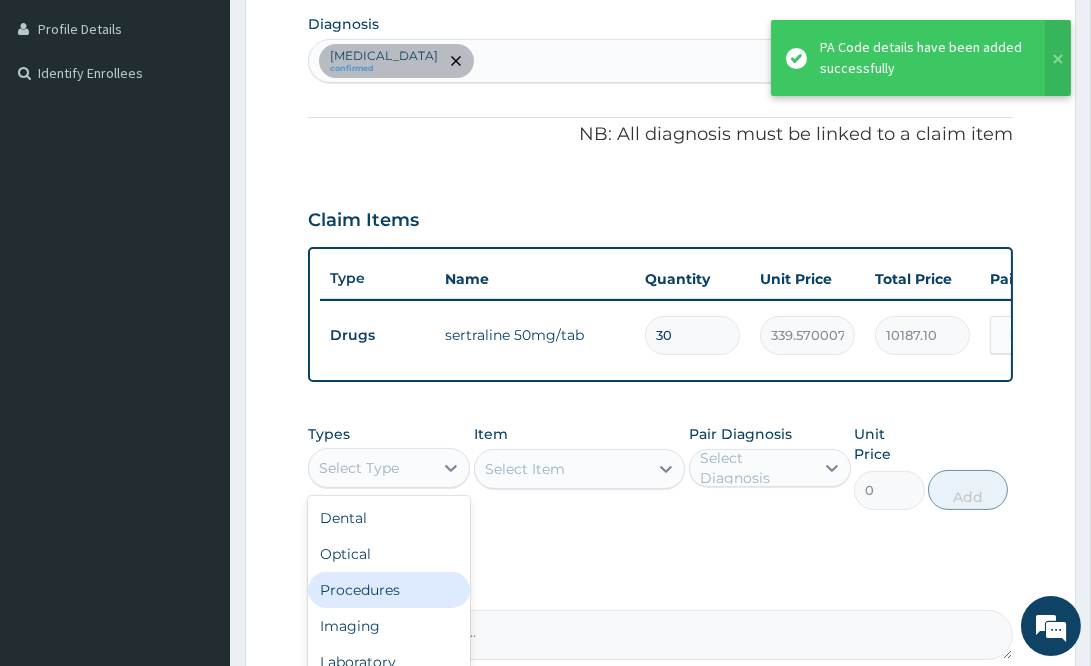 click on "Procedures" at bounding box center [389, 590] 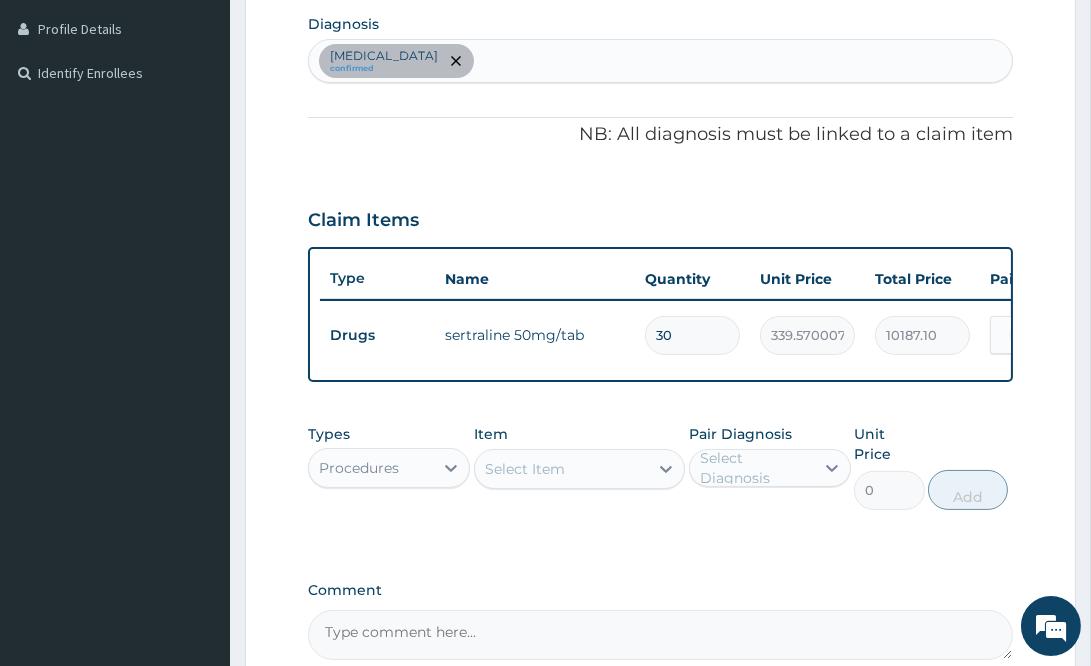 click on "PA Code / Prescription Code PA/B33709 Encounter Date [DATE] Important Notice Please enter PA codes before entering items that are not attached to a PA code   All diagnoses entered must be linked to a claim item. Diagnosis & Claim Items that are visible but inactive cannot be edited because they were imported from an already approved PA code. Diagnosis [MEDICAL_DATA] confirmed NB: All diagnosis must be linked to a claim item Claim Items Type Name Quantity Unit Price Total Price Pair Diagnosis Actions Drugs sertraline 50mg/tab 30 339.5700073242188 10187.10 [MEDICAL_DATA] Delete Types Procedures Item Select Item Pair Diagnosis Select Diagnosis Unit Price 0 Add Comment" at bounding box center [660, 177] 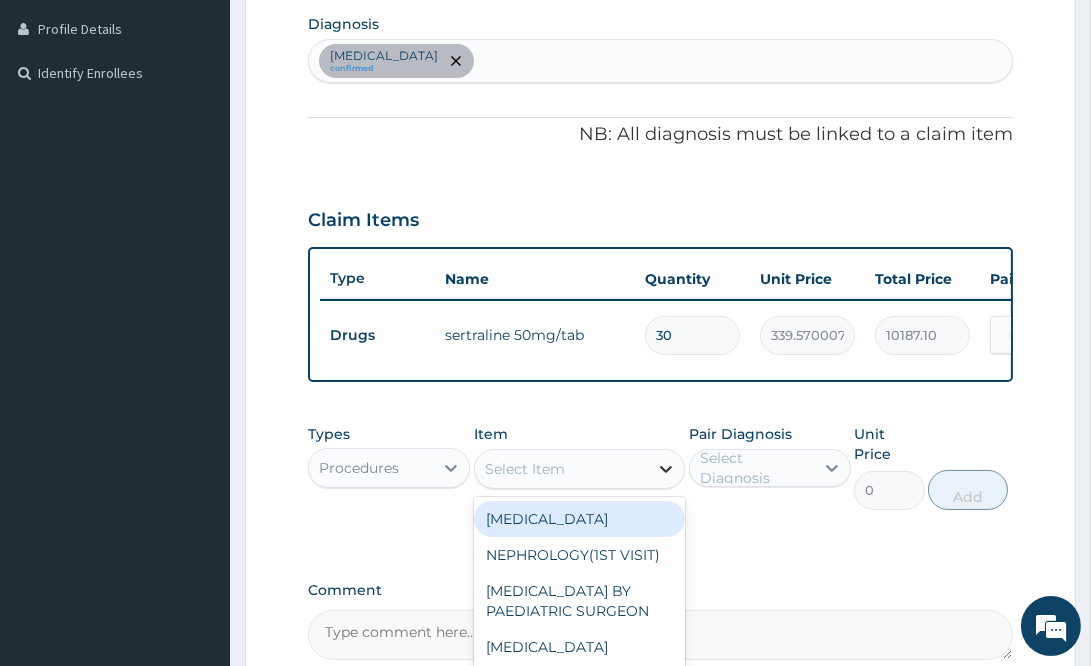 click at bounding box center (666, 469) 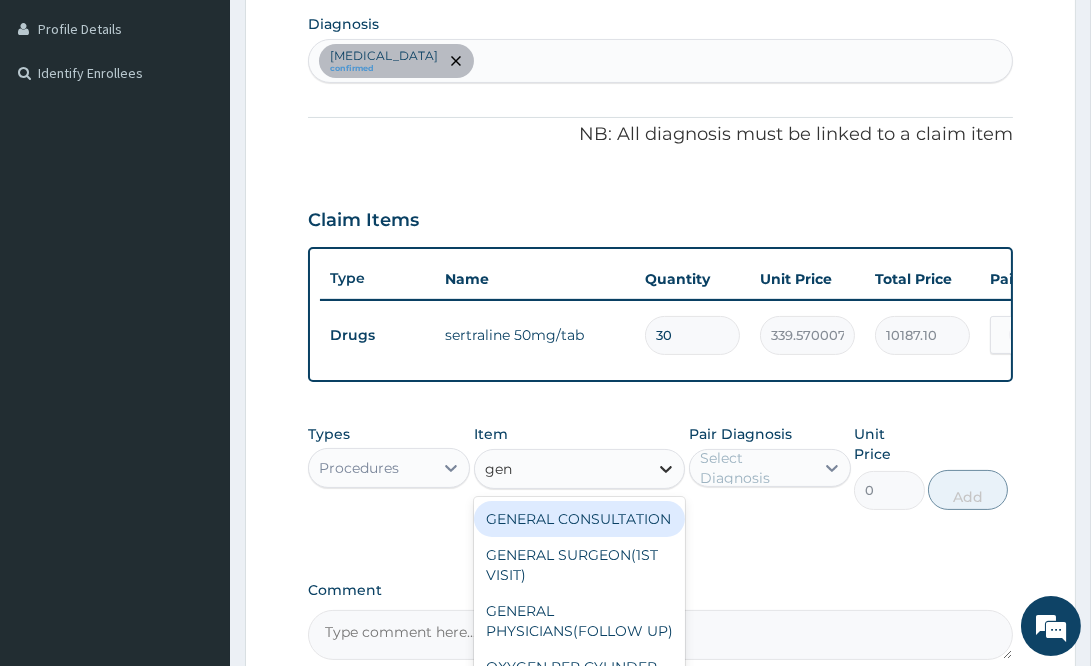 type on "gene" 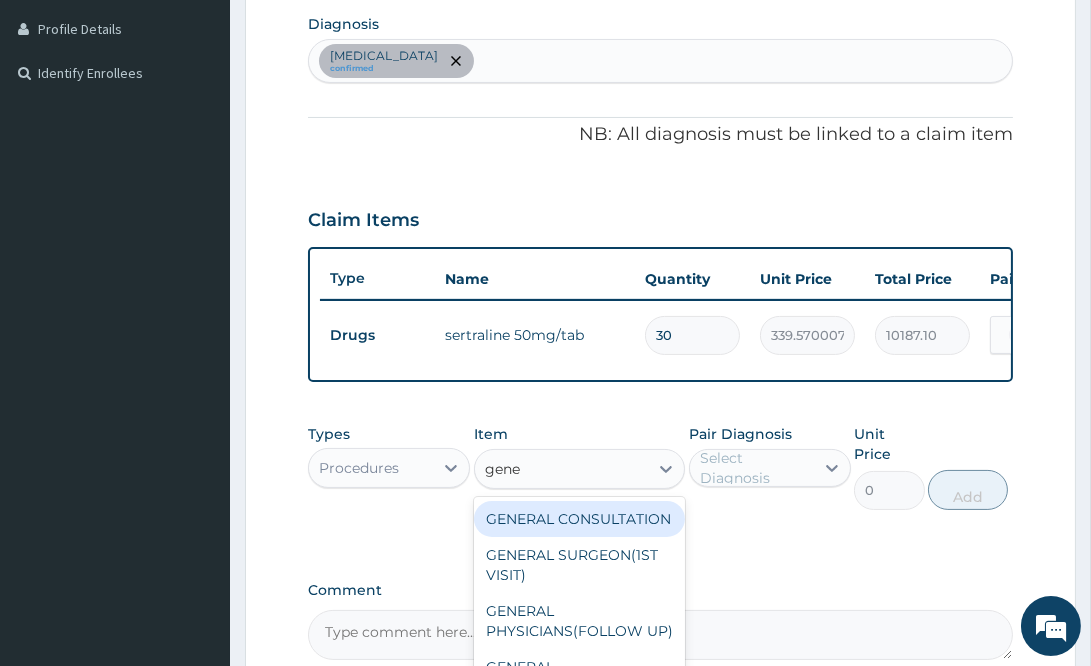 click on "GENERAL CONSULTATION" at bounding box center (579, 519) 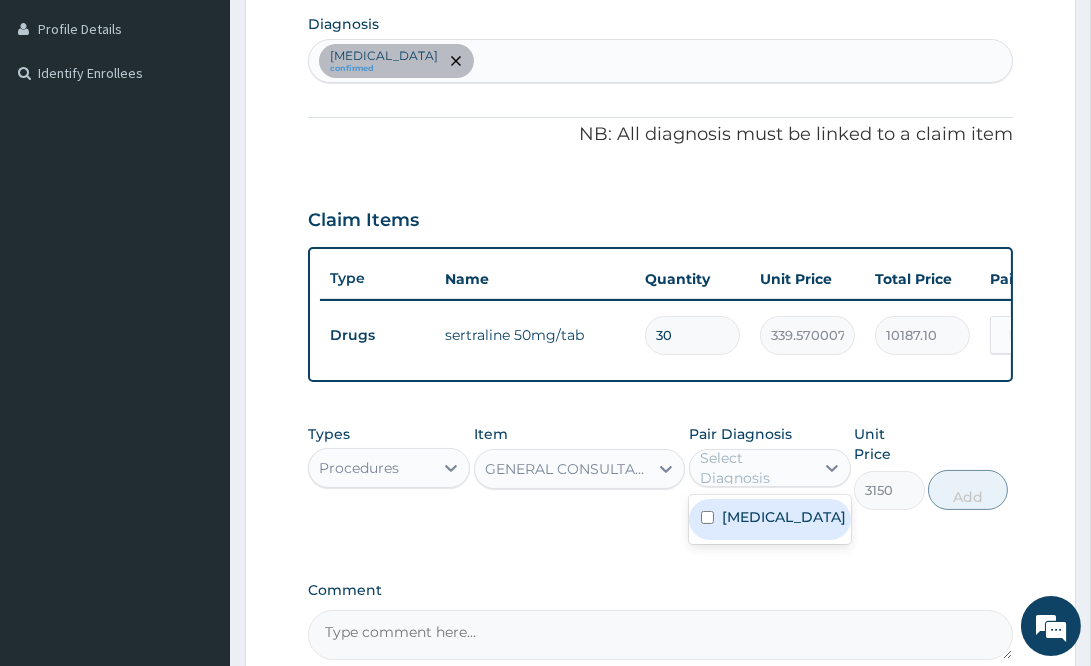 click on "Select Diagnosis" at bounding box center [756, 468] 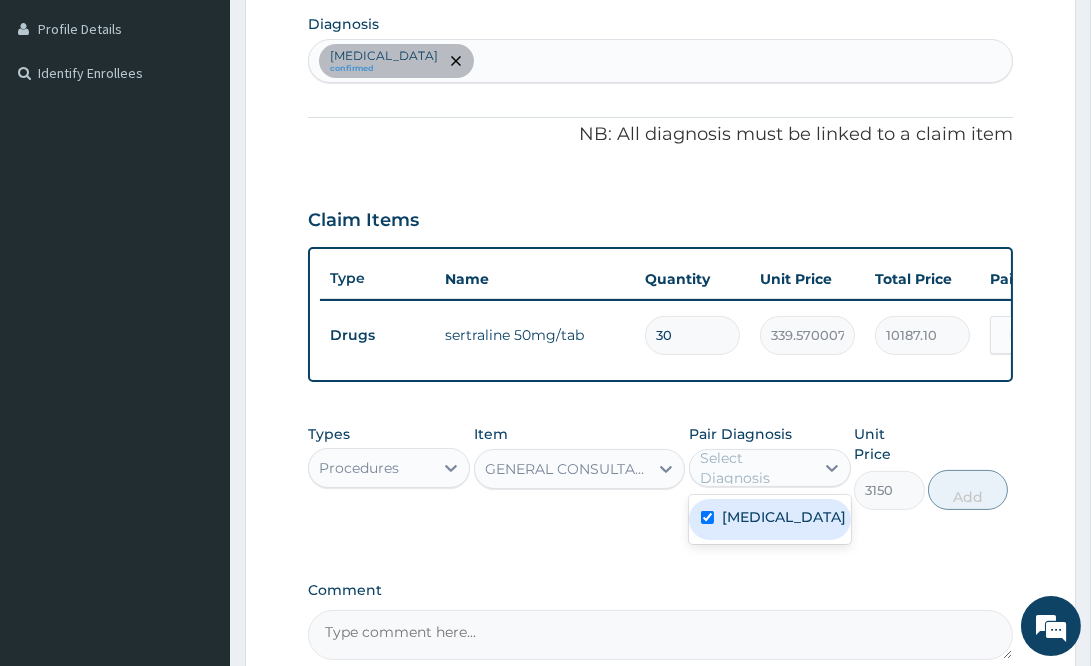 checkbox on "true" 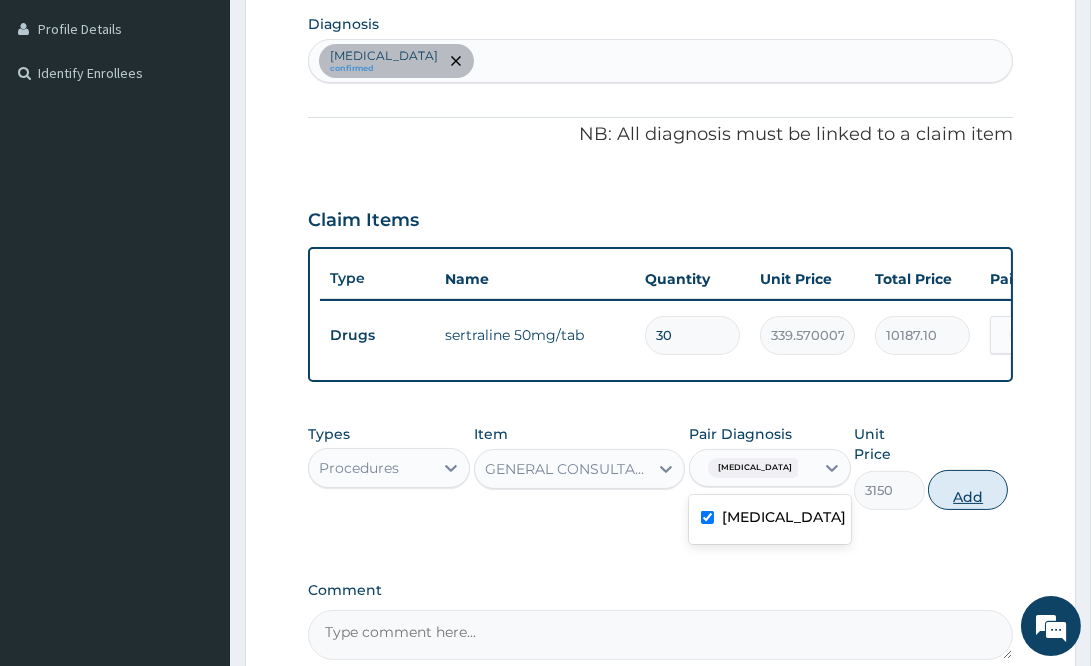 click on "Add" at bounding box center [968, 490] 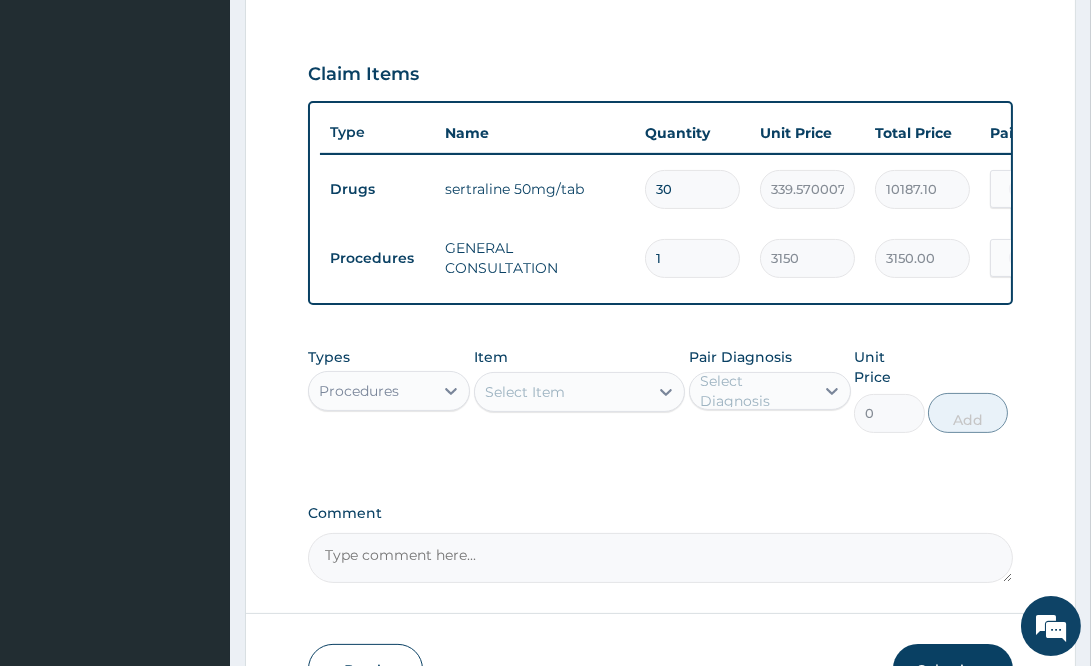 scroll, scrollTop: 769, scrollLeft: 0, axis: vertical 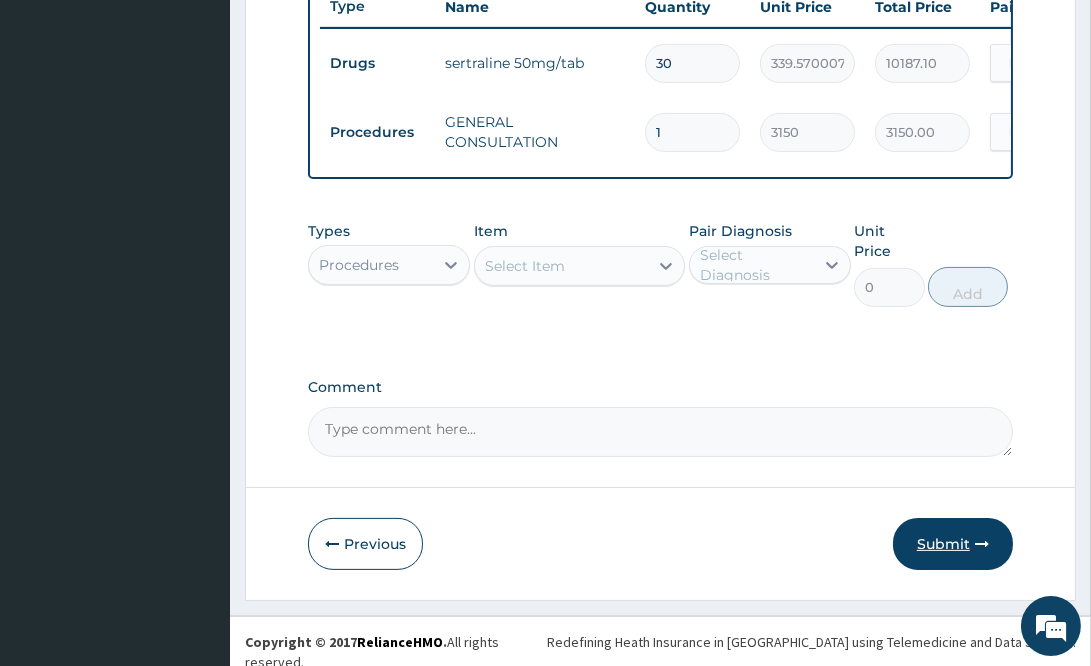 click on "Submit" at bounding box center [953, 544] 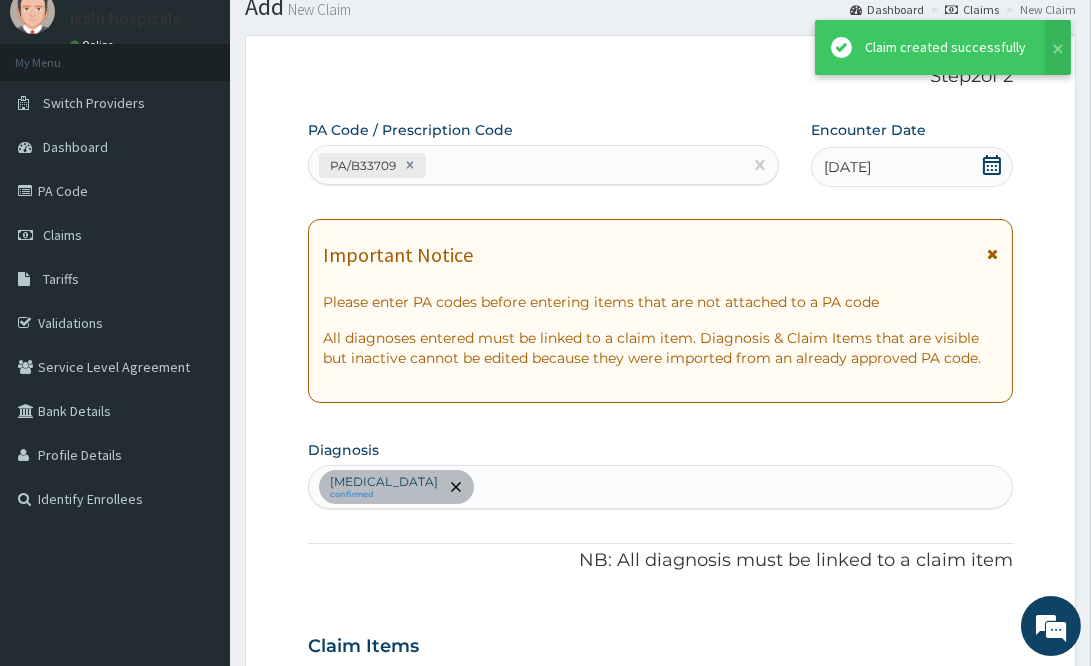 scroll, scrollTop: 769, scrollLeft: 0, axis: vertical 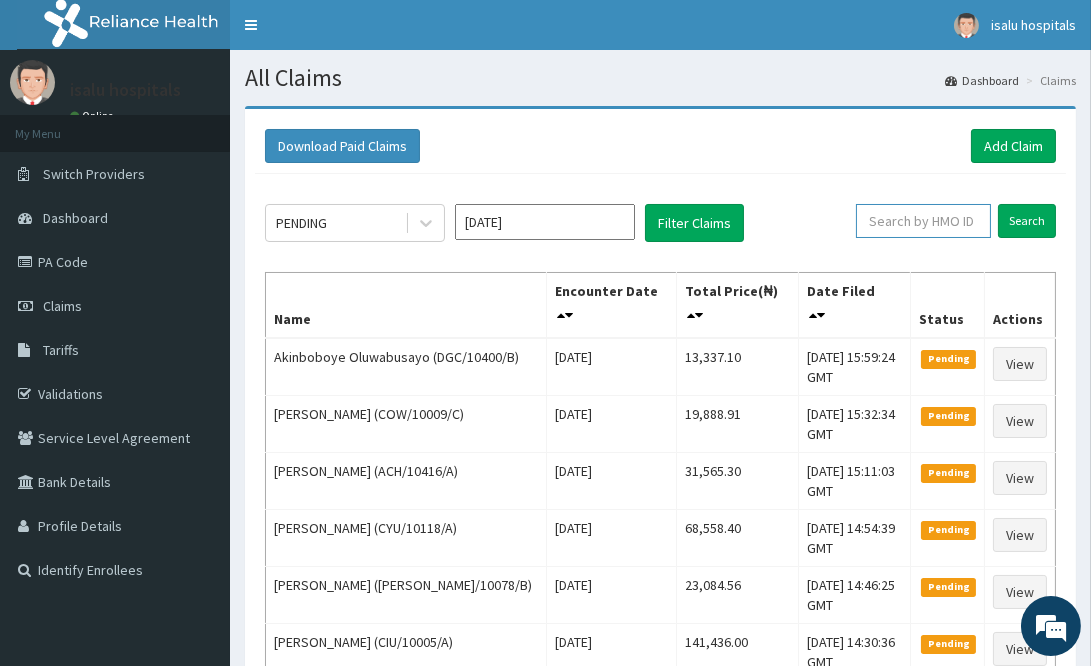 click at bounding box center [923, 221] 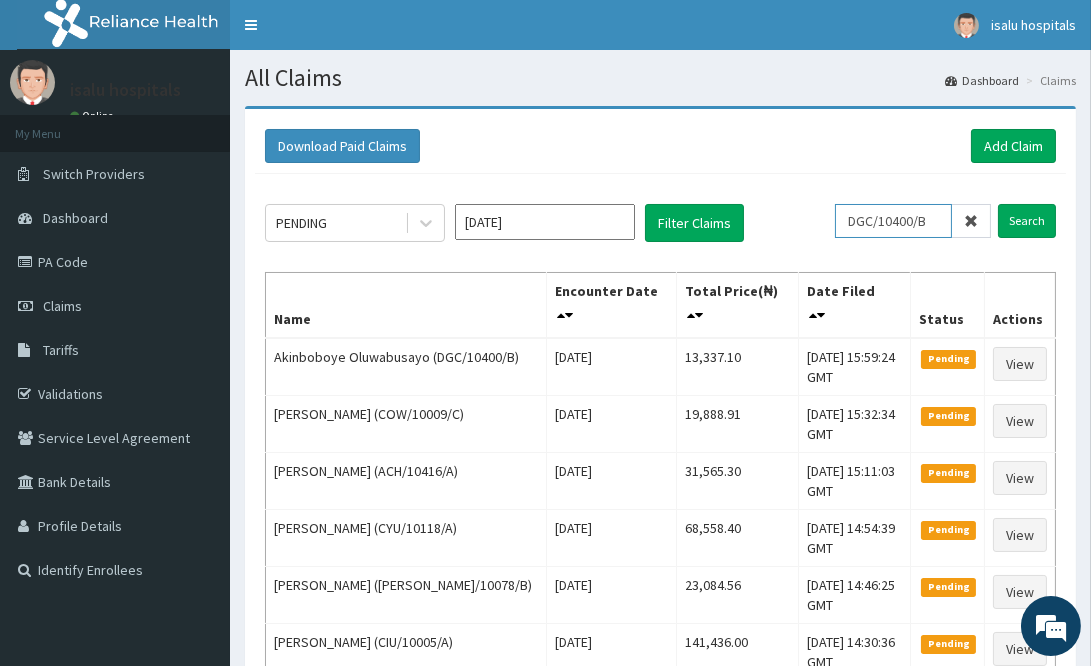 click on "DGC/10400/B" at bounding box center (893, 221) 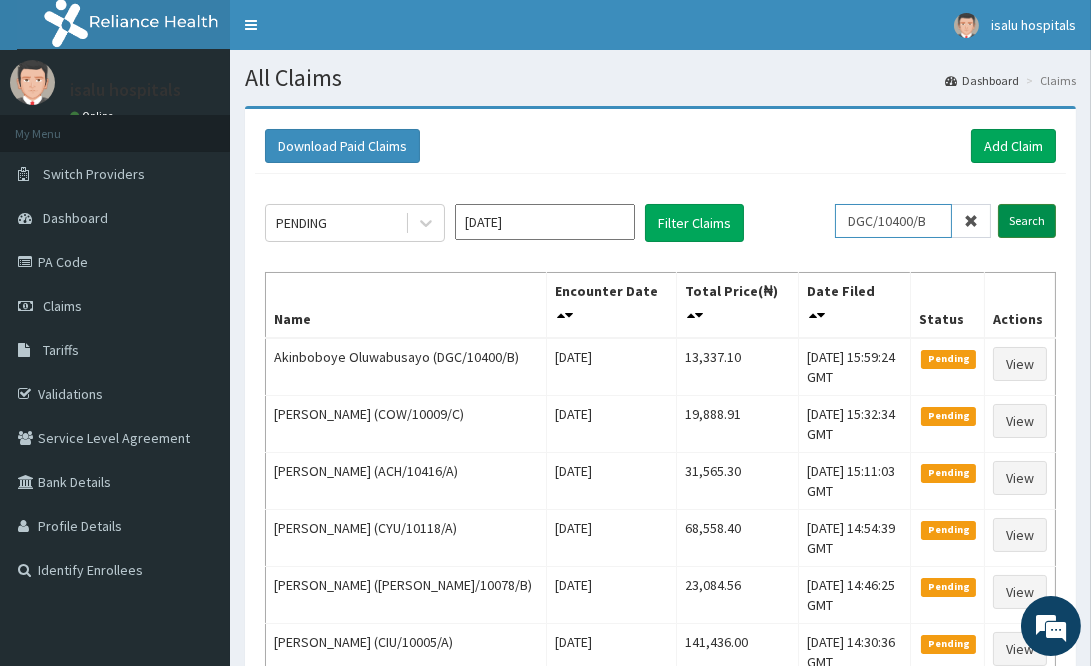 type on "DGC/10400/B" 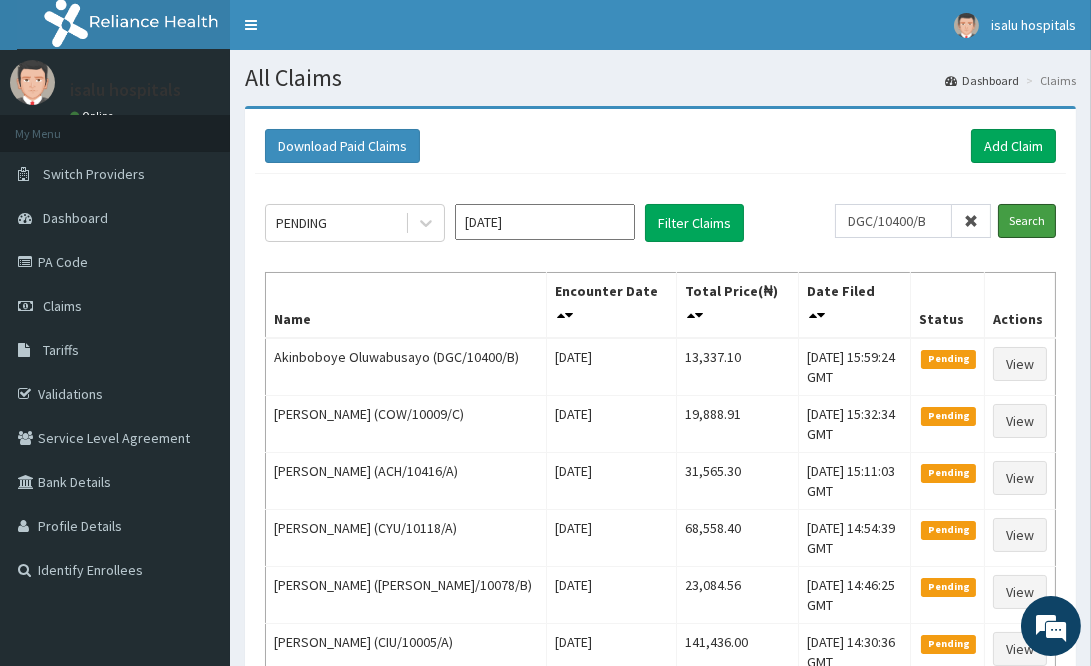drag, startPoint x: 1008, startPoint y: 217, endPoint x: 1001, endPoint y: 235, distance: 19.313208 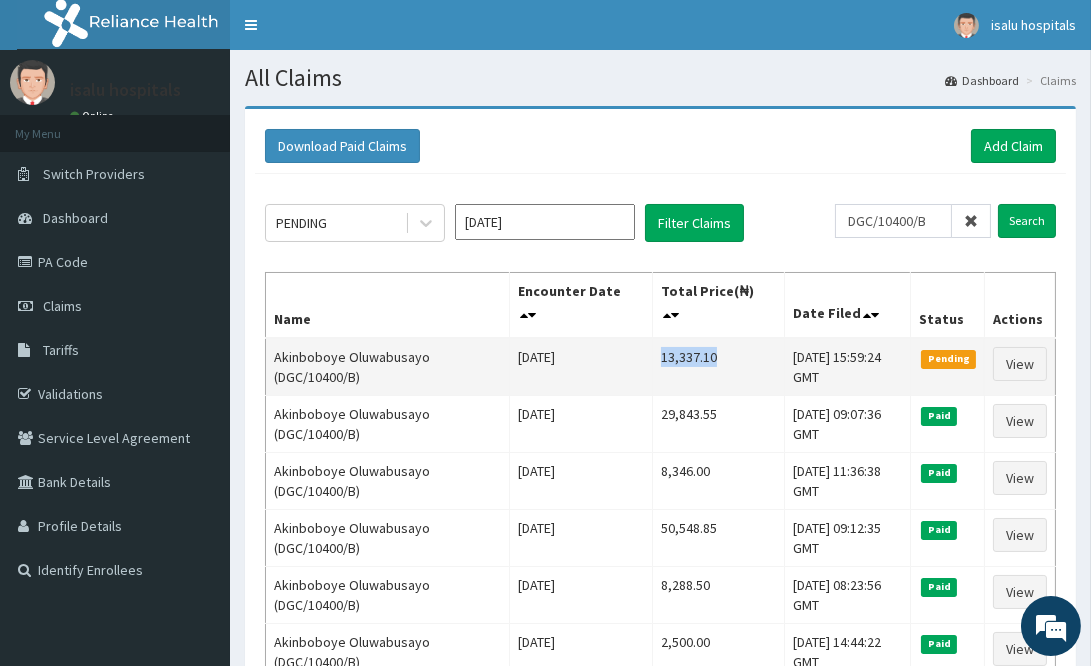 drag, startPoint x: 627, startPoint y: 348, endPoint x: 732, endPoint y: 372, distance: 107.70794 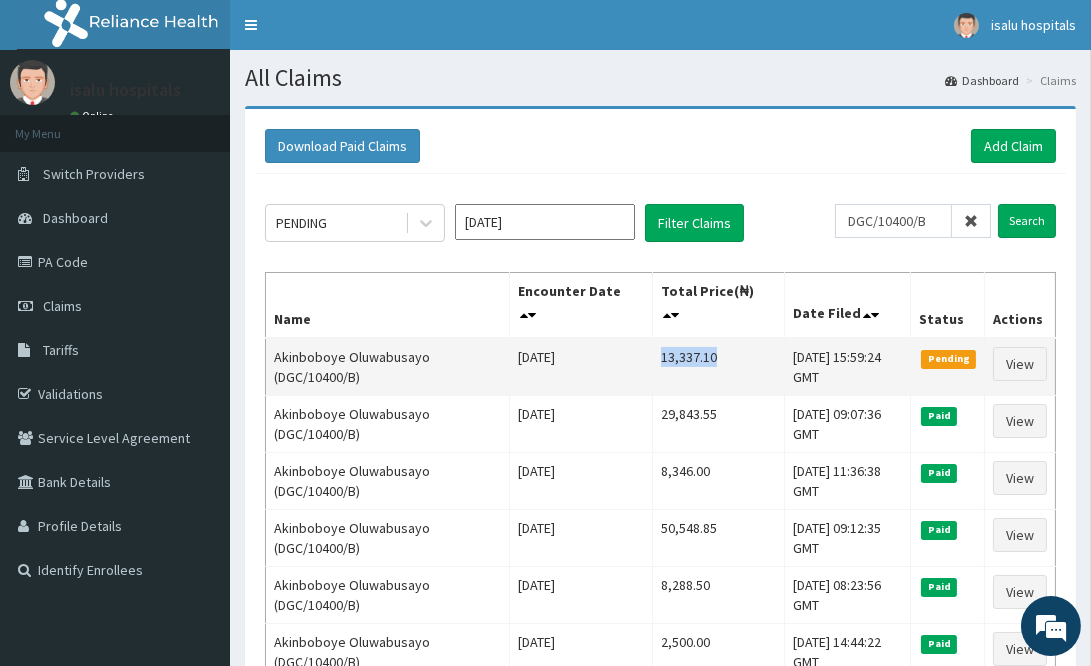 copy on "13,337.10" 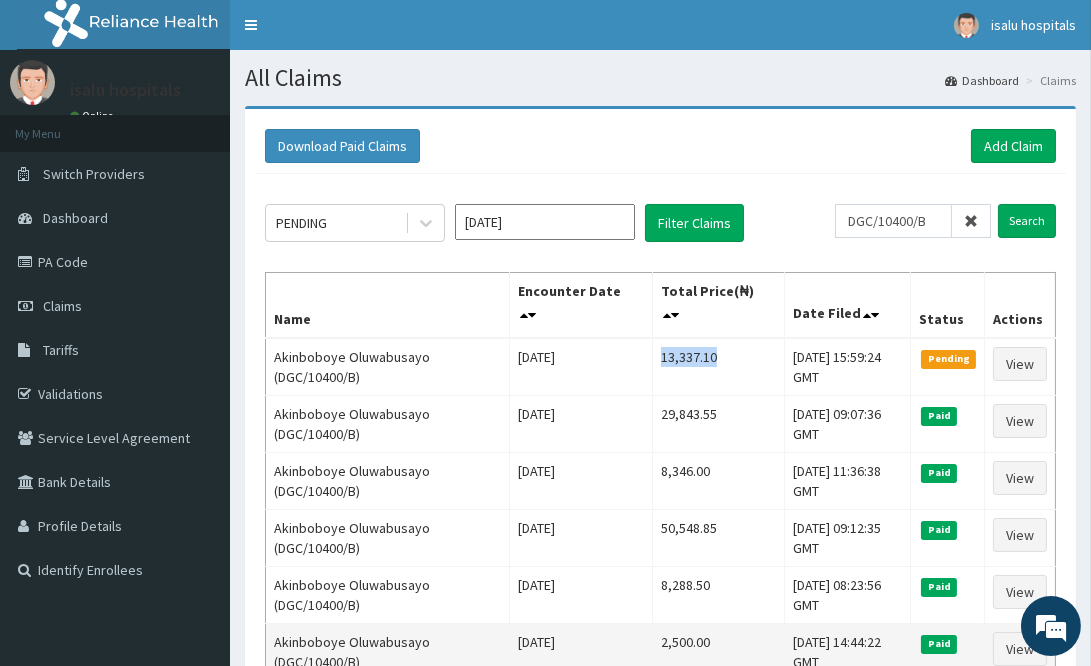 scroll, scrollTop: 0, scrollLeft: 0, axis: both 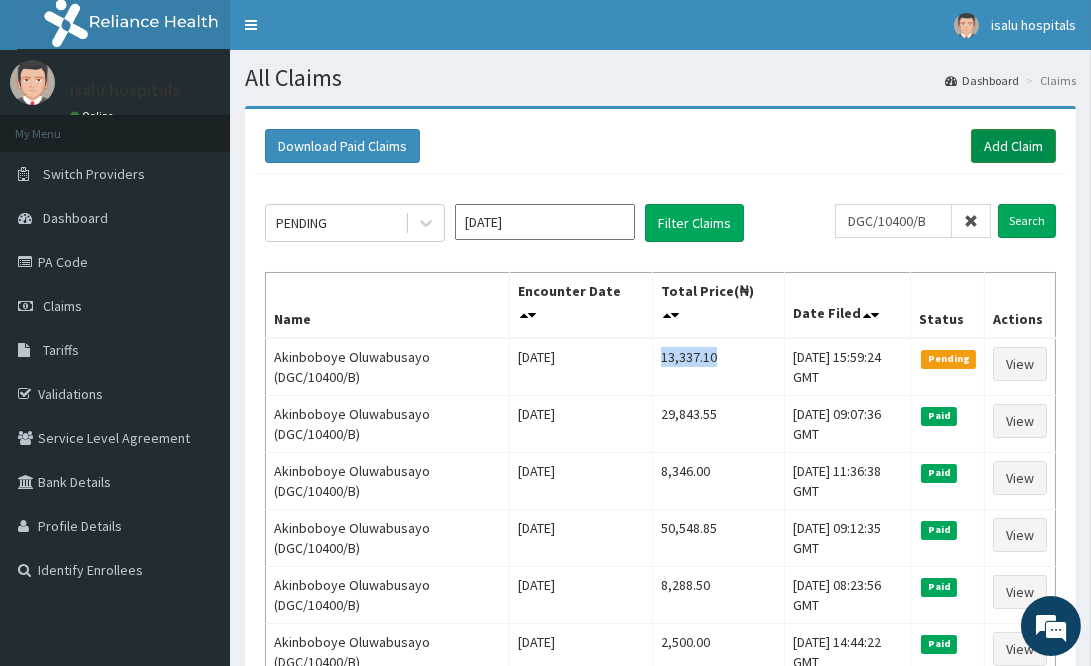 click on "Add Claim" at bounding box center (1013, 146) 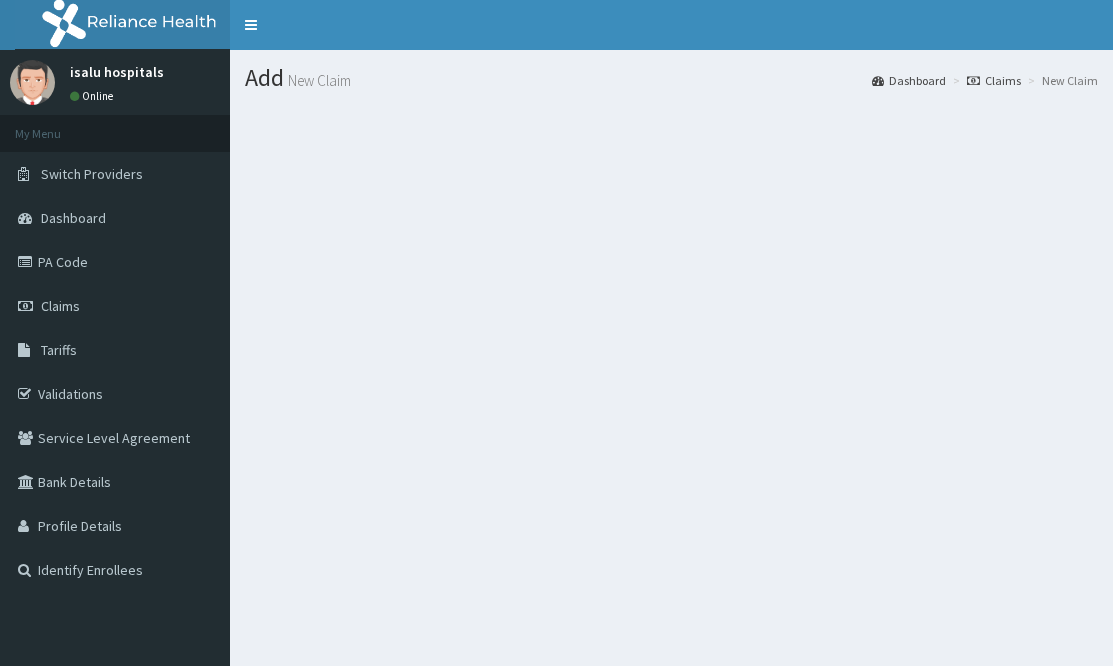 scroll, scrollTop: 0, scrollLeft: 0, axis: both 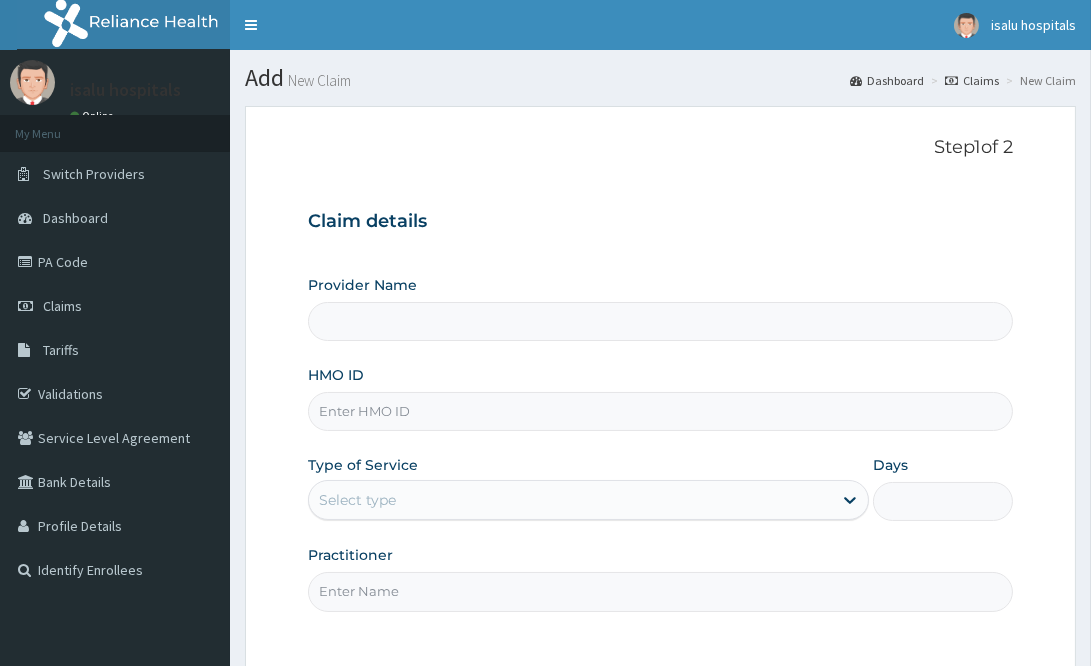 click on "HMO ID" at bounding box center [660, 411] 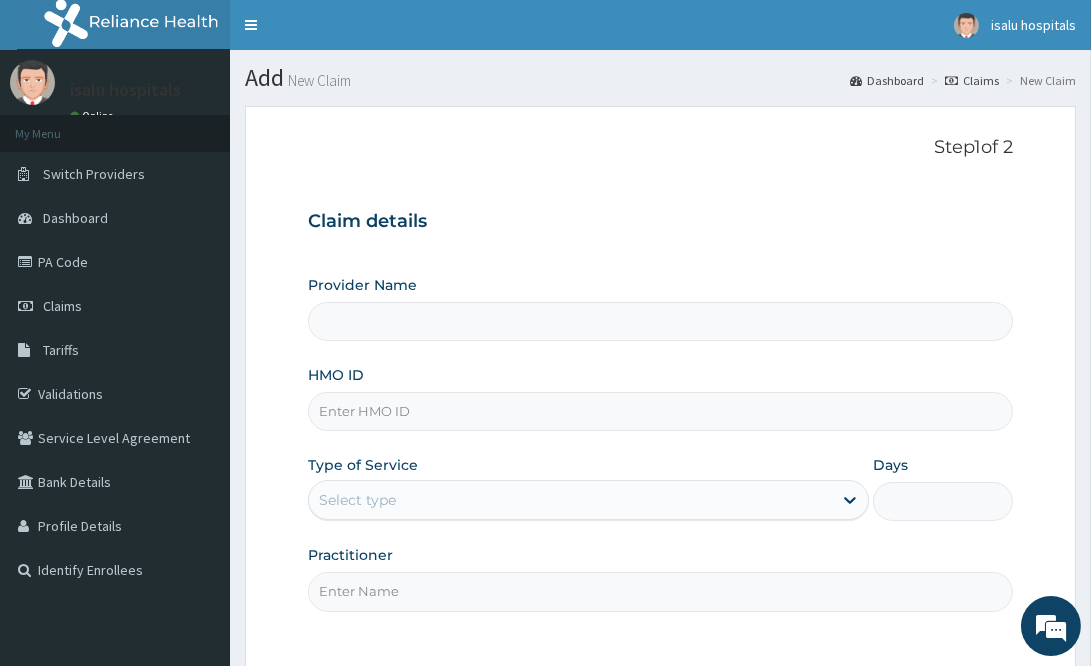 paste on "EIA/10208/A" 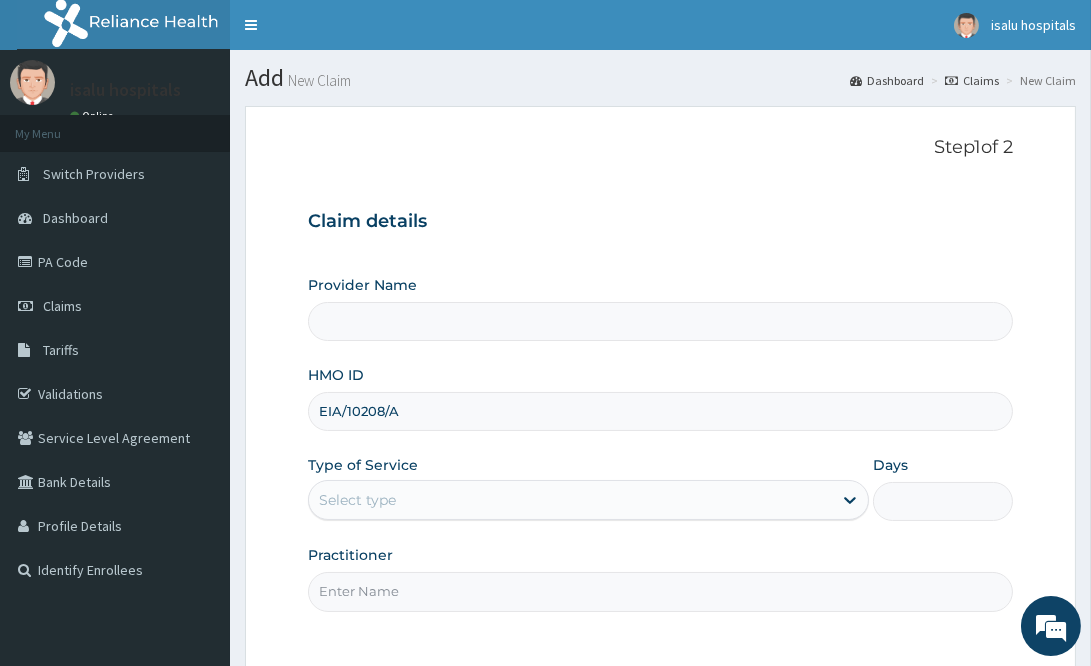 type on "Isalu Hospital Limited" 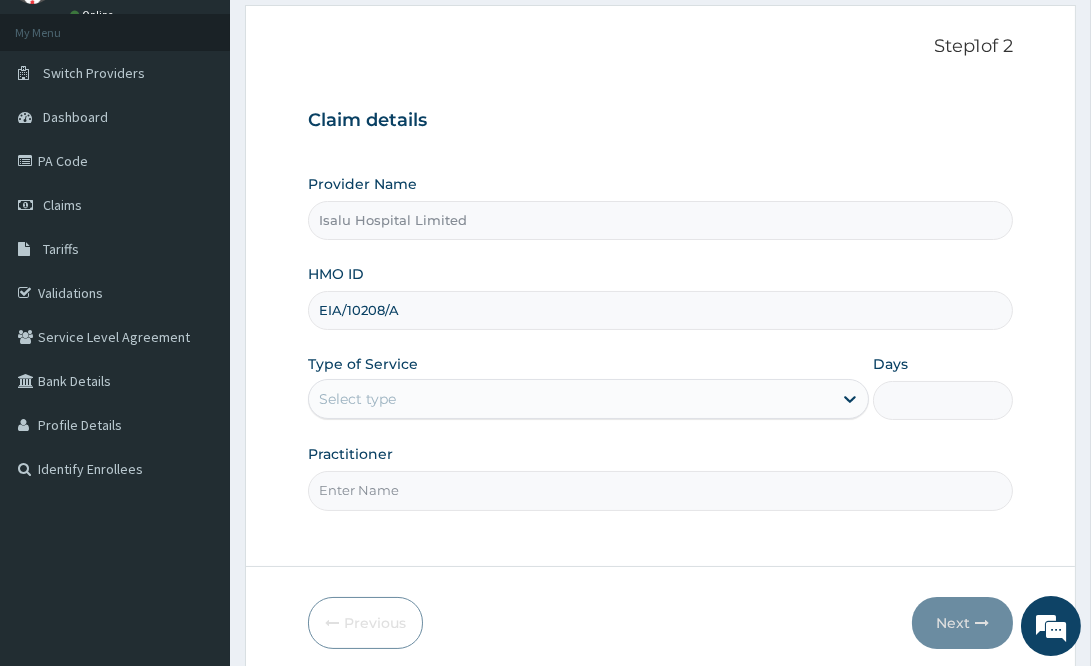 scroll, scrollTop: 180, scrollLeft: 0, axis: vertical 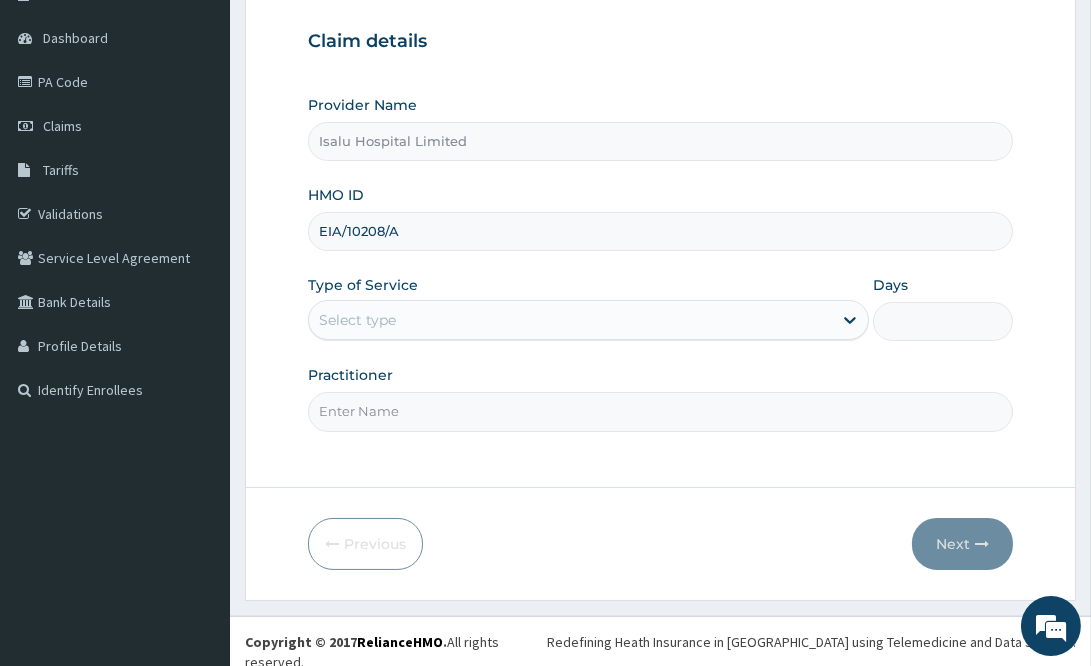 type on "EIA/10208/A" 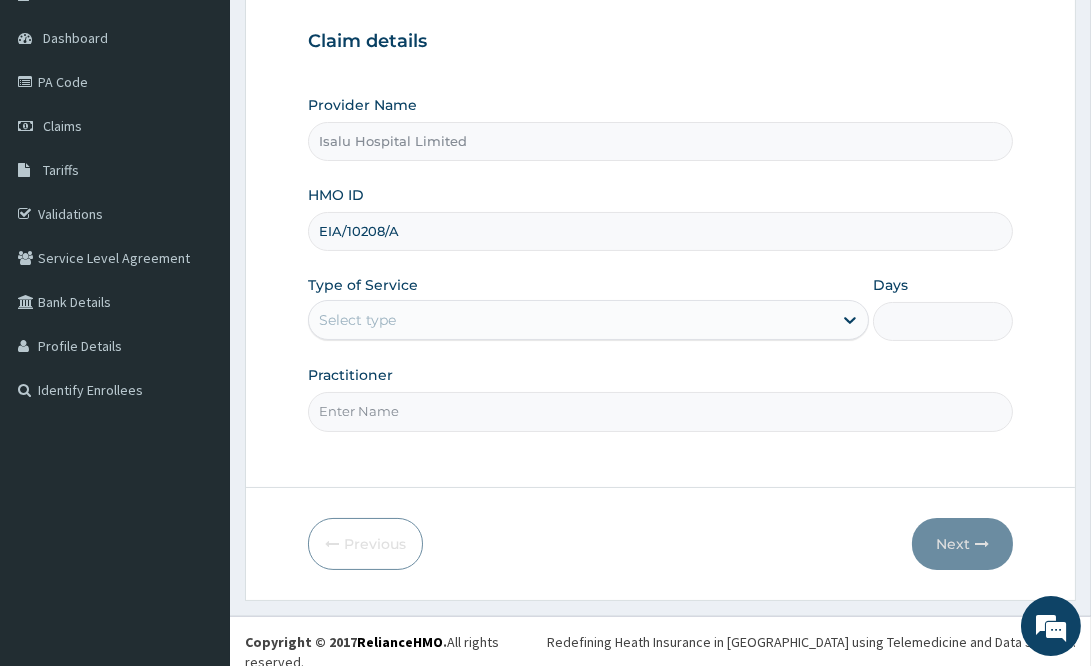 click on "Select type" at bounding box center [570, 320] 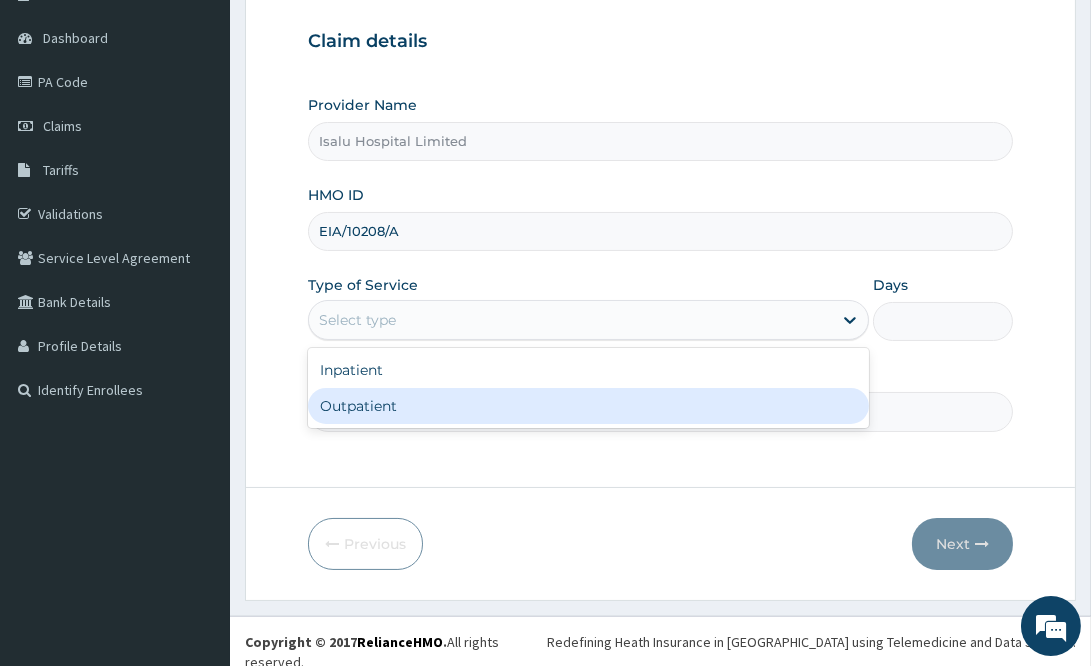 click on "Outpatient" at bounding box center (588, 406) 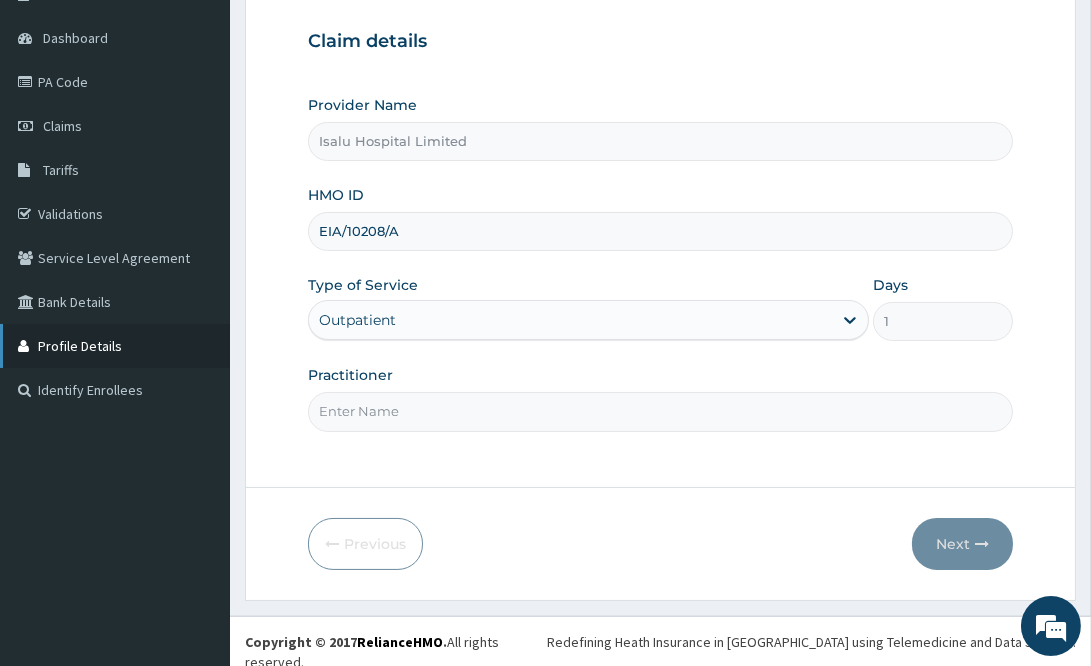 scroll, scrollTop: 0, scrollLeft: 0, axis: both 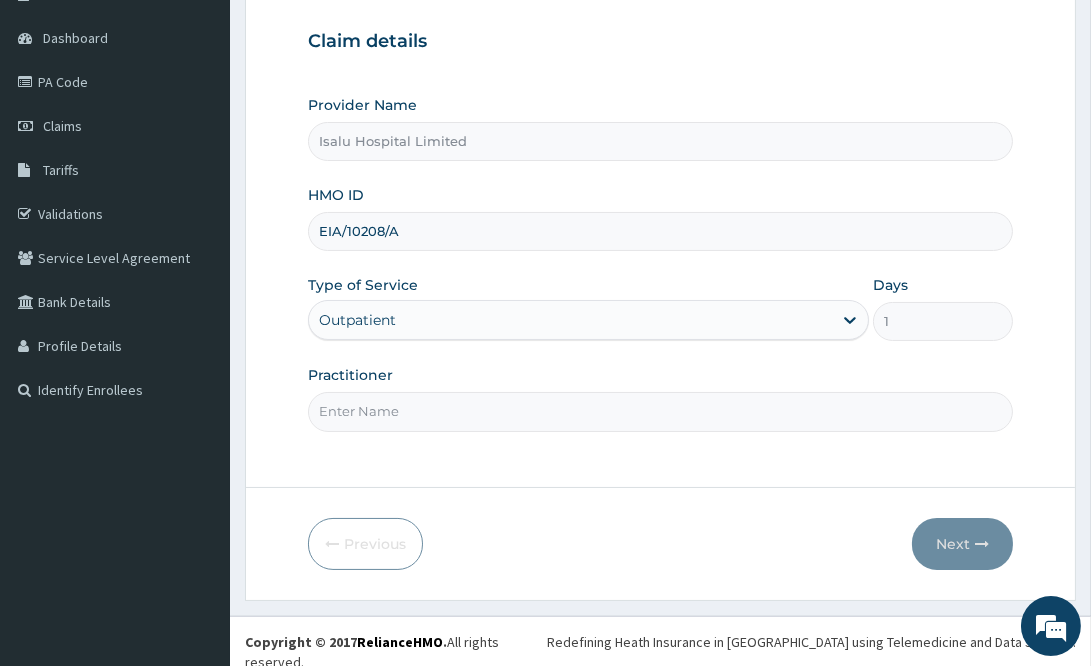 click on "Step  1  of 2 Claim details Provider Name Isalu Hospital Limited HMO ID EIA/10208/A Type of Service Outpatient Days 1 Practitioner     Previous   Next" at bounding box center [660, 263] 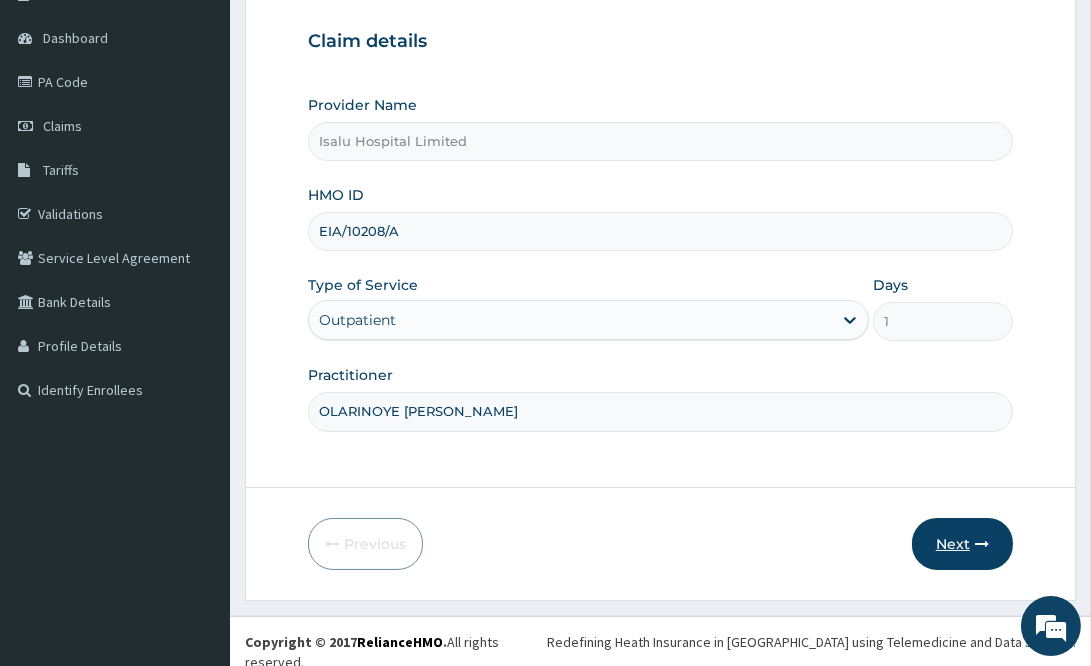 type on "OLARINOYE OLUSHOLA" 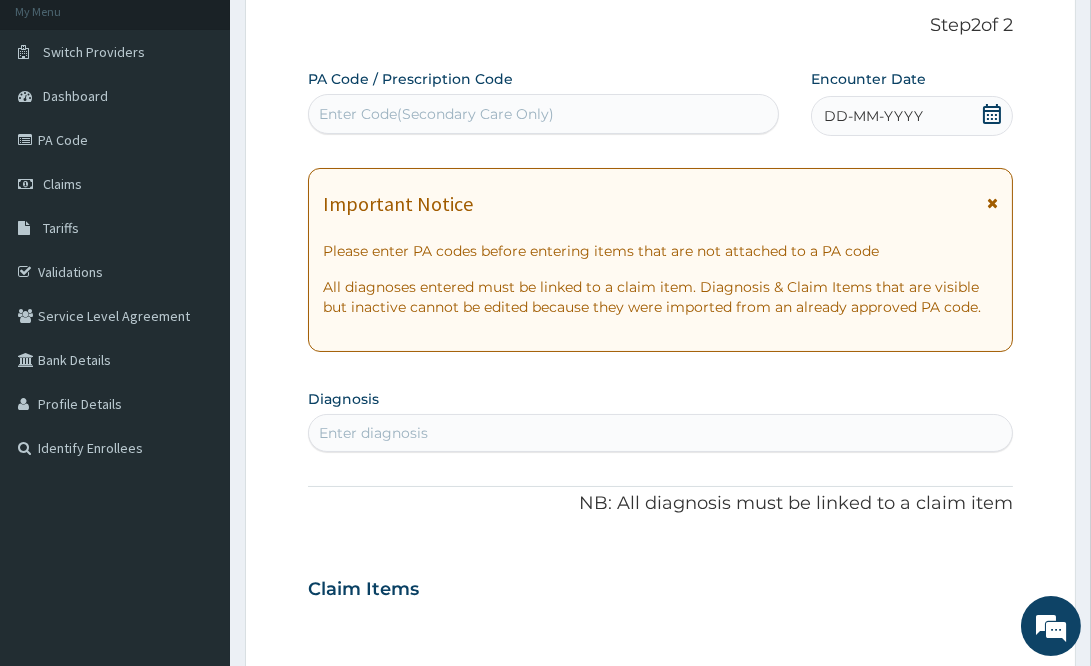 scroll, scrollTop: 0, scrollLeft: 0, axis: both 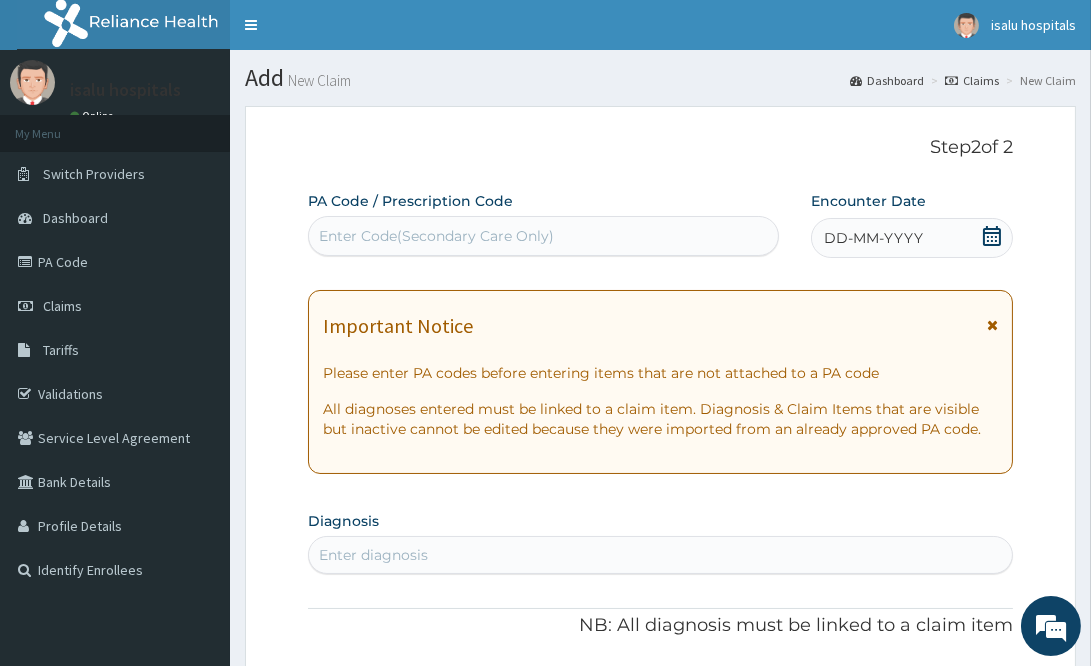 click on "Enter Code(Secondary Care Only)" at bounding box center (436, 236) 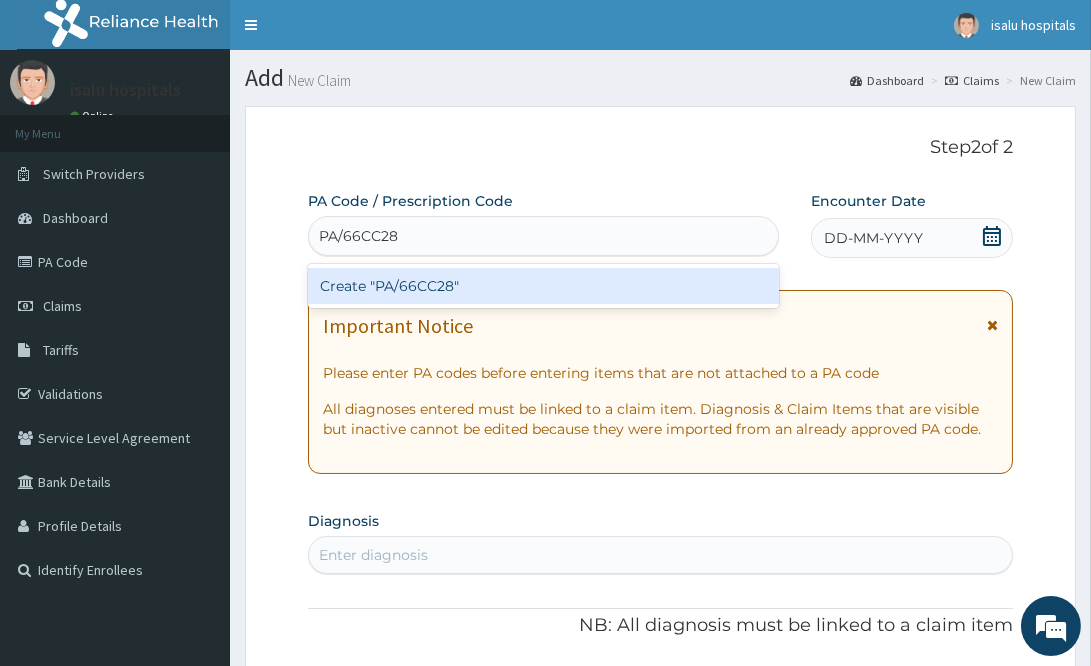 click on "Create "PA/66CC28"" at bounding box center [543, 286] 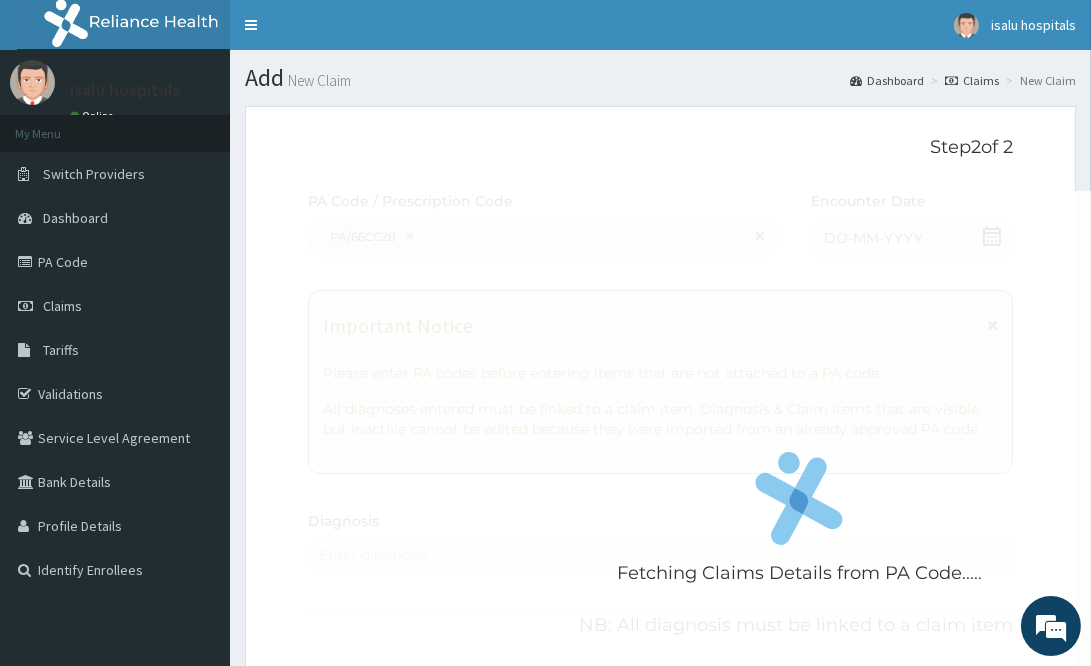 scroll, scrollTop: 450, scrollLeft: 0, axis: vertical 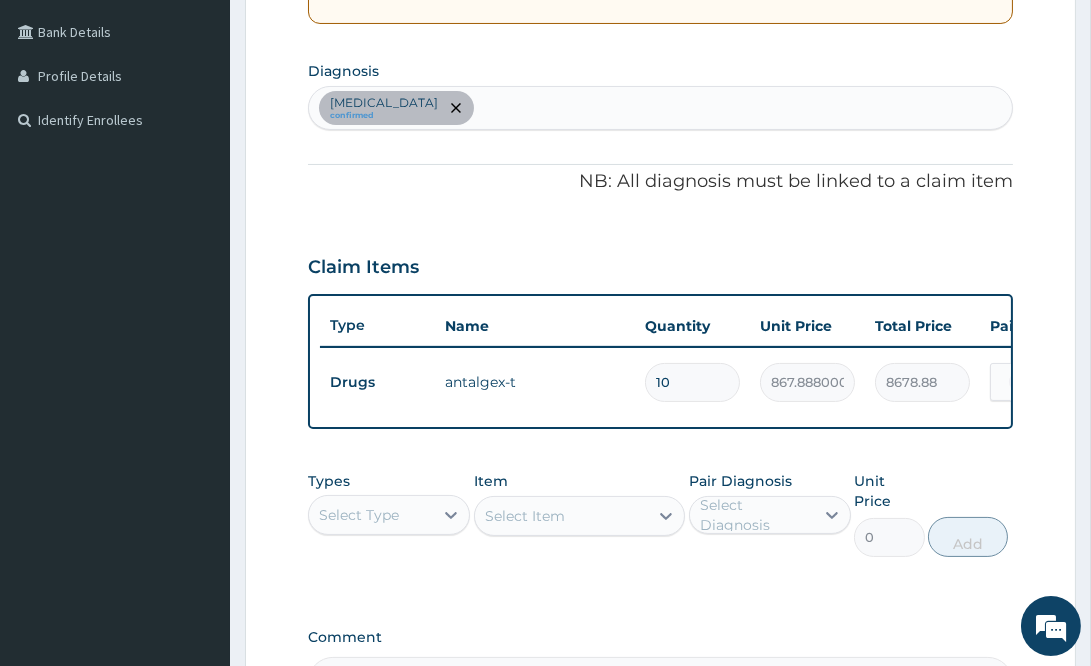 click on "PA Code / Prescription Code PA/66CC28 Encounter Date 07-07-2025 Important Notice Please enter PA codes before entering items that are not attached to a PA code   All diagnoses entered must be linked to a claim item. Diagnosis & Claim Items that are visible but inactive cannot be edited because they were imported from an already approved PA code. Diagnosis Spondylosis confirmed NB: All diagnosis must be linked to a claim item Claim Items Type Name Quantity Unit Price Total Price Pair Diagnosis Actions Drugs antalgex-t 10 867.8880004882812 8678.88 Spondylosis Delete Types Select Type Item Select Item Pair Diagnosis Select Diagnosis Unit Price 0 Add Comment" at bounding box center [660, 224] 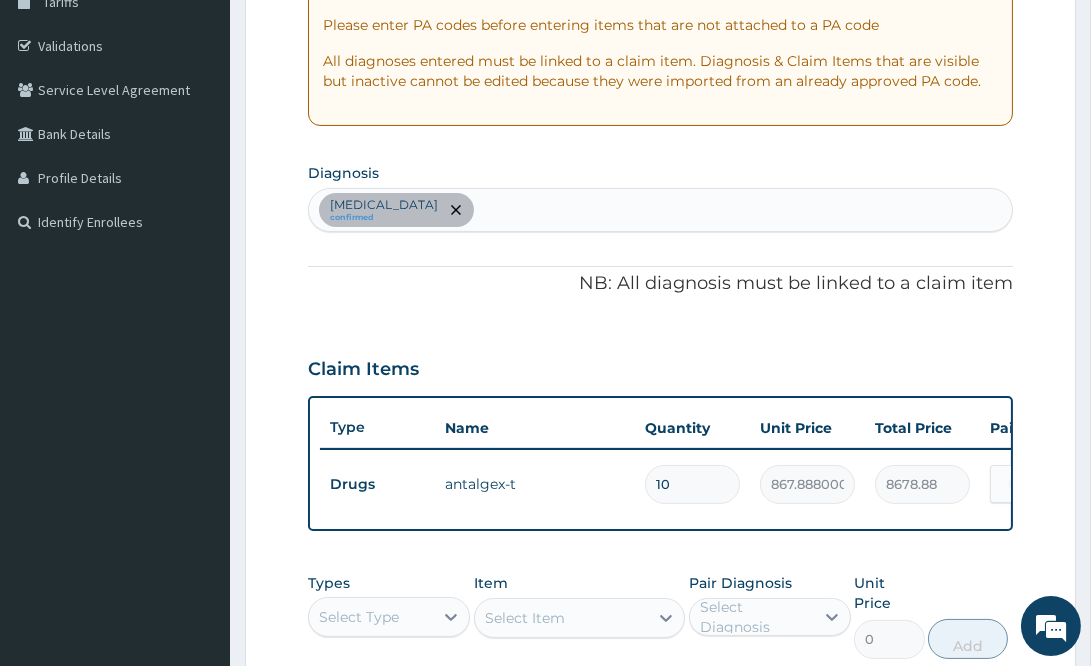 scroll, scrollTop: 300, scrollLeft: 0, axis: vertical 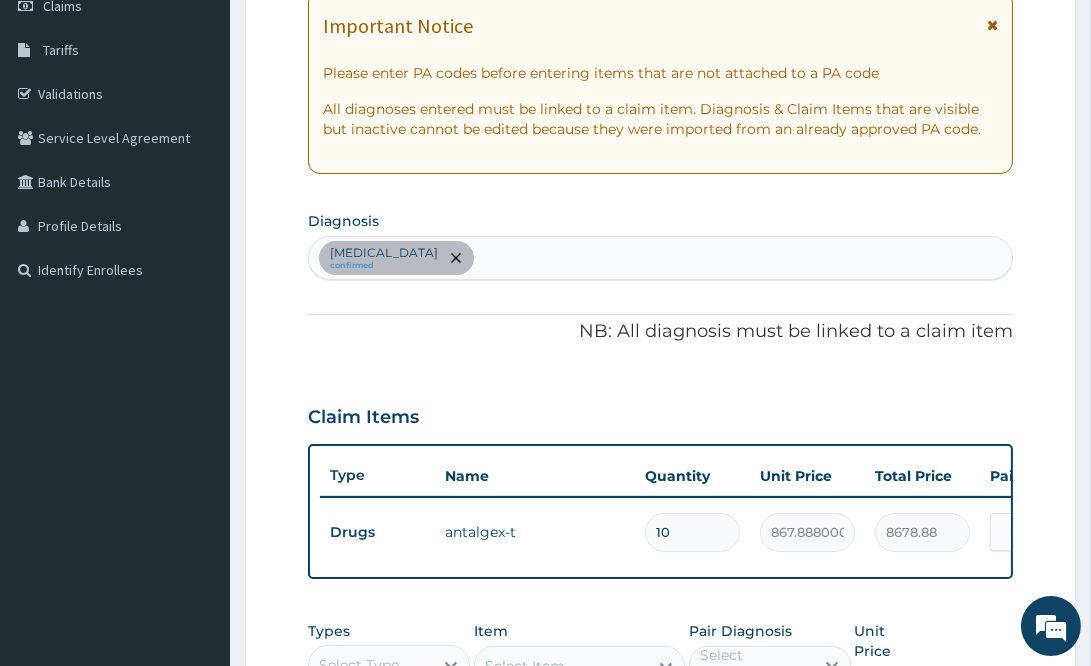 click on "Spondylosis confirmed" at bounding box center [660, 258] 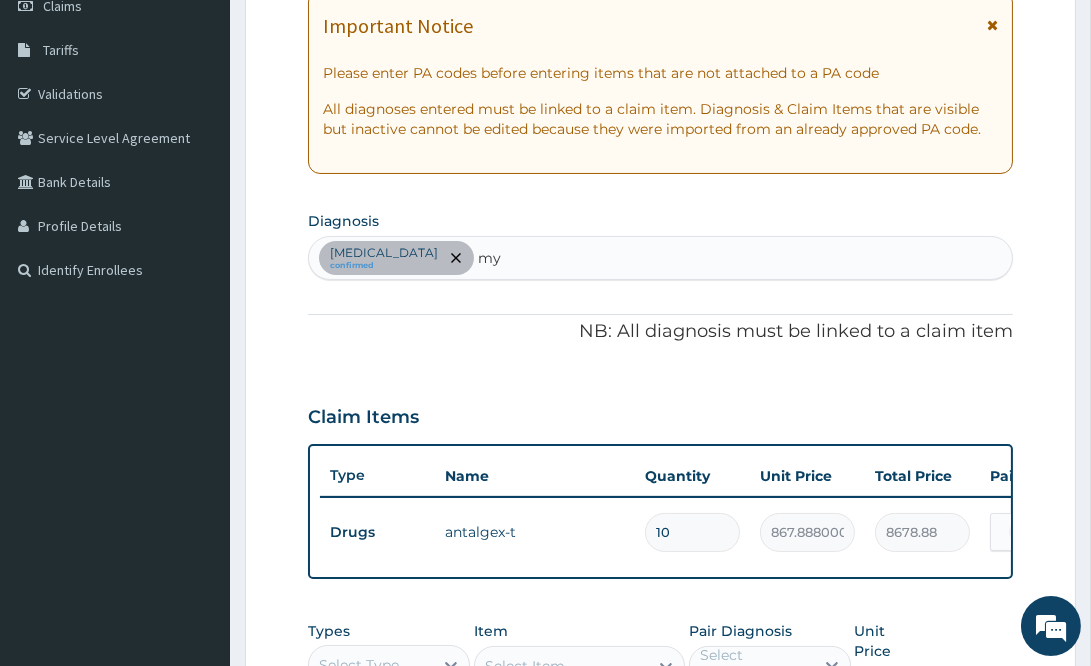 type on "mya" 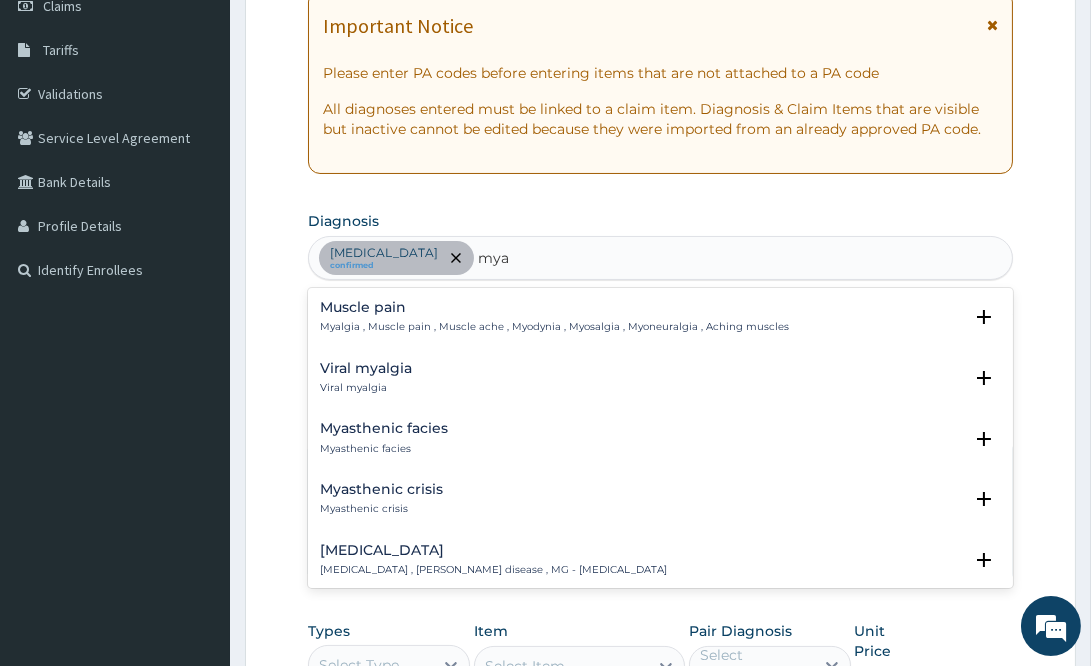 click on "Muscle pain" at bounding box center (554, 307) 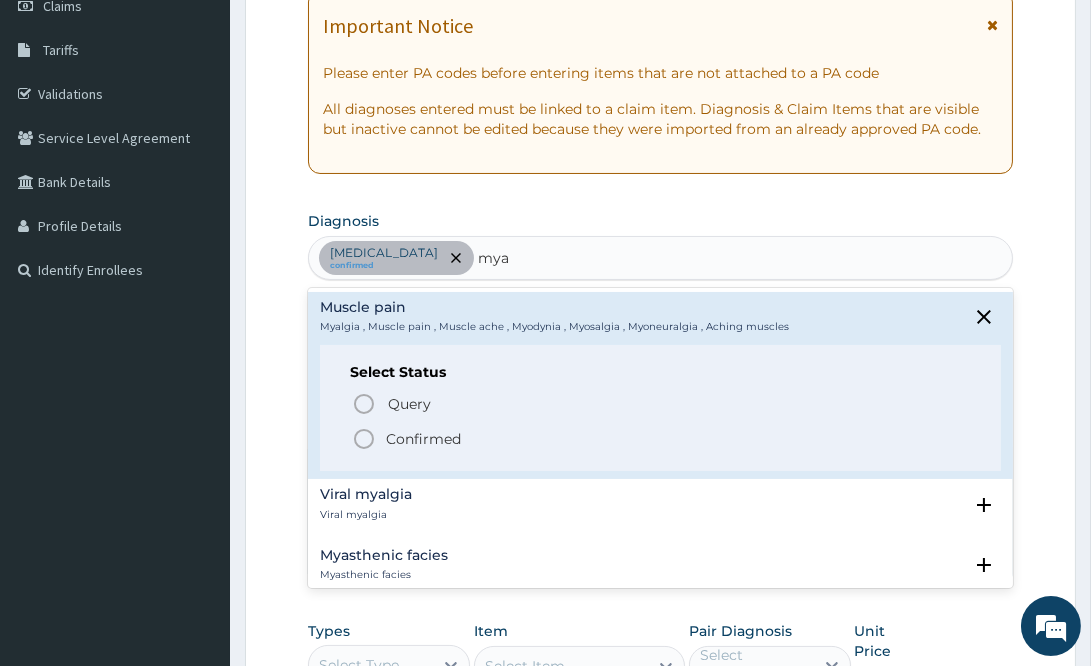 click on "Confirmed" at bounding box center [423, 439] 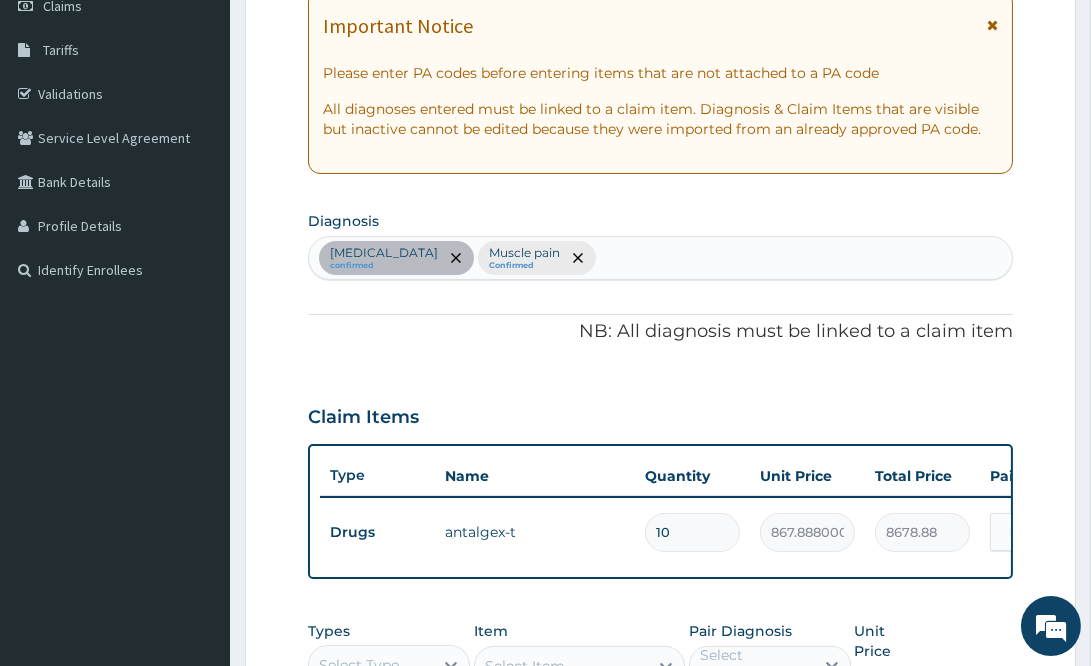 scroll, scrollTop: 699, scrollLeft: 0, axis: vertical 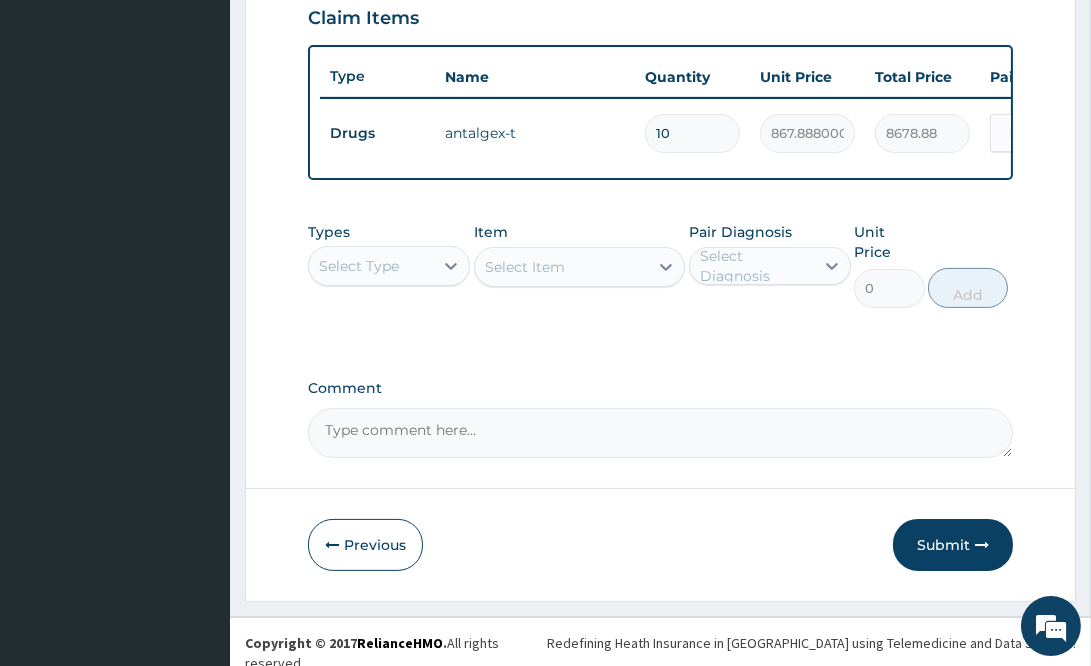 click on "Select Type" at bounding box center [359, 266] 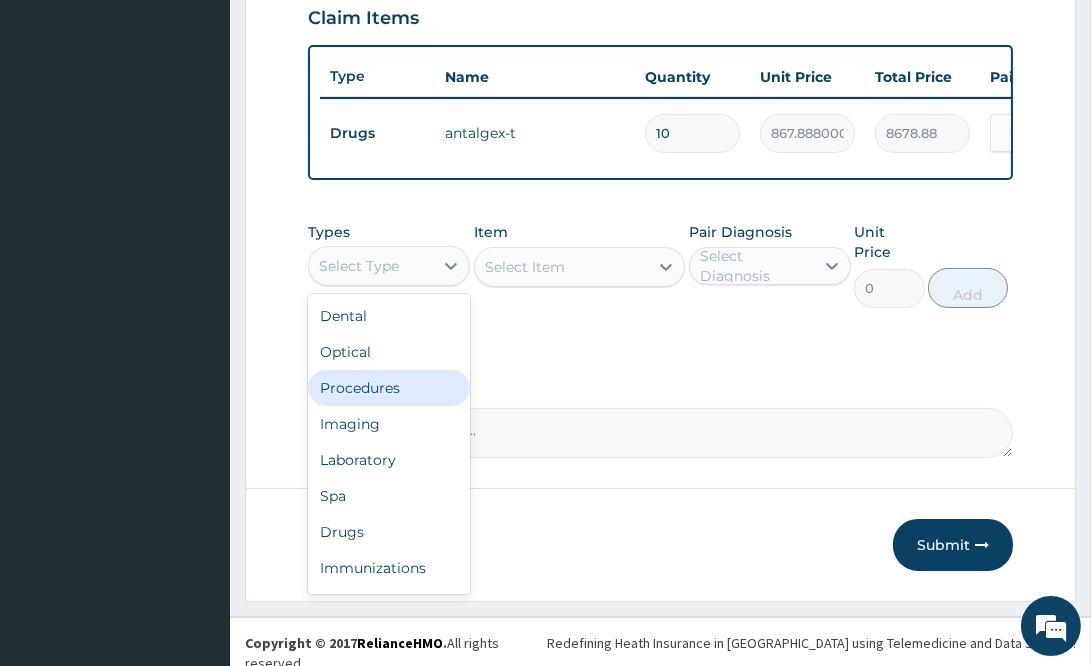 click on "Procedures" at bounding box center [389, 388] 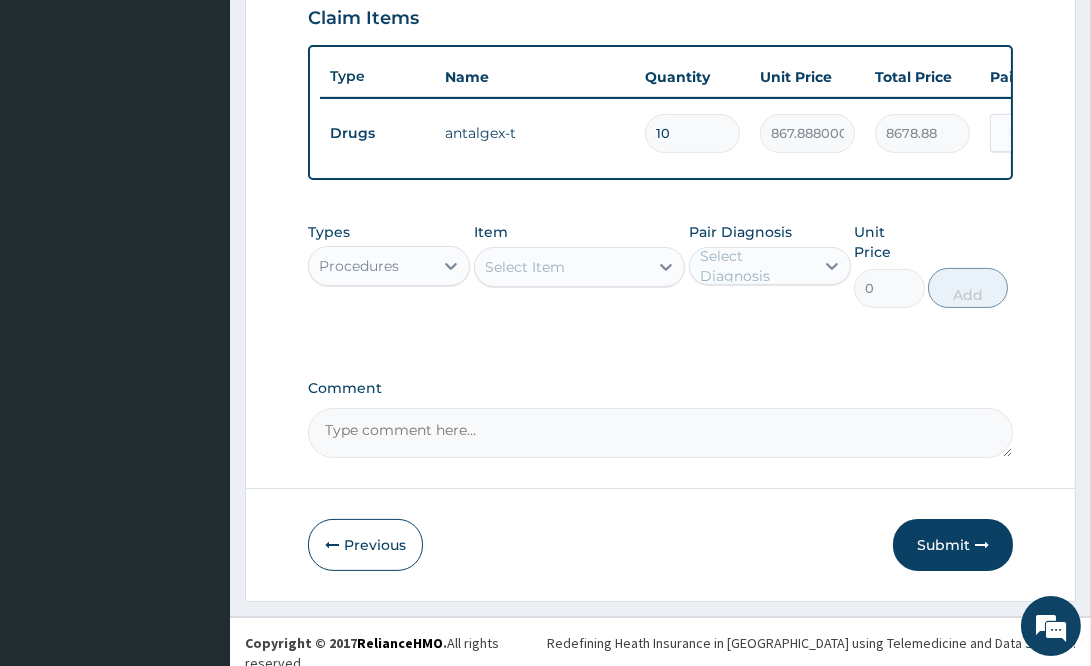 click on "Select Item" at bounding box center [525, 267] 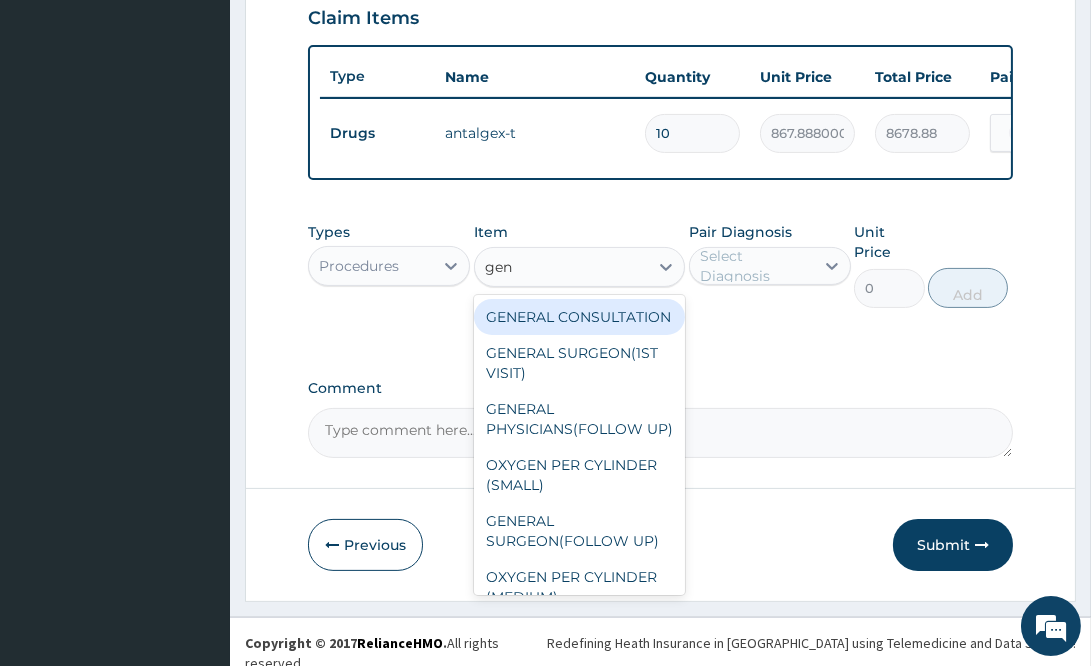 type on "gene" 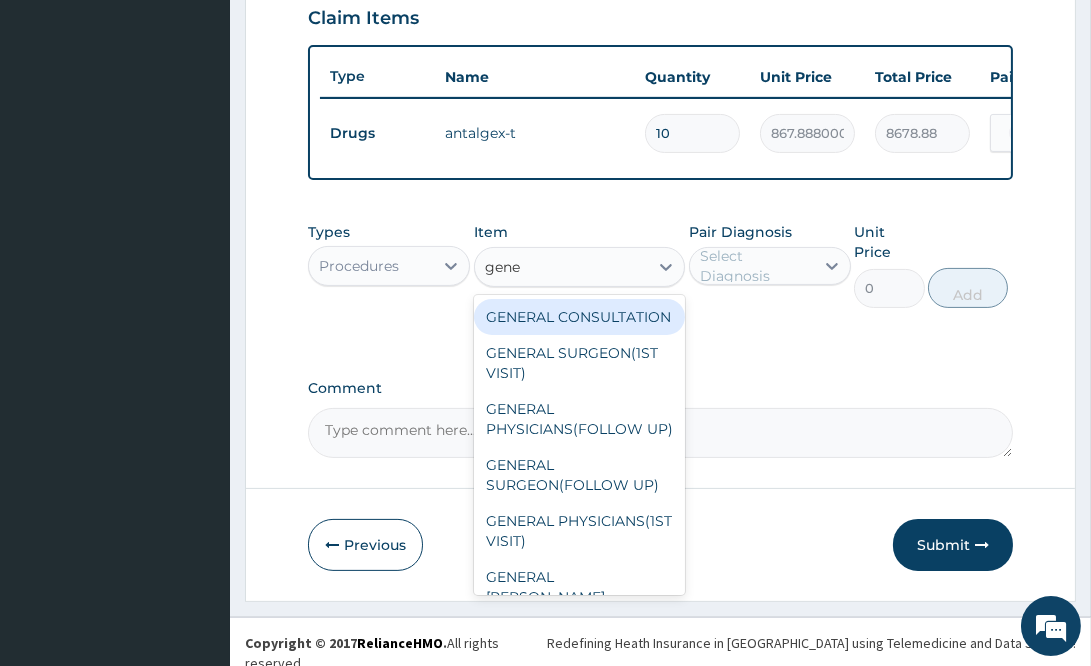 click on "GENERAL CONSULTATION" at bounding box center (579, 317) 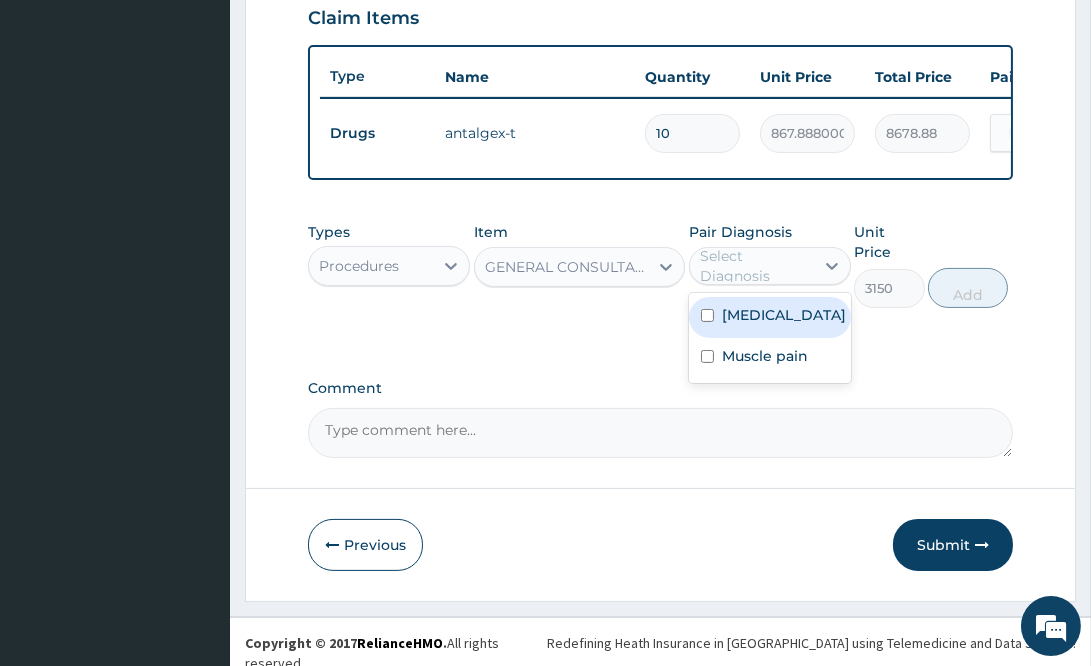click on "Select Diagnosis" at bounding box center [756, 266] 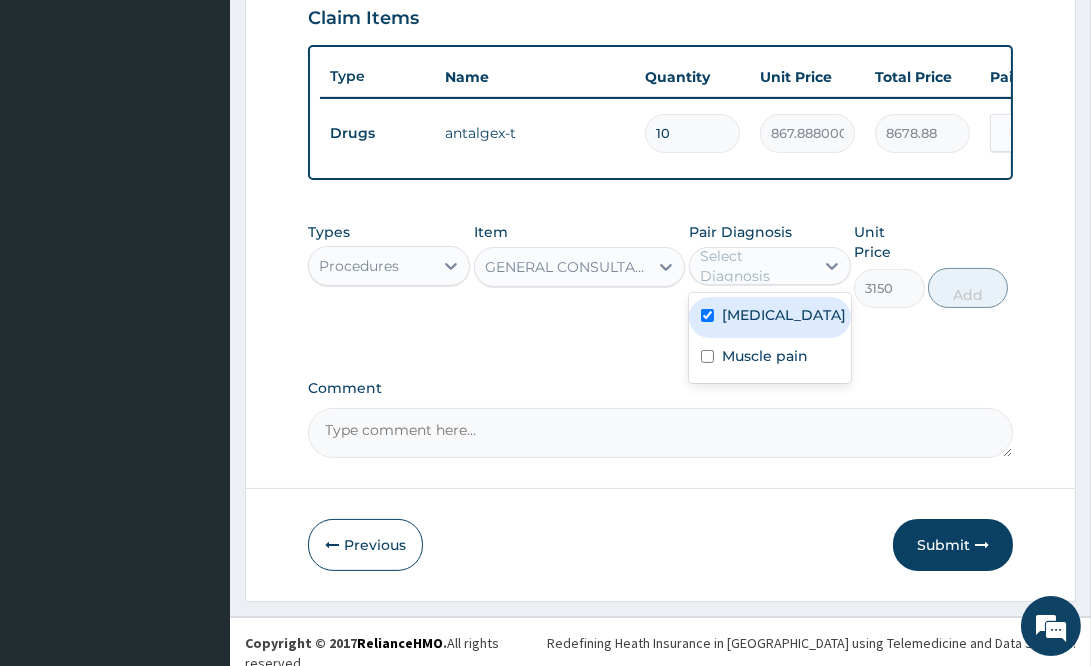 checkbox on "true" 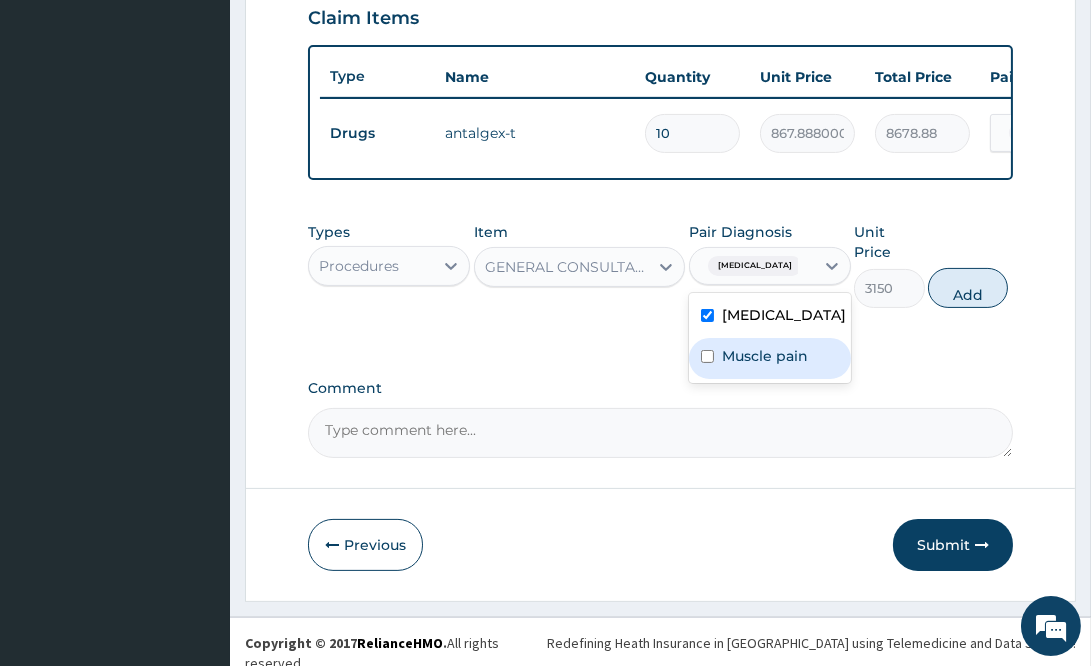 click on "Muscle pain" at bounding box center (765, 356) 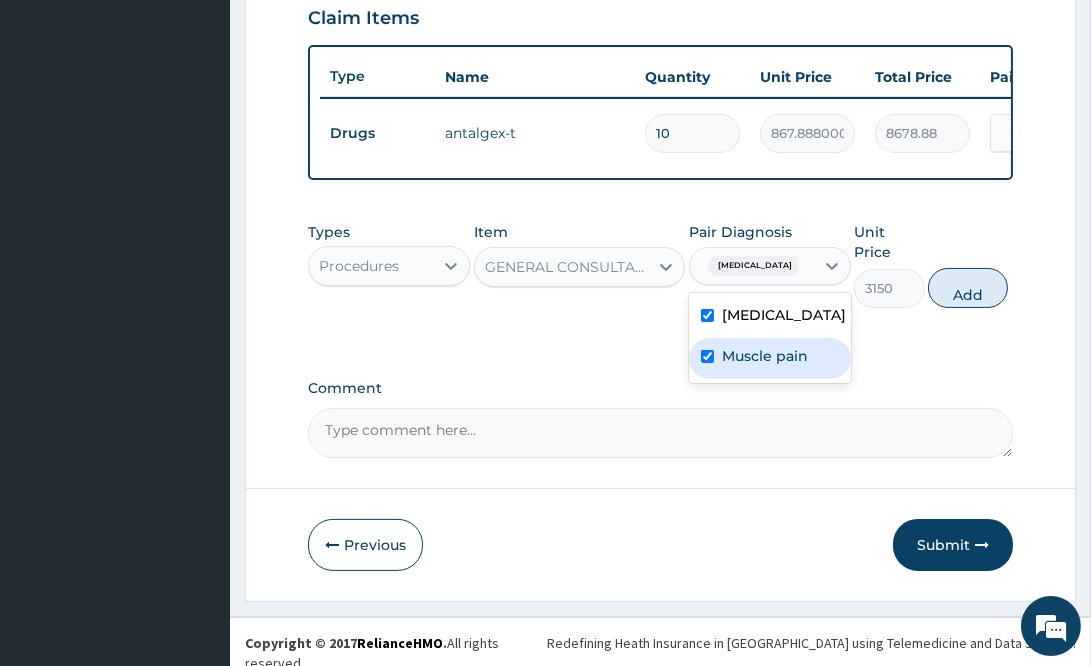 checkbox on "true" 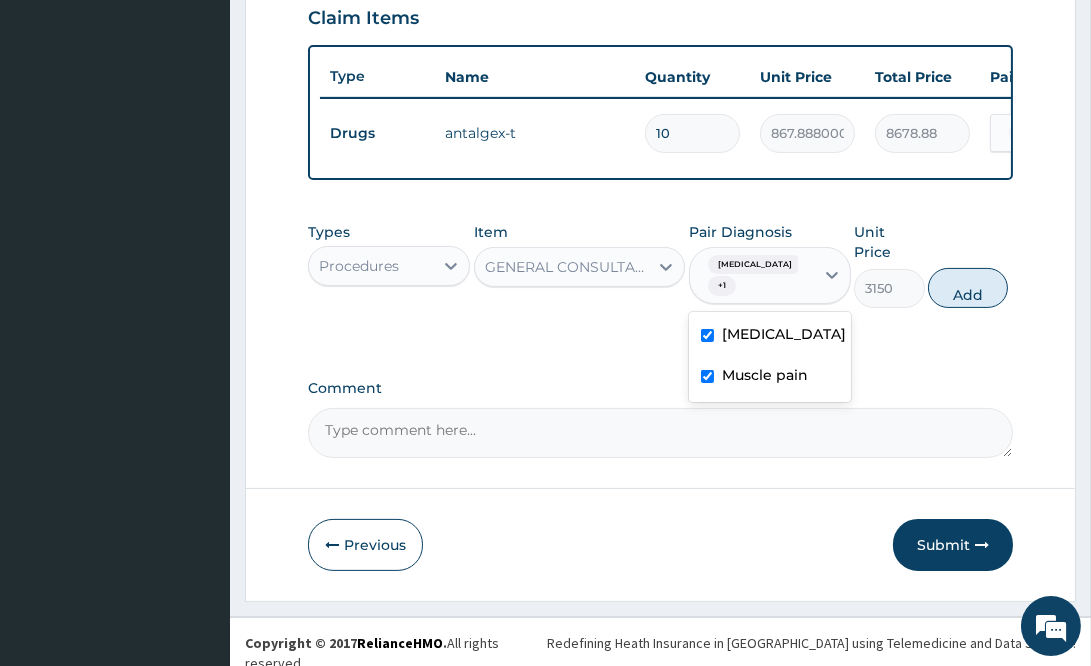 click on "Add" at bounding box center [968, 288] 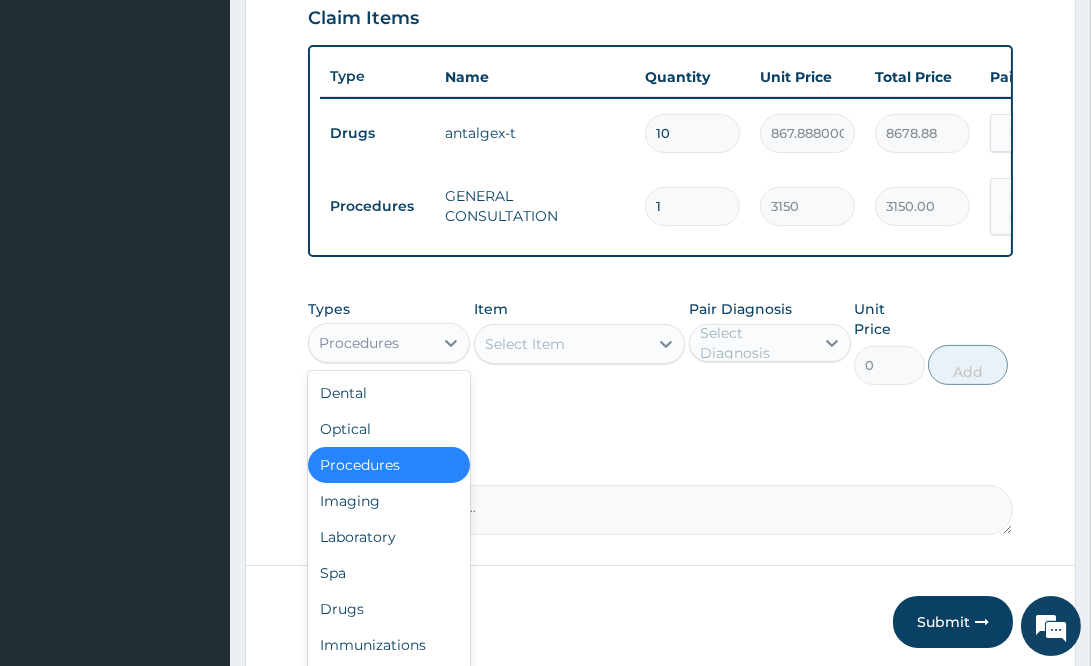 drag, startPoint x: 409, startPoint y: 350, endPoint x: 427, endPoint y: 412, distance: 64.56005 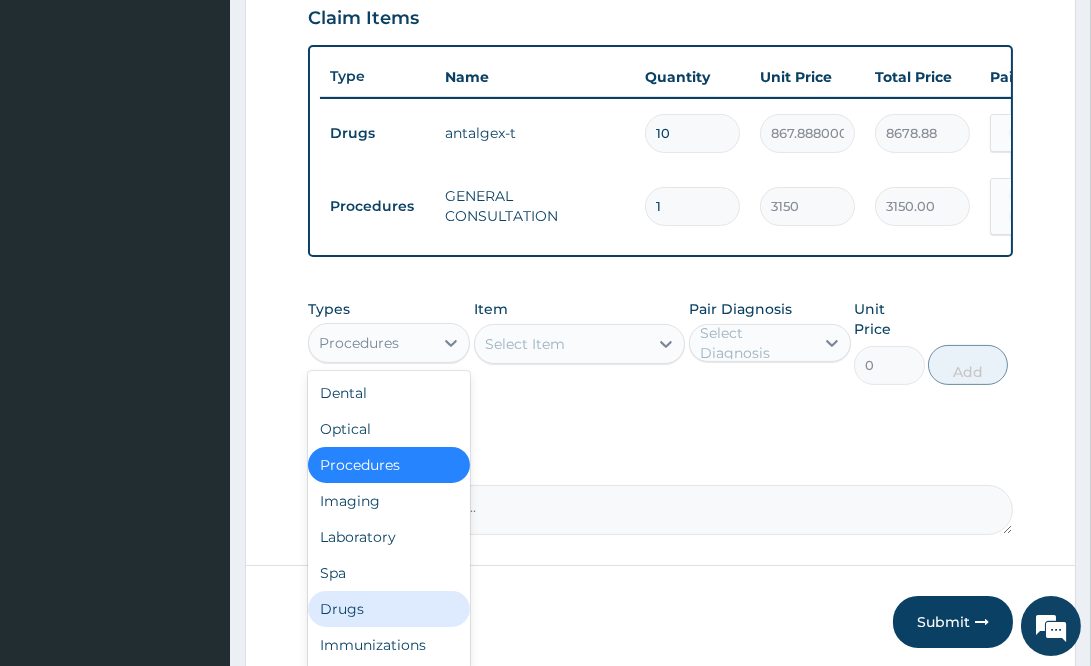 click on "Drugs" at bounding box center [389, 609] 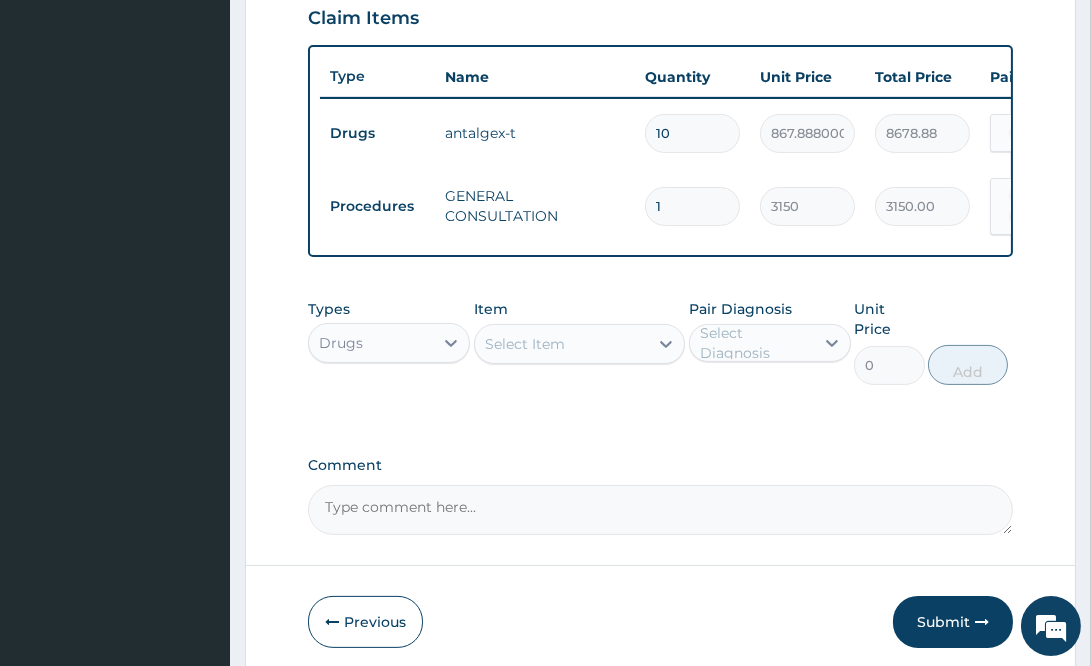 click on "Select Item" at bounding box center (561, 344) 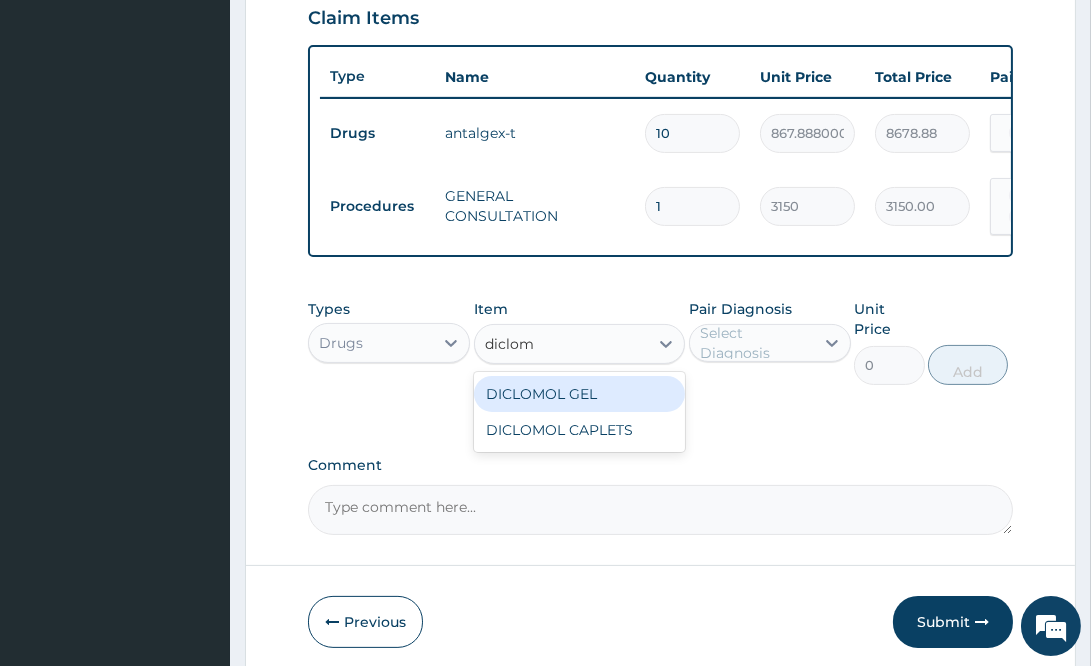 type on "diclomo" 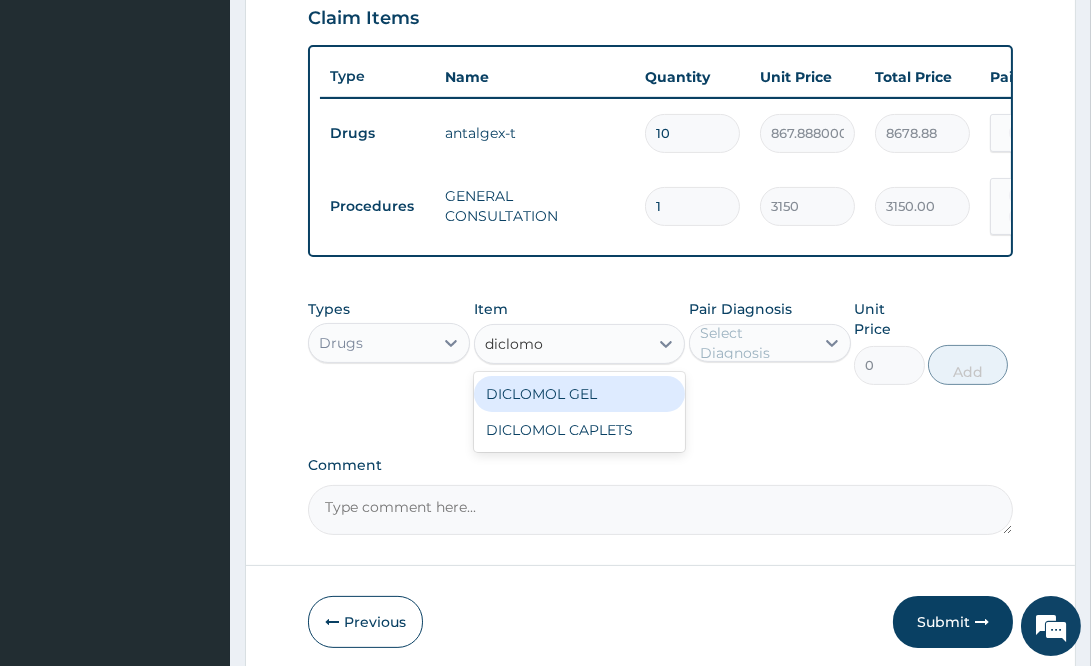 click on "DICLOMOL GEL" at bounding box center [579, 394] 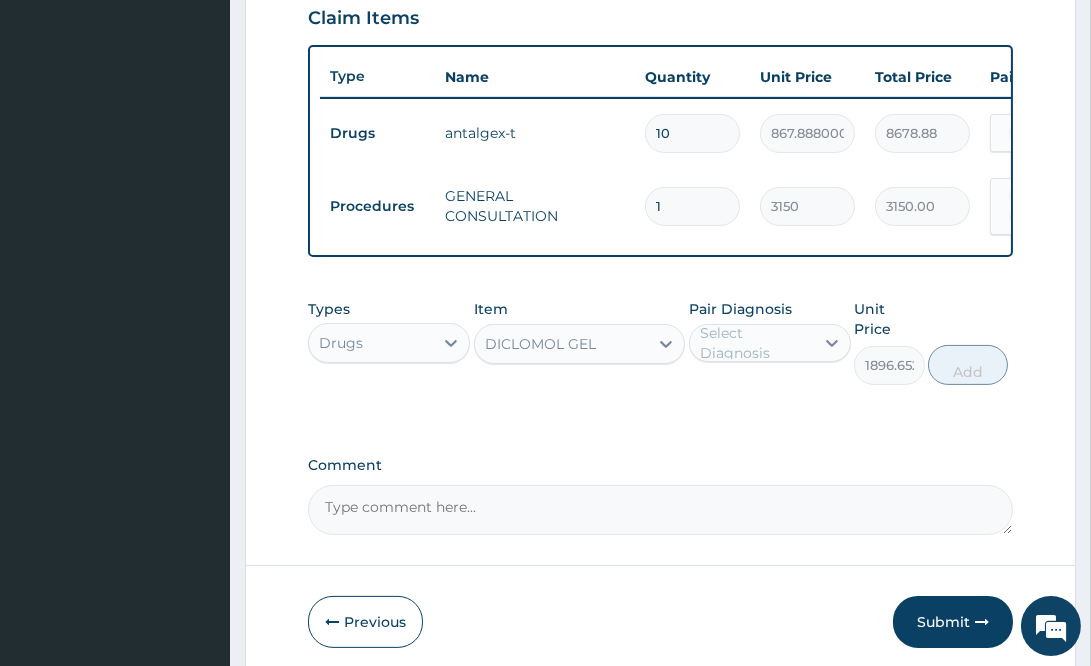 click on "Select Diagnosis" at bounding box center [756, 343] 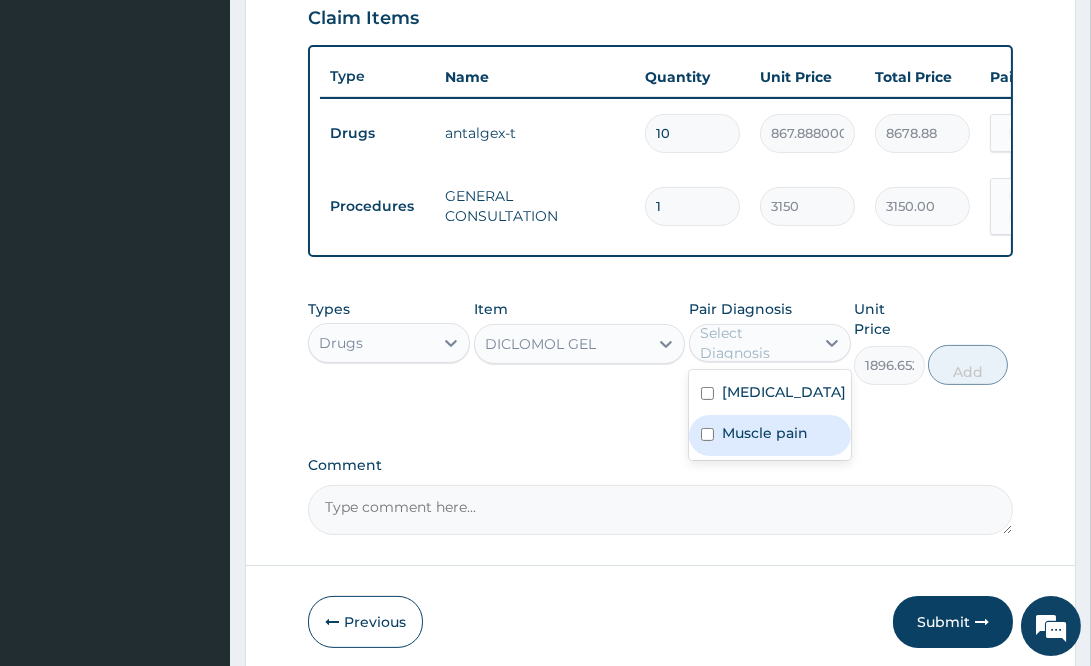 click on "Muscle pain" at bounding box center [765, 433] 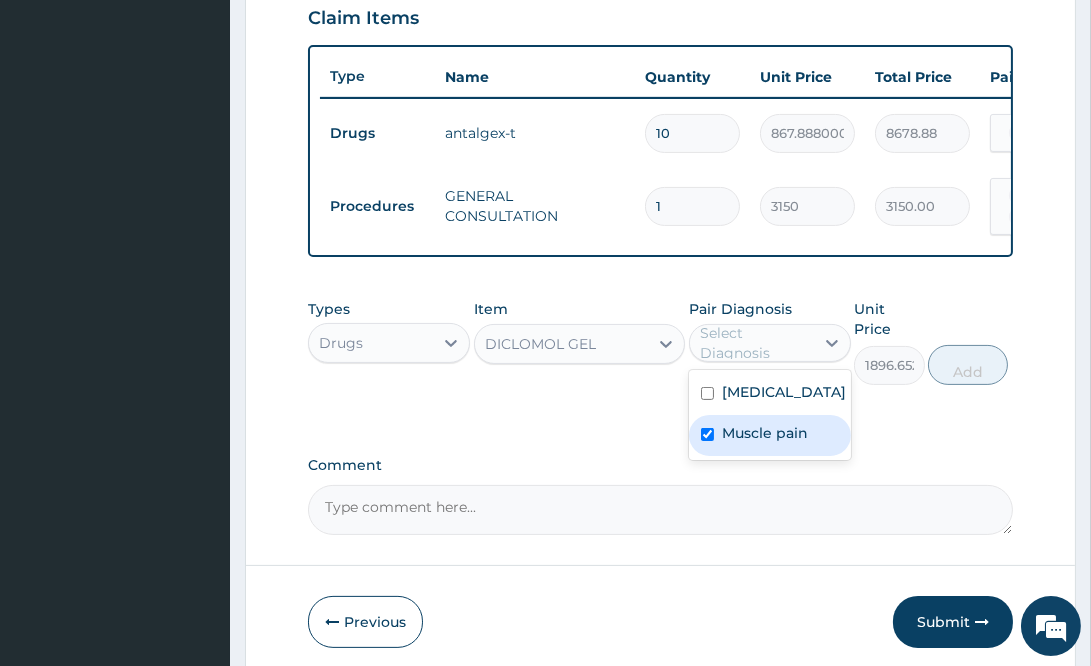 checkbox on "true" 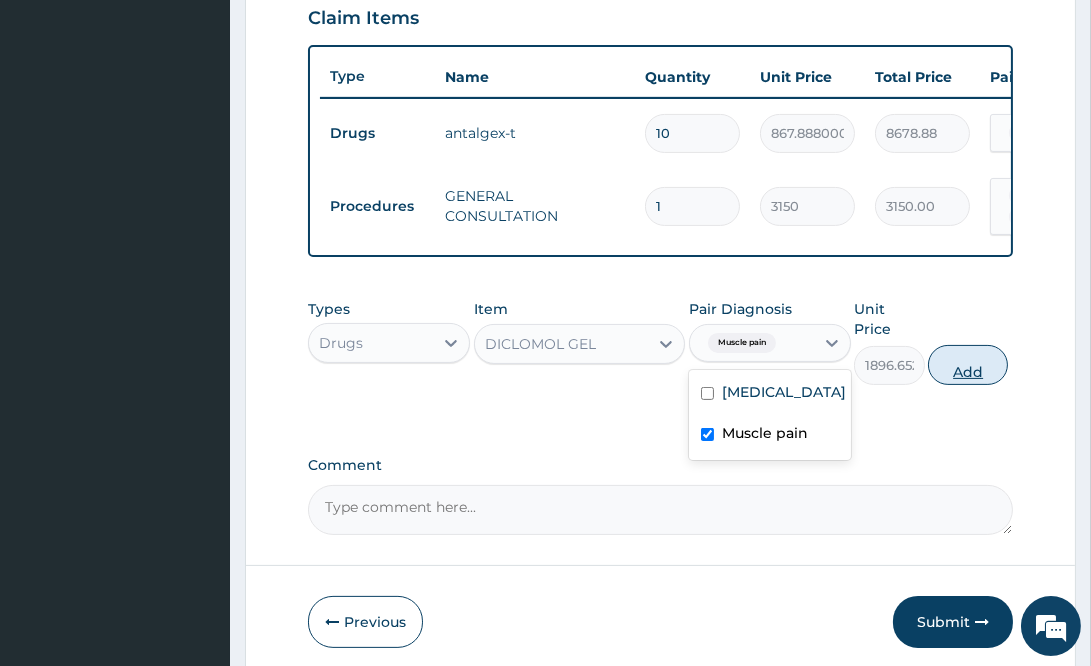 click on "Add" at bounding box center (968, 365) 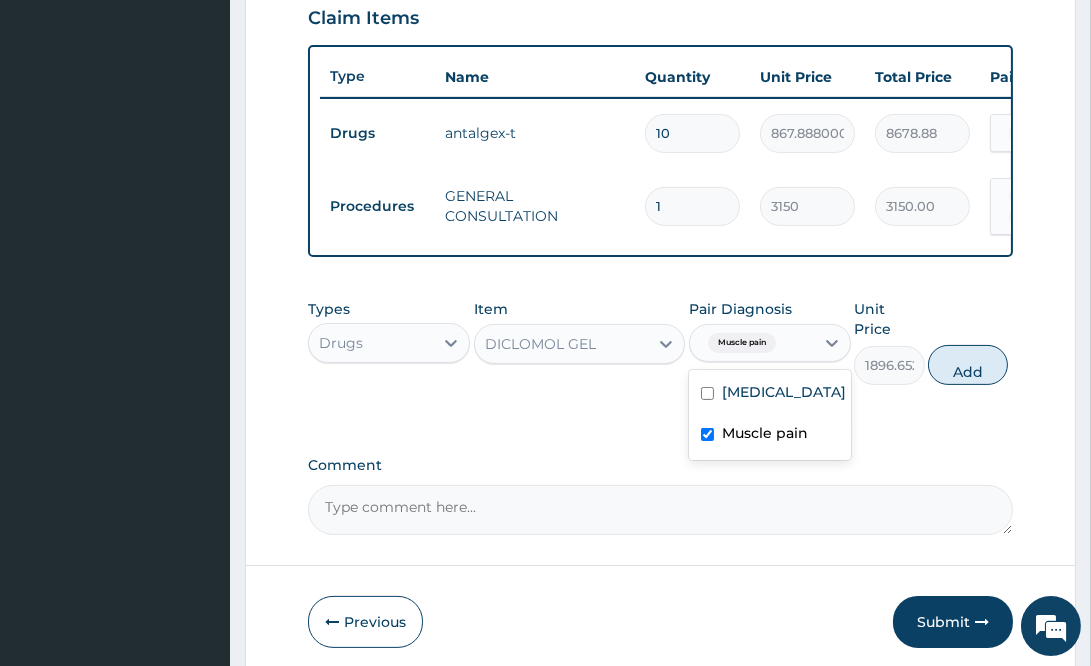 type on "0" 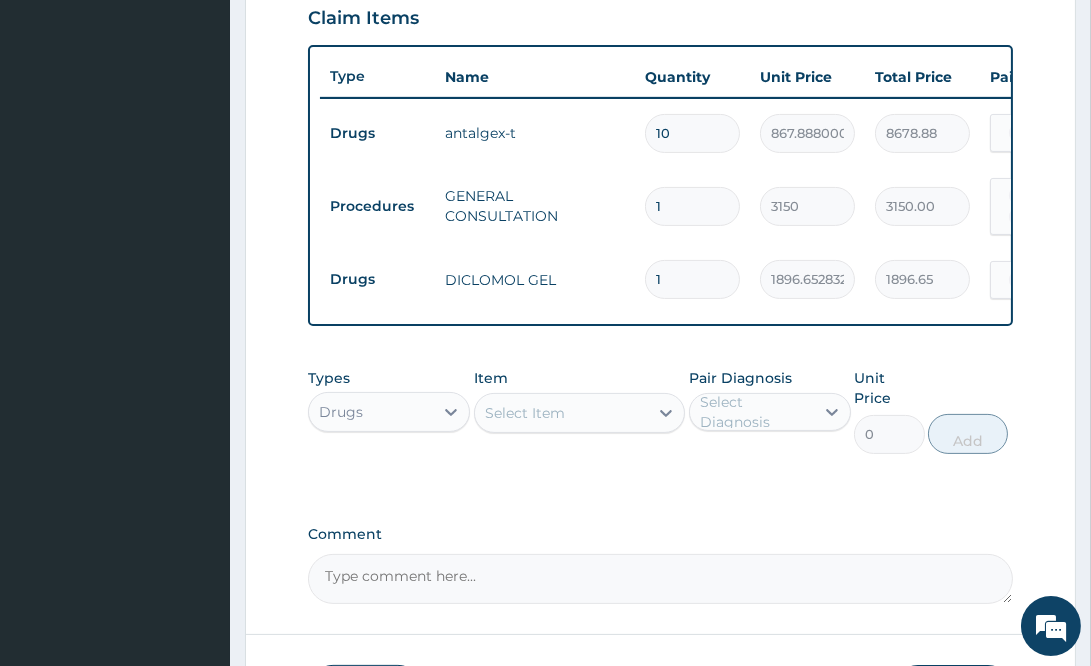 click on "Comment" at bounding box center [660, 579] 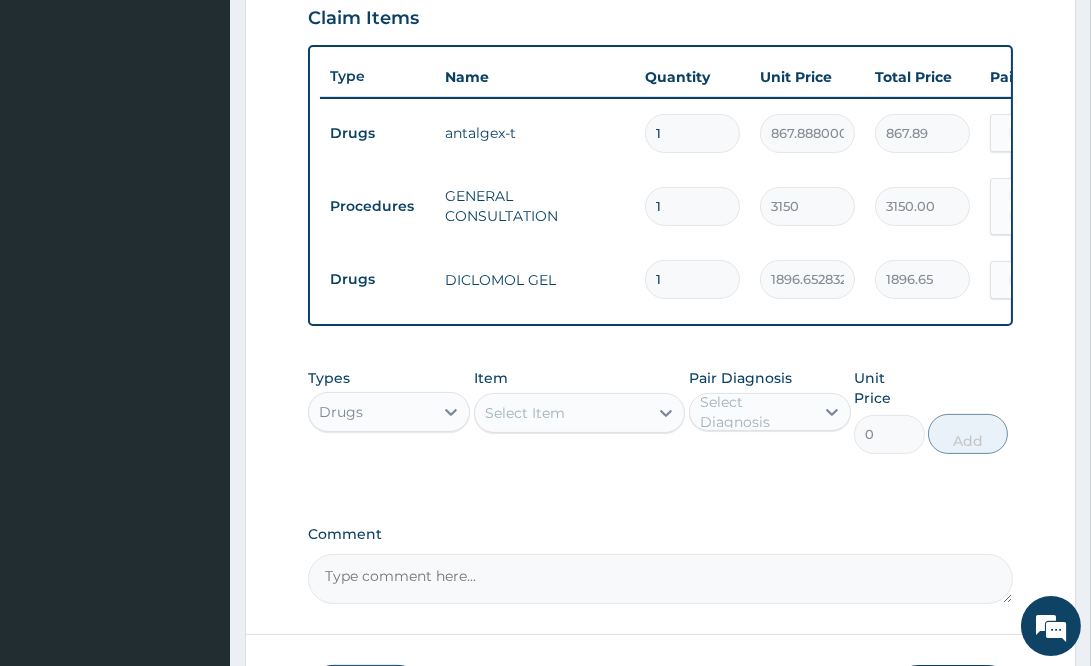 type on "14" 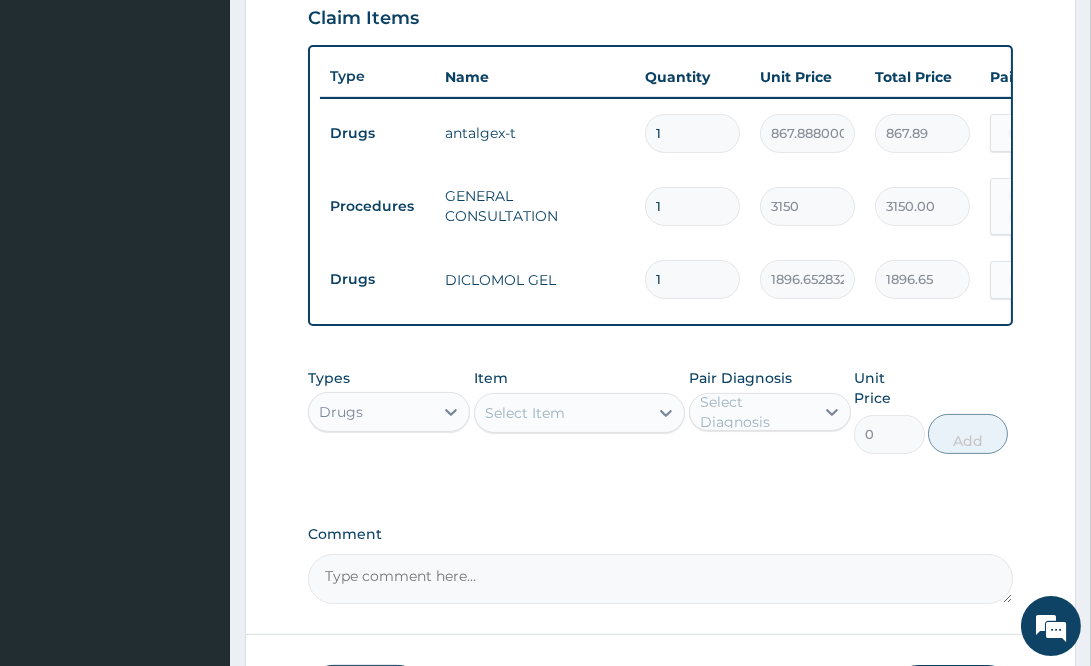 type on "12150.43" 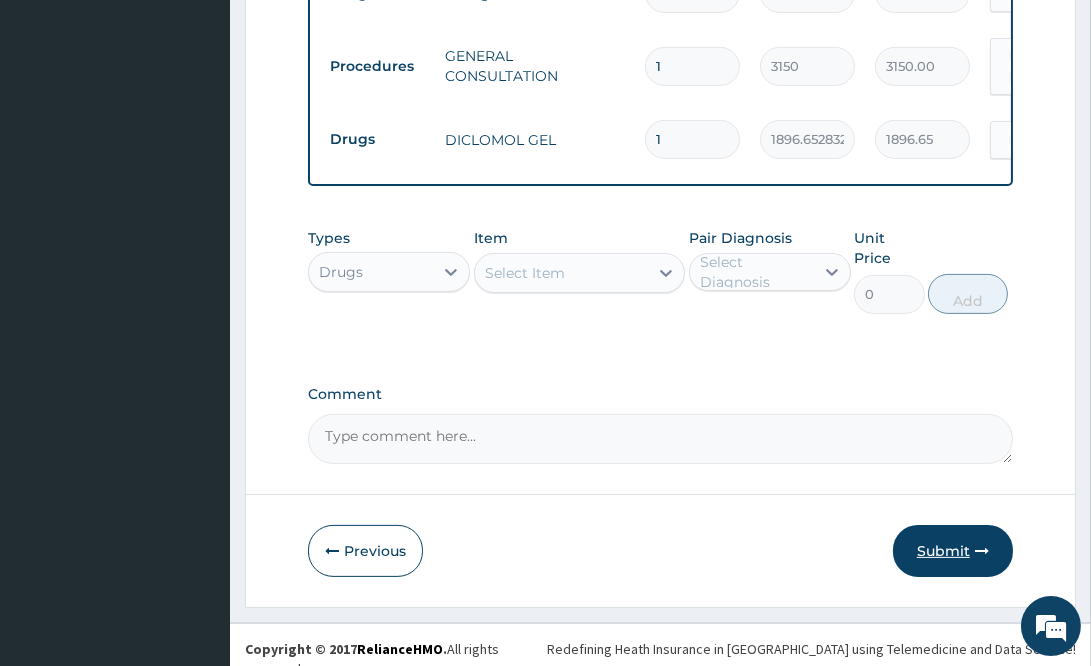 type on "14" 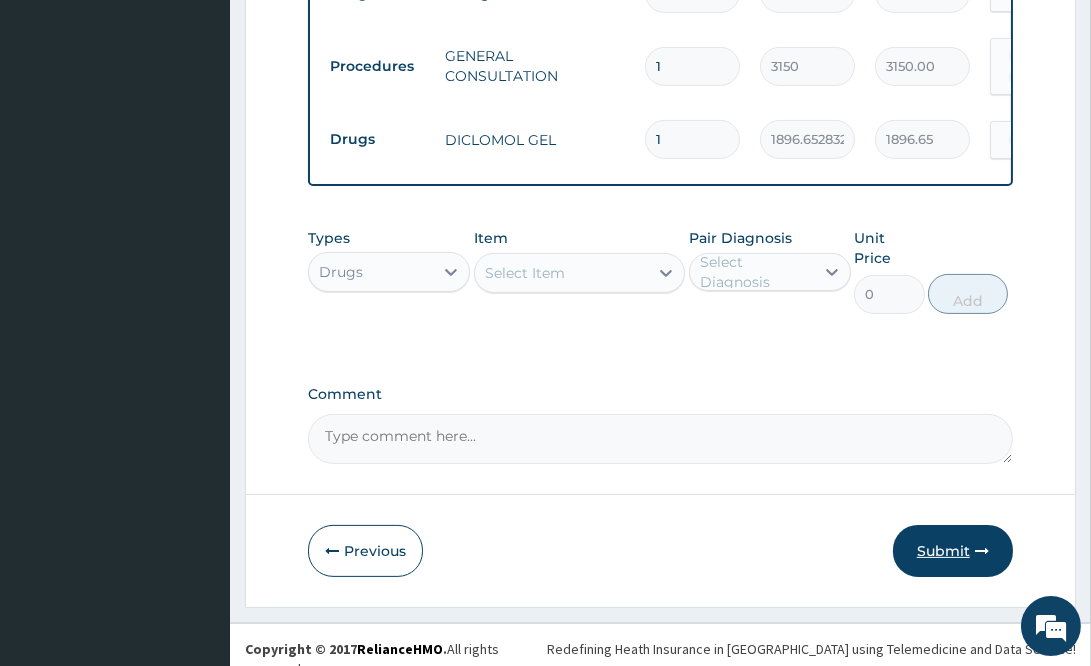 click on "Submit" at bounding box center [953, 551] 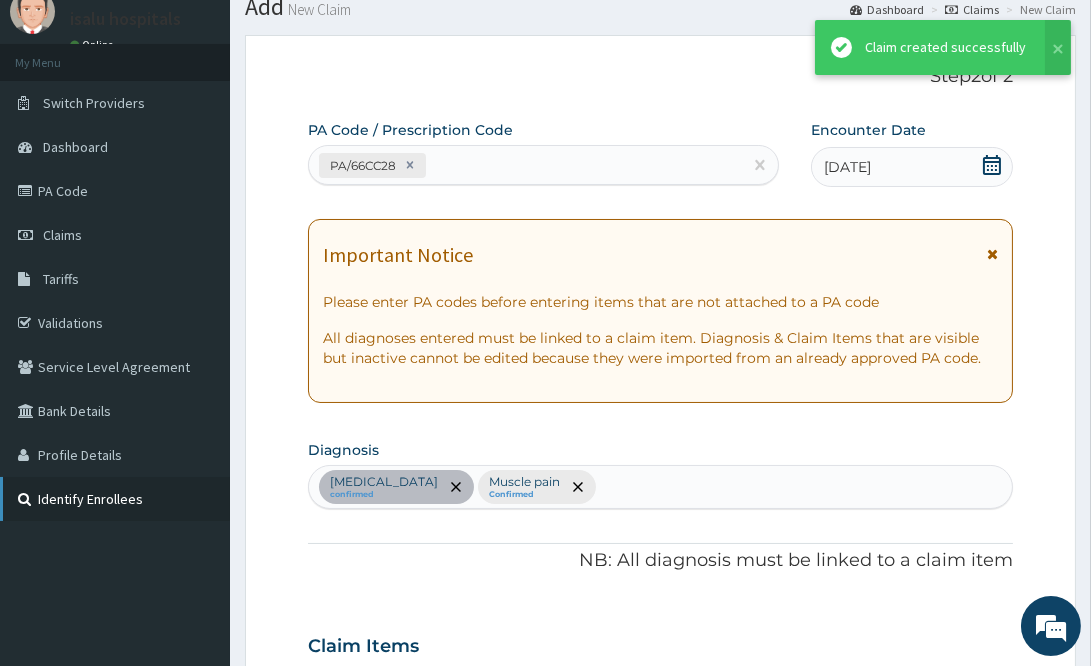 scroll, scrollTop: 839, scrollLeft: 0, axis: vertical 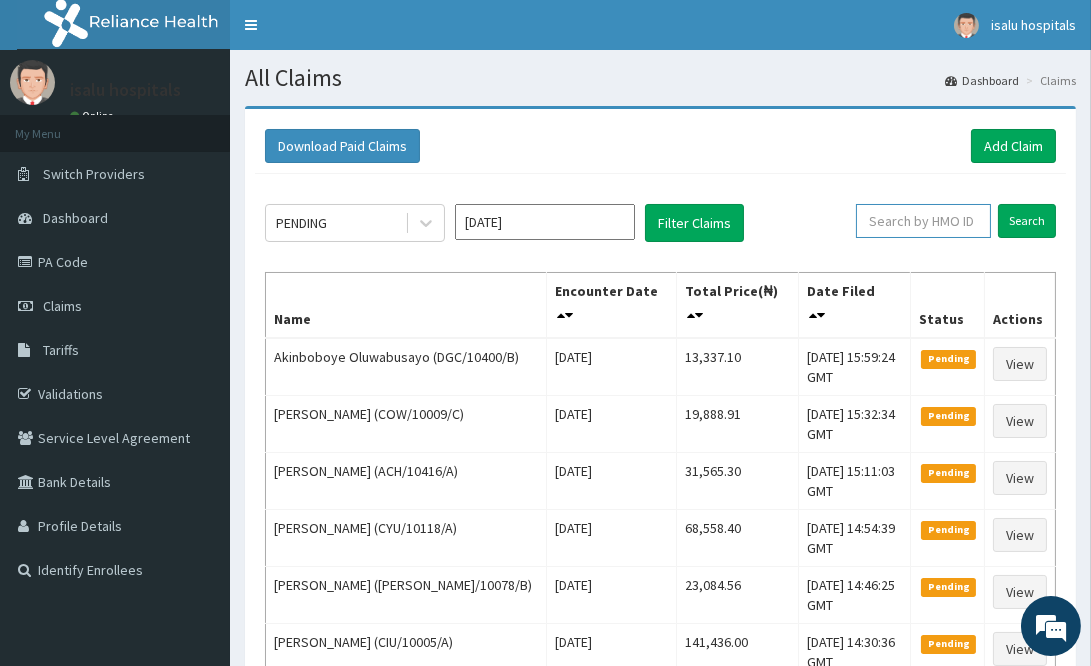 click at bounding box center (923, 221) 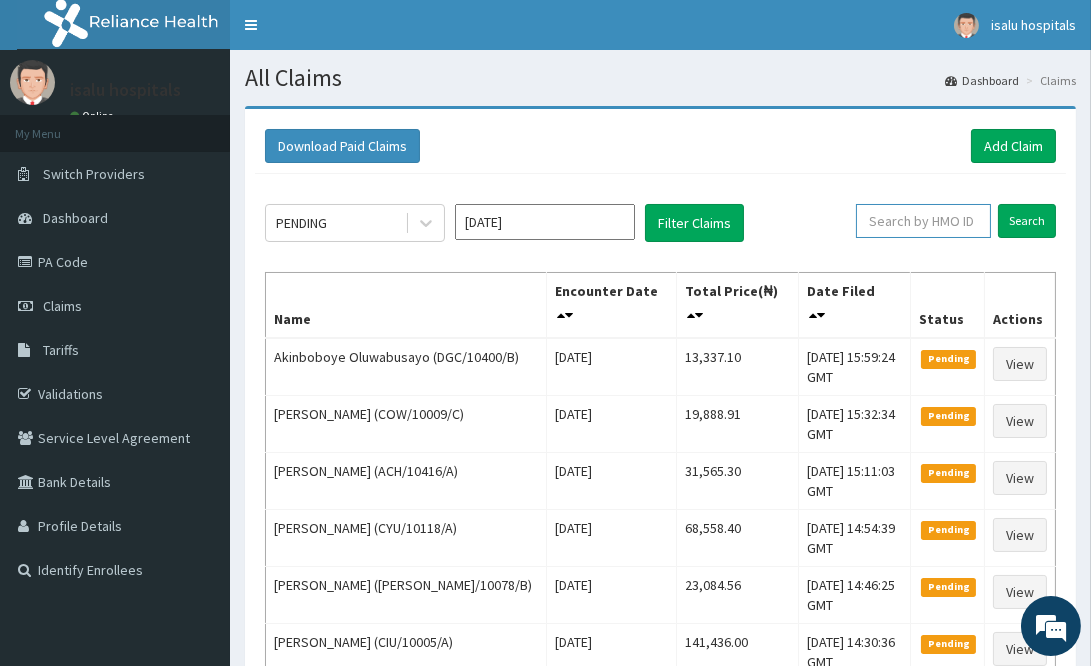 paste on "EIA/10208/A" 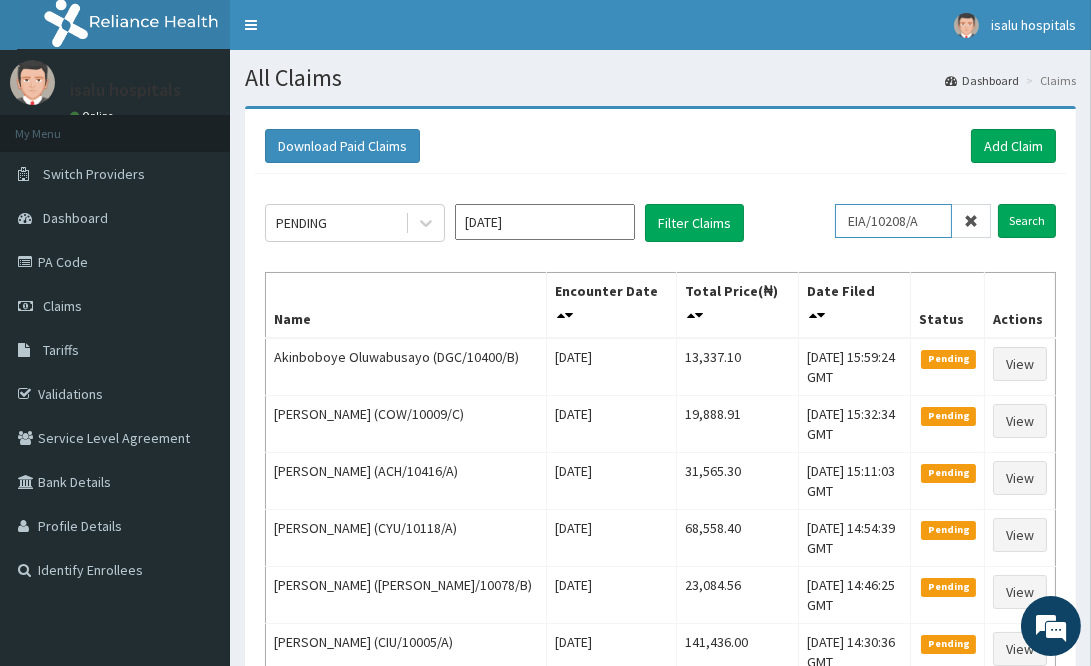 drag, startPoint x: 888, startPoint y: 223, endPoint x: 908, endPoint y: 216, distance: 21.189621 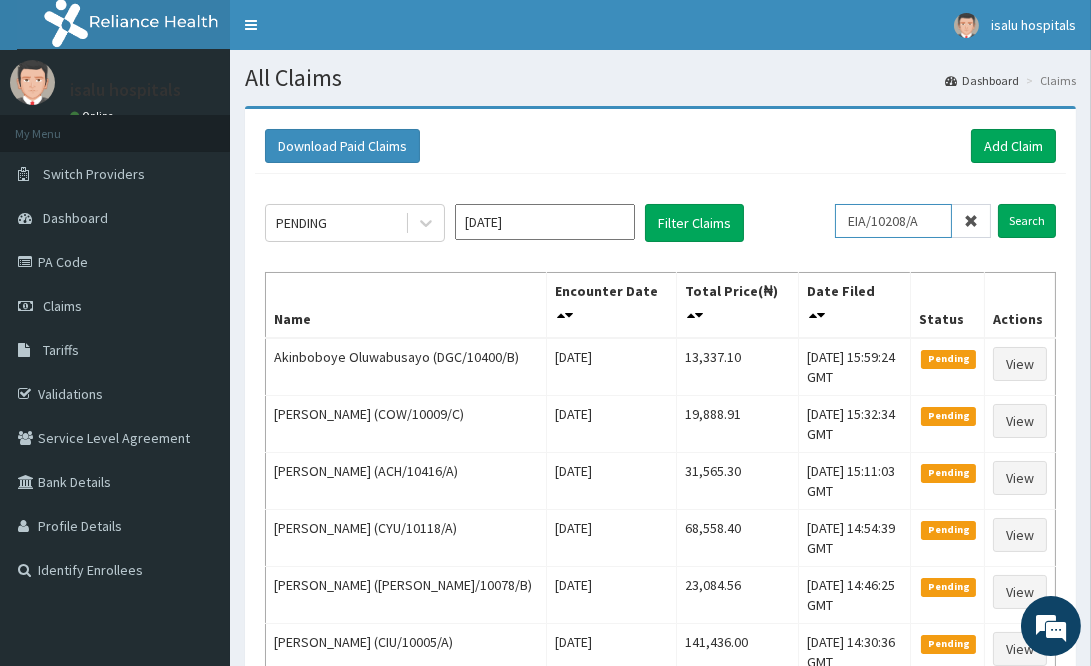 click on "EIA/10208/A" at bounding box center [893, 221] 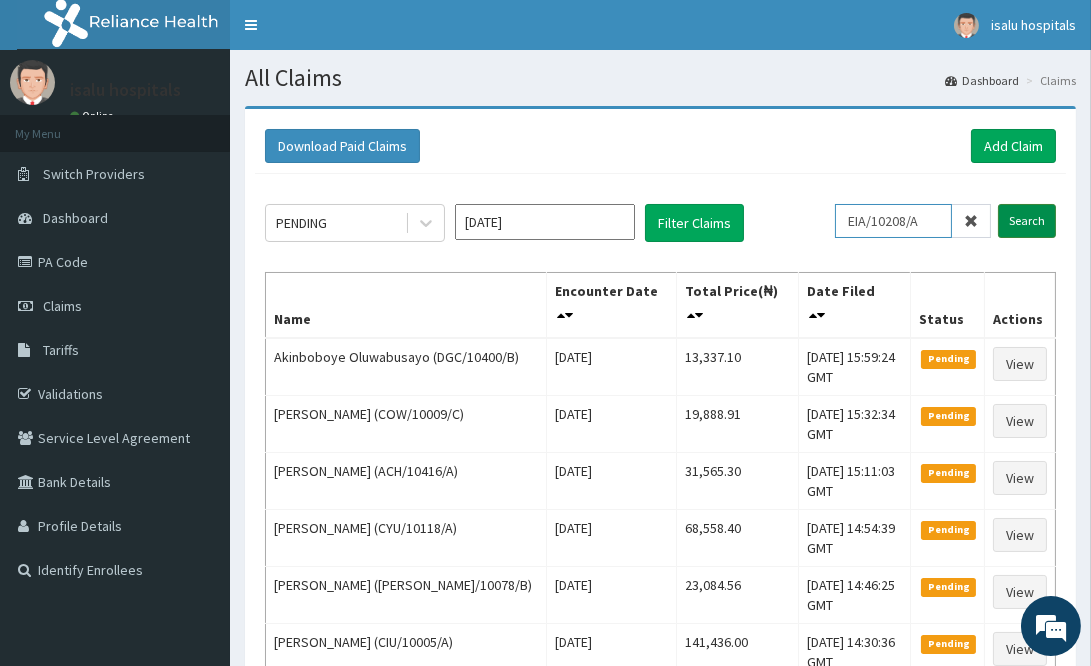 type on "EIA/10208/A" 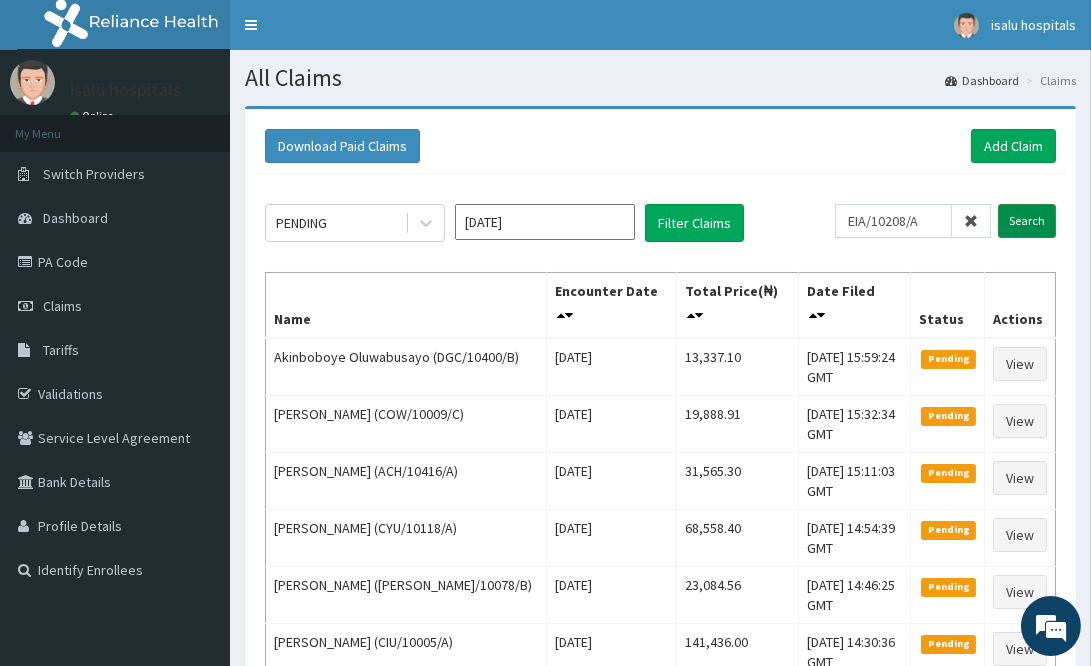 click on "Search" at bounding box center (1027, 221) 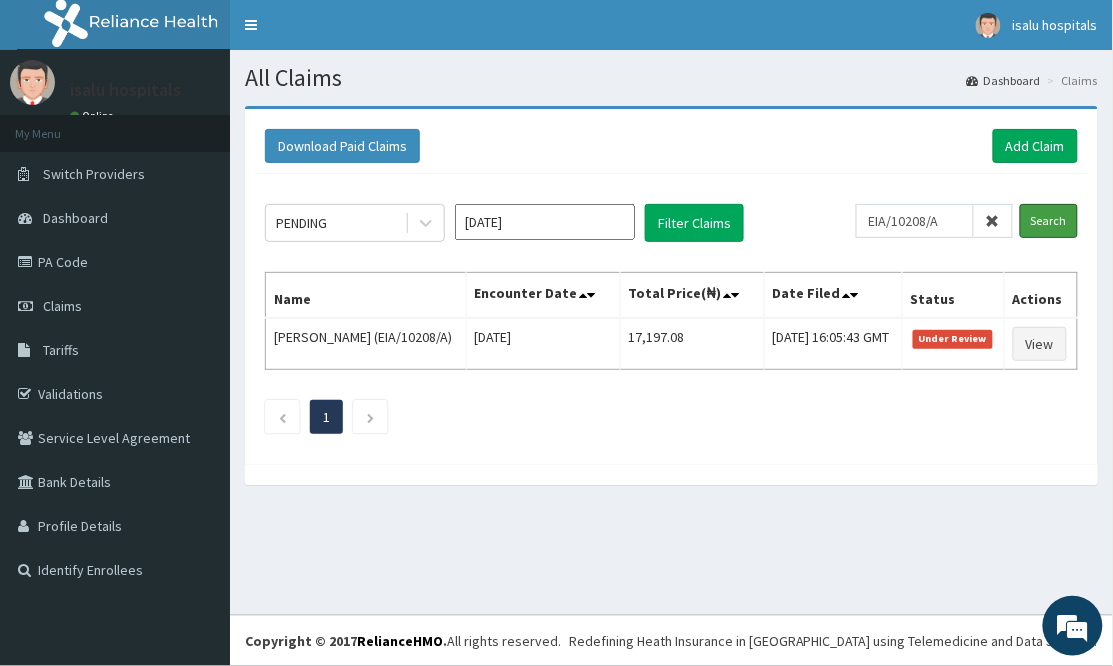 scroll, scrollTop: 0, scrollLeft: 0, axis: both 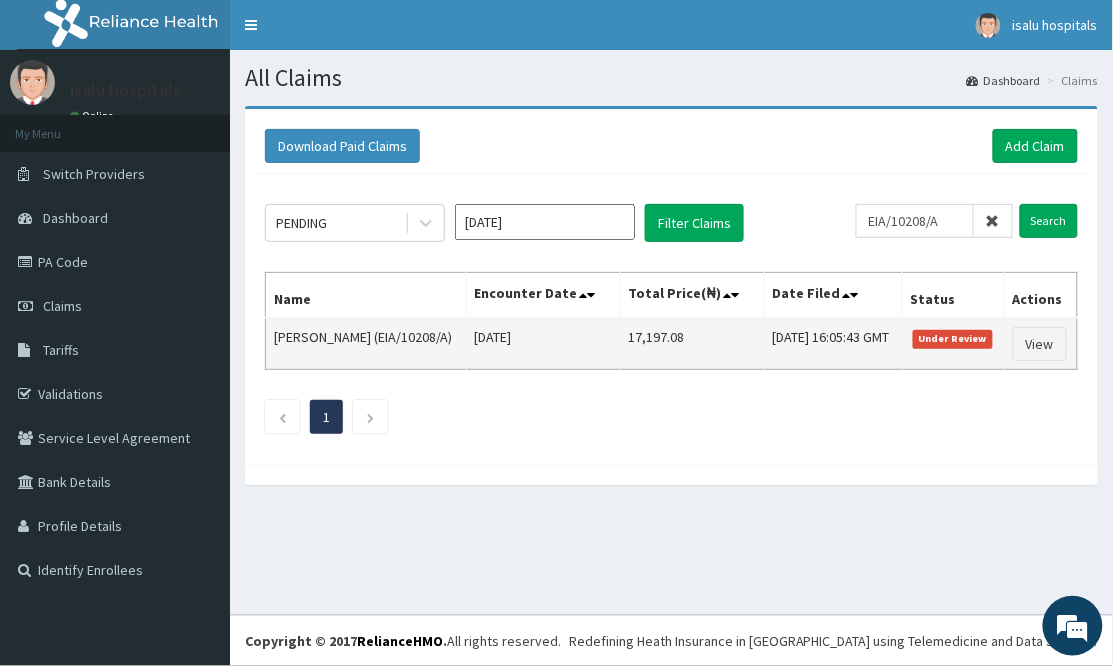 drag, startPoint x: 594, startPoint y: 333, endPoint x: 695, endPoint y: 333, distance: 101 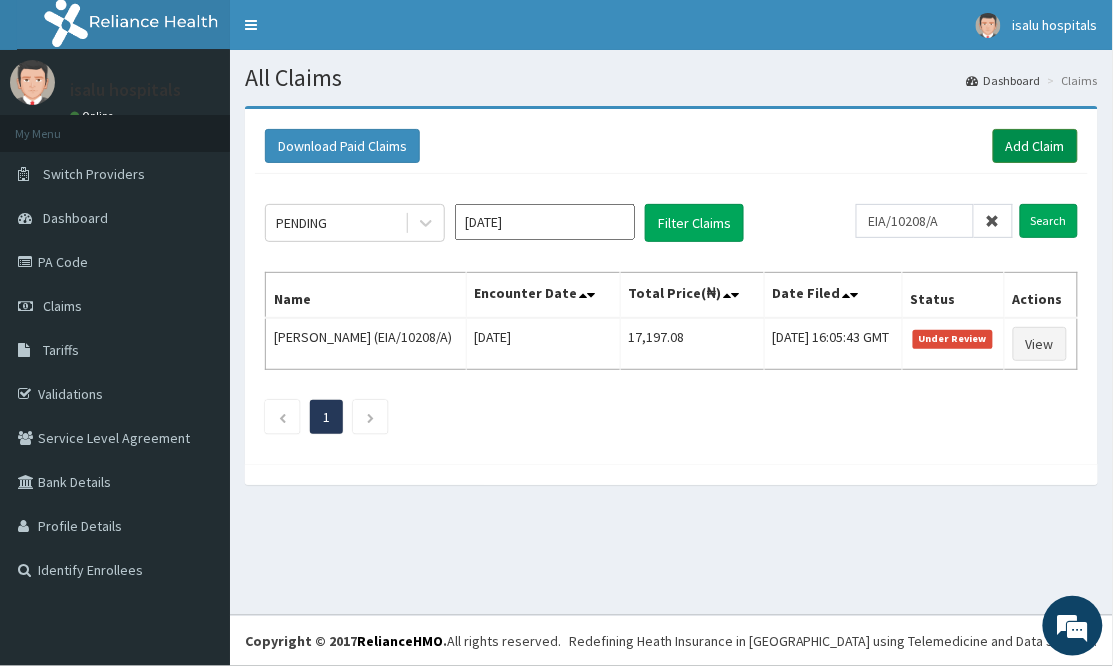 click on "Add Claim" at bounding box center (1035, 146) 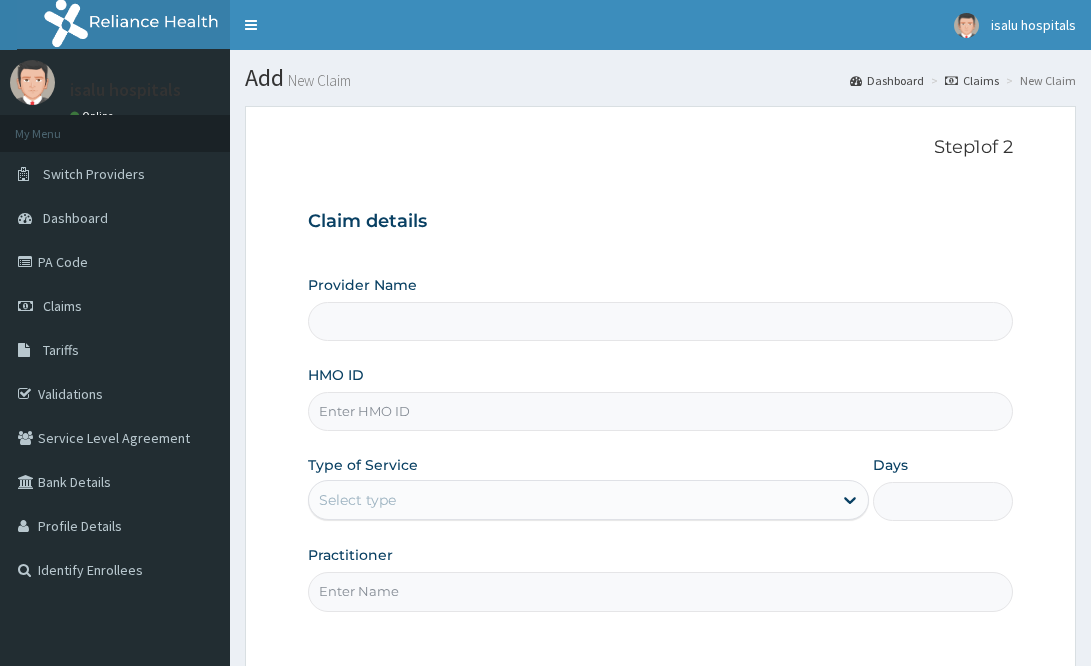 scroll, scrollTop: 0, scrollLeft: 0, axis: both 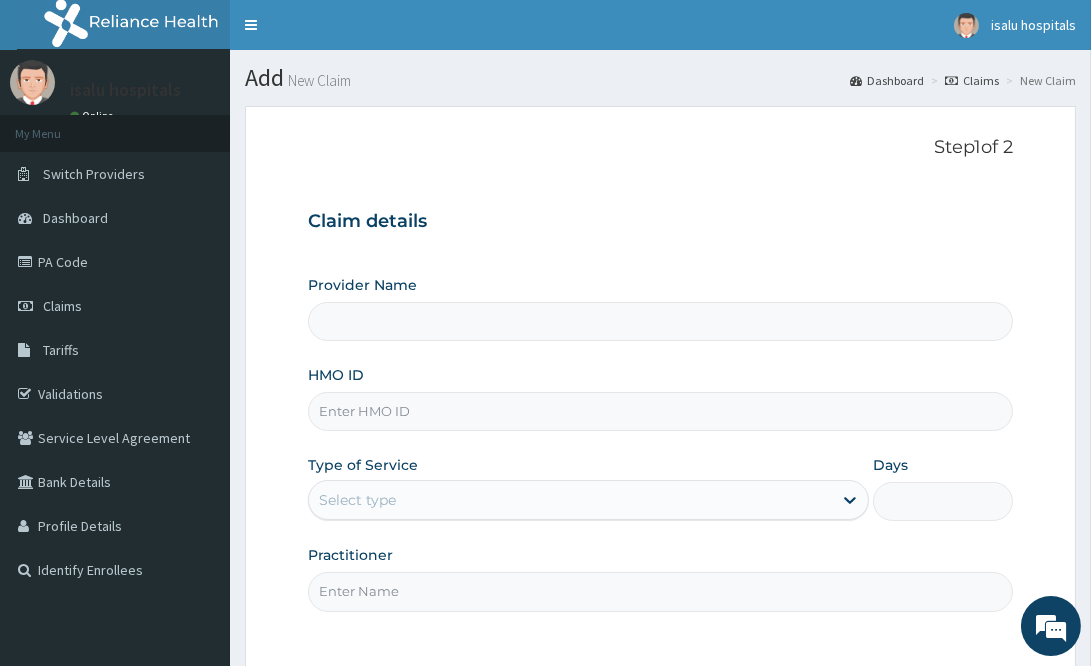 type on "Isalu Hospital Limited" 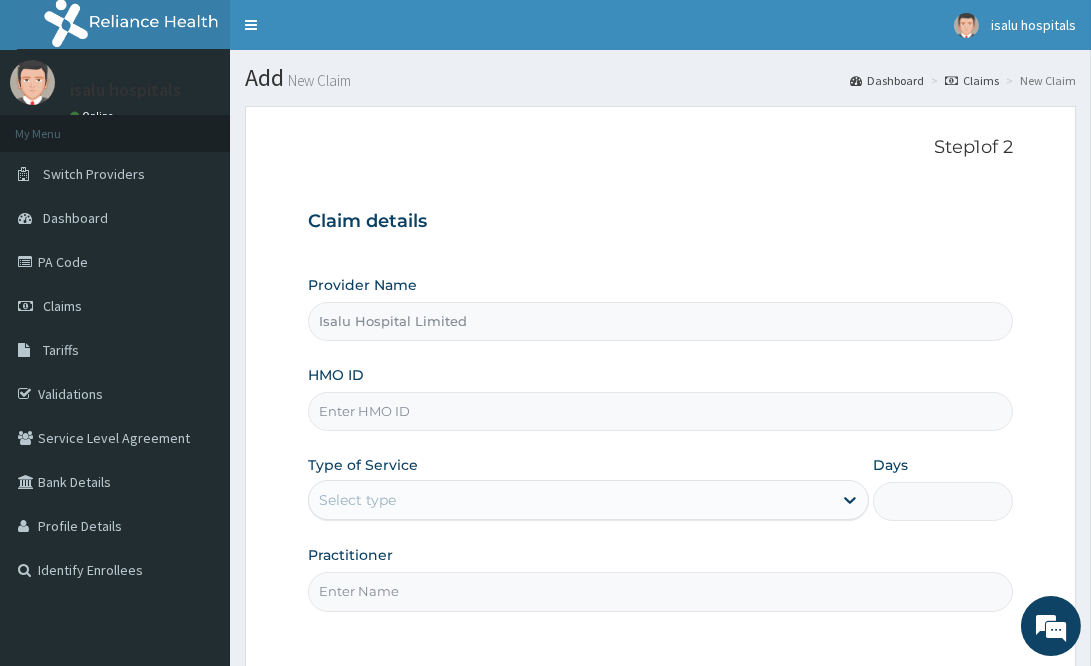 click on "HMO ID" at bounding box center [660, 411] 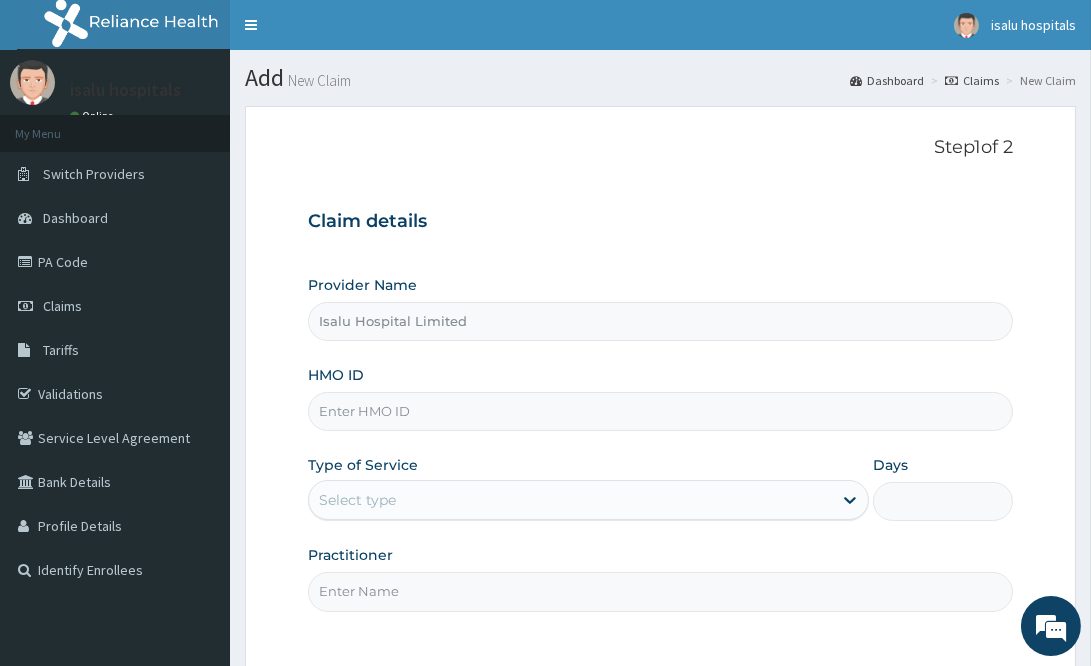 paste on "EIS/12022/A" 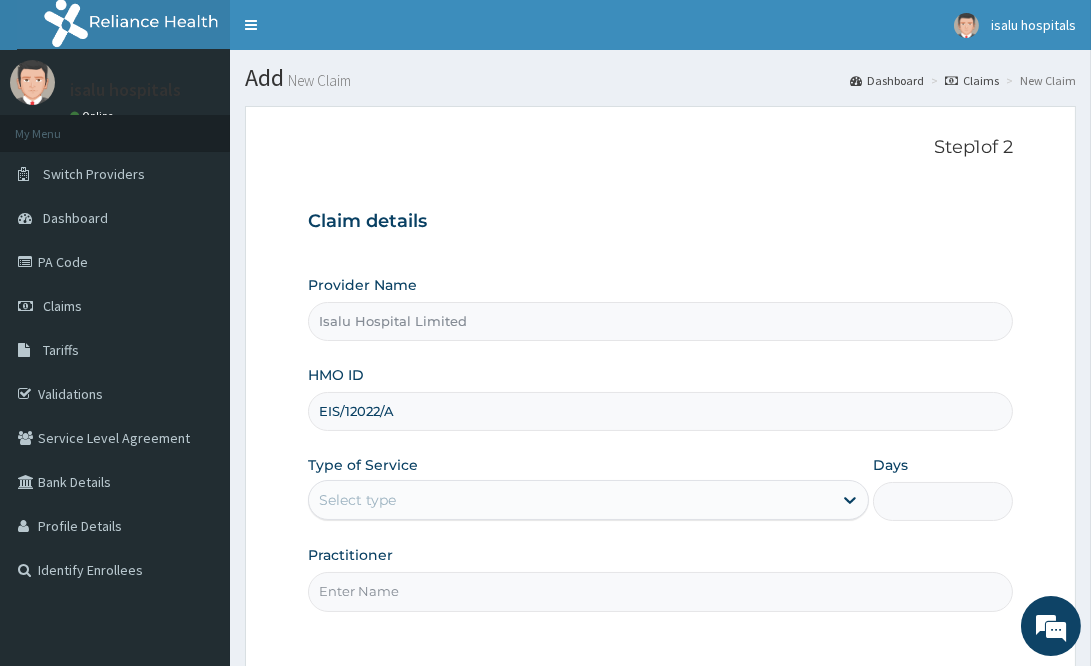 type on "EIS/12022/A" 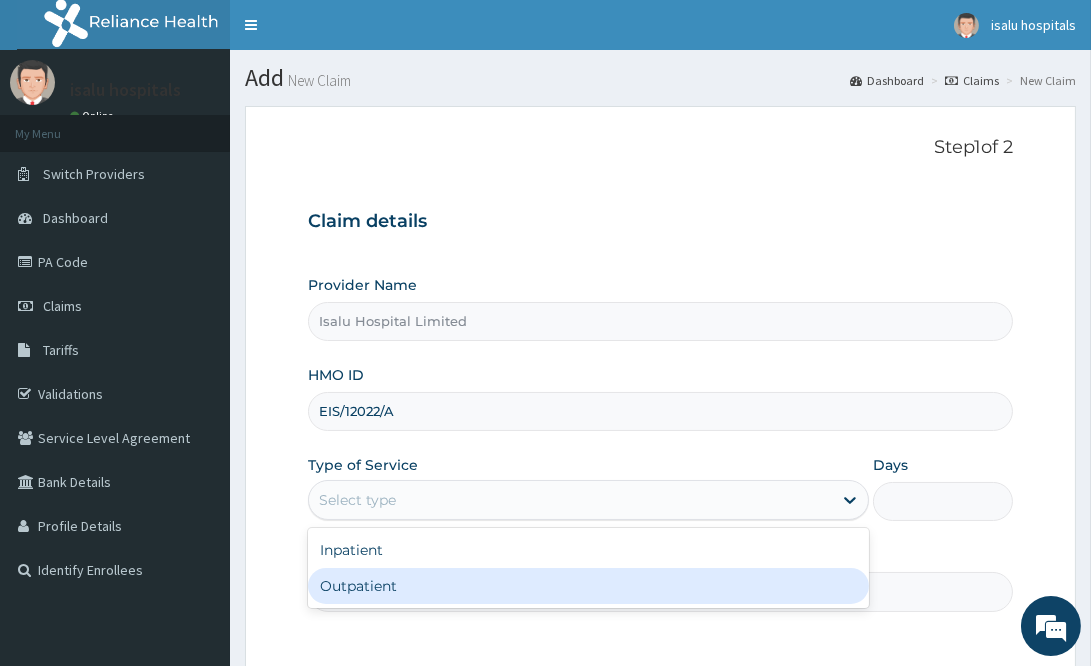 click on "Outpatient" at bounding box center (588, 586) 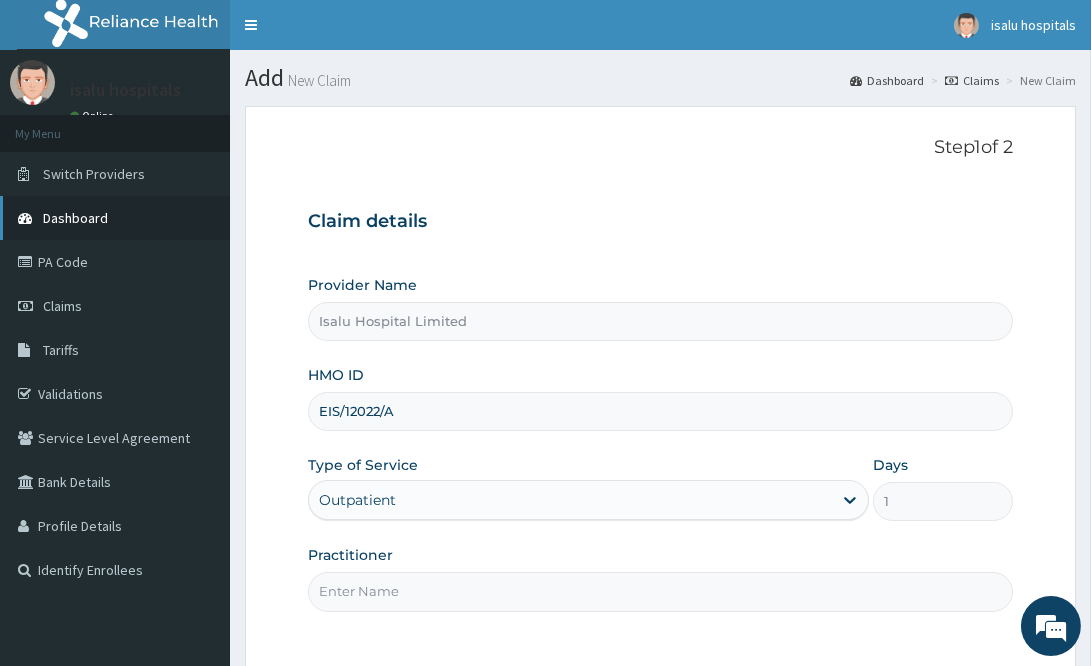 scroll, scrollTop: 0, scrollLeft: 0, axis: both 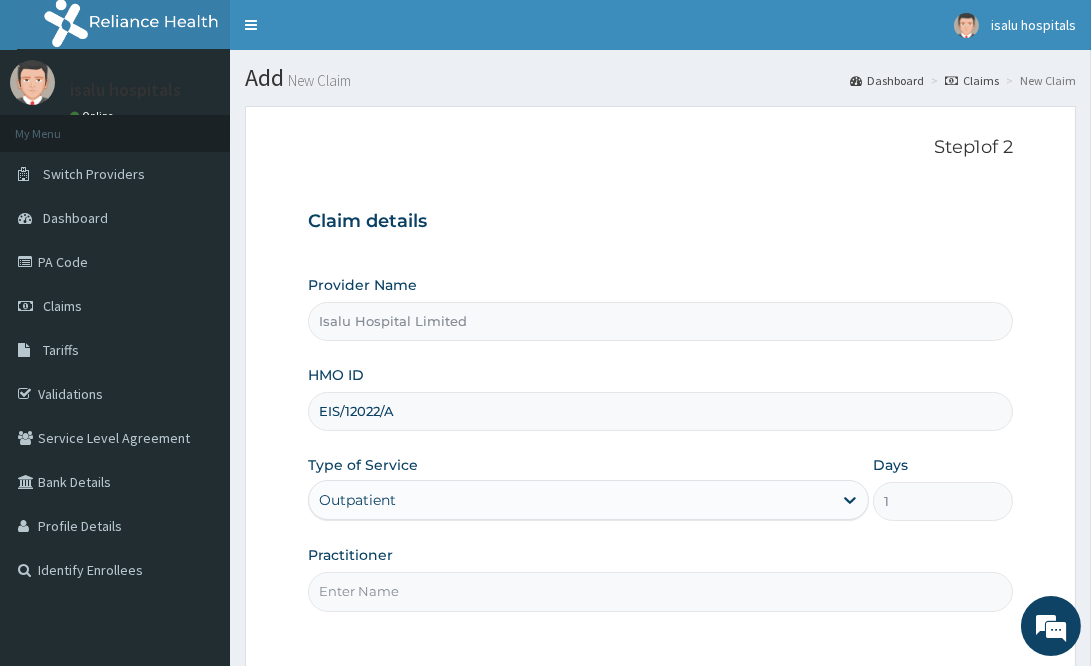 click on "Provider Name Isalu Hospital Limited HMO ID EIS/12022/A Type of Service Outpatient Days 1 Practitioner" at bounding box center (660, 443) 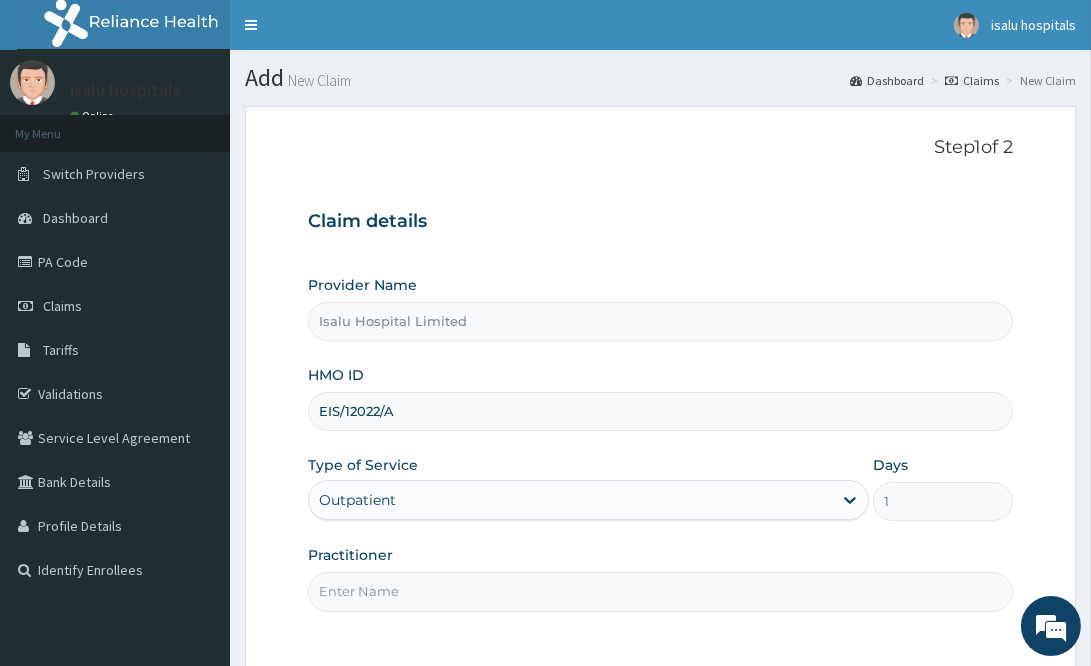 paste on "[PERSON_NAME]" 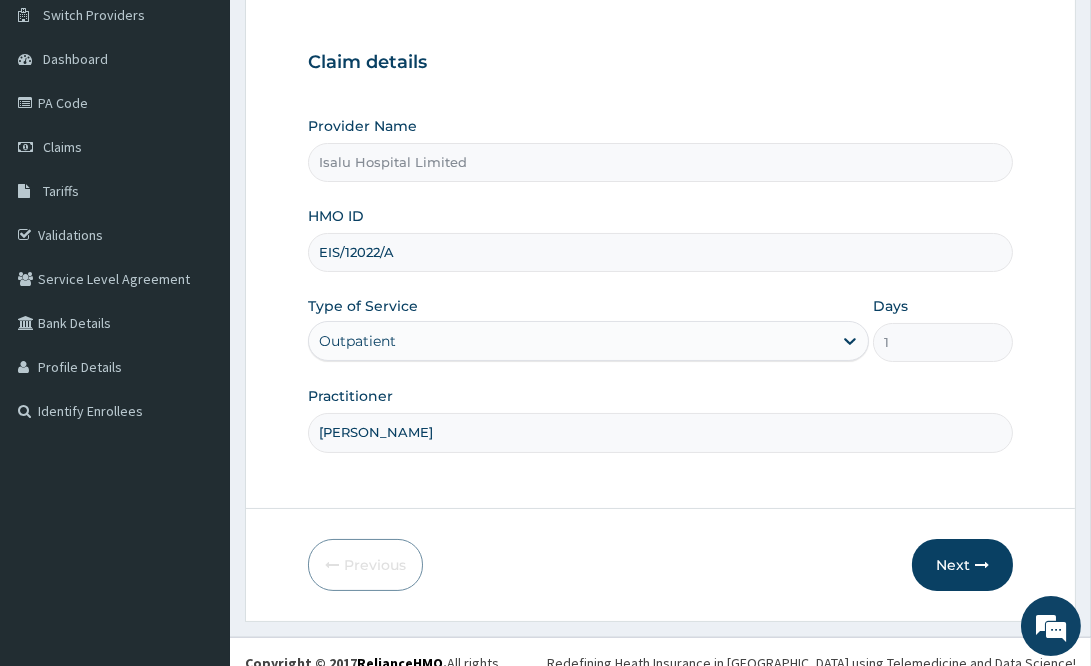 scroll, scrollTop: 180, scrollLeft: 0, axis: vertical 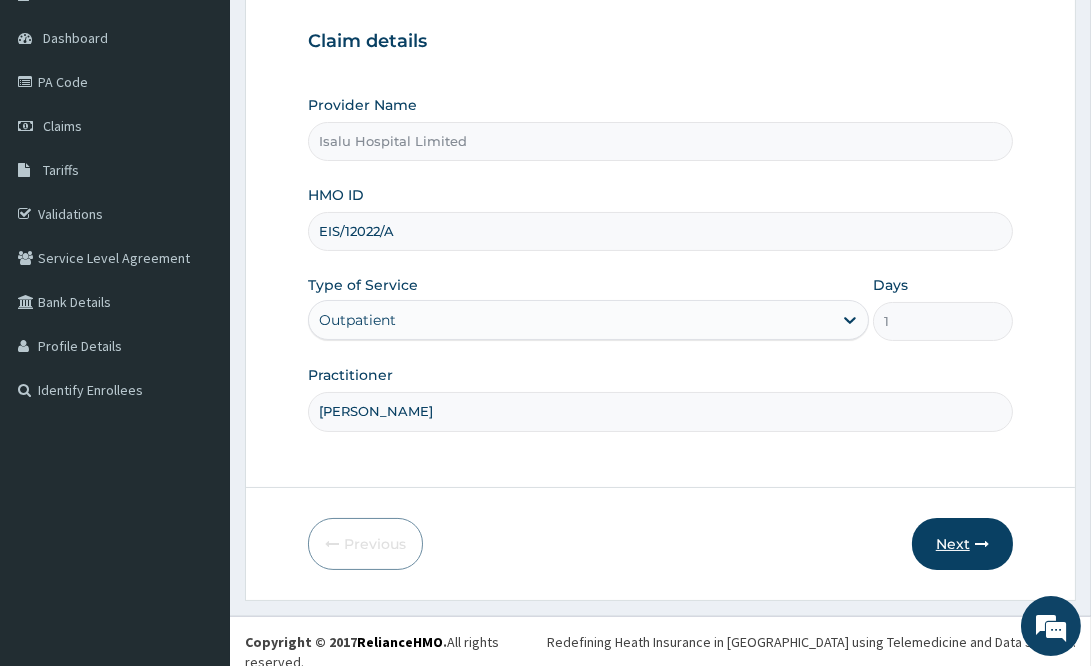 type on "[PERSON_NAME]" 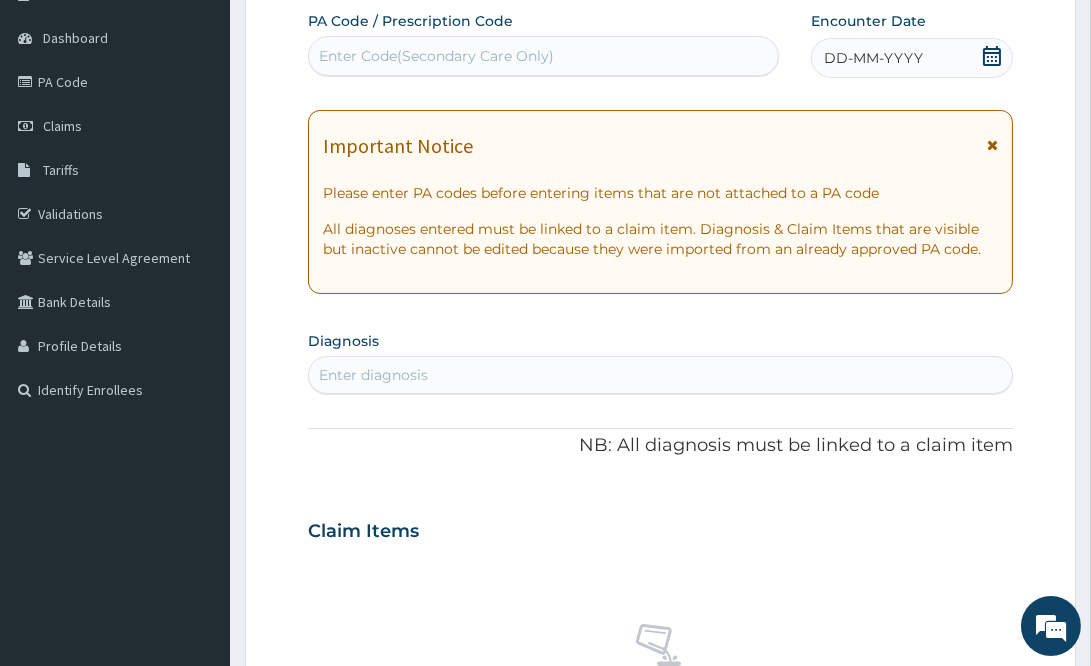 click on "Enter Code(Secondary Care Only)" at bounding box center (436, 56) 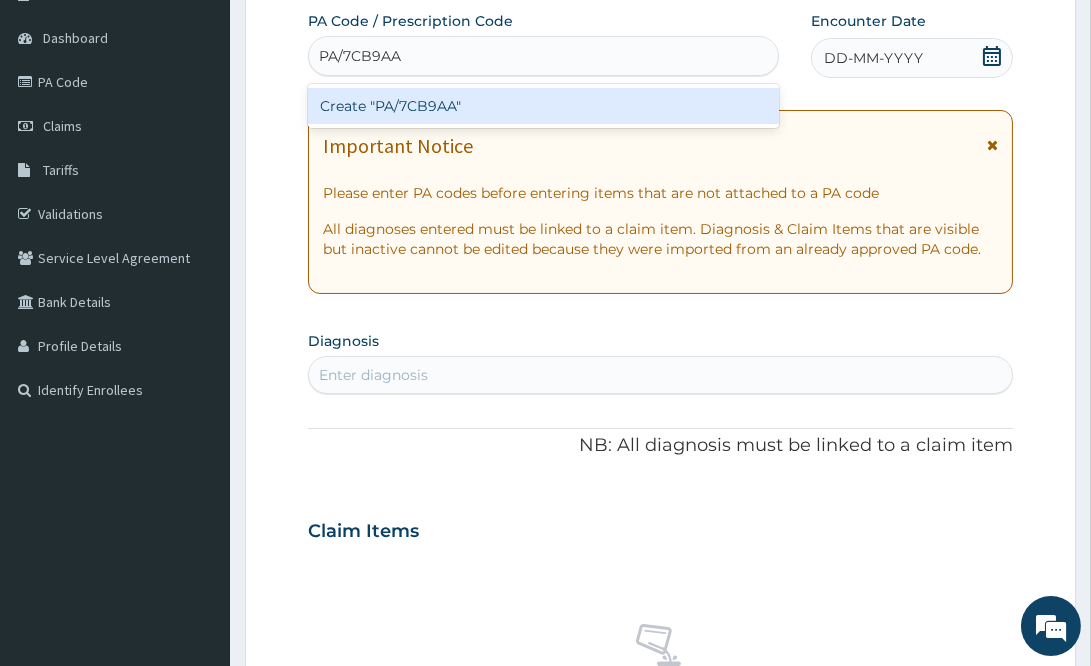 click on "Create "PA/7CB9AA"" at bounding box center (543, 106) 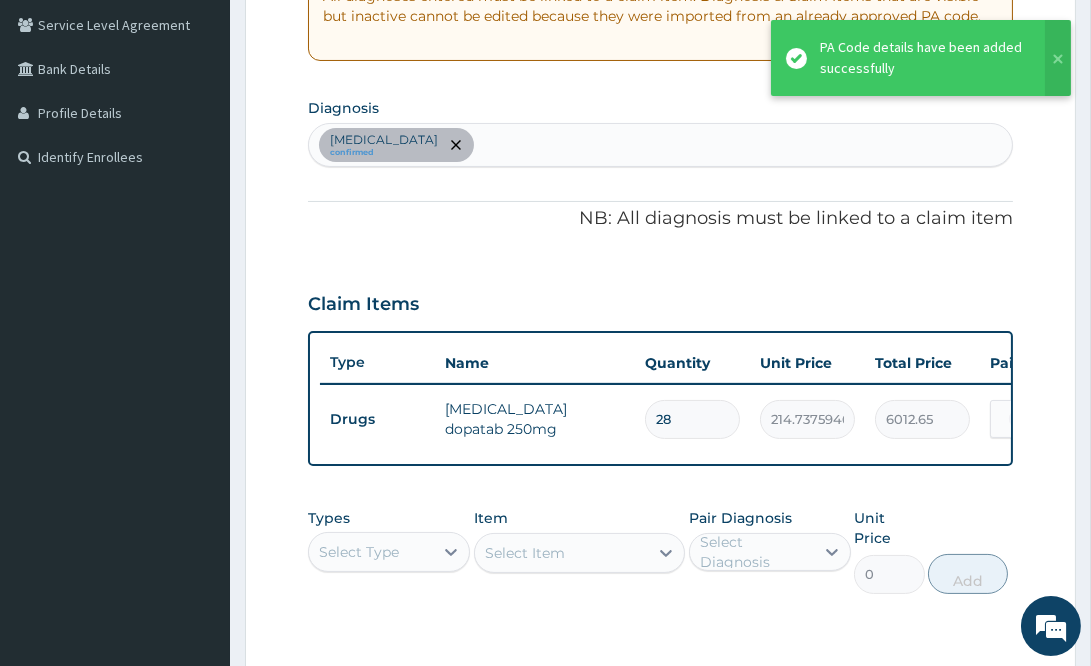 scroll, scrollTop: 699, scrollLeft: 0, axis: vertical 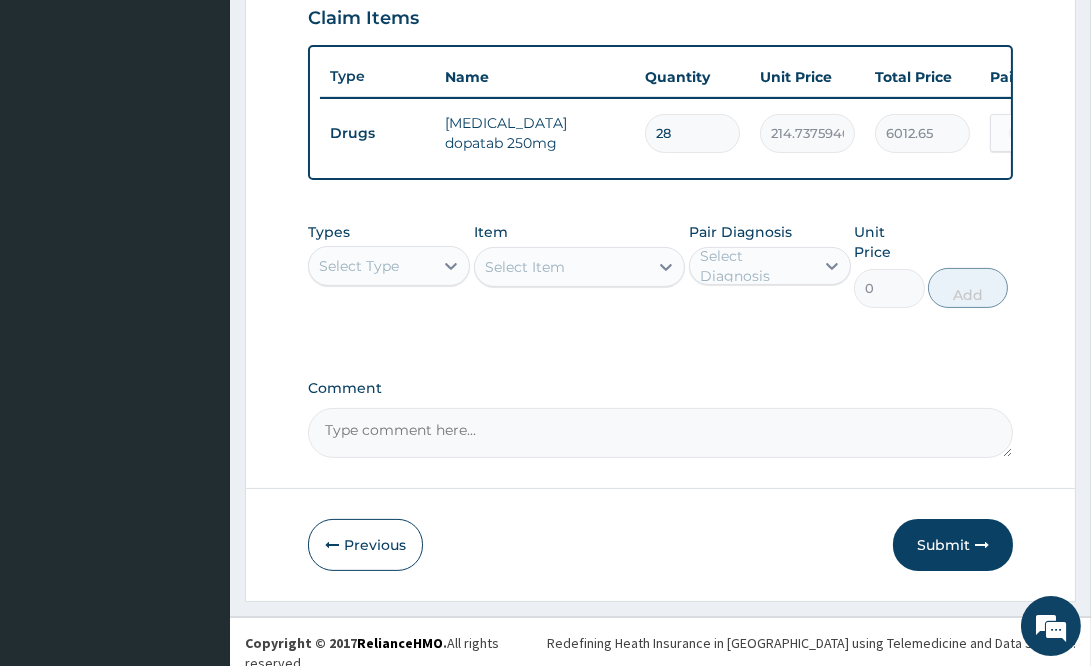 click on "Comment" at bounding box center [660, 388] 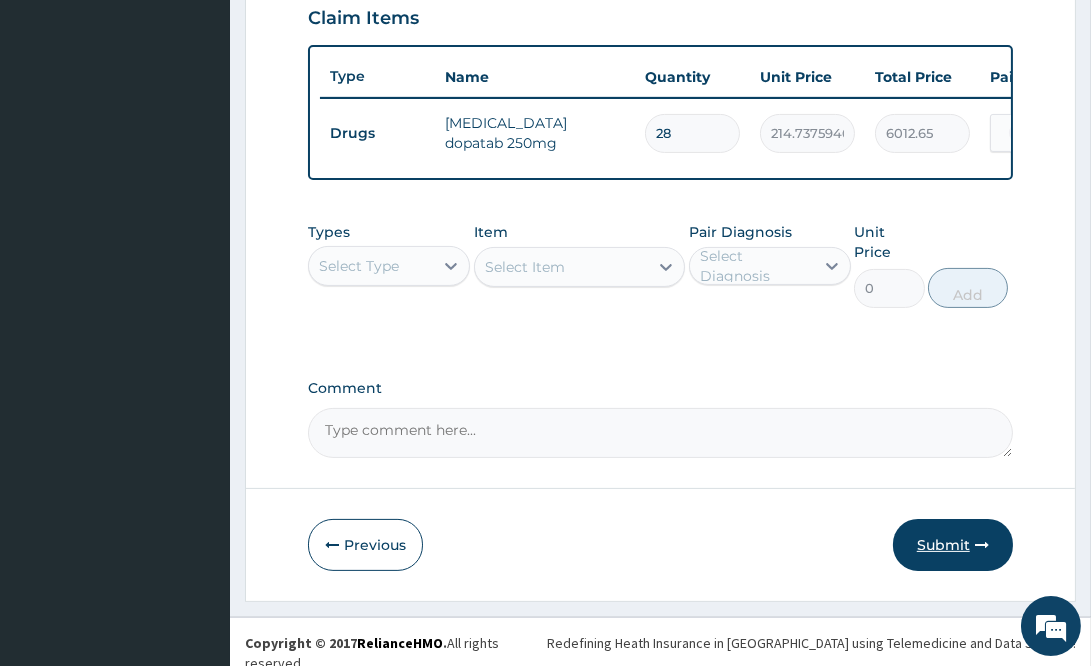 click on "Submit" at bounding box center (953, 545) 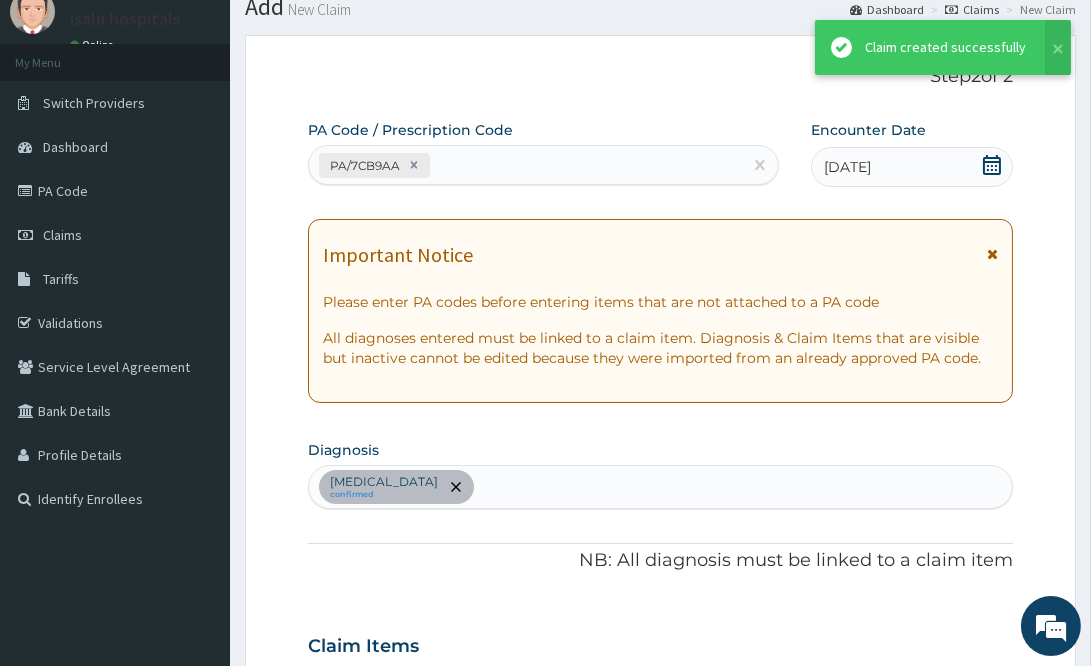 scroll, scrollTop: 699, scrollLeft: 0, axis: vertical 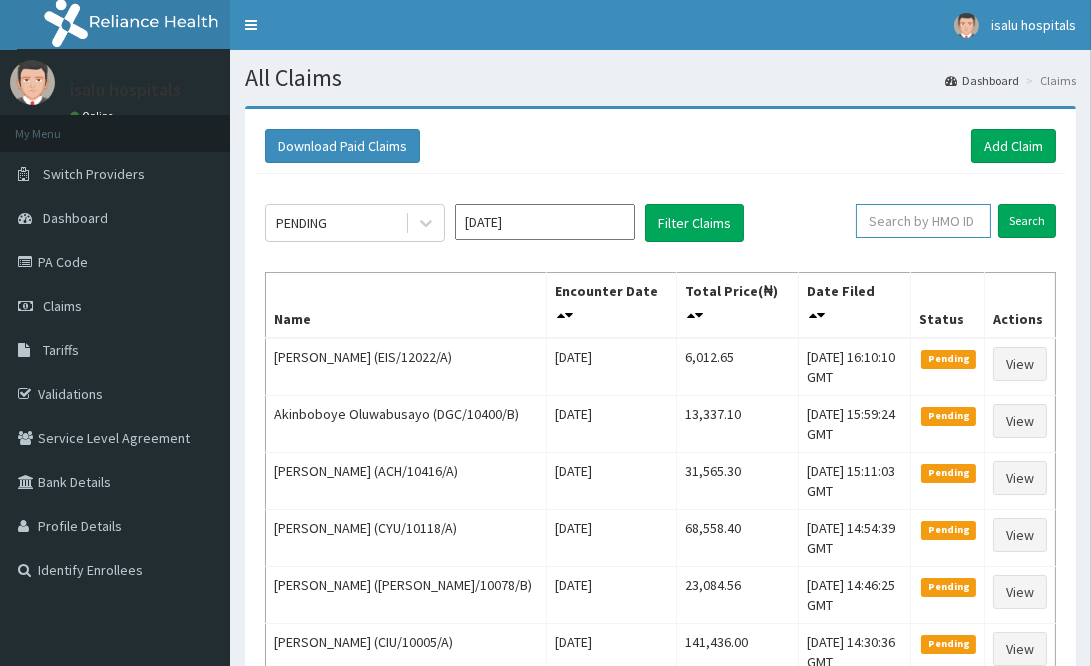 click at bounding box center (923, 221) 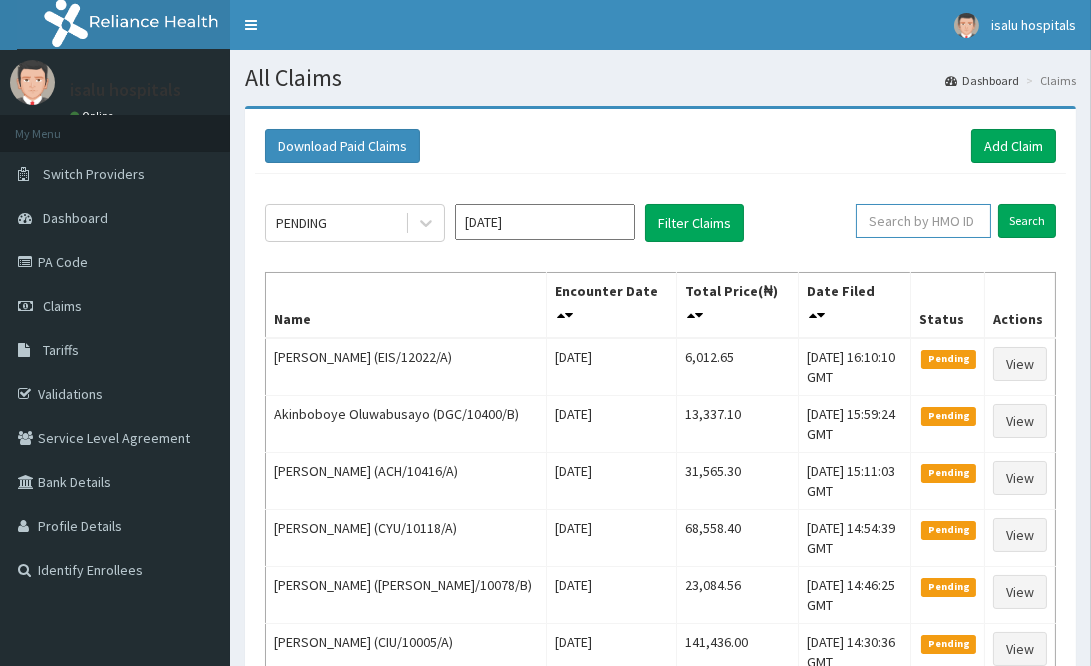 paste on "EIS/12022/A" 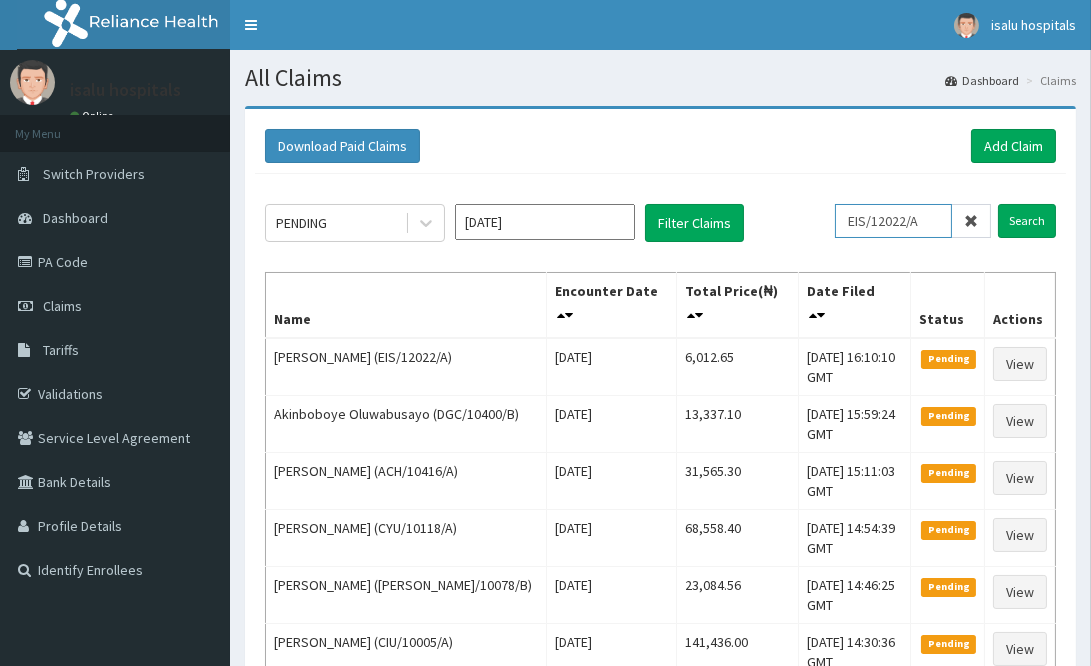 click on "EIS/12022/A" at bounding box center [893, 221] 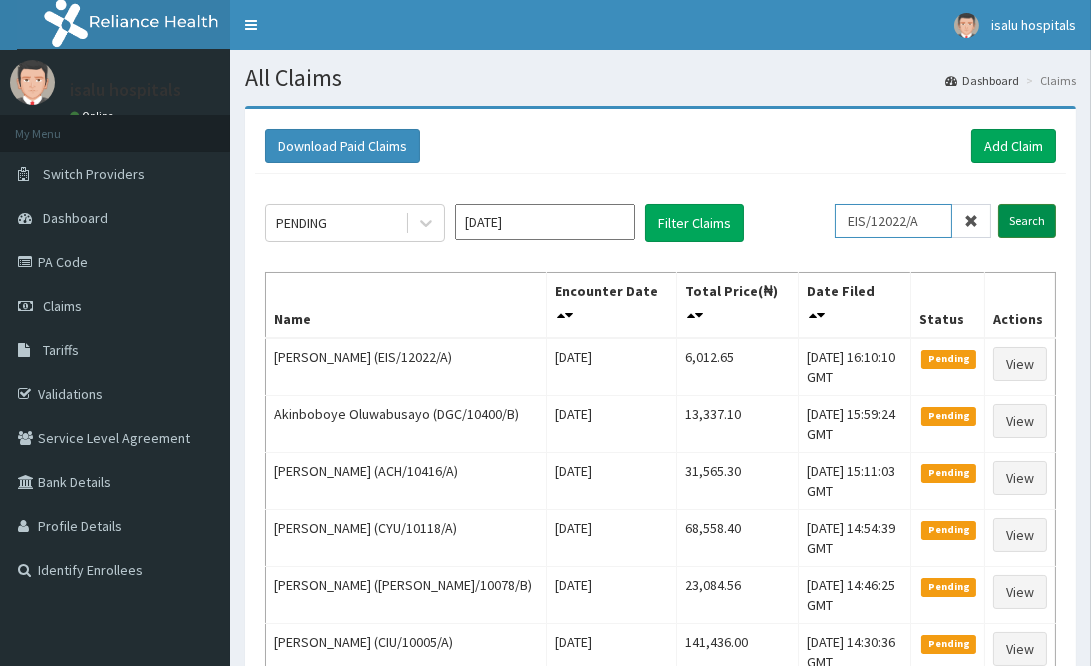 type on "EIS/12022/A" 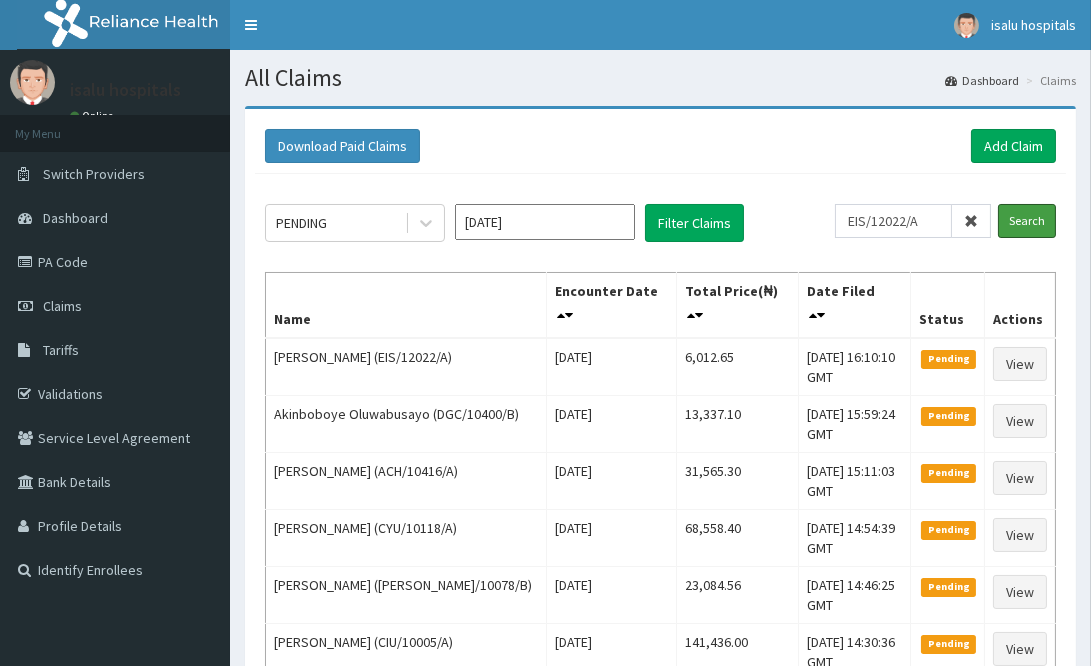 click on "Search" at bounding box center [1027, 221] 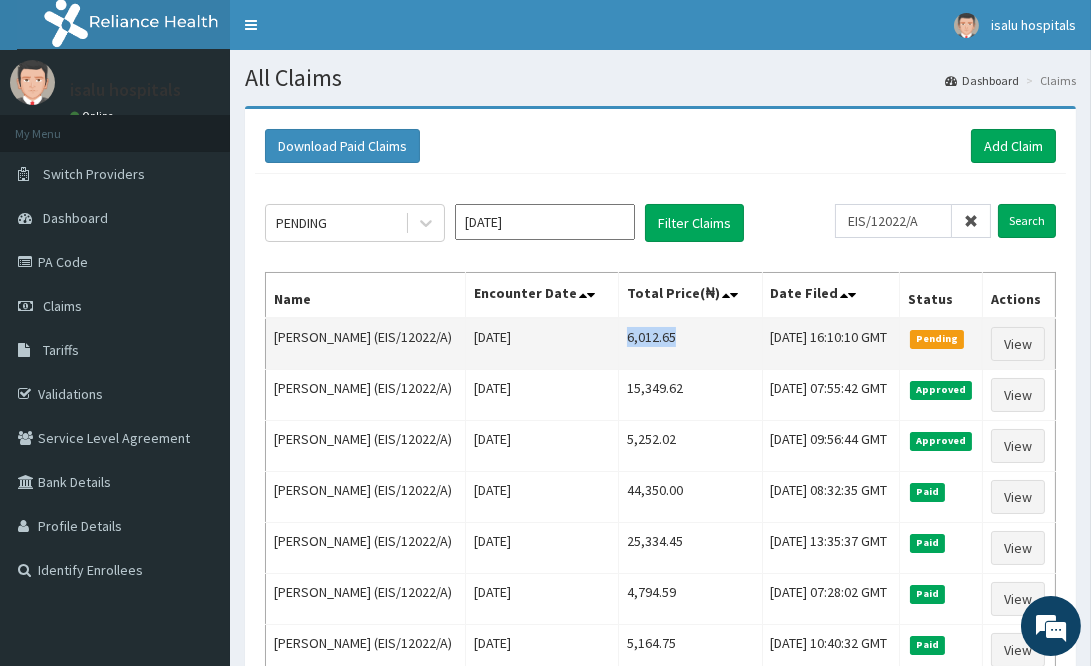 drag, startPoint x: 629, startPoint y: 354, endPoint x: 699, endPoint y: 360, distance: 70.256676 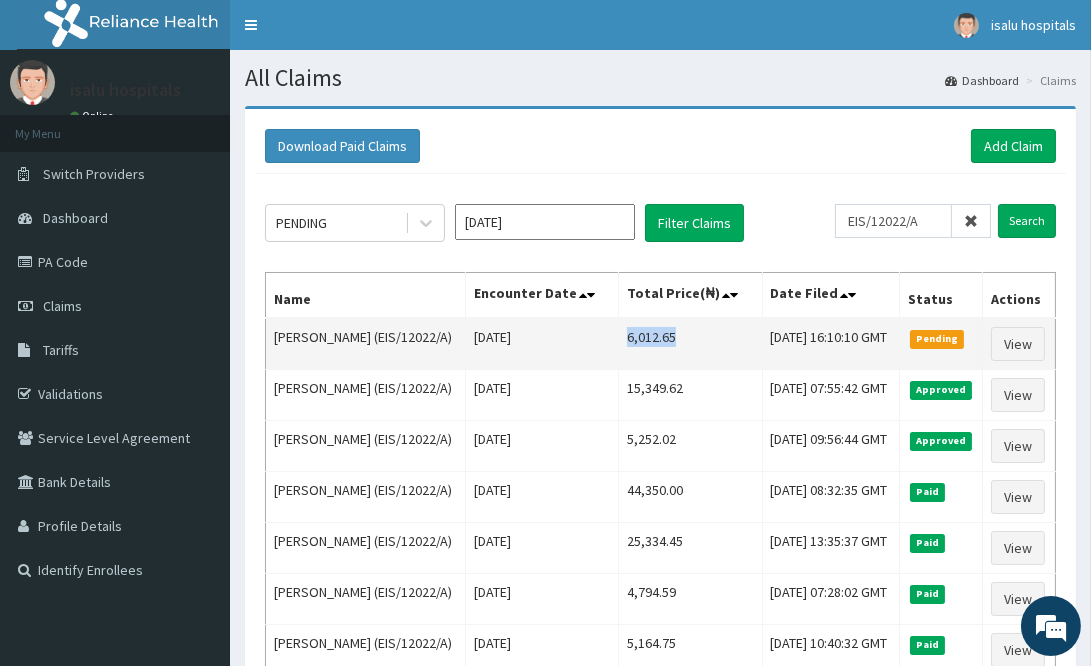 scroll, scrollTop: 0, scrollLeft: 0, axis: both 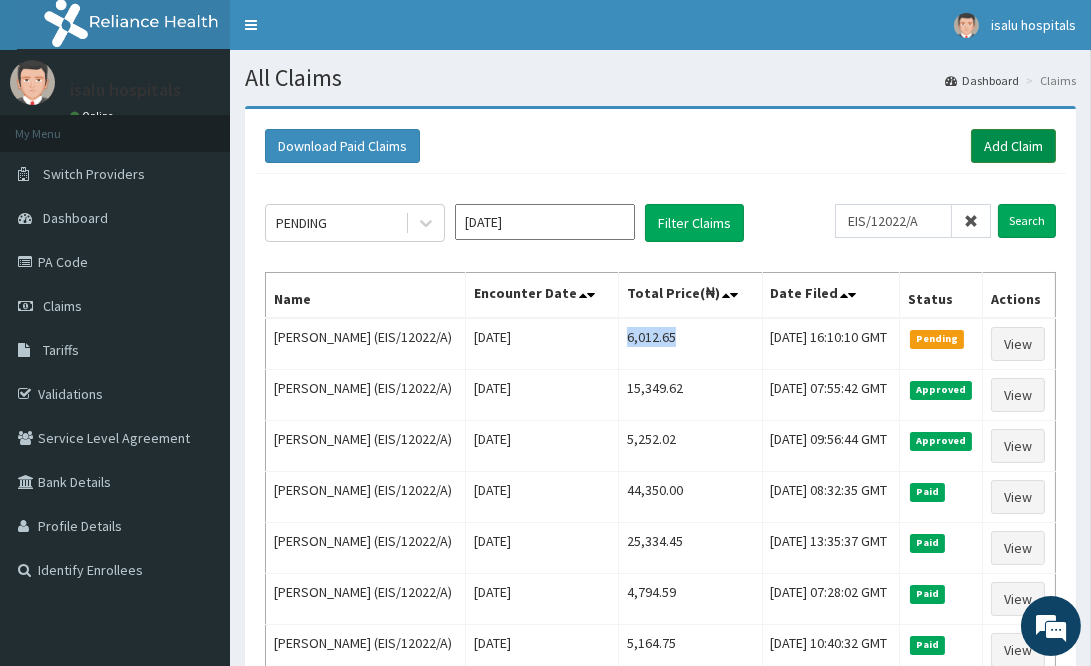 click on "Add Claim" at bounding box center (1013, 146) 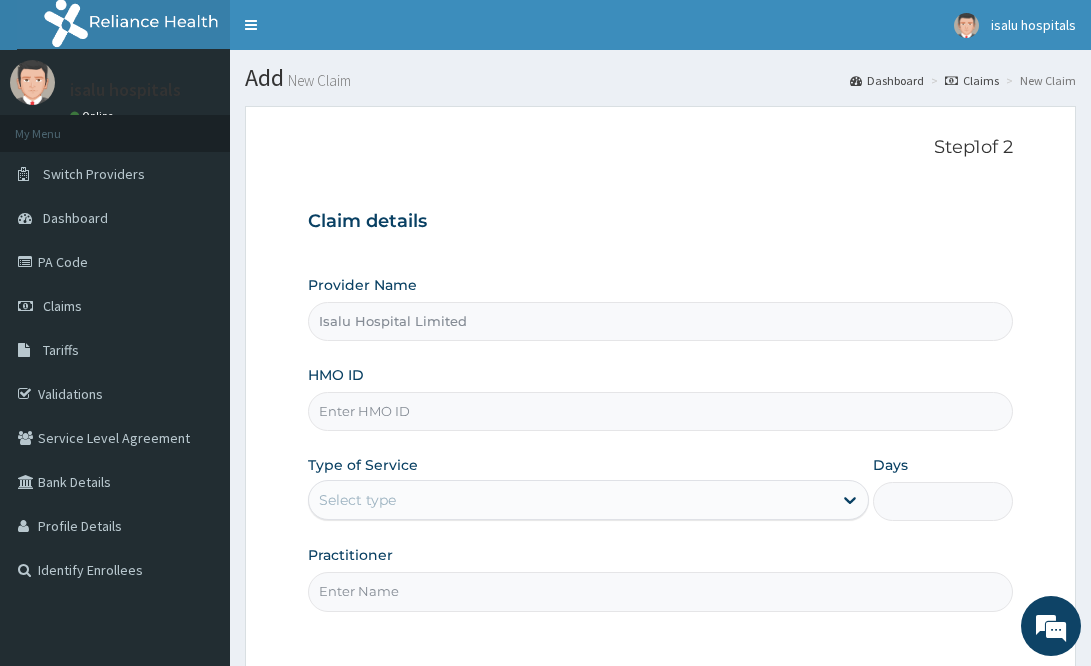 scroll, scrollTop: 0, scrollLeft: 0, axis: both 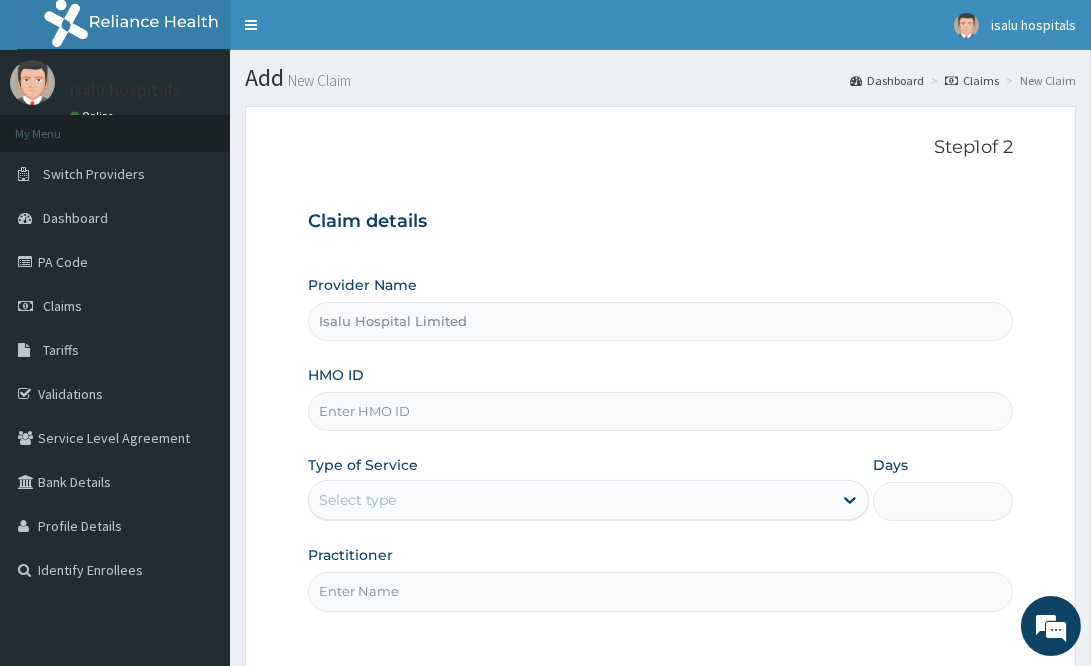 click on "Select type" at bounding box center [570, 500] 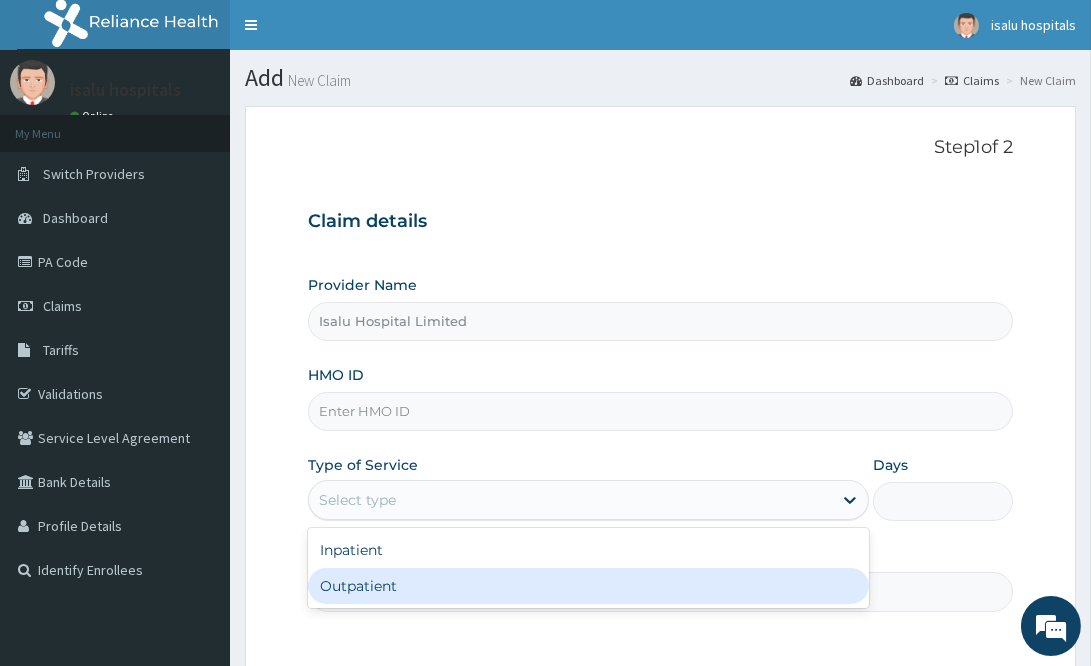 click on "Outpatient" at bounding box center (588, 586) 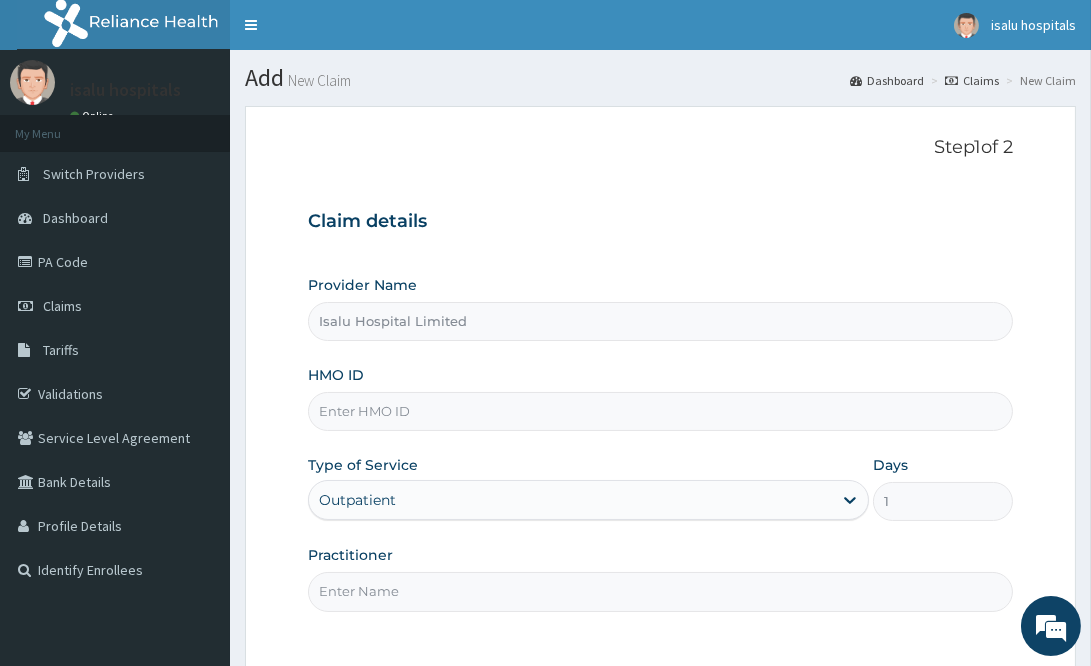 click on "HMO ID" at bounding box center (660, 411) 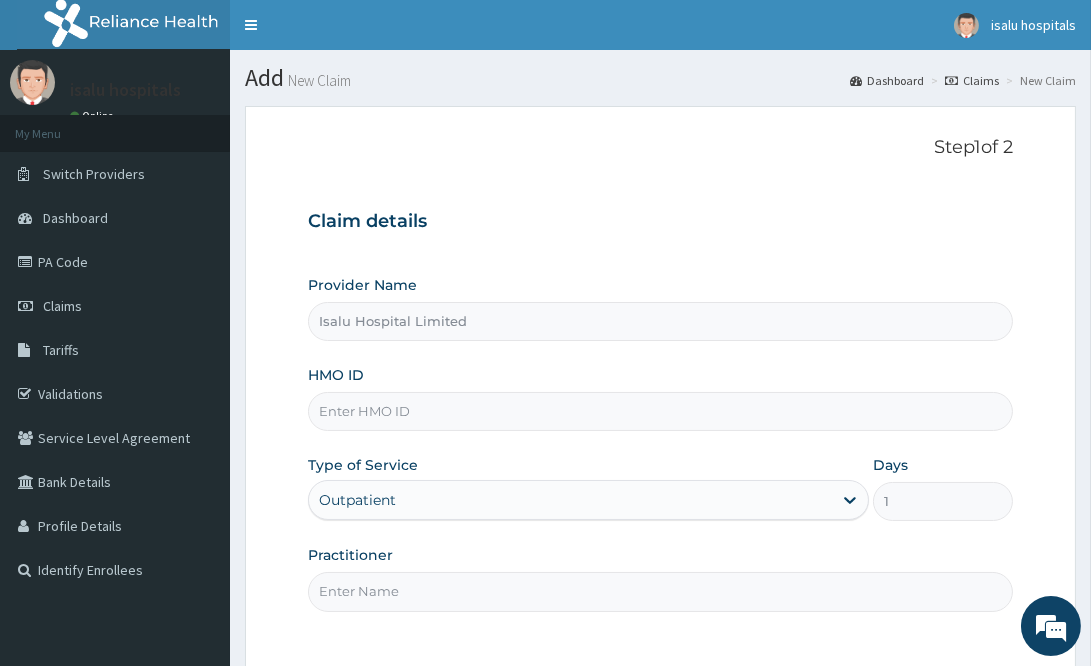 paste on "ENY/10134/A" 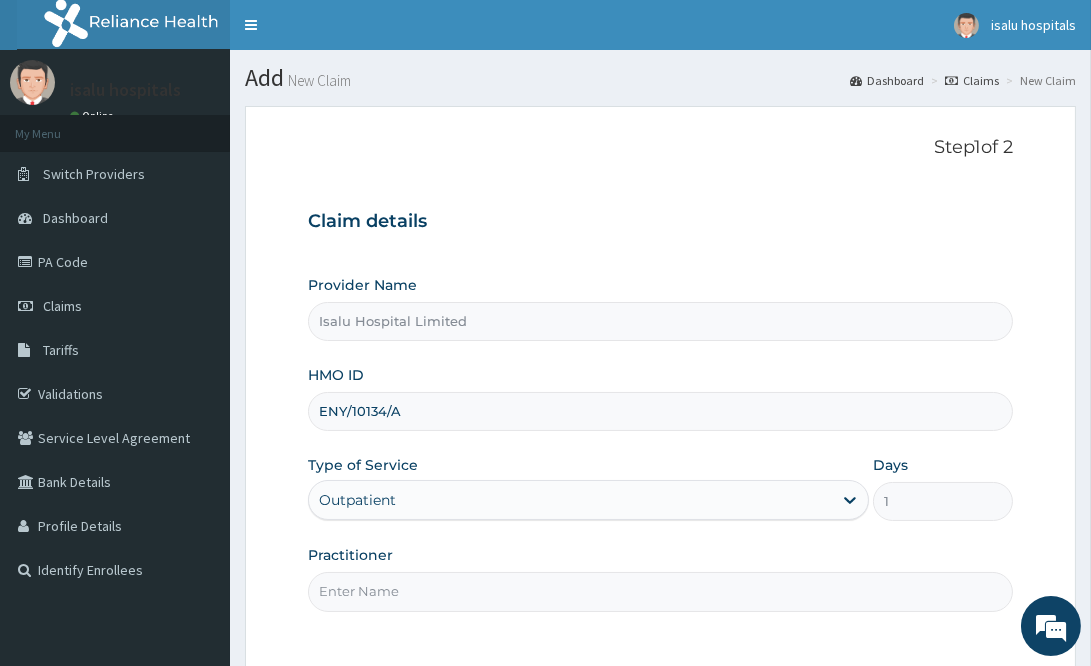 type on "ENY/10134/A" 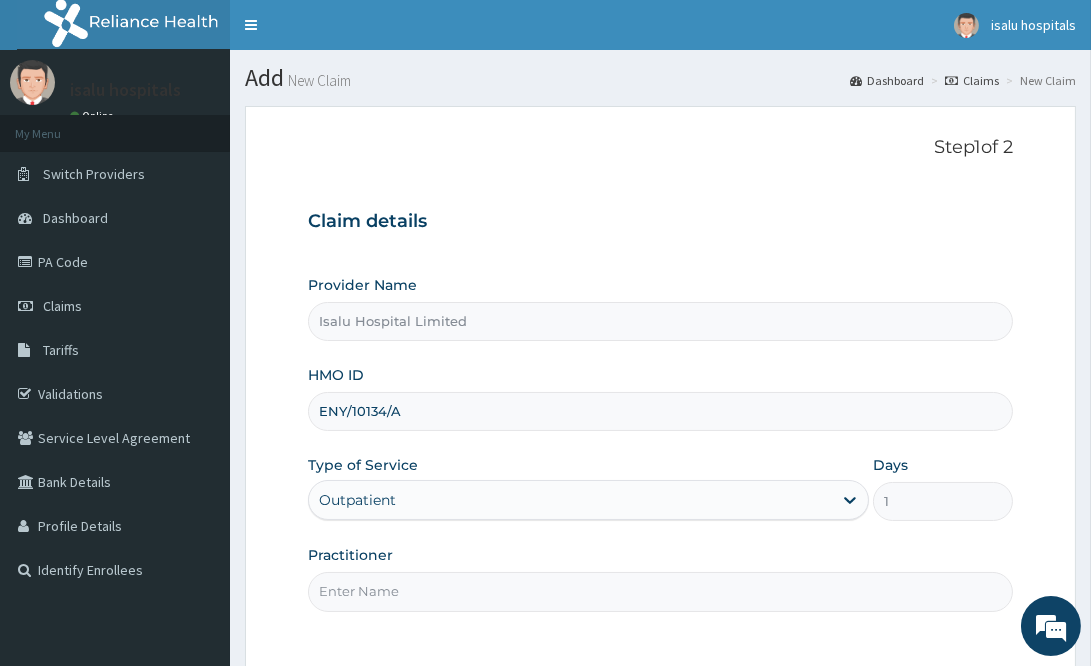 click on "Practitioner" at bounding box center [660, 591] 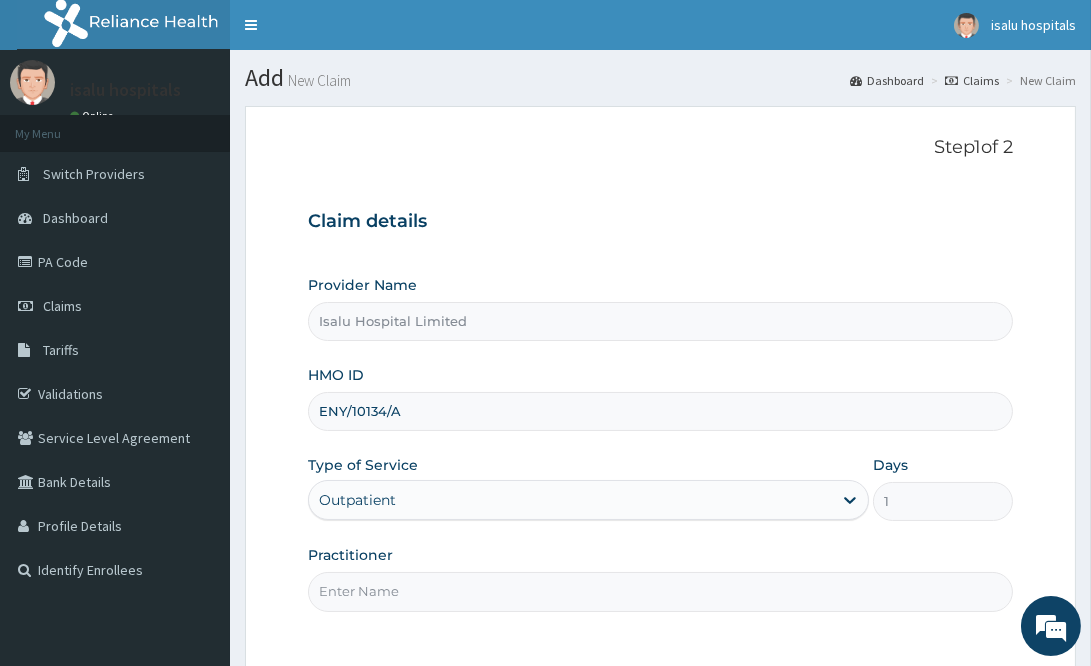 paste on "[PERSON_NAME]" 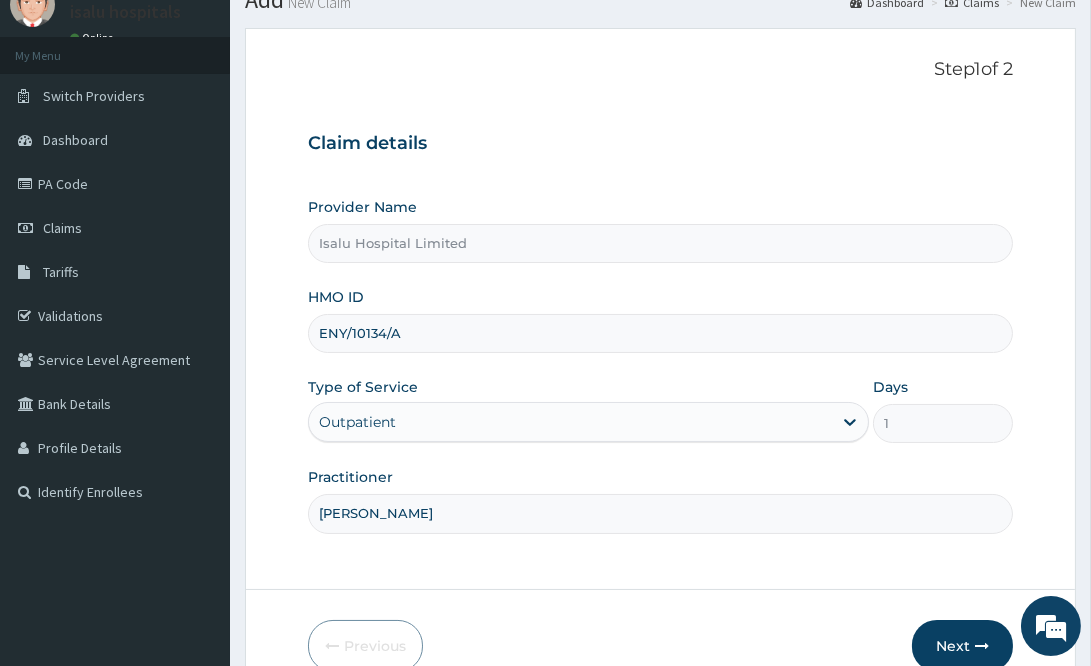 scroll, scrollTop: 180, scrollLeft: 0, axis: vertical 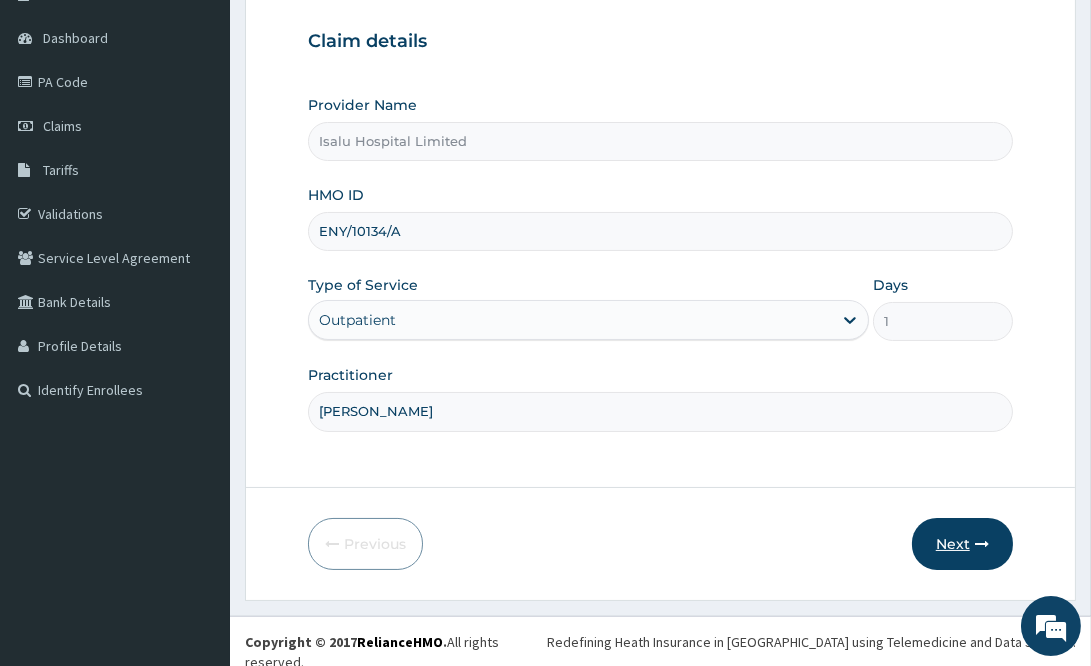 type on "[PERSON_NAME]" 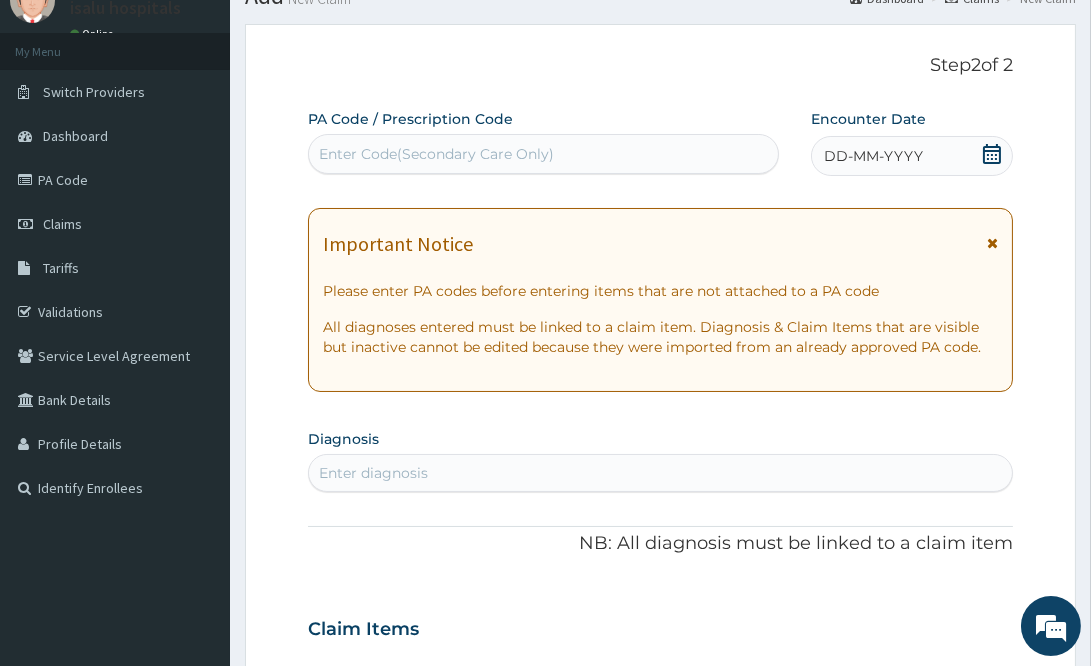 scroll, scrollTop: 0, scrollLeft: 0, axis: both 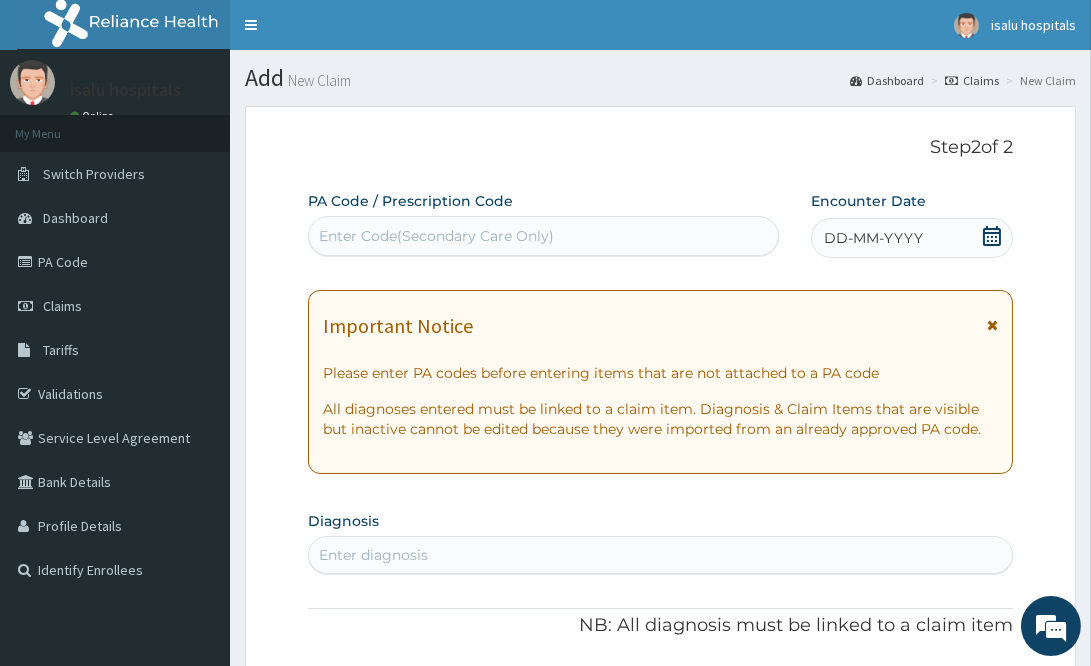 click on "Enter Code(Secondary Care Only)" at bounding box center (436, 236) 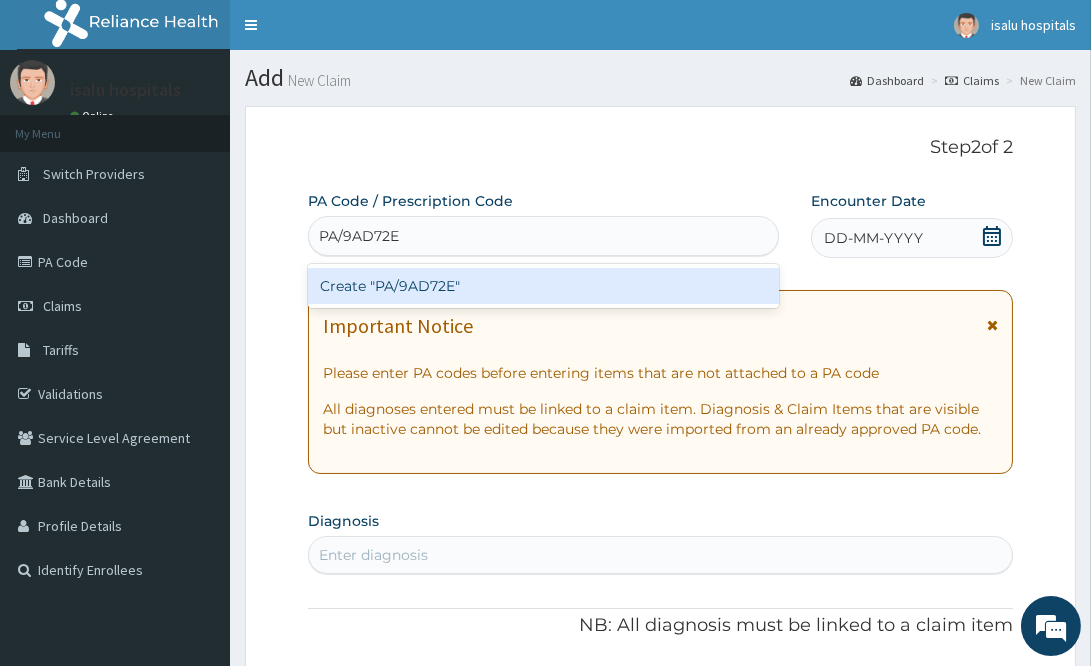 click on "Create "PA/9AD72E"" at bounding box center (543, 286) 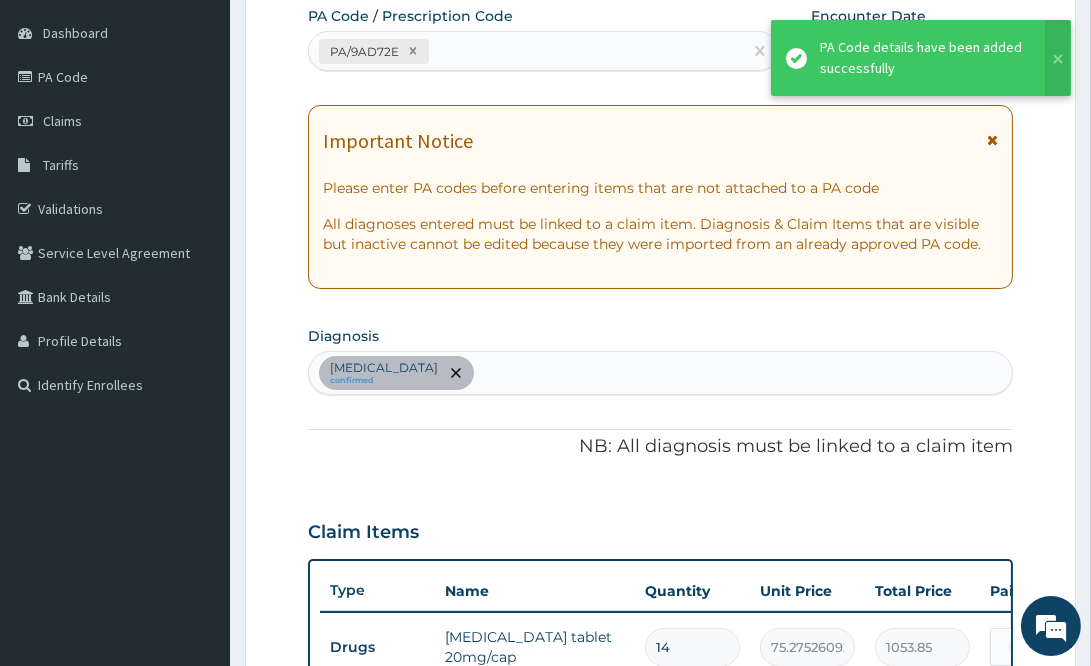 scroll, scrollTop: 0, scrollLeft: 0, axis: both 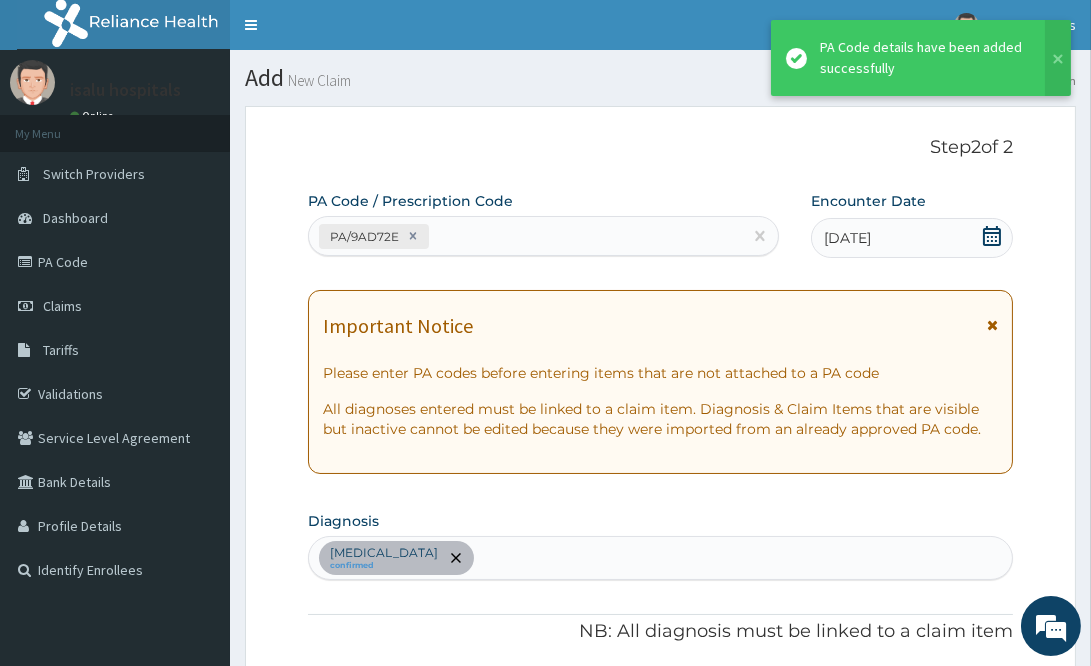 click on "PA/9AD72E" at bounding box center (525, 236) 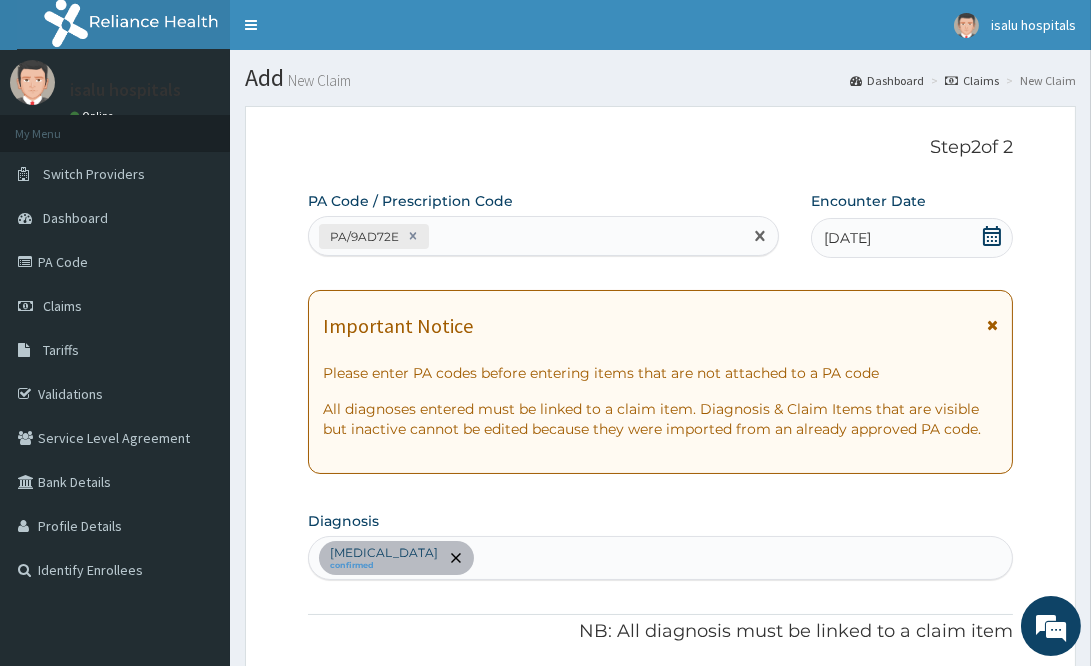 paste on "PA/0C4536" 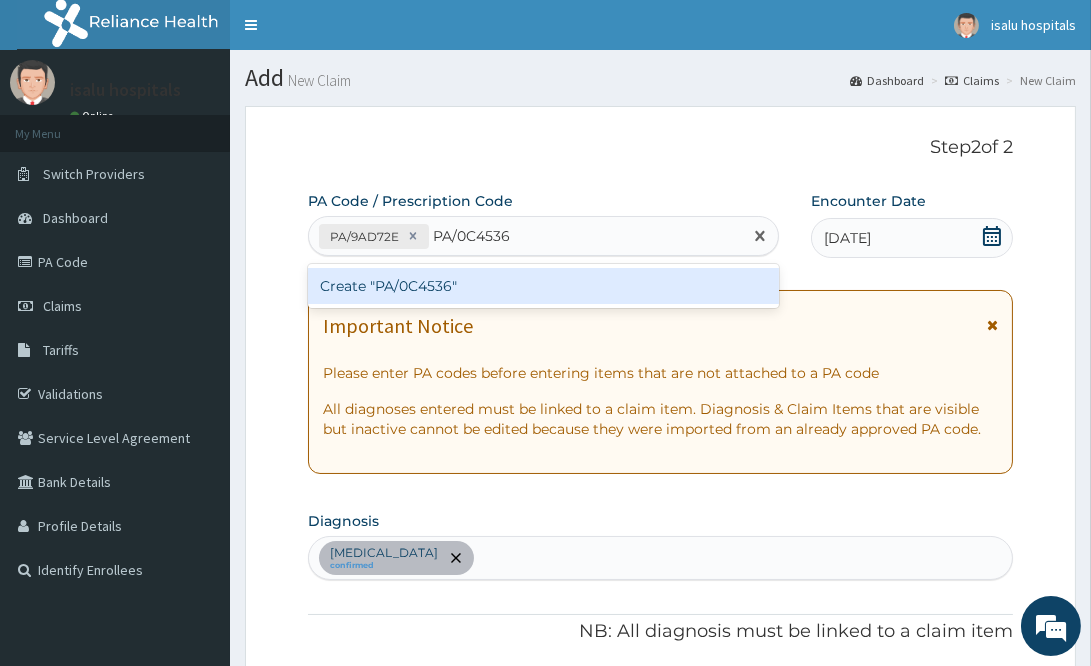 click on "Create "PA/0C4536"" at bounding box center (543, 286) 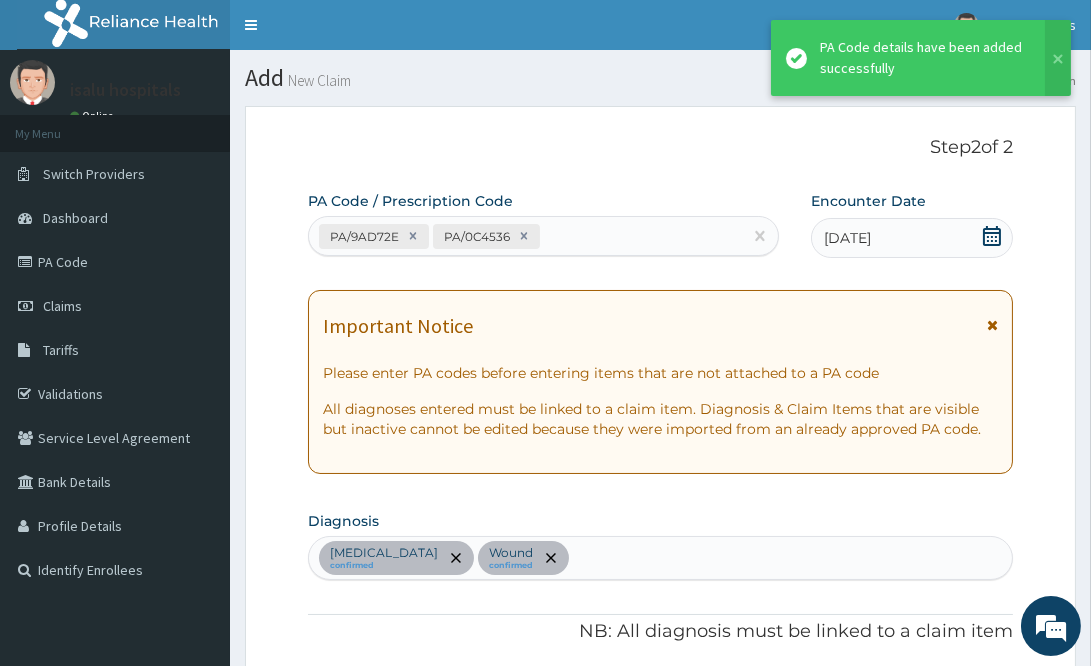 scroll, scrollTop: 705, scrollLeft: 0, axis: vertical 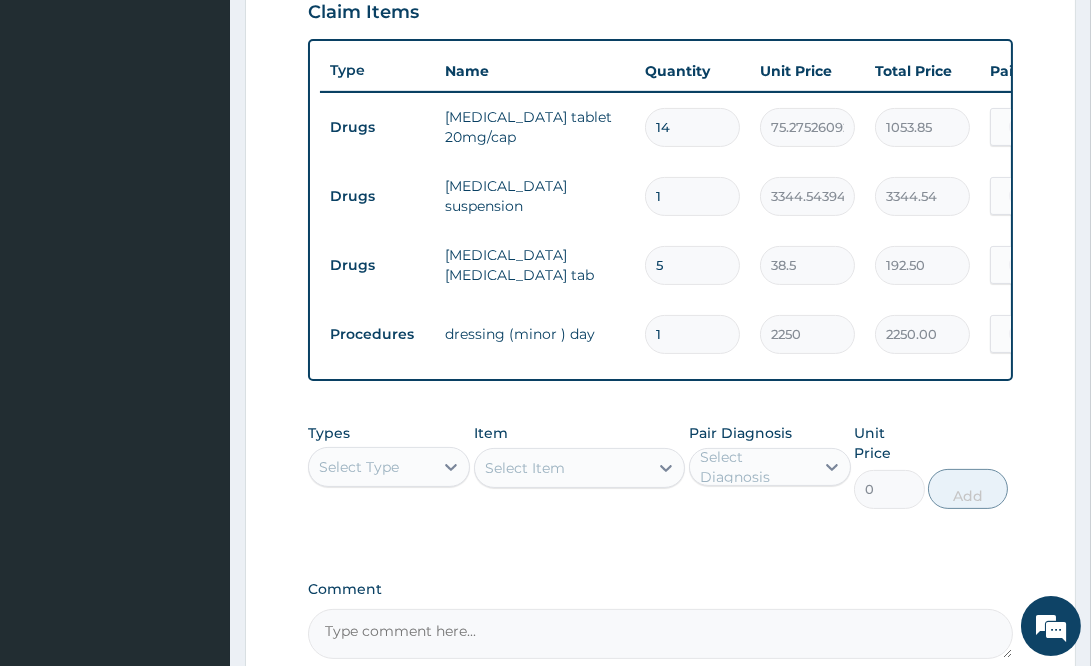click on "rulox suspension" at bounding box center (535, 196) 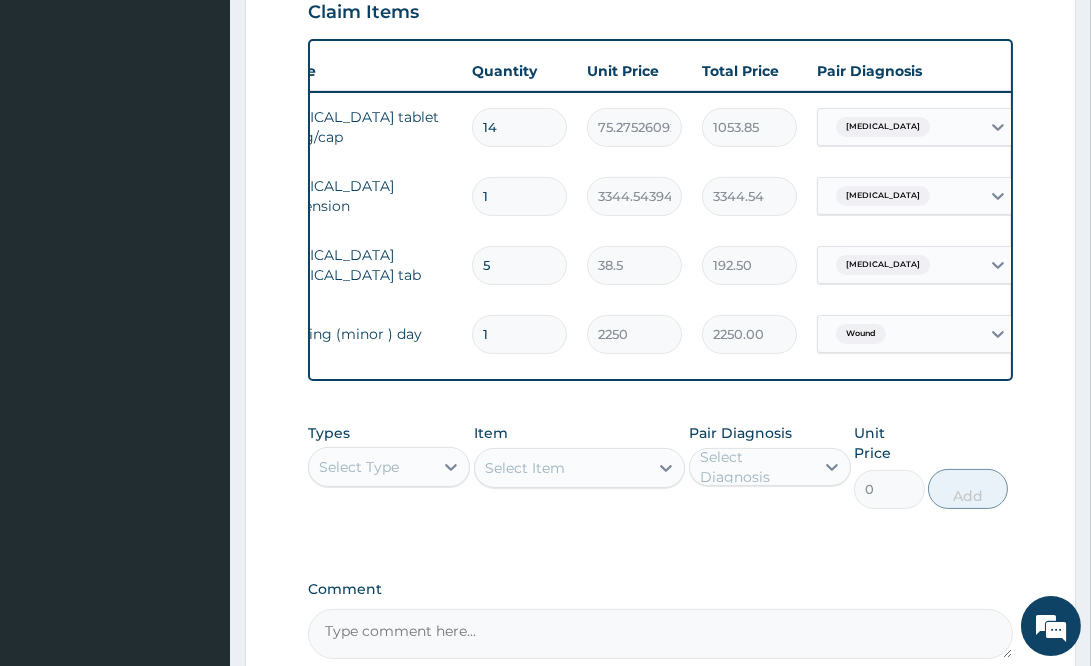 scroll, scrollTop: 0, scrollLeft: 296, axis: horizontal 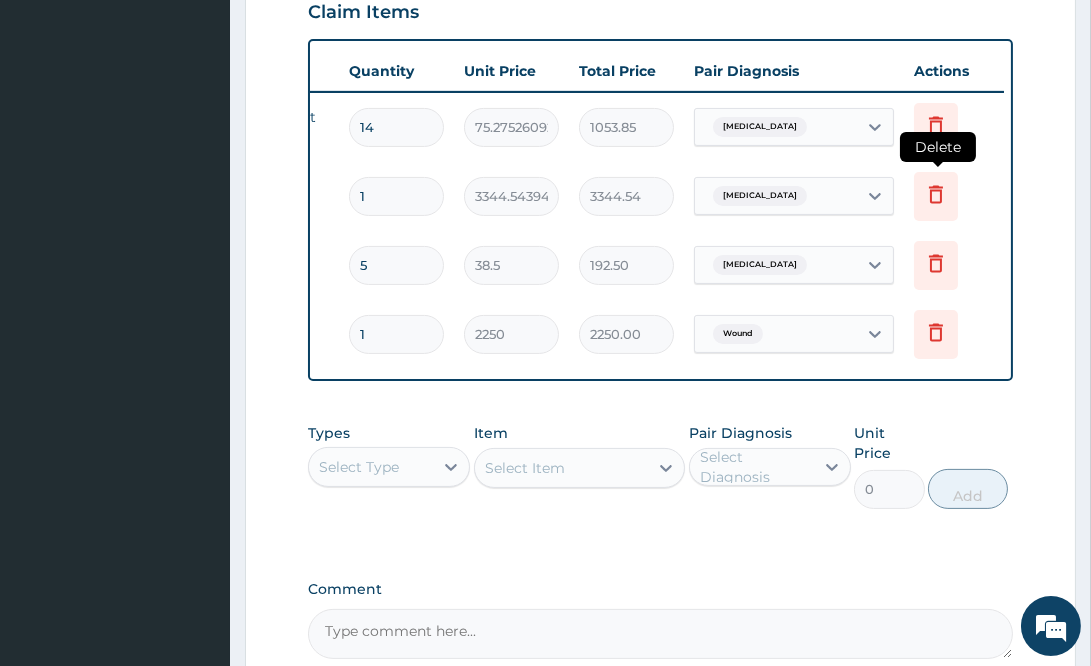 click 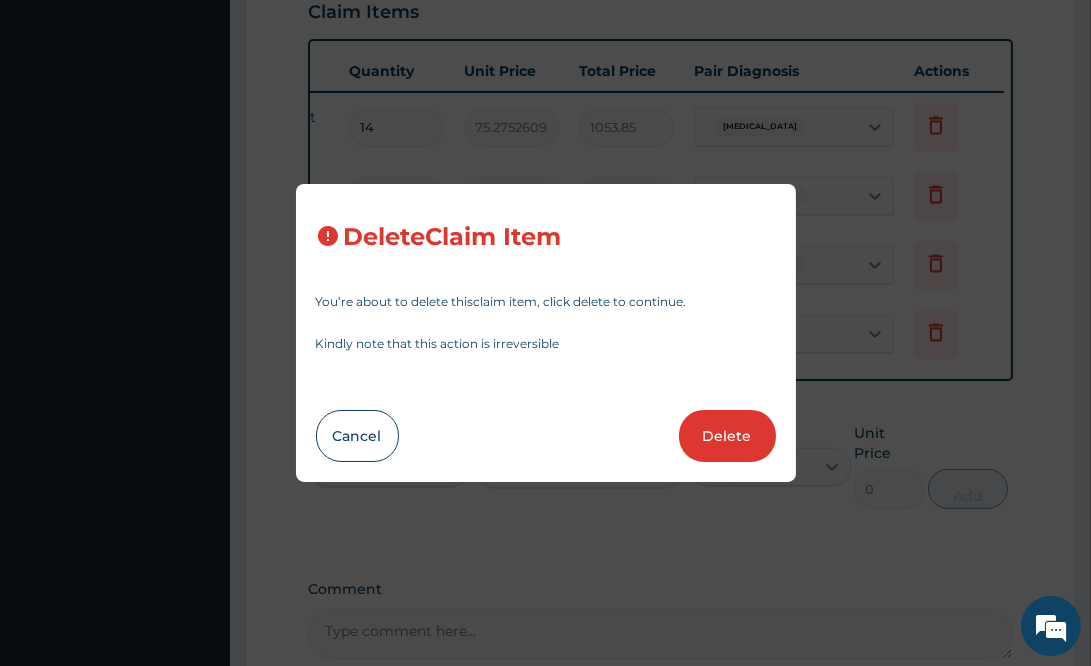 click on "Delete" at bounding box center (727, 436) 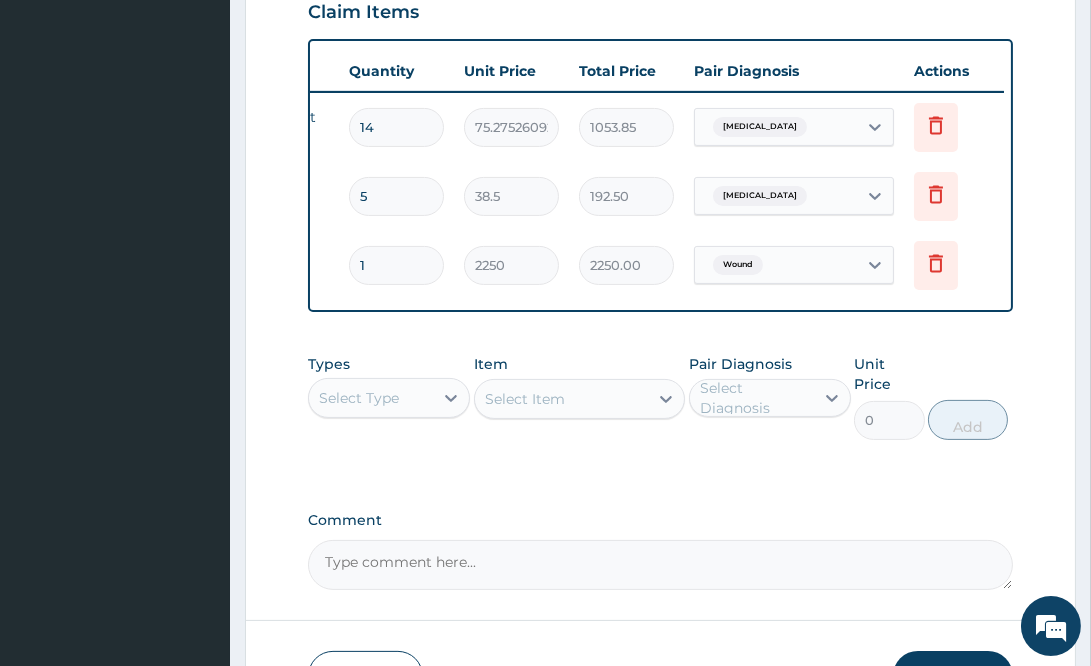 drag, startPoint x: 767, startPoint y: 462, endPoint x: 750, endPoint y: 467, distance: 17.720045 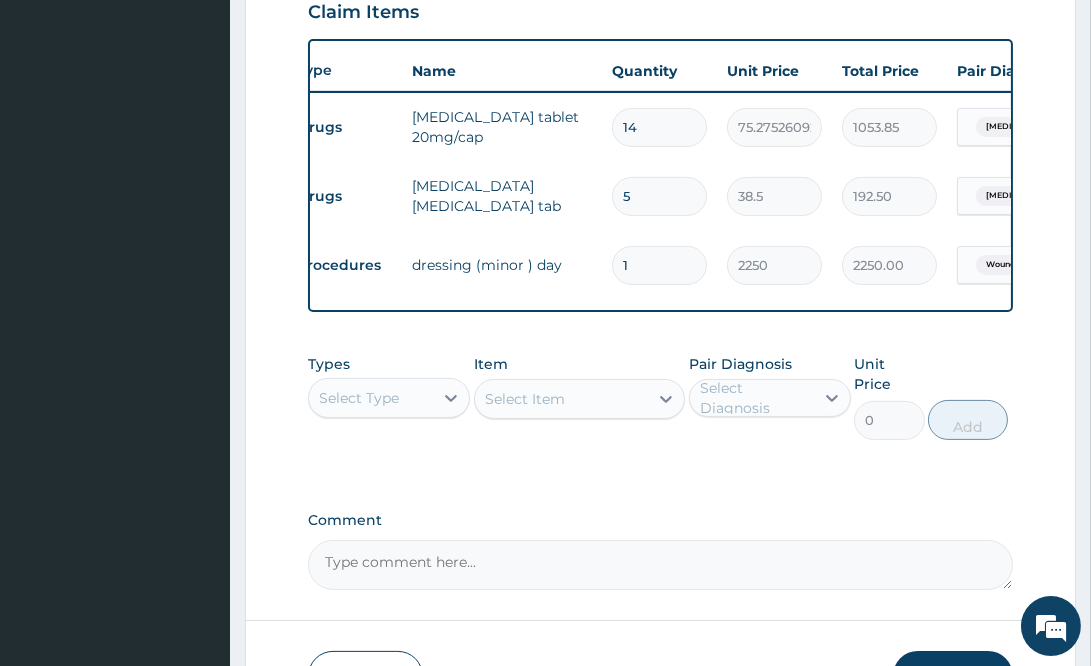 scroll, scrollTop: 0, scrollLeft: 0, axis: both 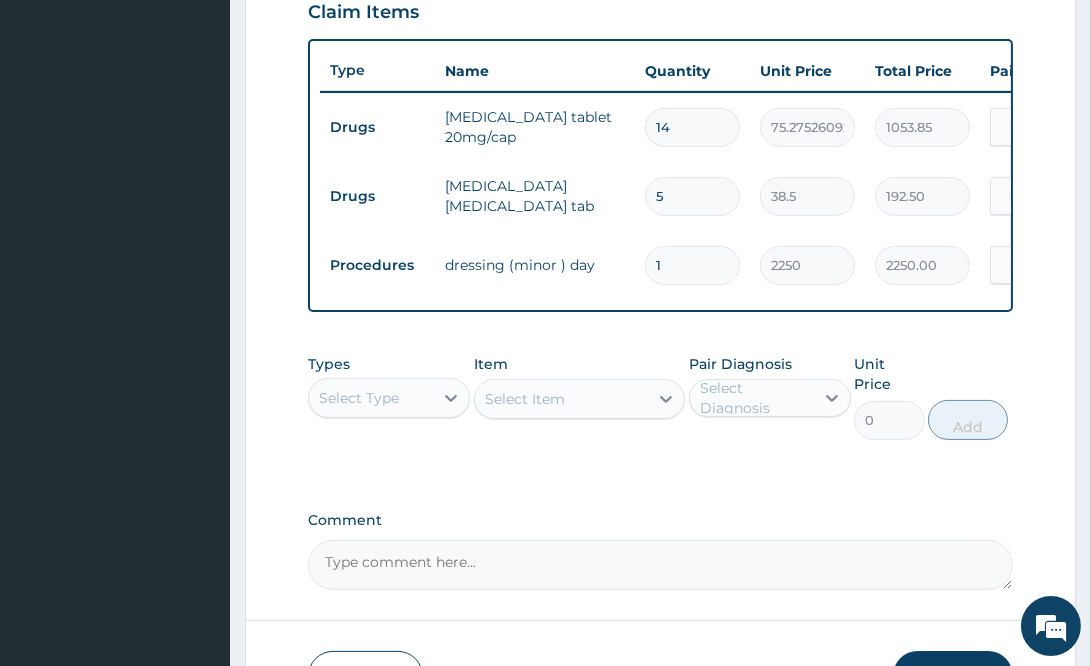 drag, startPoint x: 617, startPoint y: 216, endPoint x: 593, endPoint y: 222, distance: 24.738634 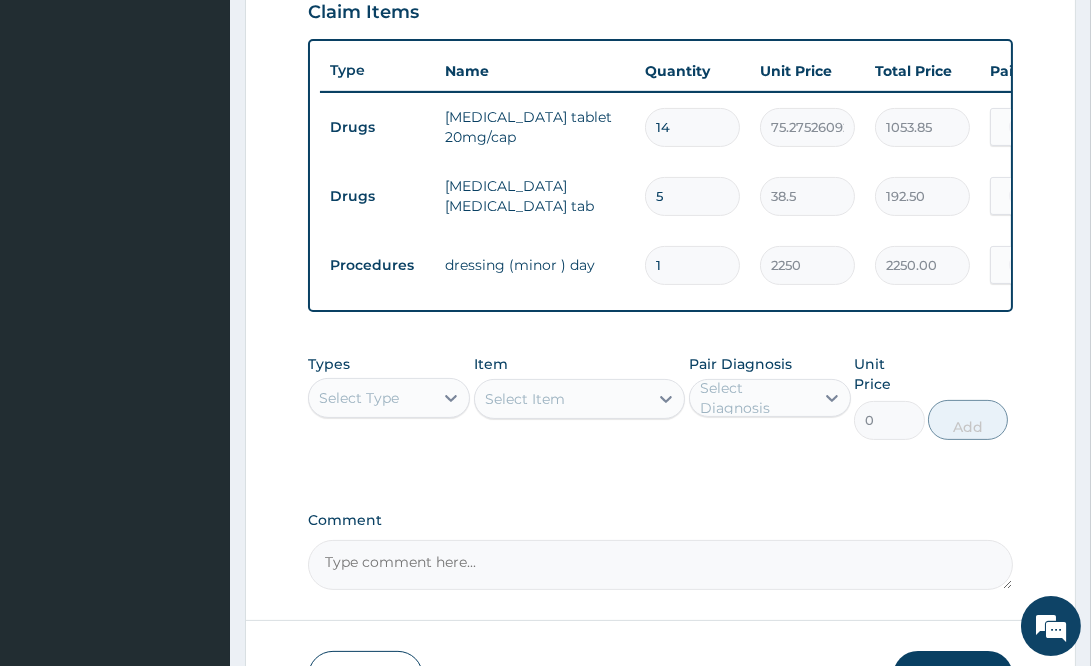 type on "1" 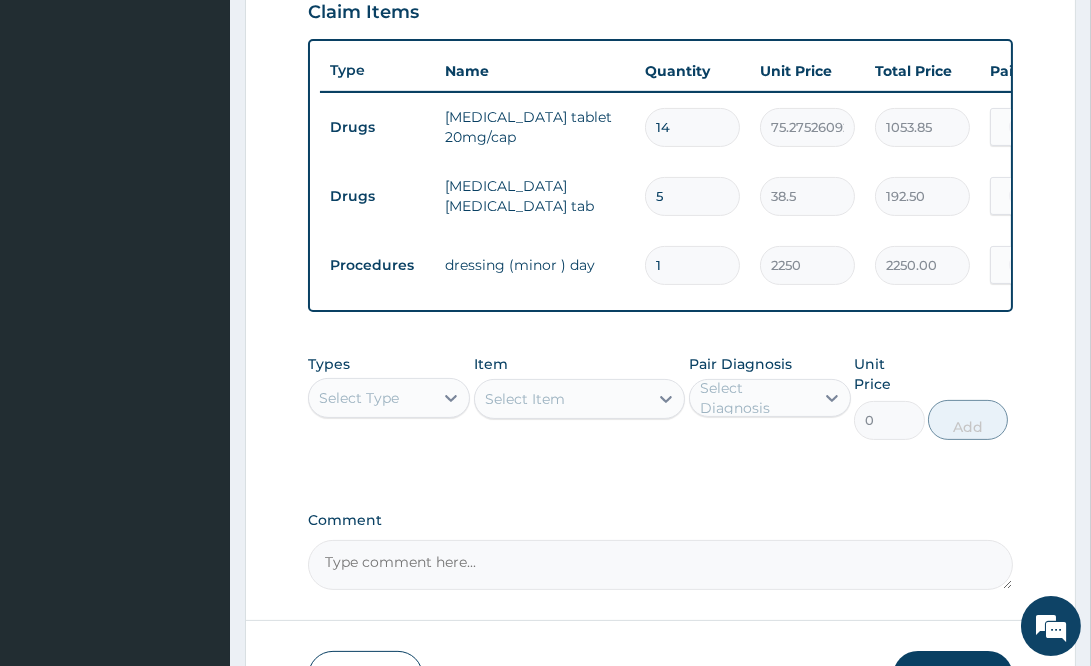 type on "38.50" 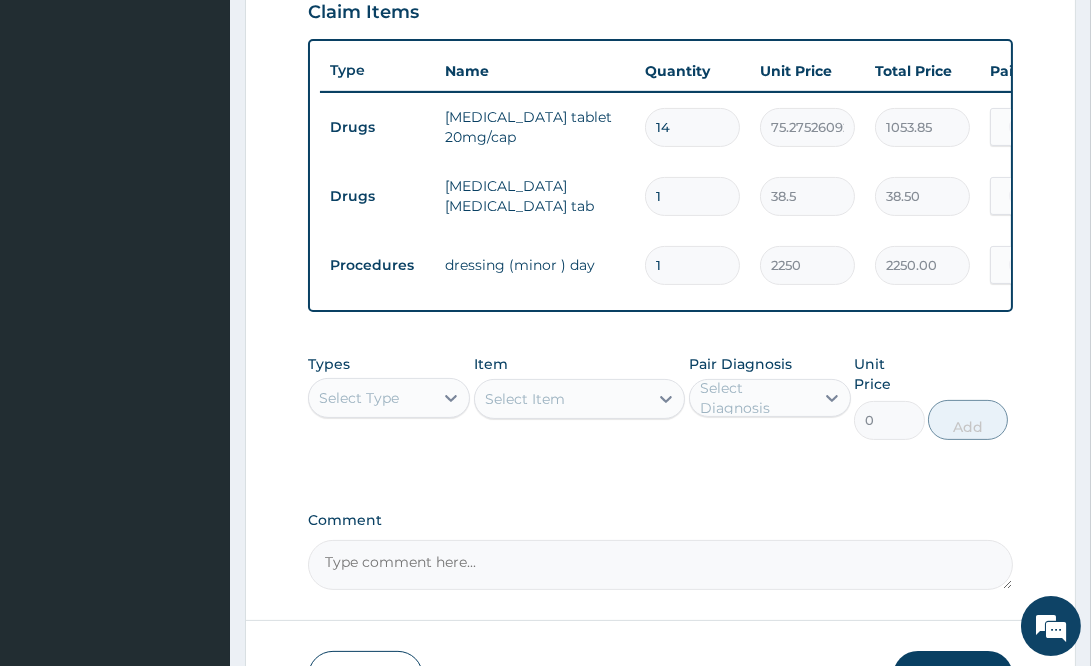 type on "10" 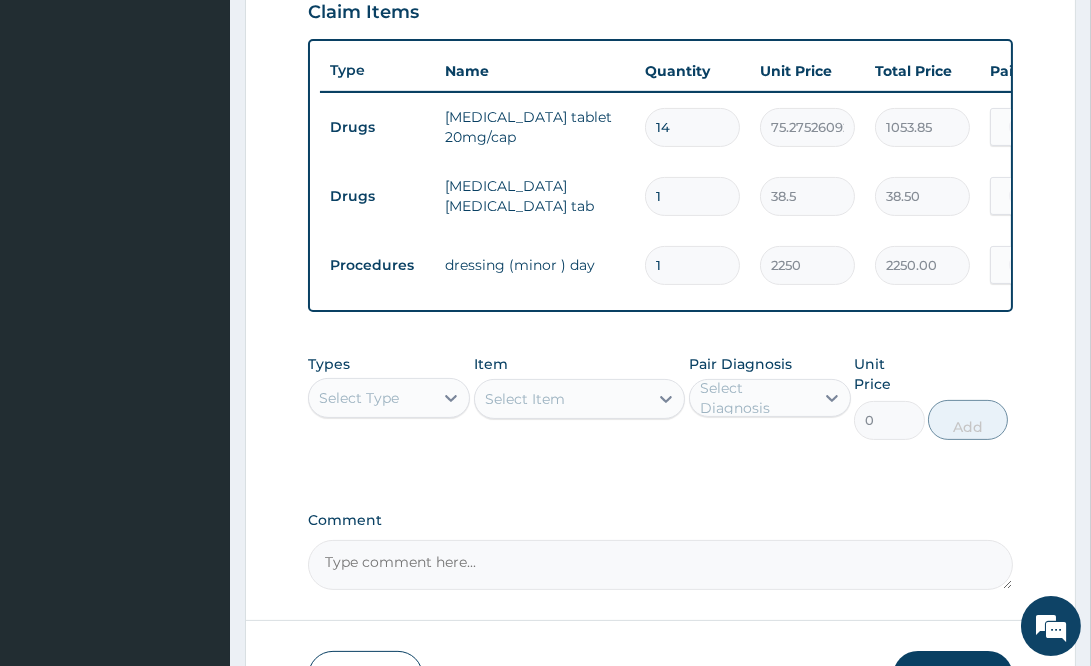 type on "385.00" 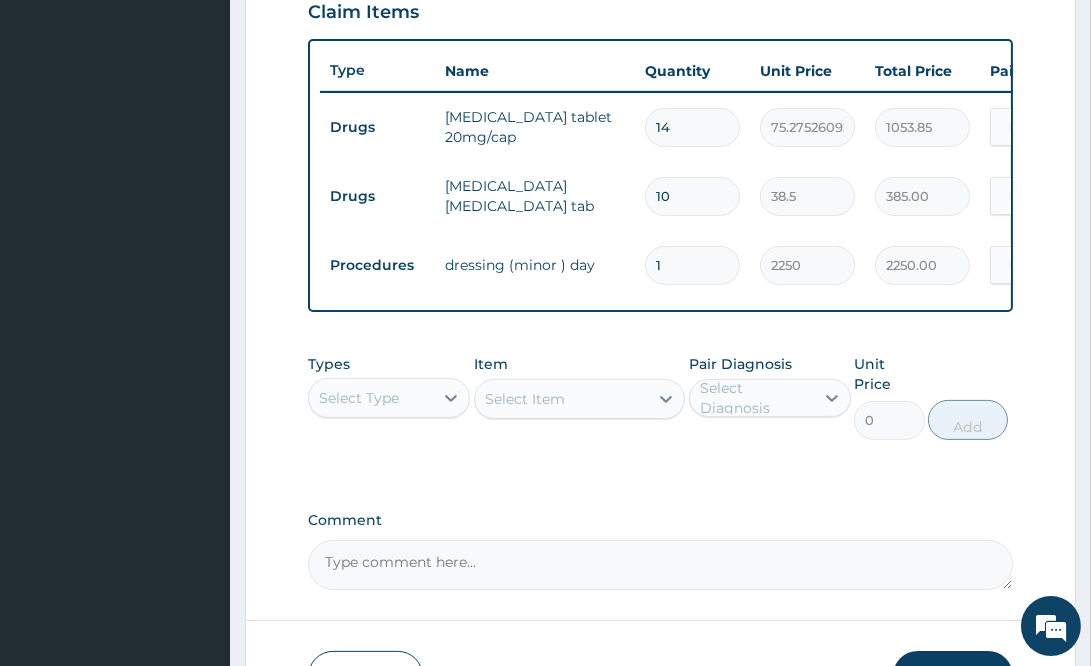 type on "10" 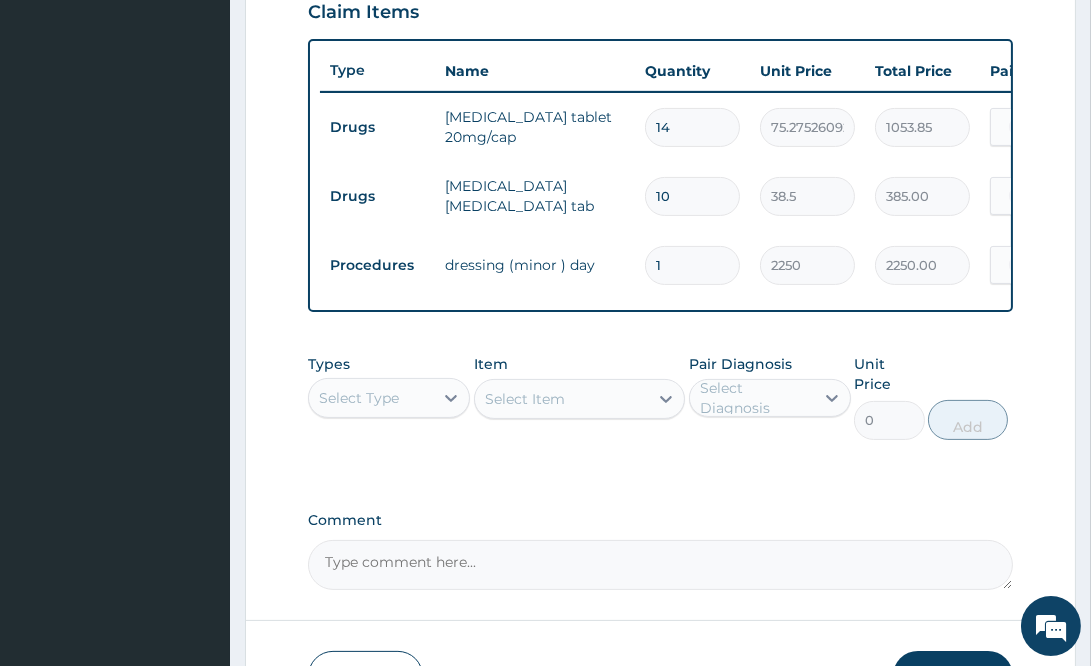 click on "Comment" at bounding box center [660, 565] 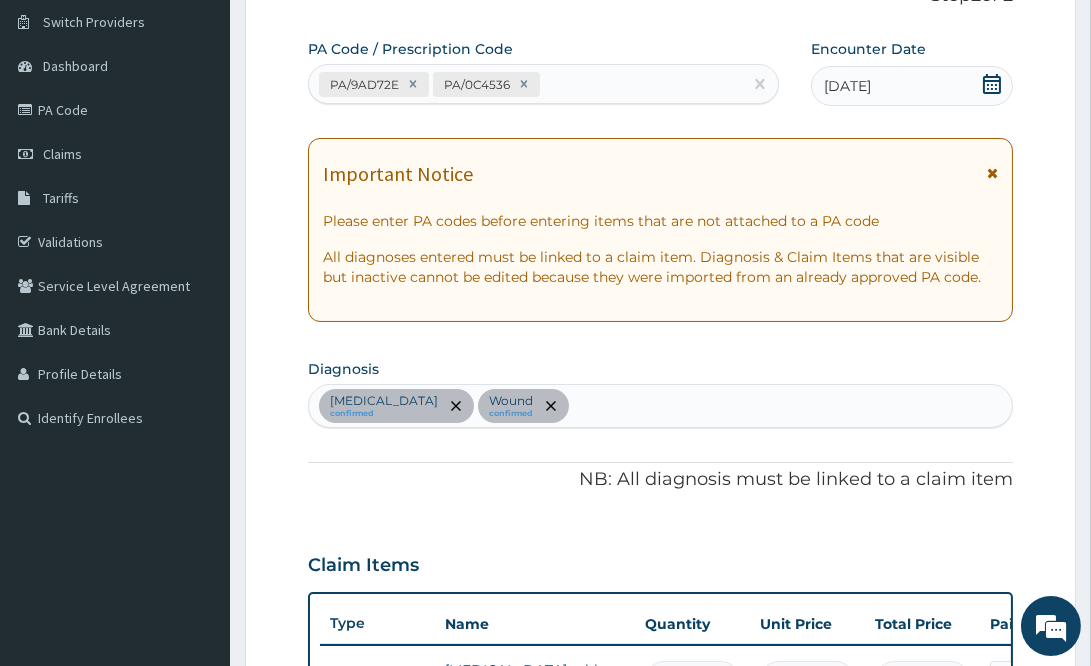 scroll, scrollTop: 0, scrollLeft: 0, axis: both 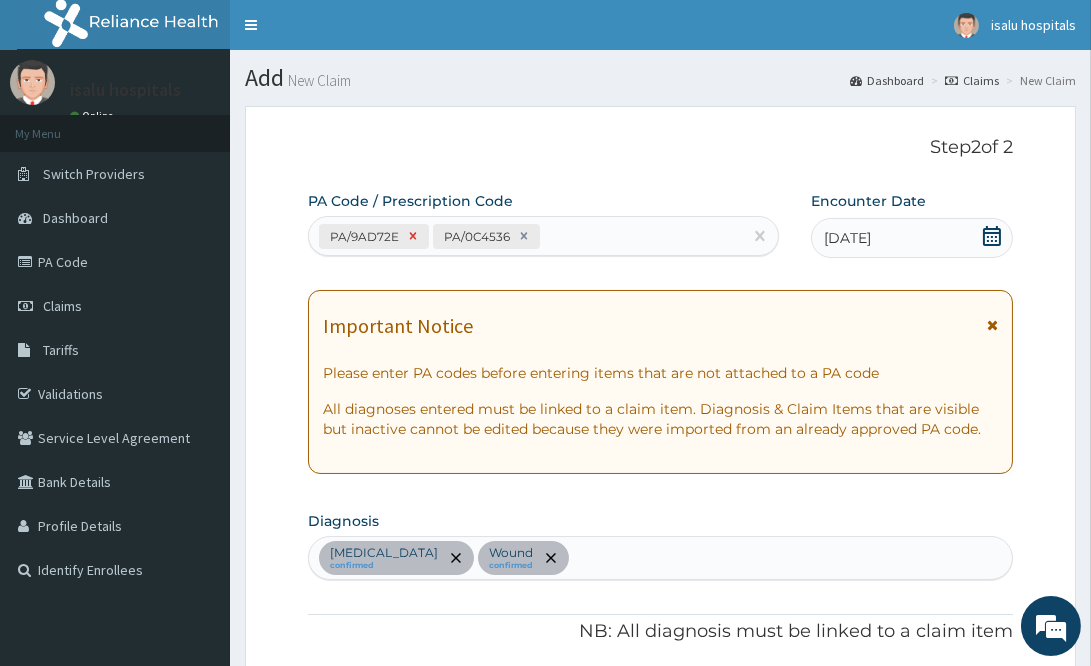 click 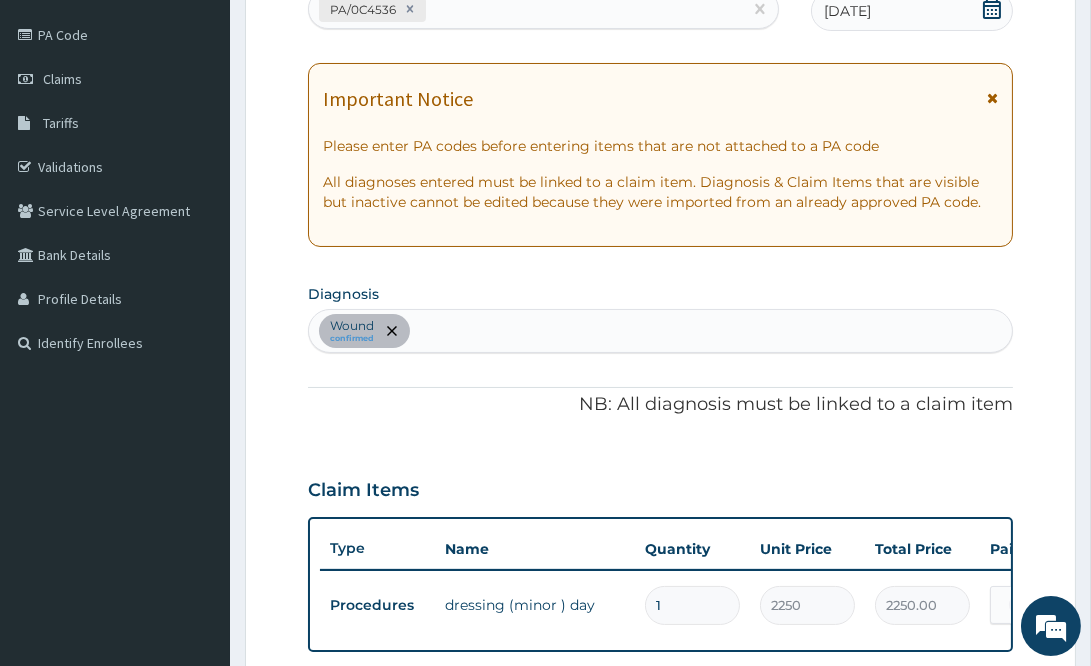 scroll, scrollTop: 47, scrollLeft: 0, axis: vertical 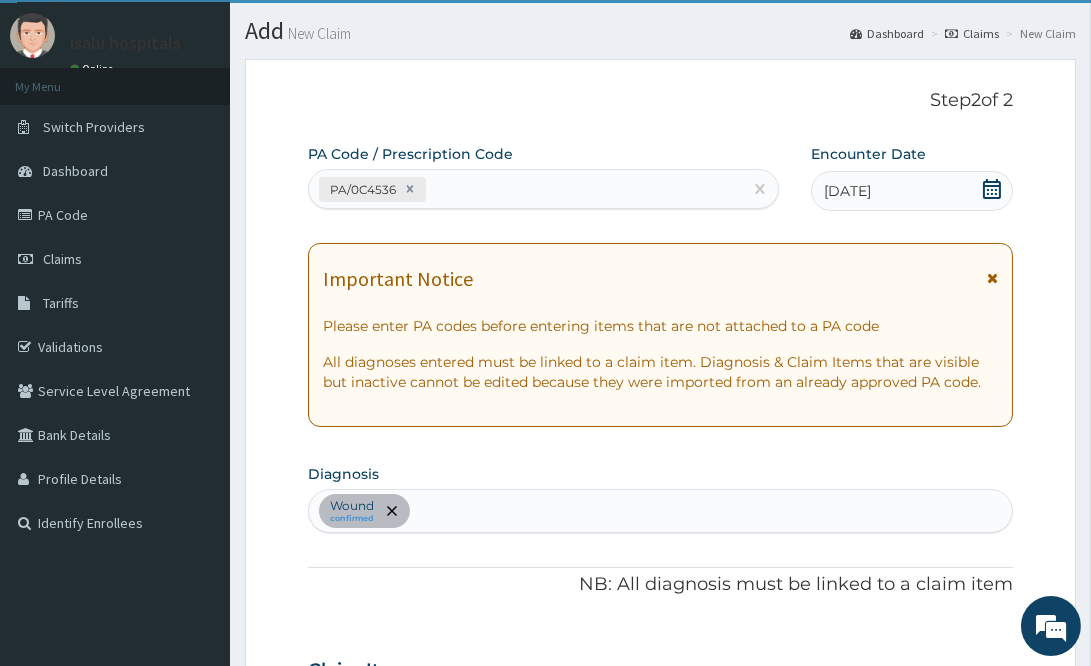 click on "PA/0C4536" at bounding box center (525, 189) 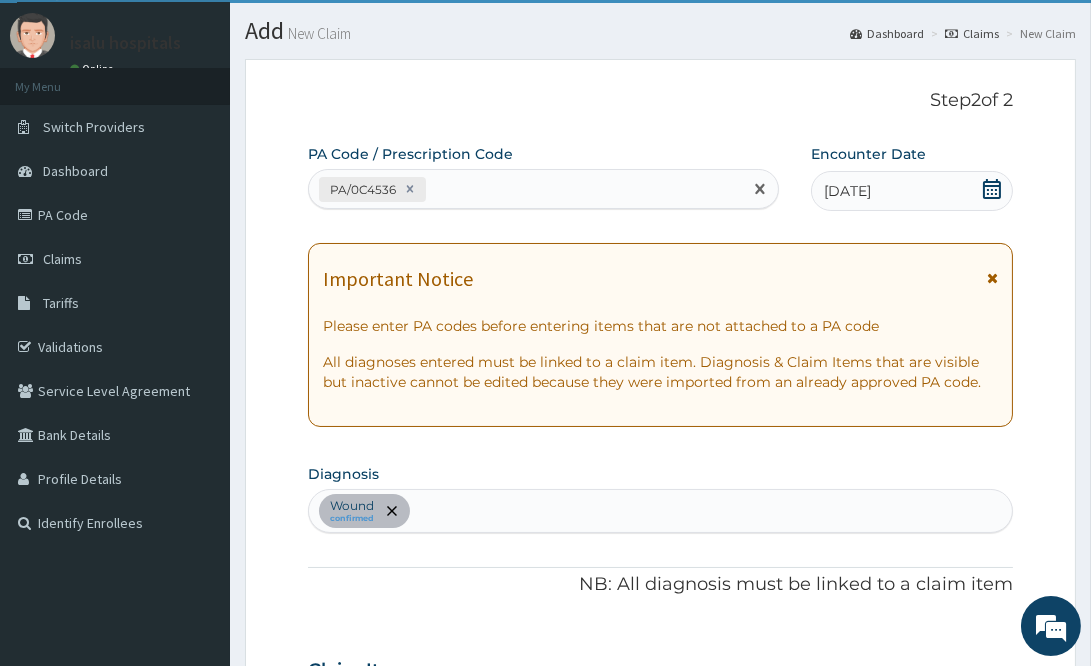 paste on "PA/9AD72E" 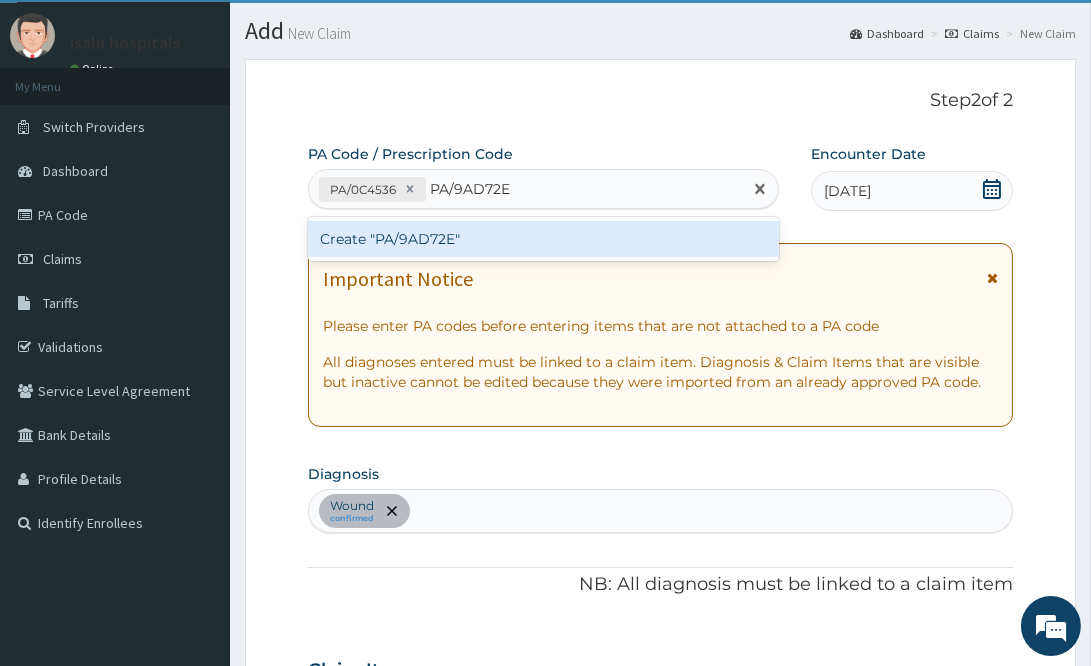 click on "Create "PA/9AD72E"" at bounding box center [543, 239] 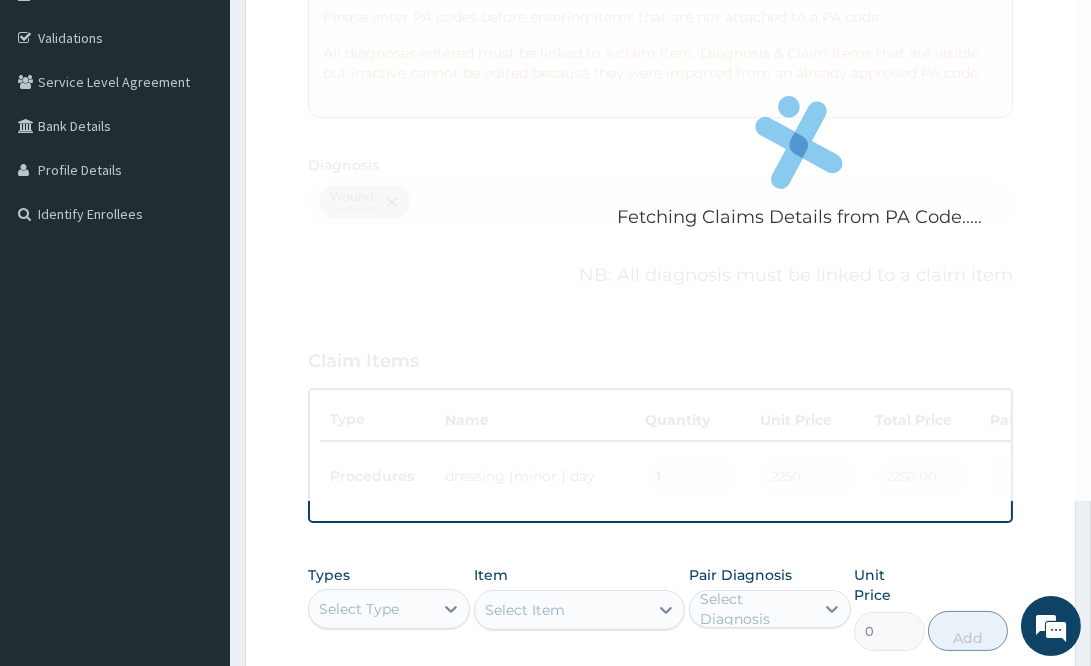 scroll, scrollTop: 699, scrollLeft: 0, axis: vertical 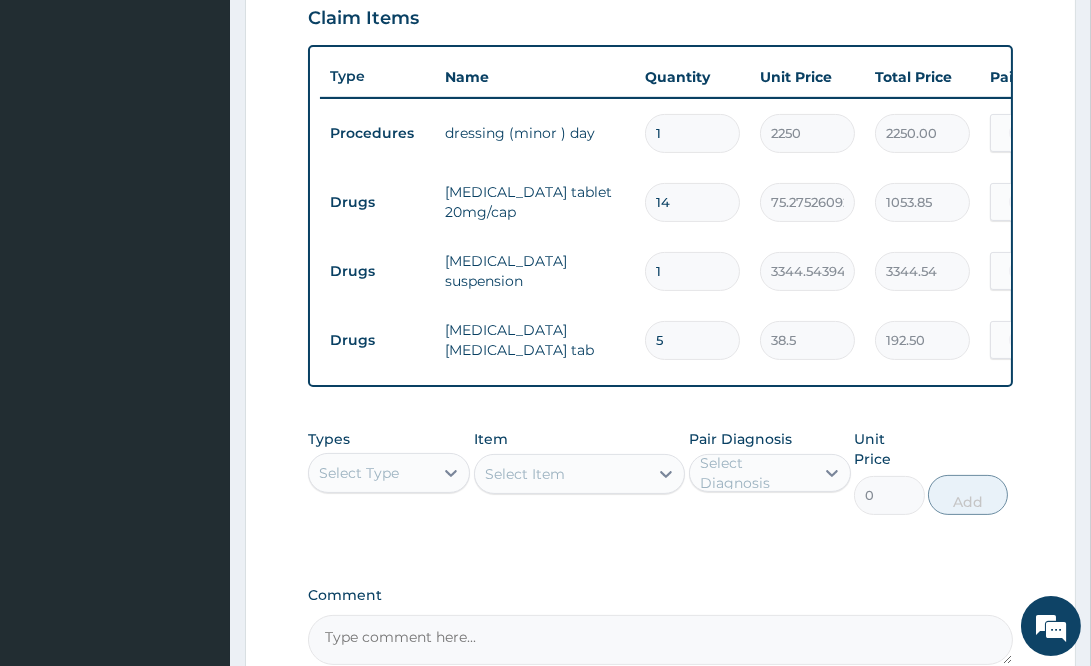 click on "Comment" at bounding box center [660, 640] 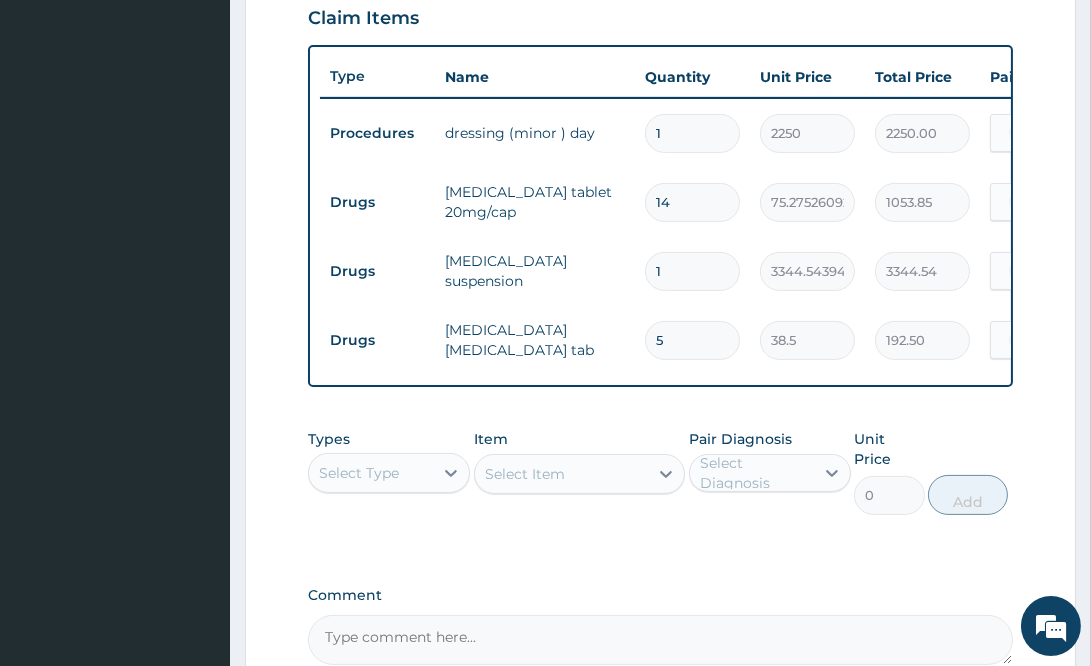 type on "1" 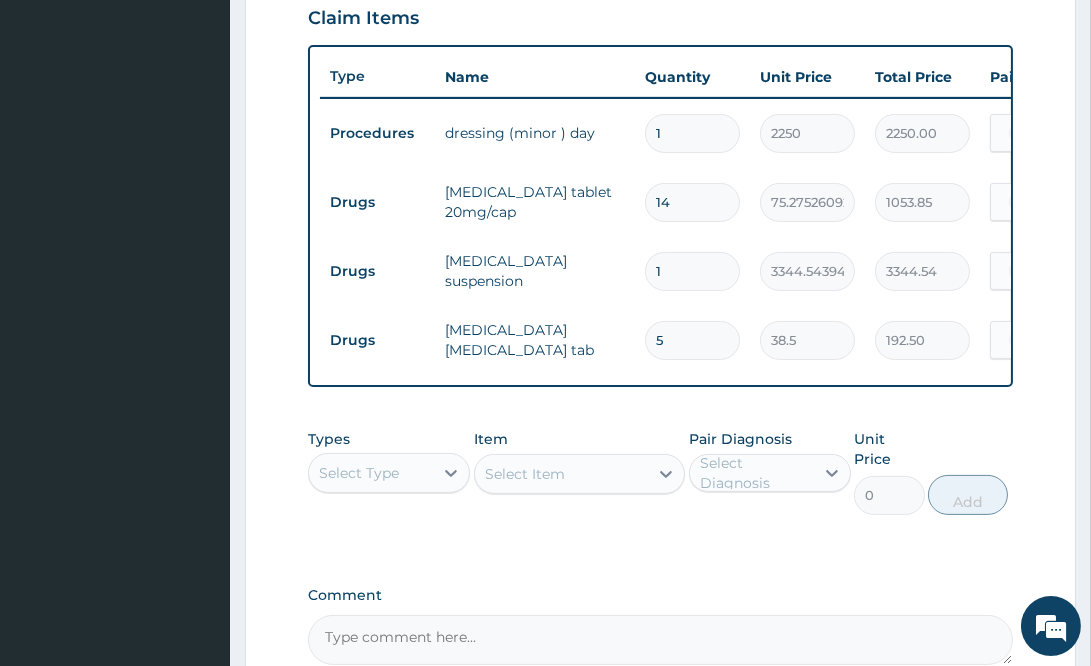 type on "38.50" 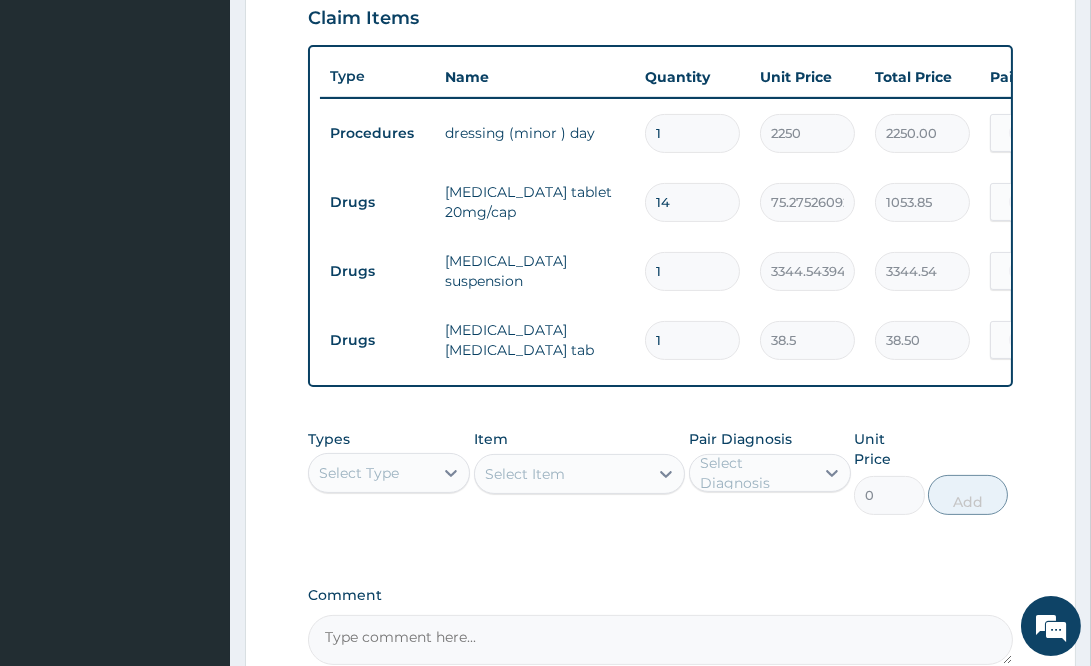 type on "10" 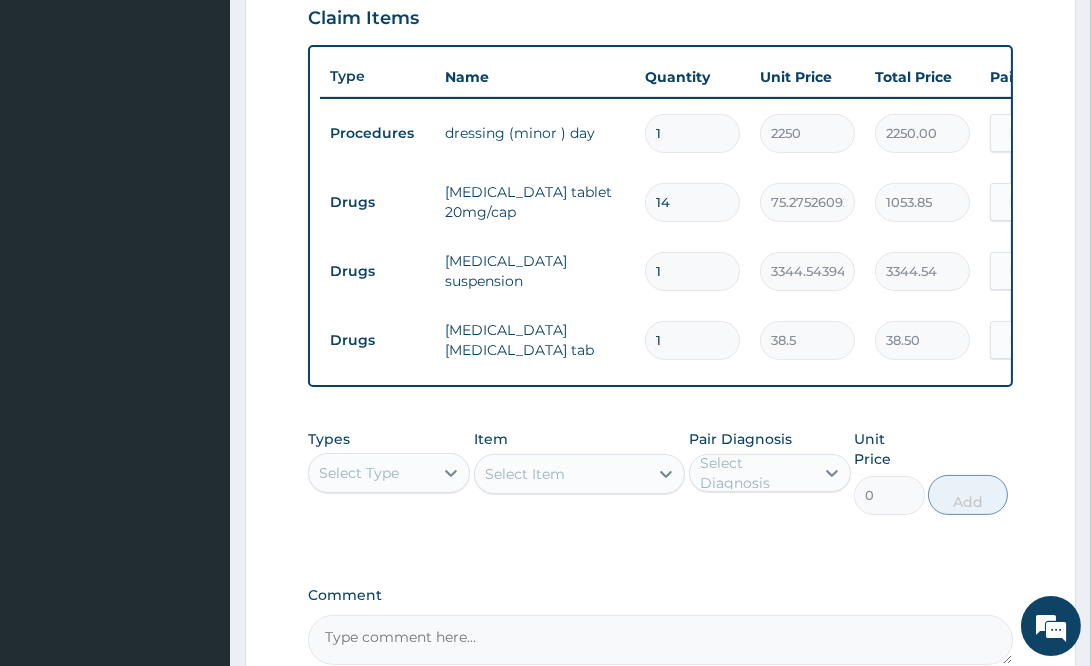 type on "385.00" 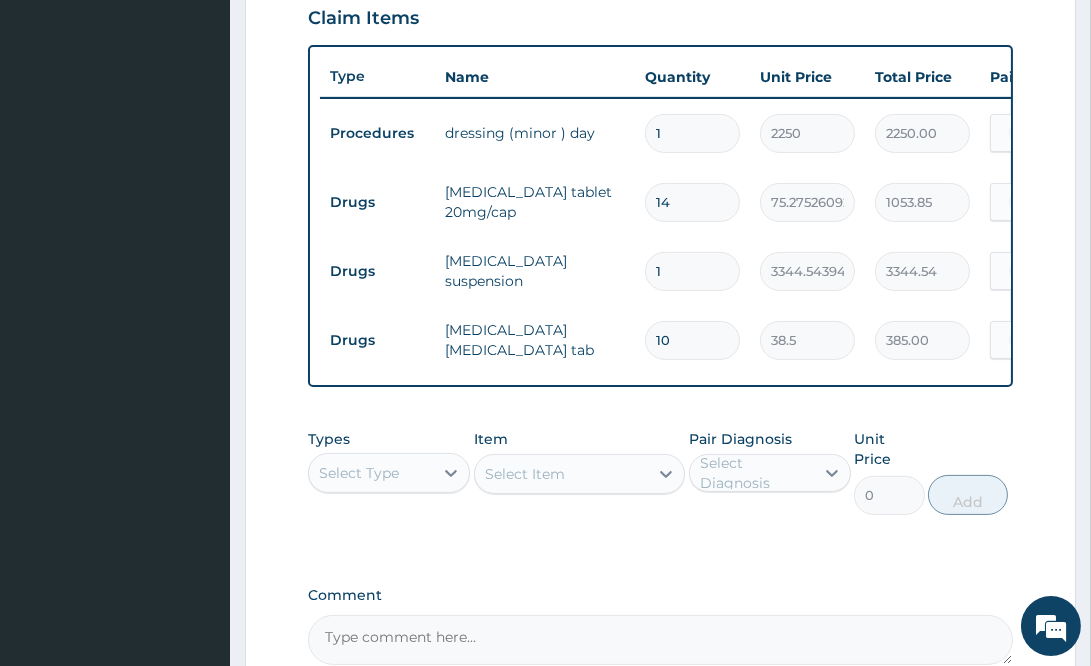 type on "10" 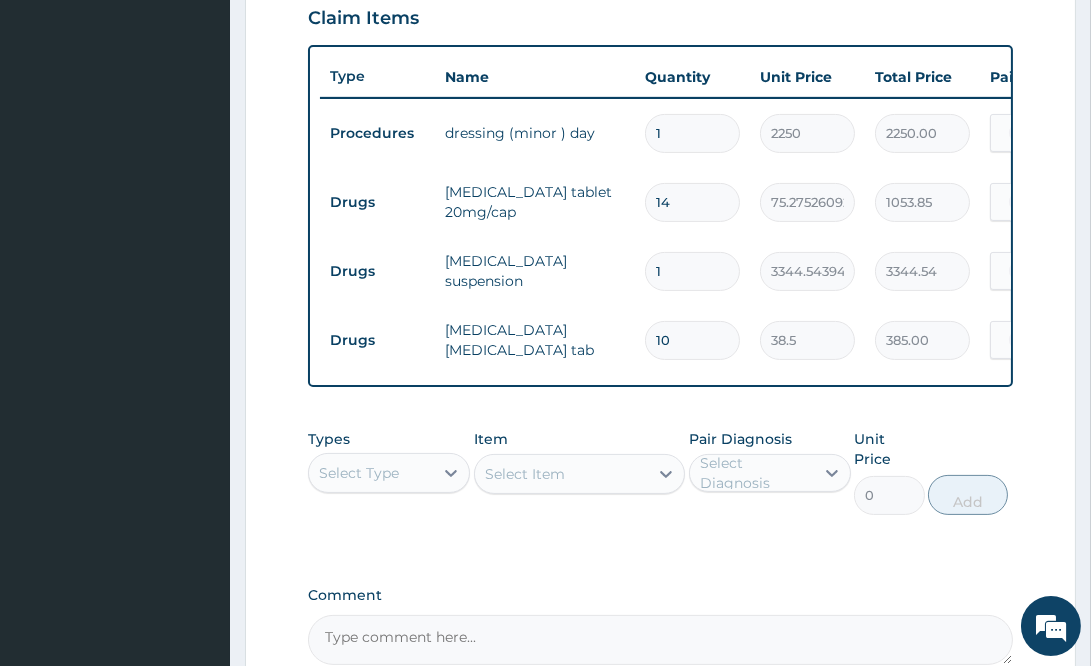 click on "10" at bounding box center [692, 340] 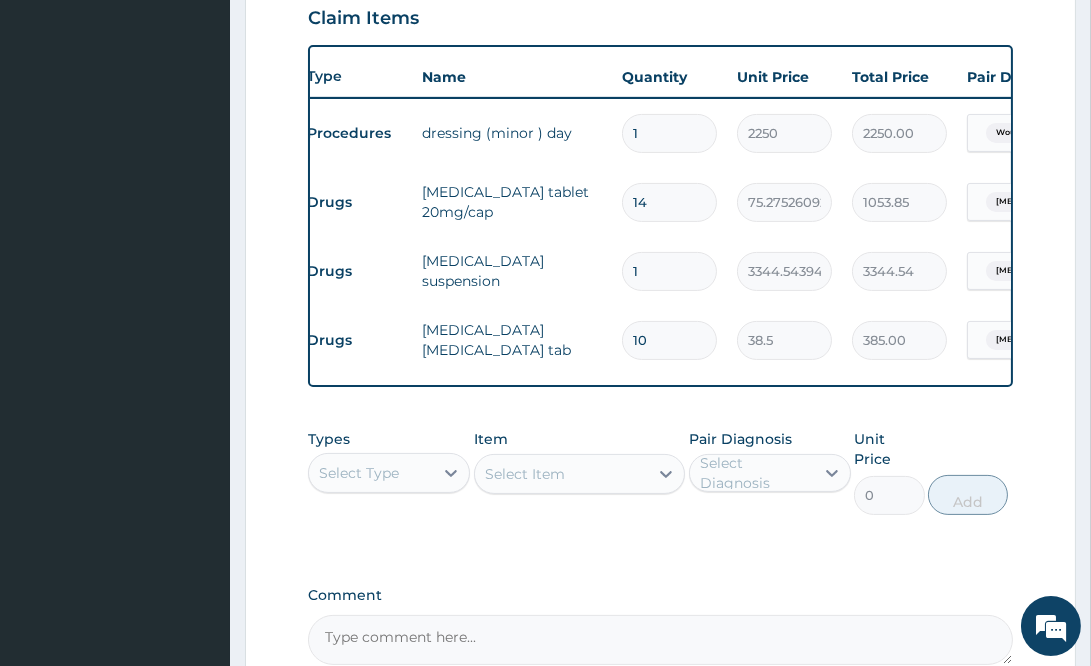 scroll, scrollTop: 0, scrollLeft: 0, axis: both 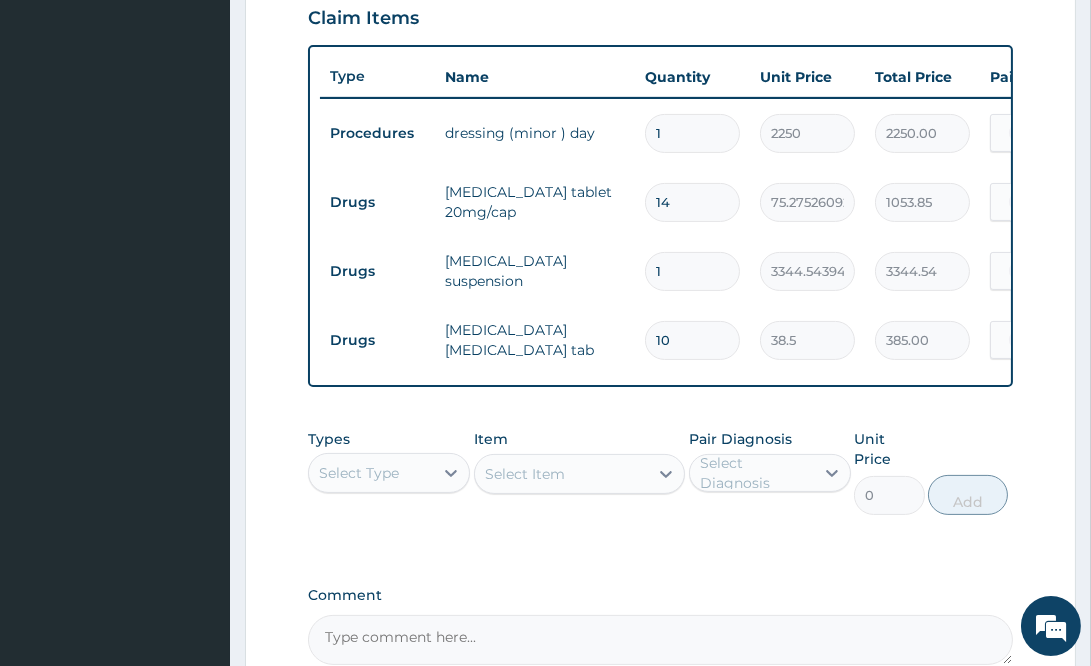 click on "PA Code / Prescription Code PA/0C4536 PA/9AD72E Encounter Date 07-07-2025 Important Notice Please enter PA codes before entering items that are not attached to a PA code   All diagnoses entered must be linked to a claim item. Diagnosis & Claim Items that are visible but inactive cannot be edited because they were imported from an already approved PA code. Diagnosis Wound confirmed Ulcer confirmed NB: All diagnosis must be linked to a claim item Claim Items Type Name Quantity Unit Price Total Price Pair Diagnosis Actions Procedures dressing (minor ) day 1 2250 2250.00 Wound Delete Drugs omeprazole tablet 20mg/cap 14 75.27526092529297 1053.85 Ulcer Delete Drugs rulox suspension 1 3344.5439453125 3344.54 Ulcer Delete Drugs metoclopramide maxolon tab 10 38.5 385.00 Ulcer Delete Types Select Type Item Select Item Pair Diagnosis Select Diagnosis Unit Price 0 Add Comment" at bounding box center (660, 78) 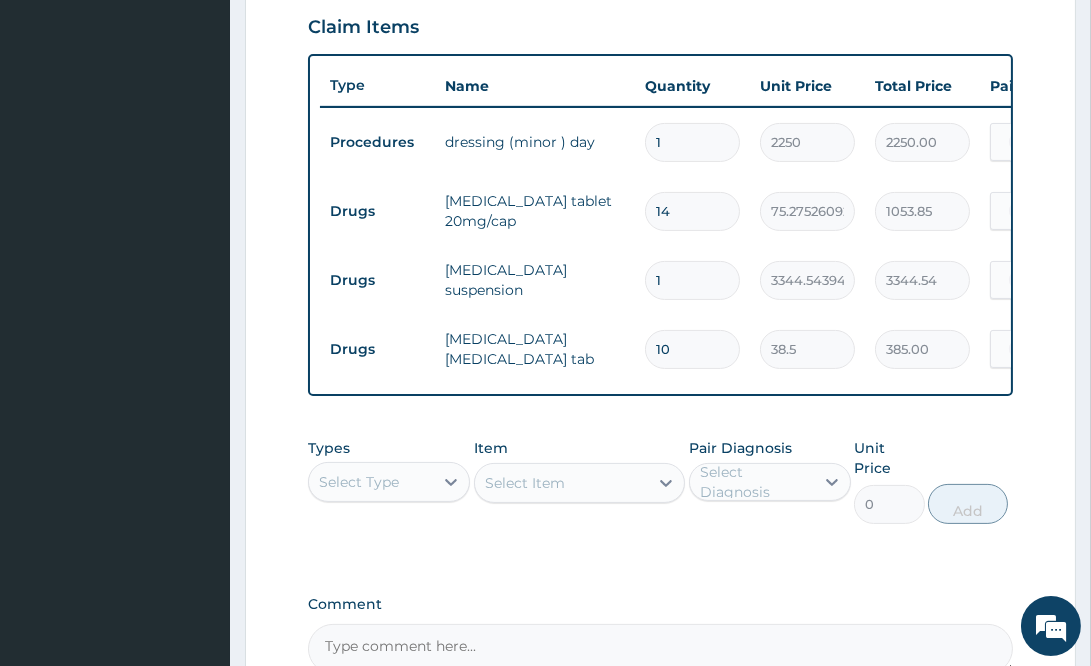 scroll, scrollTop: 249, scrollLeft: 0, axis: vertical 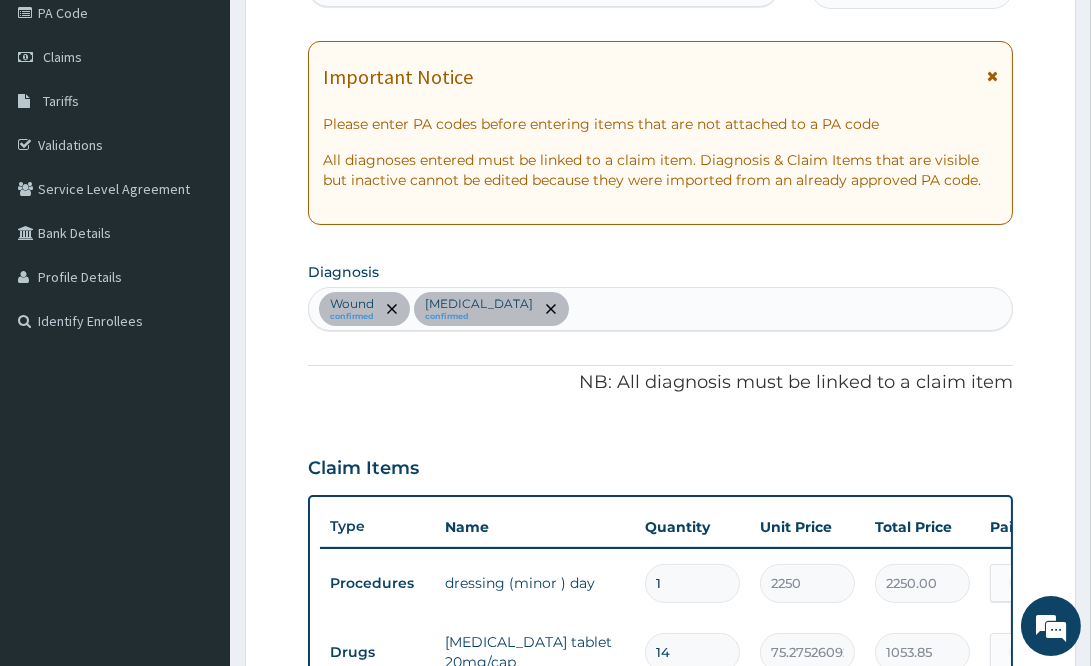 click on "Wound confirmed Ulcer confirmed" at bounding box center (660, 309) 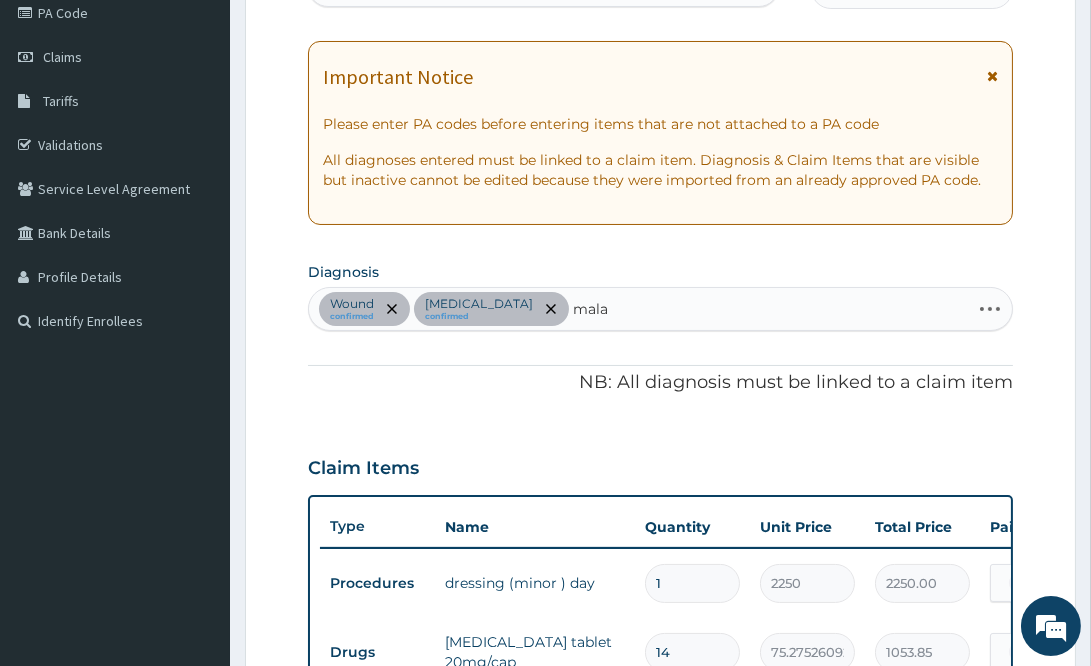 type on "malar" 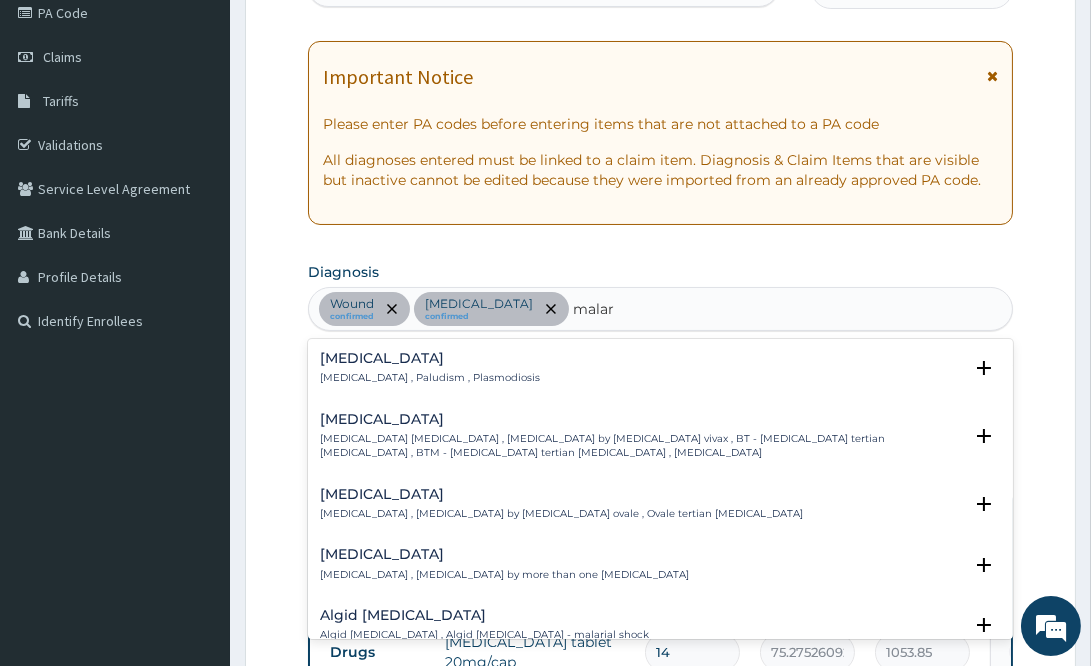 click on "Malaria" at bounding box center (430, 358) 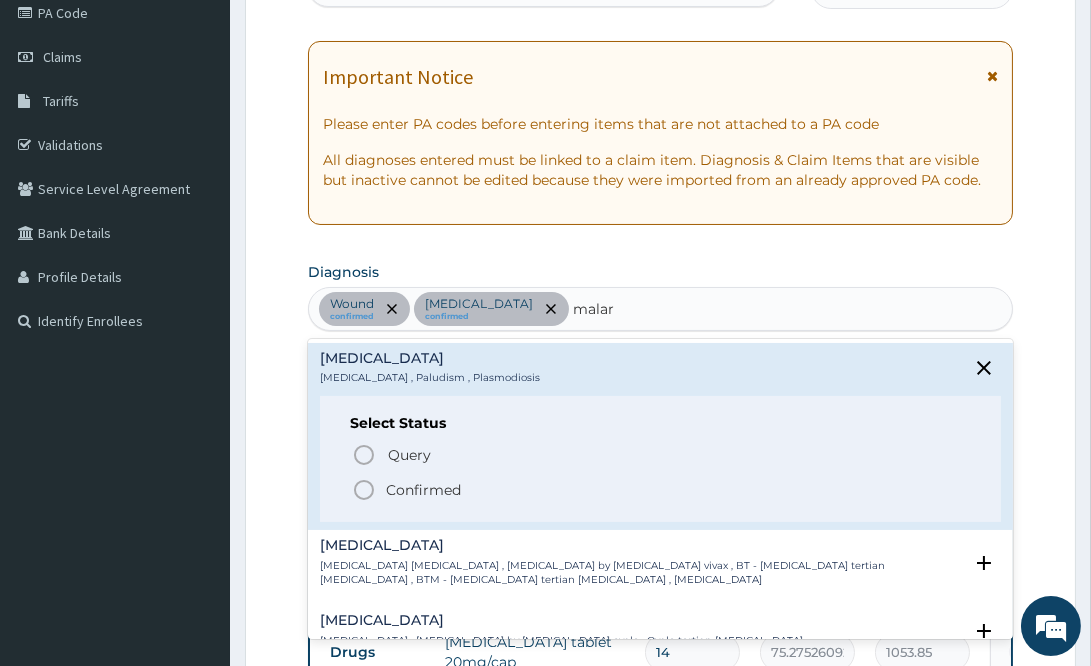 click on "Confirmed" at bounding box center (661, 490) 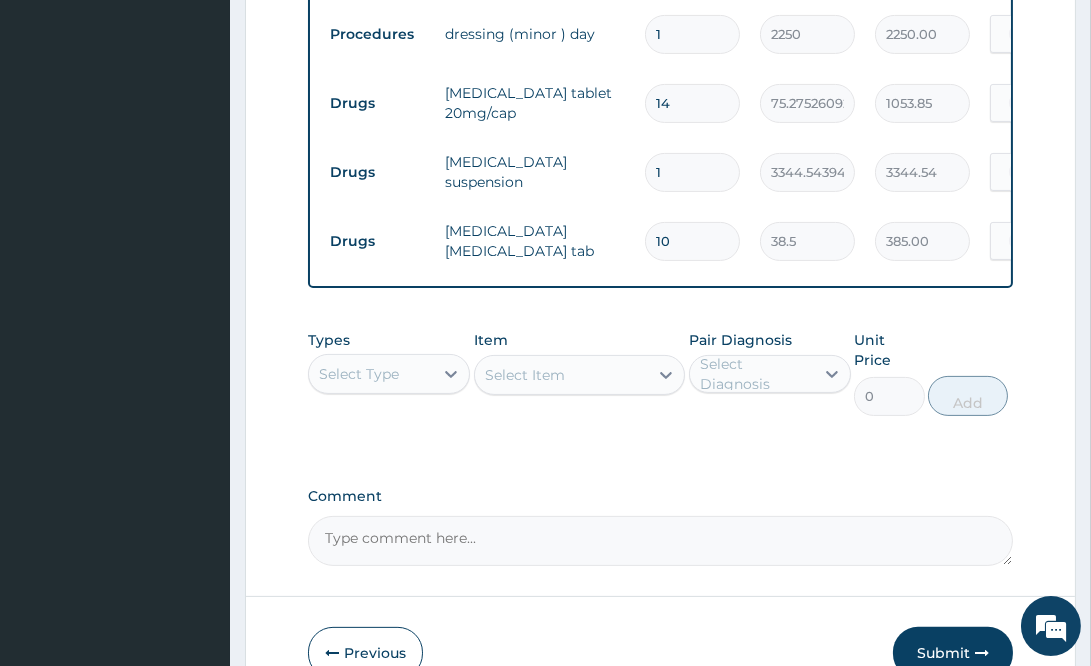 scroll, scrollTop: 849, scrollLeft: 0, axis: vertical 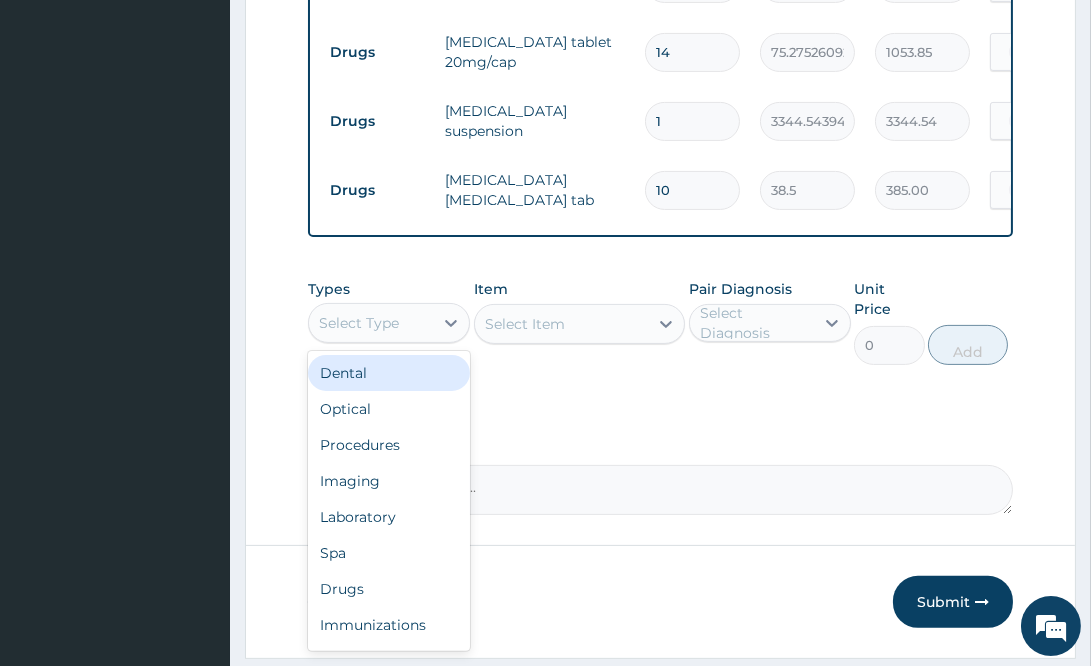 click on "Select Type" at bounding box center (371, 323) 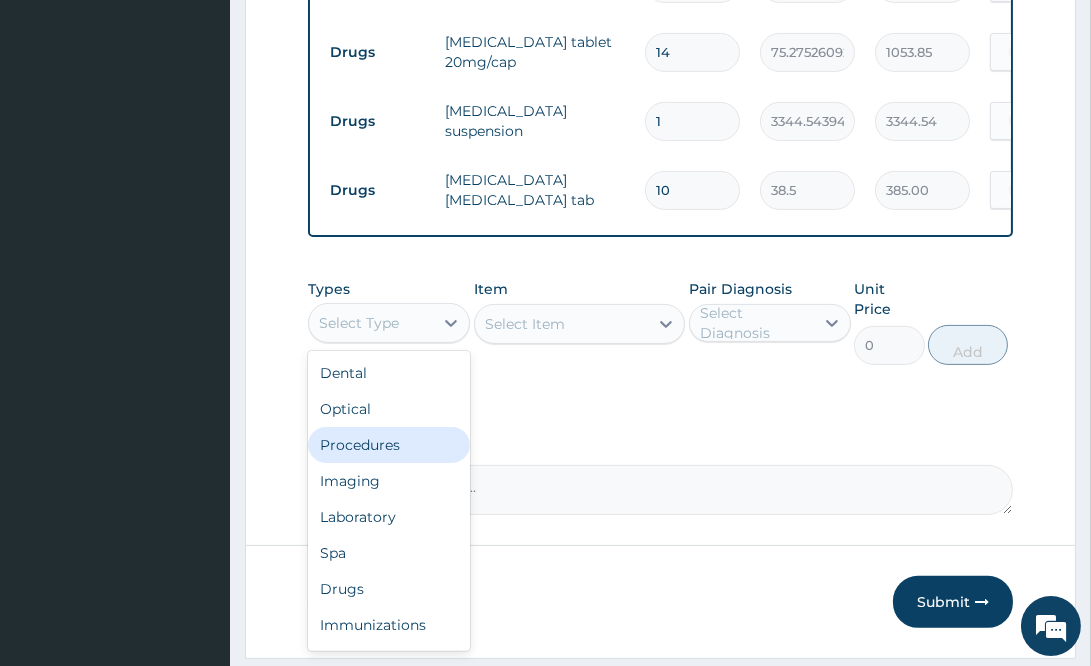 click on "Procedures" at bounding box center (389, 445) 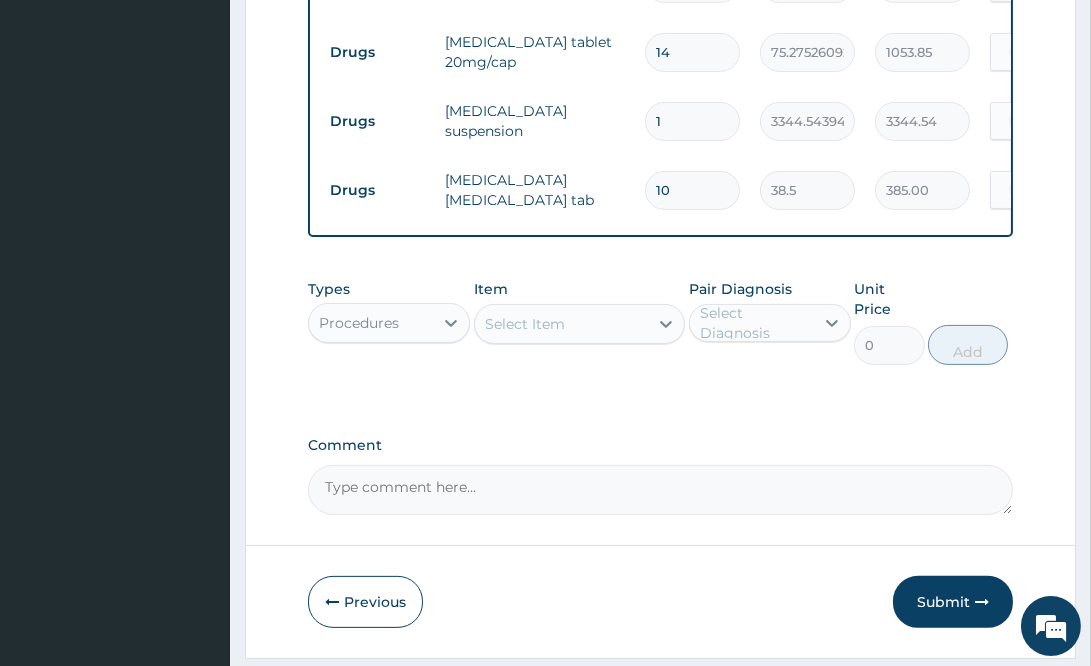click on "Select Item" at bounding box center [561, 324] 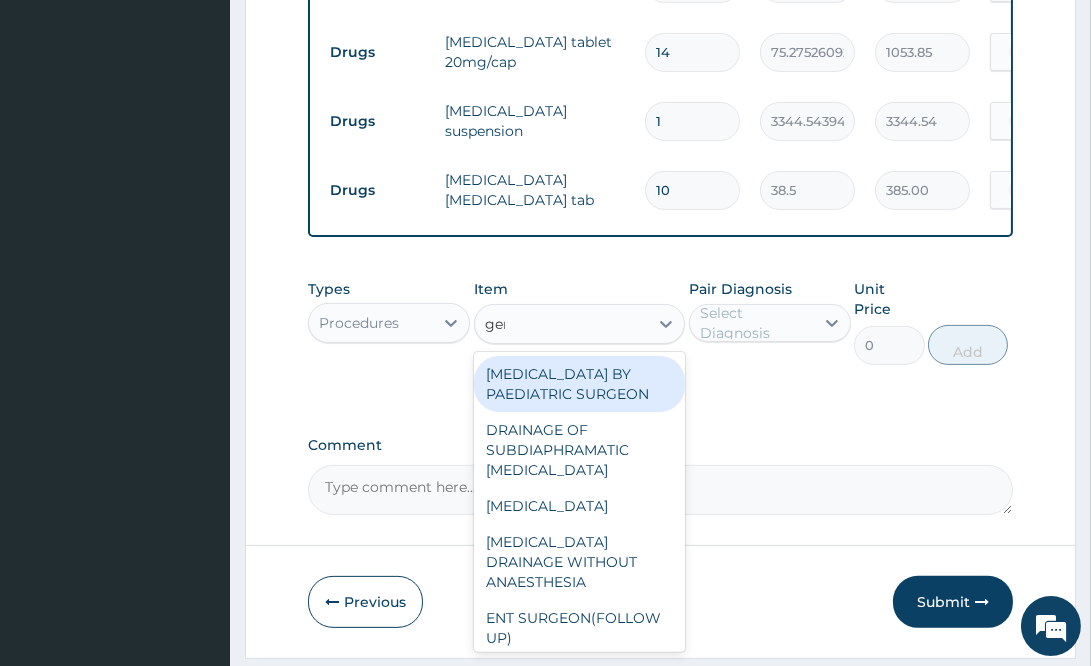 type on "gene" 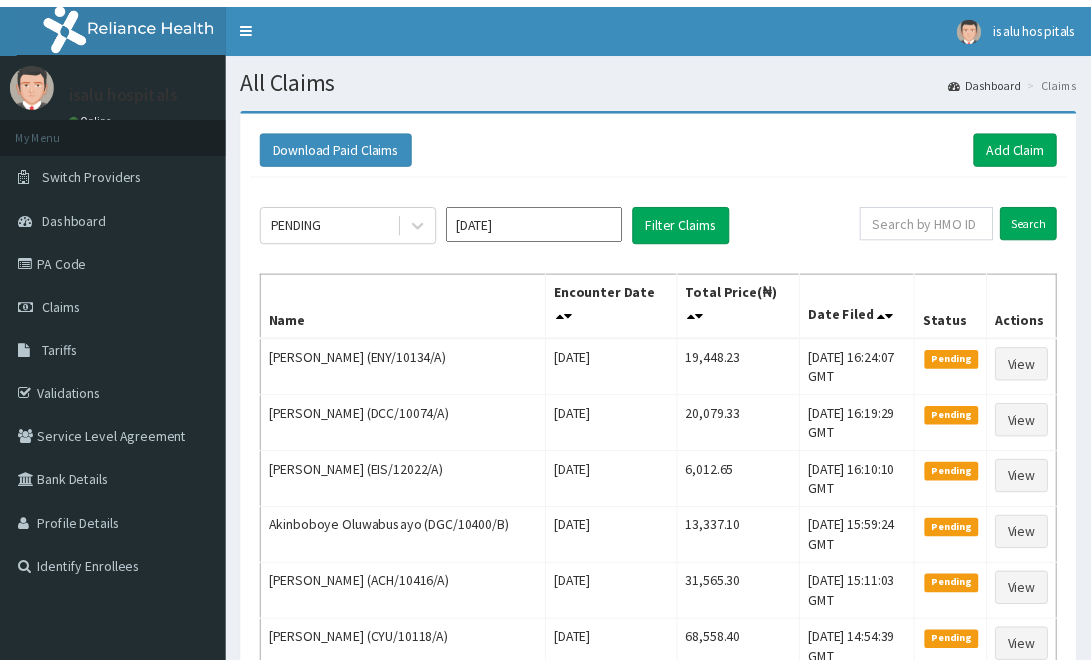 scroll, scrollTop: 0, scrollLeft: 0, axis: both 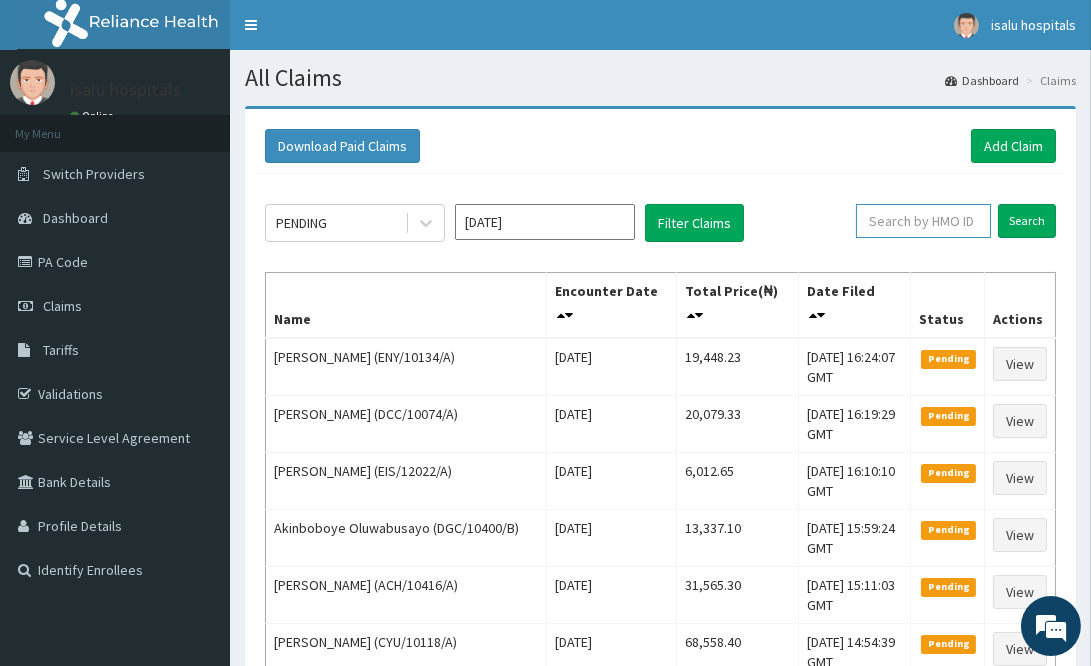 click at bounding box center (923, 221) 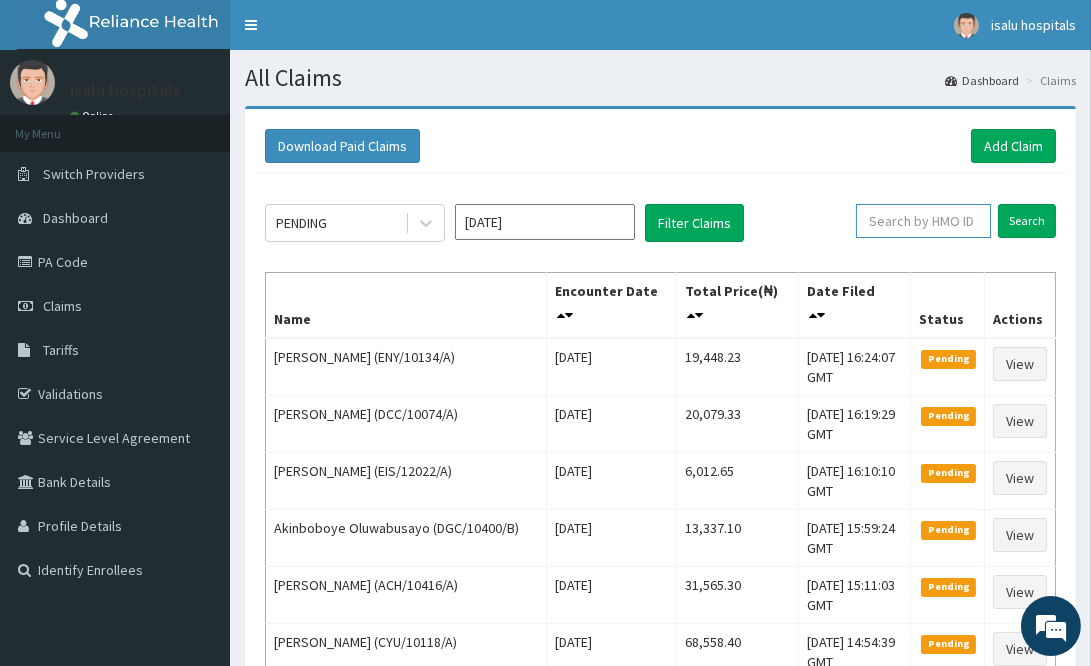 paste on "ENY/10134/A" 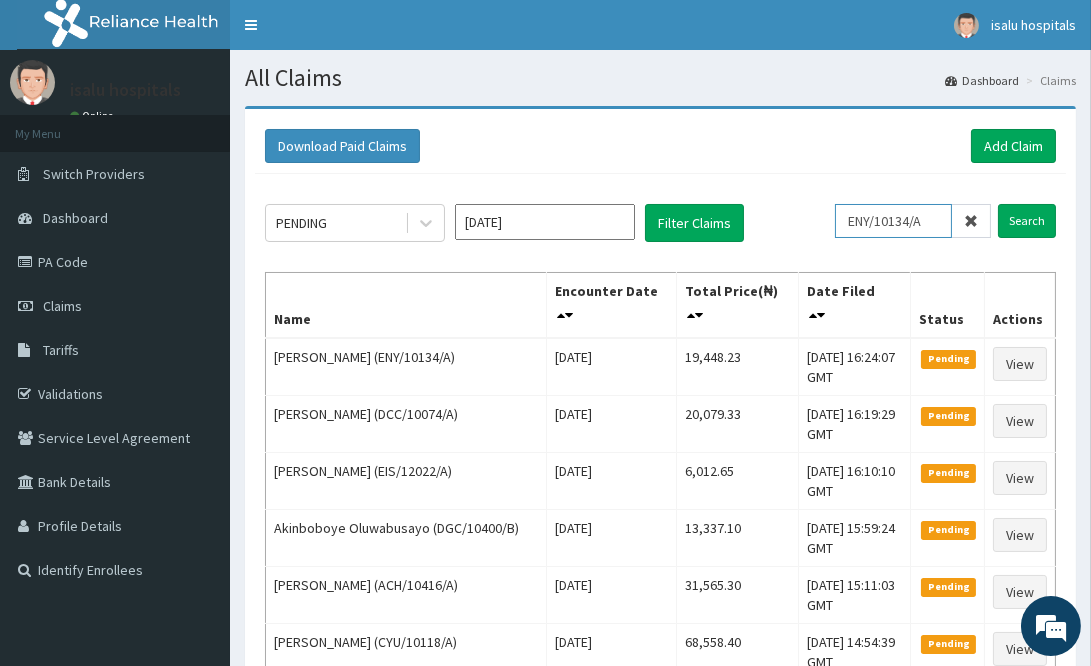 click on "ENY/10134/A" at bounding box center [893, 221] 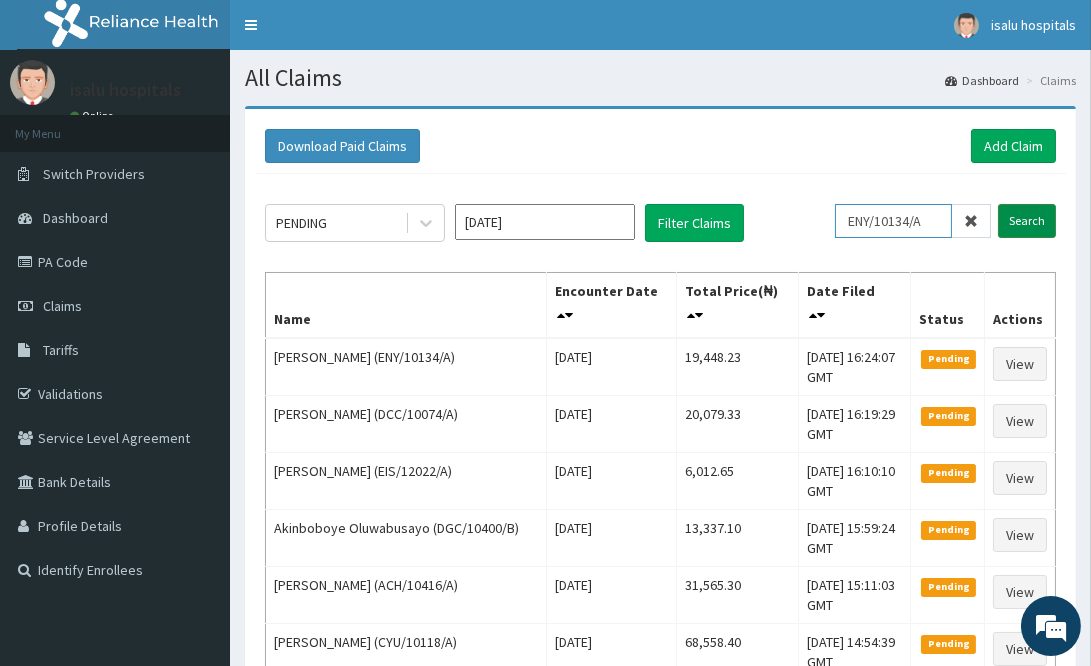 type on "ENY/10134/A" 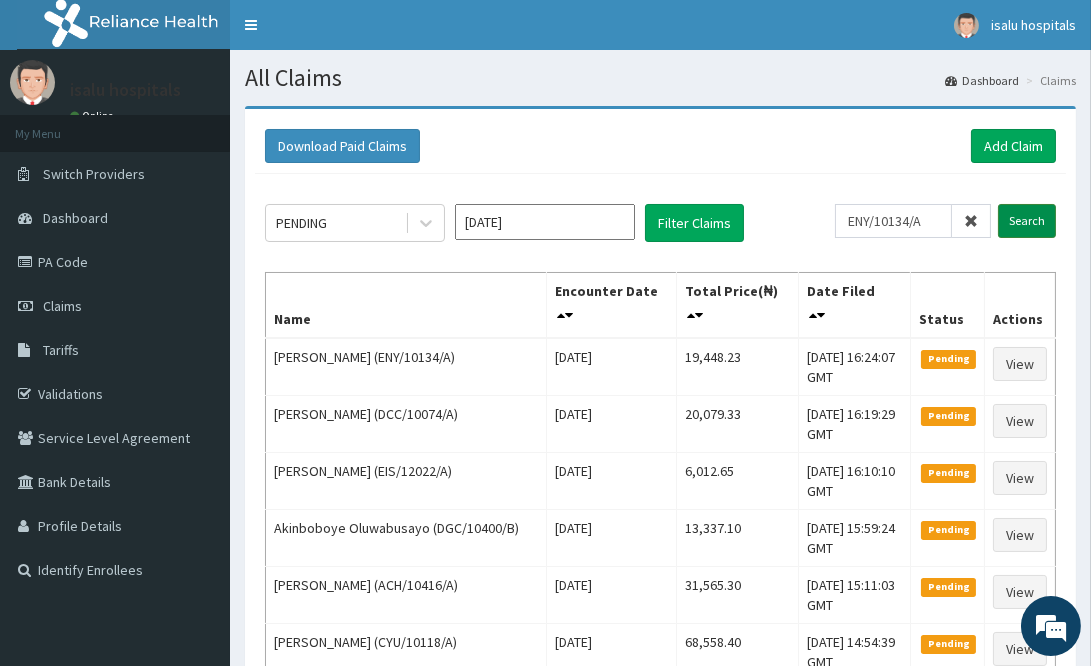 click on "Search" at bounding box center [1027, 221] 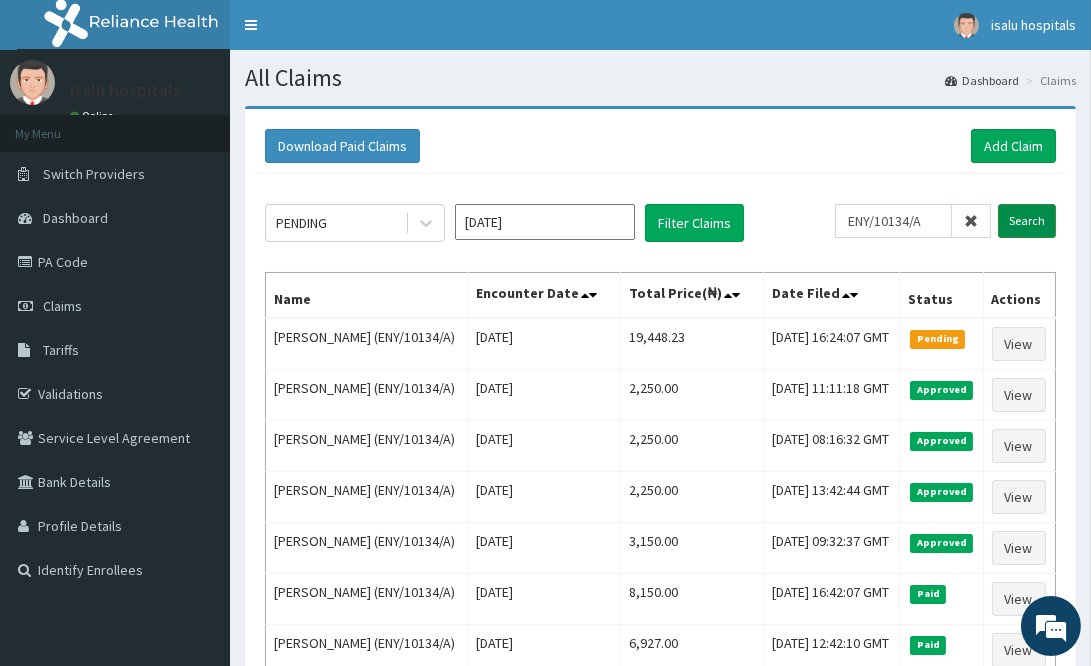 scroll, scrollTop: 0, scrollLeft: 0, axis: both 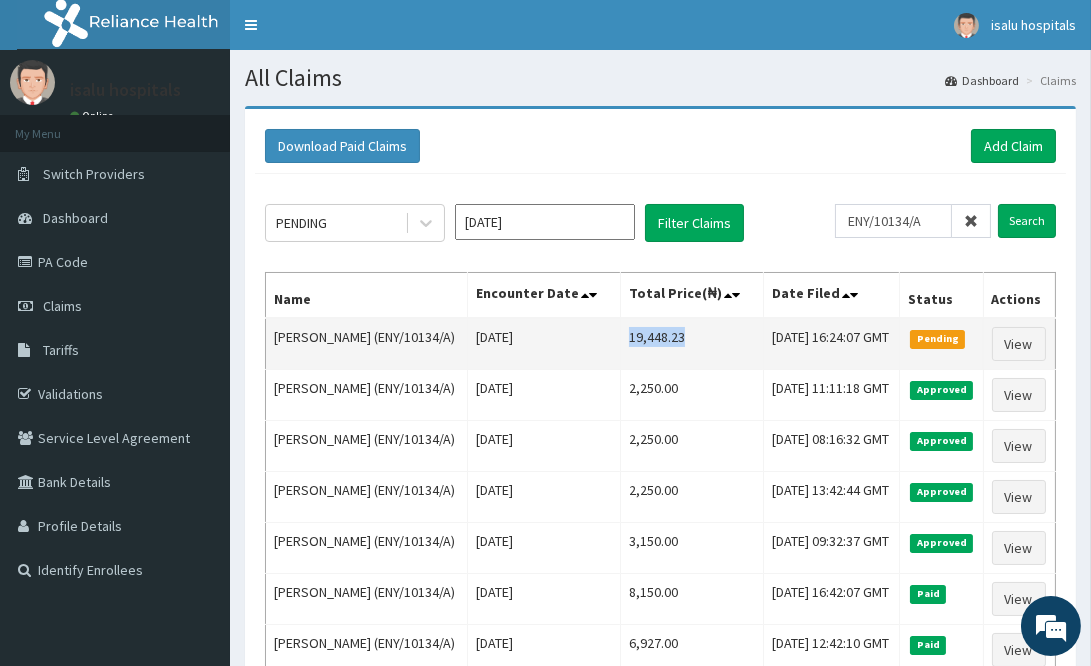 drag, startPoint x: 629, startPoint y: 354, endPoint x: 686, endPoint y: 348, distance: 57.31492 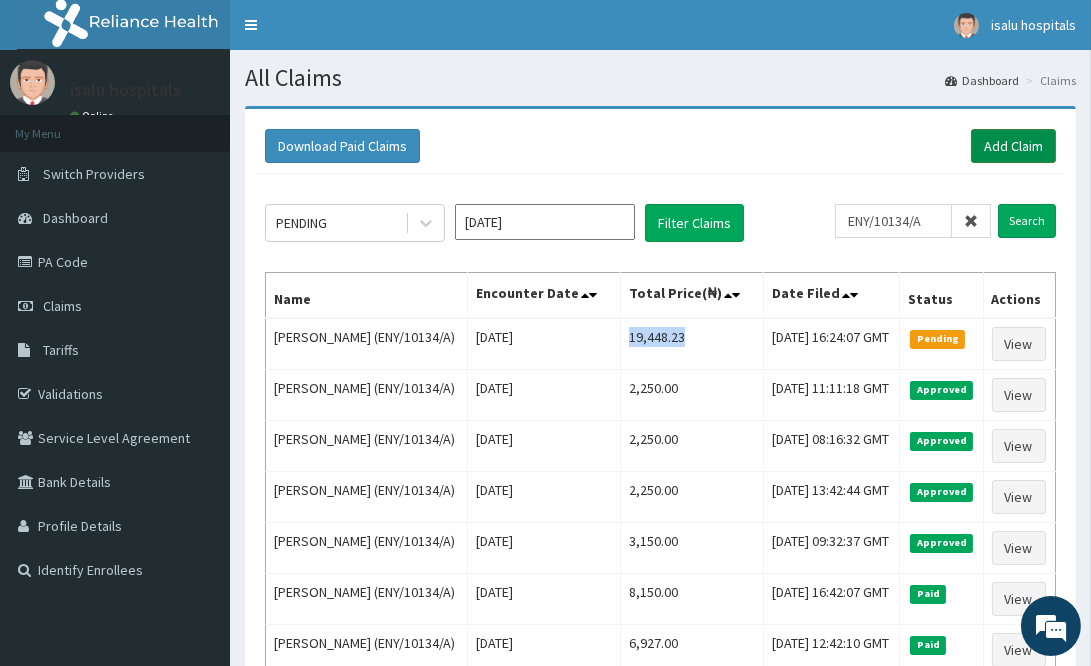 click on "Add Claim" at bounding box center [1013, 146] 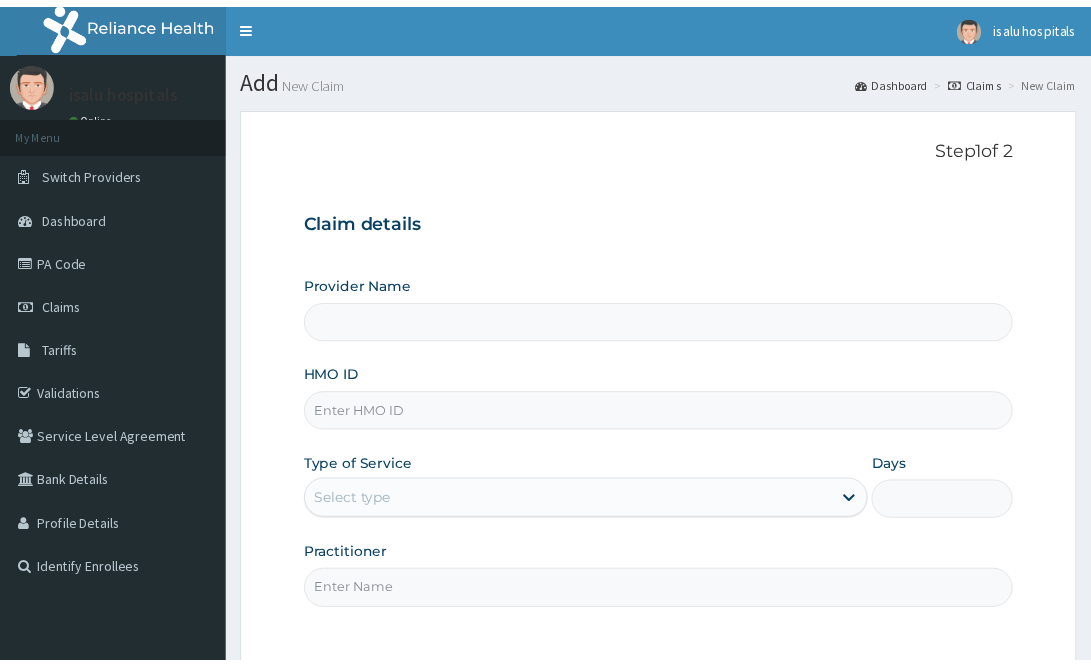 scroll, scrollTop: 0, scrollLeft: 0, axis: both 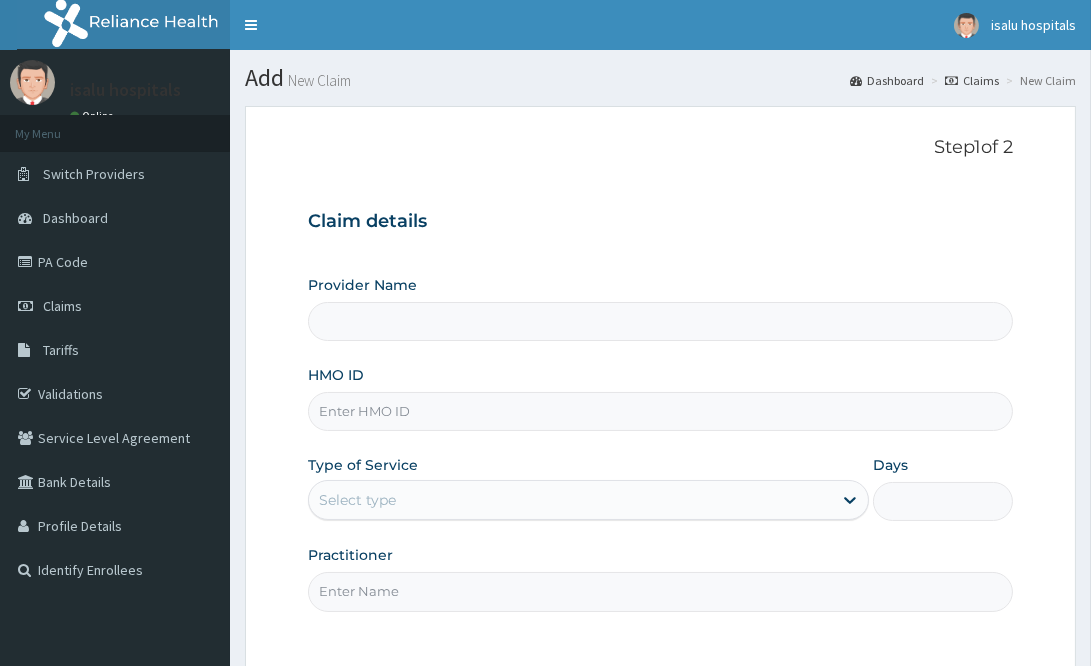 type on "Isalu Hospital Limited" 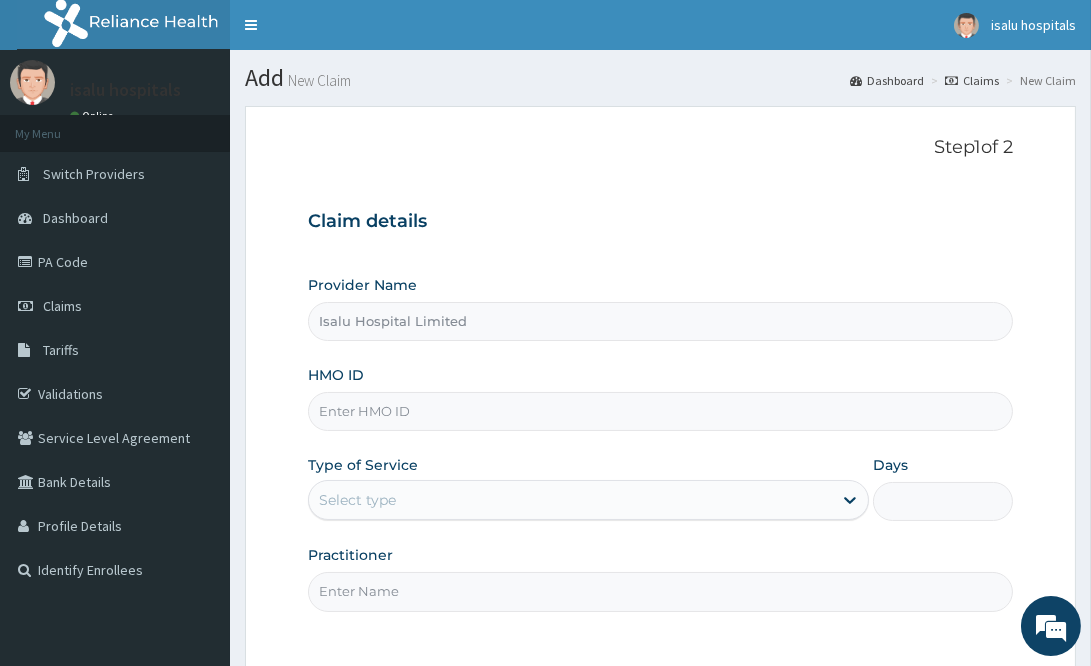 click on "HMO ID" at bounding box center [660, 411] 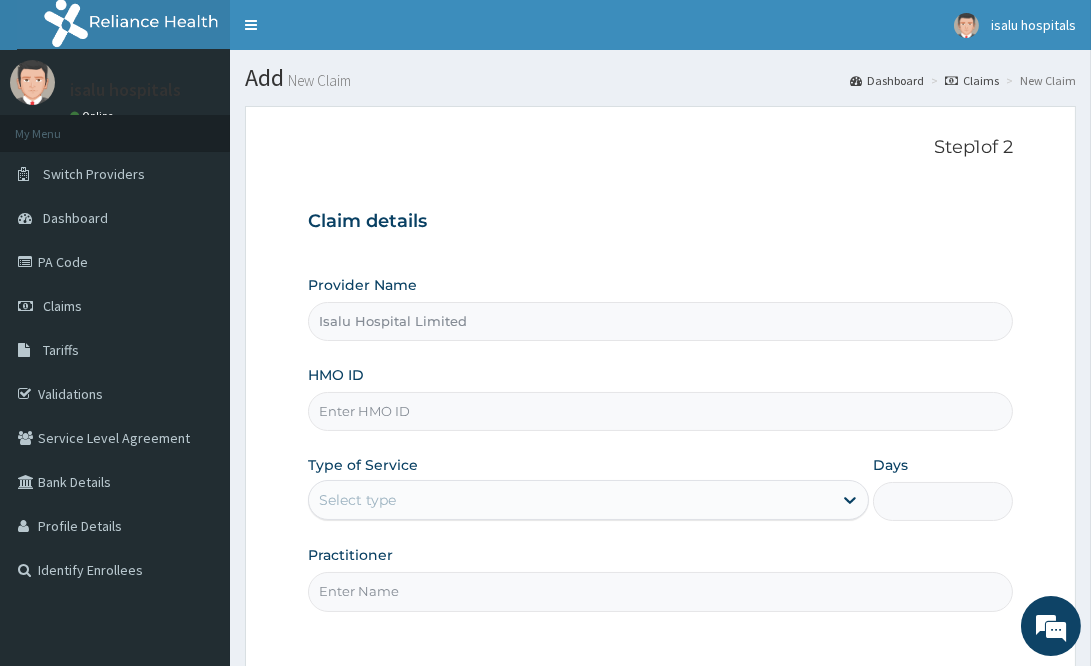 paste on "FBO/10074/B" 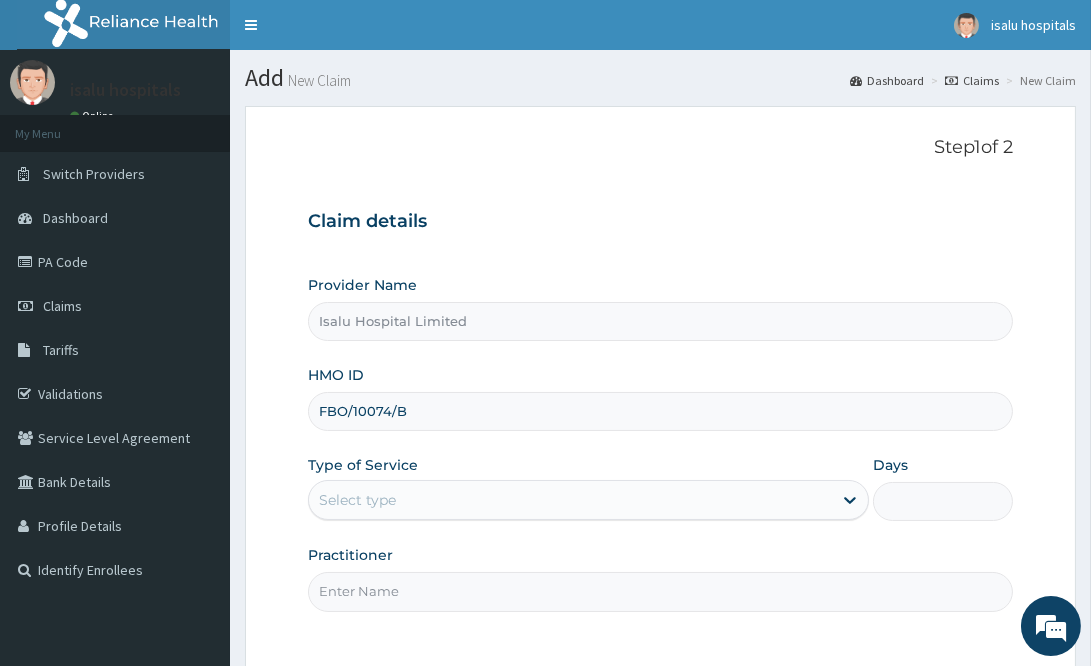 type on "FBO/10074/B" 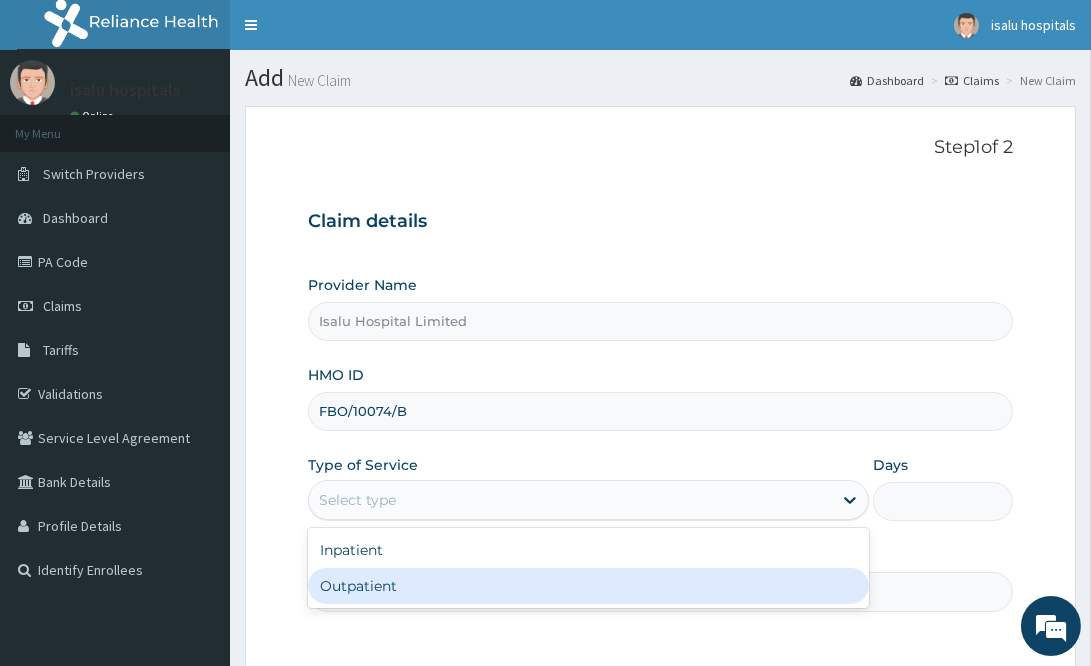scroll, scrollTop: 0, scrollLeft: 0, axis: both 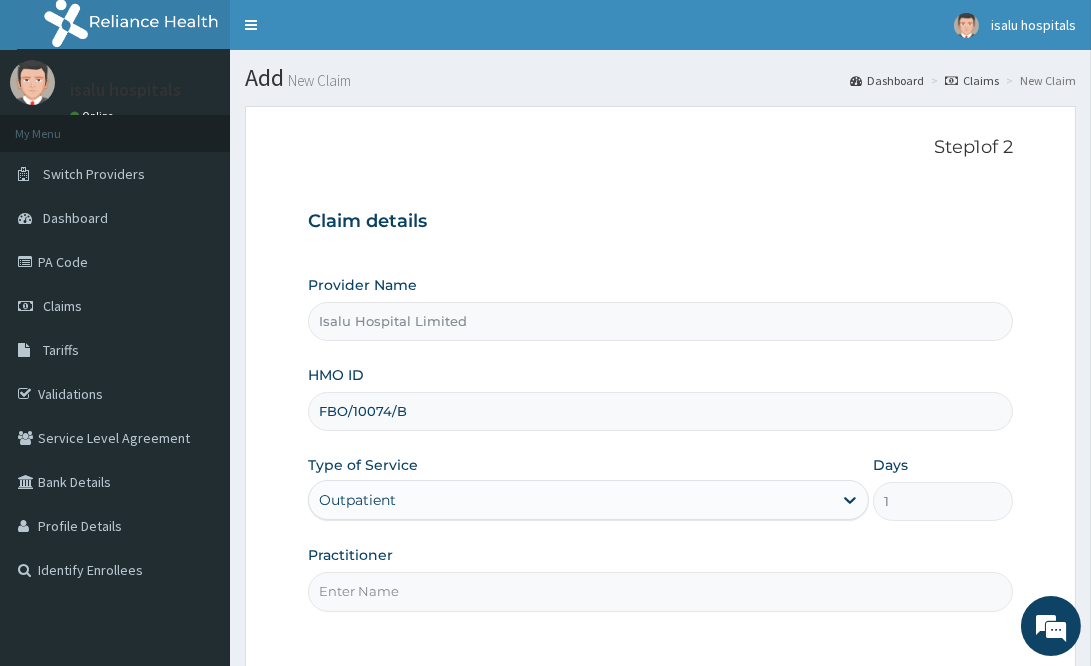 click on "Practitioner" at bounding box center (660, 578) 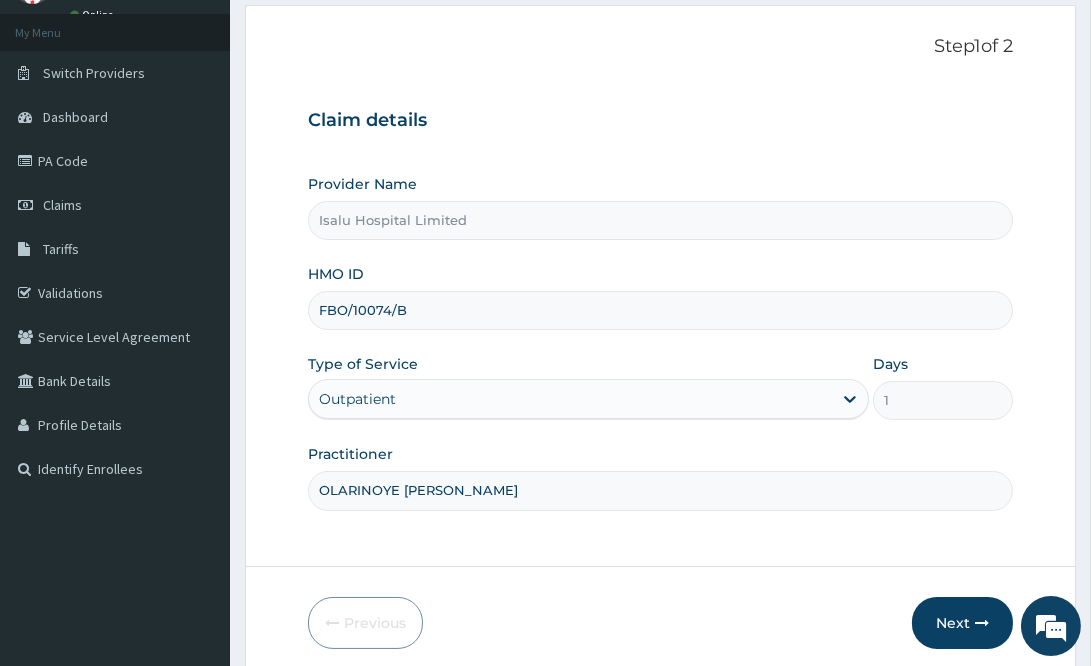 scroll, scrollTop: 180, scrollLeft: 0, axis: vertical 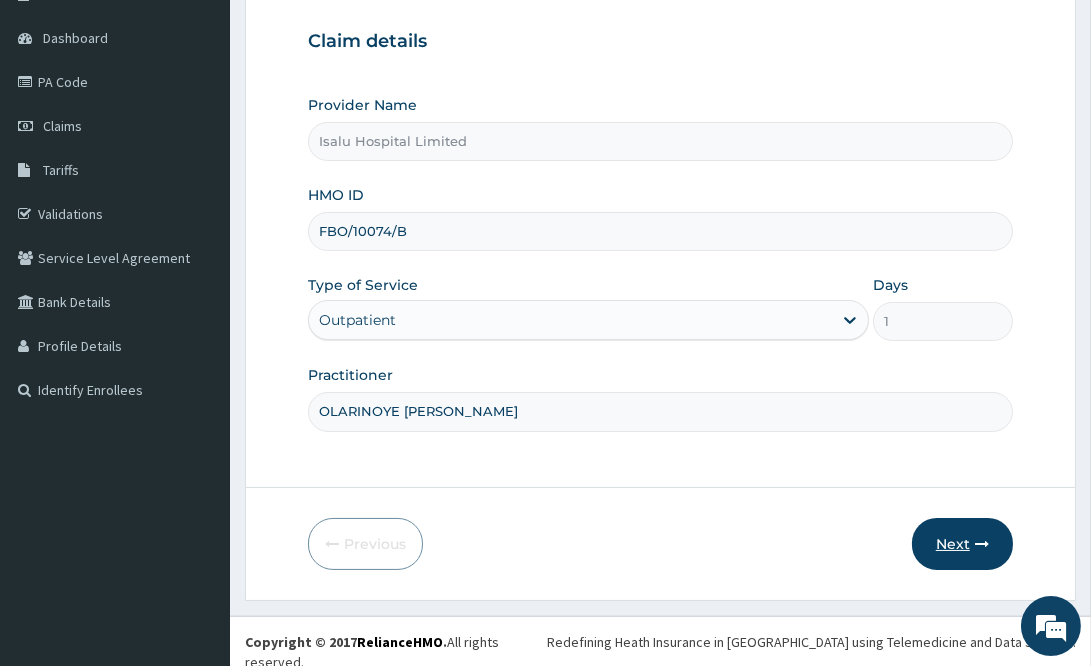 type on "OLARINOYE OLUSHOLA" 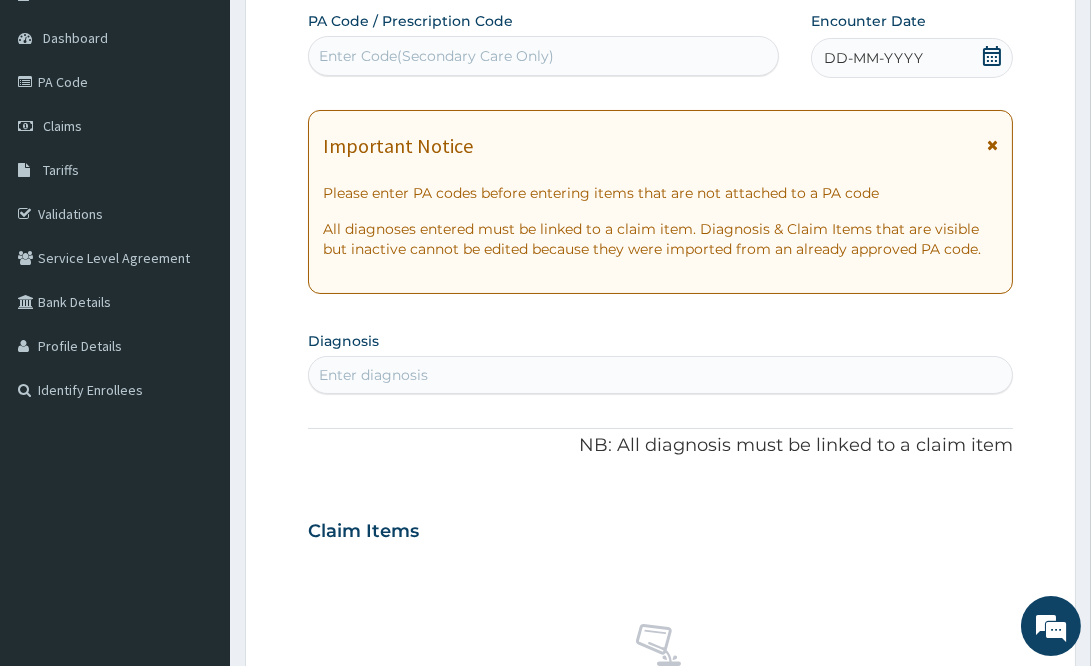 click on "Claim Items" at bounding box center (660, 527) 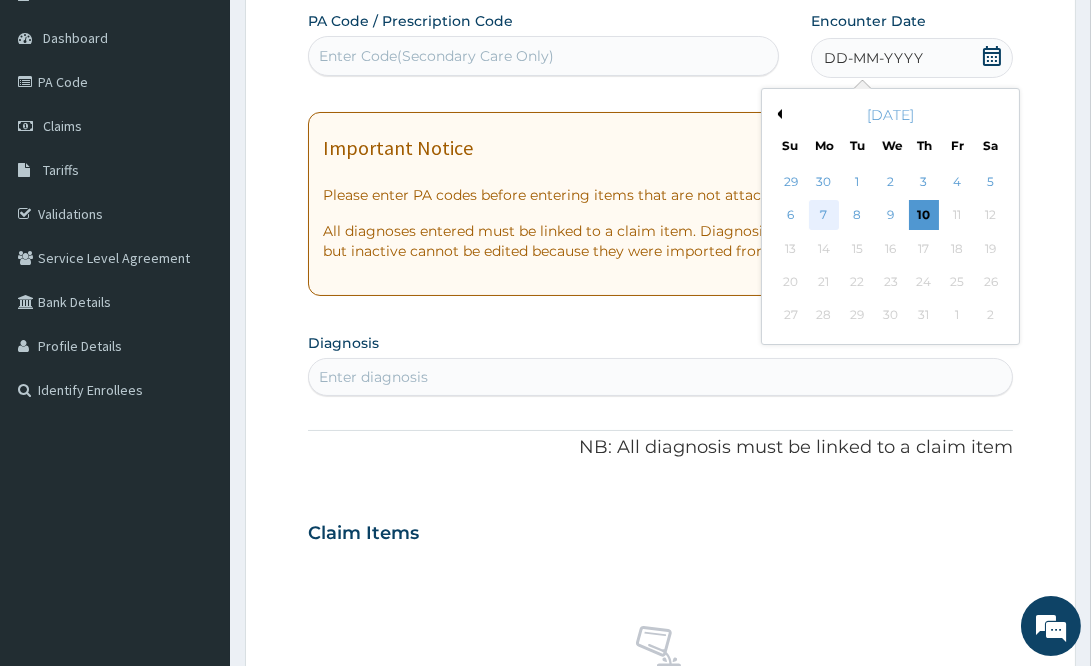 click on "7" at bounding box center [824, 216] 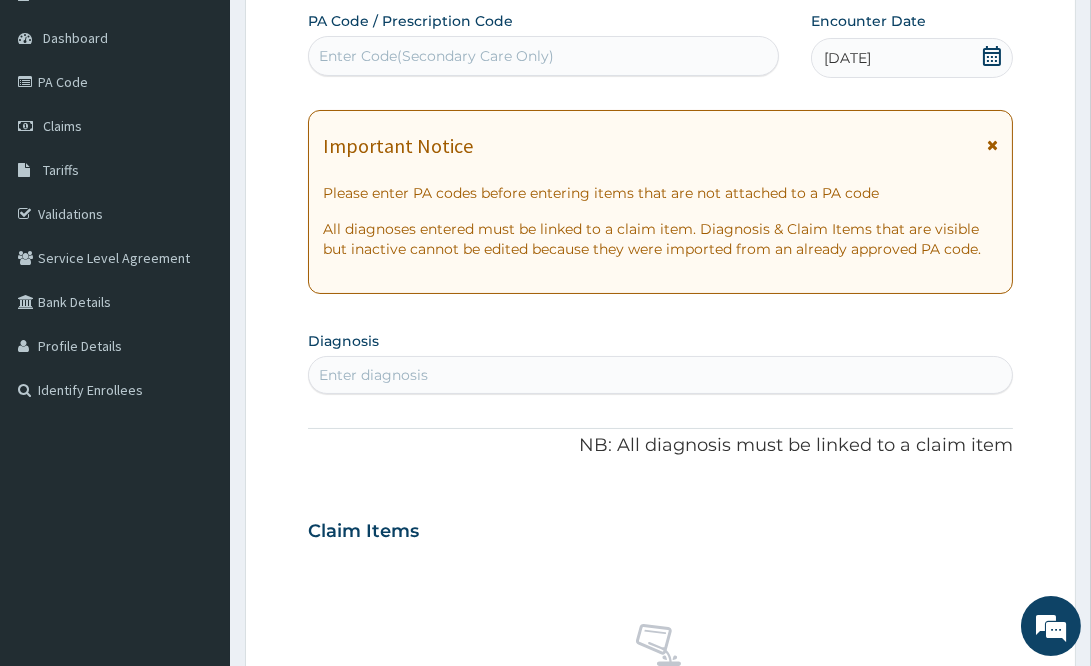 click on "Enter diagnosis" at bounding box center [660, 375] 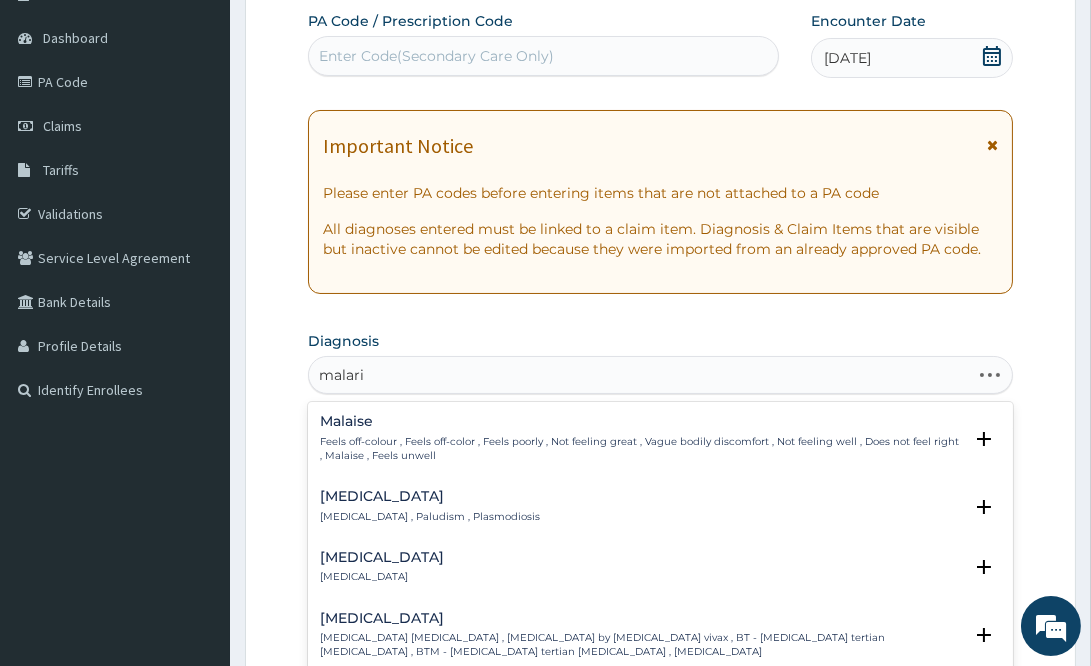 type on "malaria" 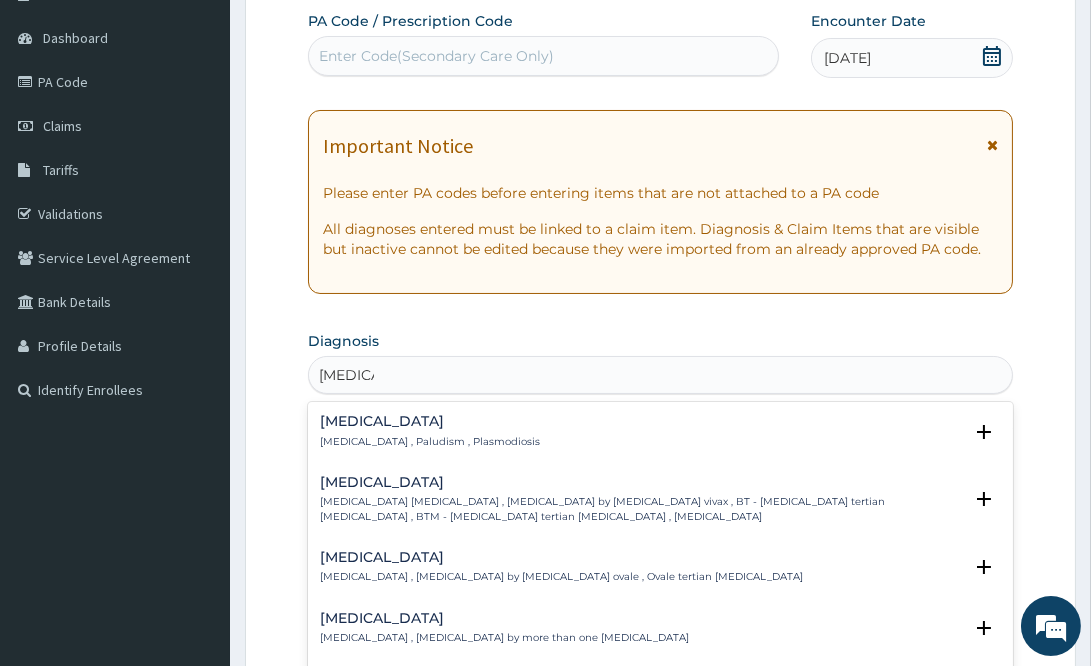 click on "Malaria" at bounding box center (430, 421) 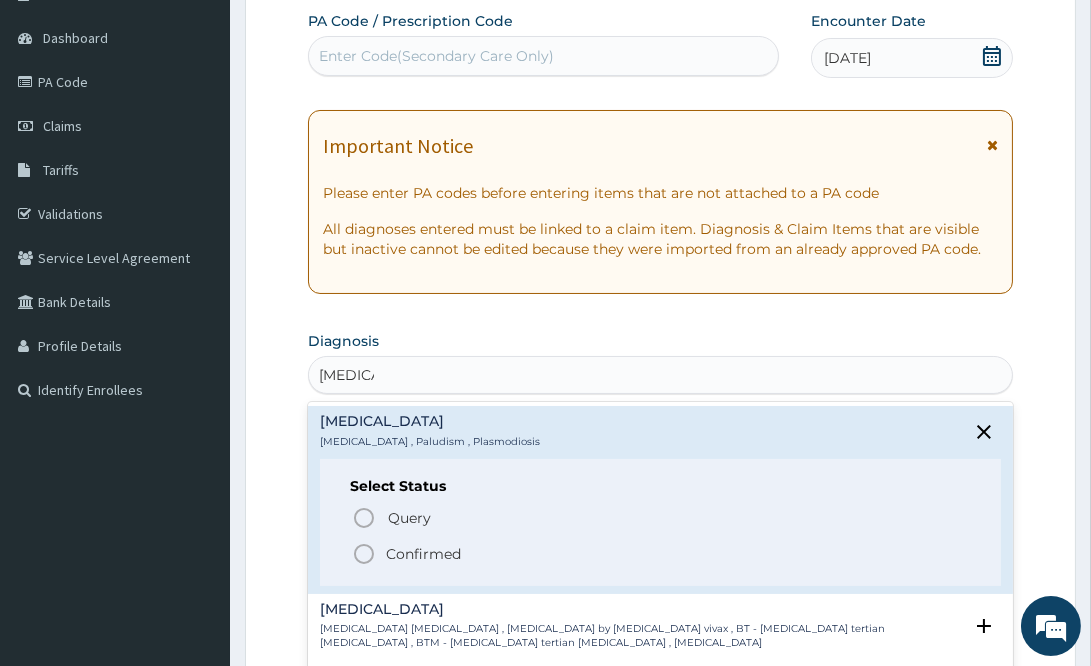 click on "Confirmed" at bounding box center (423, 554) 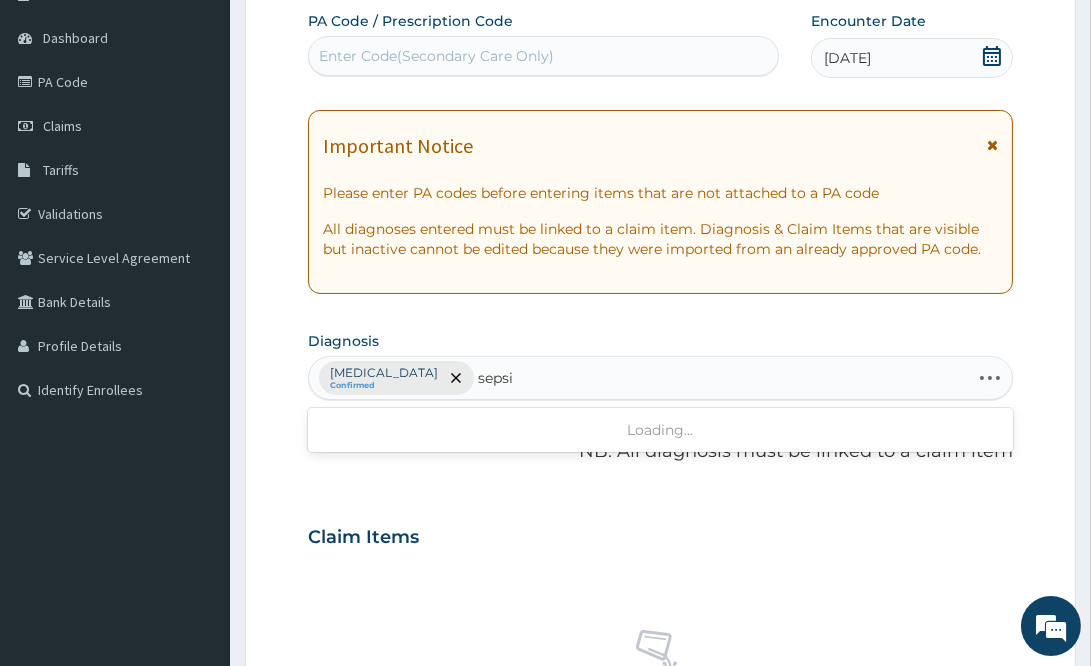type on "sepsis" 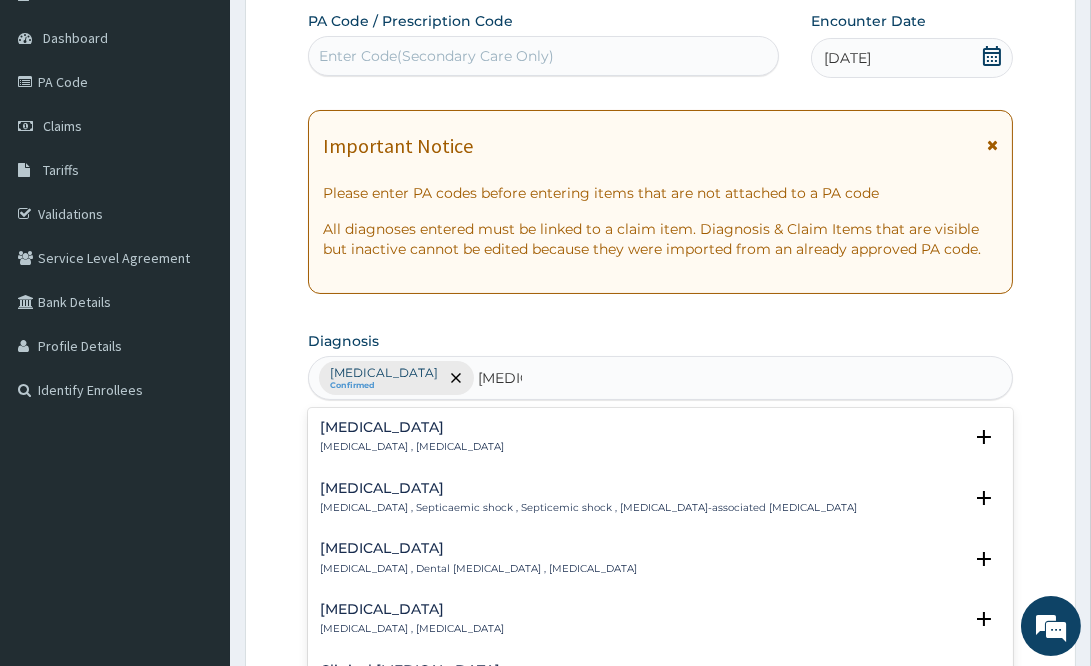 click on "Sepsis" at bounding box center [412, 427] 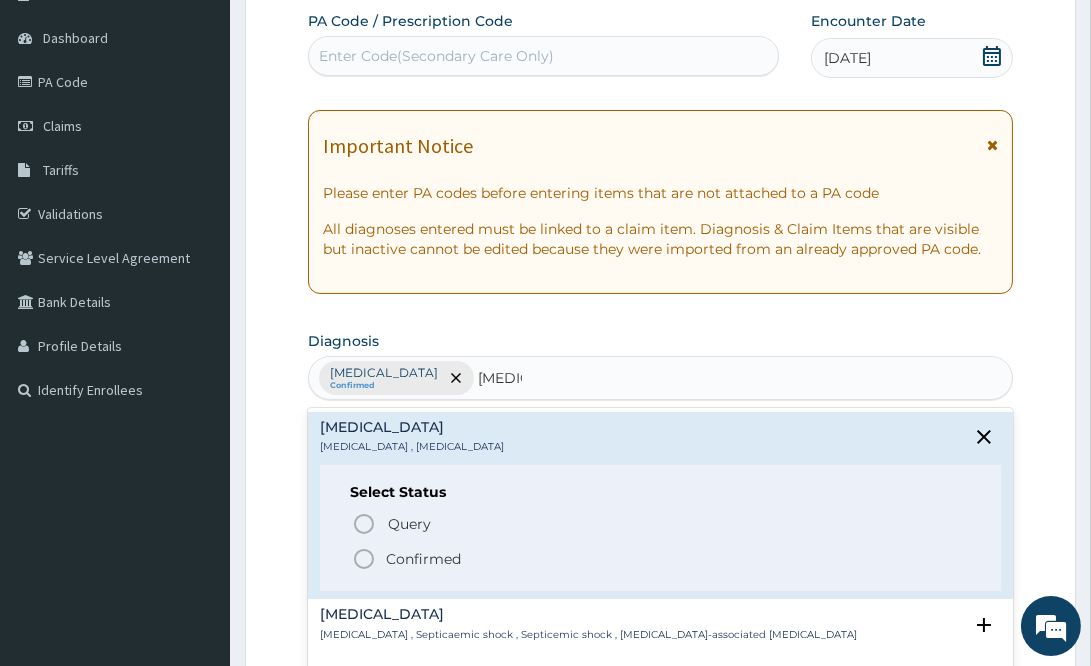 click on "Confirmed" at bounding box center [423, 559] 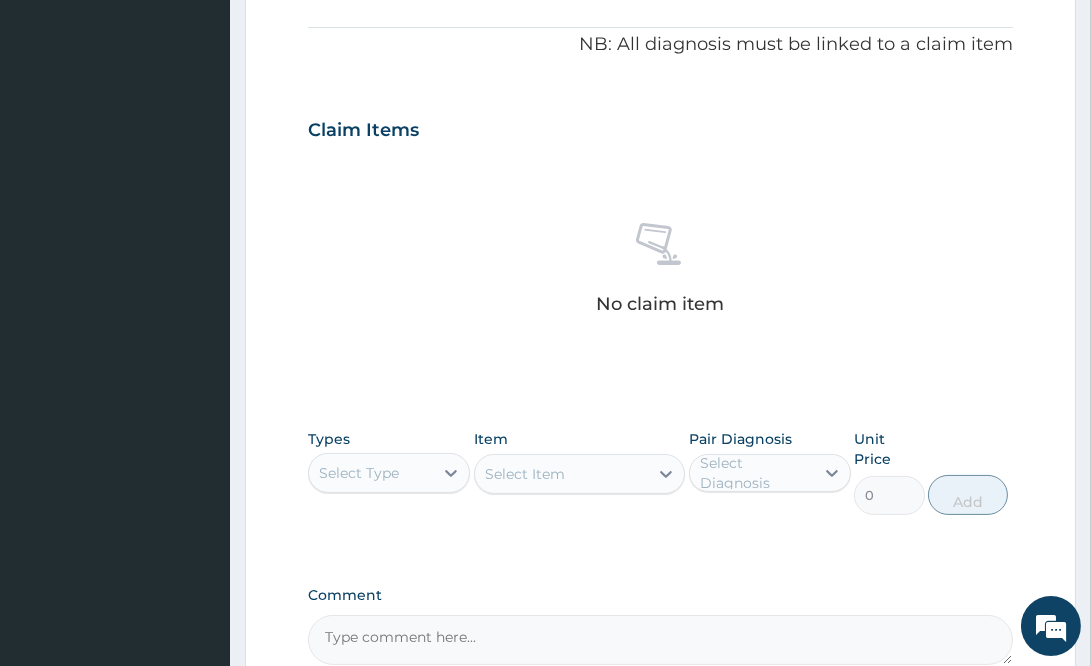 scroll, scrollTop: 774, scrollLeft: 0, axis: vertical 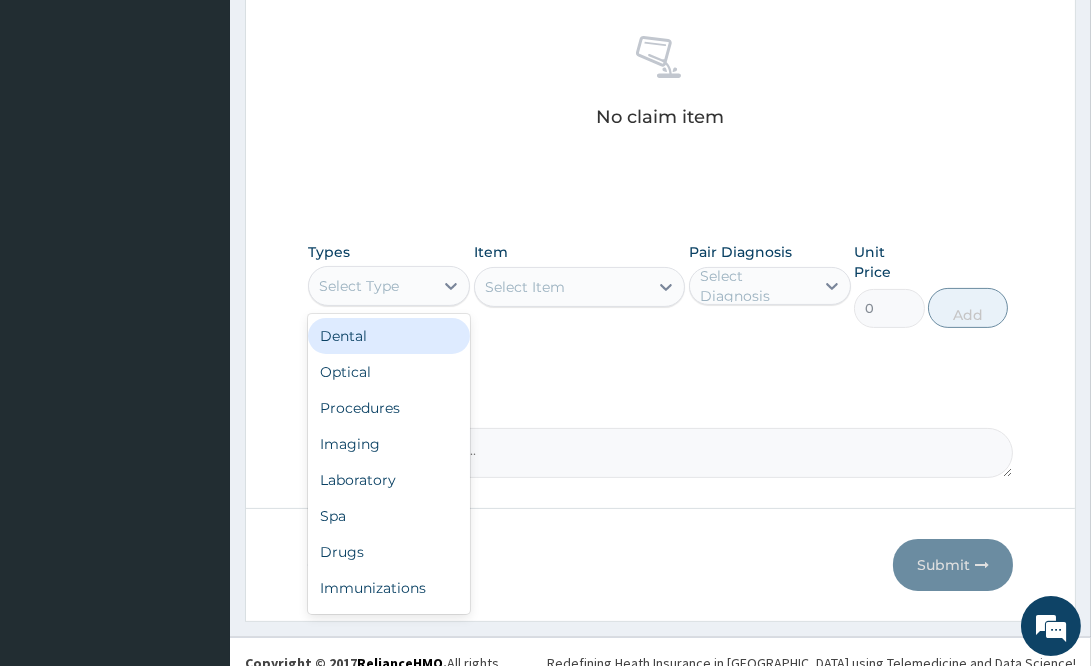 click on "Select Type" at bounding box center (371, 286) 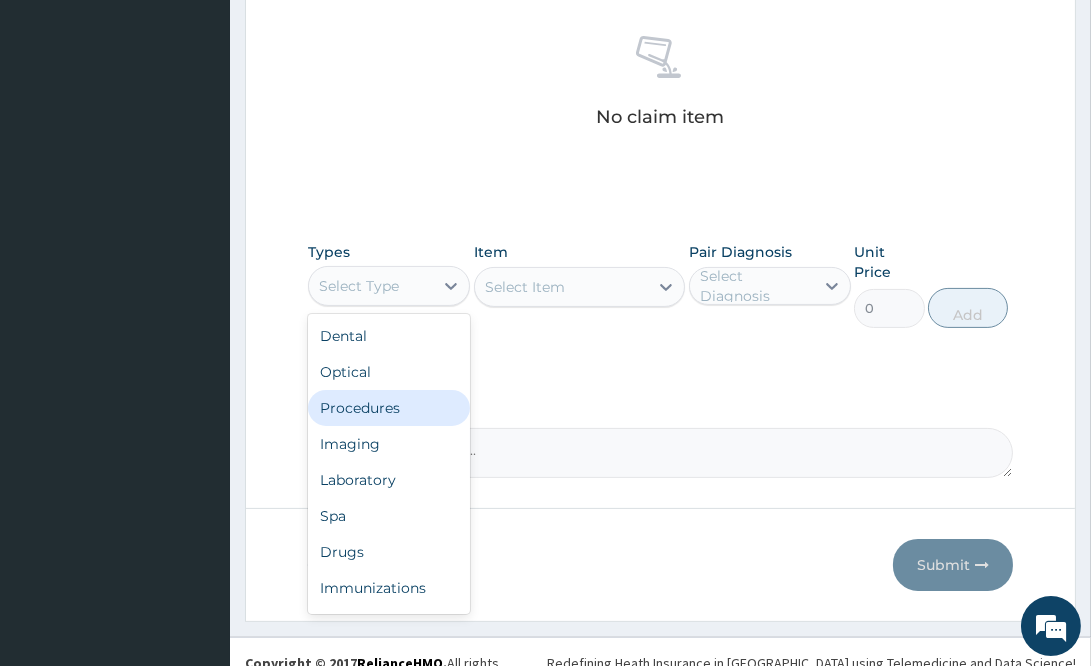 click on "Procedures" at bounding box center (389, 408) 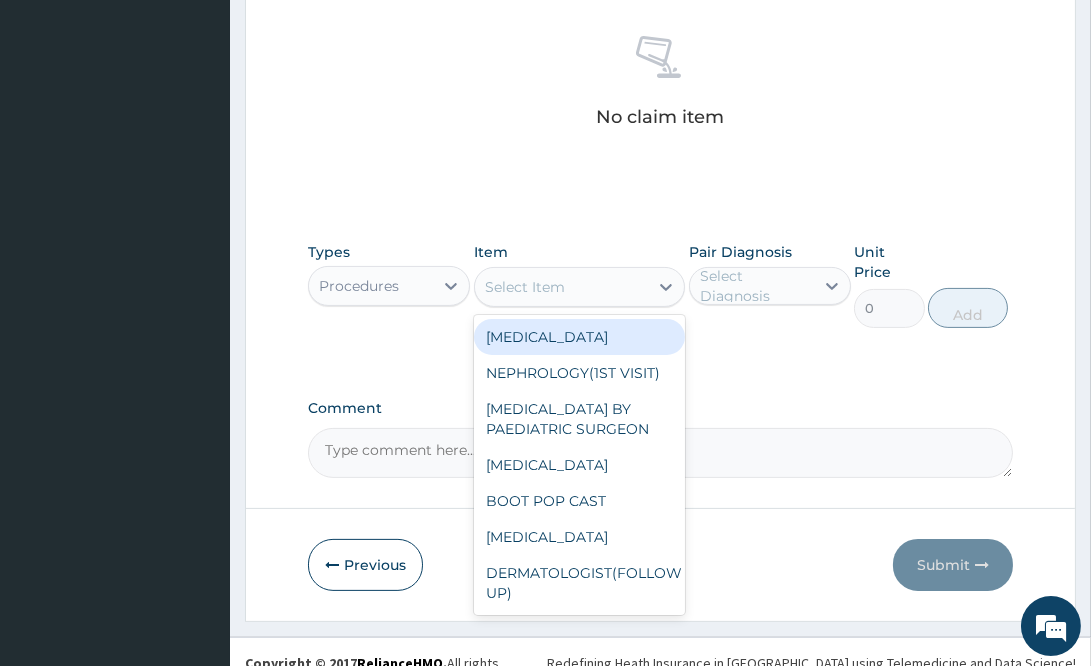 click on "Select Item" at bounding box center (561, 287) 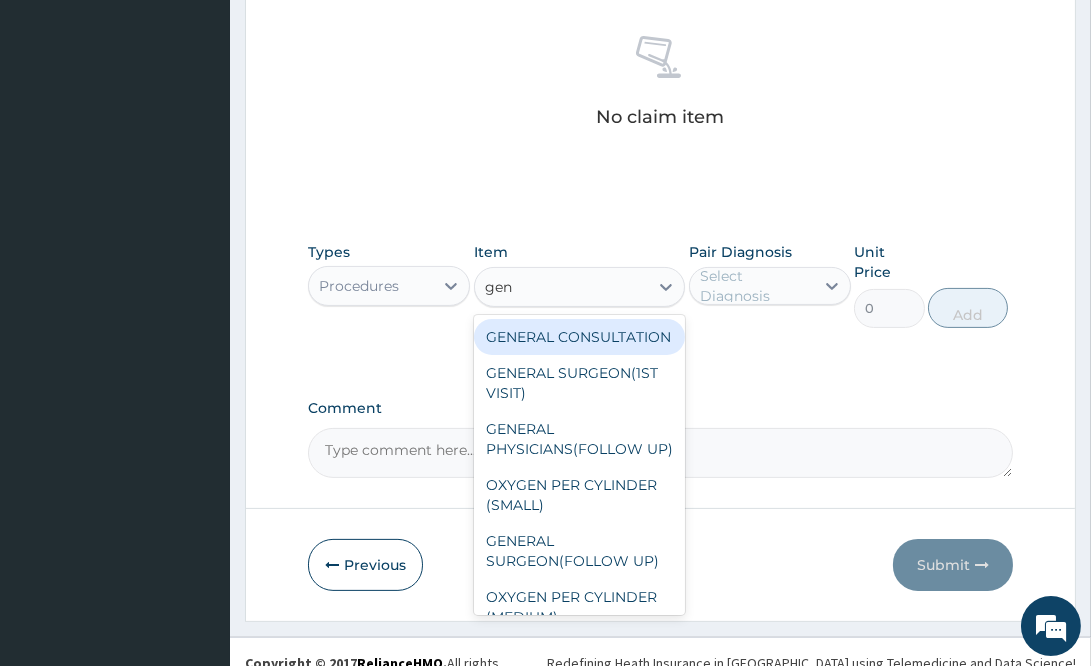 type on "gene" 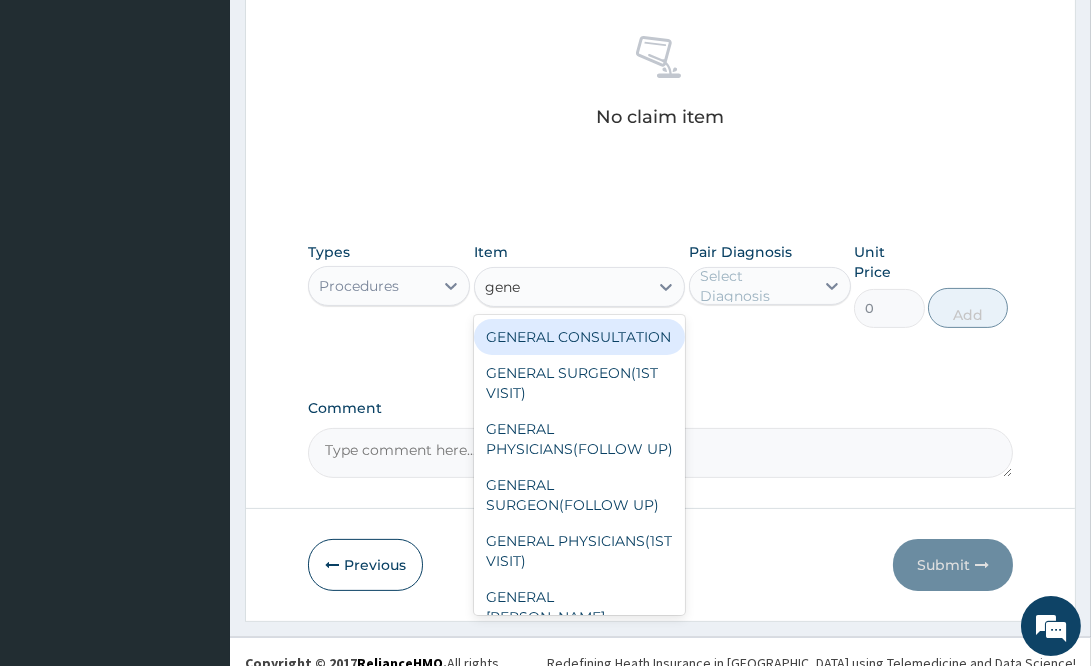 click on "GENERAL CONSULTATION" at bounding box center [579, 337] 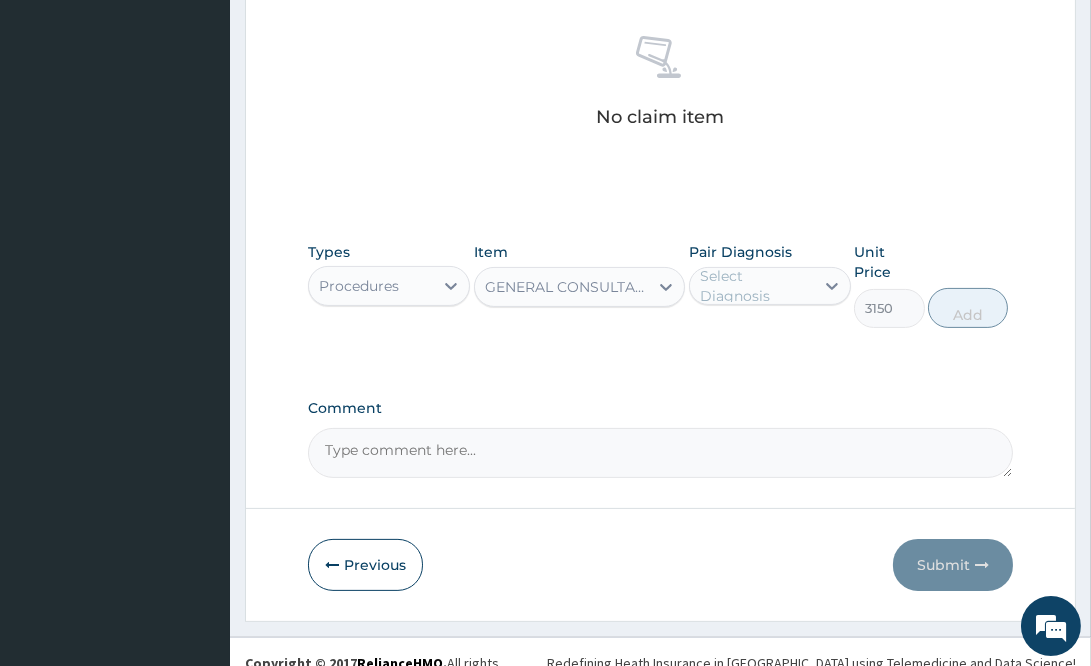 drag, startPoint x: 775, startPoint y: 288, endPoint x: 784, endPoint y: 305, distance: 19.235384 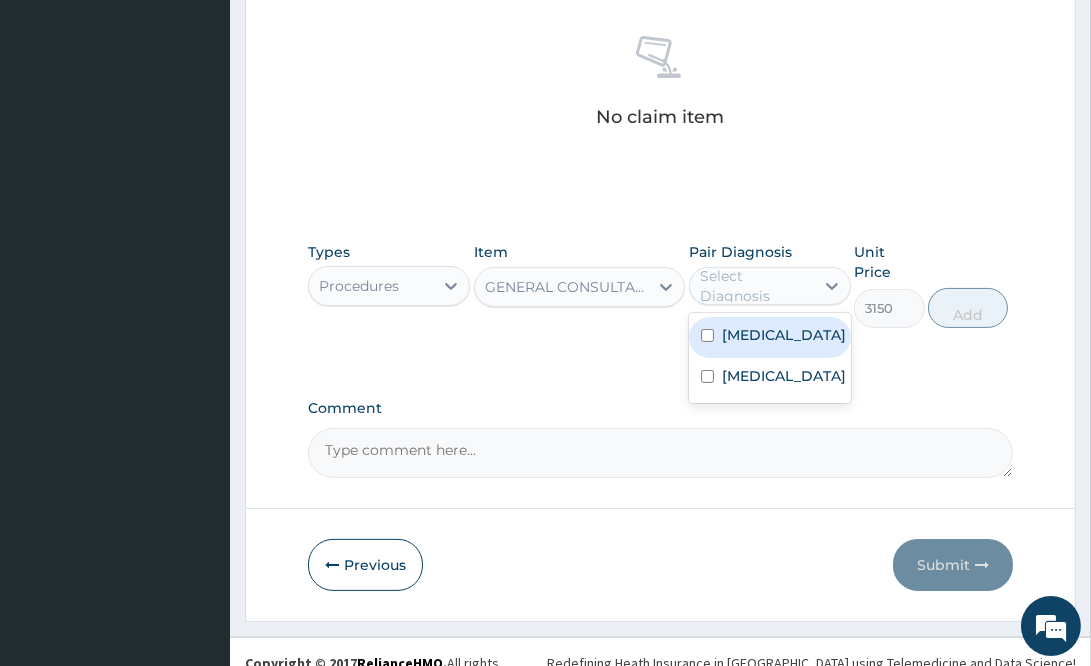 click on "Malaria" at bounding box center (770, 337) 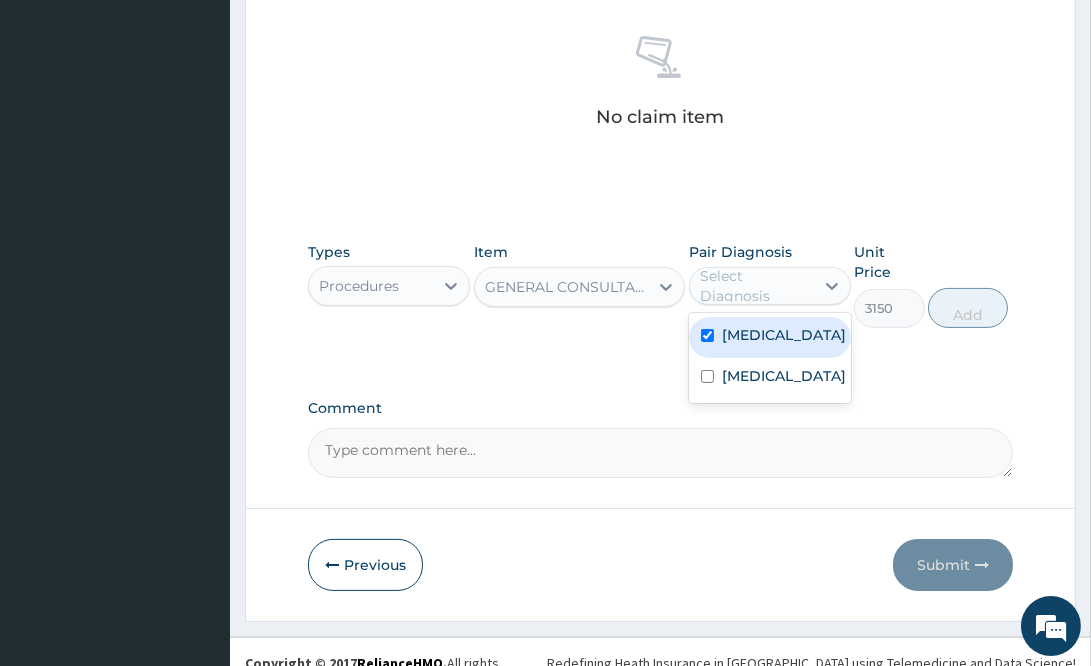 checkbox on "true" 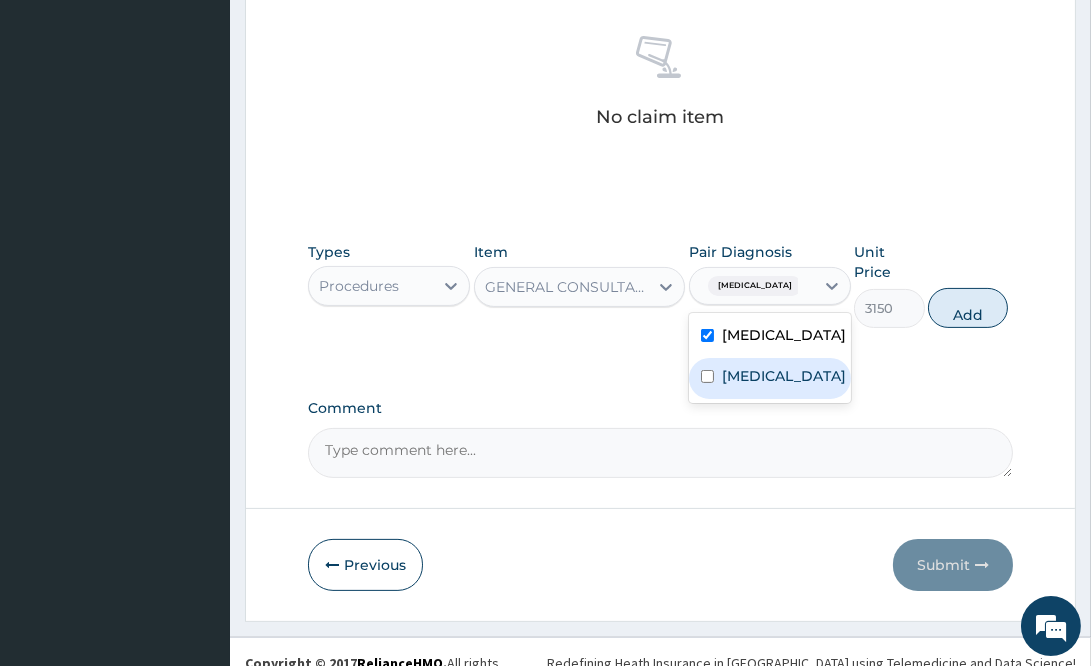 click on "Sepsis" at bounding box center [770, 378] 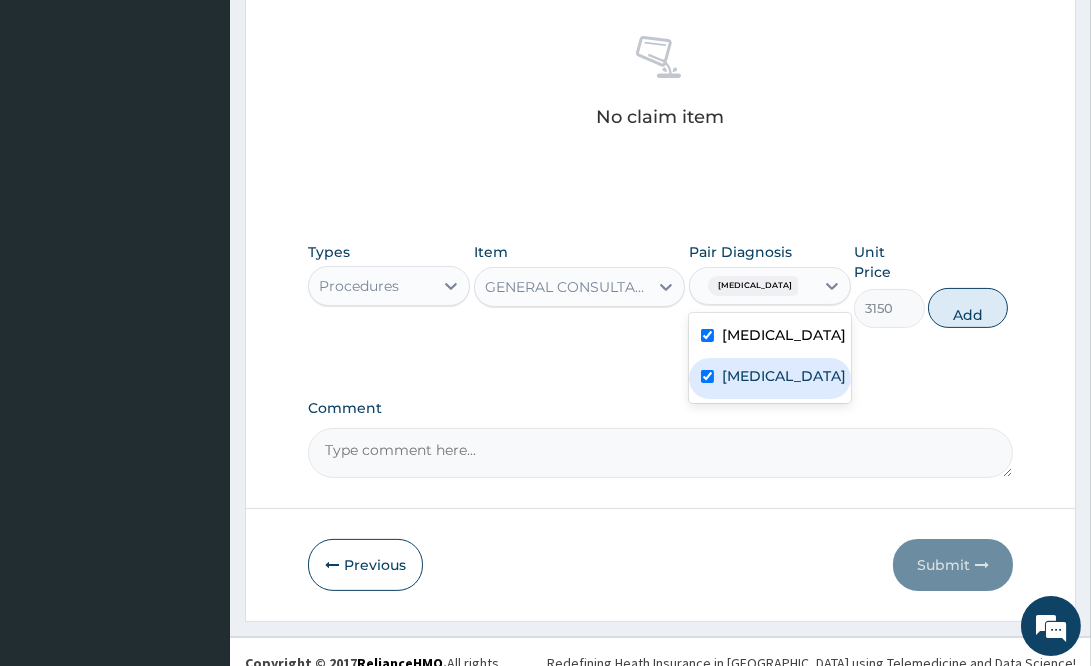 checkbox on "true" 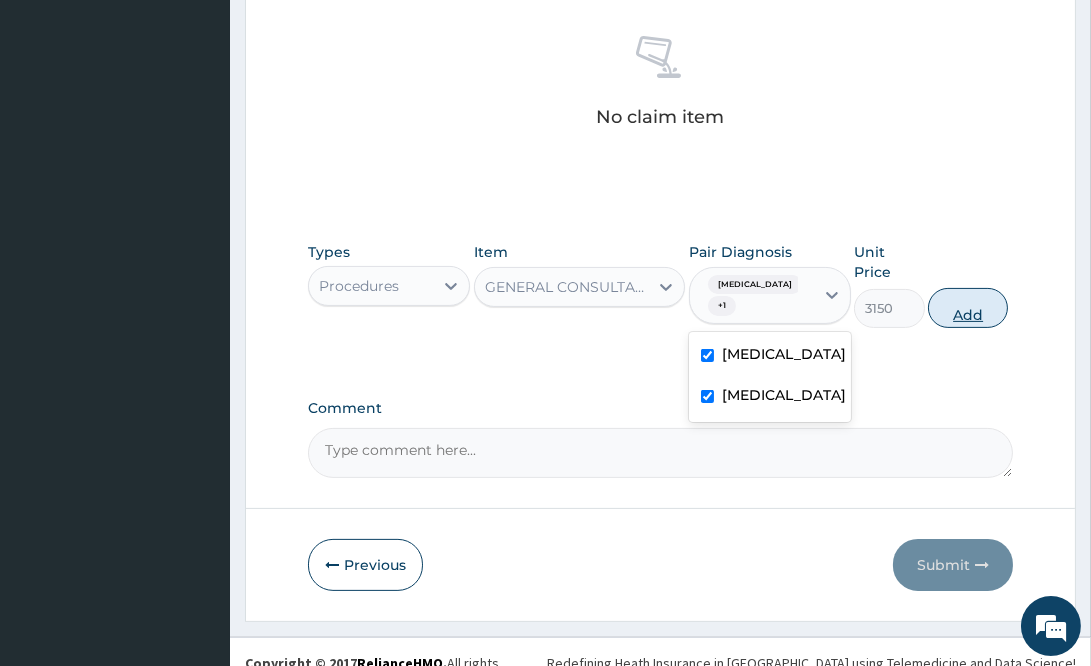 click on "Add" at bounding box center [968, 308] 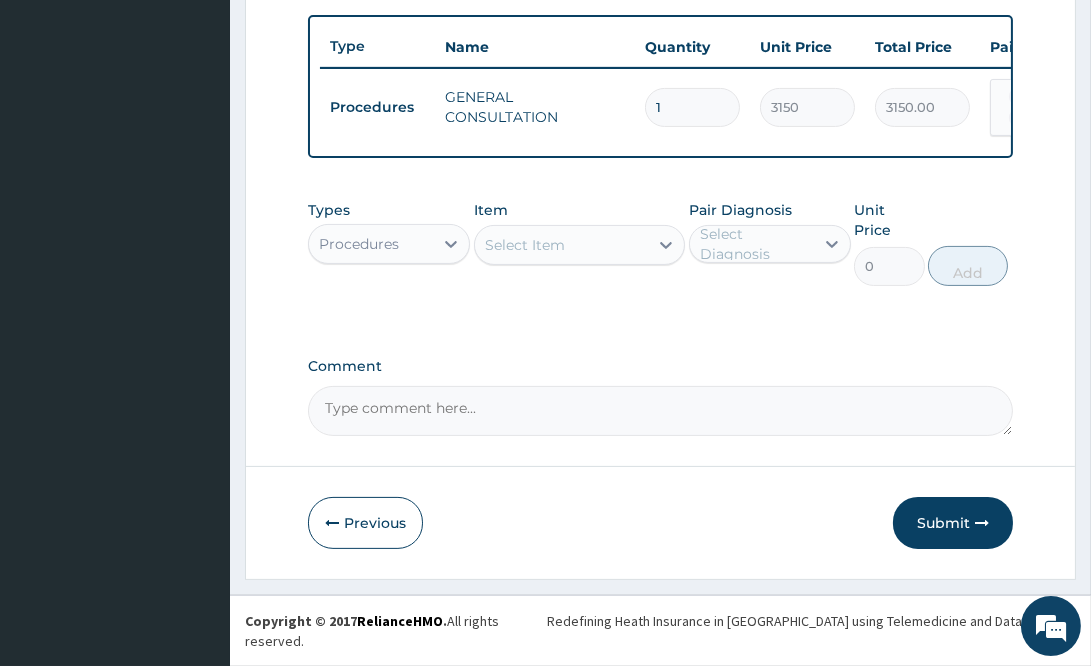 scroll, scrollTop: 699, scrollLeft: 0, axis: vertical 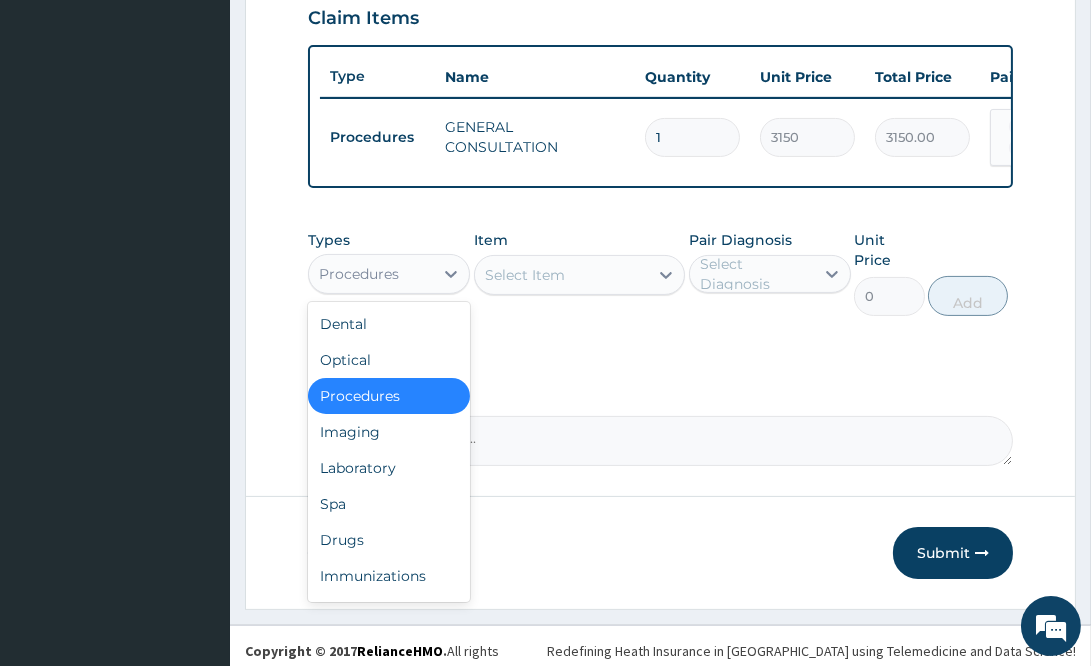 click on "Procedures" at bounding box center (371, 274) 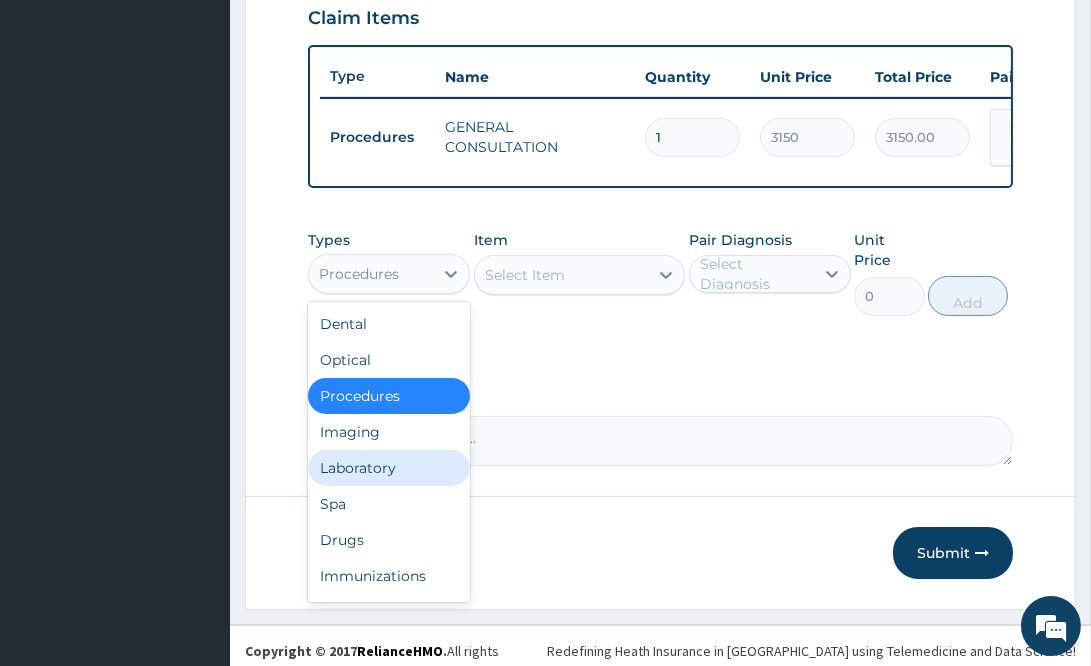 click on "Laboratory" at bounding box center [389, 468] 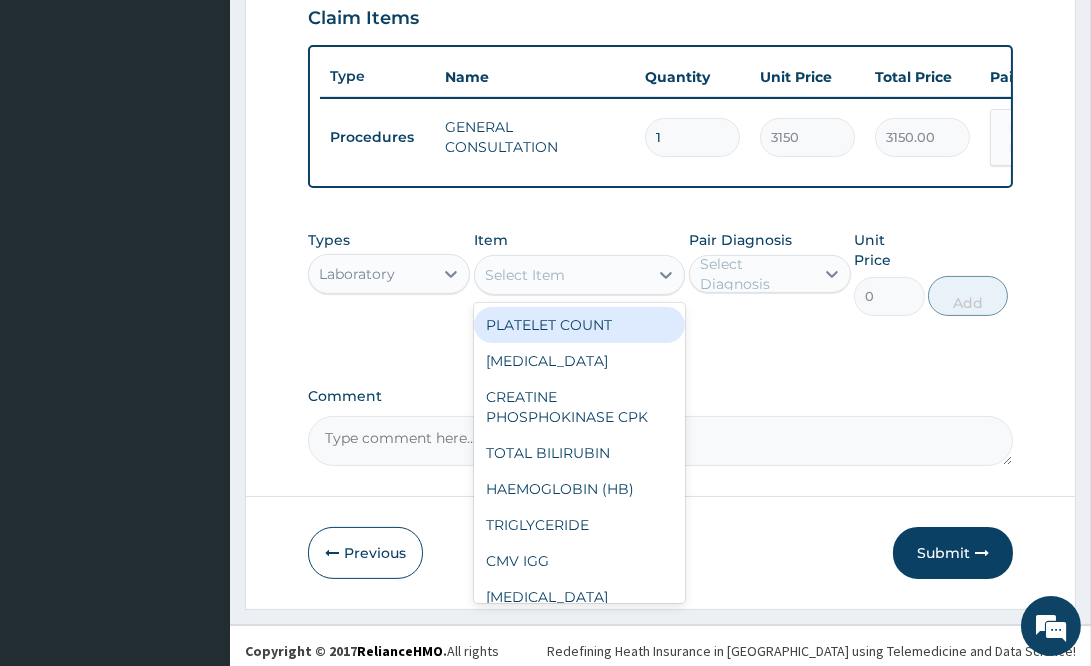 click on "Select Item" at bounding box center [561, 275] 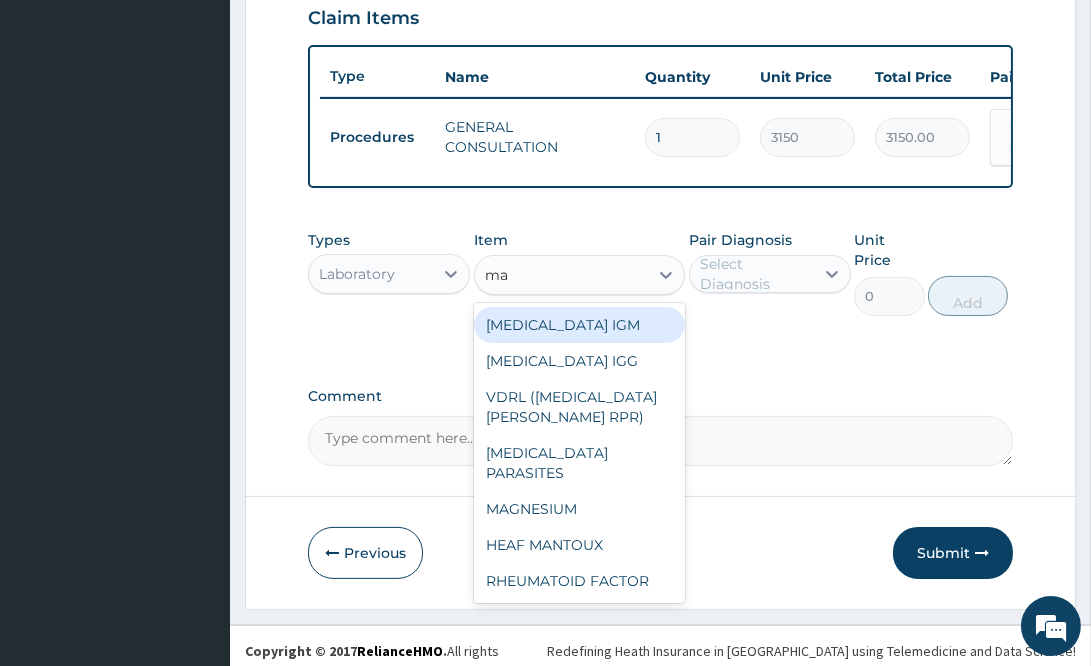 type on "mal" 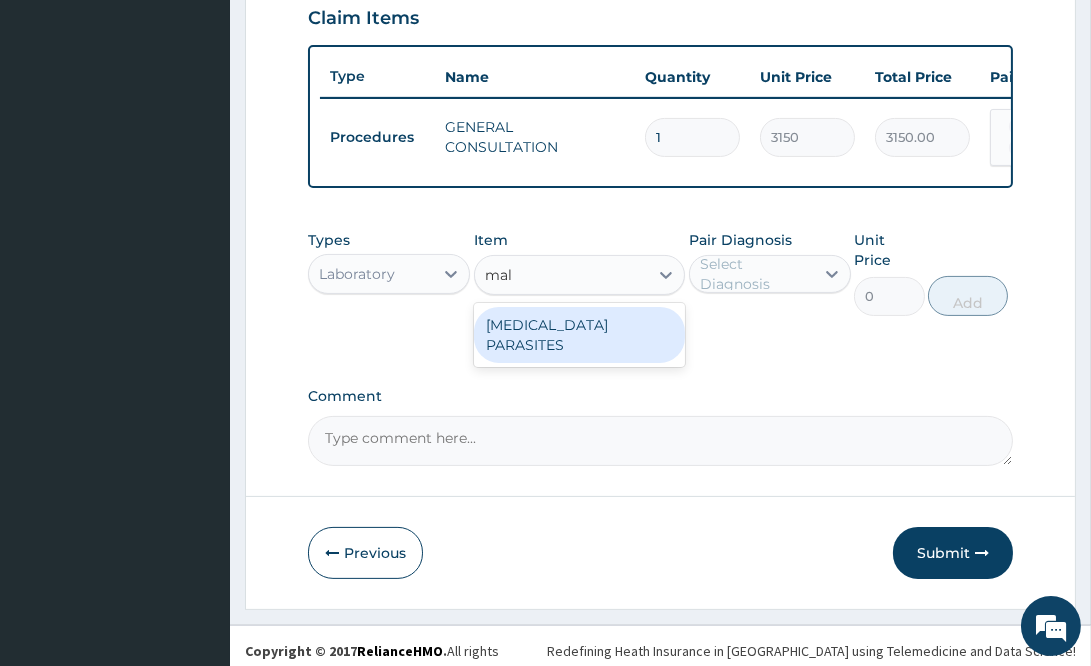click on "MALARIA PARASITES" at bounding box center [579, 335] 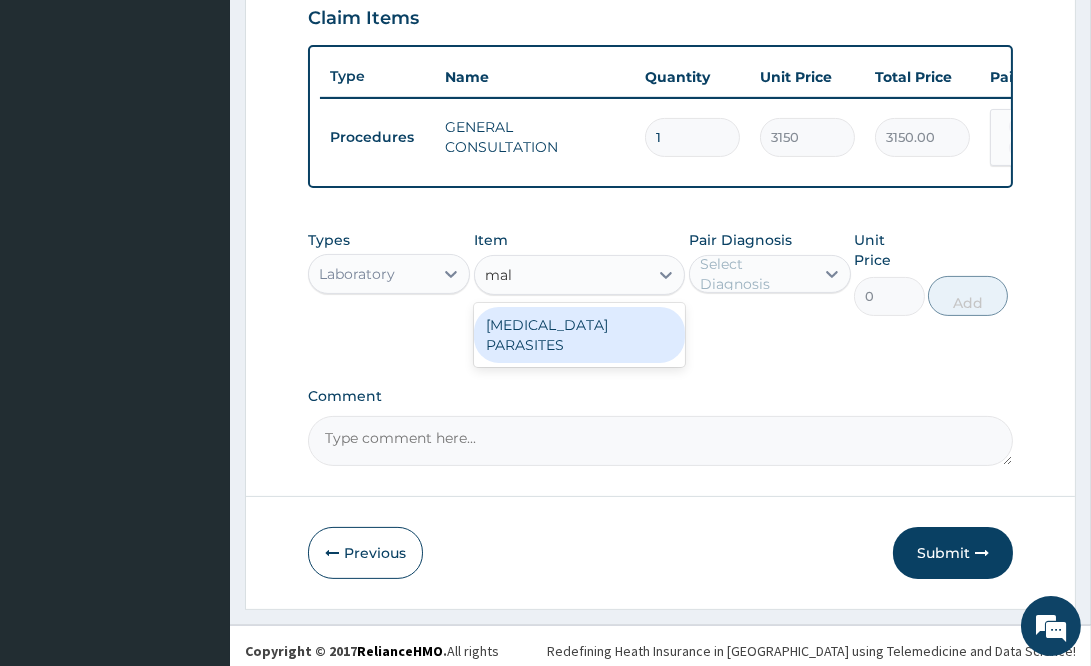 type 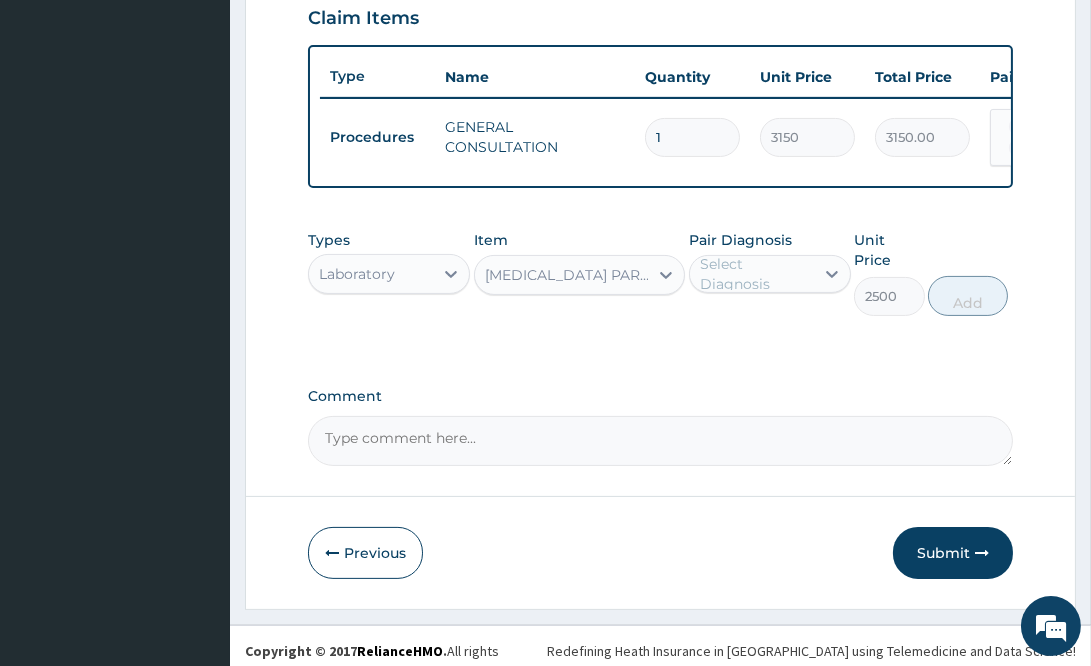 click on "Select Diagnosis" at bounding box center [756, 274] 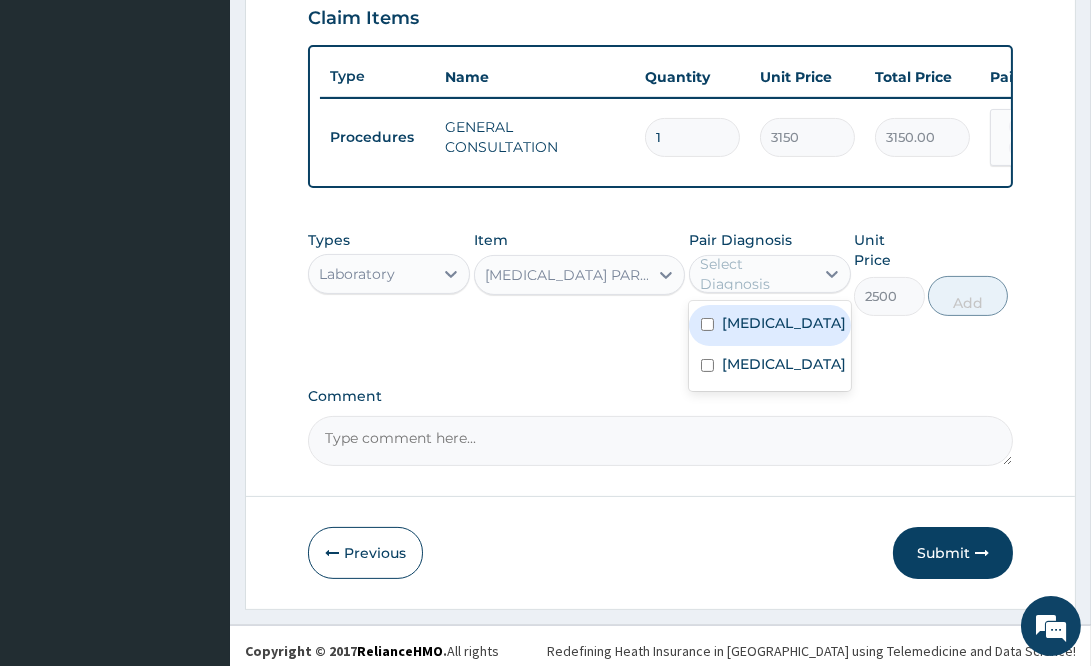 click on "Malaria" at bounding box center (770, 325) 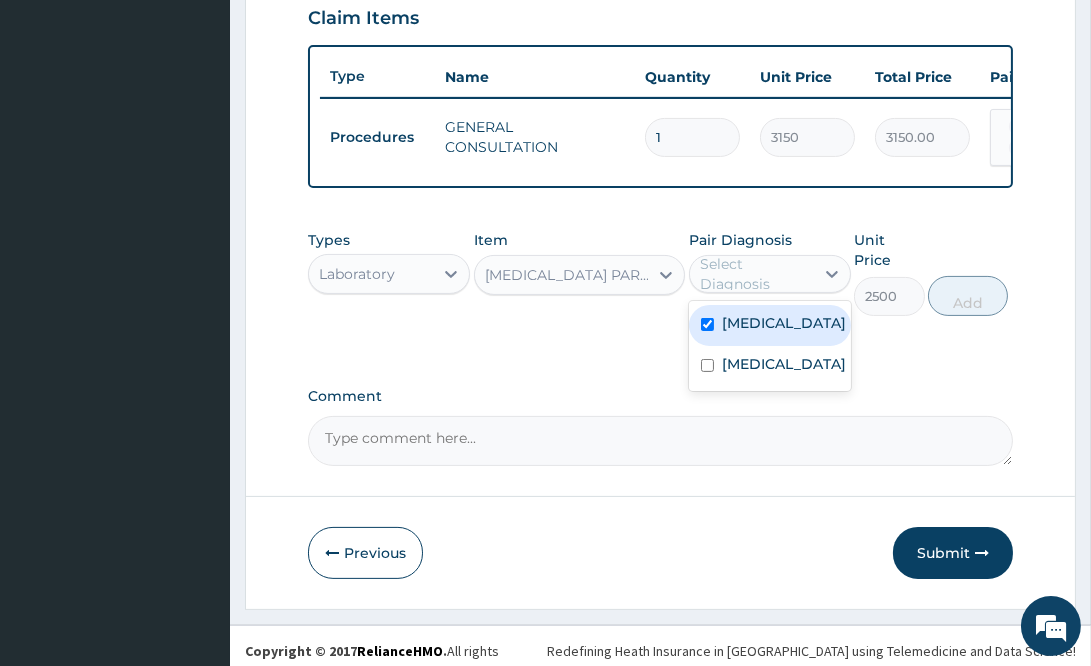 checkbox on "true" 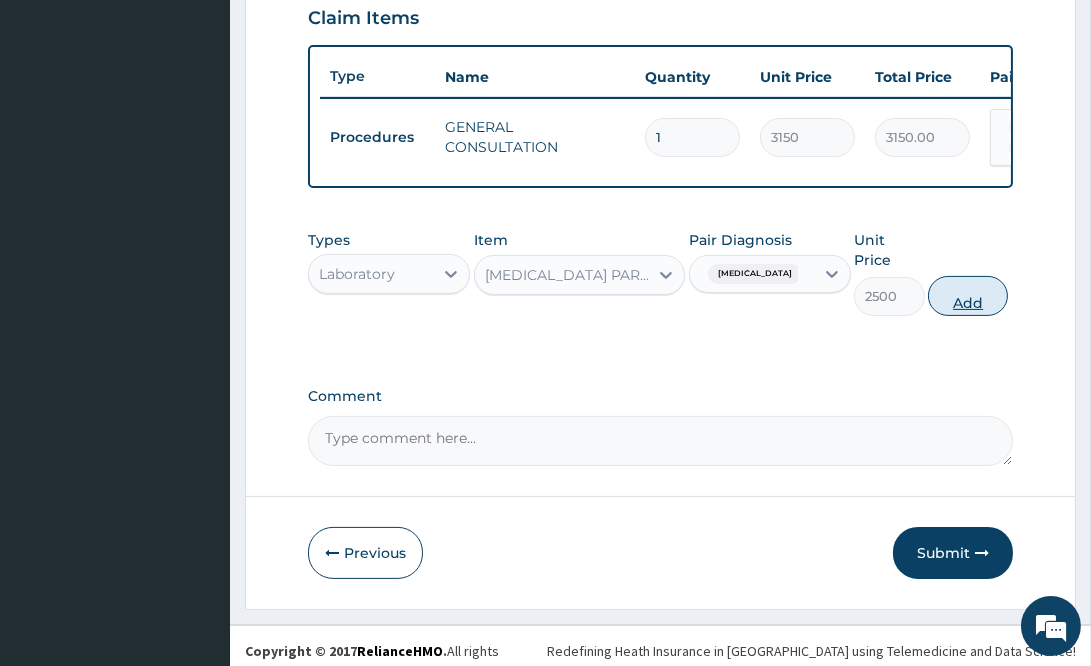 click on "Add" at bounding box center (968, 296) 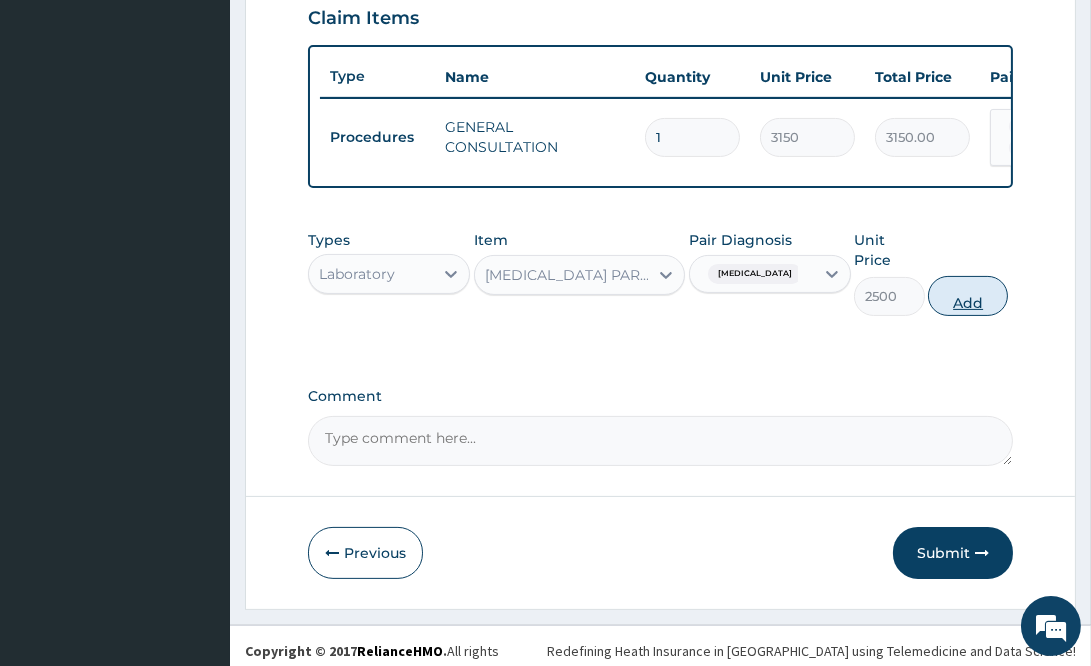 type on "0" 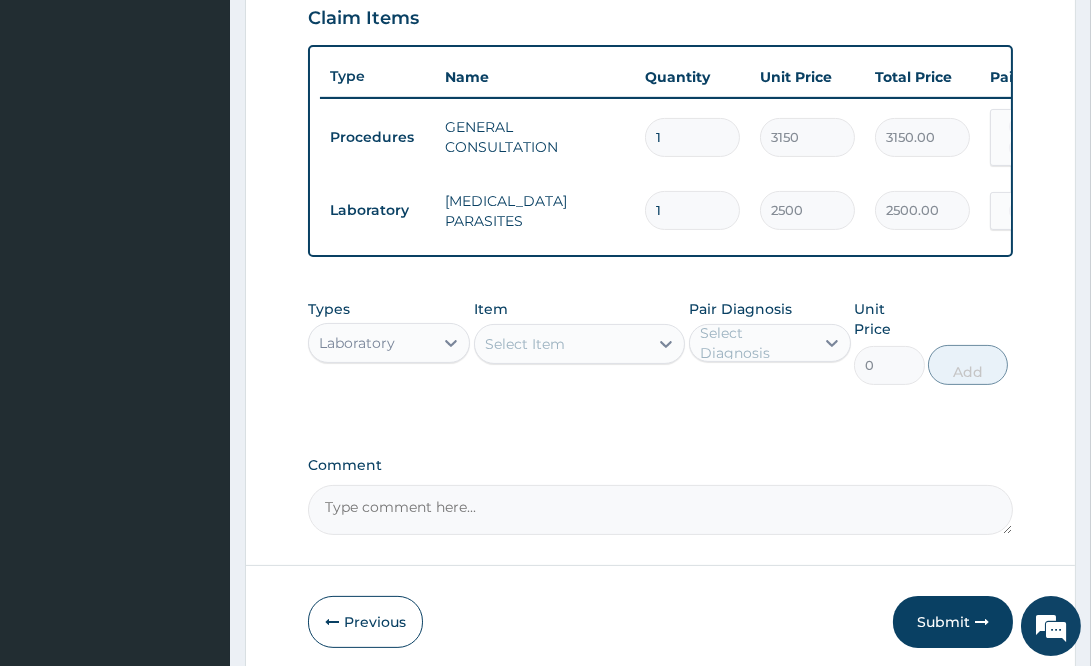 click on "Select Item" at bounding box center (561, 344) 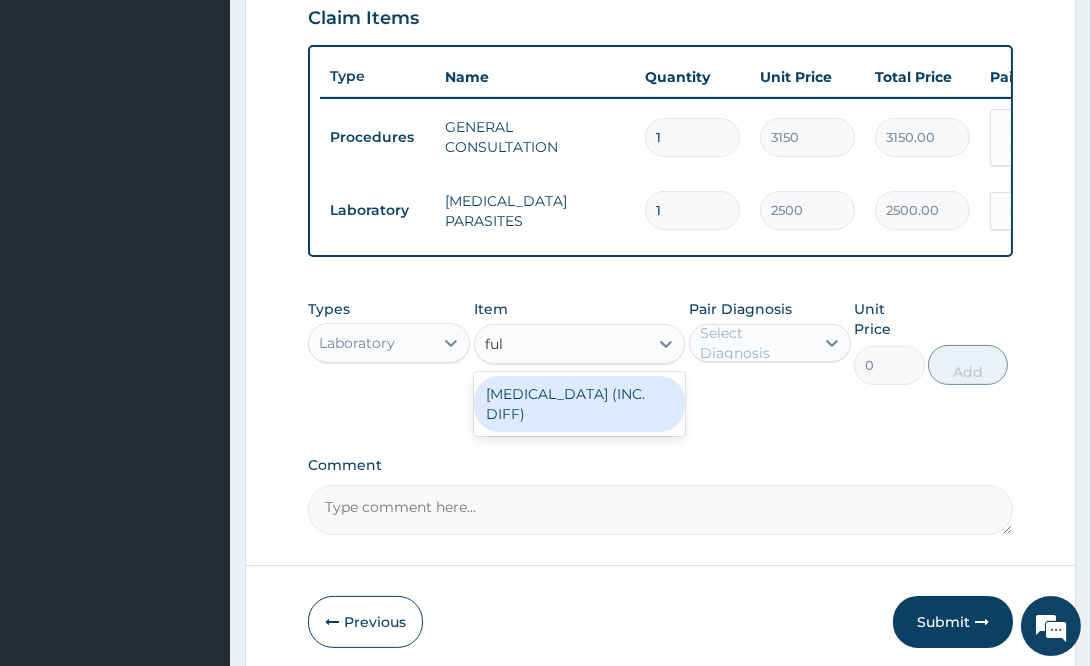 type on "full" 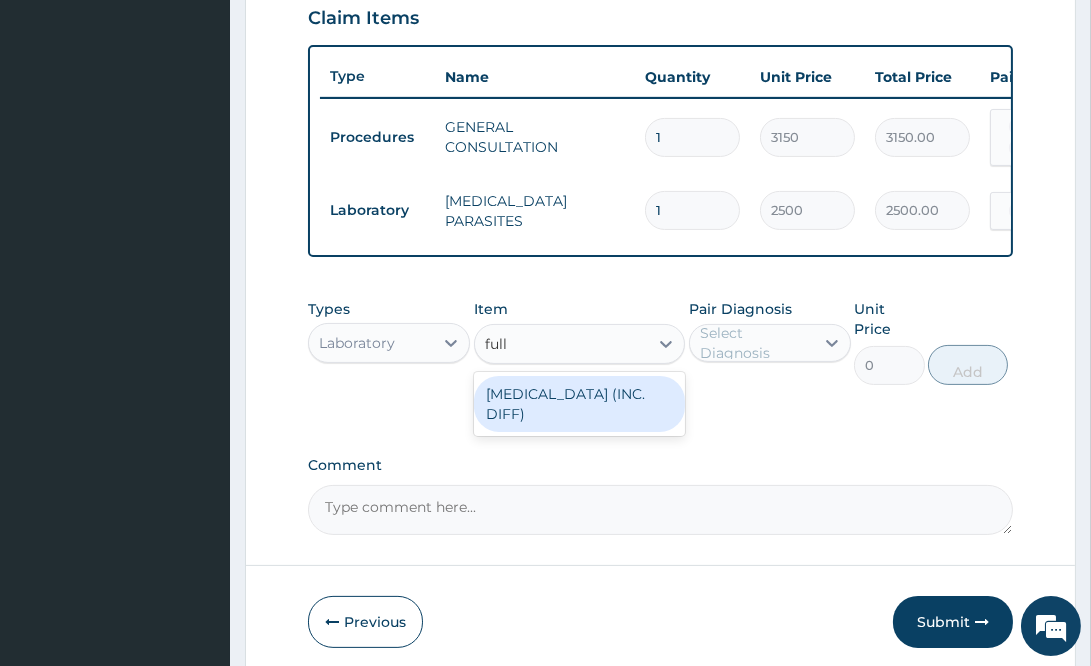 drag, startPoint x: 611, startPoint y: 416, endPoint x: 737, endPoint y: 393, distance: 128.082 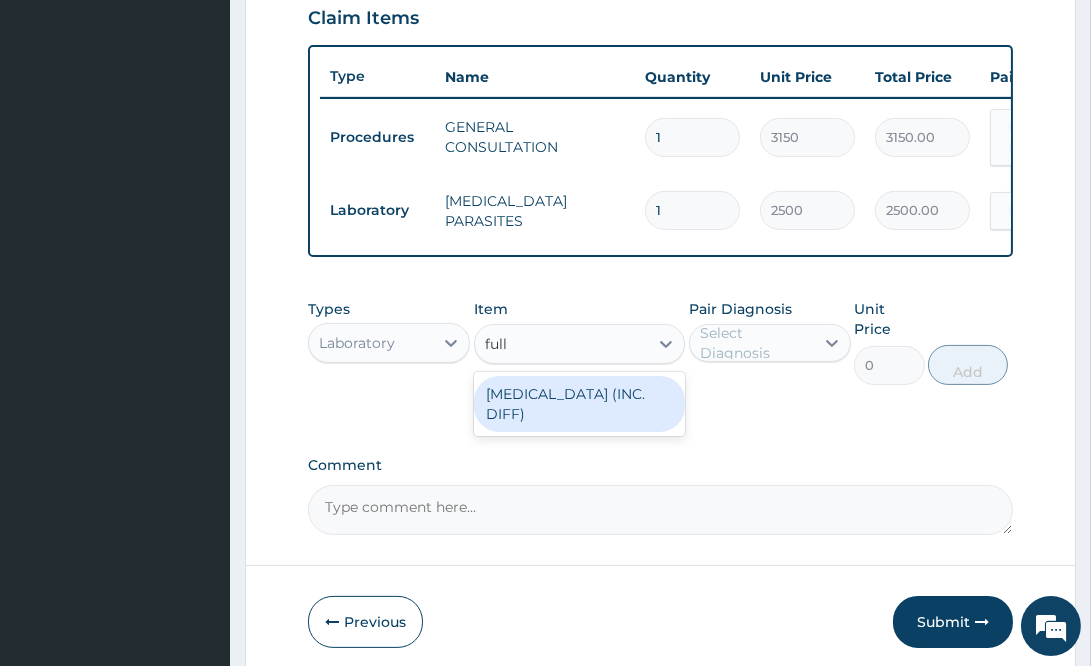 click on "FULL BLOOD COUNT (INC. DIFF)" at bounding box center (579, 404) 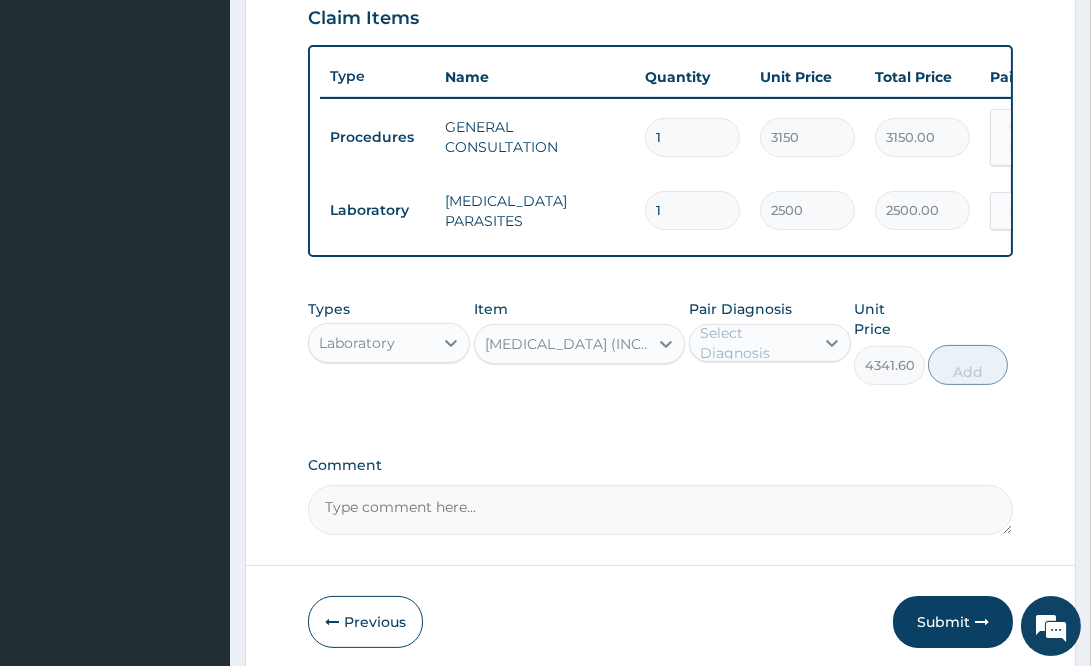 click on "Select Diagnosis" at bounding box center [756, 343] 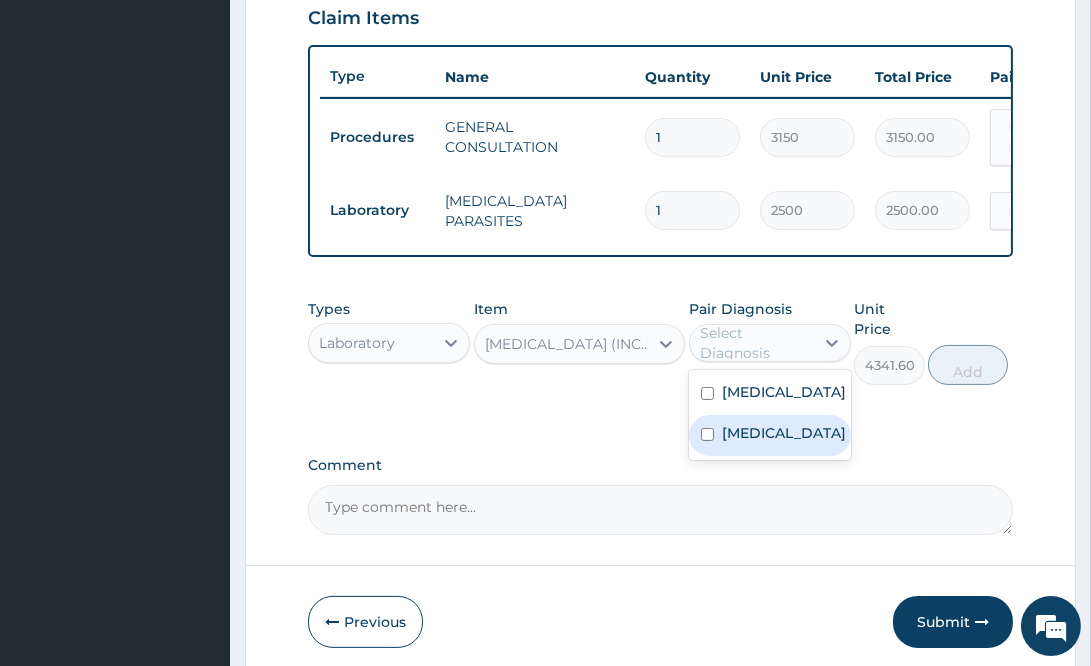 click on "Sepsis" at bounding box center (770, 435) 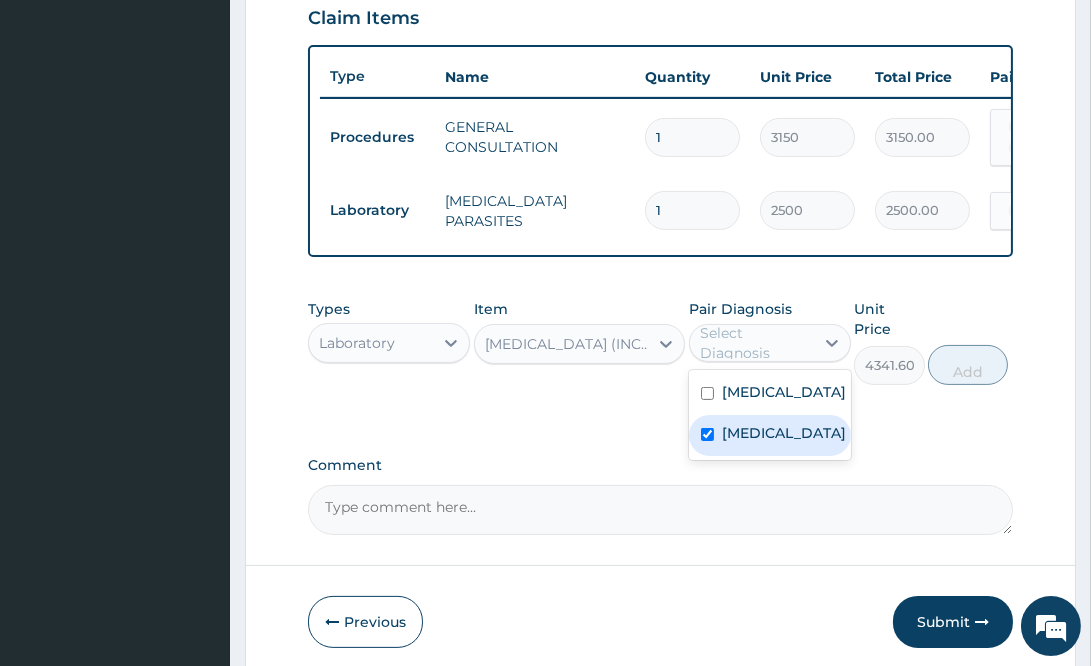 checkbox on "true" 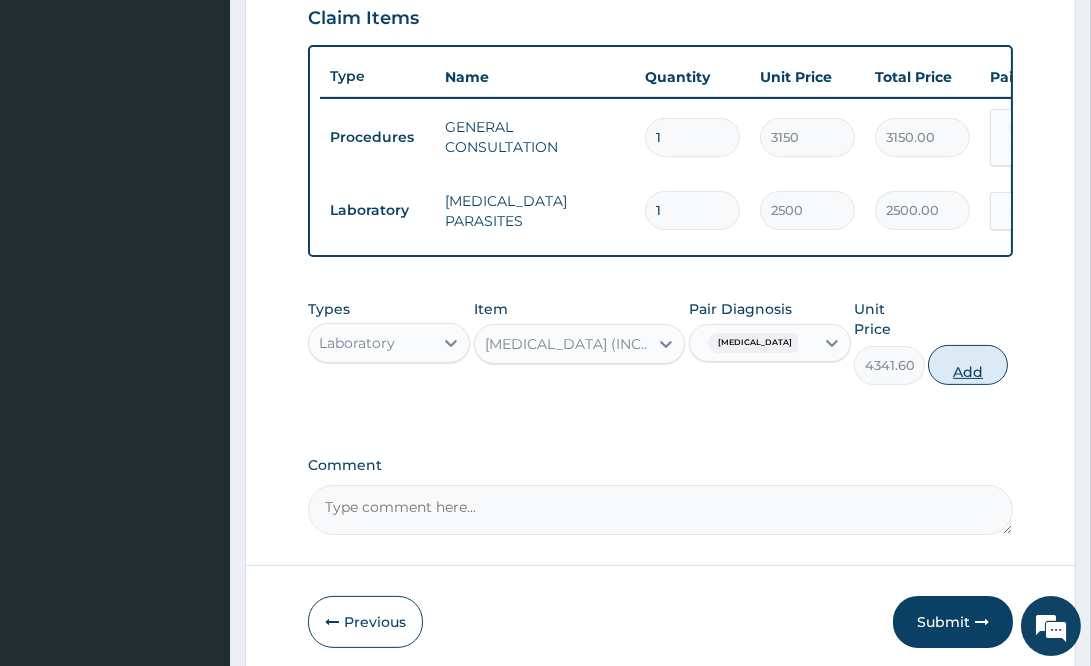 click on "Add" at bounding box center [968, 365] 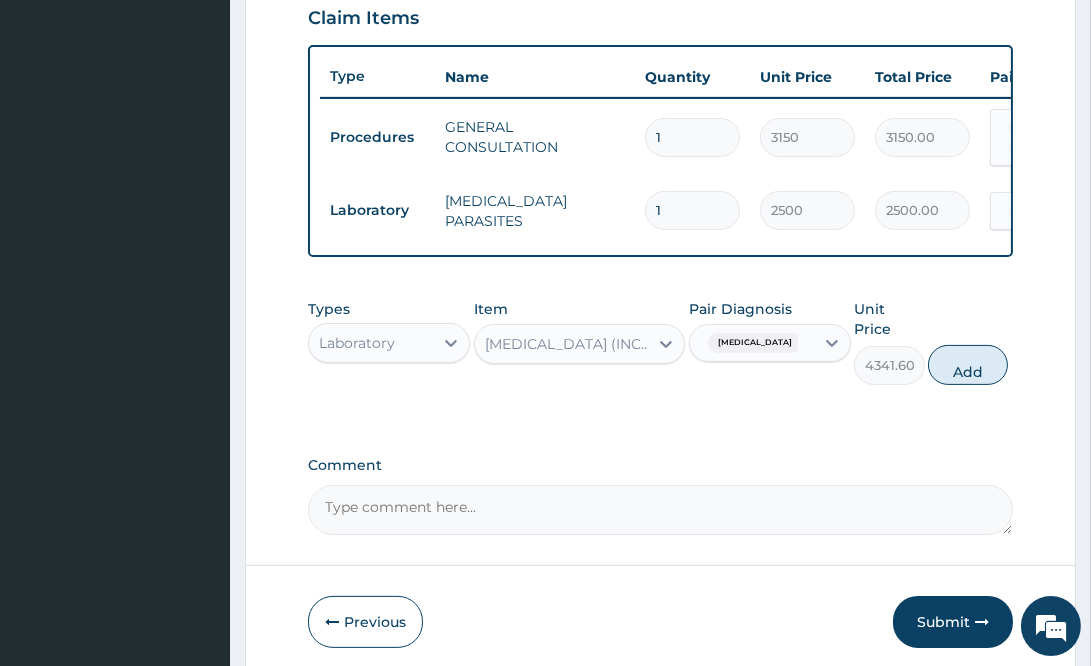 type on "0" 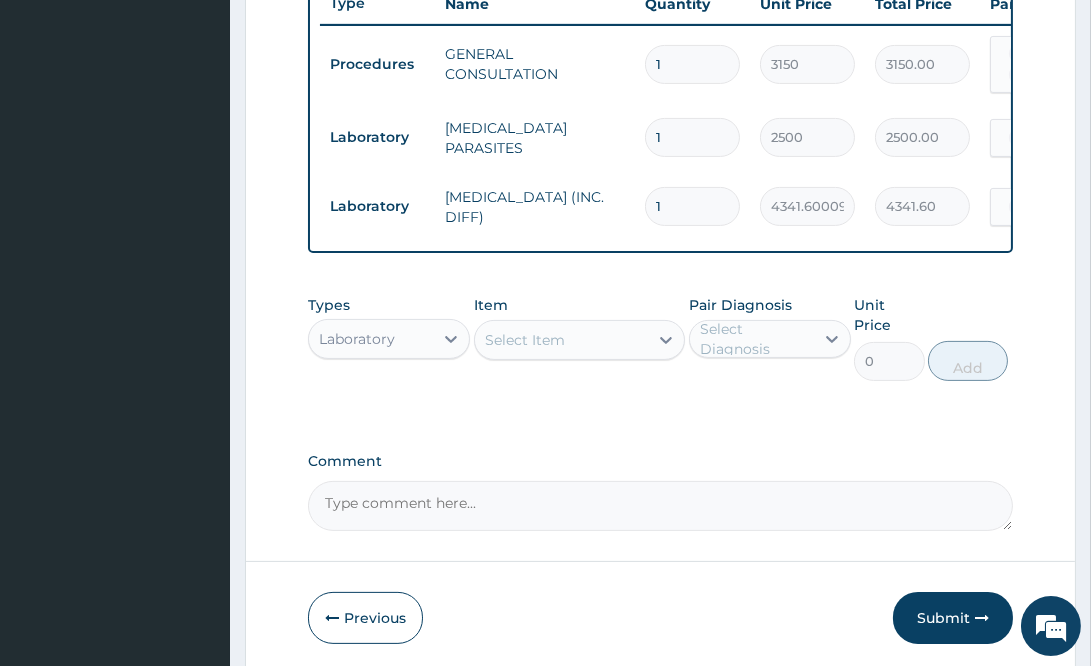 scroll, scrollTop: 839, scrollLeft: 0, axis: vertical 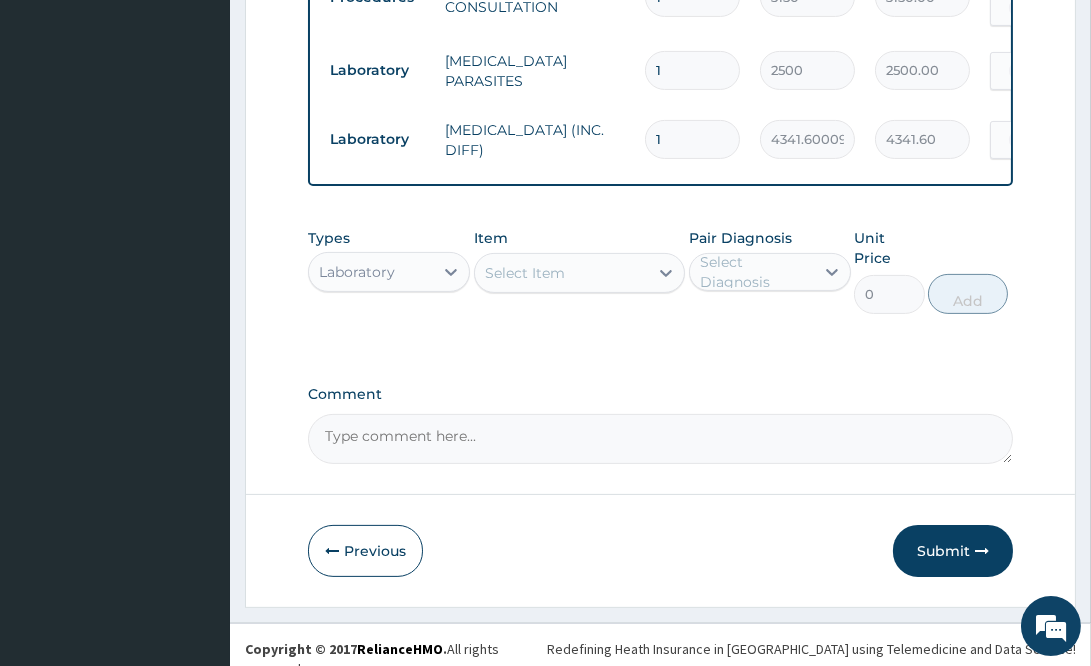 click at bounding box center [982, 551] 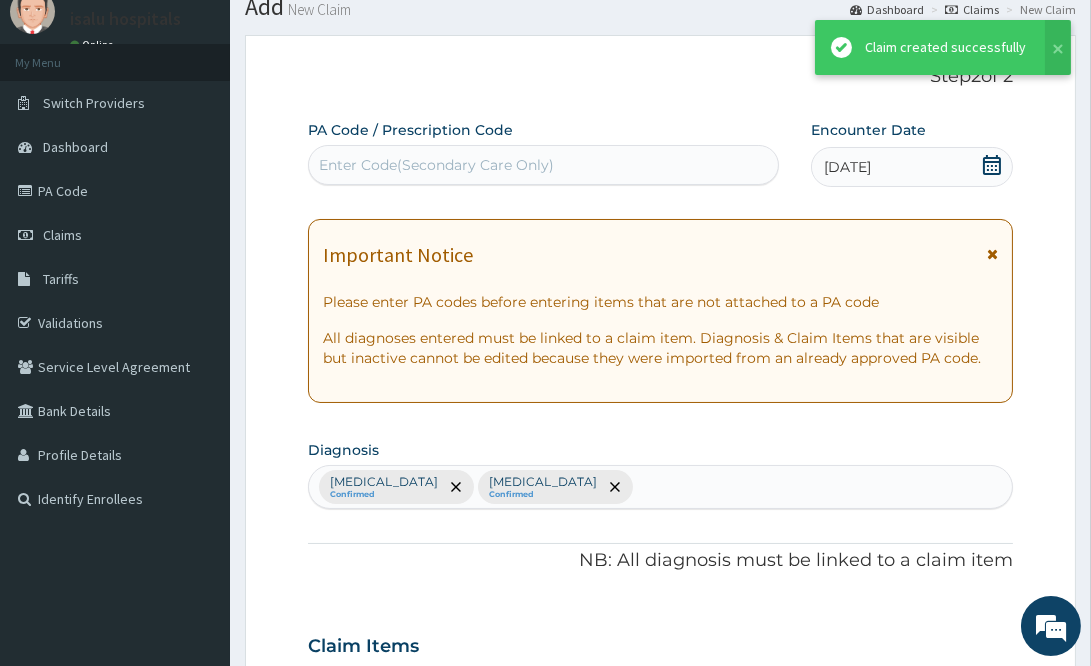 scroll, scrollTop: 839, scrollLeft: 0, axis: vertical 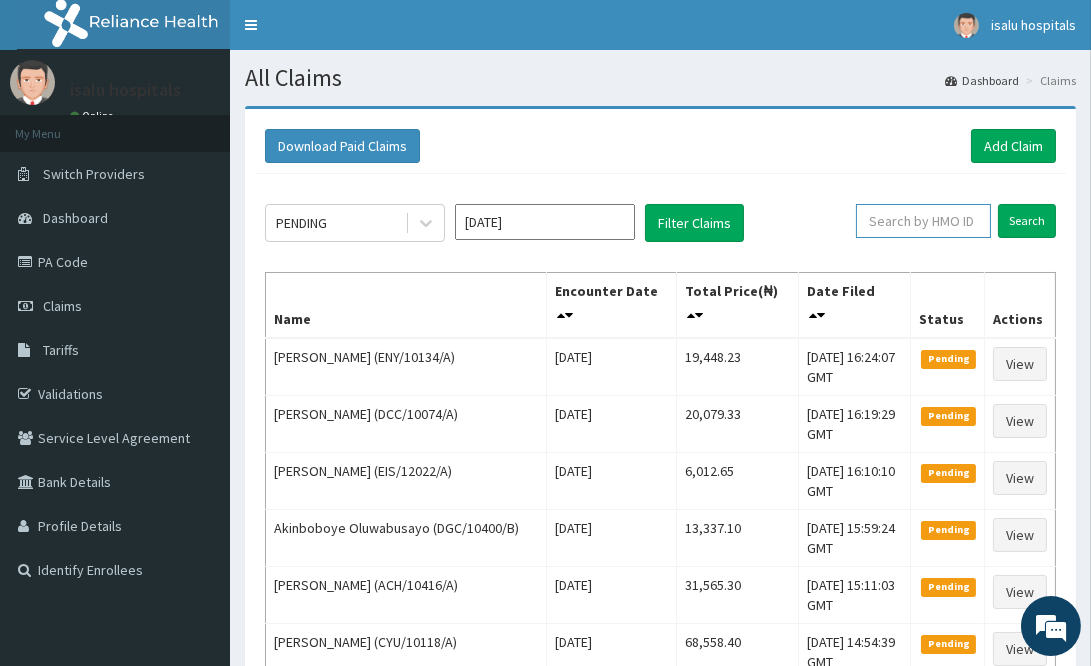 click at bounding box center [923, 221] 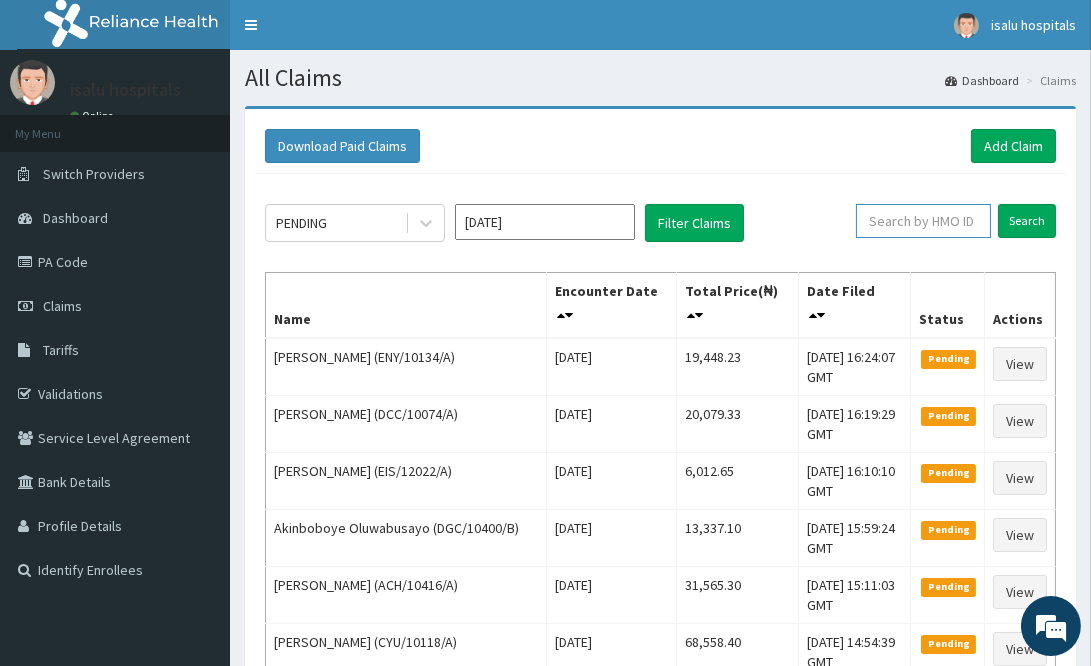 paste on "FBO/10074/B" 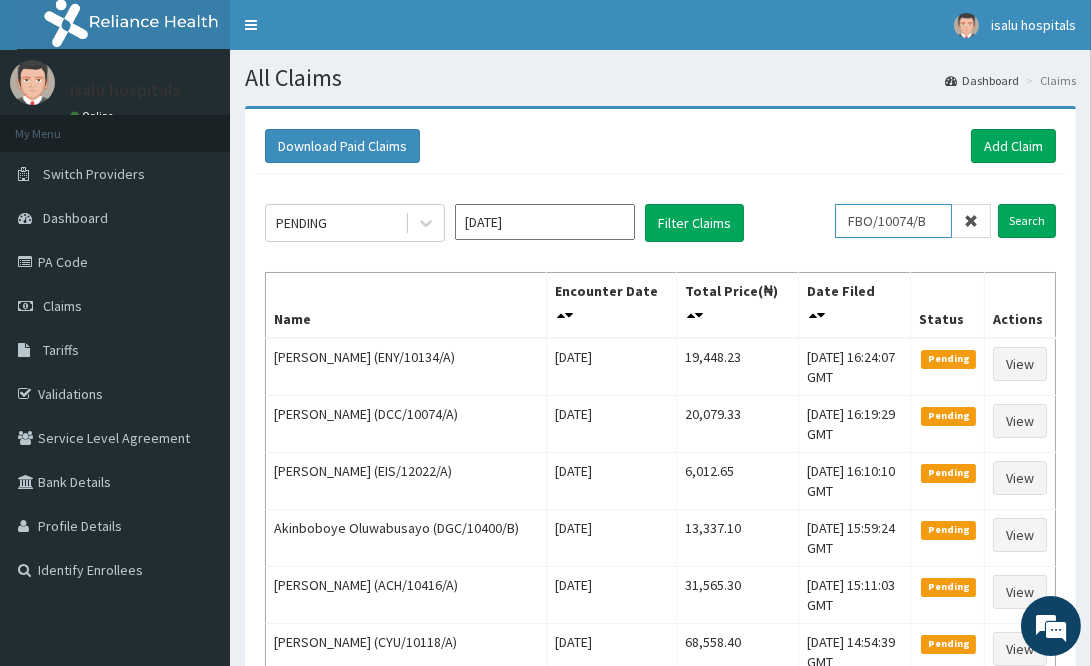 click on "FBO/10074/B" at bounding box center [893, 221] 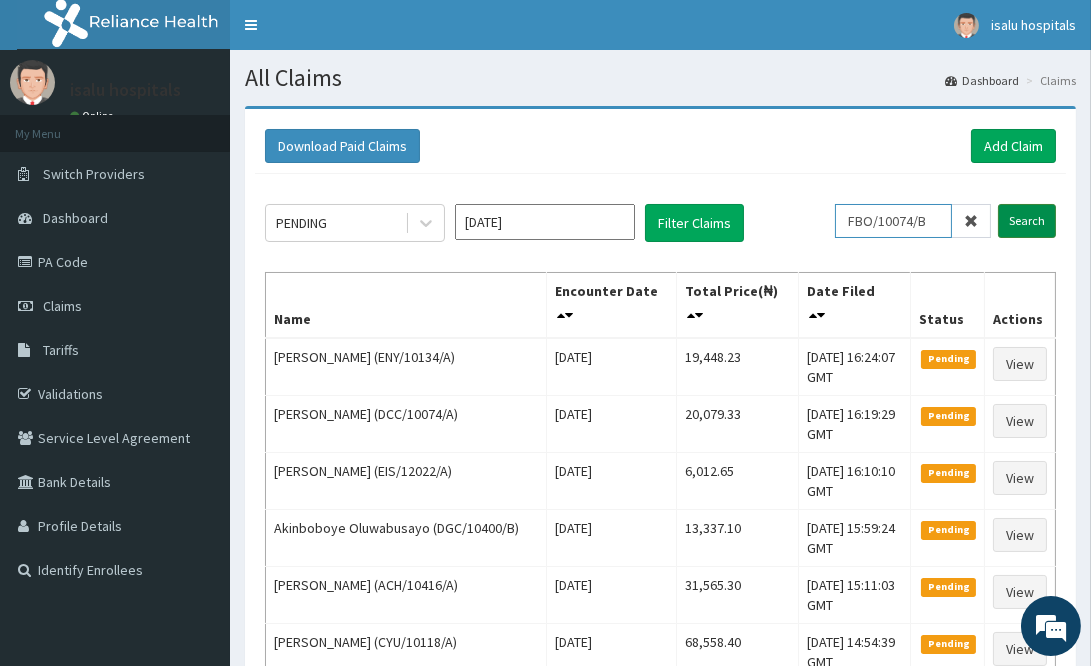 type on "FBO/10074/B" 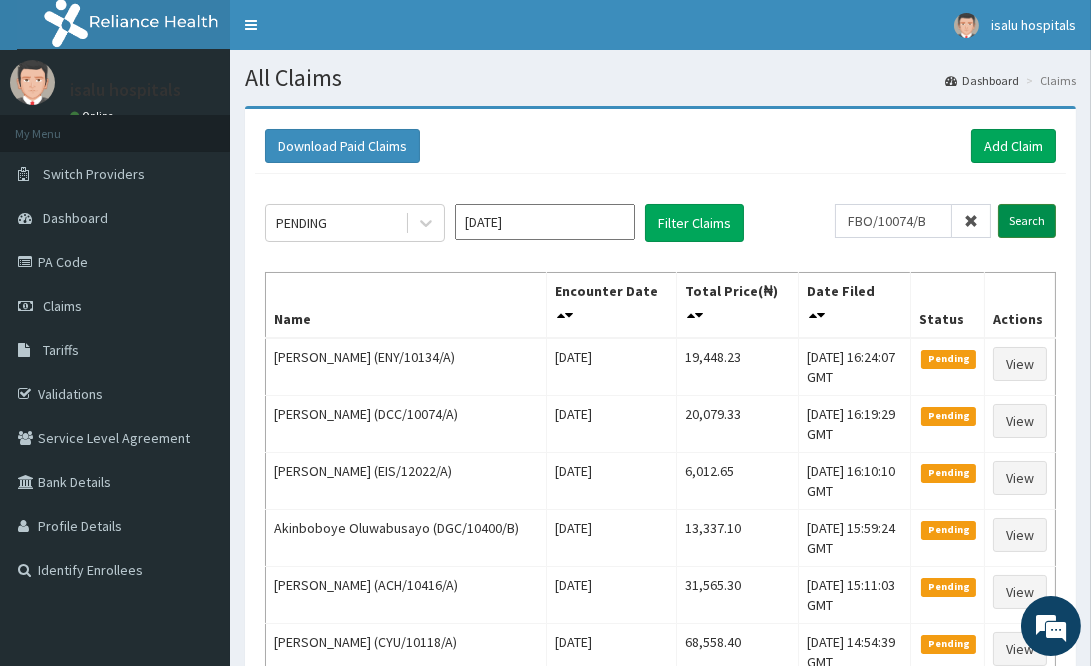 click on "Search" at bounding box center [1027, 221] 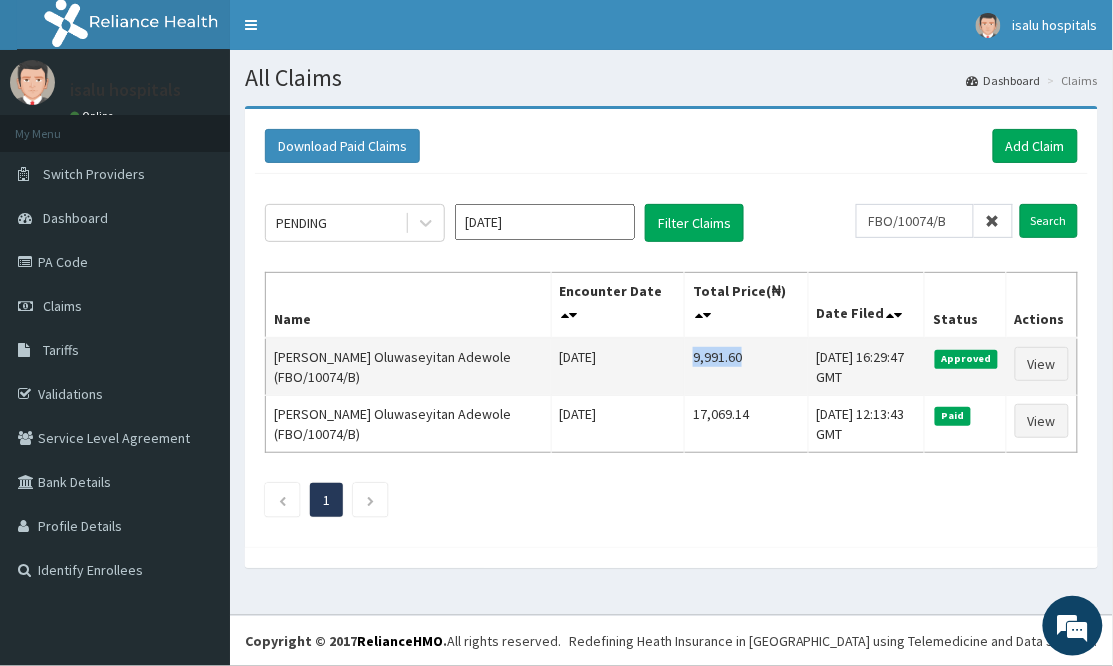 scroll, scrollTop: 0, scrollLeft: 0, axis: both 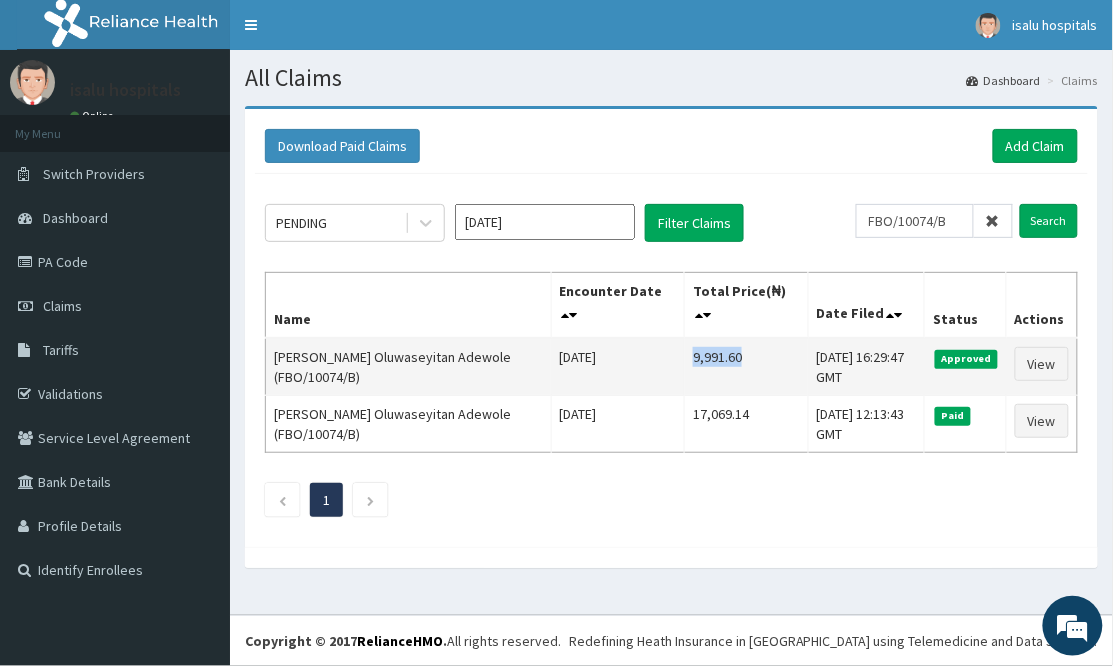 copy on "9,991.60" 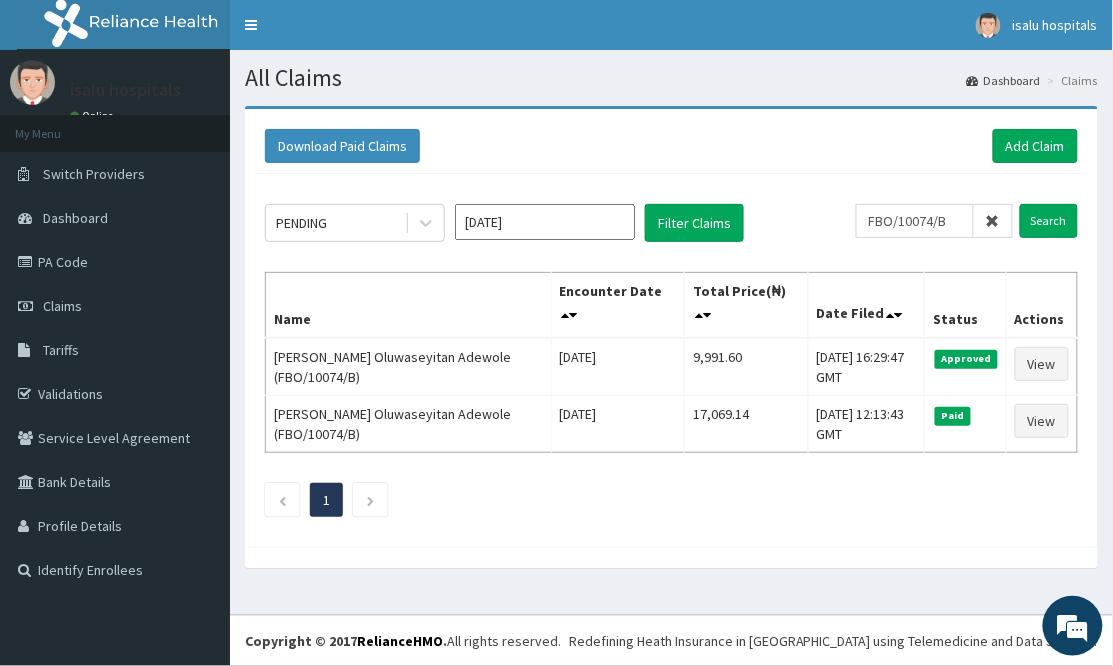 click on "PENDING [DATE] Filter Claims FBO/10074/B Search Name Encounter Date Total Price(₦) Date Filed Status Actions [PERSON_NAME] Oluwaseyitan Adewole (FBO/10074/B) [DATE] 9,991.60 [DATE] 16:29:47 GMT Approved View [PERSON_NAME] Oluwaseyitan Adewole (FBO/10074/B) [DATE] 17,069.14 [DATE] 12:13:43 GMT Paid View 1" 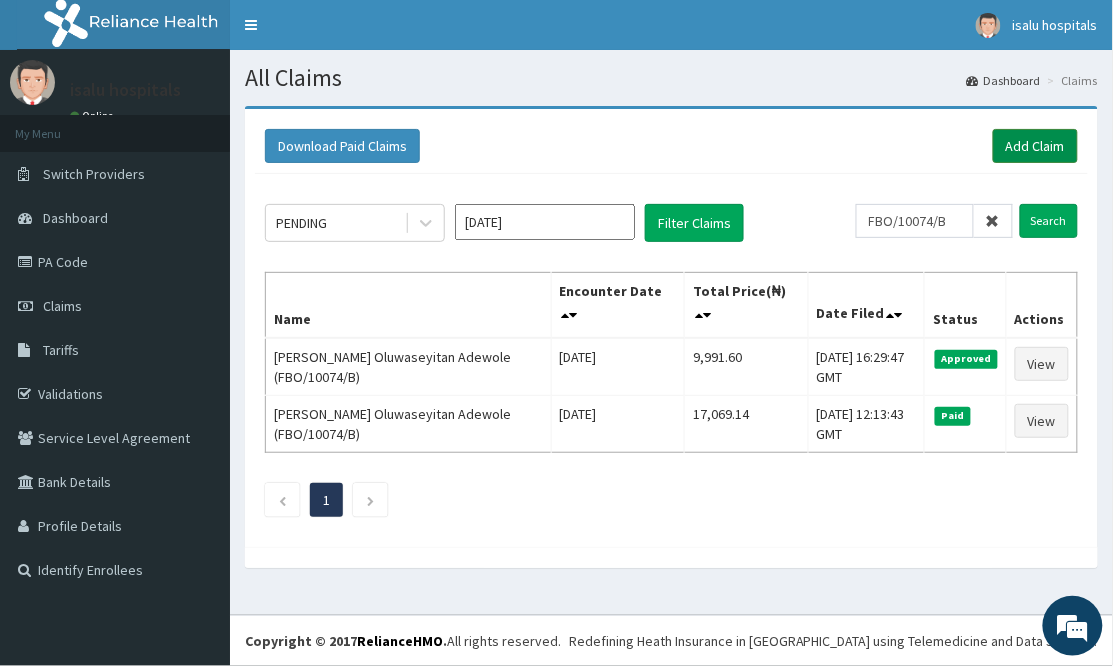 click on "Add Claim" at bounding box center (1035, 146) 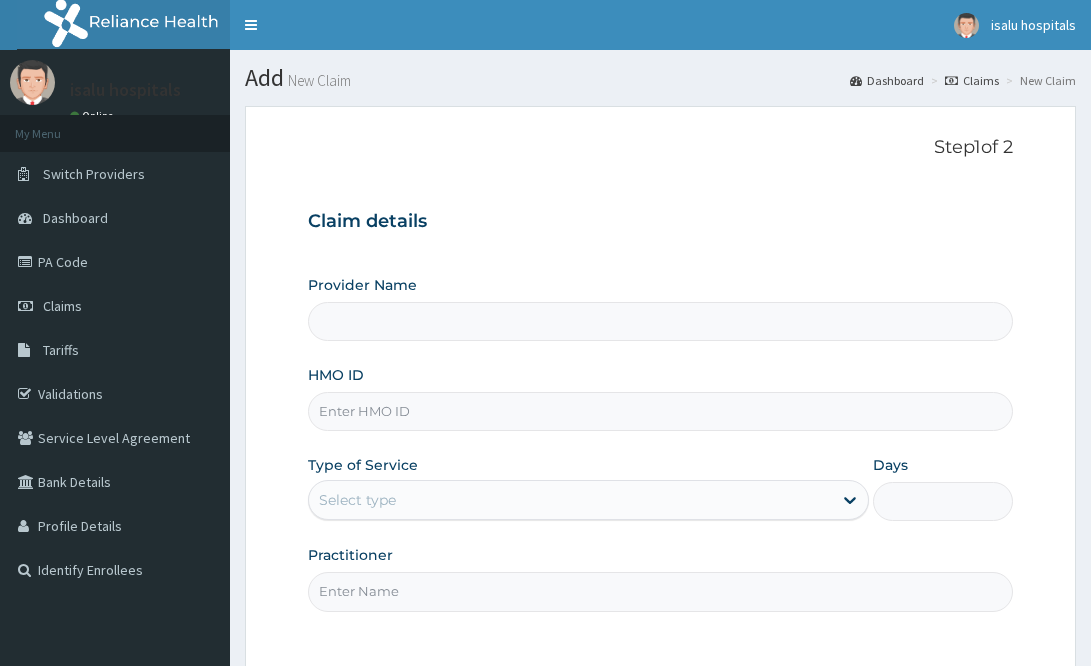 click on "HMO ID" at bounding box center [660, 411] 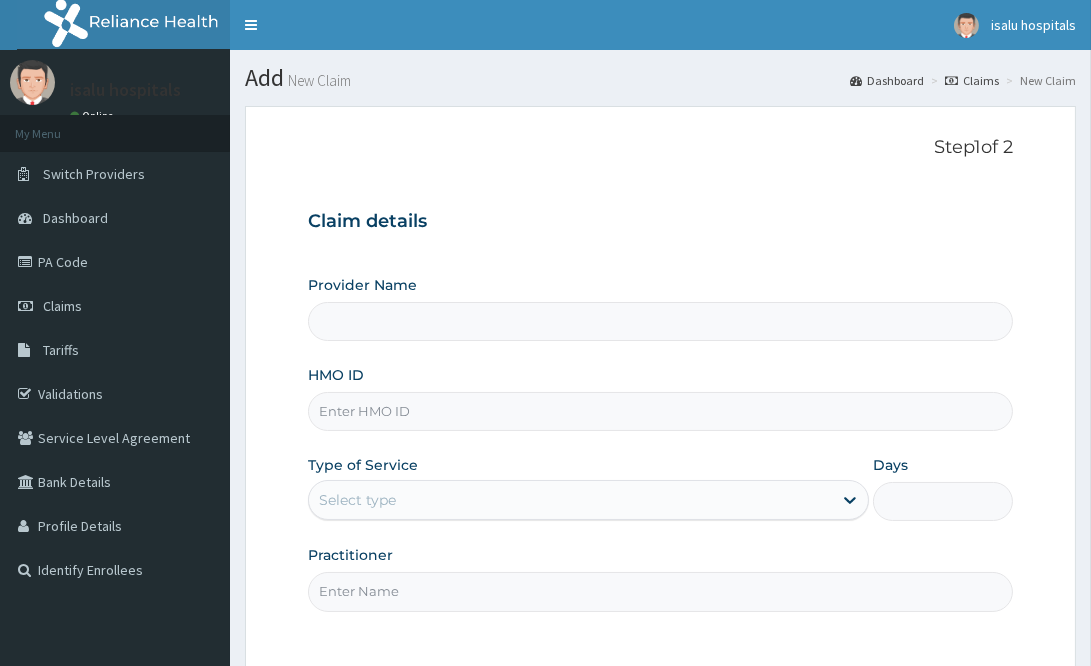 scroll, scrollTop: 0, scrollLeft: 0, axis: both 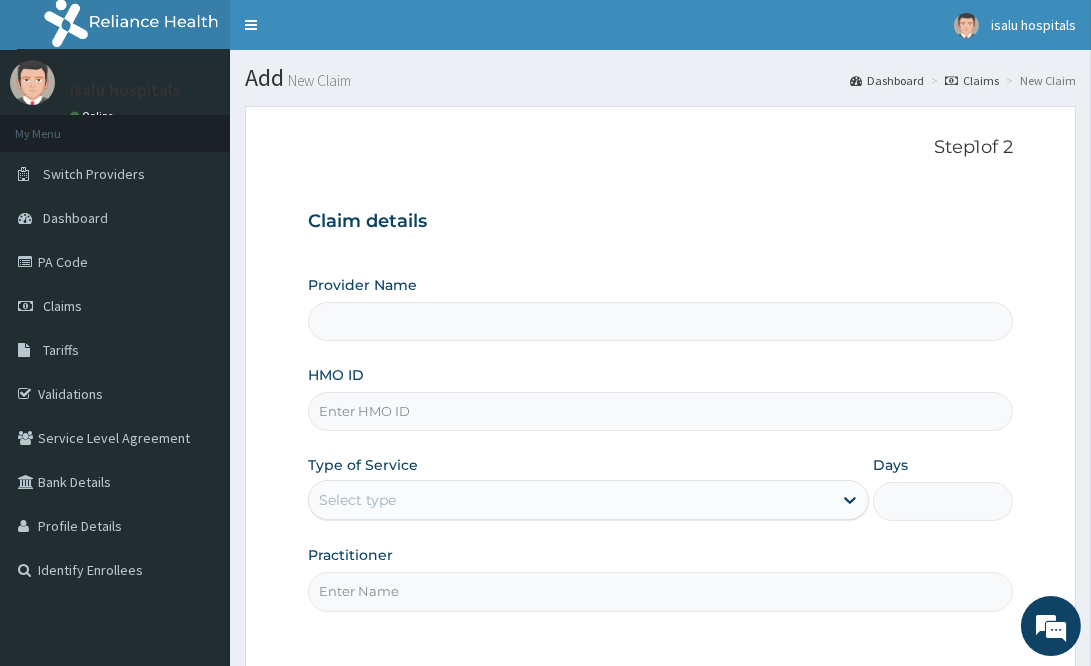 type on "FKM/10157/A" 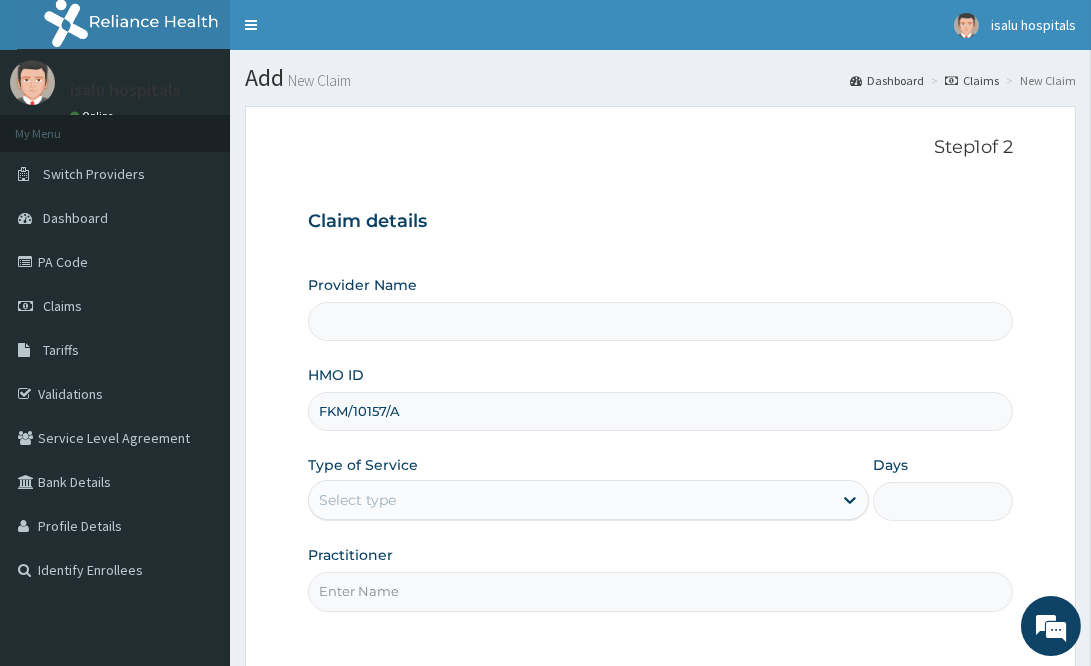 type on "Isalu Hospital Limited" 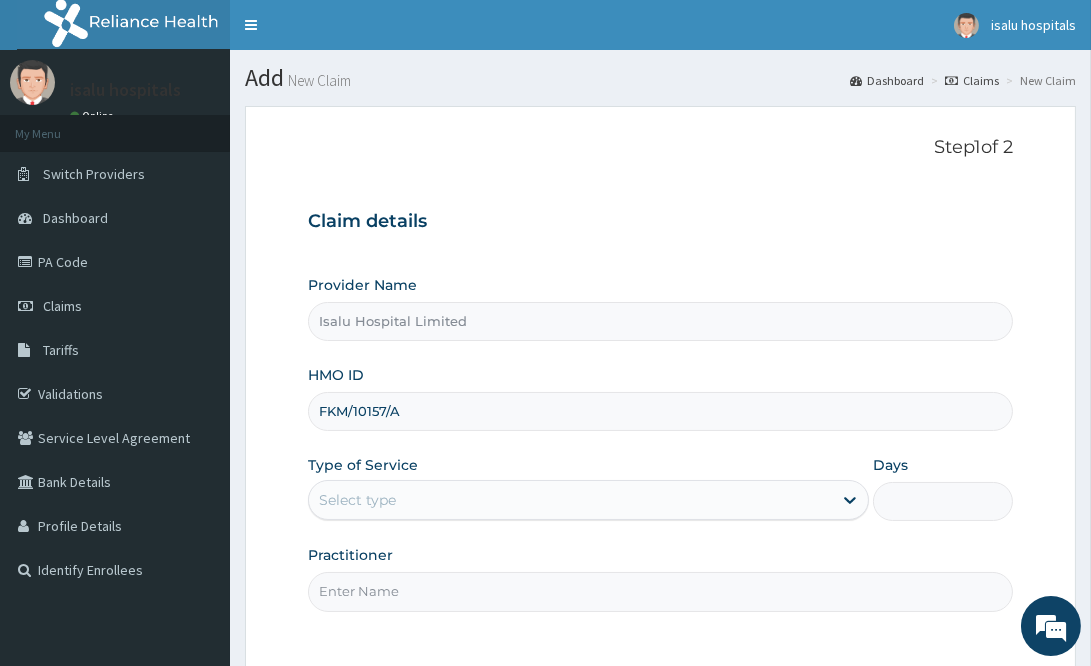 type on "FKM/10157/A" 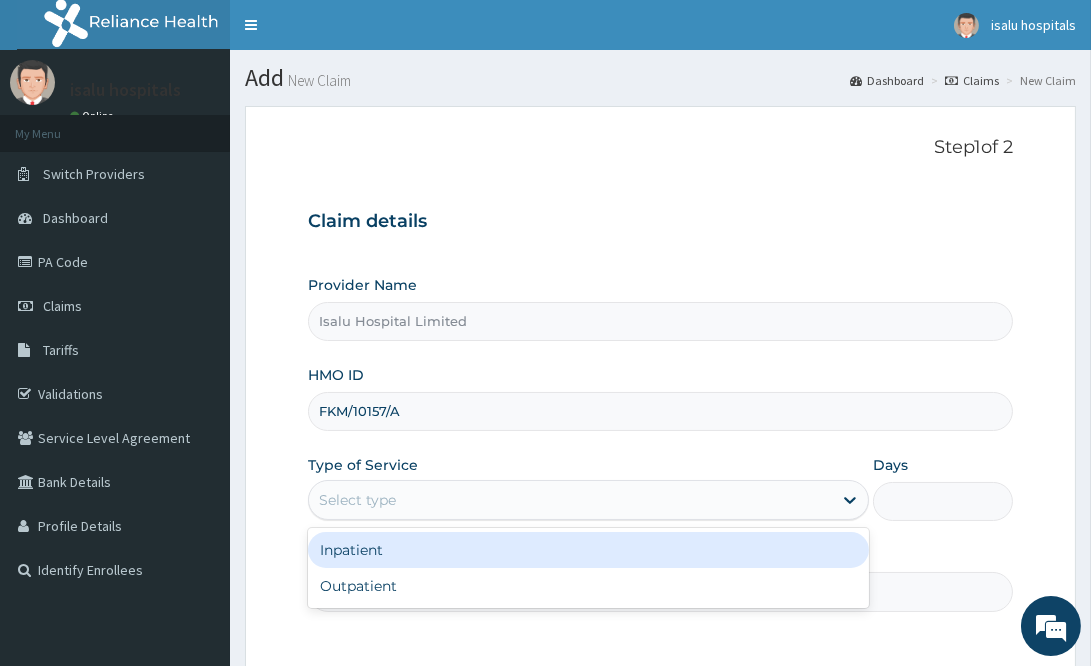 click on "Select type" at bounding box center [570, 500] 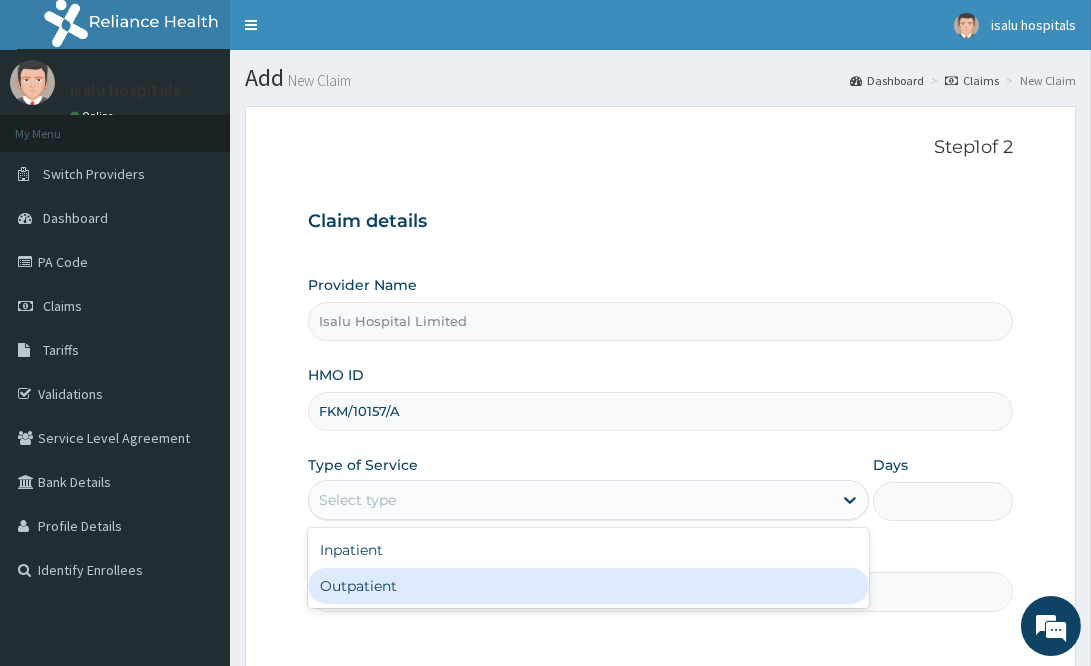 click on "Inpatient Outpatient" at bounding box center (588, 568) 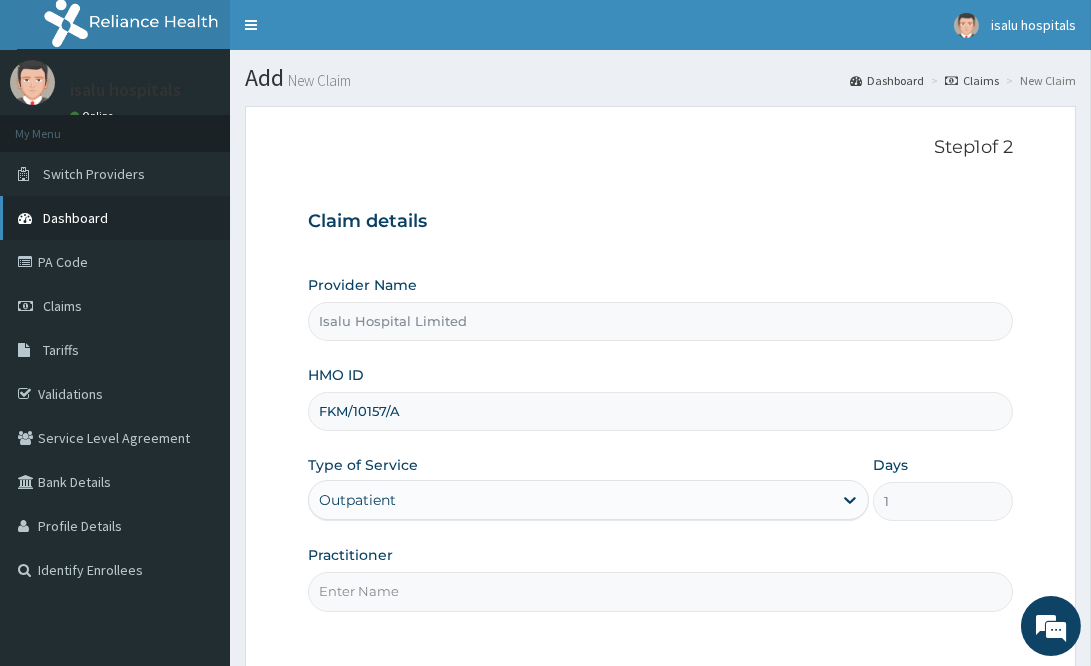 scroll, scrollTop: 0, scrollLeft: 0, axis: both 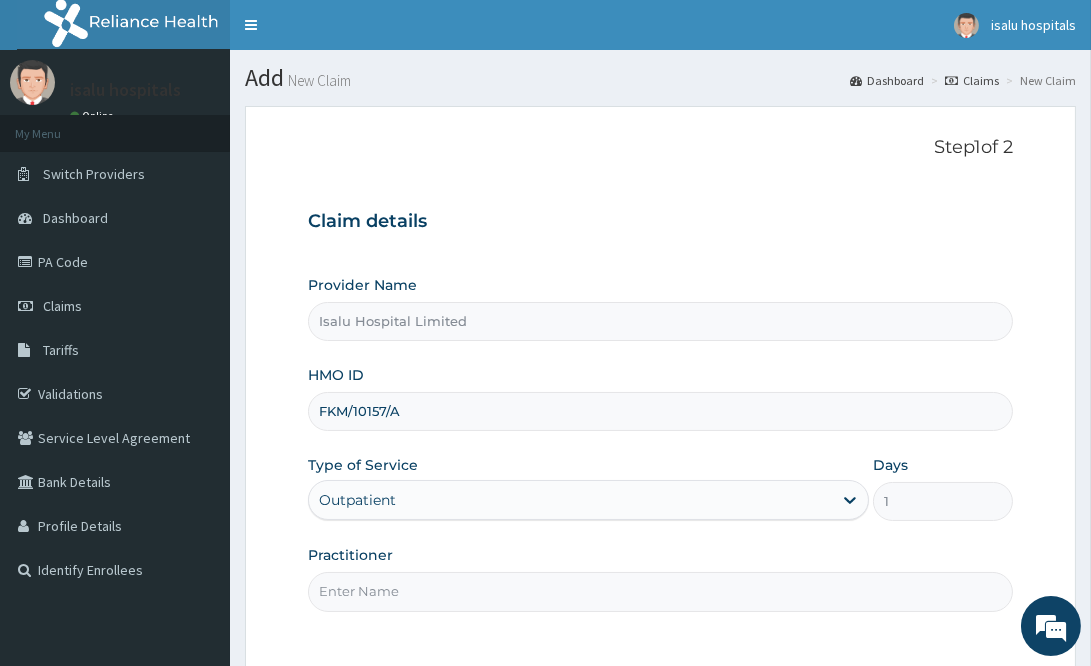 click on "Practitioner" at bounding box center (660, 591) 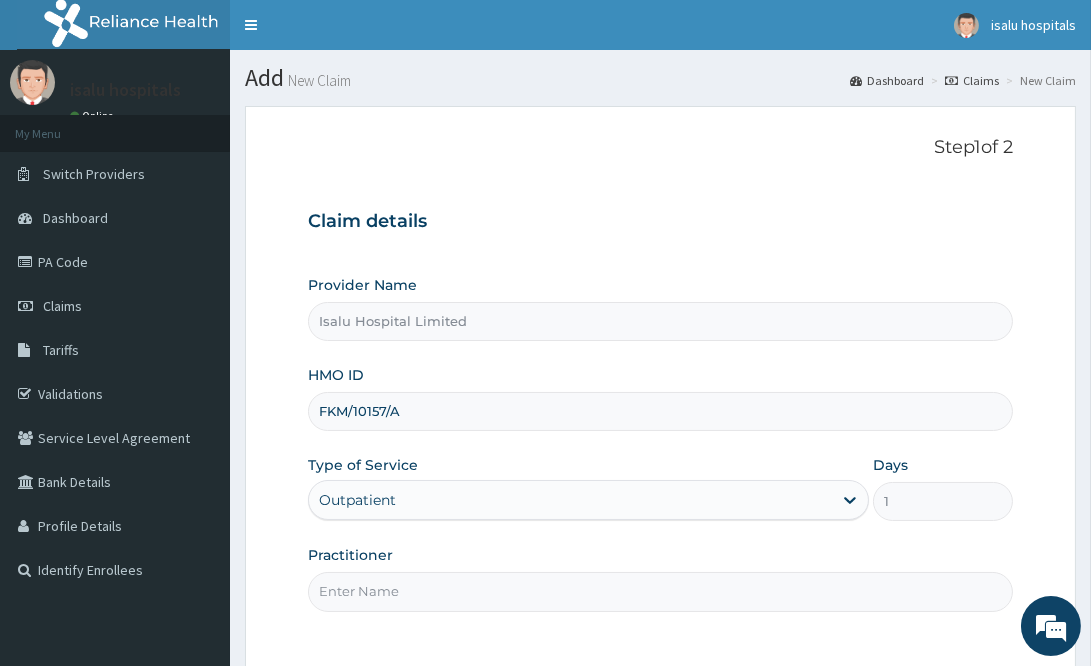 paste on "OMOTOLA MORADEYO" 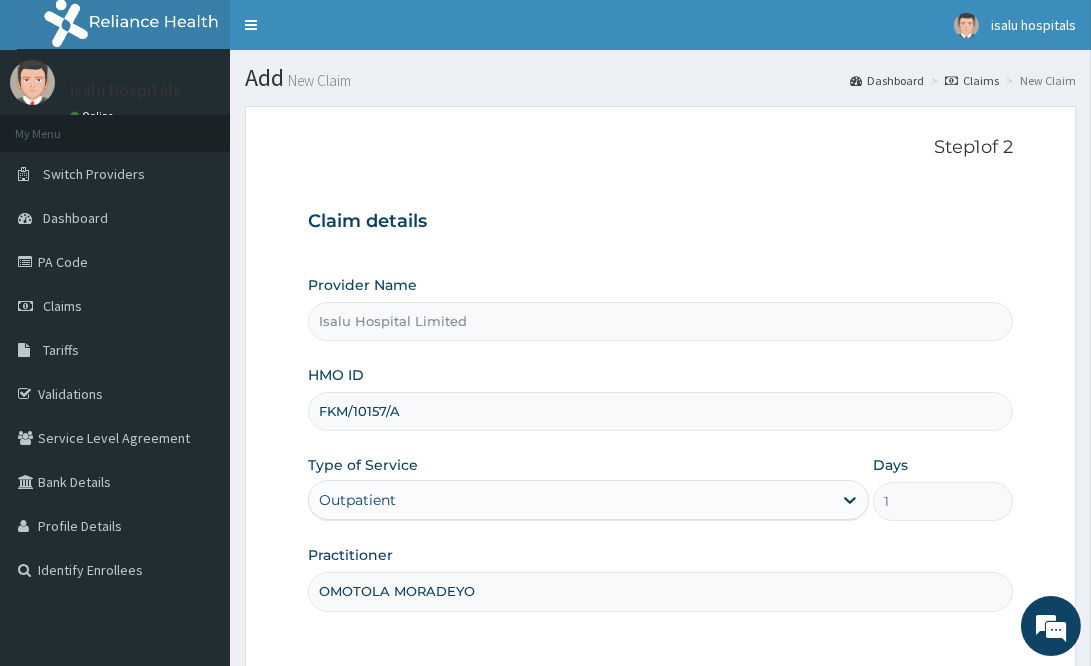 scroll, scrollTop: 180, scrollLeft: 0, axis: vertical 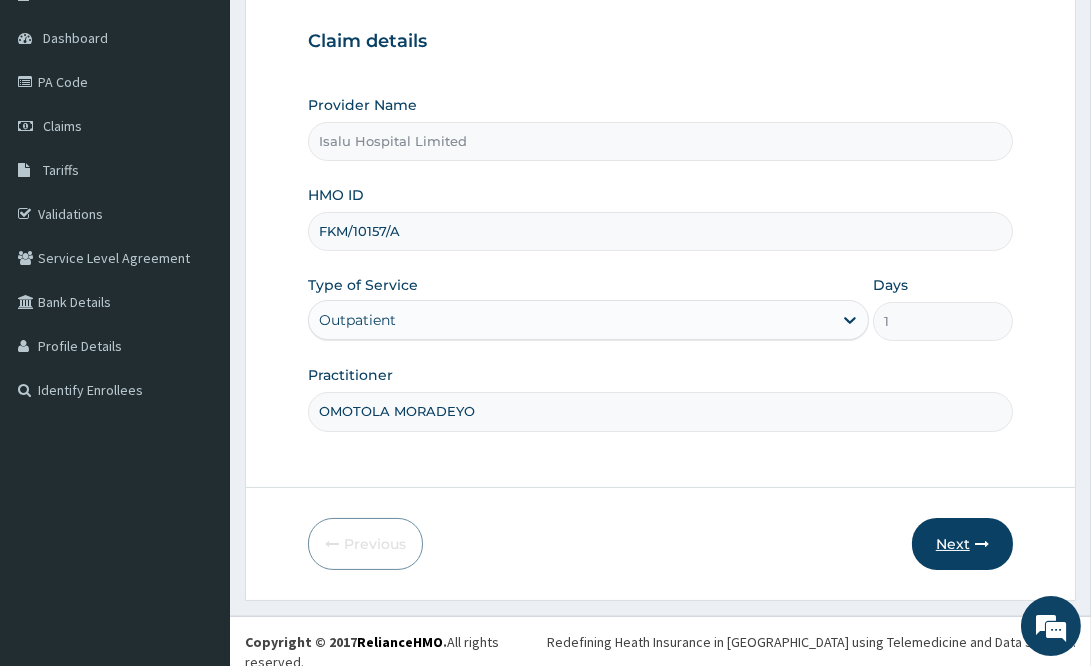 type on "OMOTOLA MORADEYO" 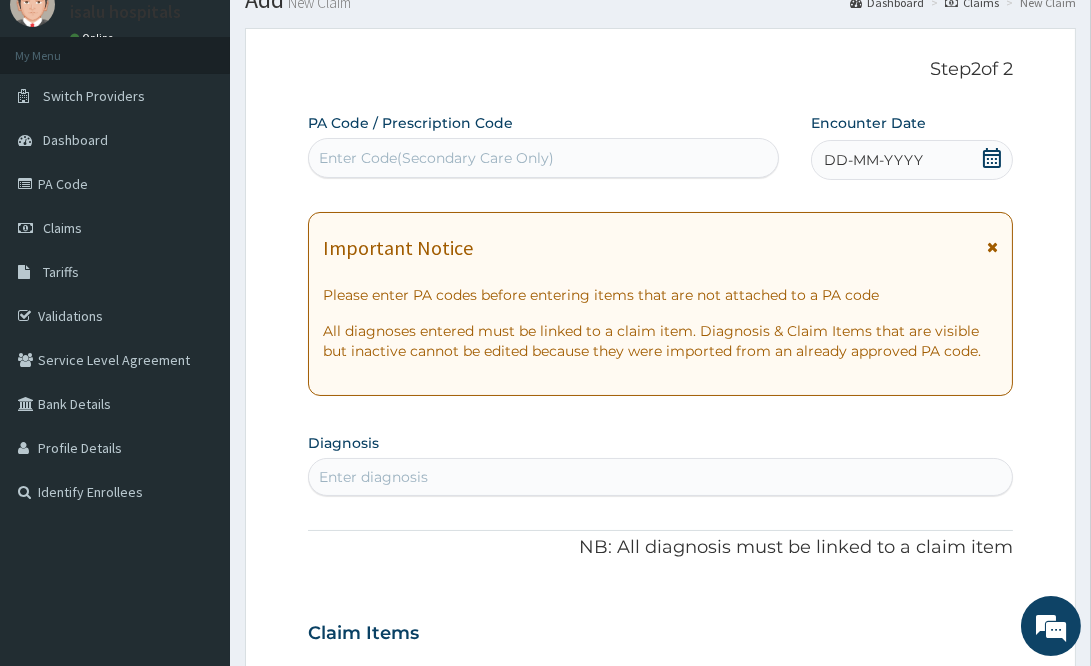 scroll, scrollTop: 30, scrollLeft: 0, axis: vertical 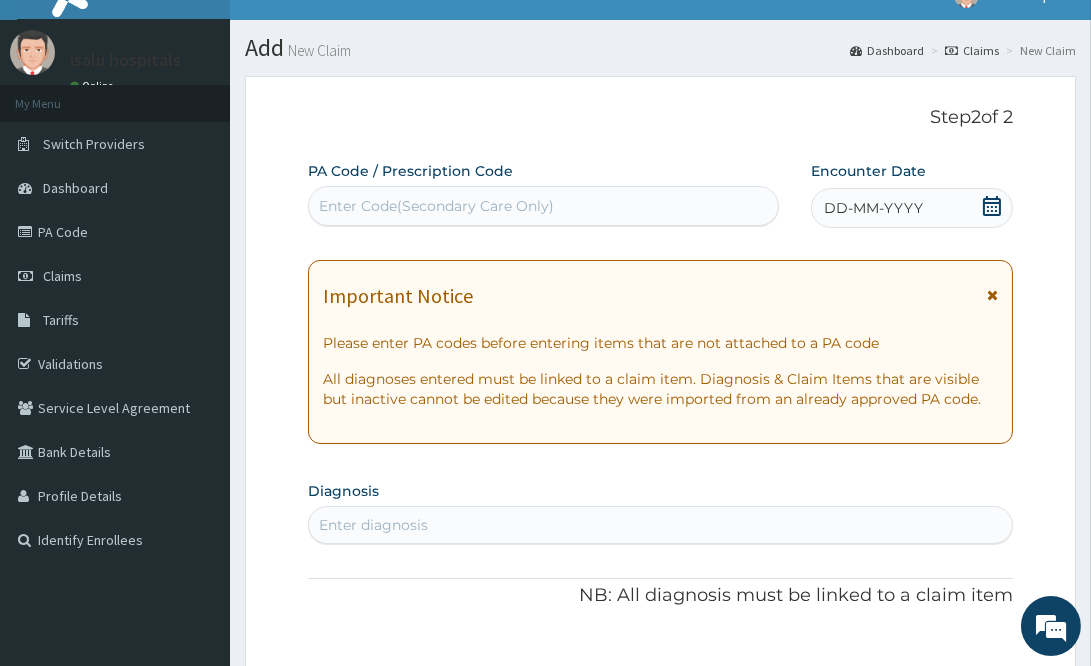 drag, startPoint x: 379, startPoint y: 179, endPoint x: 372, endPoint y: 192, distance: 14.764823 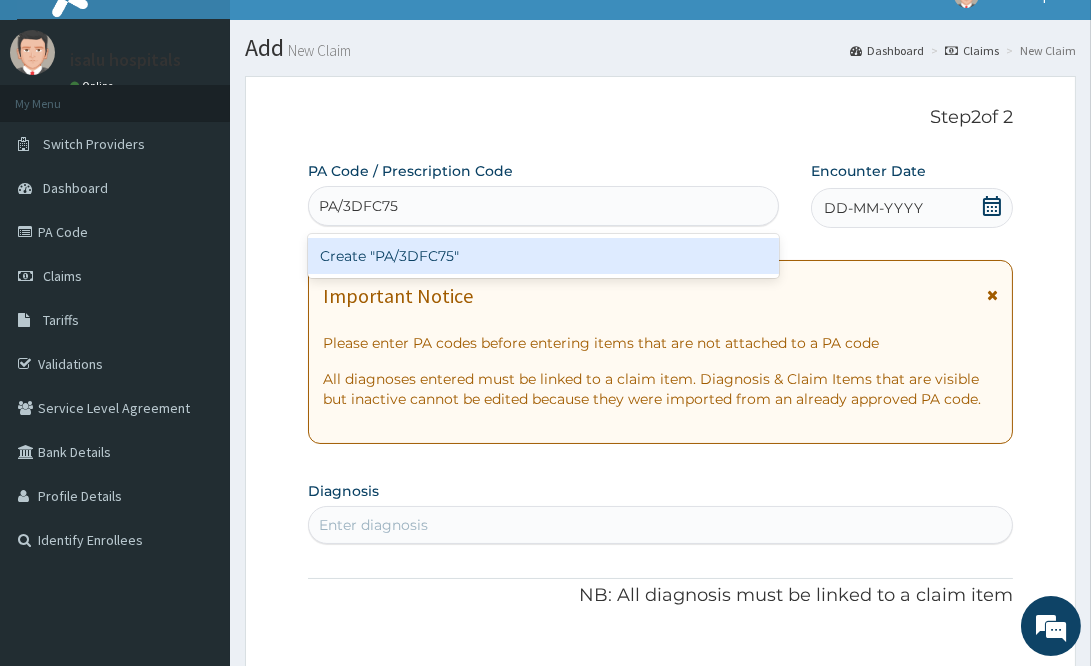 click on "Create "PA/3DFC75"" at bounding box center [543, 256] 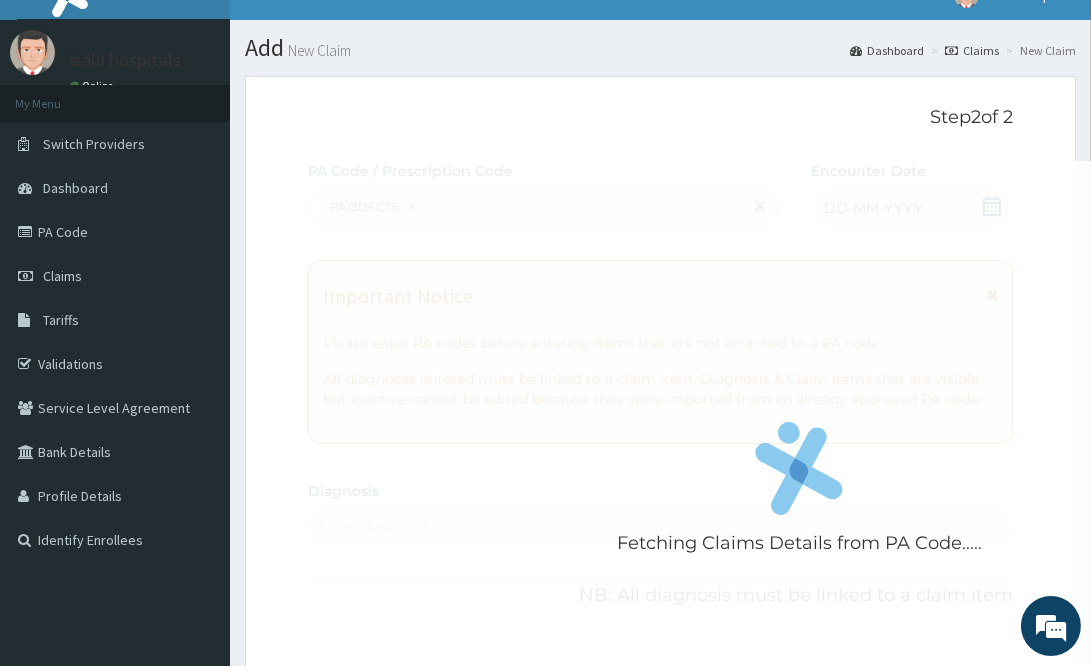 scroll, scrollTop: 497, scrollLeft: 0, axis: vertical 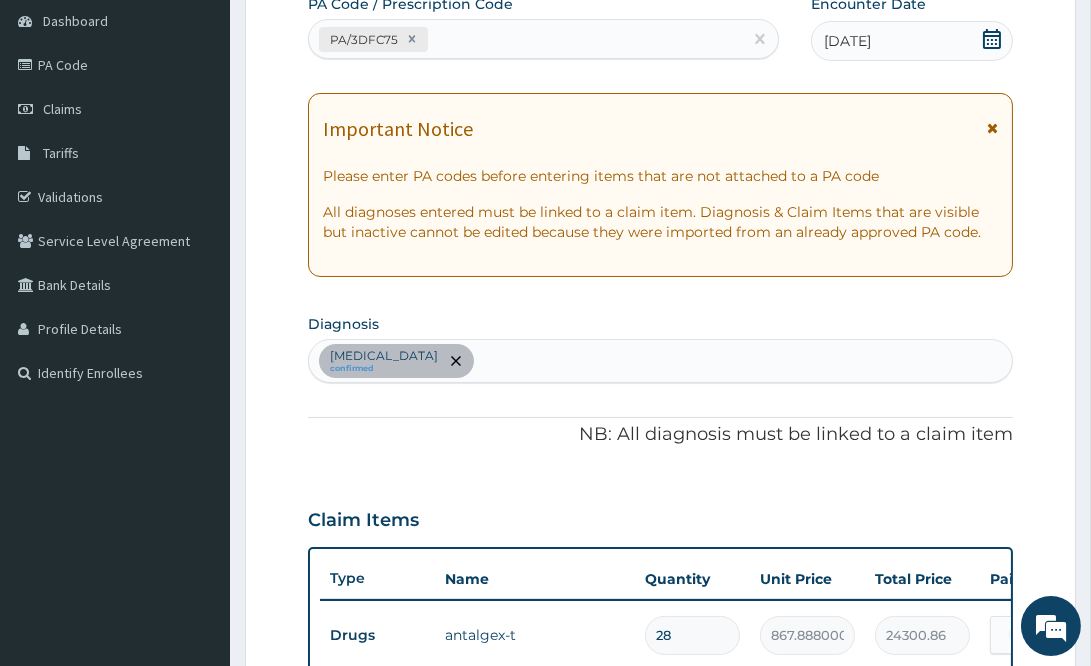 click on "PA/3DFC75" at bounding box center [525, 39] 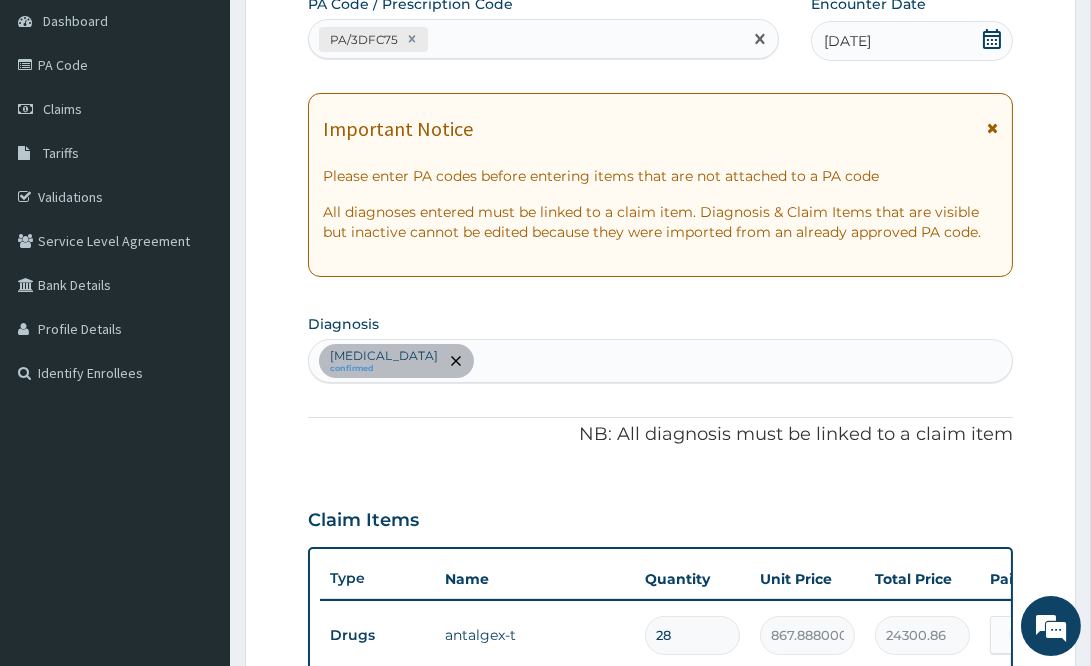 paste on "PA/857B0E" 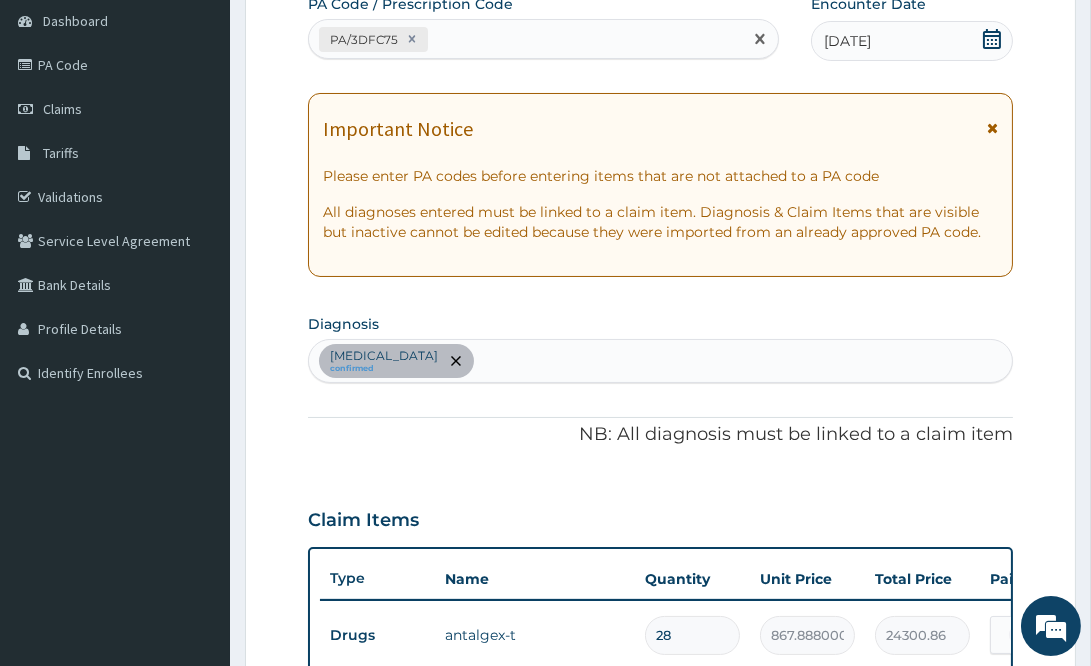 type on "PA/857B0E" 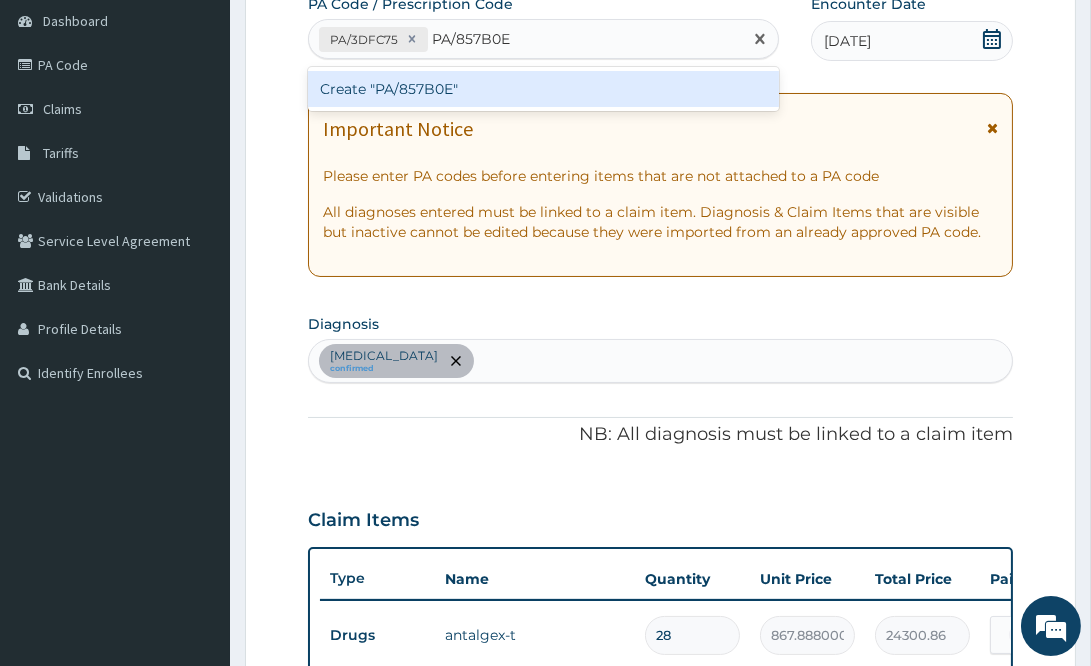 click on "Create "PA/857B0E"" at bounding box center (543, 89) 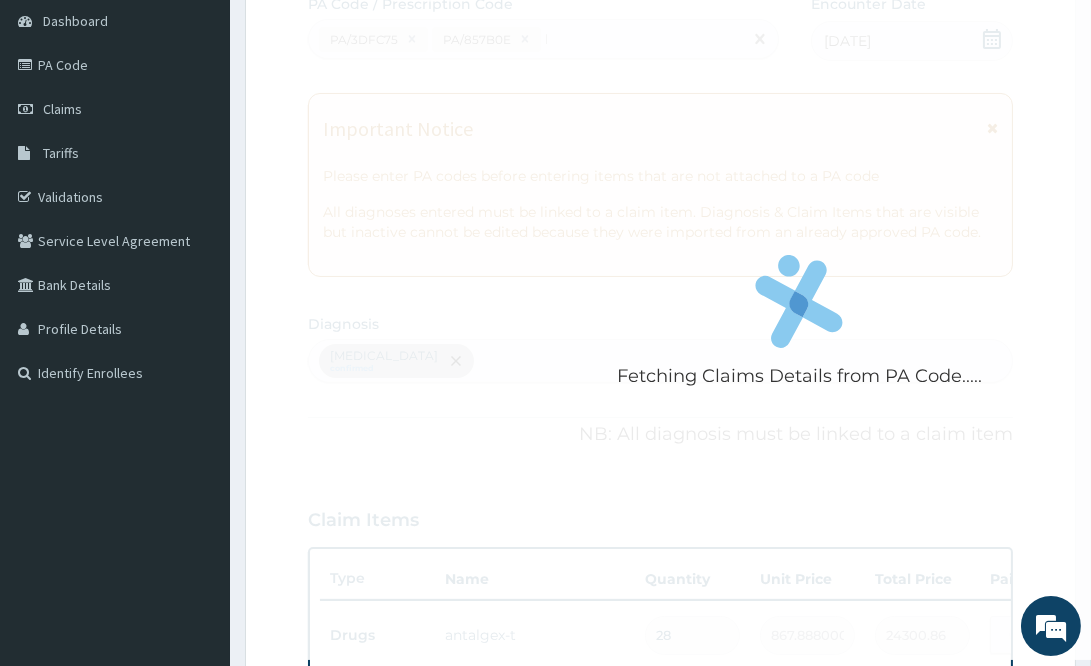 type 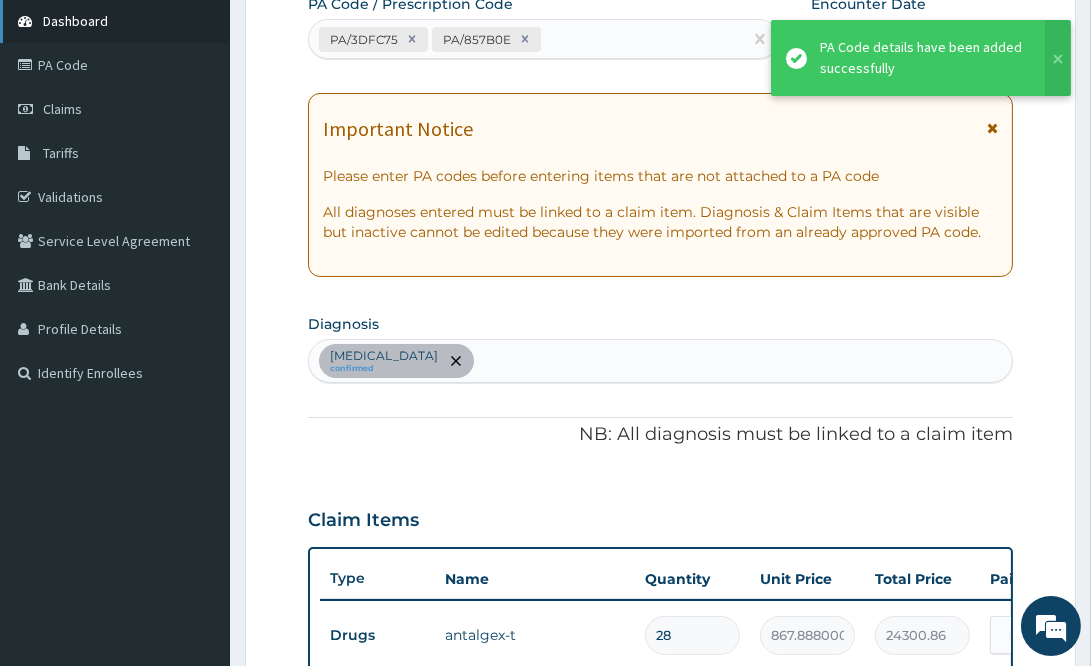 scroll, scrollTop: 566, scrollLeft: 0, axis: vertical 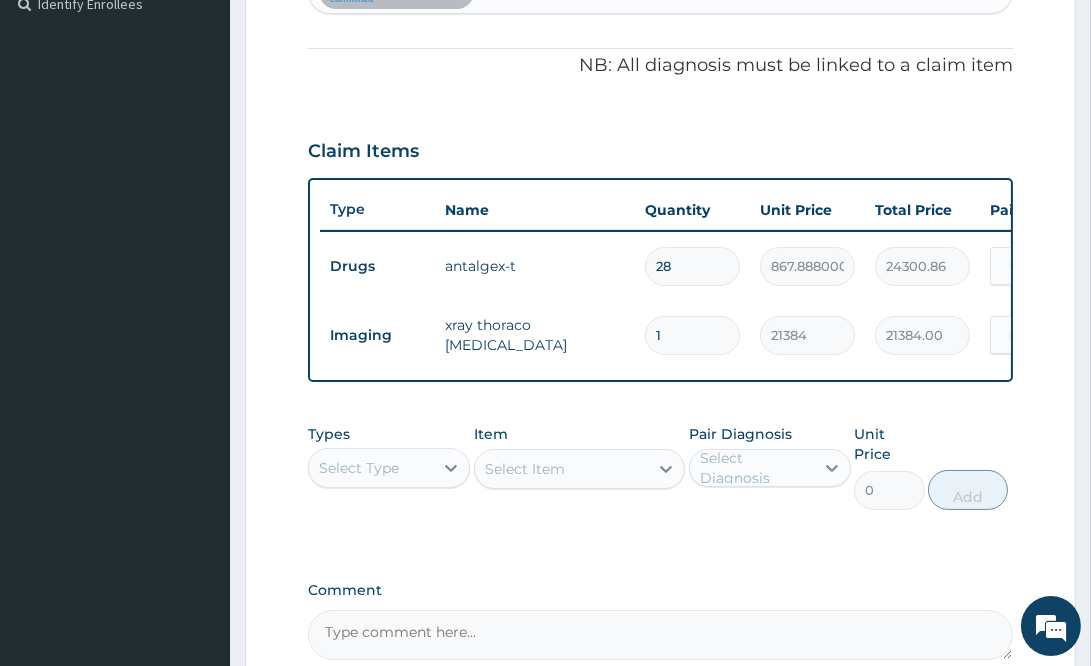 click on "PA Code / Prescription Code PA/3DFC75 PA/857B0E Encounter Date [DATE] Important Notice Please enter PA codes before entering items that are not attached to a PA code   All diagnoses entered must be linked to a claim item. Diagnosis & Claim Items that are visible but inactive cannot be edited because they were imported from an already approved PA code. Diagnosis [MEDICAL_DATA] confirmed NB: All diagnosis must be linked to a claim item Claim Items Type Name Quantity Unit Price Total Price Pair Diagnosis Actions Drugs antalgex-t 28 867.8880004882812 24300.86 [MEDICAL_DATA] Delete Imaging xray thoraco [MEDICAL_DATA] 1 21384 21384.00 [MEDICAL_DATA] Delete Types Select Type Item Select Item Pair Diagnosis Select Diagnosis Unit Price 0 Add Comment" at bounding box center [660, 142] 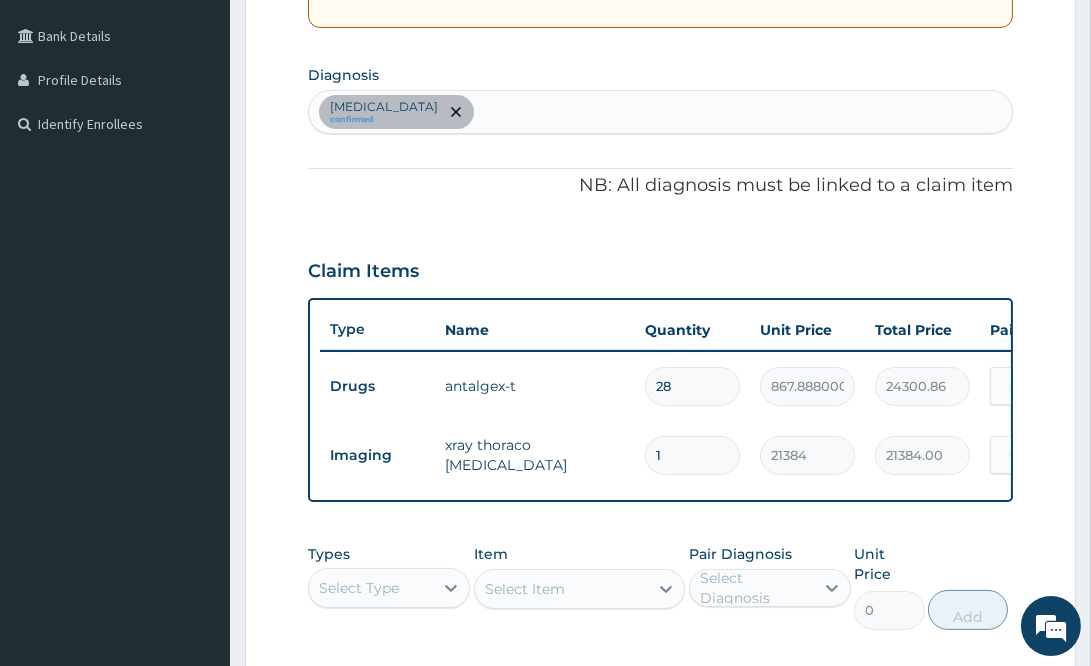 scroll, scrollTop: 266, scrollLeft: 0, axis: vertical 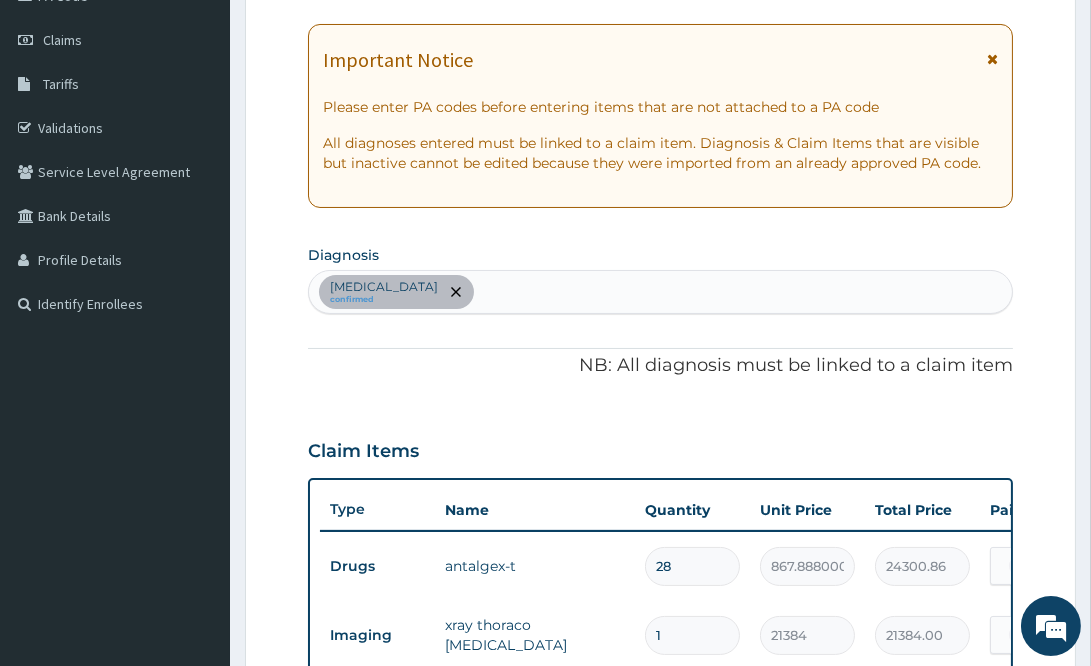 click on "[MEDICAL_DATA] confirmed" at bounding box center [660, 292] 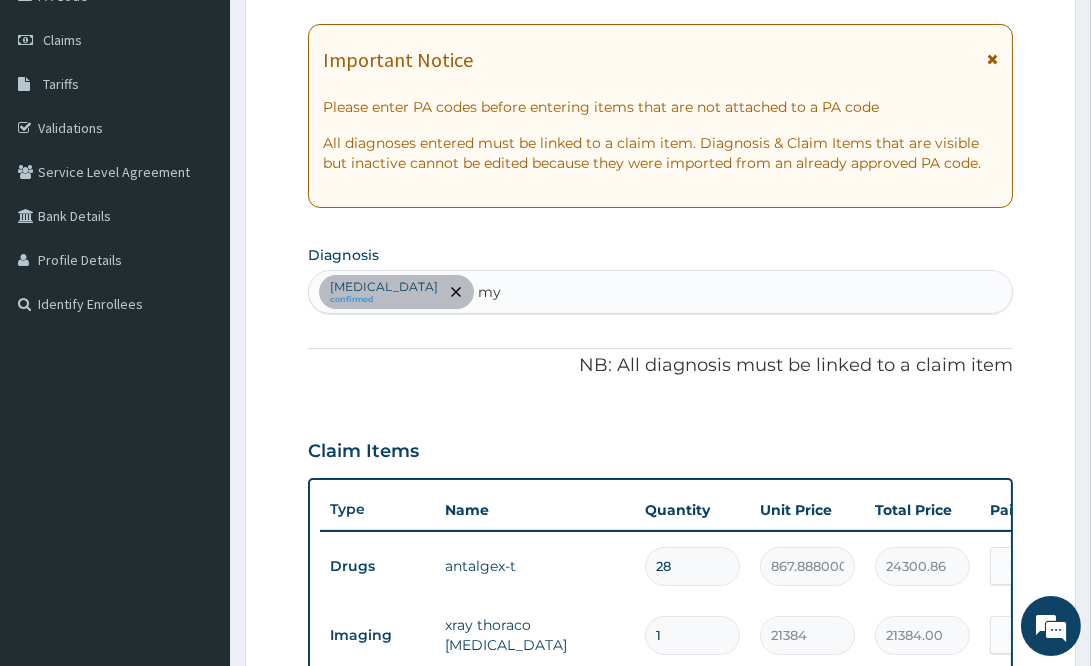 type on "mya" 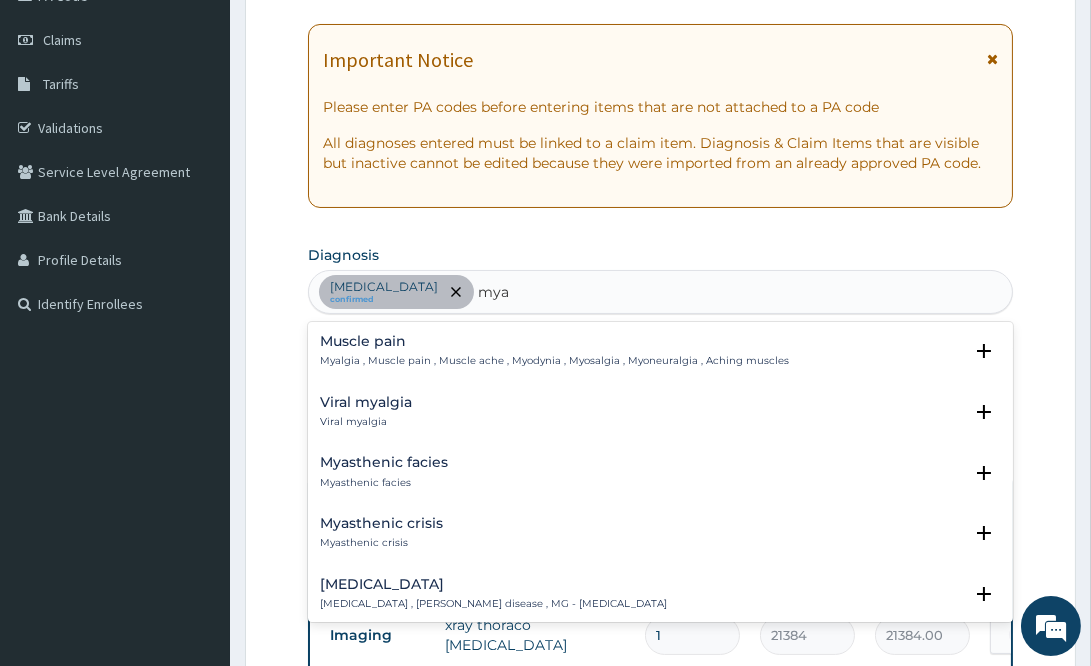 click on "Muscle pain" at bounding box center [554, 341] 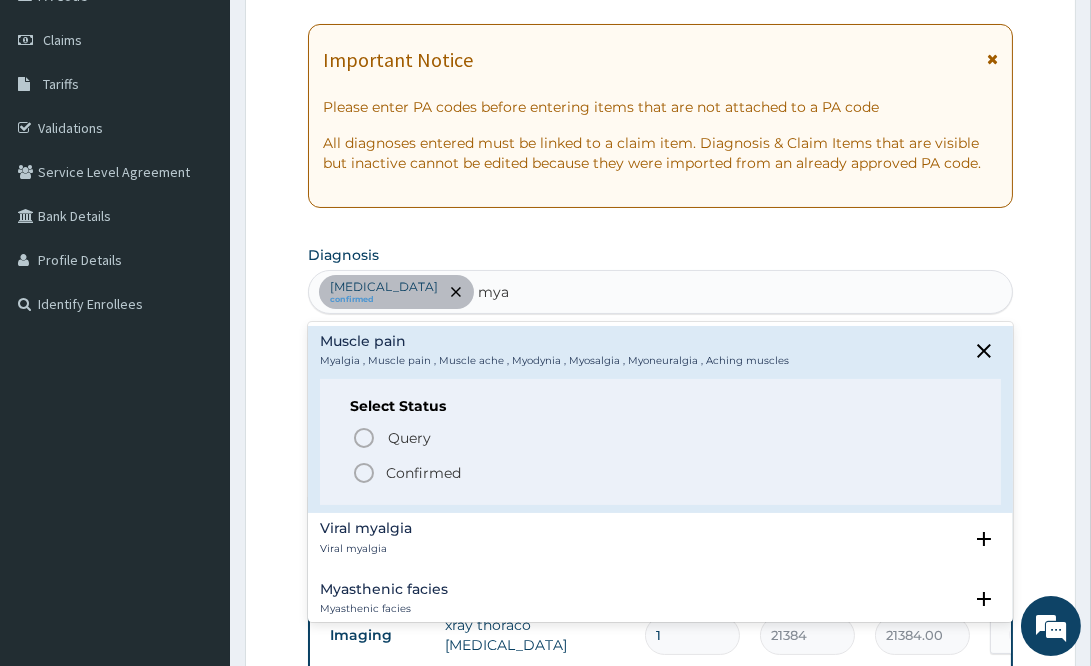 click on "Confirmed" at bounding box center (423, 473) 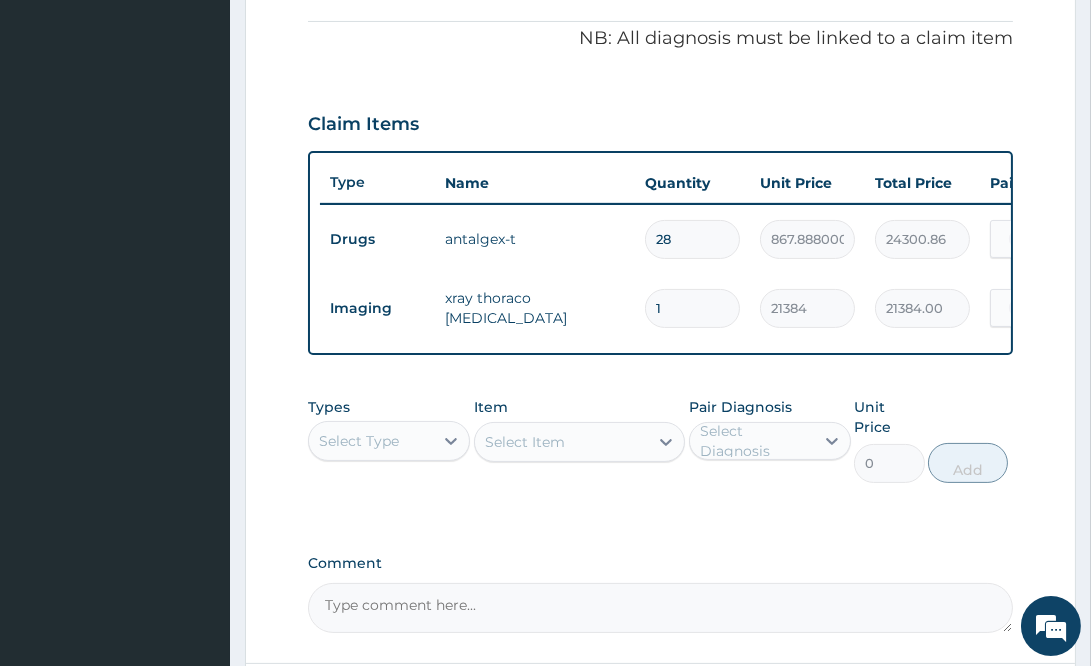 scroll, scrollTop: 769, scrollLeft: 0, axis: vertical 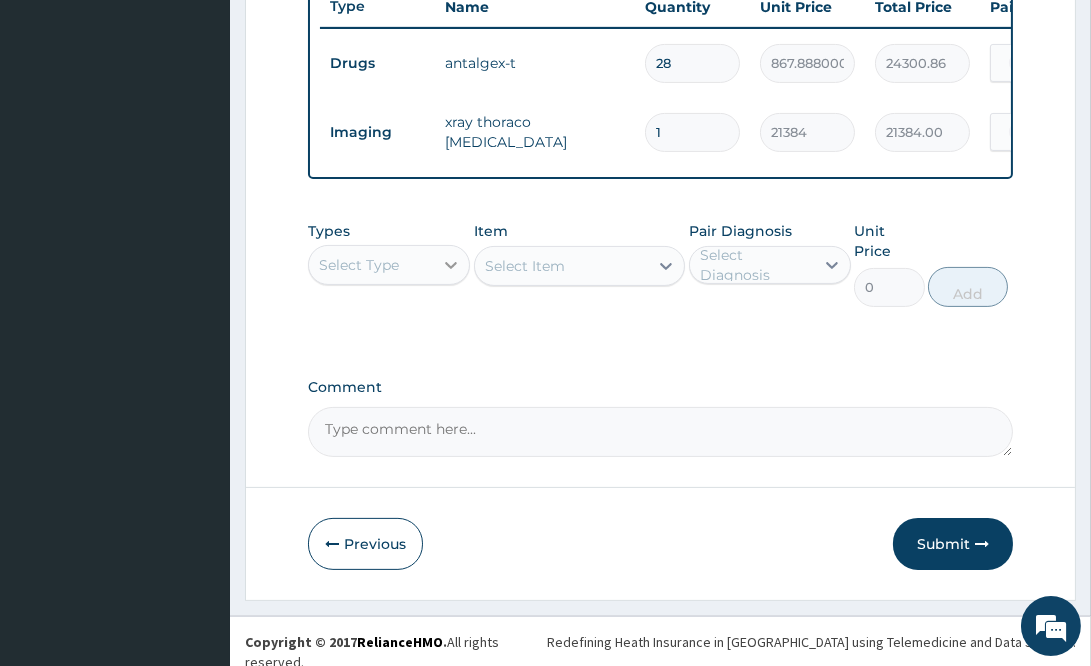 click 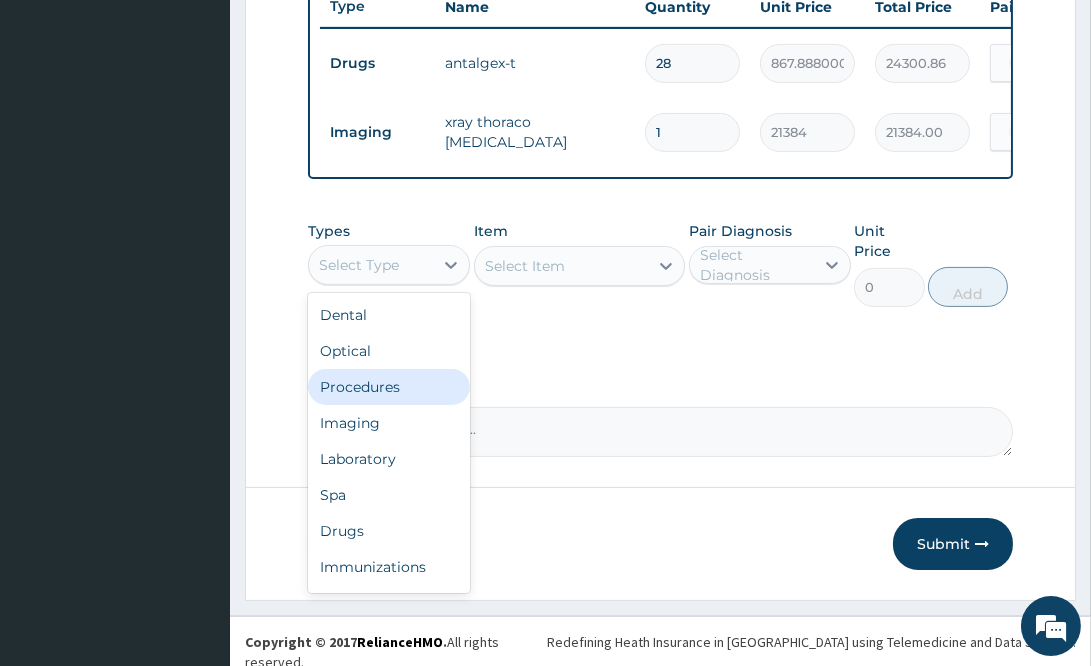 click on "Procedures" at bounding box center [389, 387] 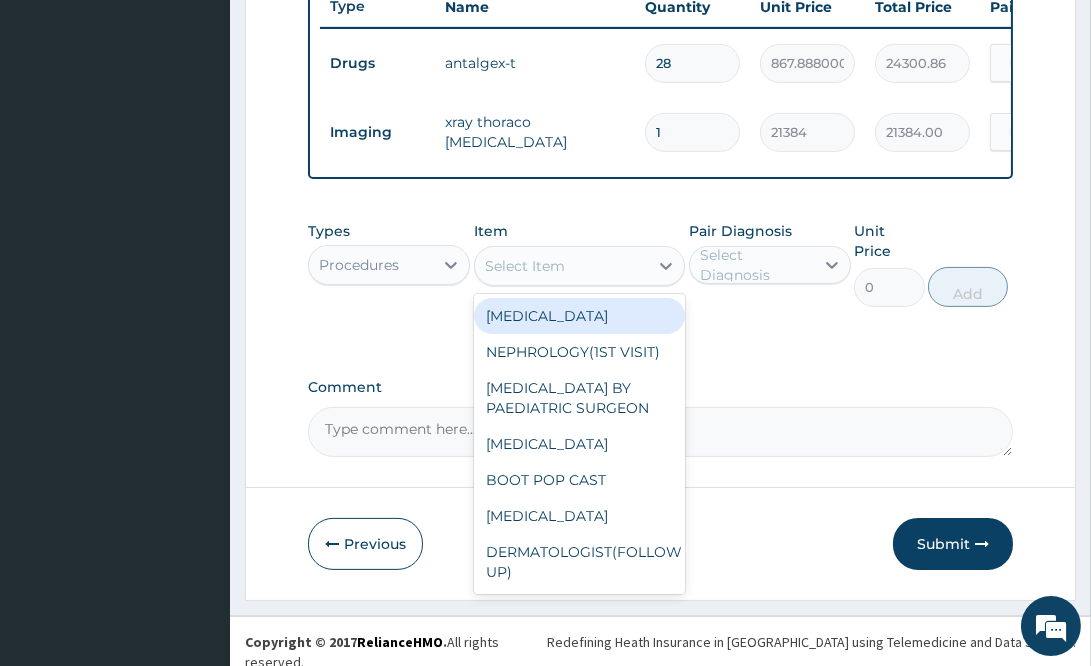 click on "Select Item" at bounding box center [561, 266] 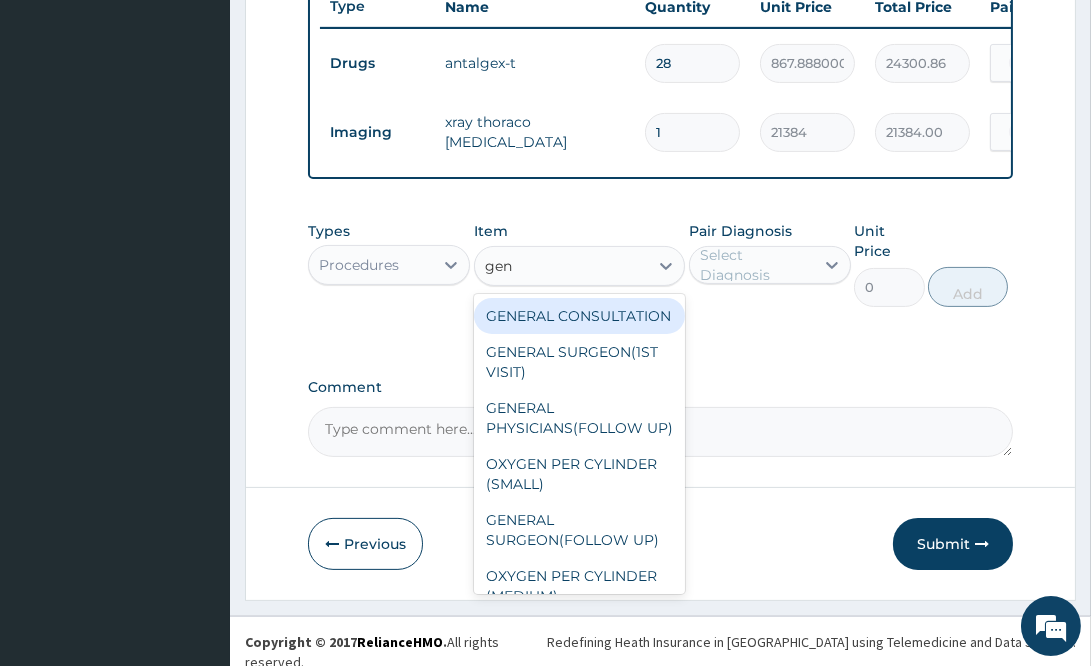 type on "gene" 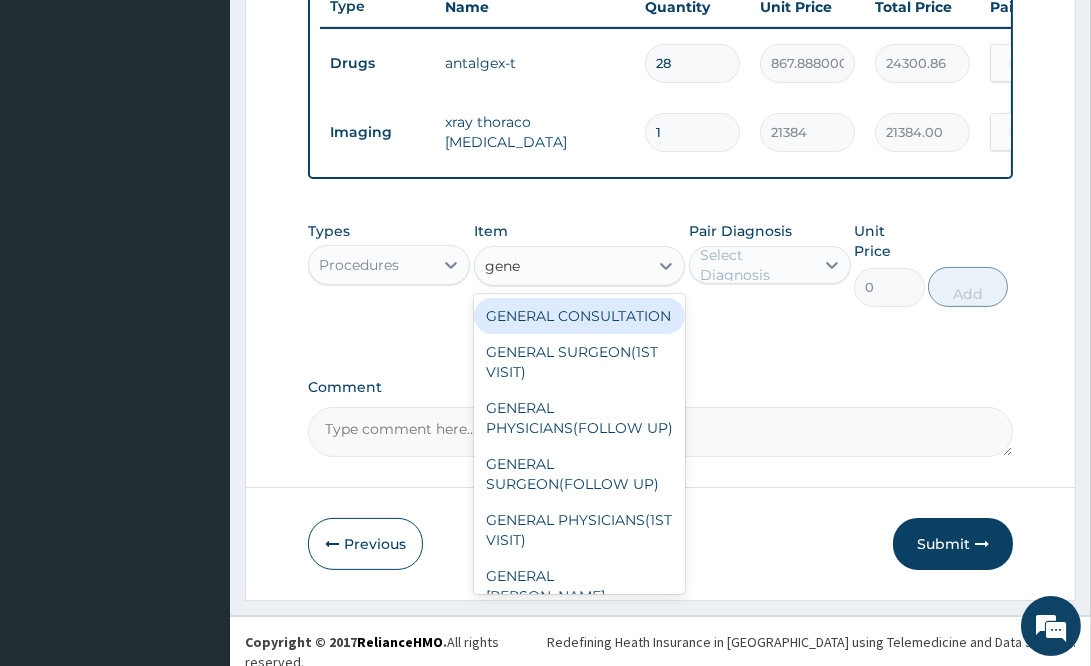 click on "GENERAL CONSULTATION" at bounding box center (579, 316) 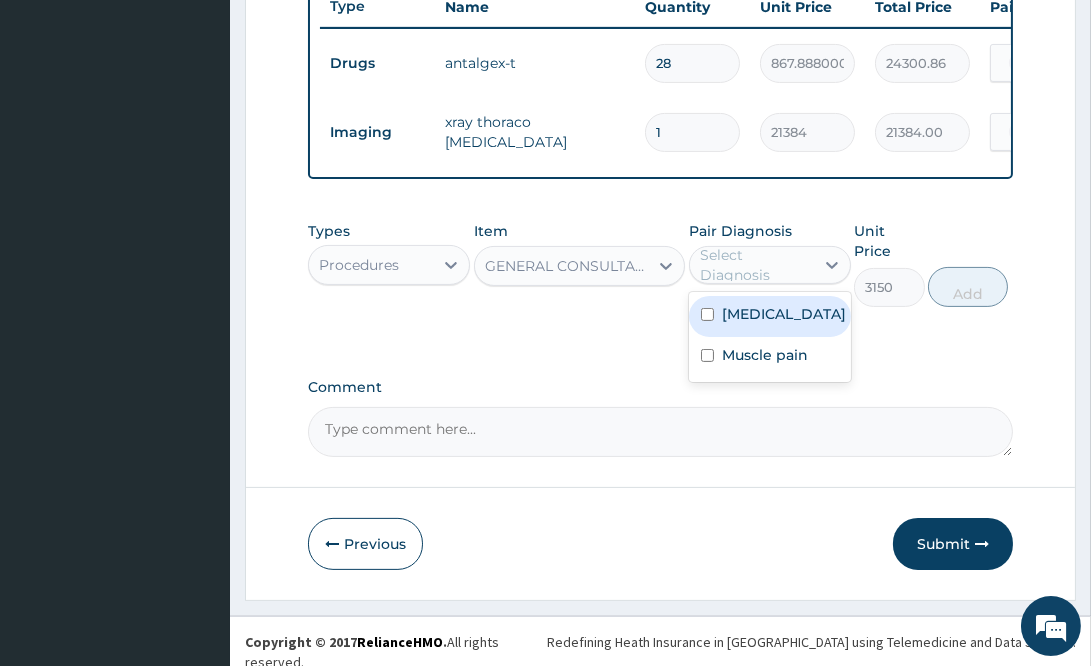 click on "Select Diagnosis" at bounding box center [756, 265] 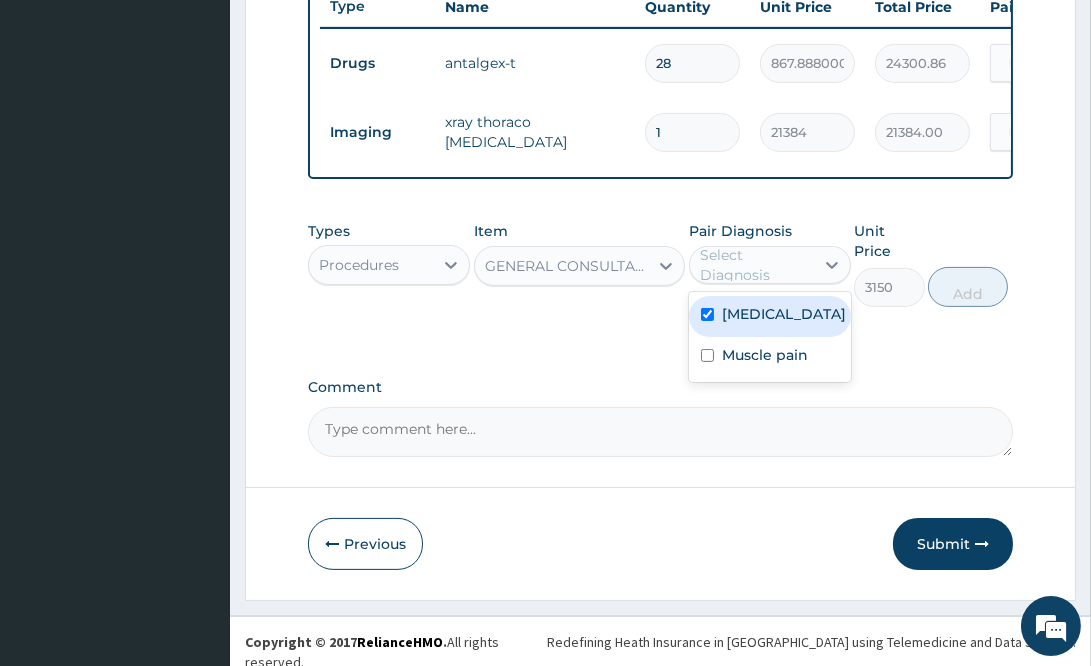 checkbox on "true" 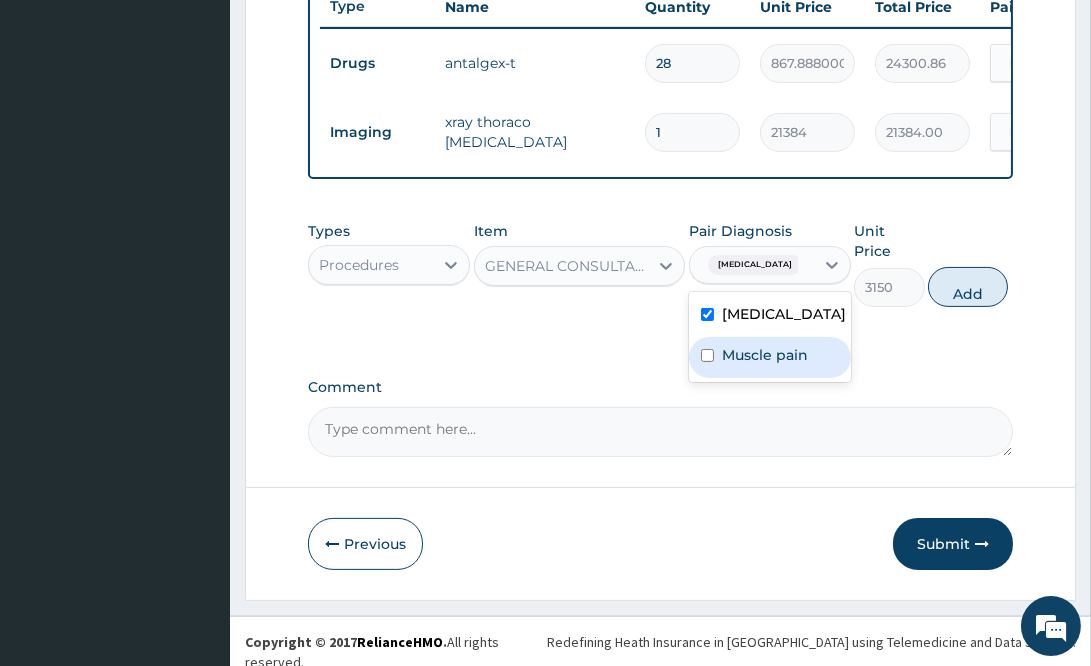 click on "Muscle pain" at bounding box center [770, 357] 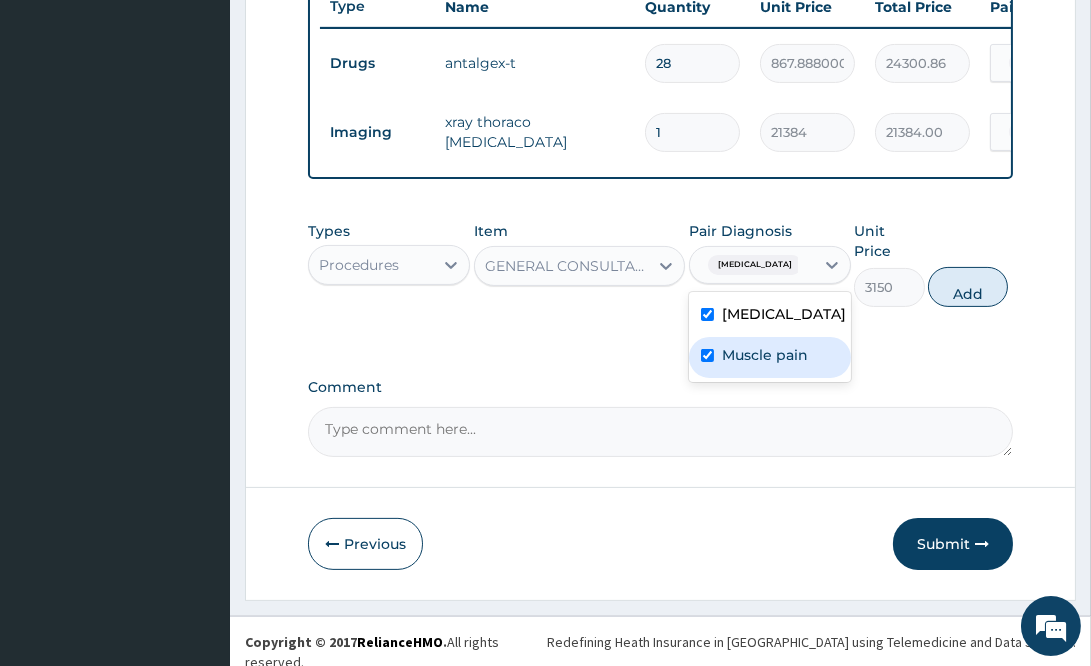 checkbox on "true" 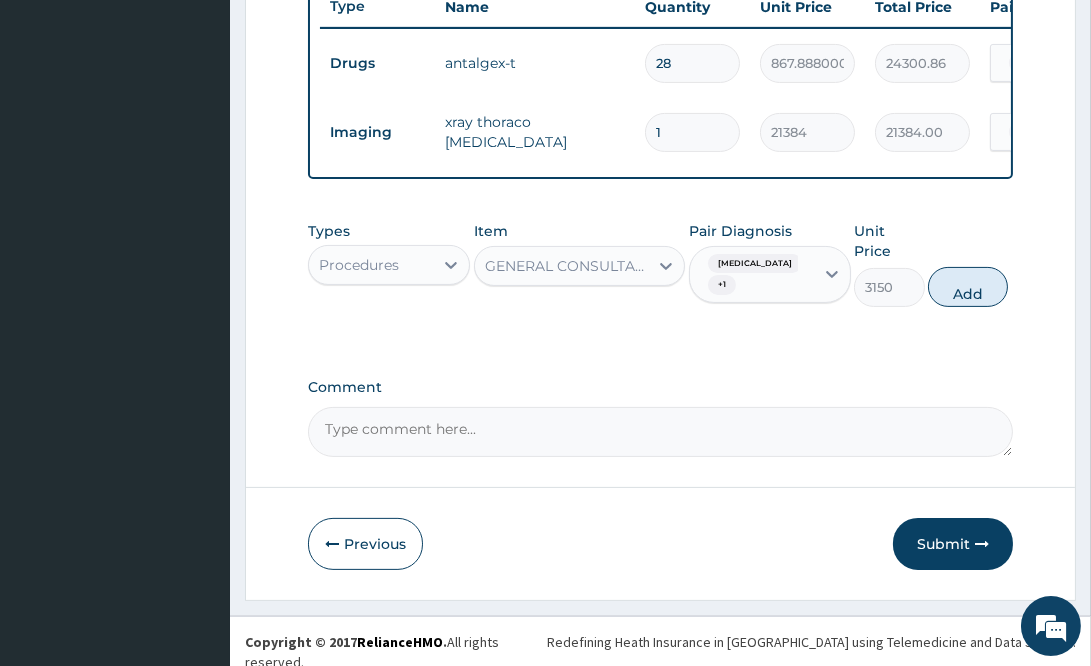 drag, startPoint x: 983, startPoint y: 303, endPoint x: 955, endPoint y: 315, distance: 30.463093 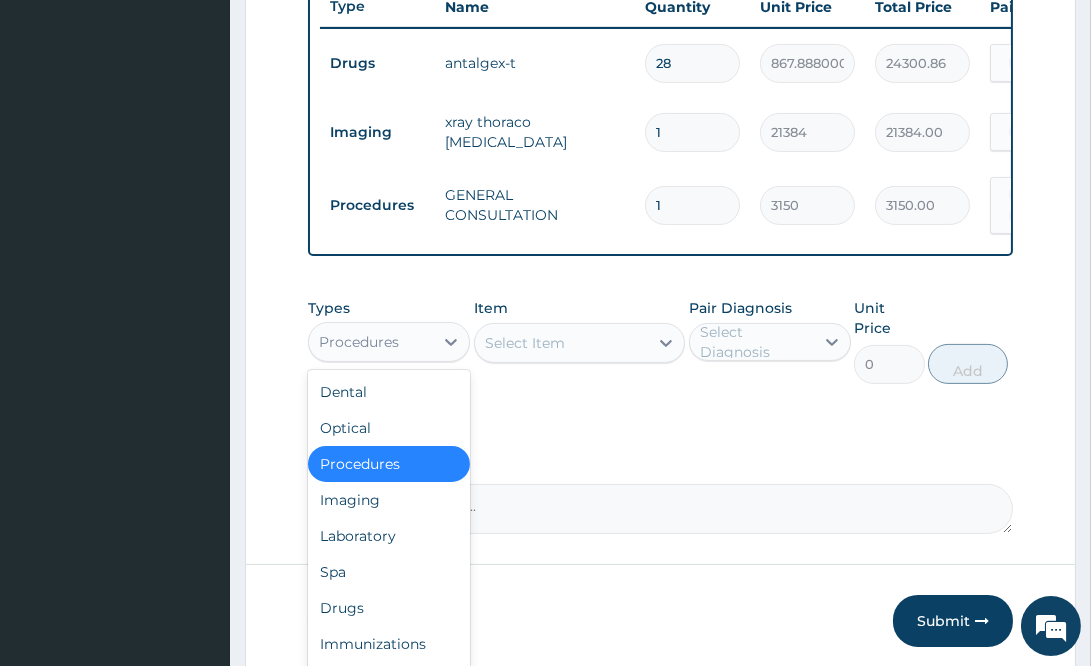 click on "Procedures" at bounding box center (371, 342) 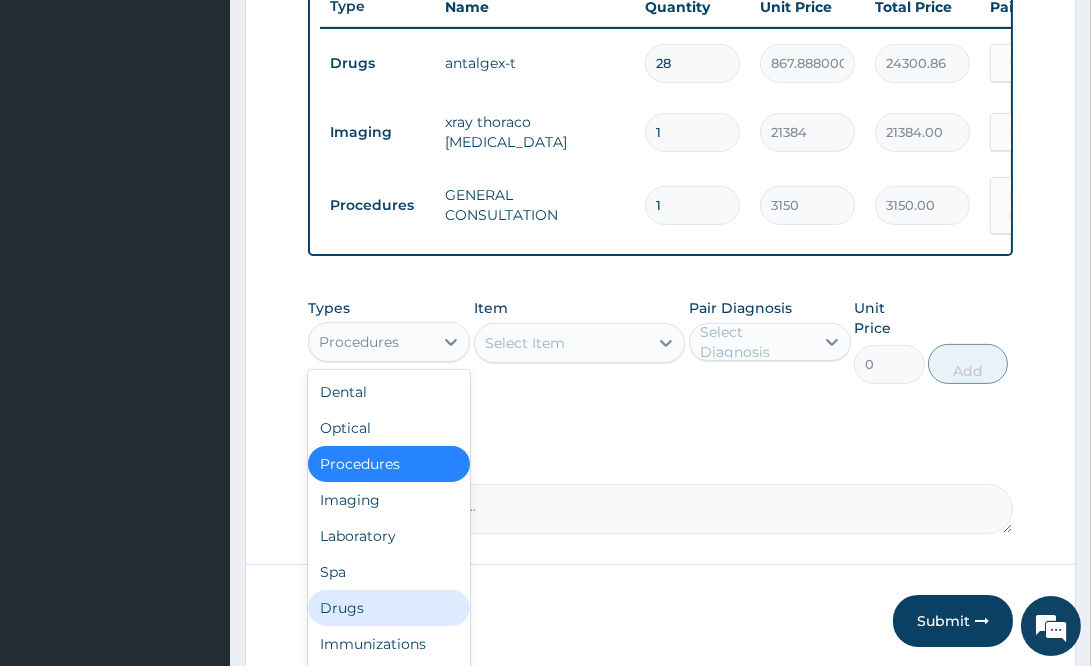 click on "Drugs" at bounding box center (389, 608) 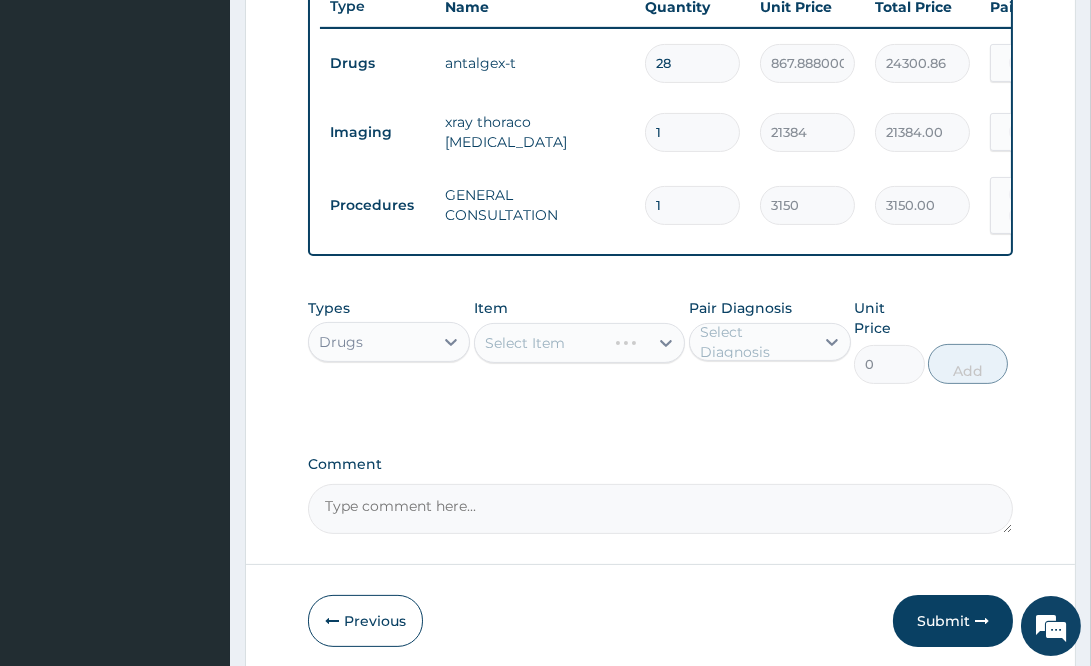 drag, startPoint x: 793, startPoint y: 501, endPoint x: 728, endPoint y: 497, distance: 65.12296 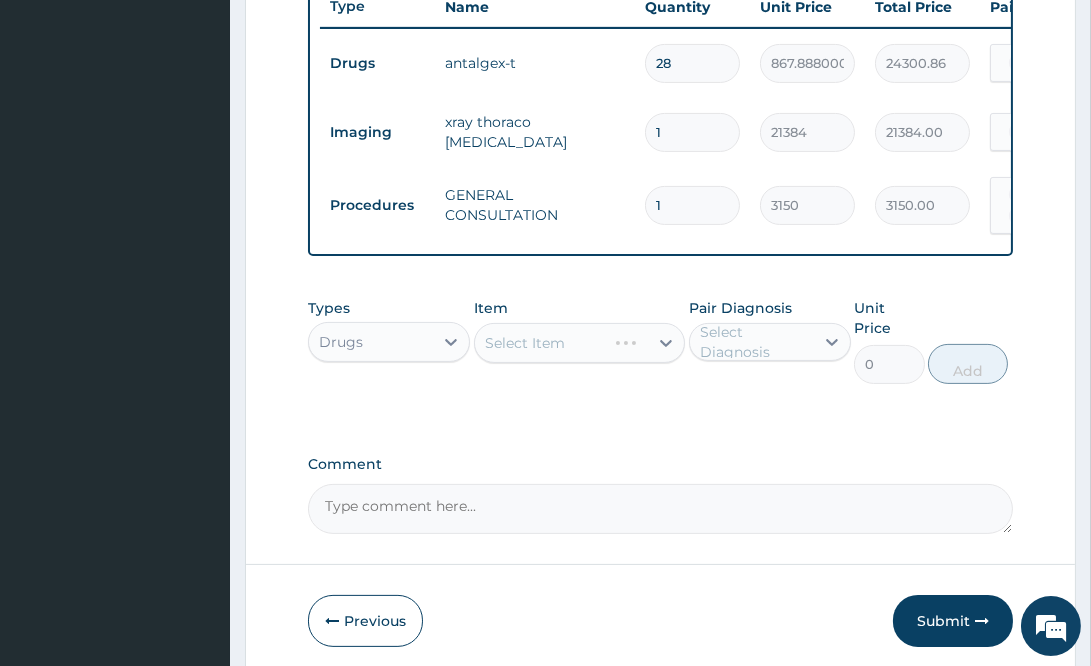 click on "Select Item" at bounding box center (579, 343) 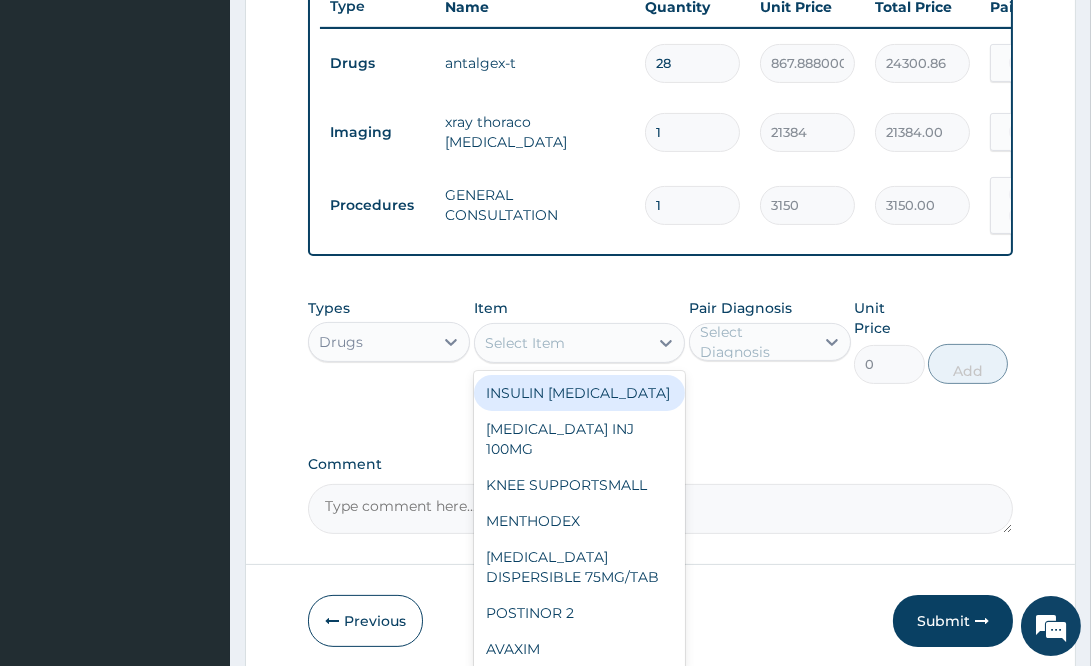 click on "Select Item" at bounding box center (561, 343) 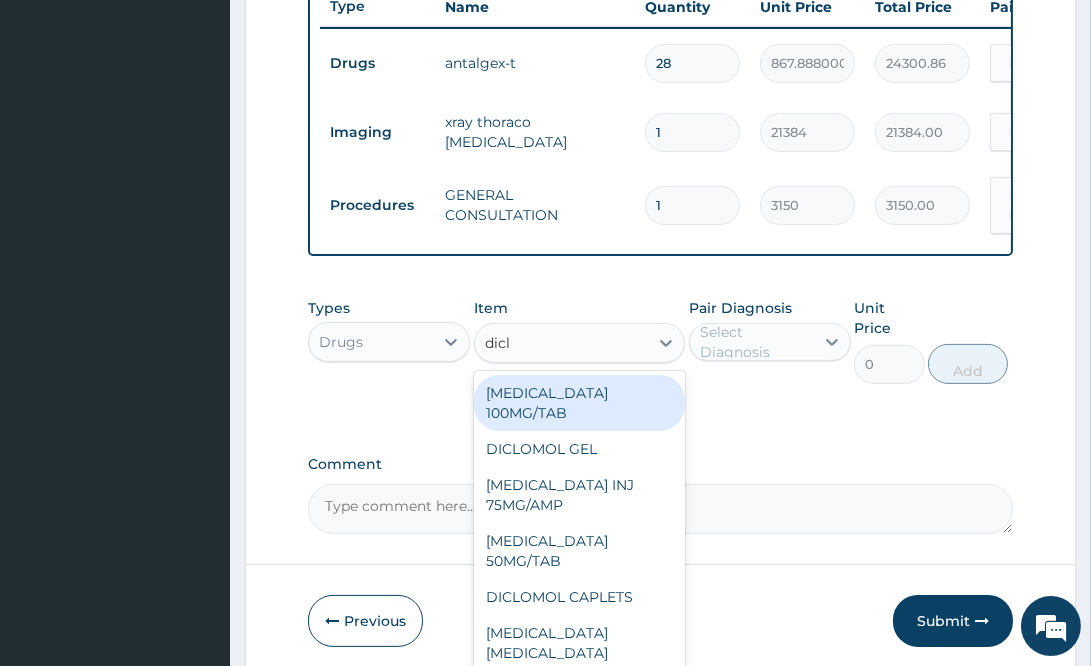 type on "diclo" 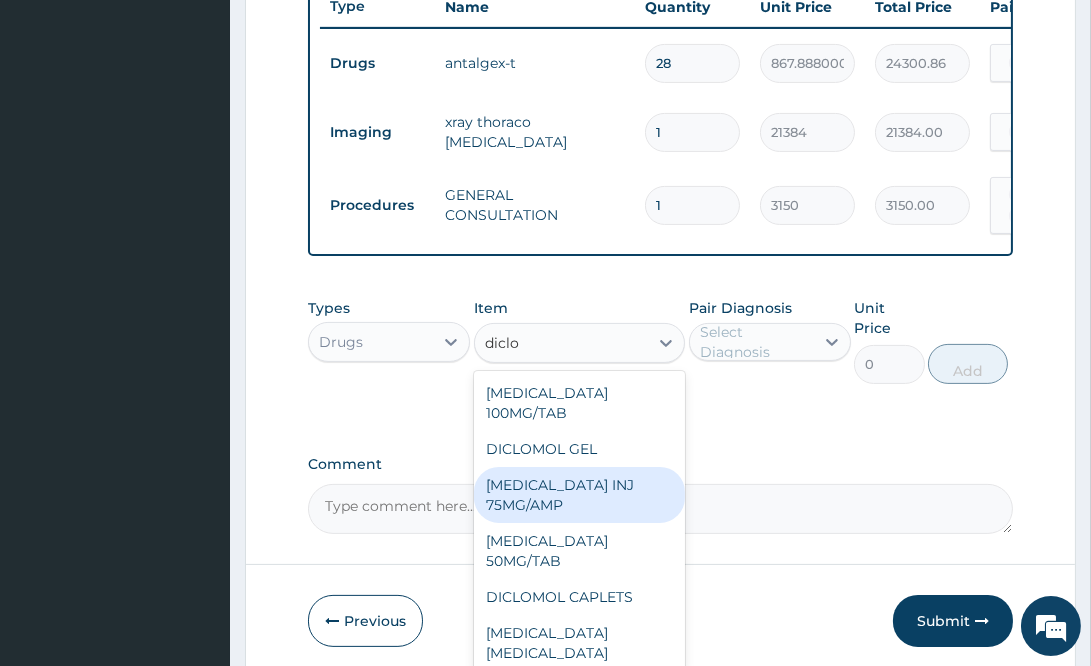 click on "[MEDICAL_DATA] INJ 75MG/AMP" at bounding box center [579, 495] 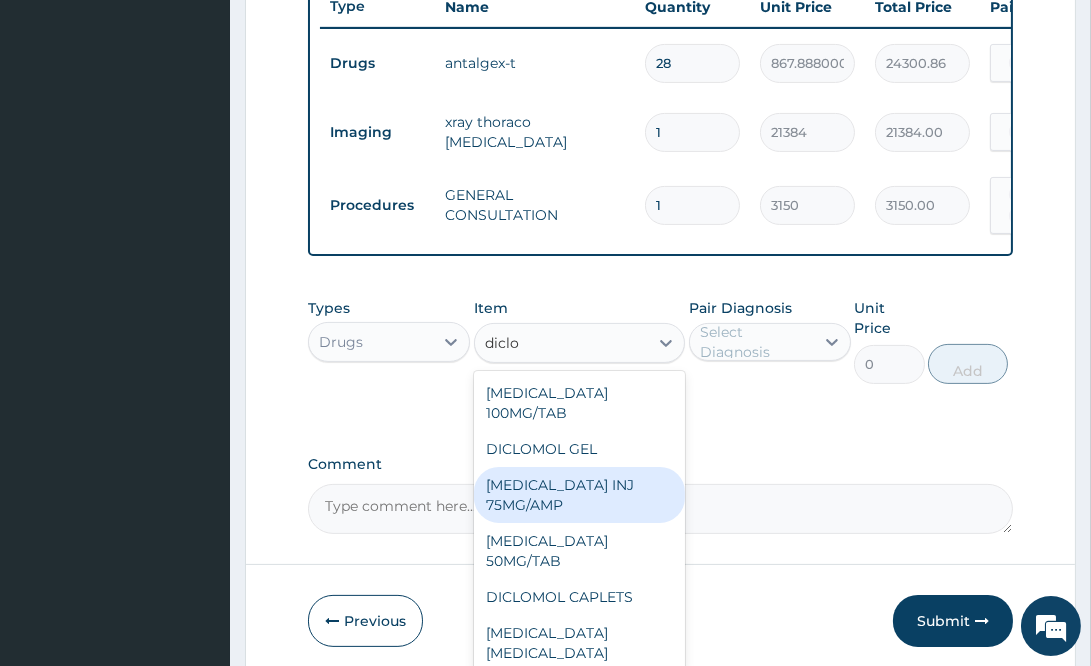 type 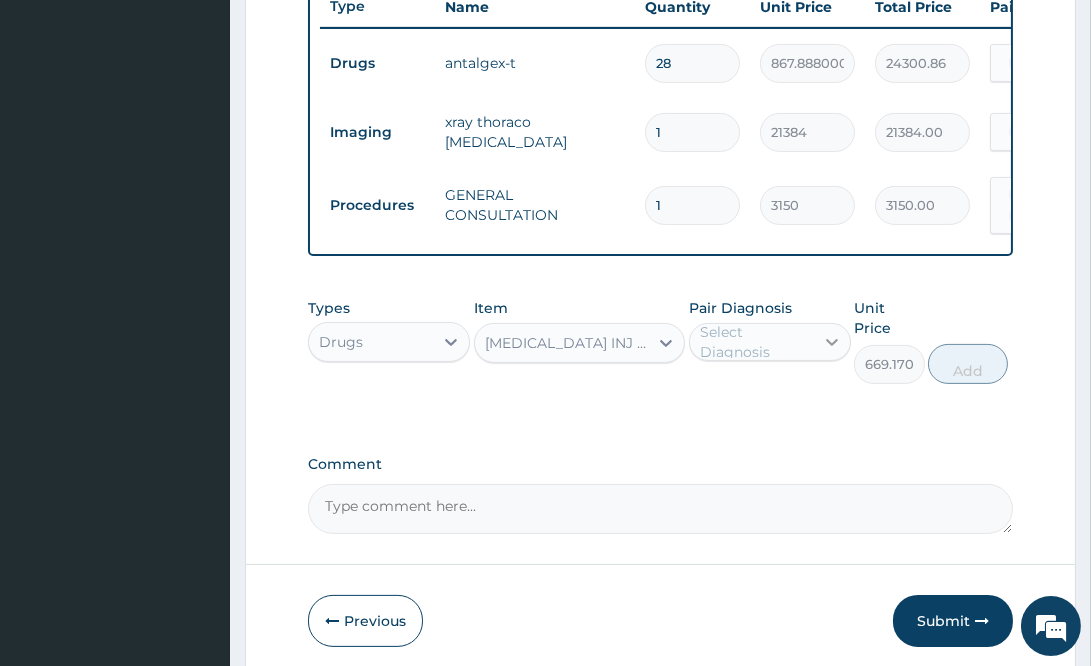 click 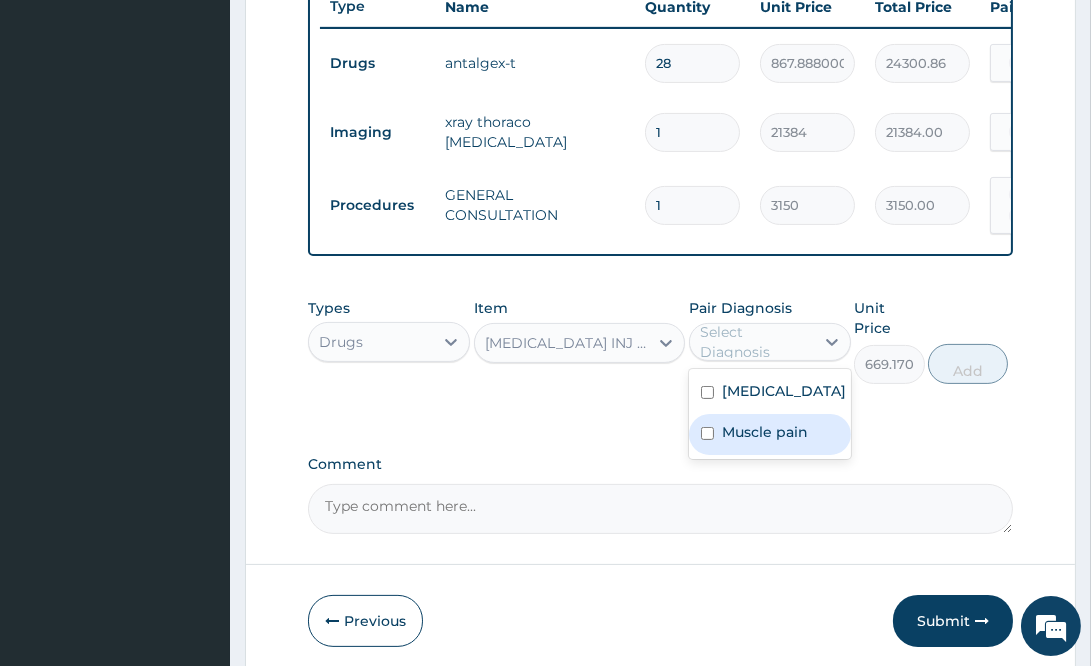 click on "Muscle pain" at bounding box center (765, 432) 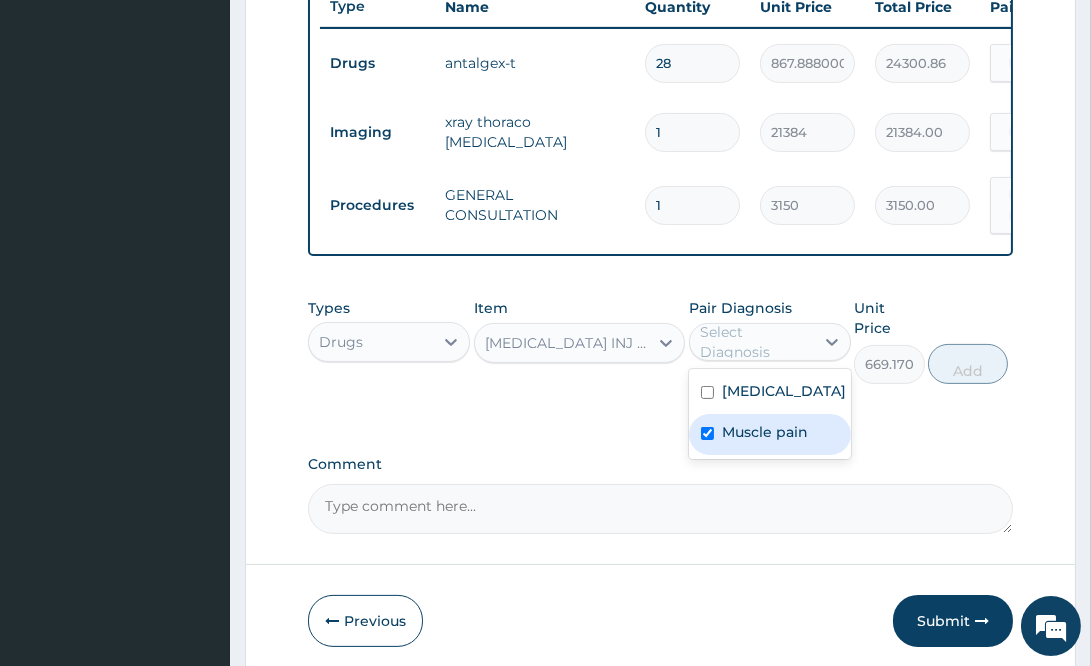 checkbox on "true" 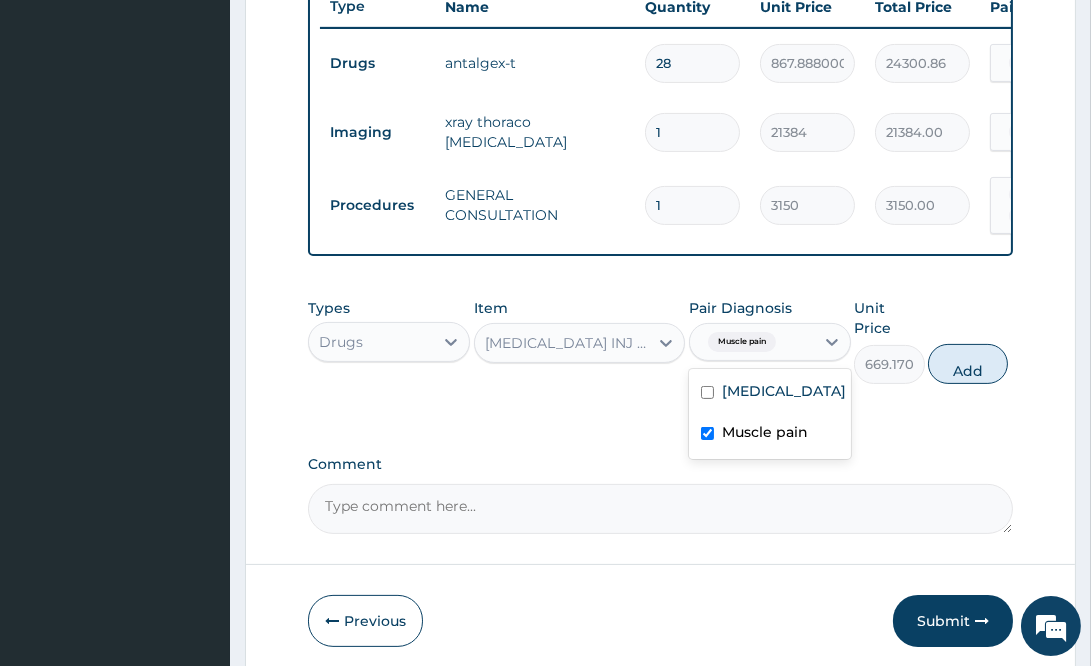 drag, startPoint x: 960, startPoint y: 369, endPoint x: 928, endPoint y: 378, distance: 33.24154 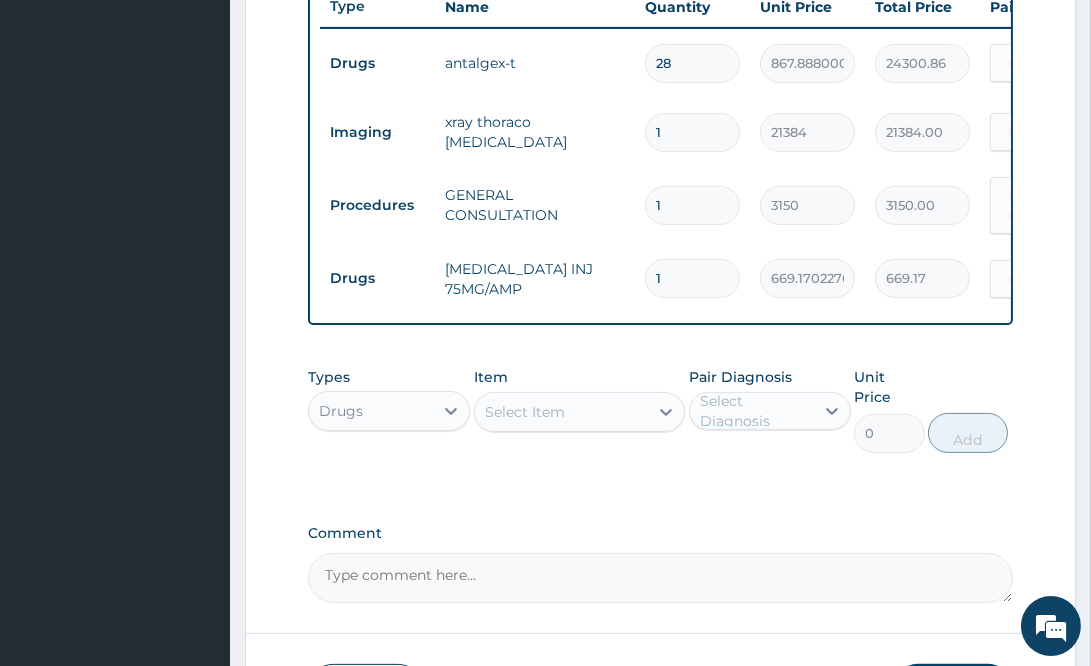 drag, startPoint x: 694, startPoint y: 281, endPoint x: 586, endPoint y: 299, distance: 109.48972 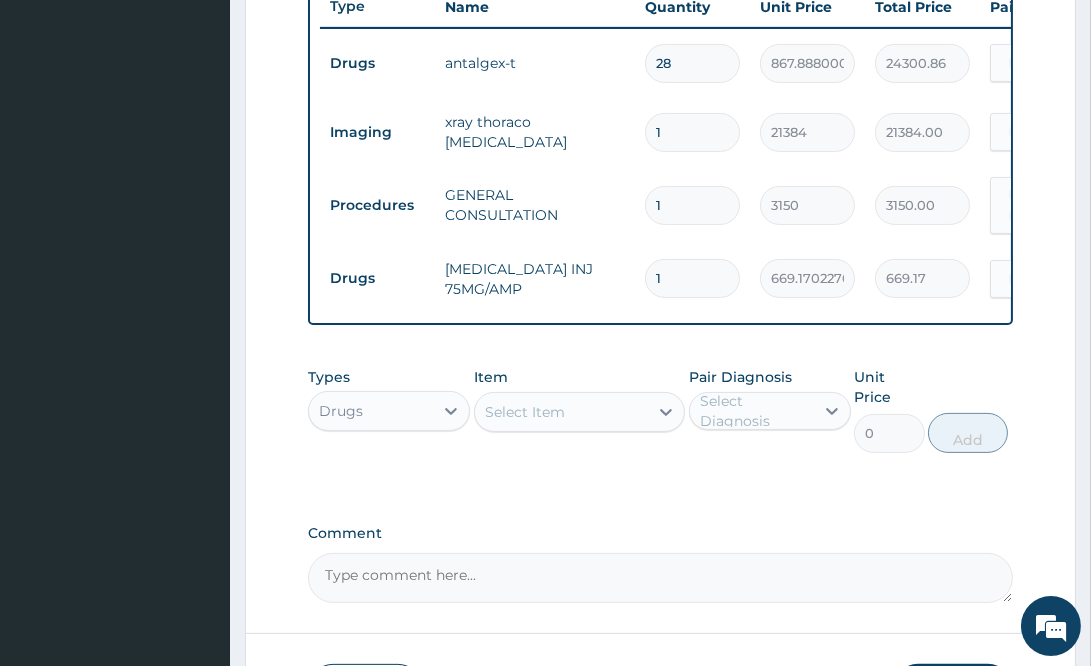 click on "Drugs [MEDICAL_DATA] INJ 75MG/AMP 1 669.1702270507812 669.17 Muscle pain Delete" at bounding box center (810, 278) 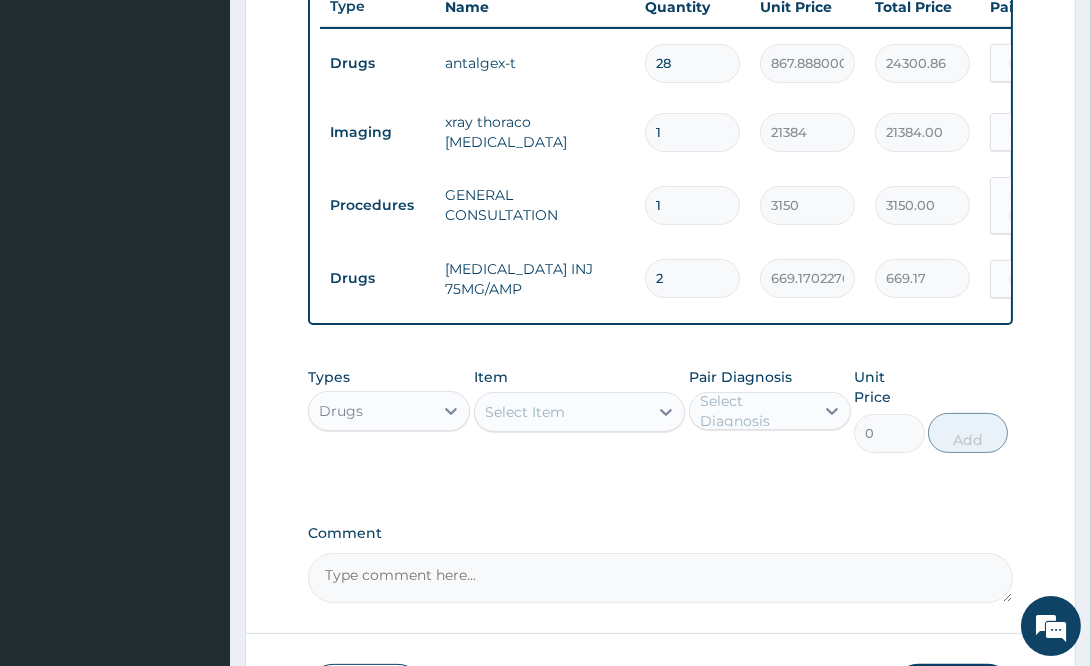 type on "1338.34" 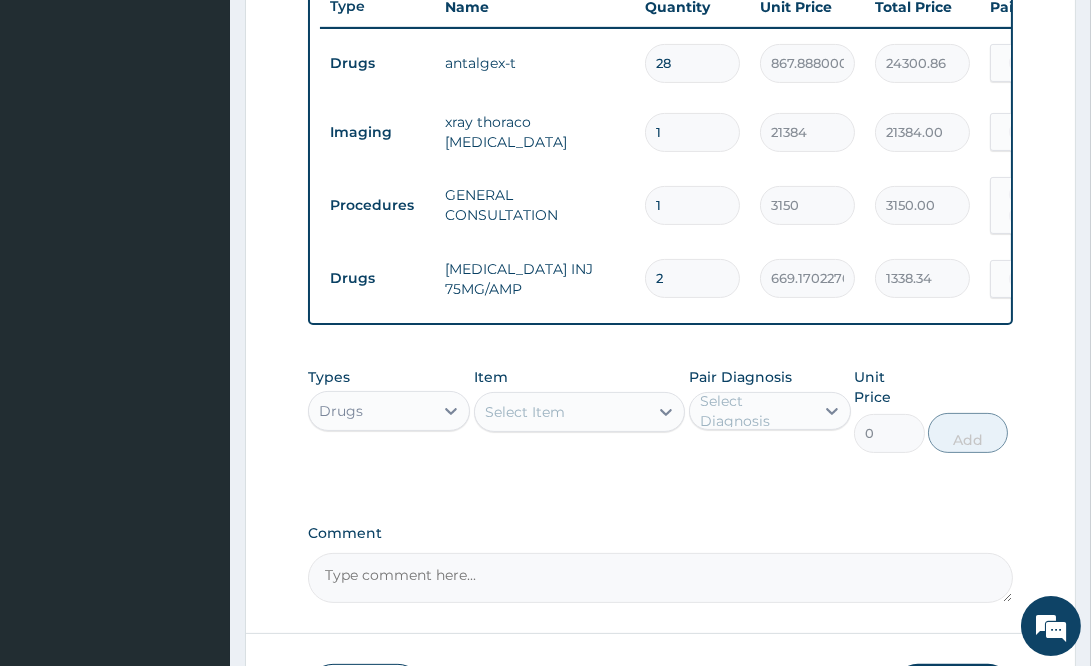 type on "2" 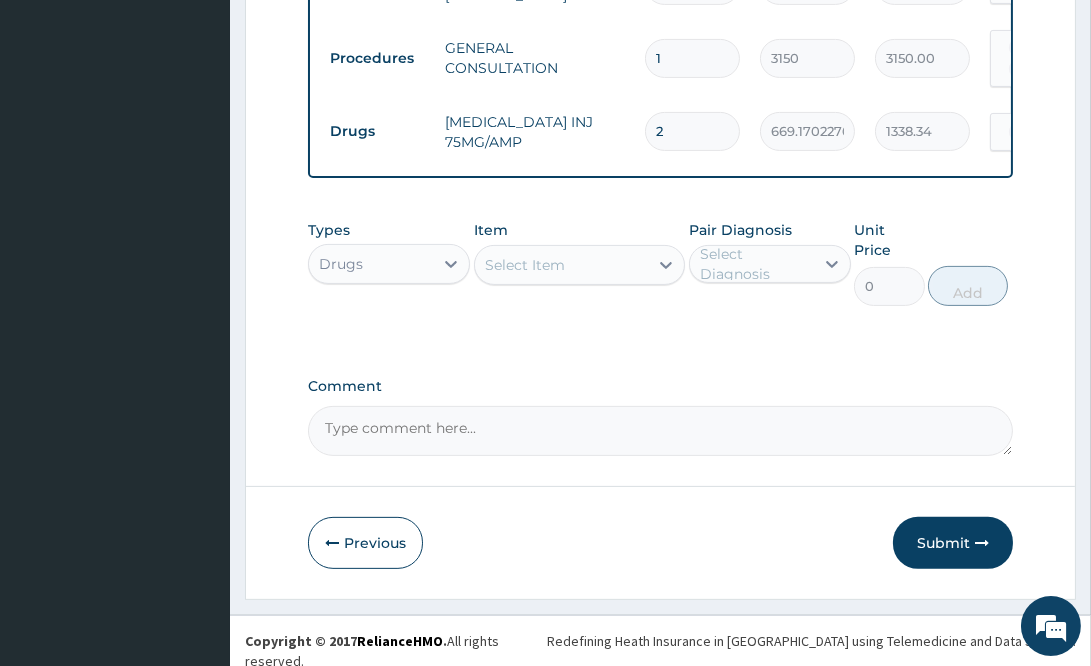 drag, startPoint x: 970, startPoint y: 542, endPoint x: 961, endPoint y: 553, distance: 14.21267 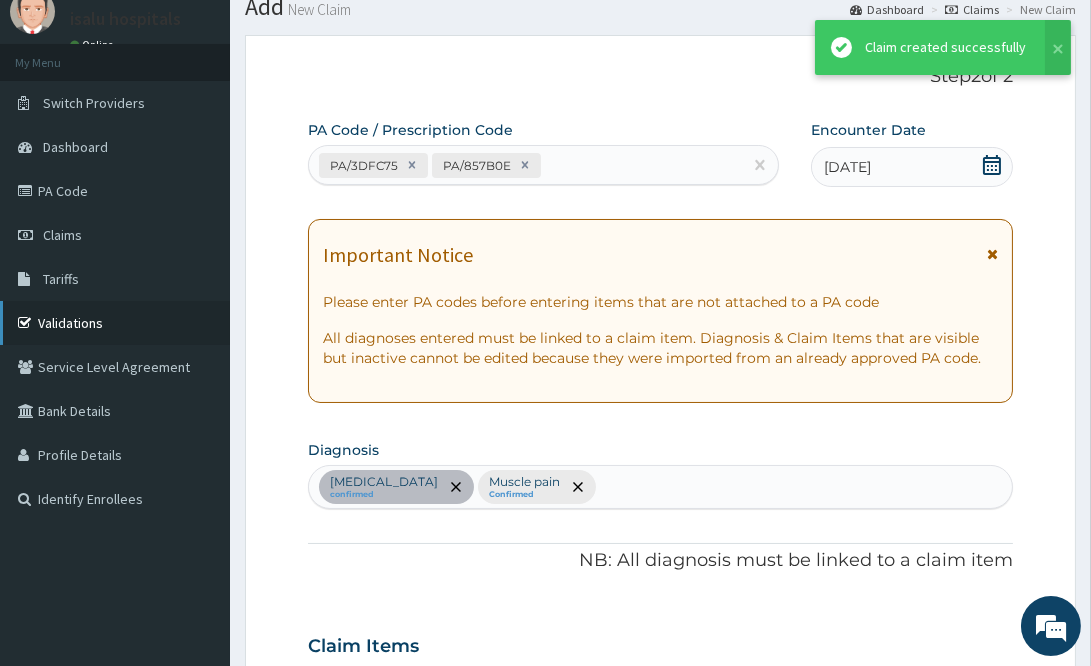 scroll, scrollTop: 916, scrollLeft: 0, axis: vertical 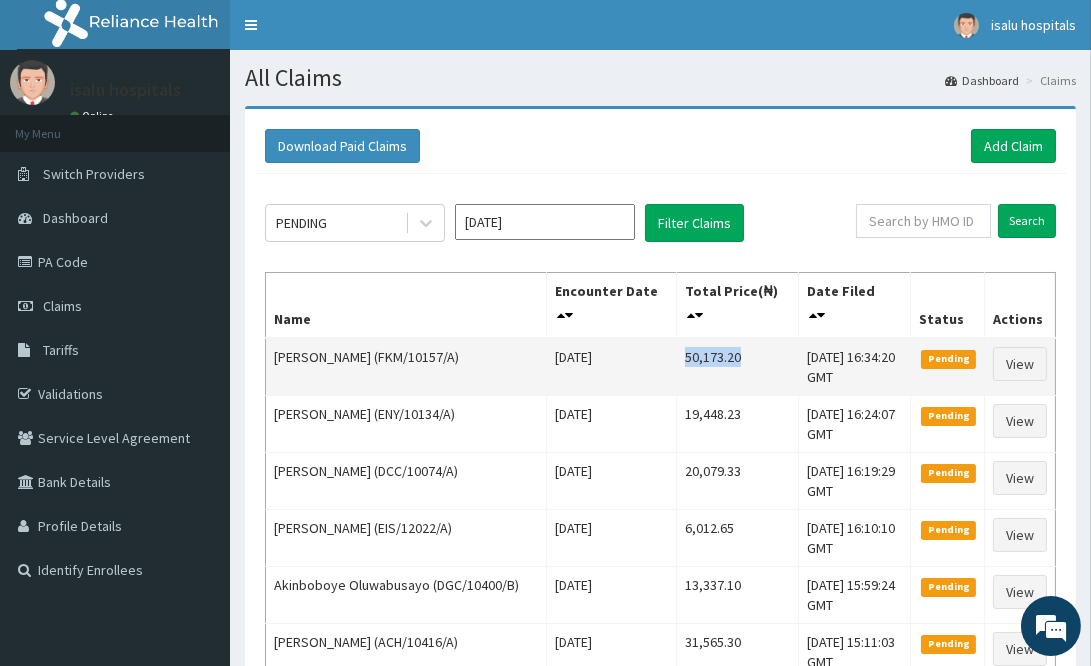 drag, startPoint x: 642, startPoint y: 351, endPoint x: 734, endPoint y: 367, distance: 93.38094 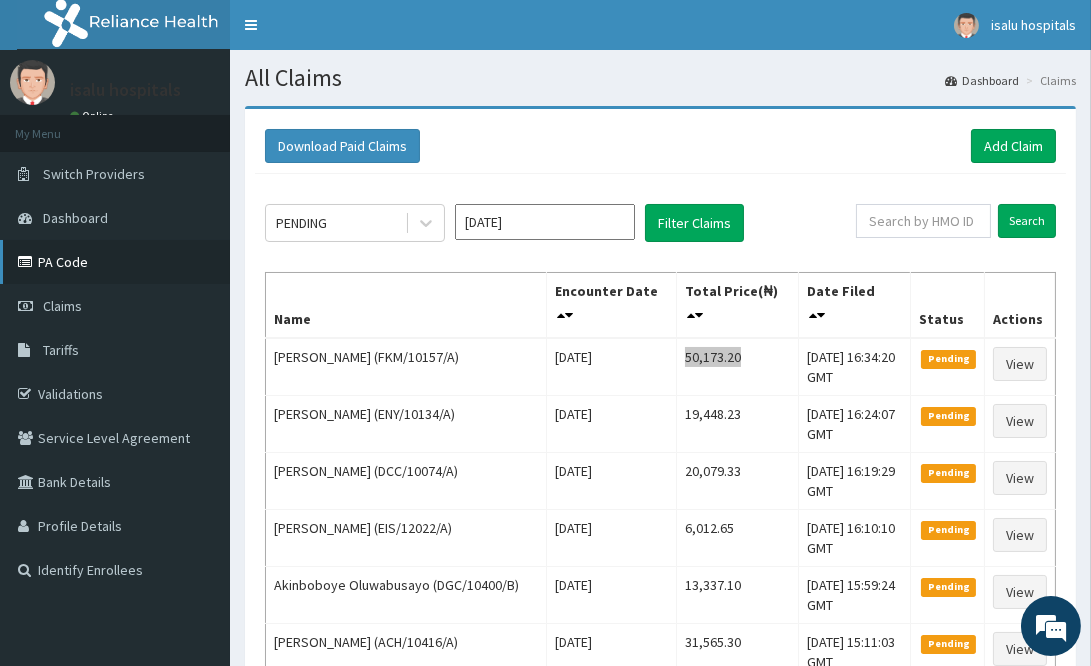 scroll, scrollTop: 0, scrollLeft: 0, axis: both 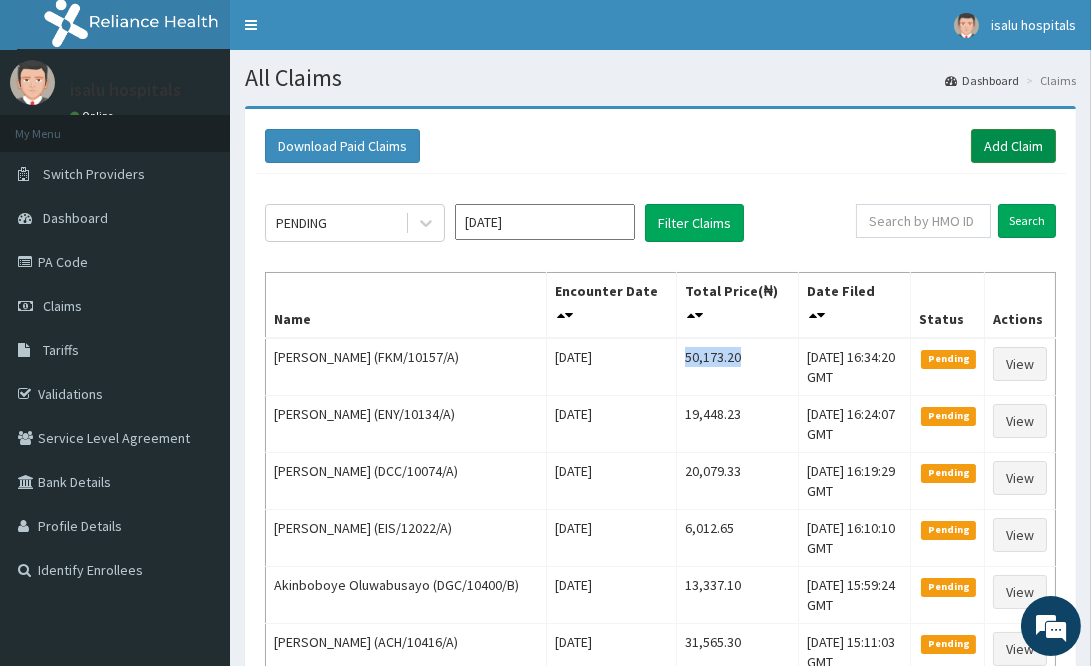 click on "Add Claim" at bounding box center [1013, 146] 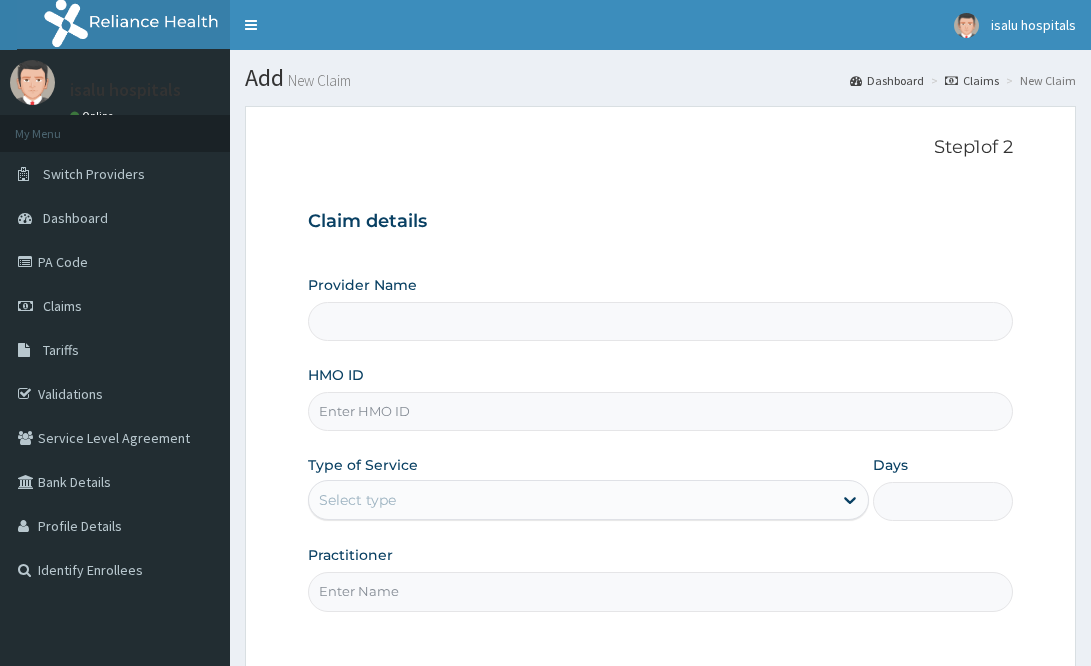 scroll, scrollTop: 0, scrollLeft: 0, axis: both 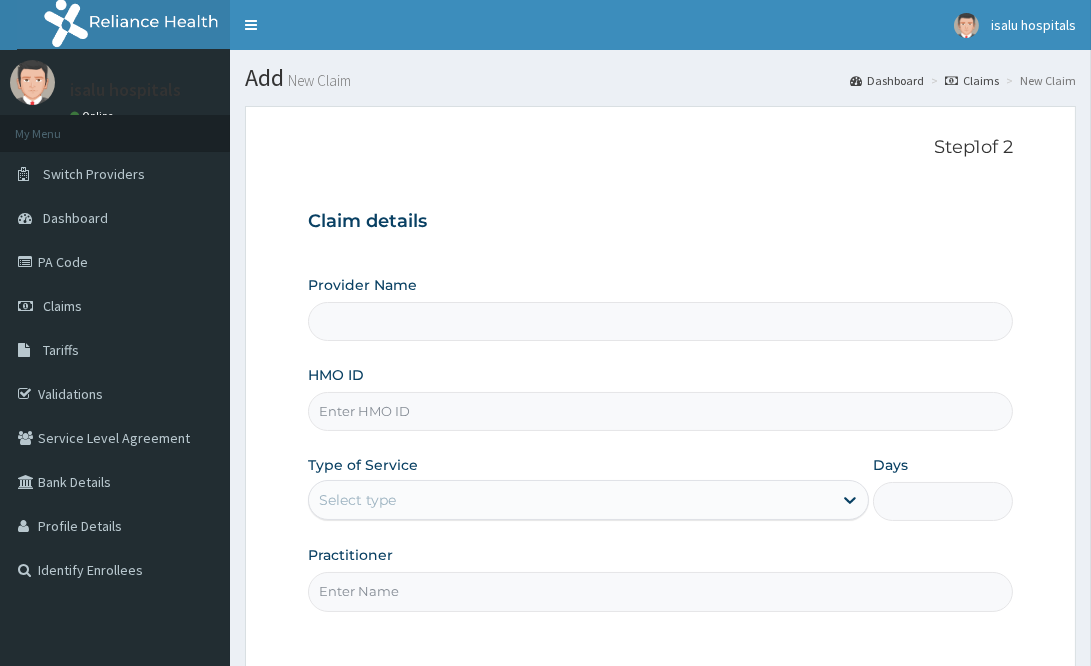 click on "HMO ID" at bounding box center [660, 411] 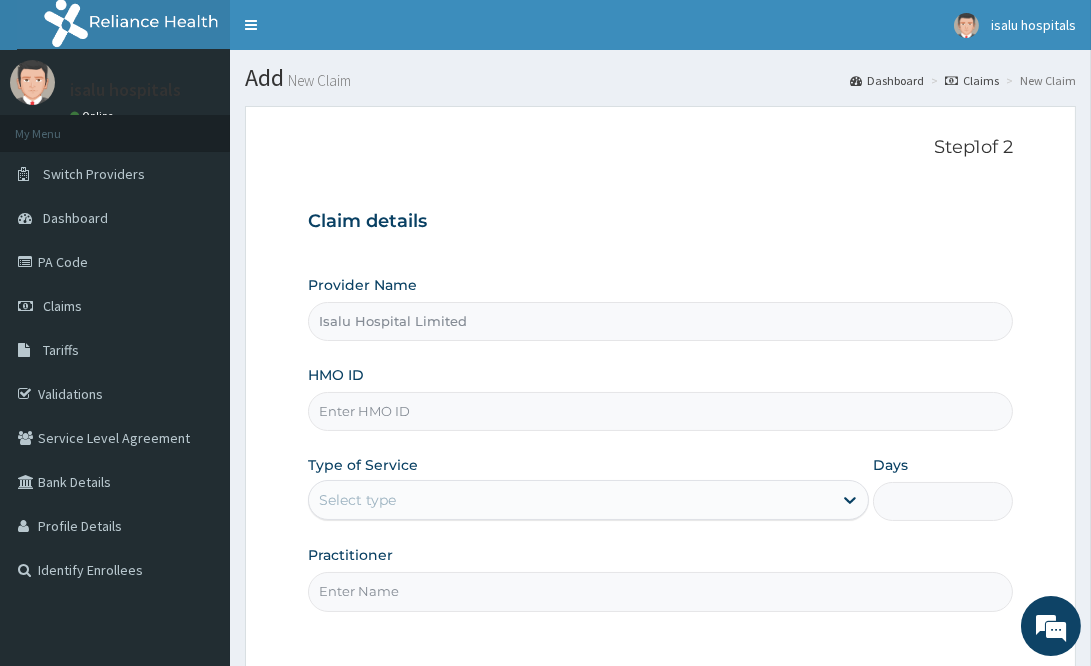 paste on "FMG/10142/A" 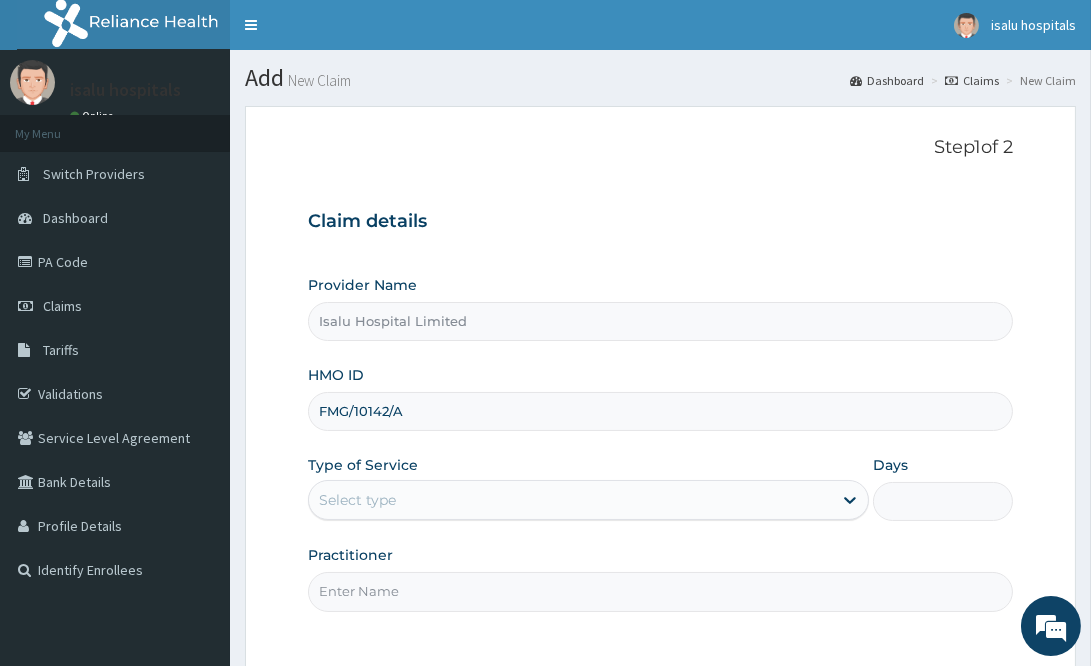 type on "FMG/10142/A" 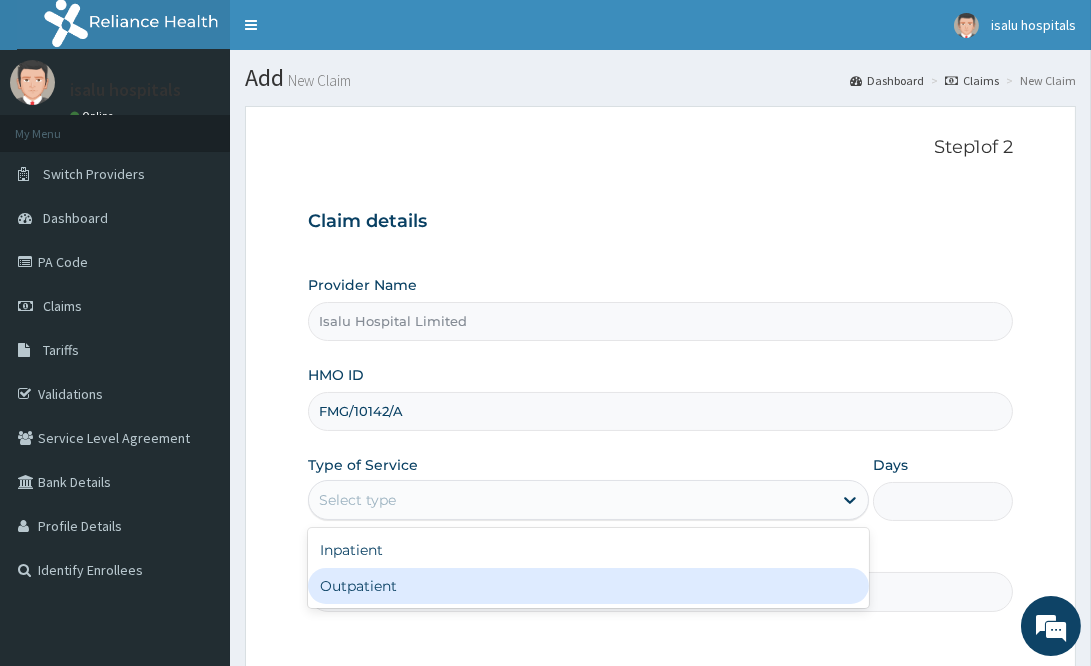 click on "Outpatient" at bounding box center (588, 586) 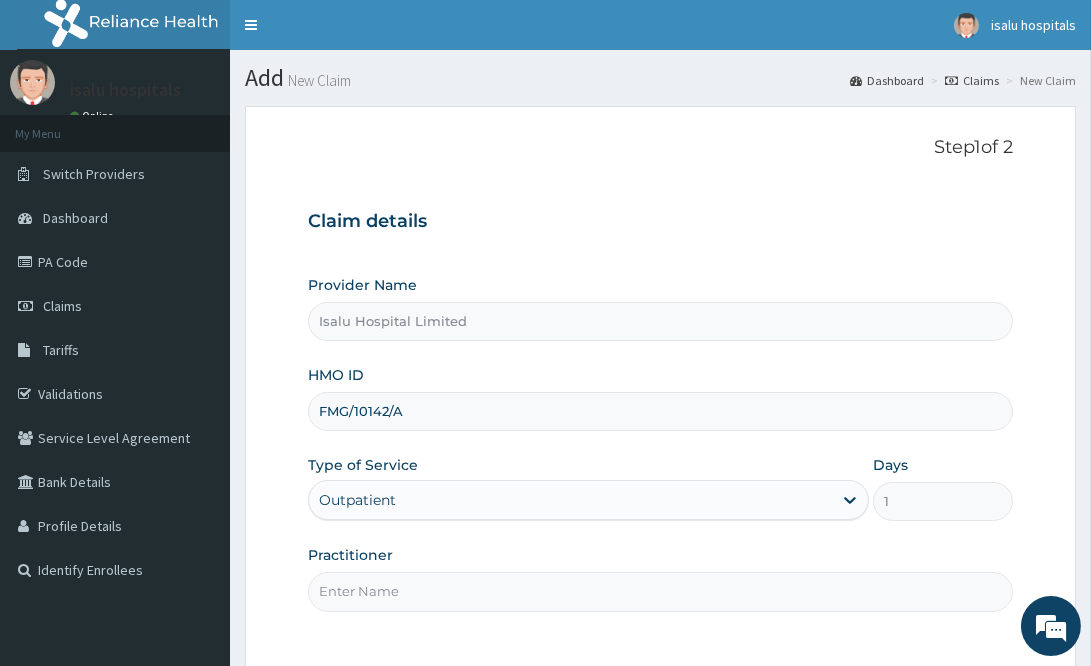 scroll, scrollTop: 0, scrollLeft: 0, axis: both 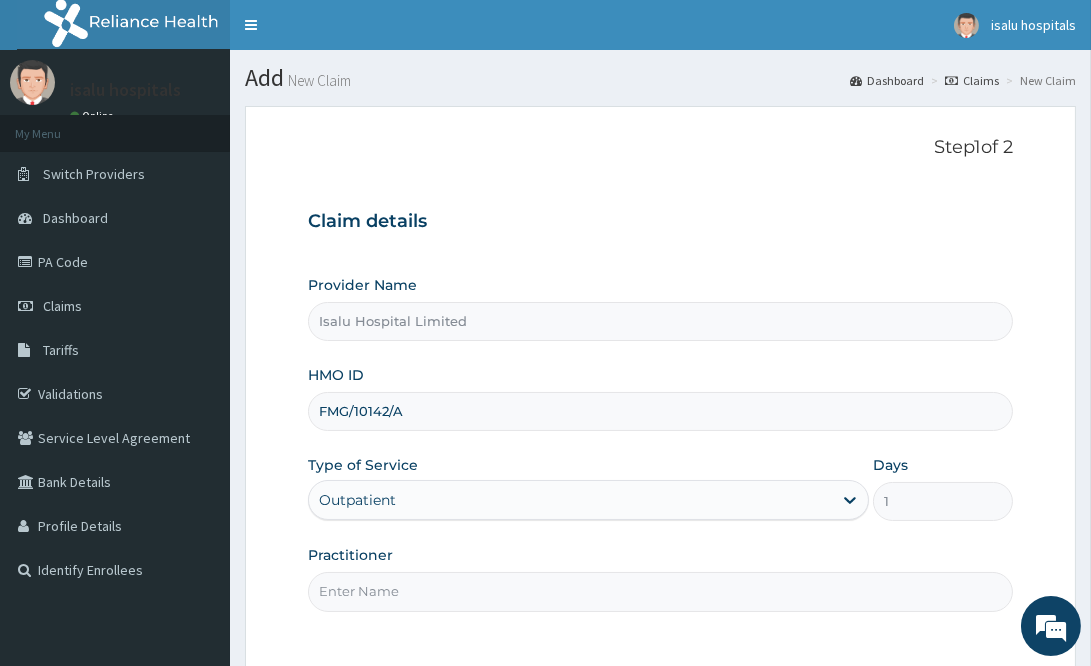 click on "Practitioner" at bounding box center (660, 591) 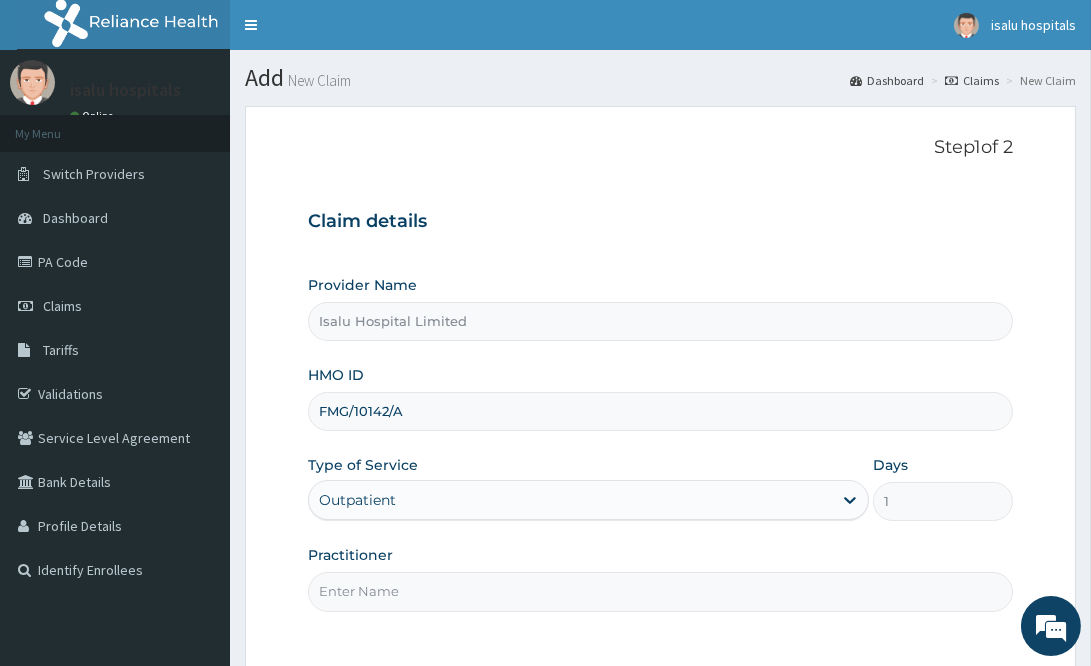paste on "[PERSON_NAME] [PERSON_NAME]" 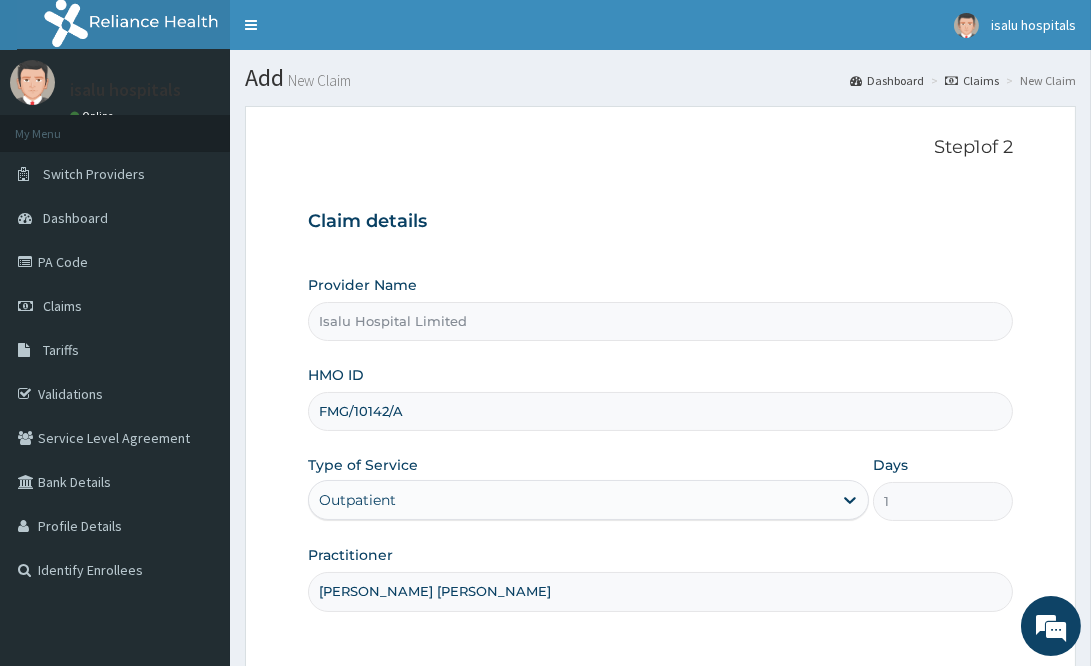 scroll, scrollTop: 180, scrollLeft: 0, axis: vertical 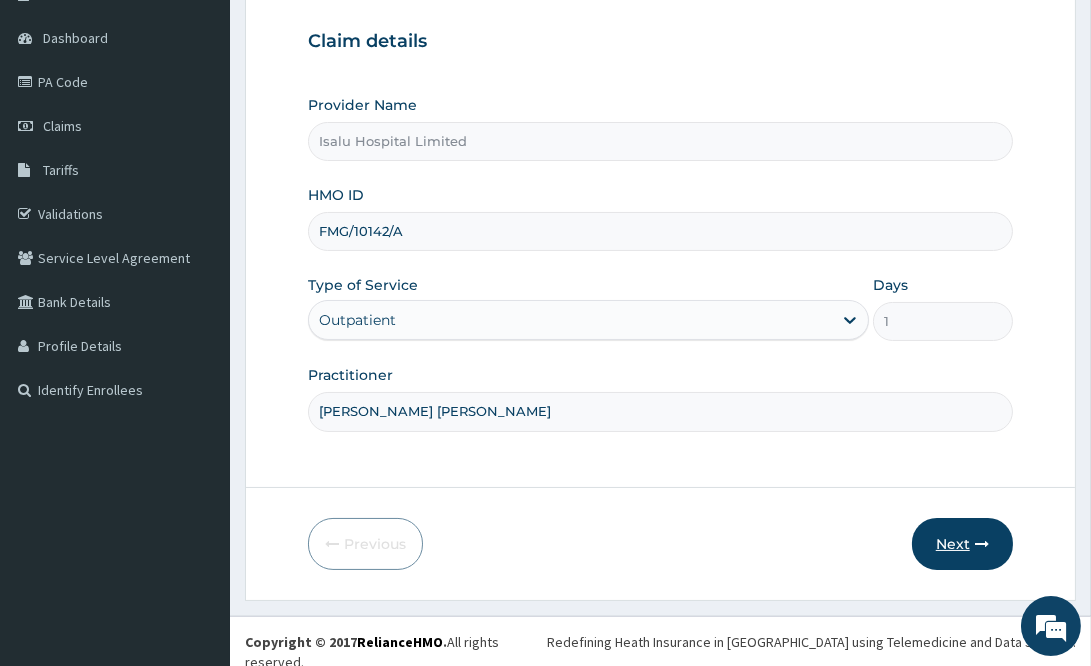 type on "[PERSON_NAME] [PERSON_NAME]" 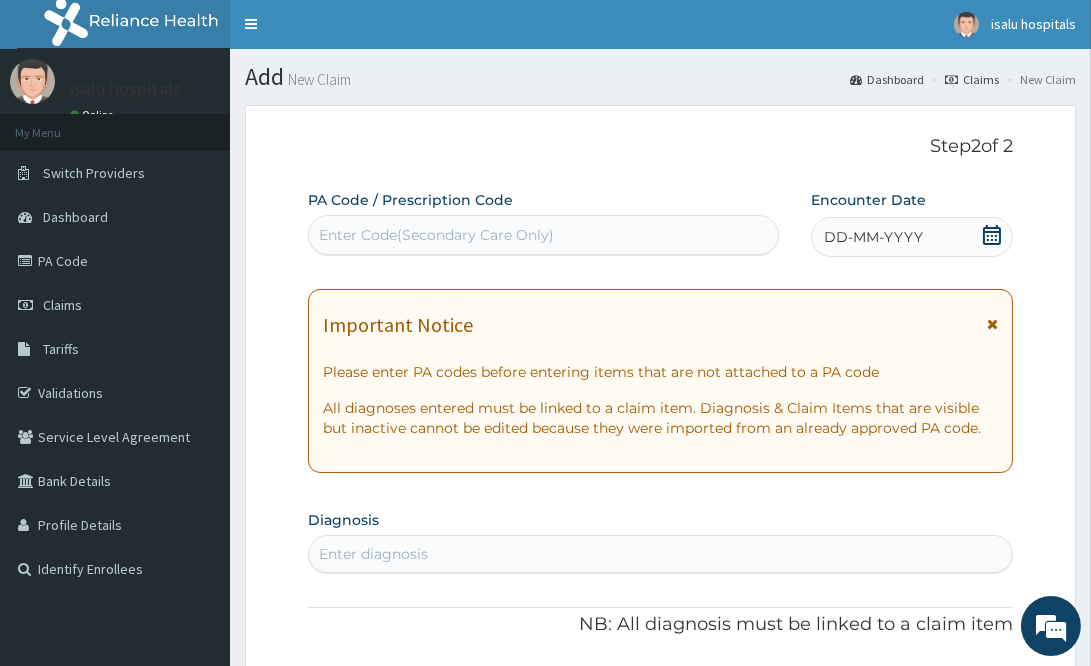 scroll, scrollTop: 0, scrollLeft: 0, axis: both 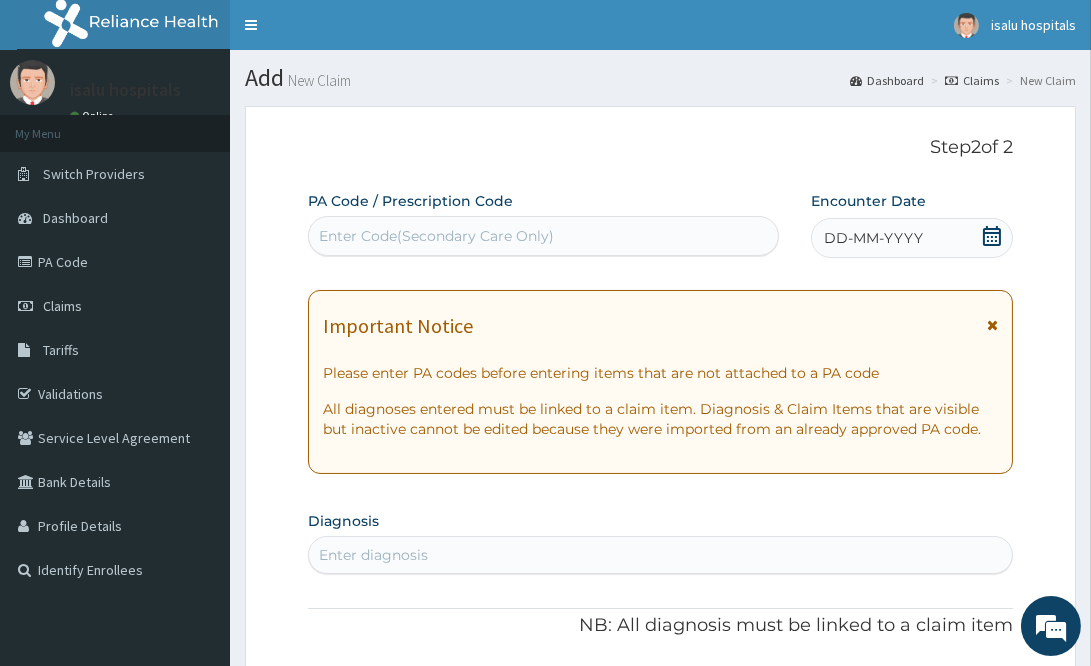 click on "Enter Code(Secondary Care Only)" at bounding box center [436, 236] 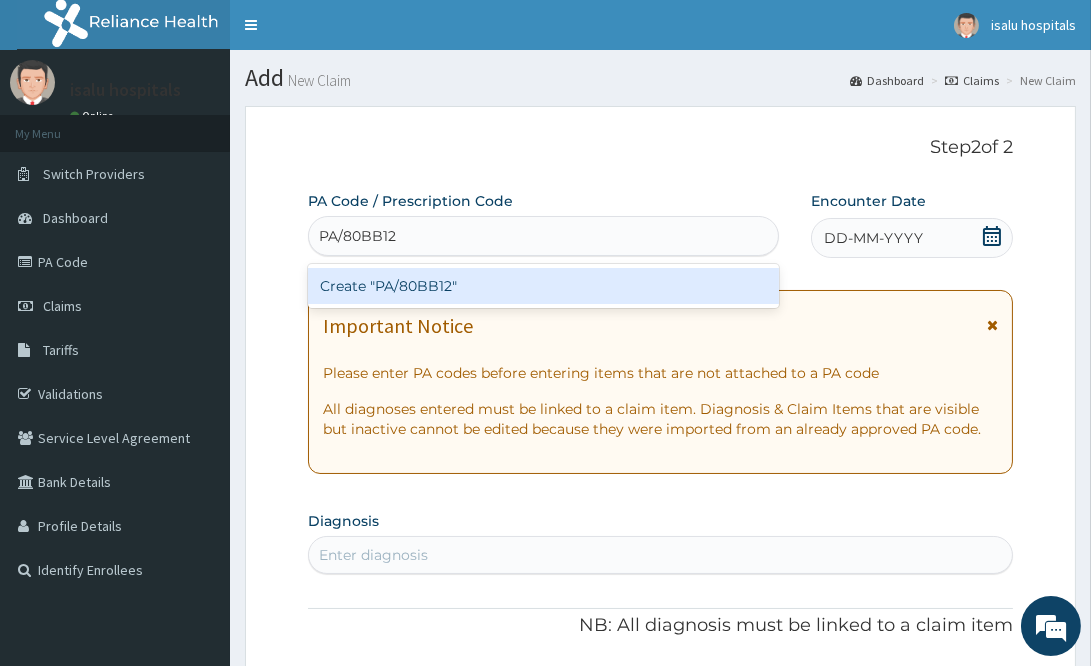 click on "Create "PA/80BB12"" at bounding box center [543, 286] 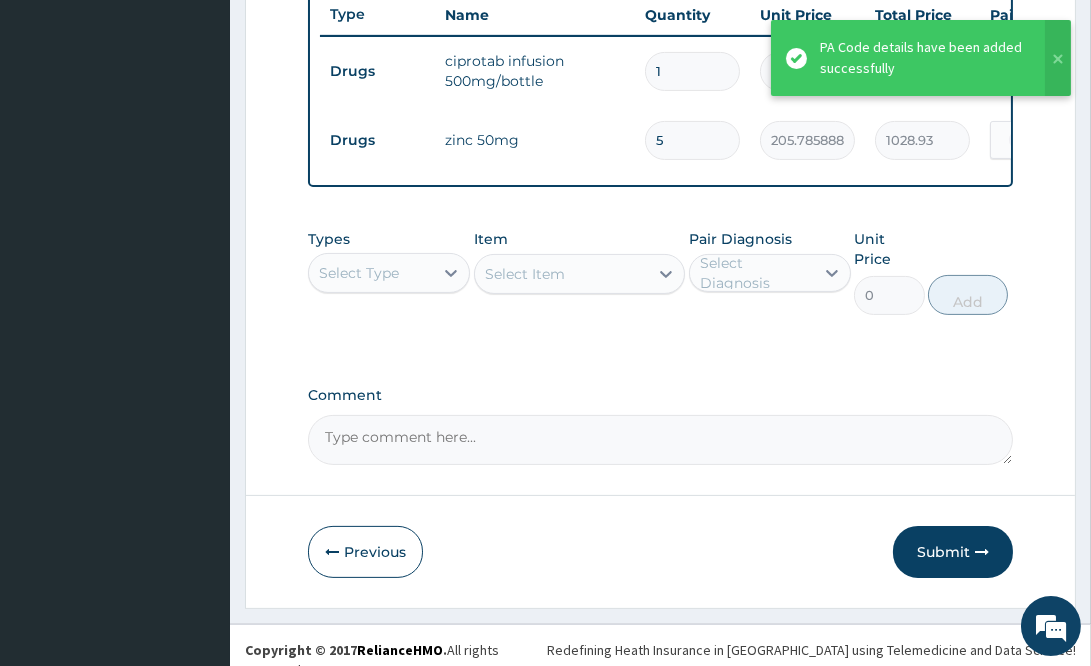 scroll, scrollTop: 769, scrollLeft: 0, axis: vertical 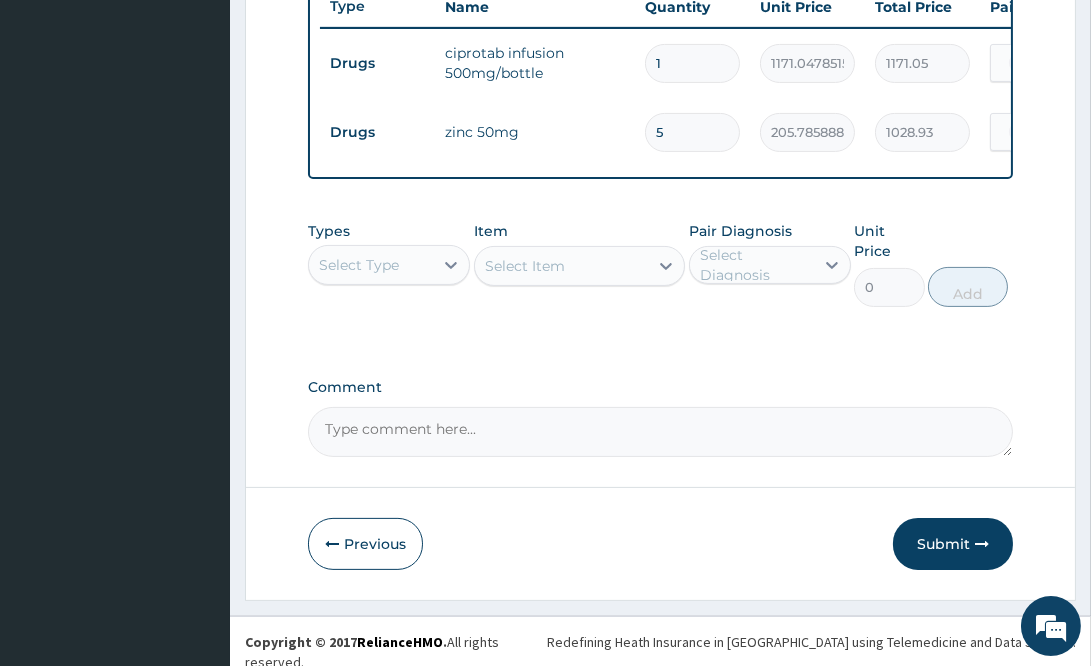 click on "PA Code / Prescription Code PA/80BB12 Encounter Date [DATE] Important Notice Please enter PA codes before entering items that are not attached to a PA code   All diagnoses entered must be linked to a claim item. Diagnosis & Claim Items that are visible but inactive cannot be edited because they were imported from an already approved PA code. Diagnosis [MEDICAL_DATA] confirmed NB: All diagnosis must be linked to a claim item Claim Items Type Name Quantity Unit Price Total Price Pair Diagnosis Actions Drugs ciprotab infusion 500mg/bottle 1 1171.0478515625 1171.05 [MEDICAL_DATA] Delete Drugs zinc 50mg 5 205.785888671875 1028.93 [MEDICAL_DATA] Delete Types Select Type Item Select Item Pair Diagnosis Select Diagnosis Unit Price 0 Add Comment" at bounding box center (660, -61) 